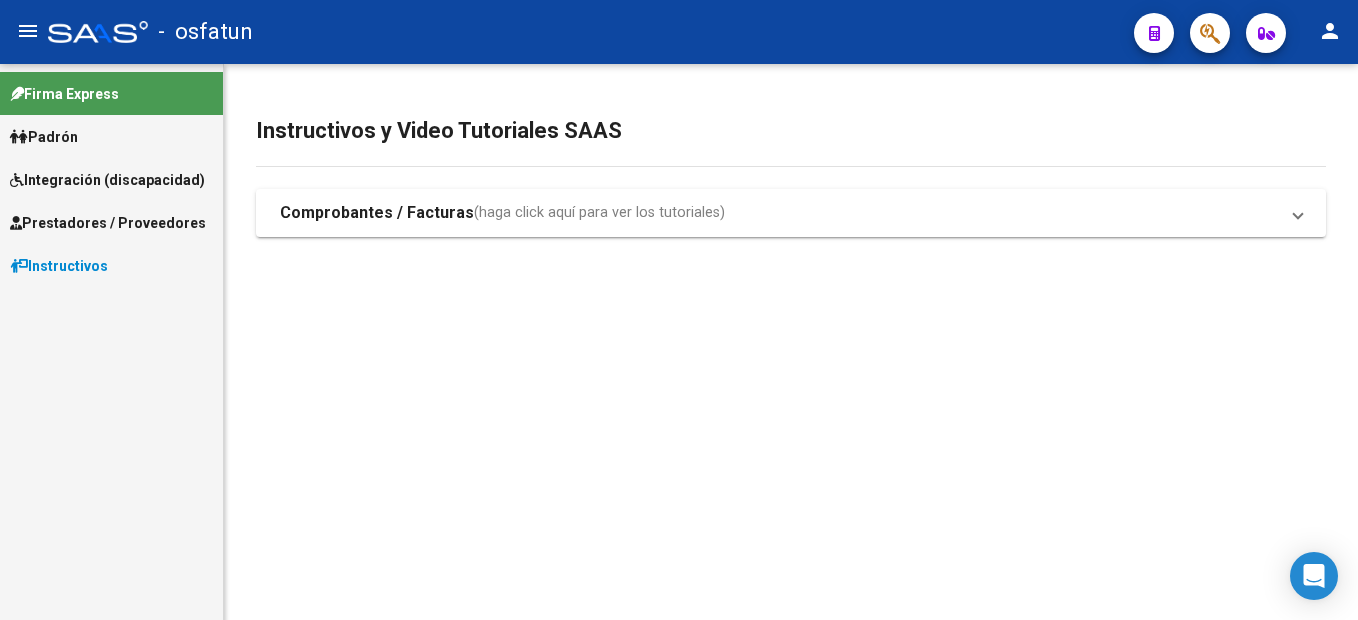 scroll, scrollTop: 0, scrollLeft: 0, axis: both 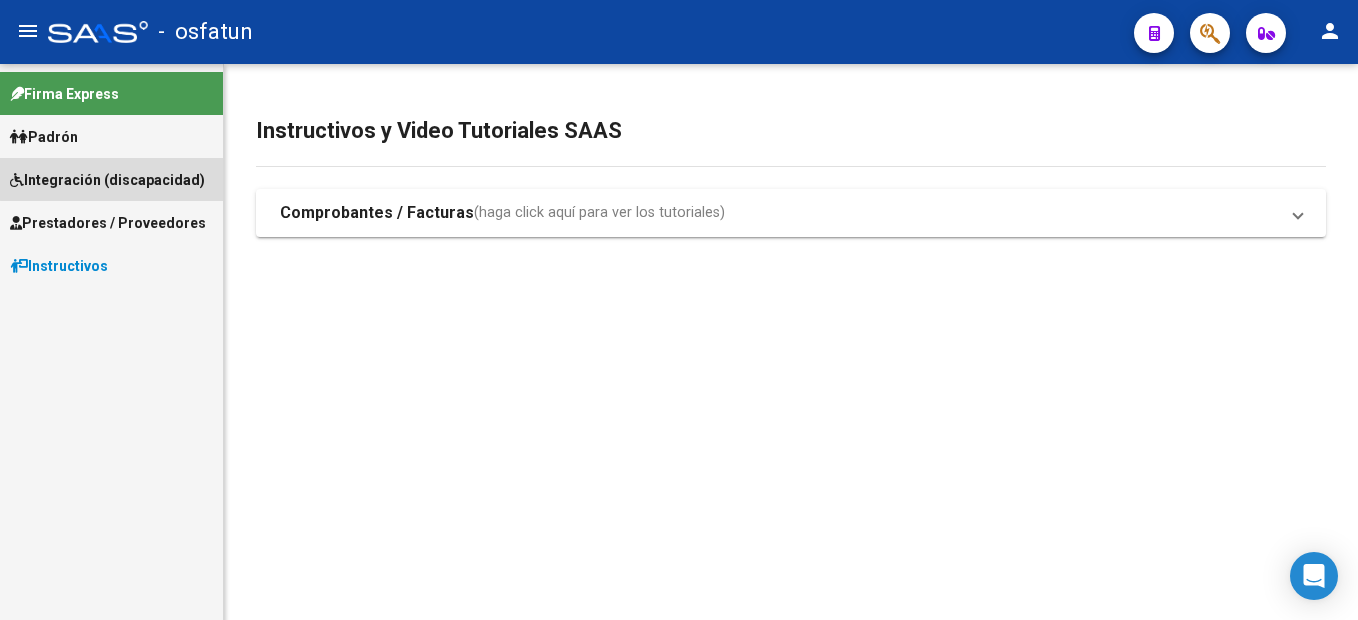 click on "Integración (discapacidad)" at bounding box center (107, 180) 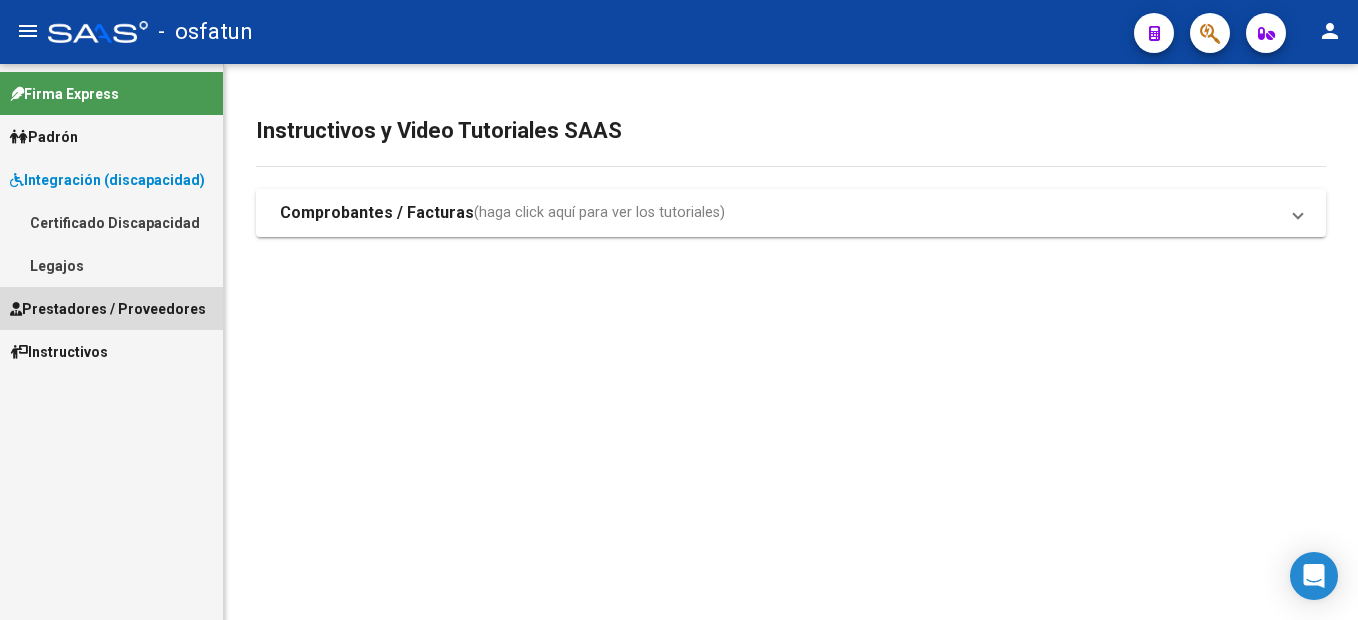 click on "Prestadores / Proveedores" at bounding box center (108, 309) 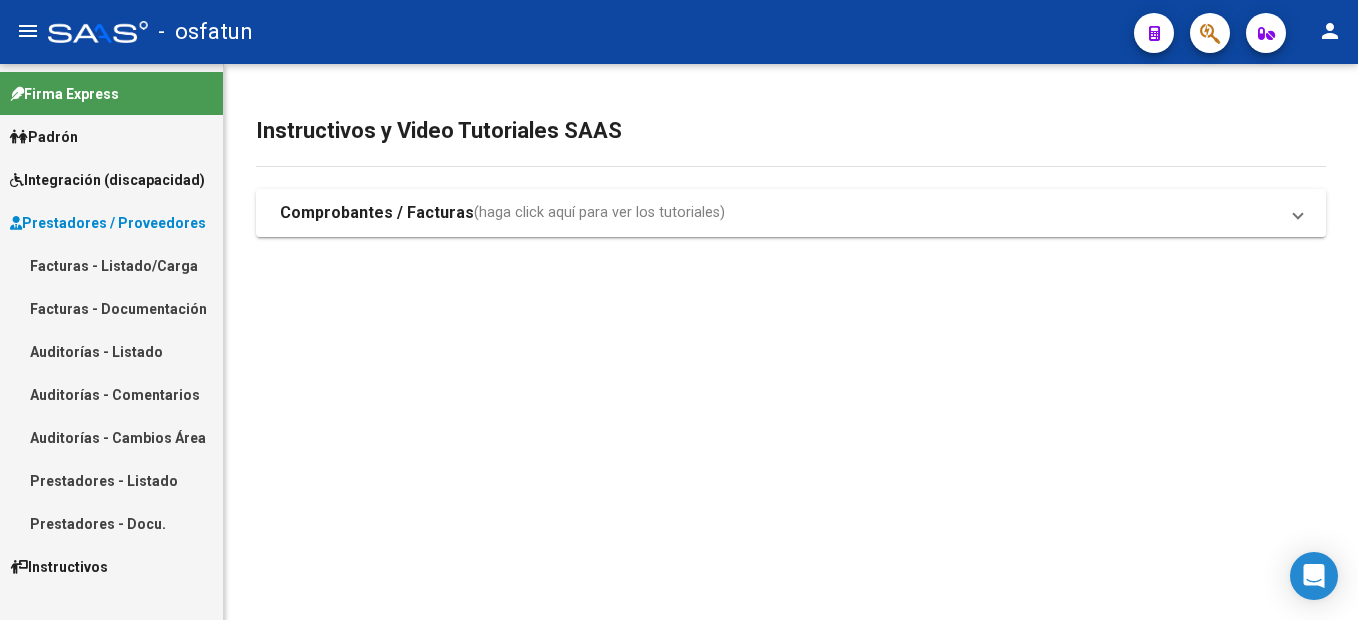 click on "Facturas - Listado/Carga" at bounding box center [111, 265] 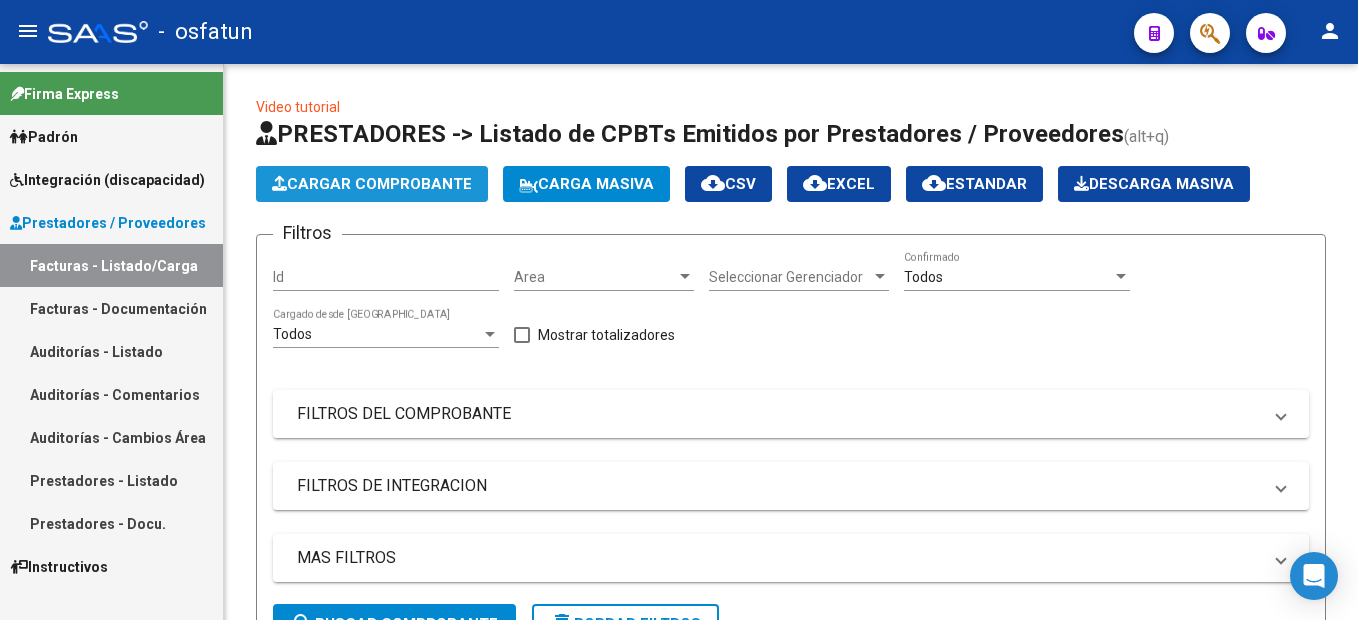 click on "Cargar Comprobante" 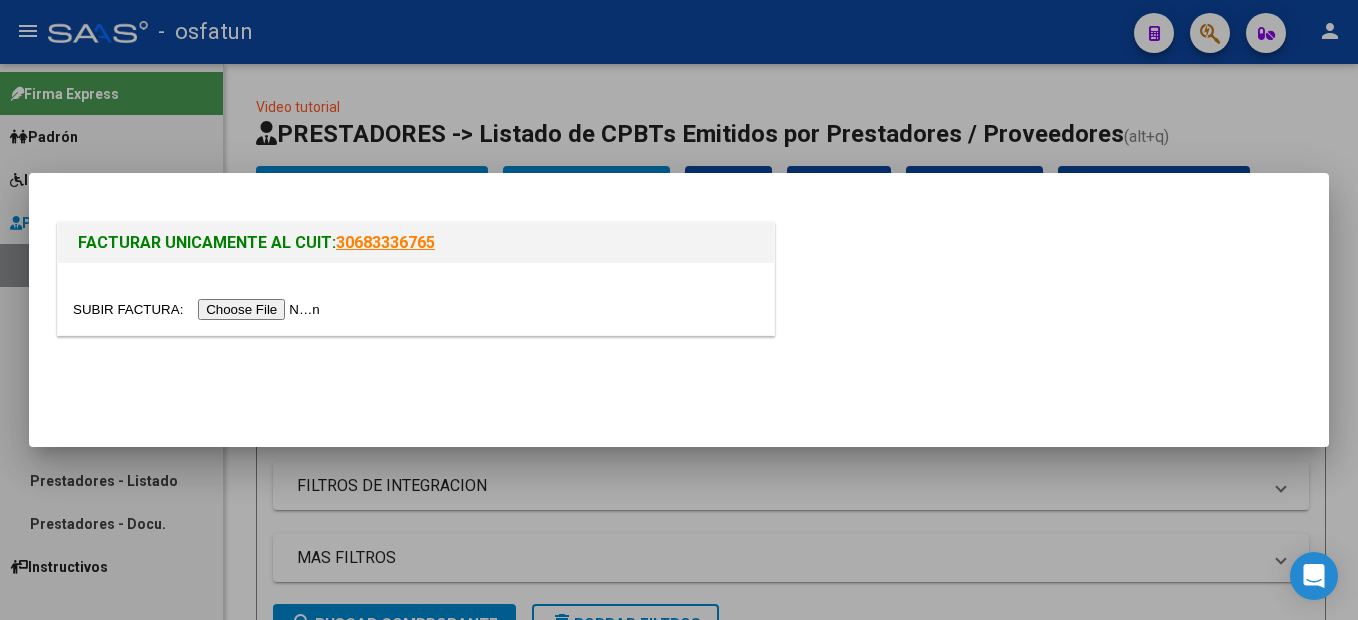 click at bounding box center [199, 309] 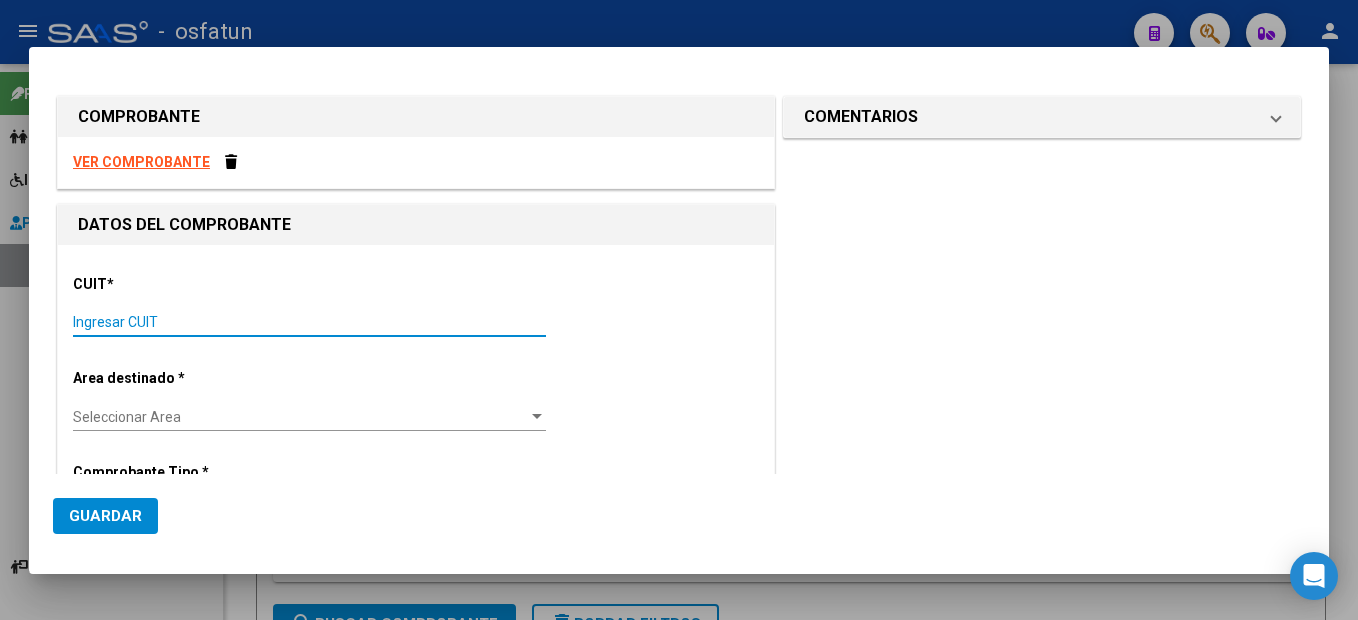 click on "Ingresar CUIT" at bounding box center (309, 322) 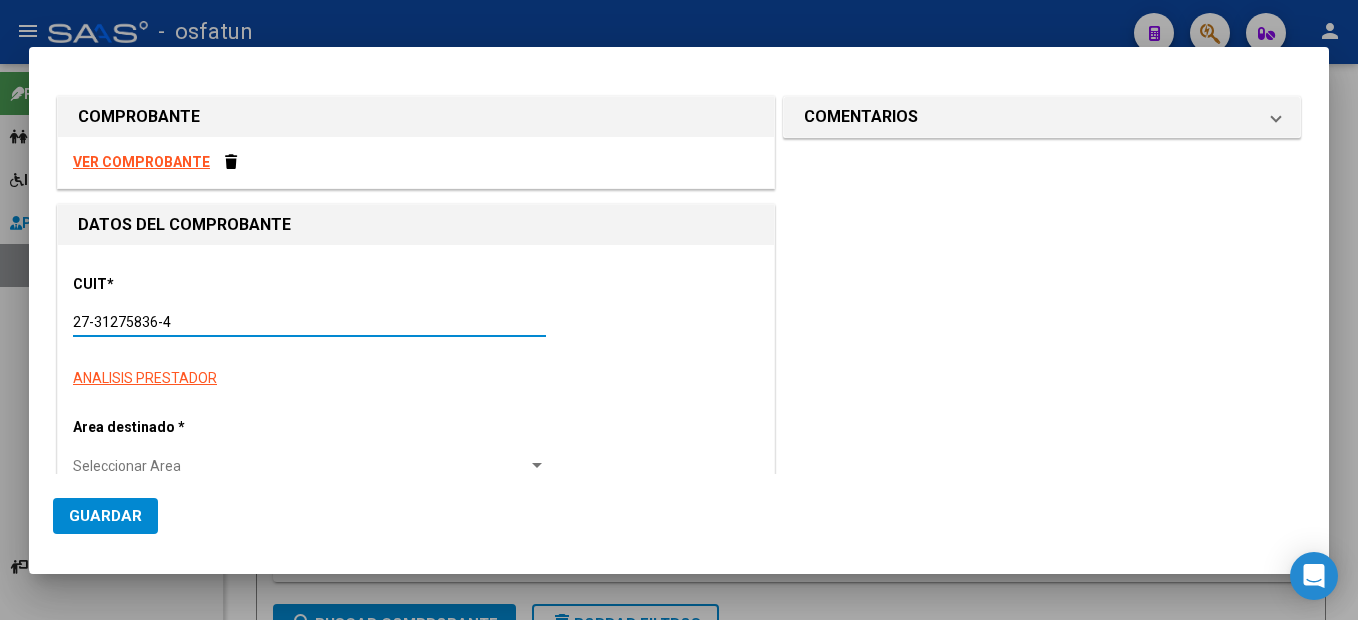 type on "27-31275836-4" 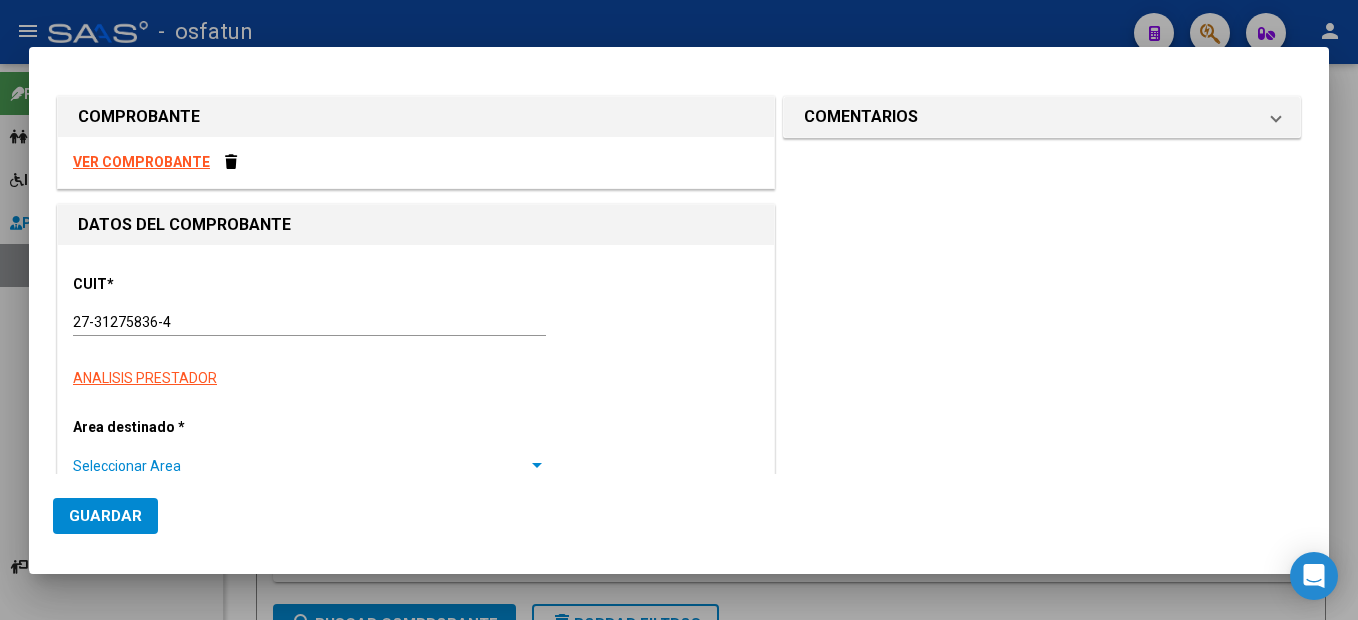 scroll, scrollTop: 1, scrollLeft: 0, axis: vertical 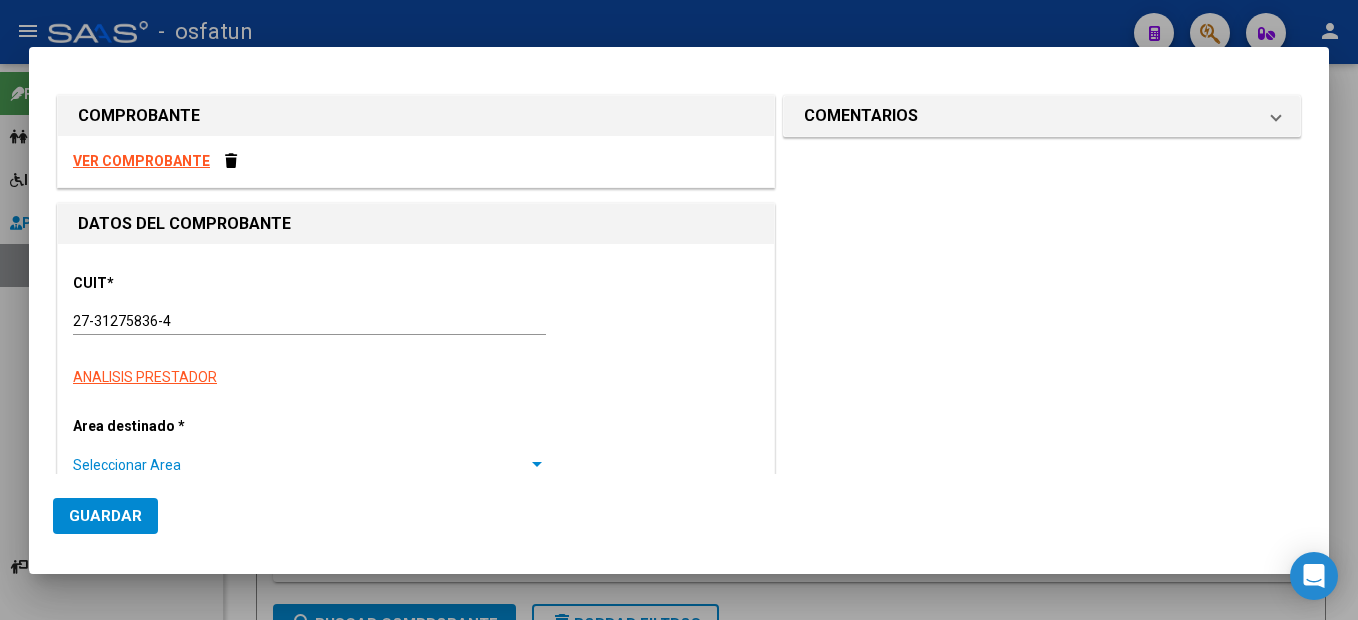 type on "2" 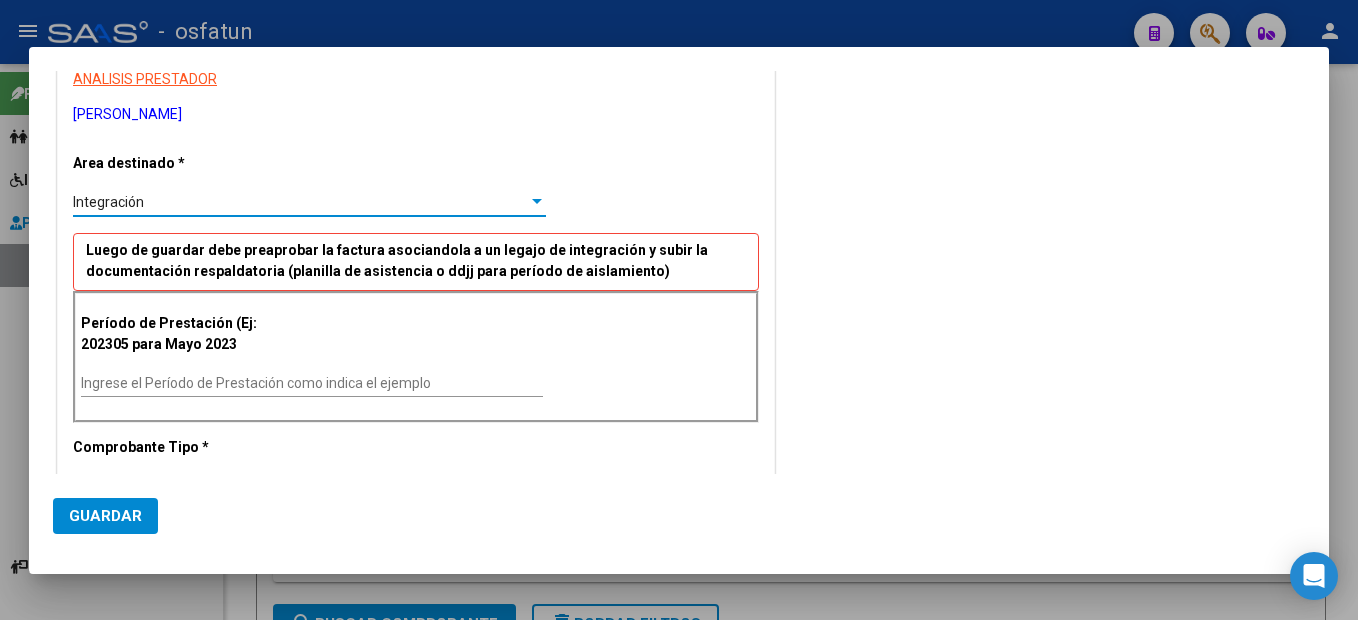 scroll, scrollTop: 301, scrollLeft: 0, axis: vertical 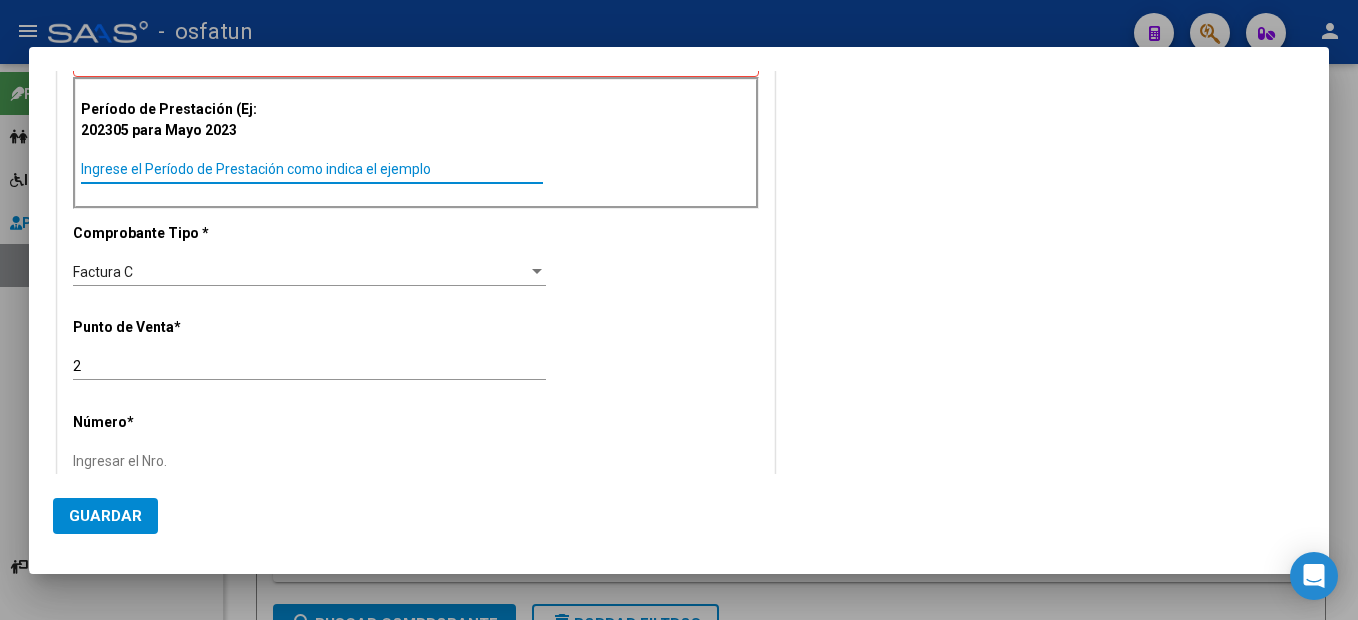 click on "Ingrese el Período de Prestación como indica el ejemplo" at bounding box center [312, 169] 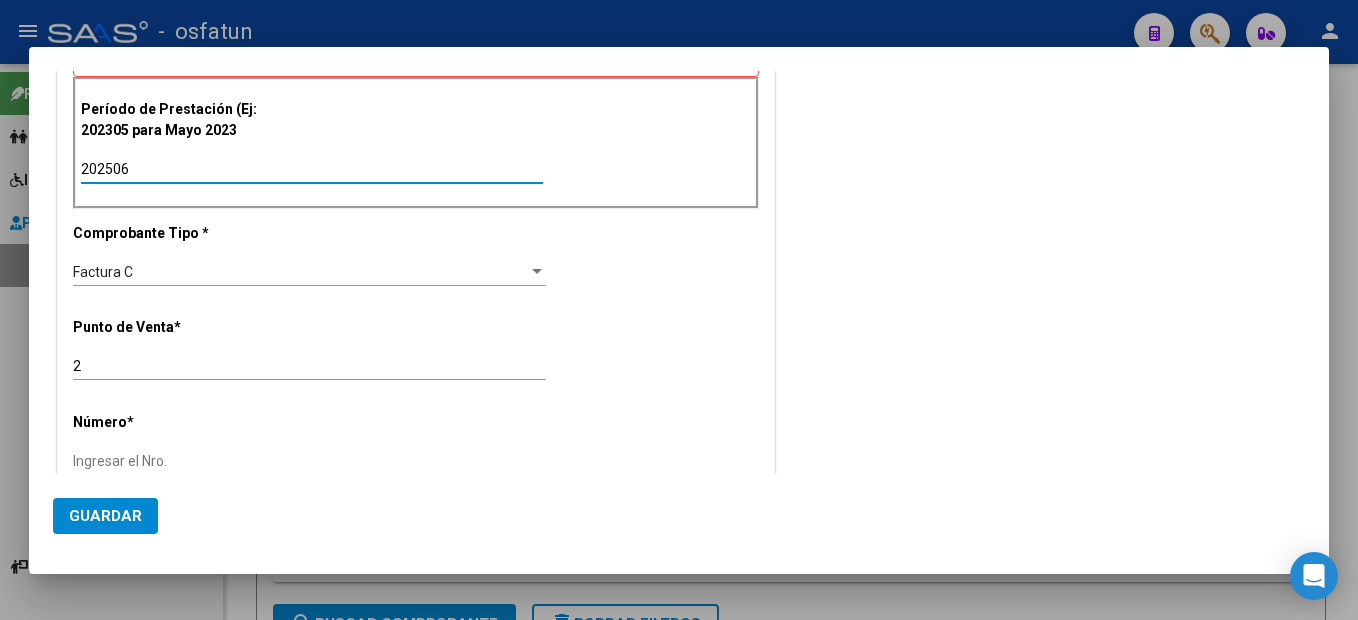 type on "202506" 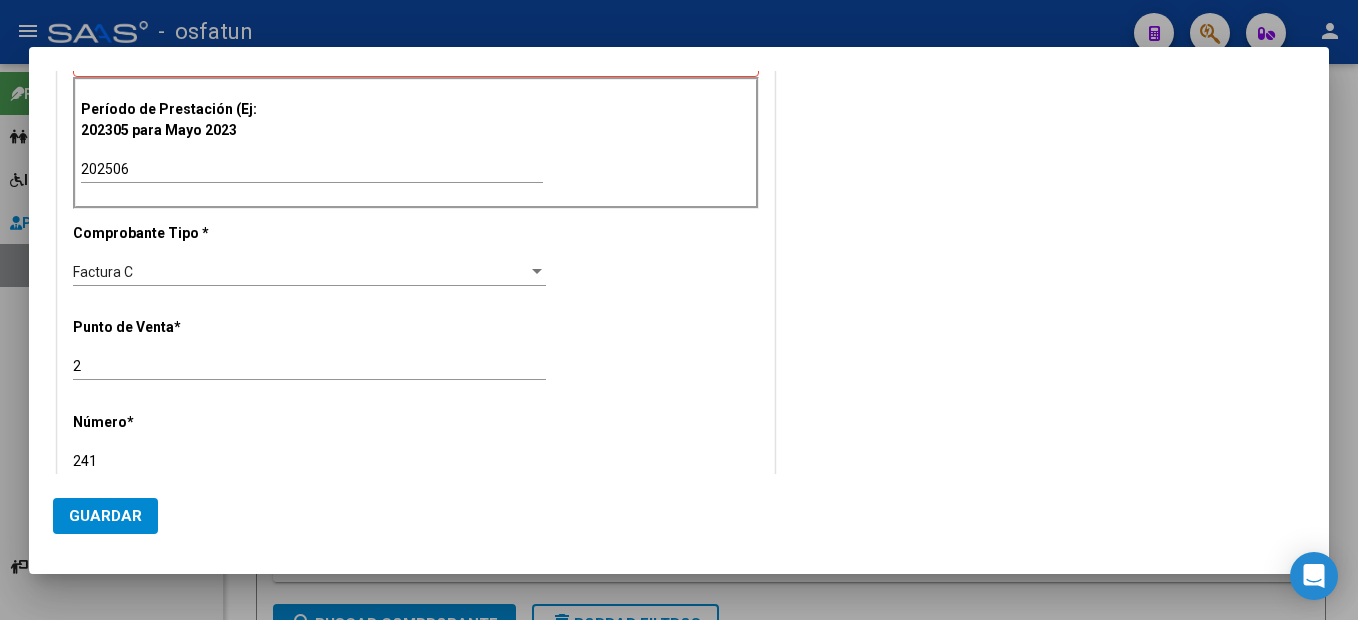 type on "241" 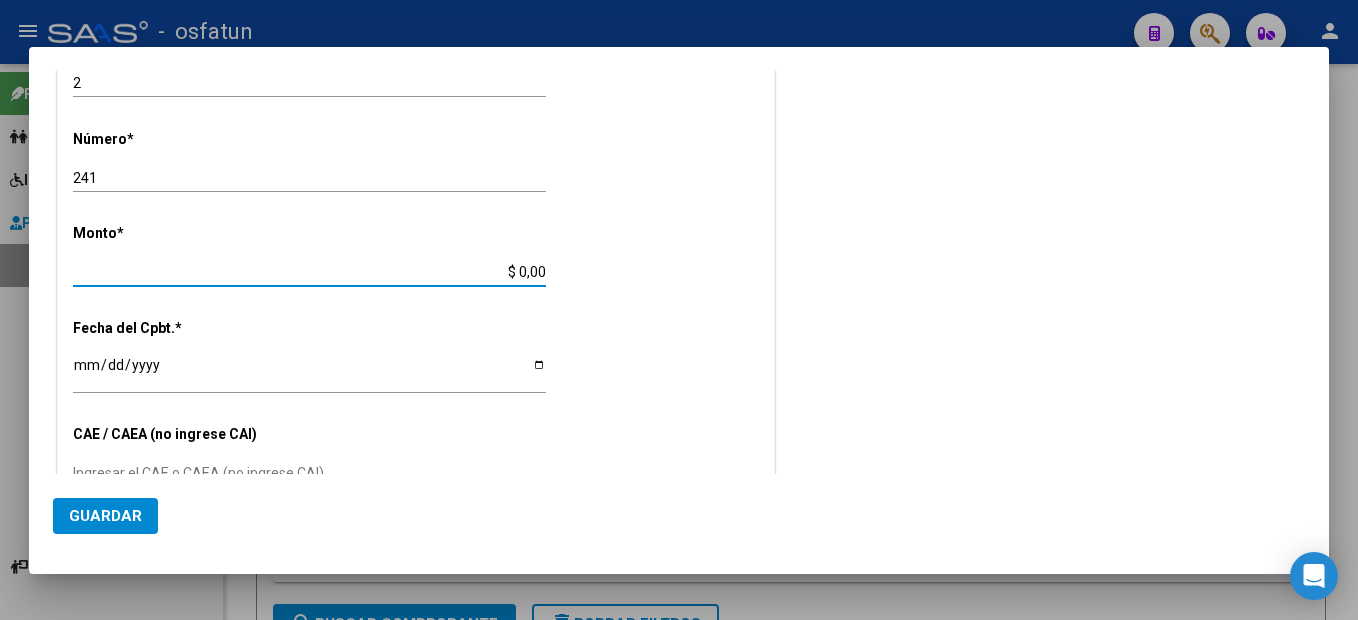 type on "$ 307.654,08" 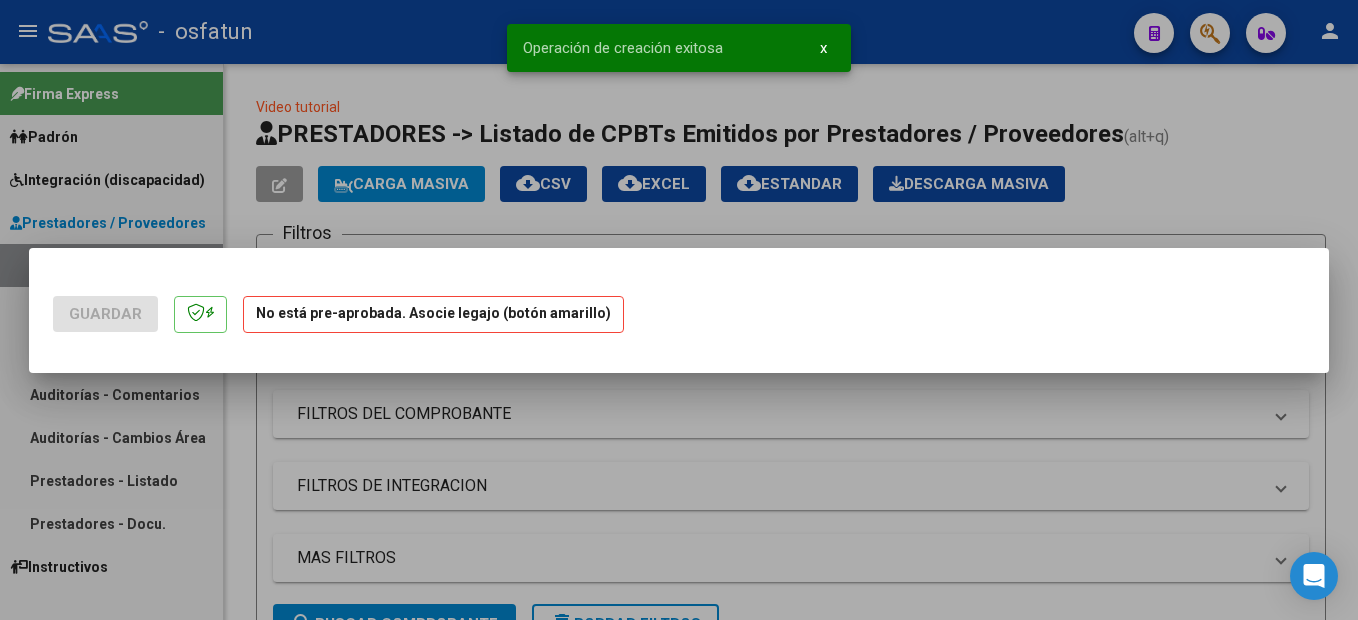 scroll, scrollTop: 0, scrollLeft: 0, axis: both 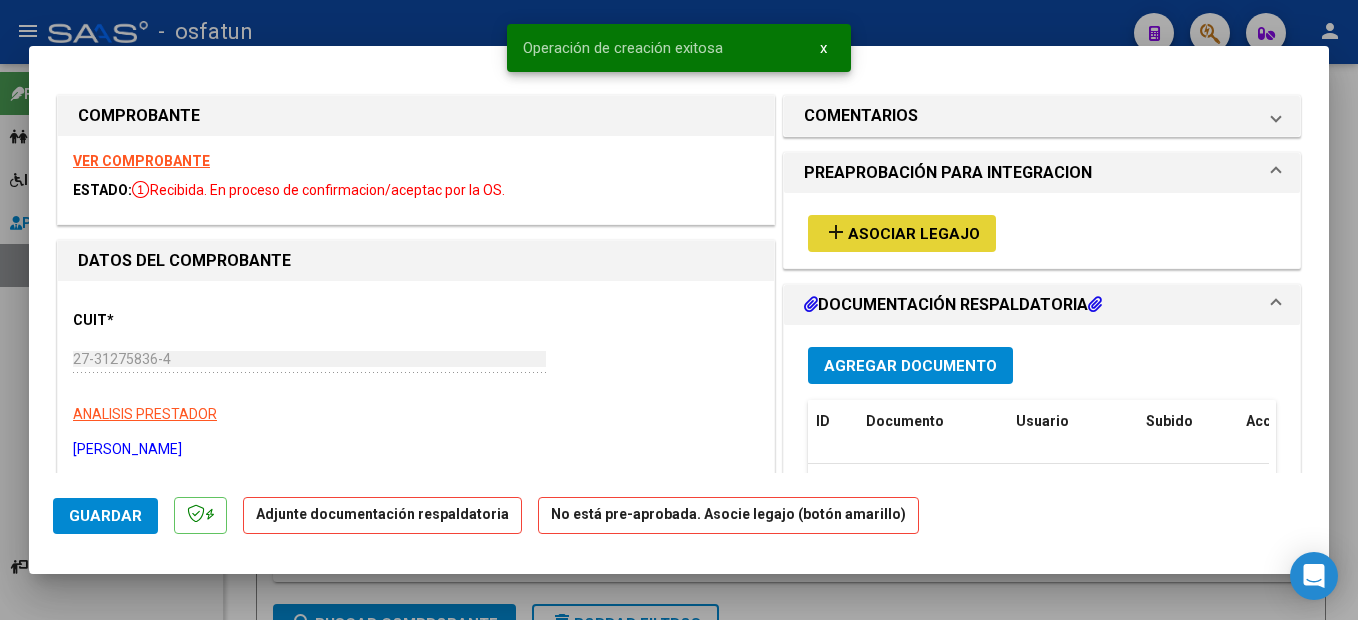 click on "Asociar Legajo" at bounding box center [914, 234] 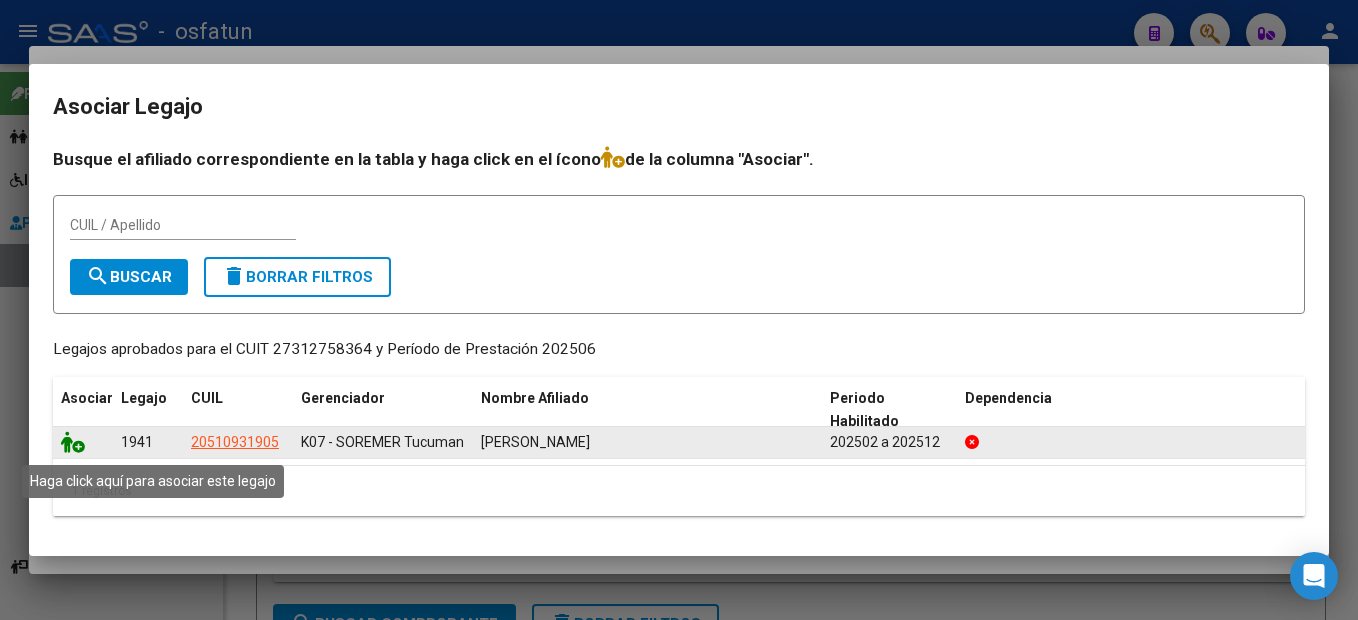 click 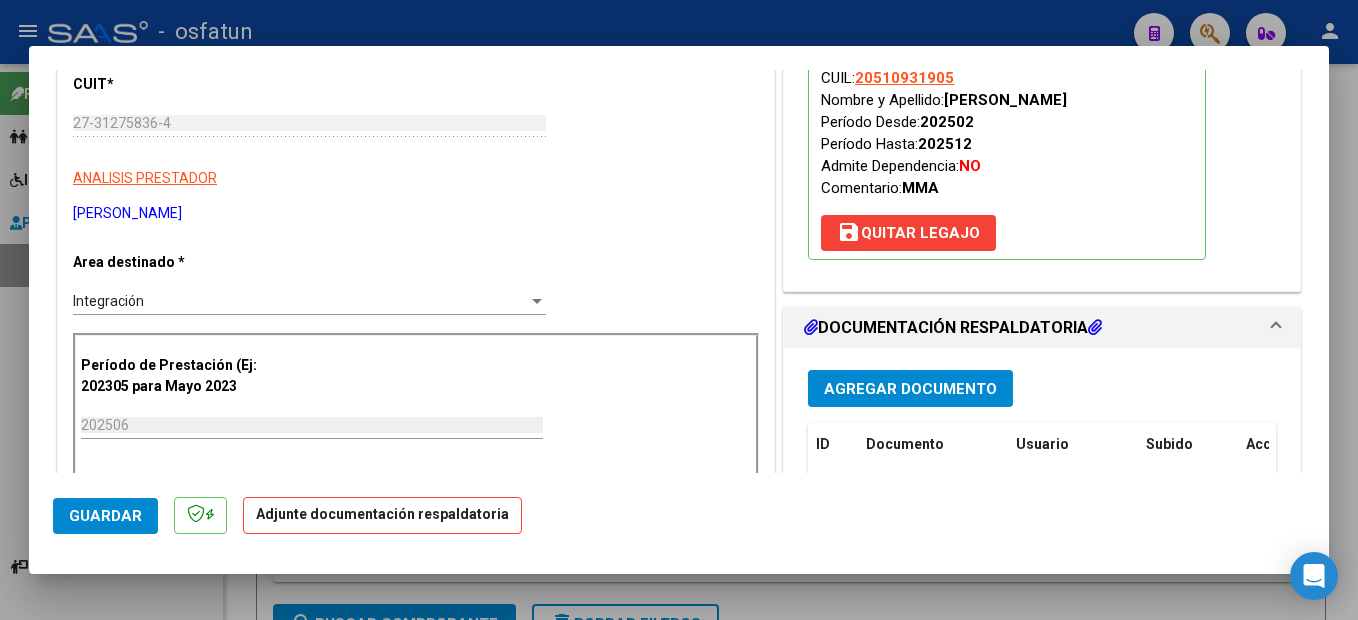 scroll, scrollTop: 400, scrollLeft: 0, axis: vertical 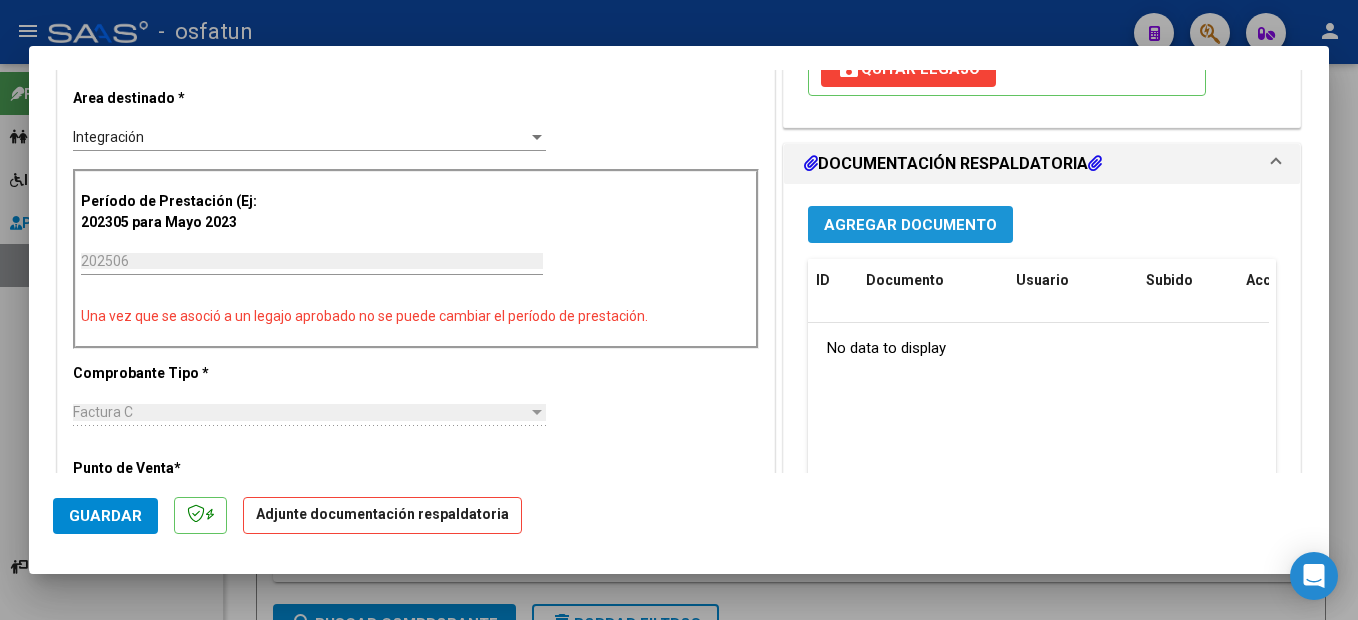 click on "Agregar Documento" at bounding box center [910, 225] 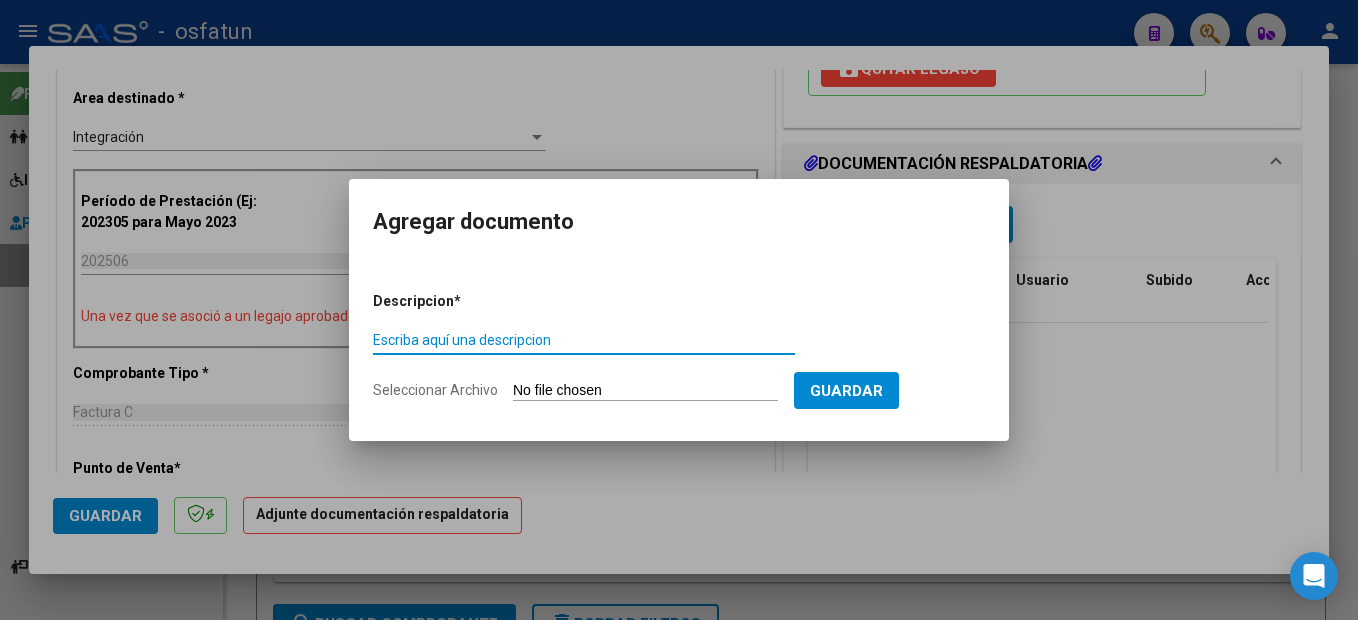 click on "Escriba aquí una descripcion" at bounding box center [584, 340] 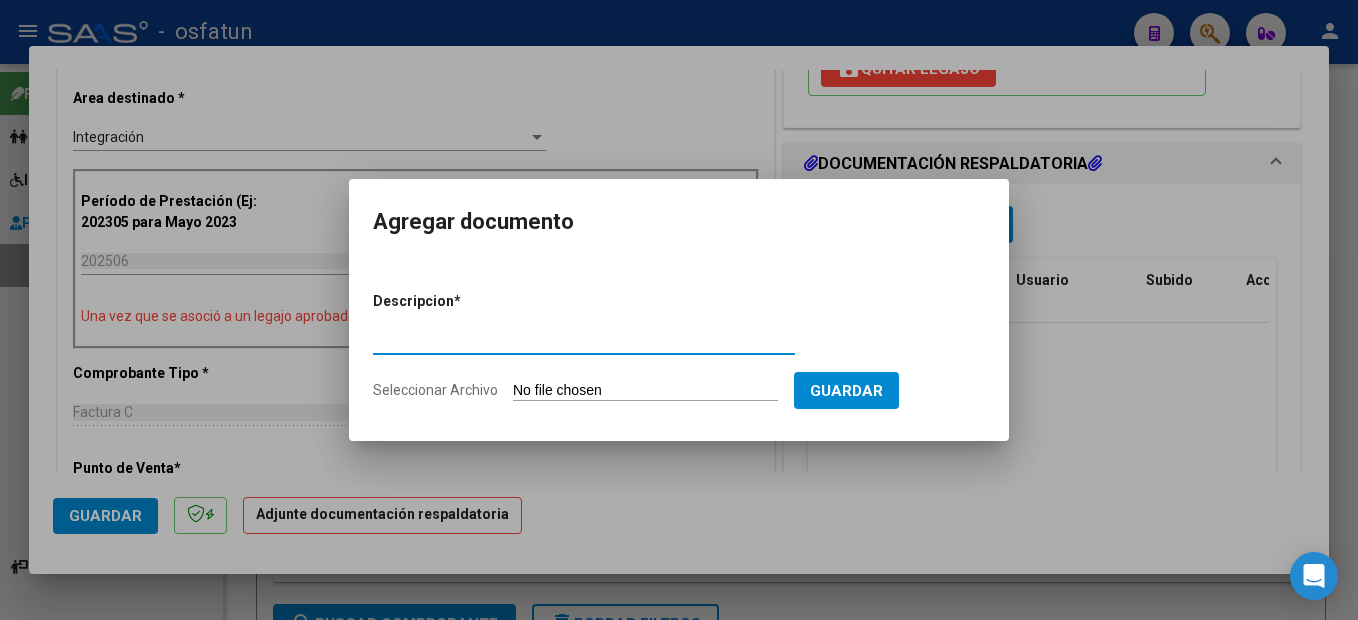 type on "PLANILLA DE ASISTENCIA" 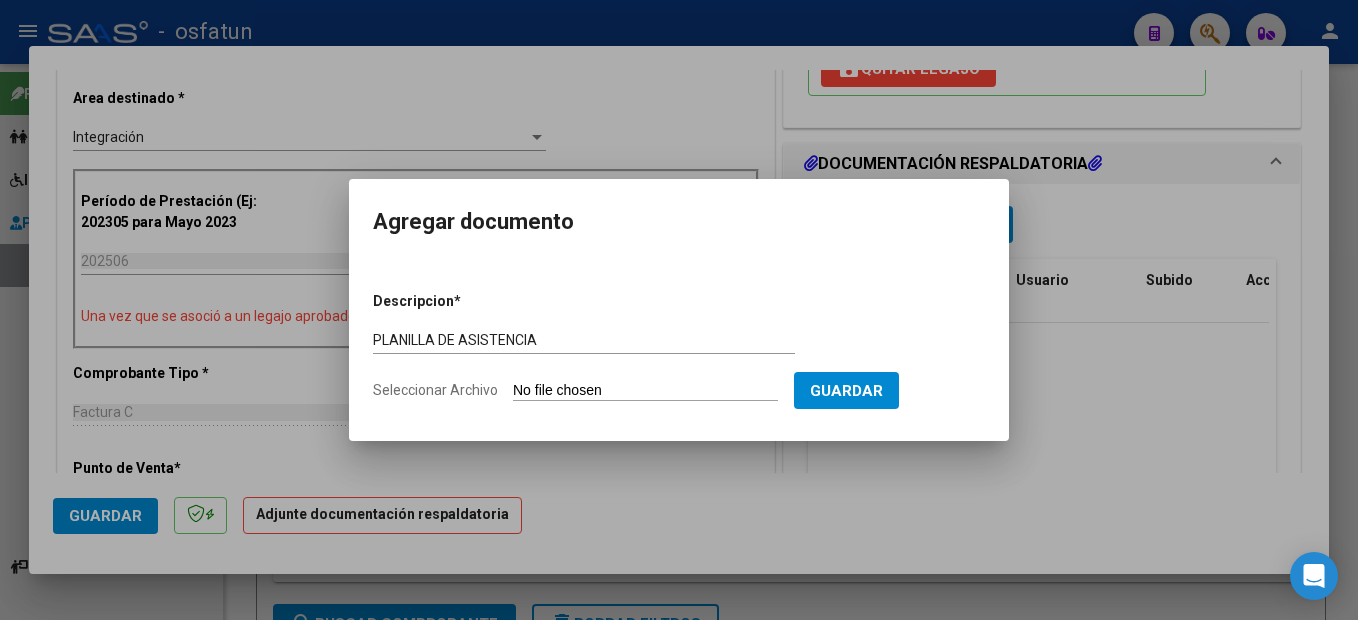 click on "Seleccionar Archivo" at bounding box center (645, 391) 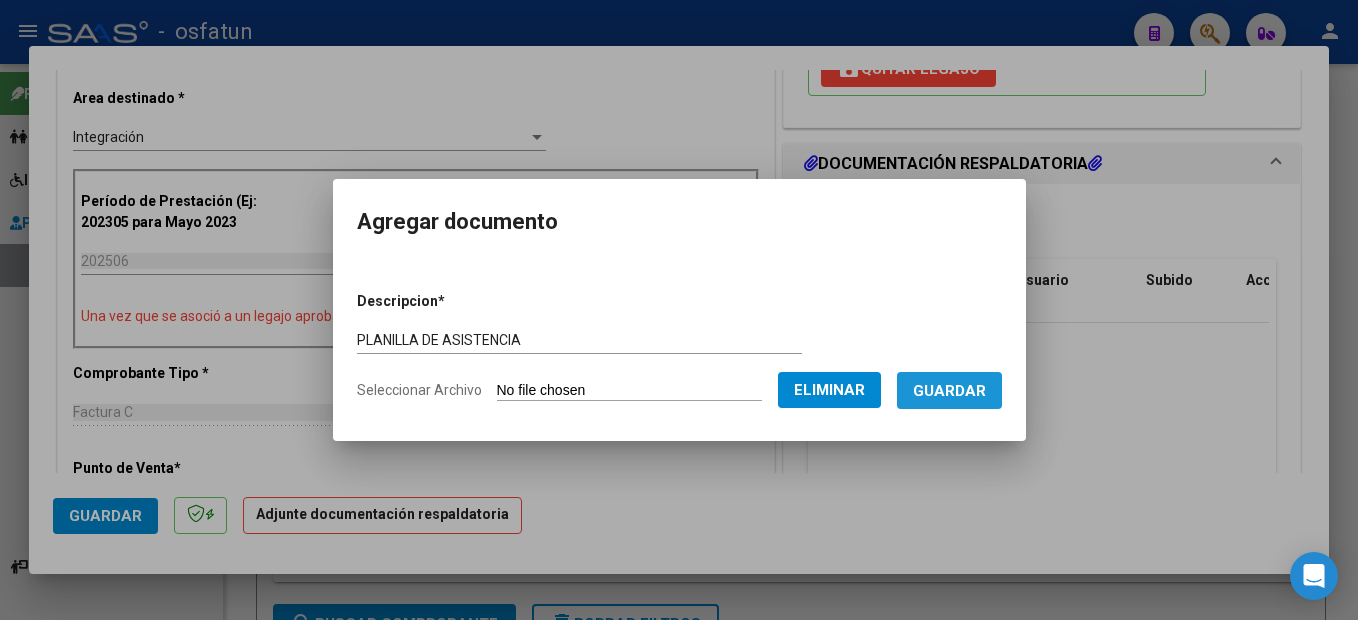 click on "Guardar" at bounding box center (949, 391) 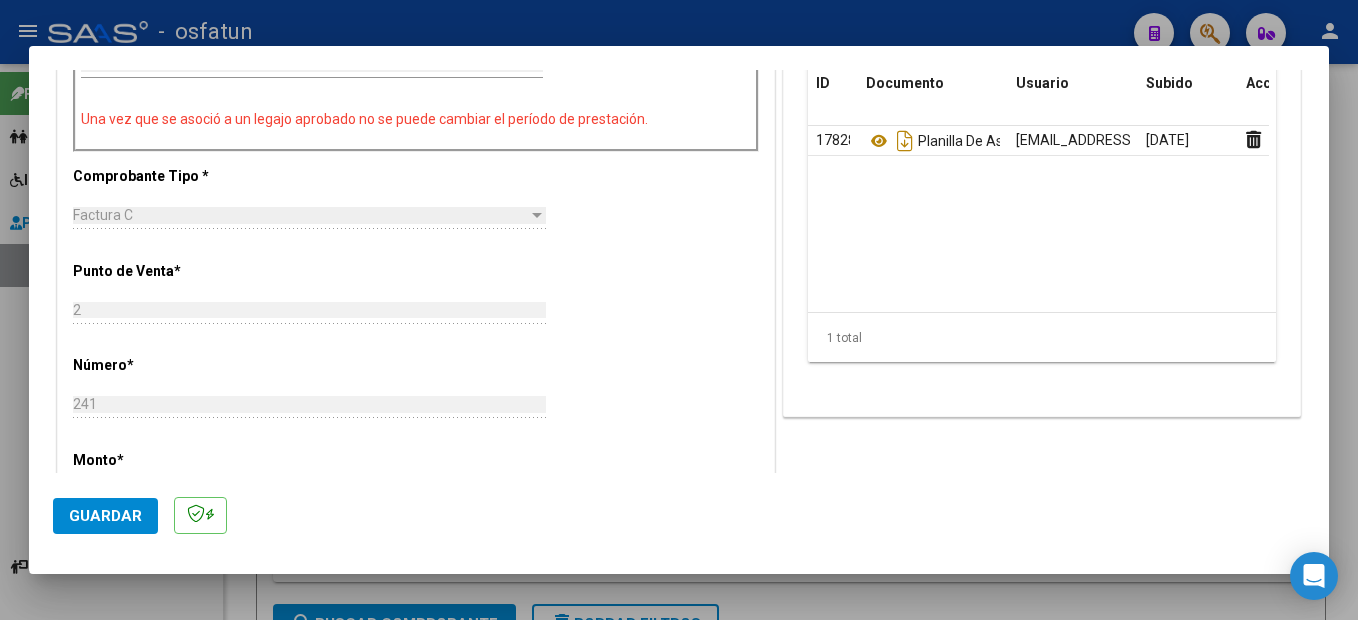 scroll, scrollTop: 500, scrollLeft: 0, axis: vertical 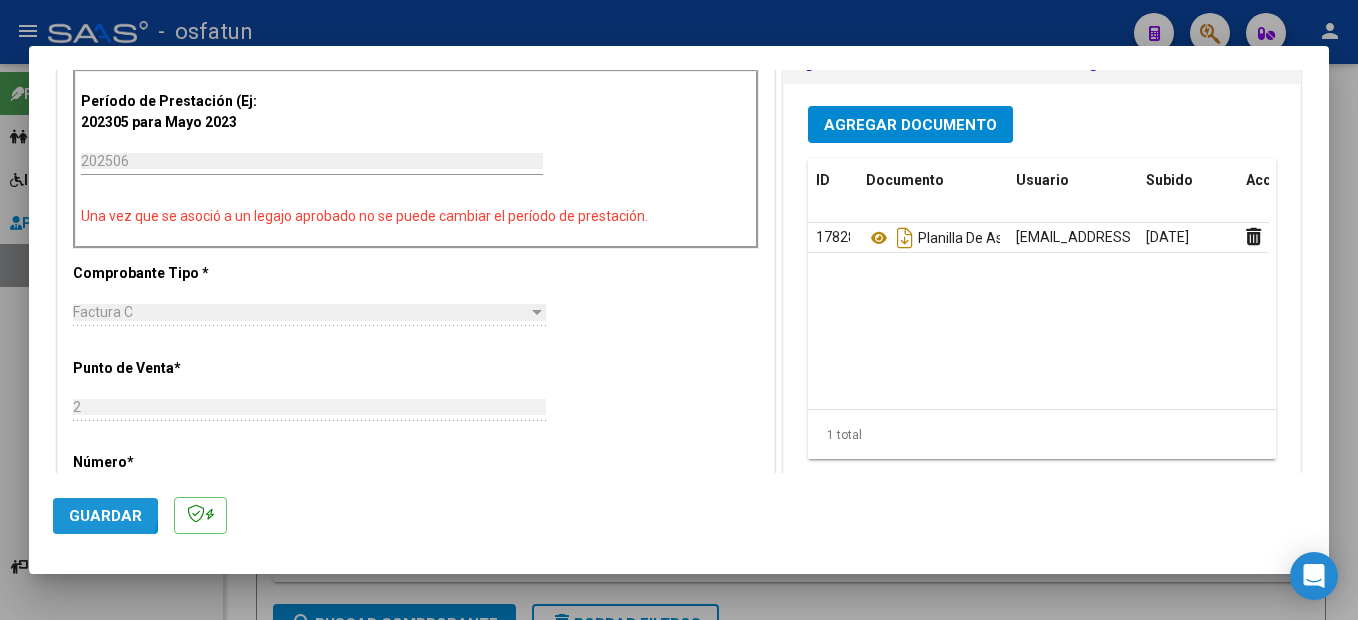 click on "Guardar" 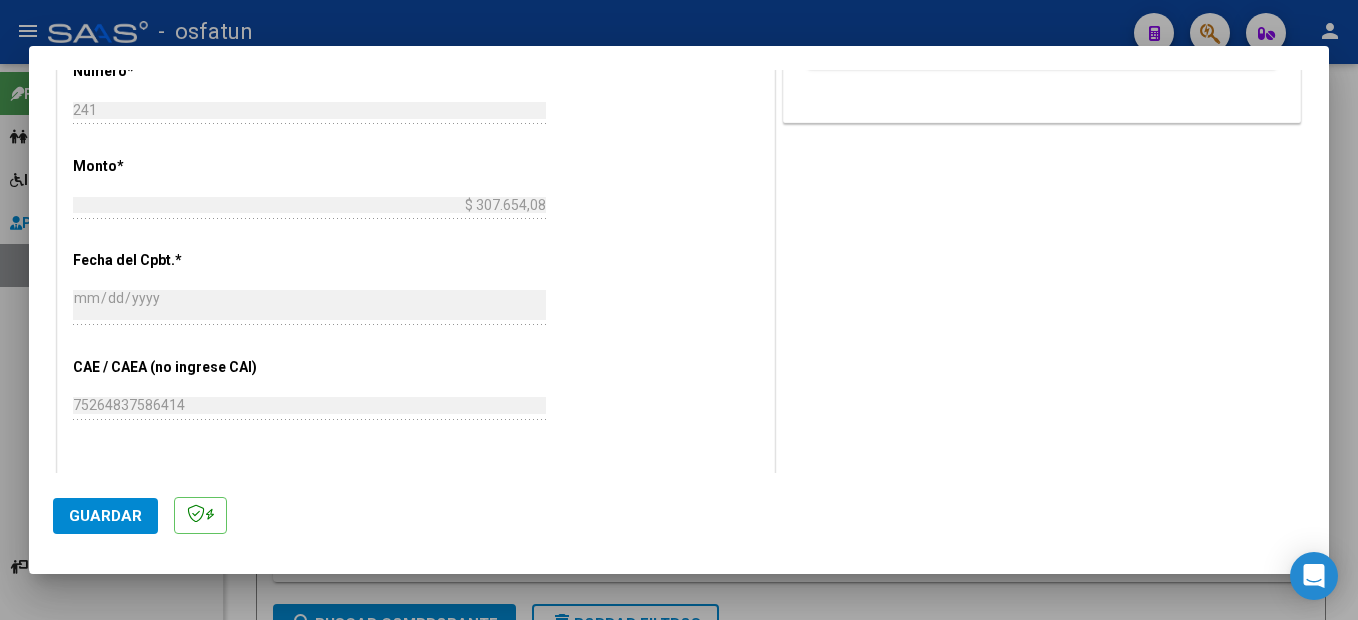 scroll, scrollTop: 1000, scrollLeft: 0, axis: vertical 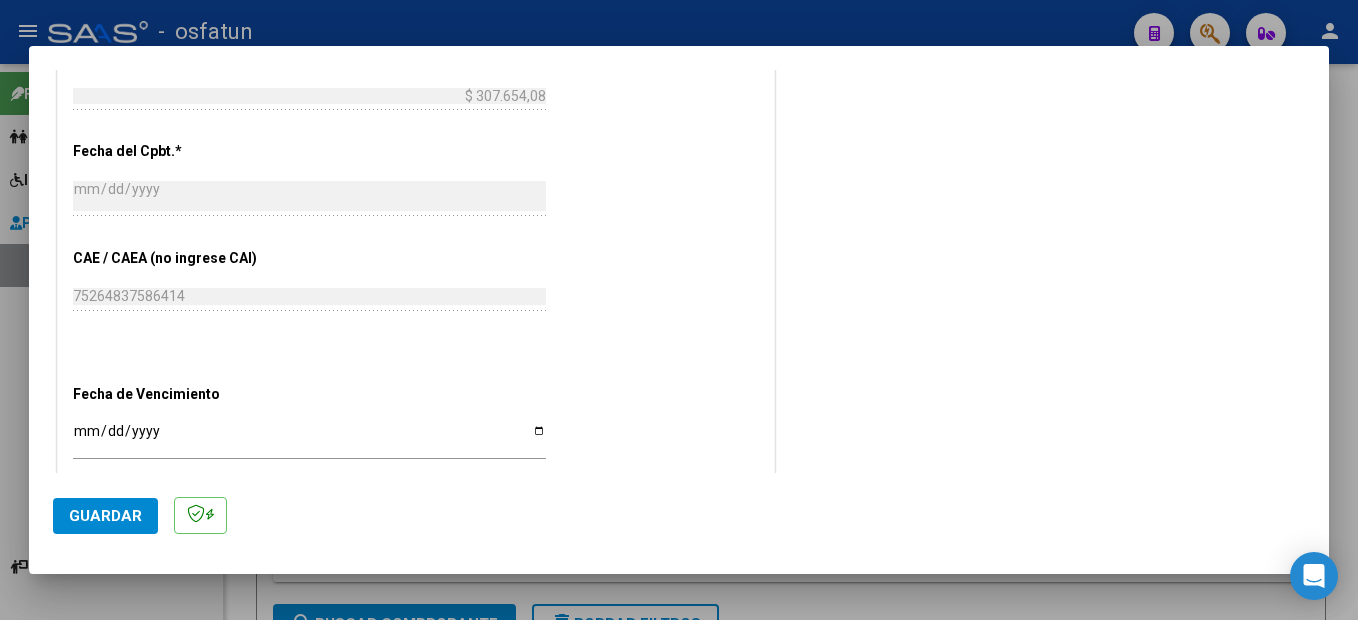 click on "Guardar" 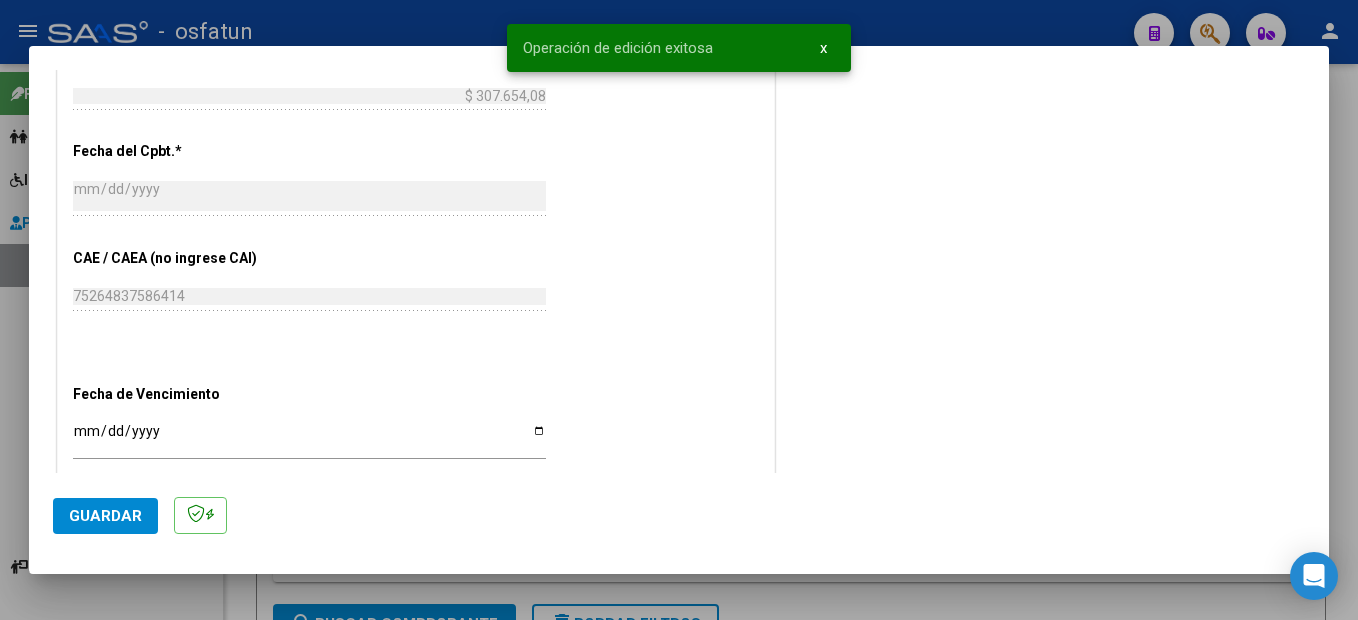 click at bounding box center [679, 310] 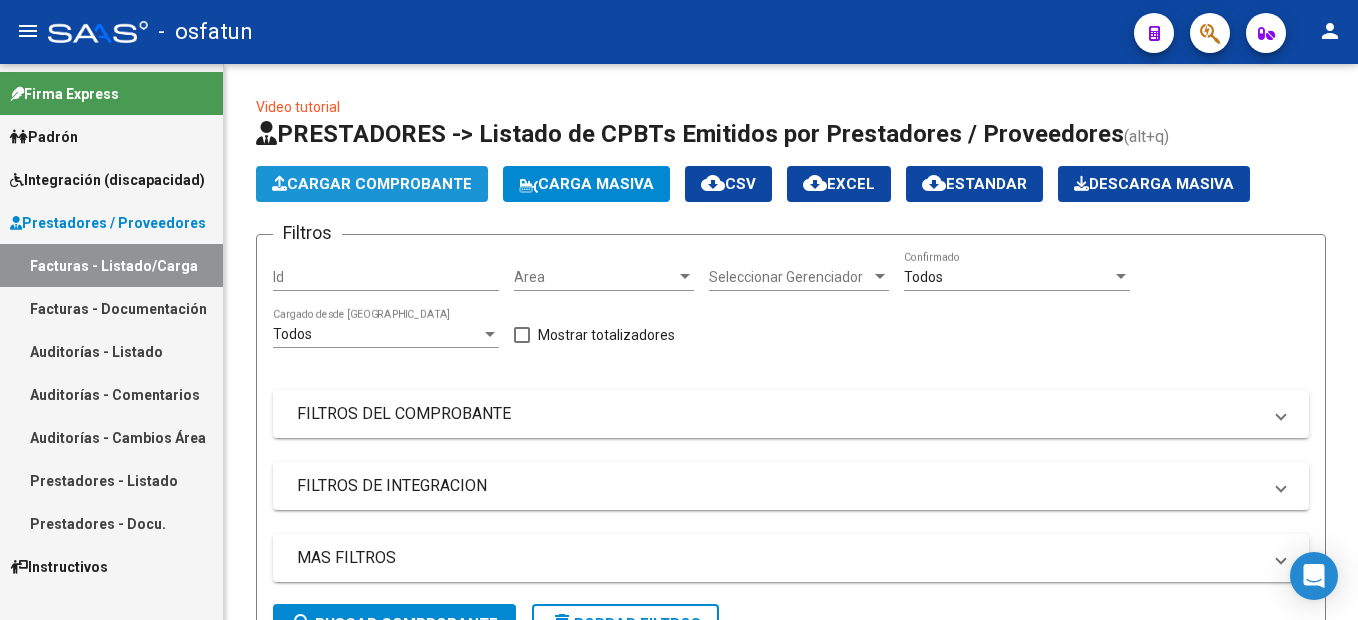 click on "Cargar Comprobante" 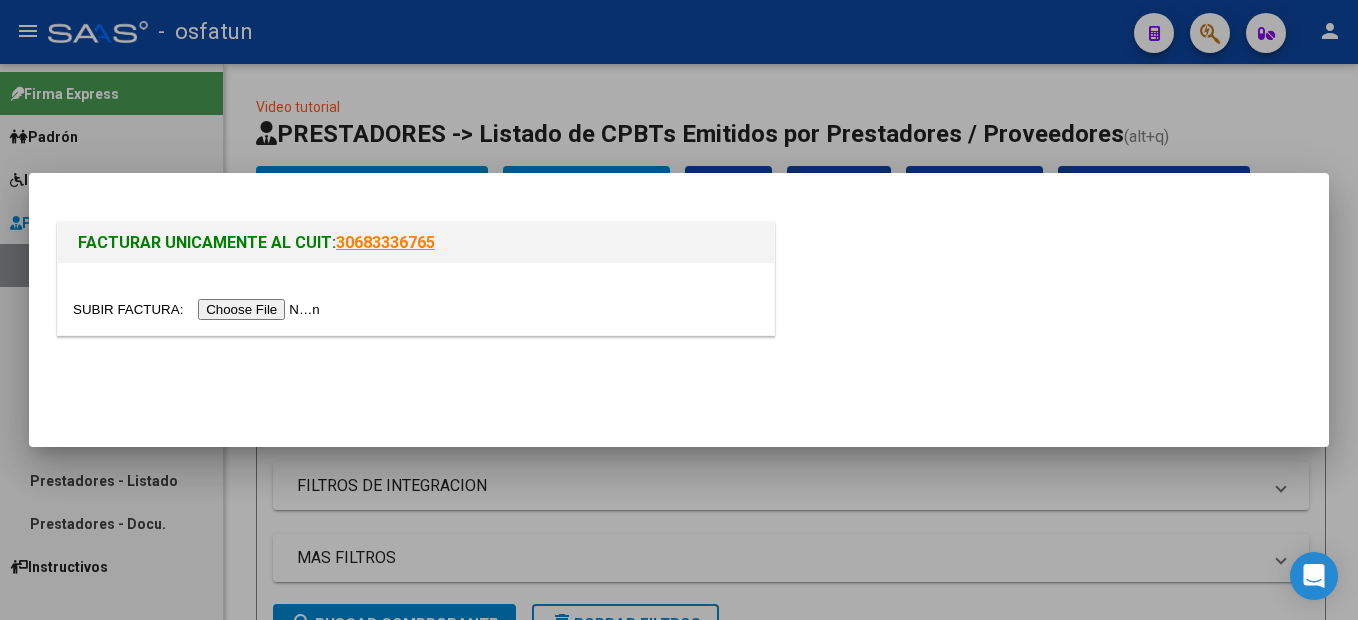 click at bounding box center [199, 309] 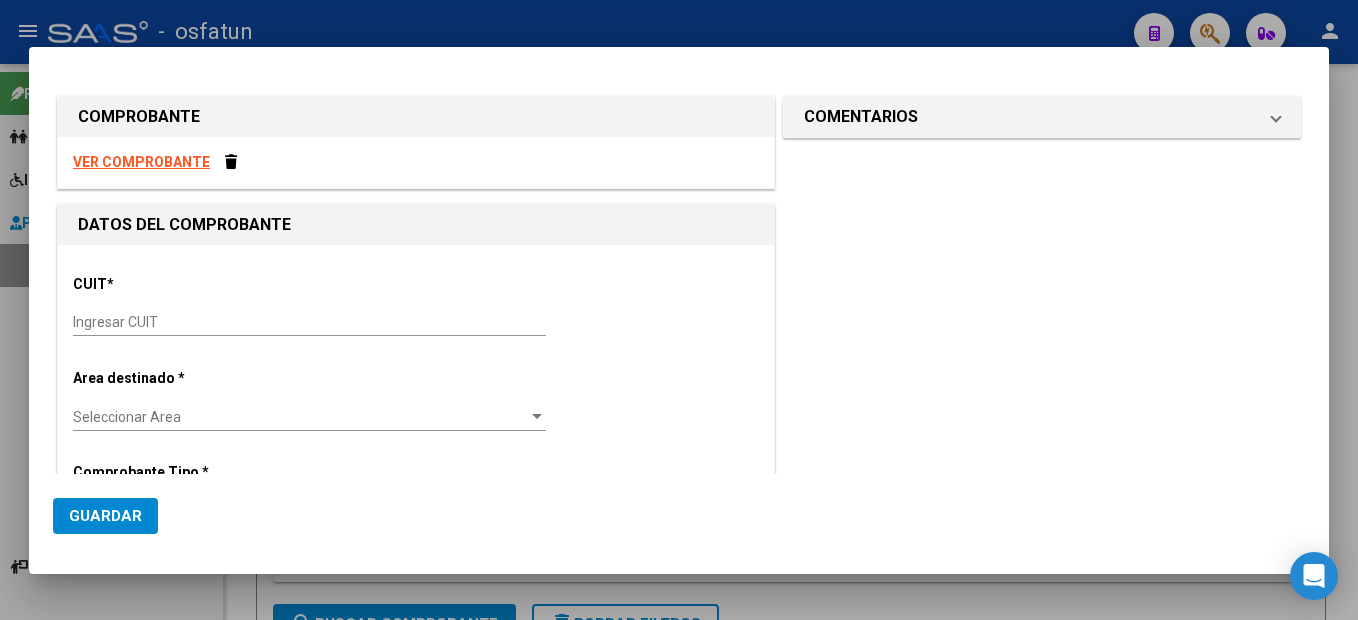 click on "Ingresar CUIT" at bounding box center (309, 323) 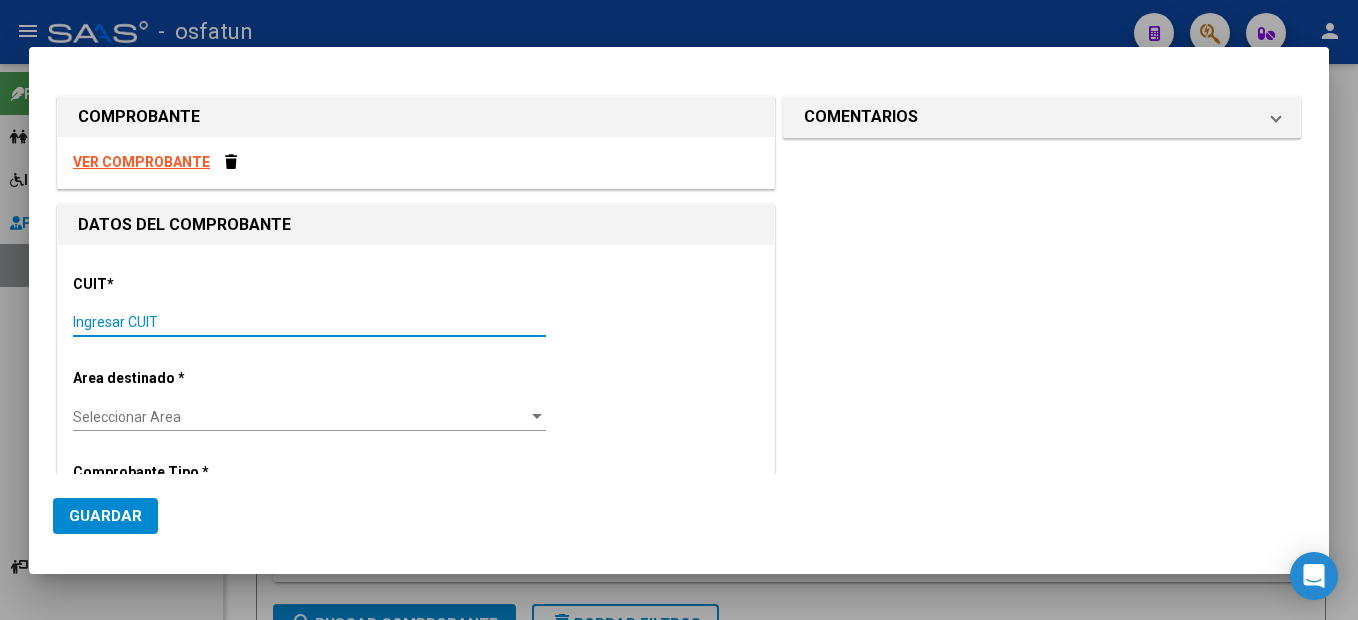 click on "Ingresar CUIT" at bounding box center (309, 322) 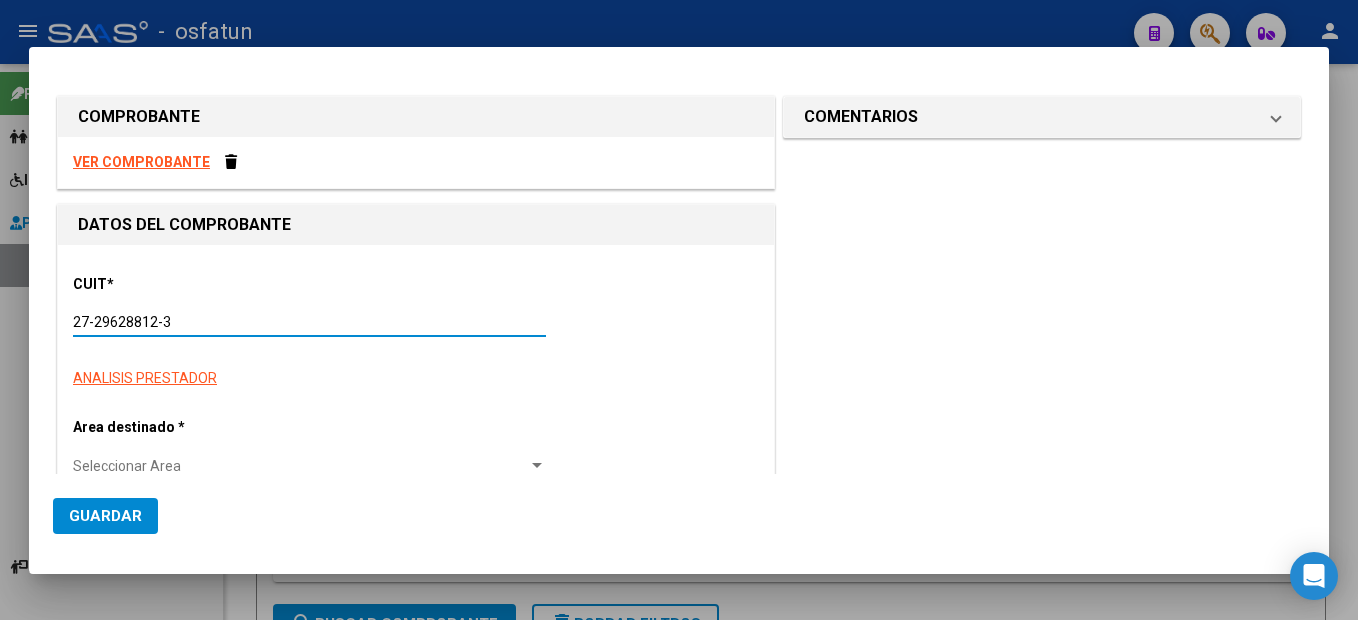 type on "27-29628812-3" 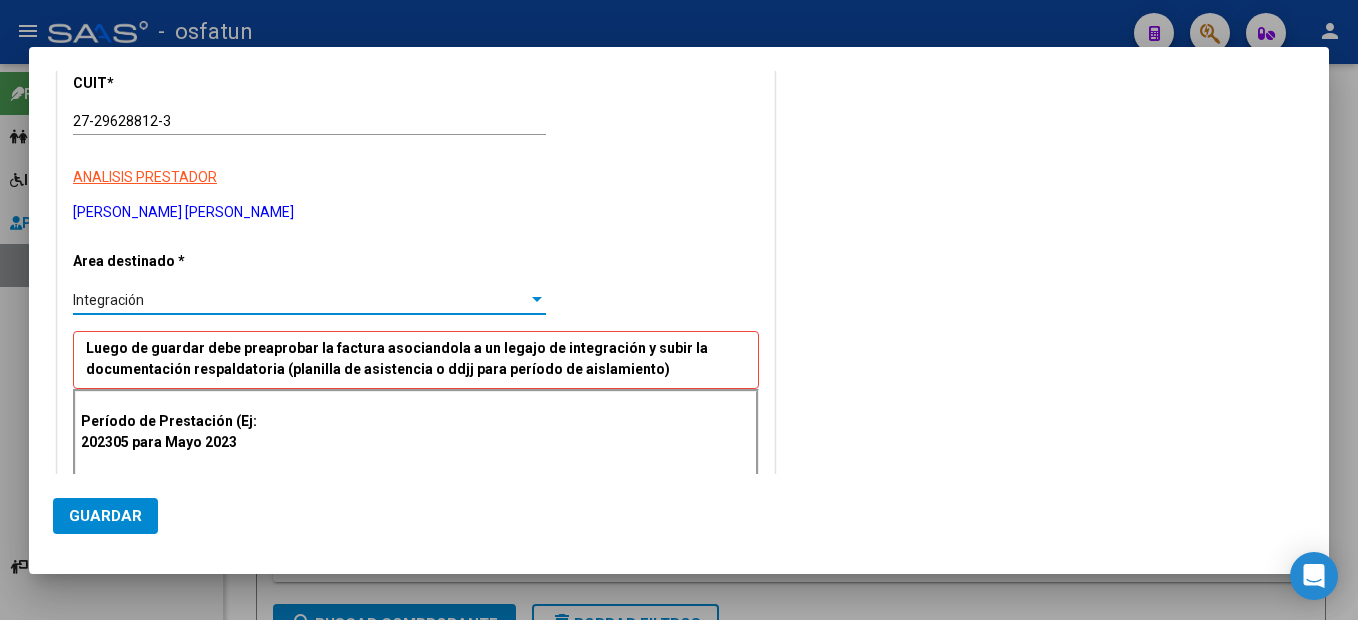 scroll, scrollTop: 401, scrollLeft: 0, axis: vertical 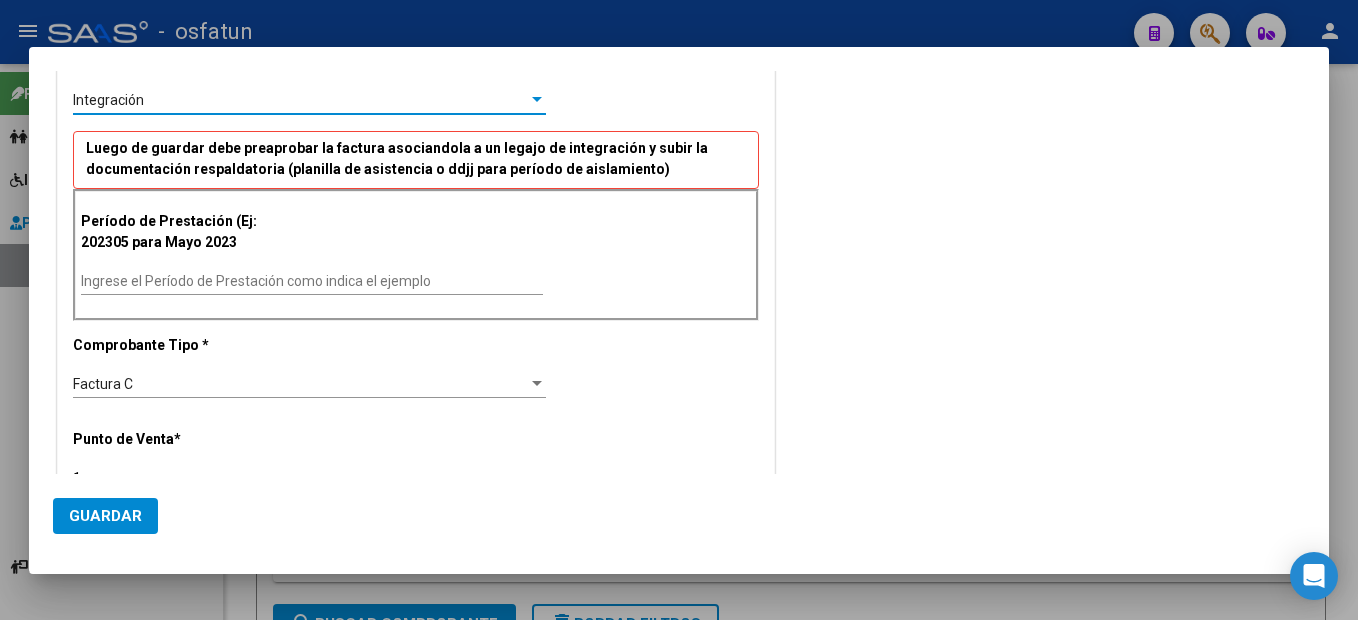 drag, startPoint x: 222, startPoint y: 283, endPoint x: 233, endPoint y: 278, distance: 12.083046 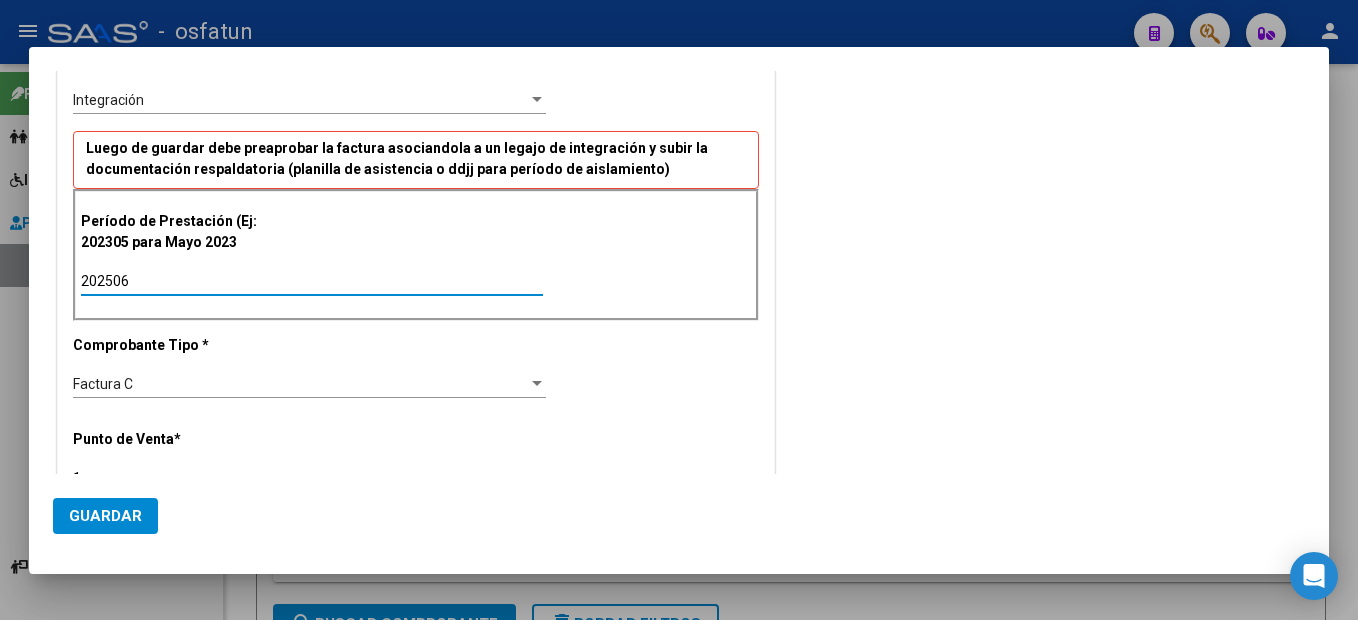 type on "202506" 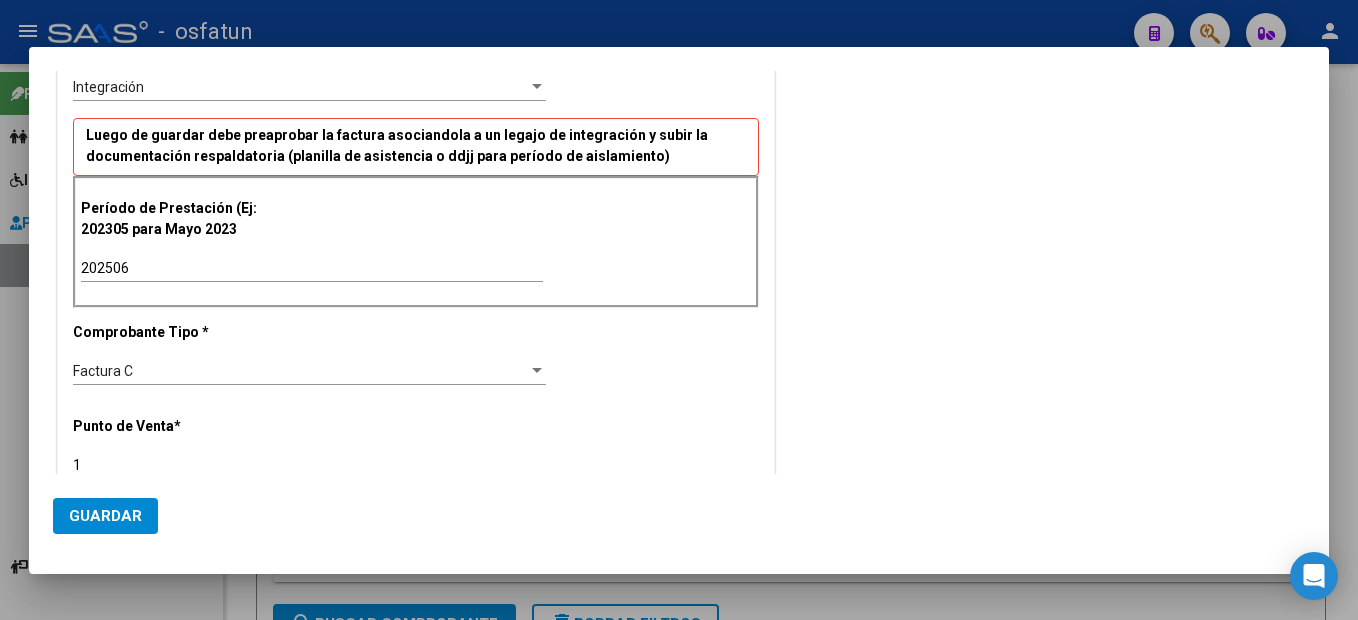 scroll, scrollTop: 702, scrollLeft: 0, axis: vertical 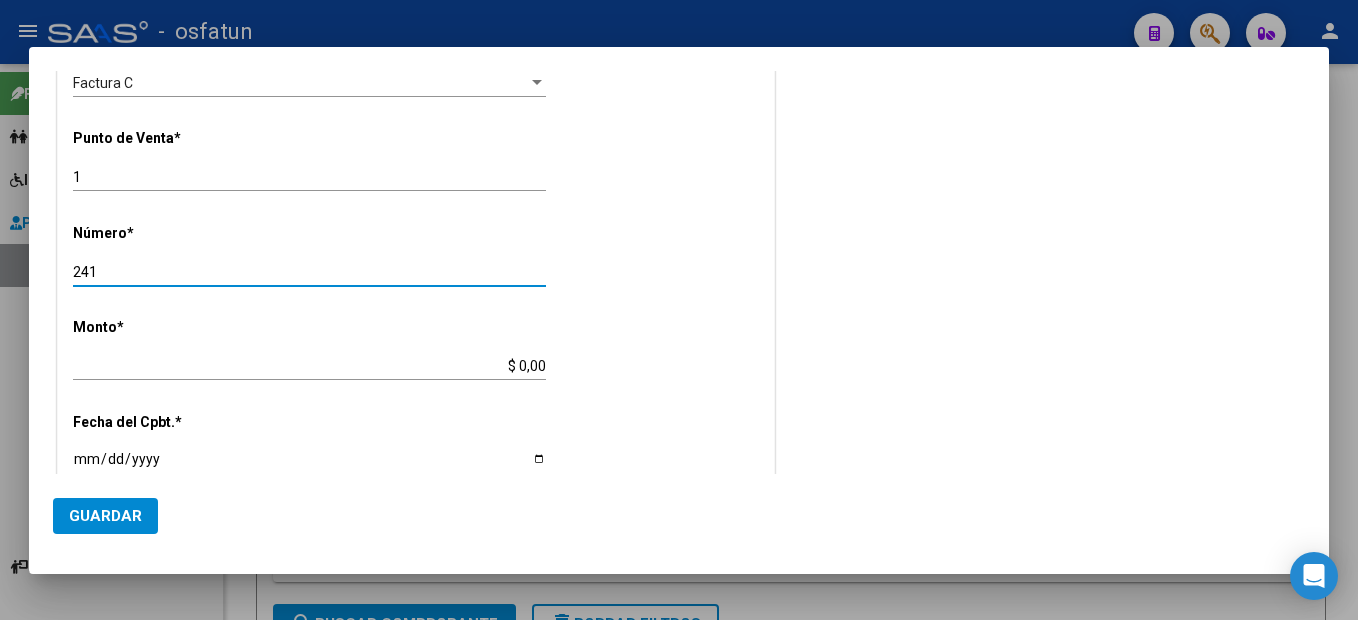 type on "241" 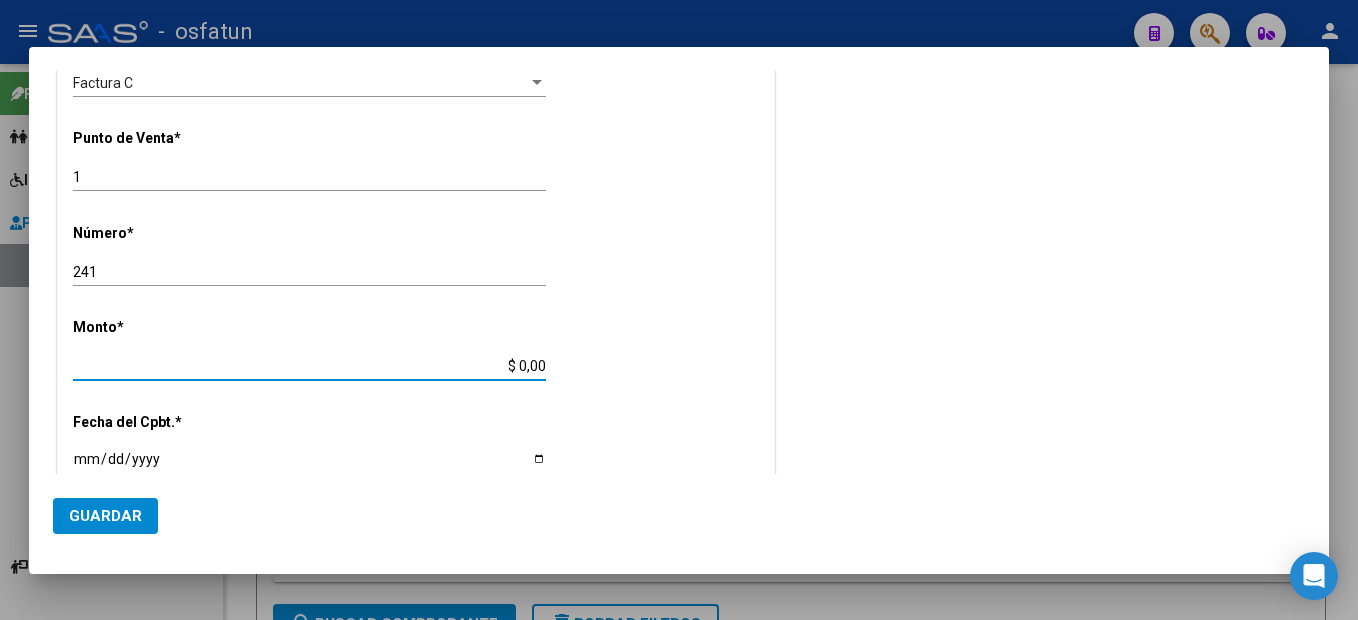 type on "$ 593.789,28" 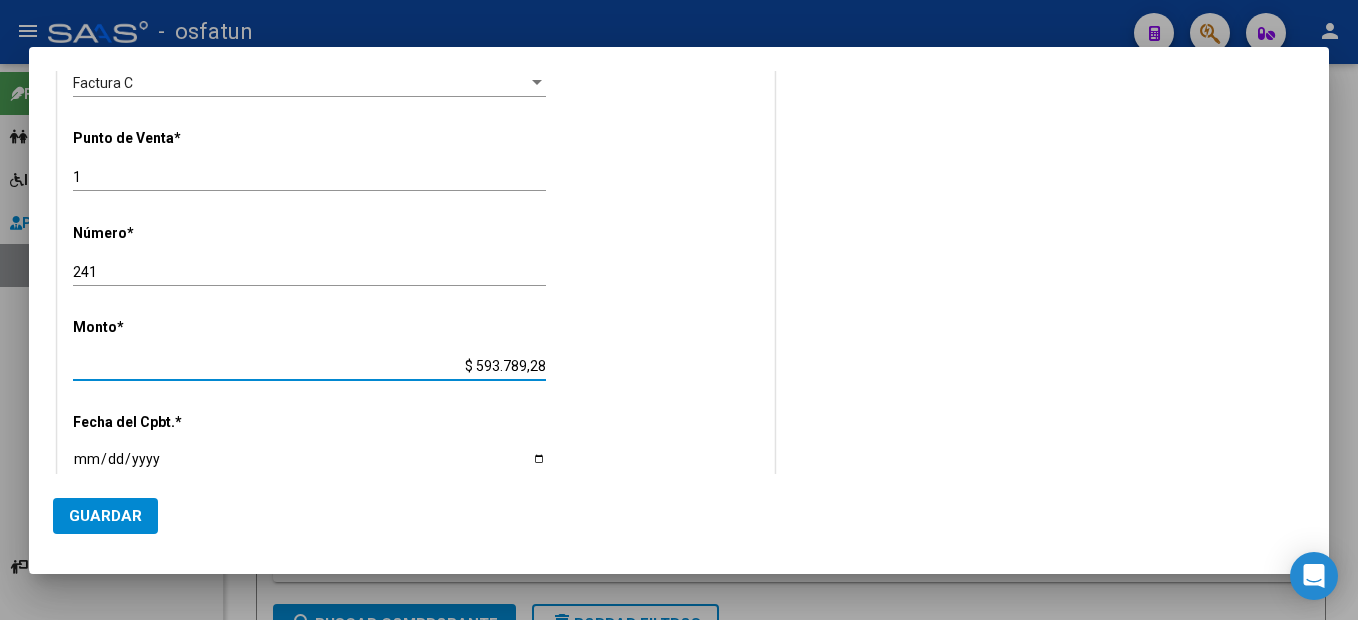 type on "75273985358407" 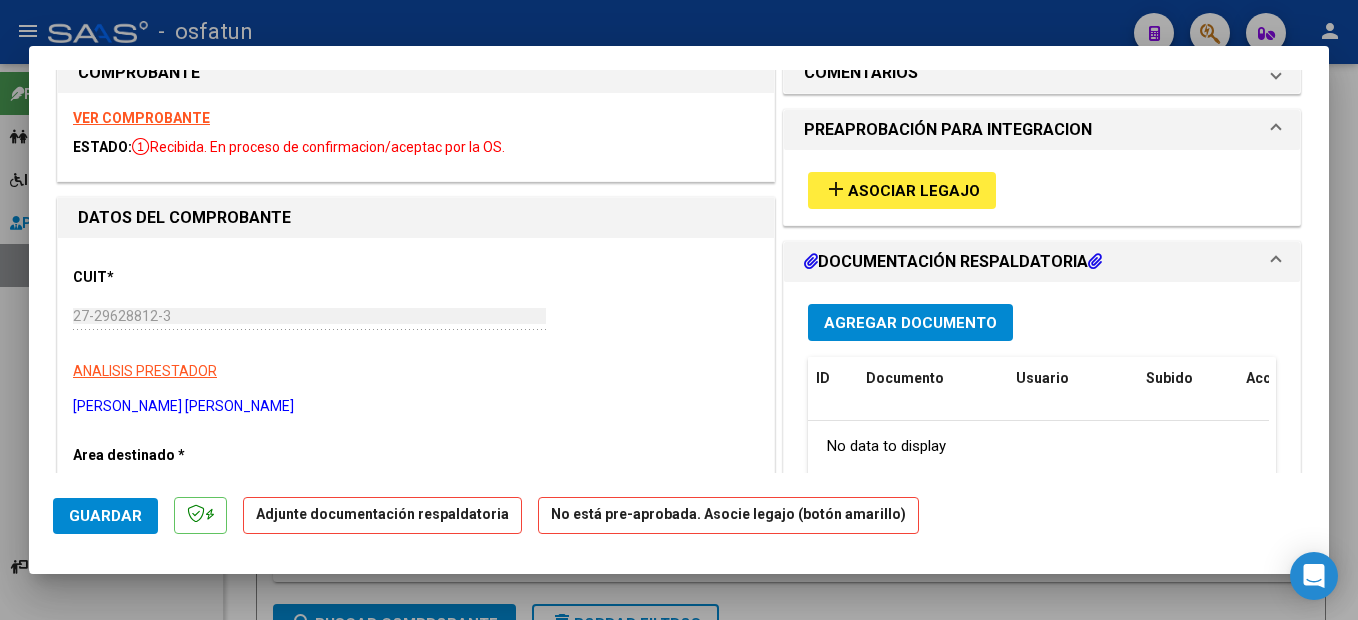 scroll, scrollTop: 0, scrollLeft: 0, axis: both 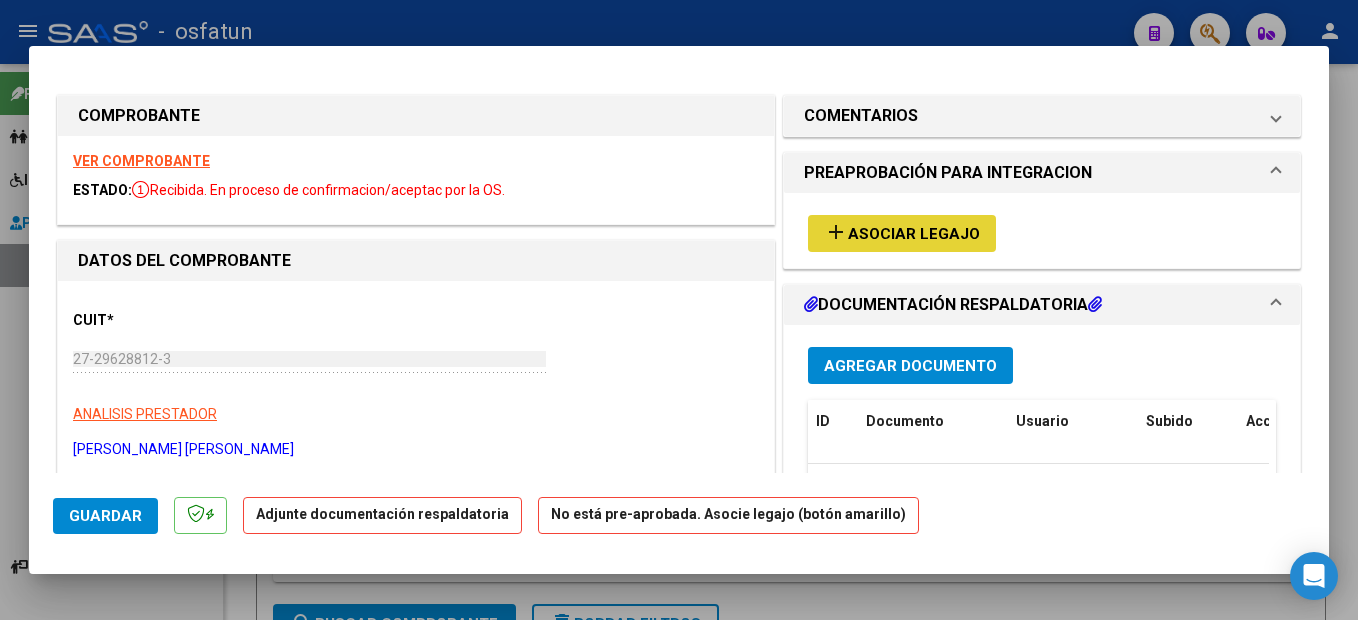 click on "Asociar Legajo" at bounding box center [914, 234] 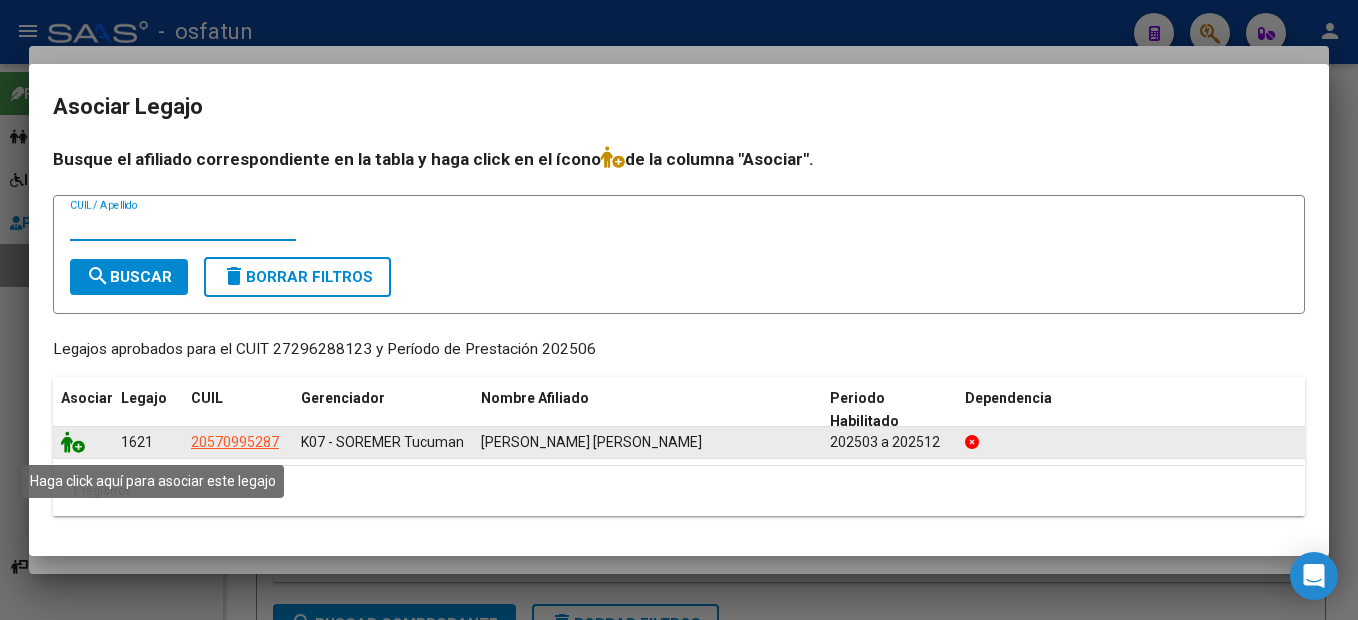 click 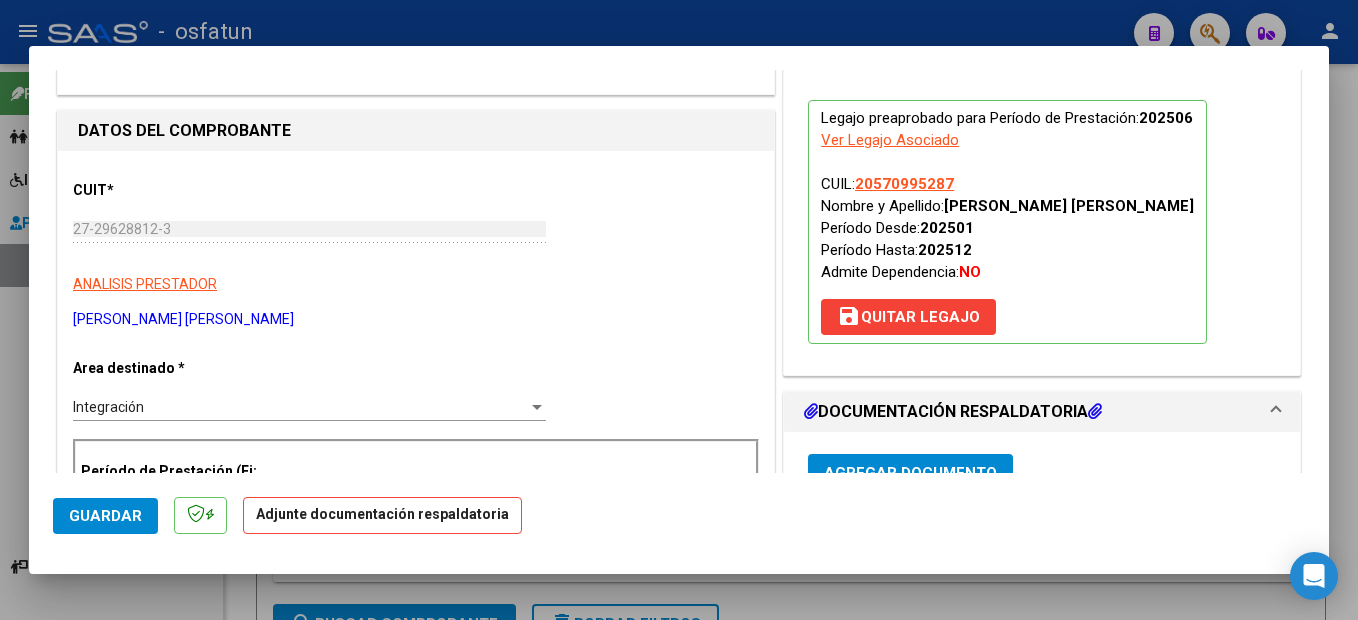 scroll, scrollTop: 300, scrollLeft: 0, axis: vertical 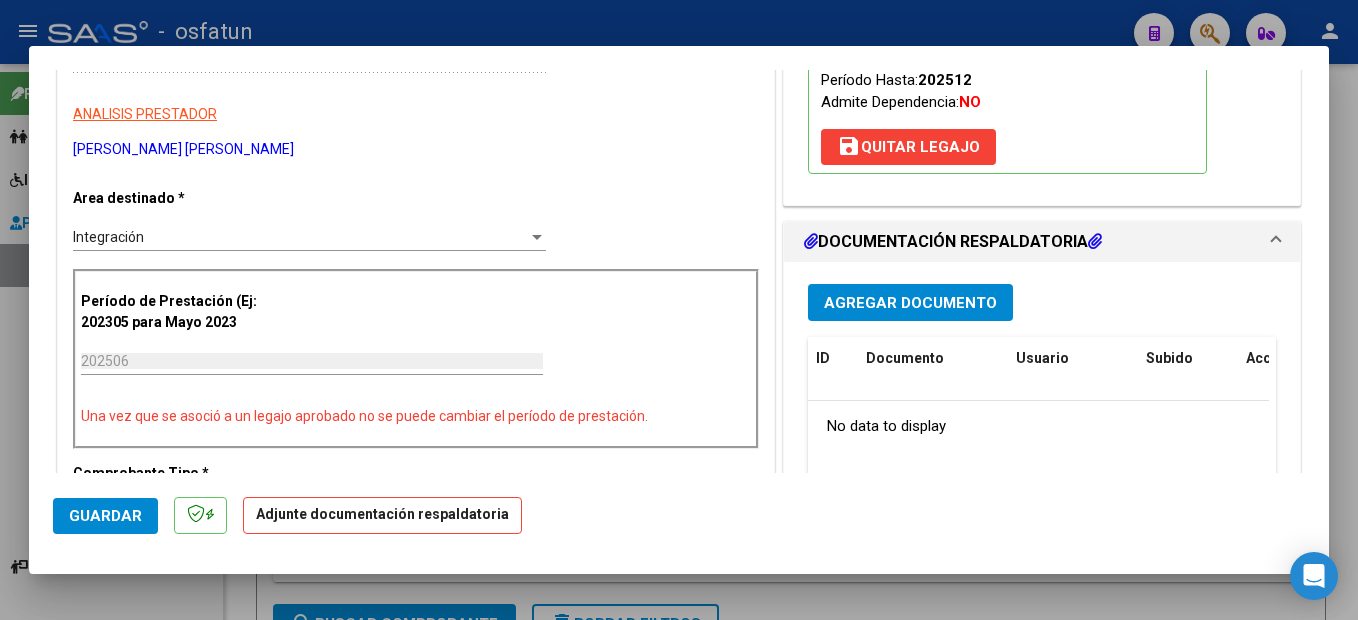 click on "Agregar Documento" at bounding box center [910, 303] 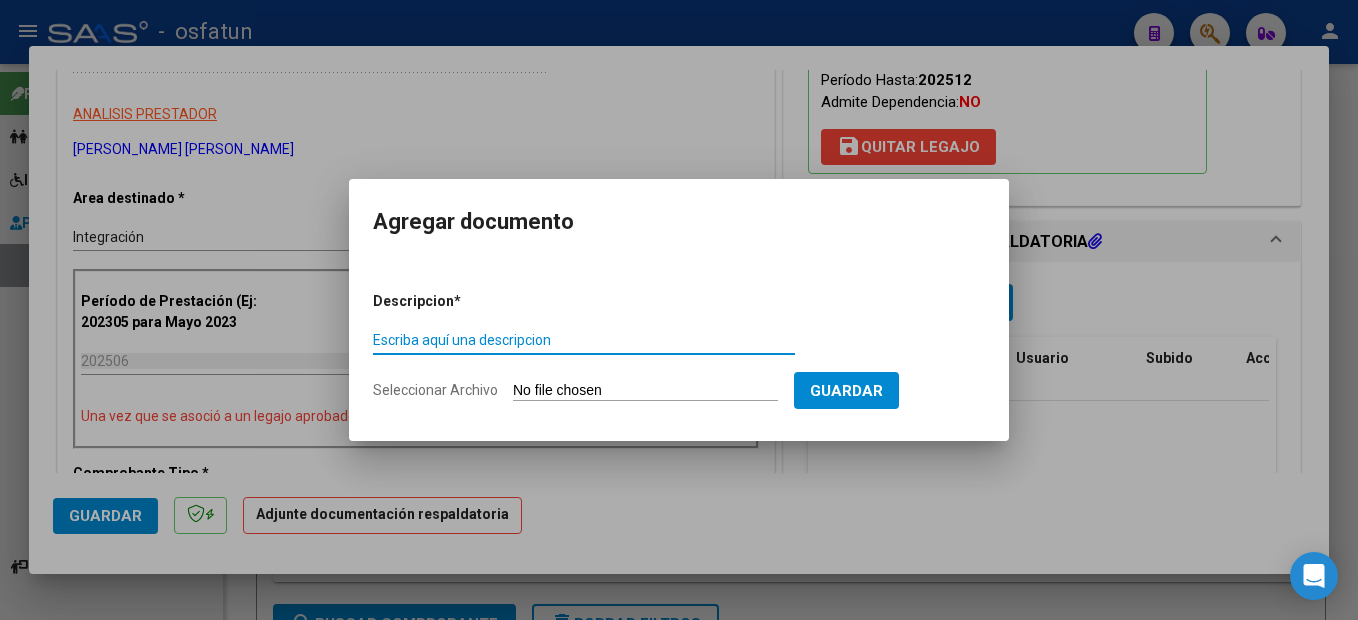 click on "Escriba aquí una descripcion" at bounding box center [584, 340] 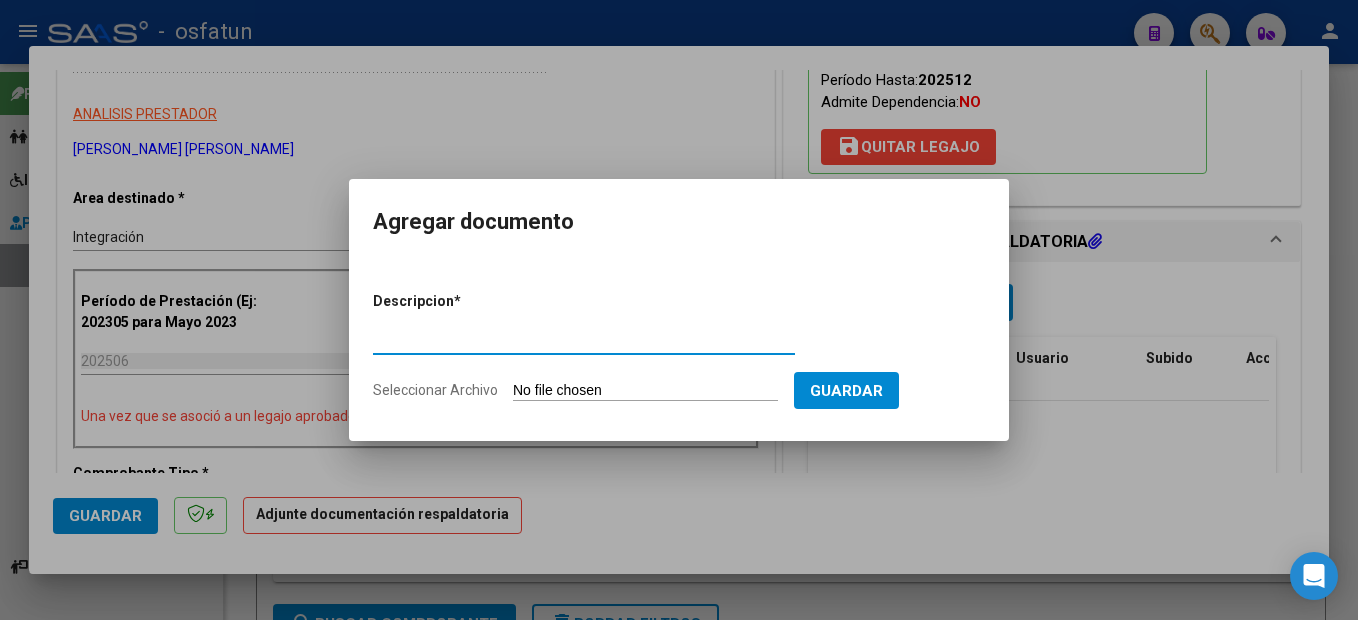 type on "PLANILLA DE ASISTENCIA" 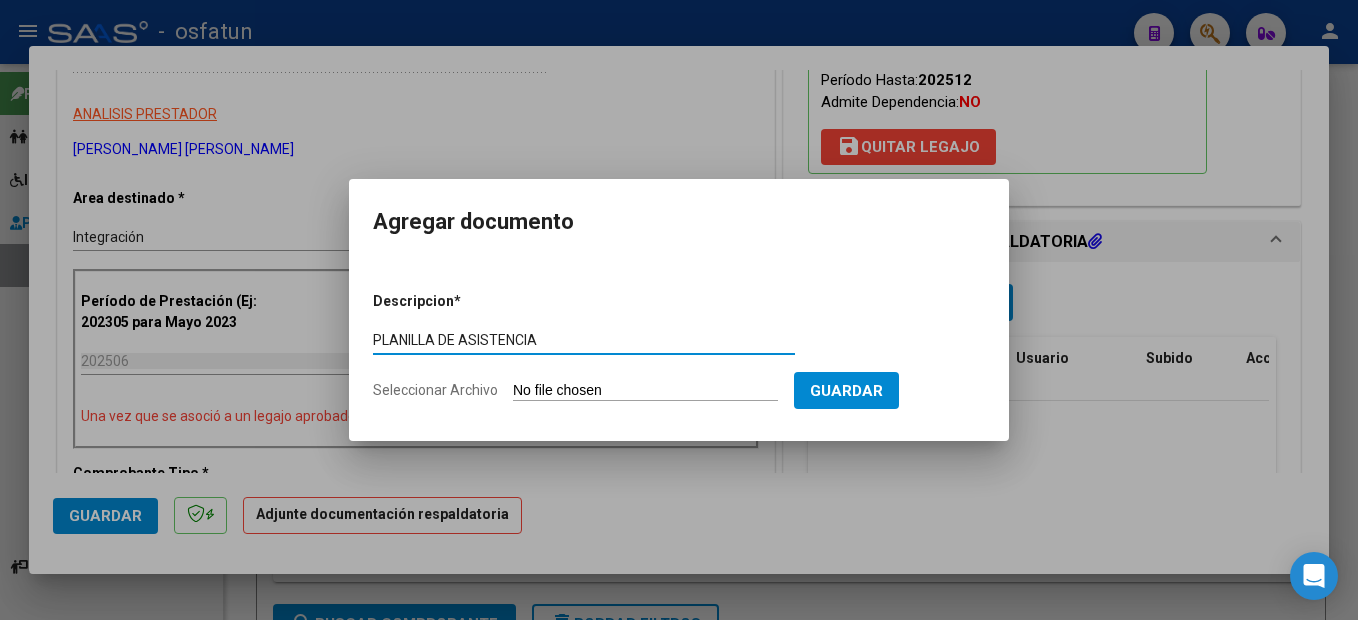 click on "Seleccionar Archivo" at bounding box center (645, 391) 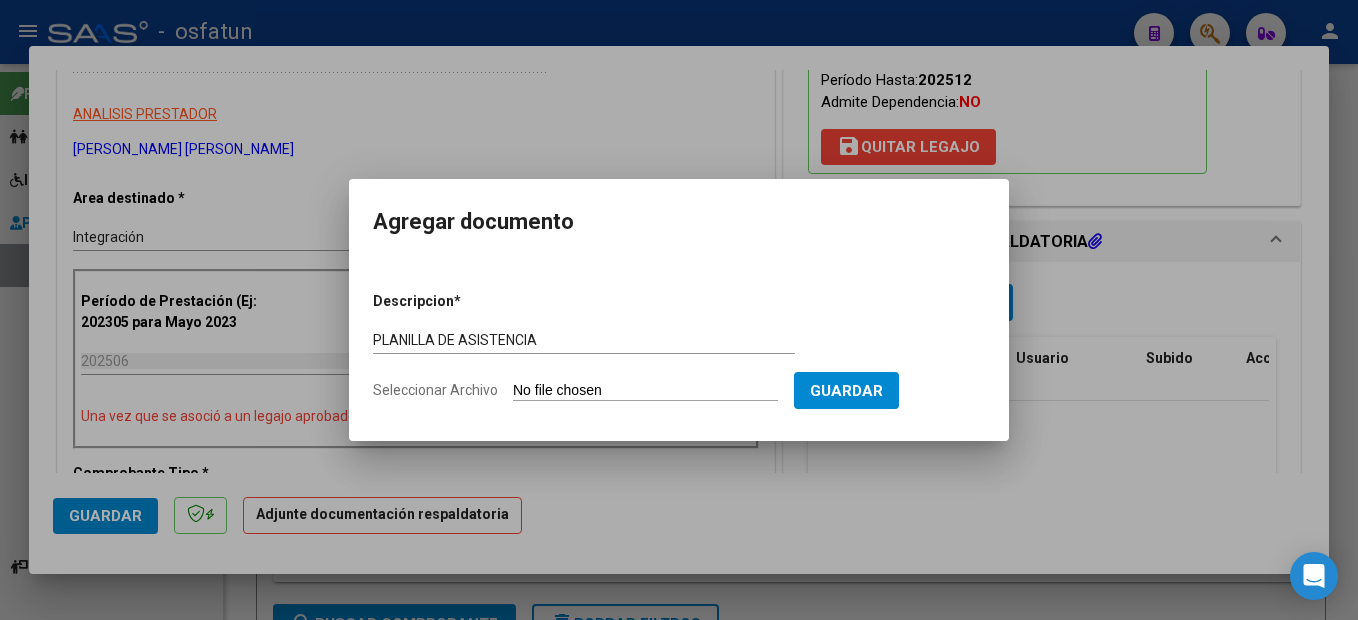 type on "C:\fakepath\250708100407.pdf" 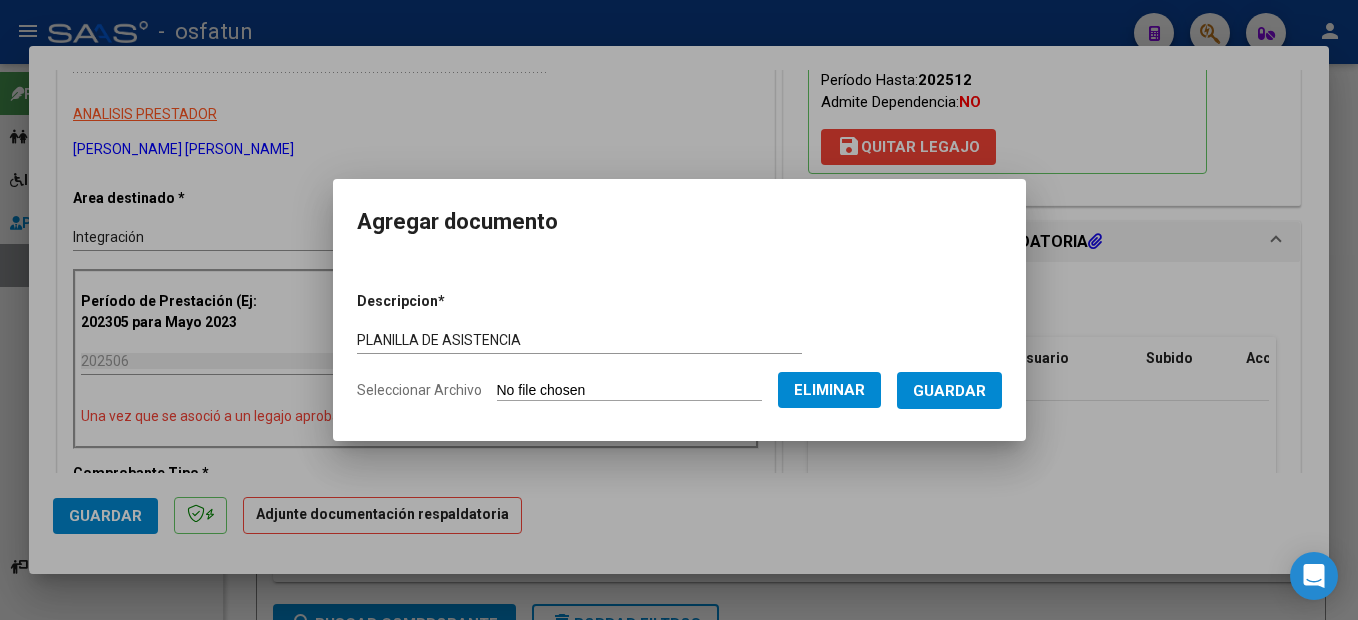 click on "Guardar" at bounding box center (949, 391) 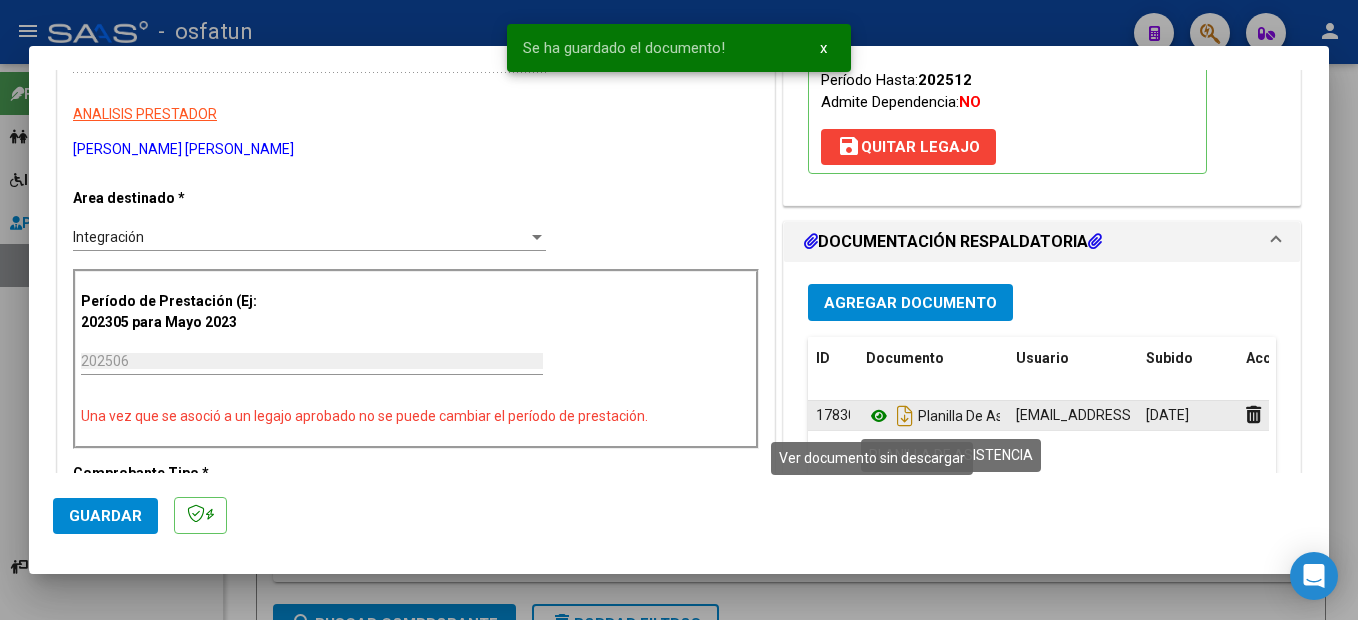 click 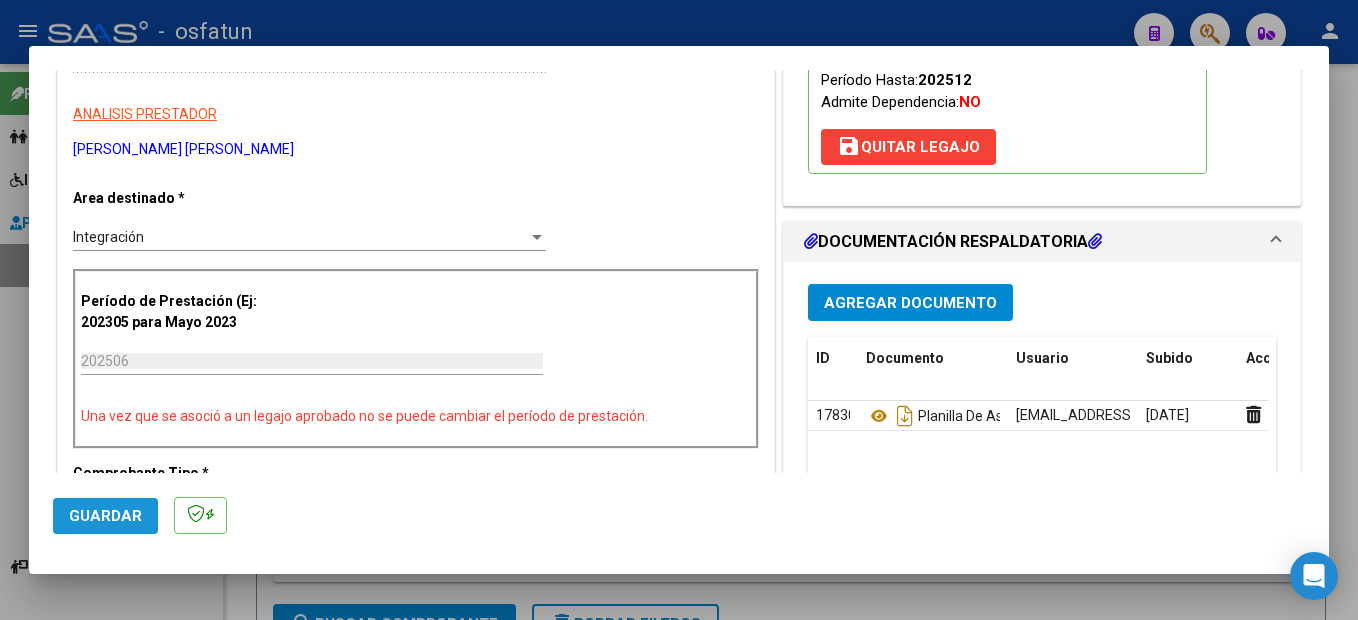 click on "Guardar" 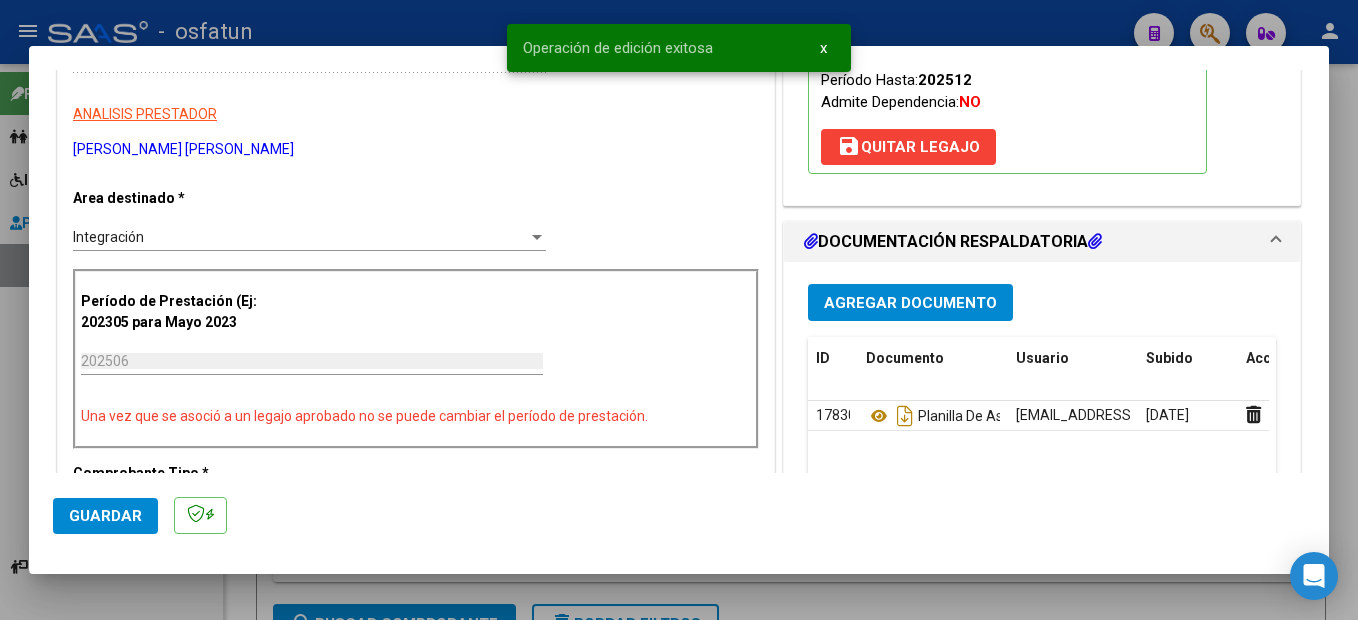 click at bounding box center (679, 310) 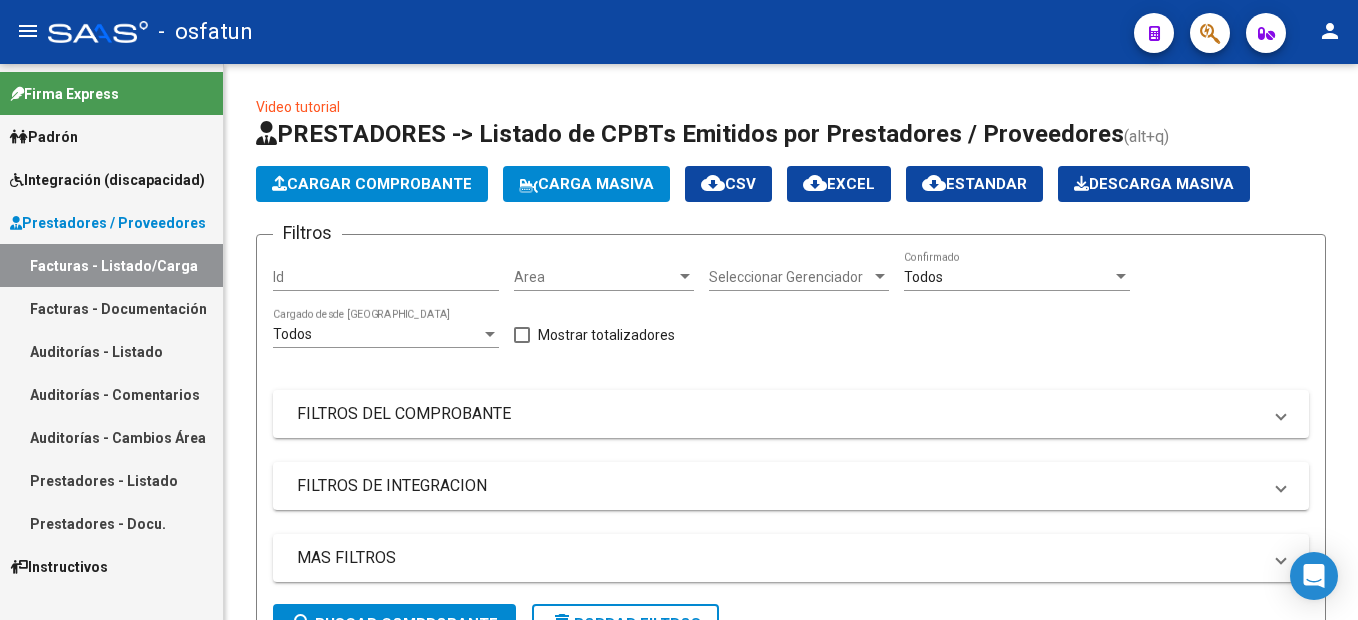 click on "Cargar Comprobante" 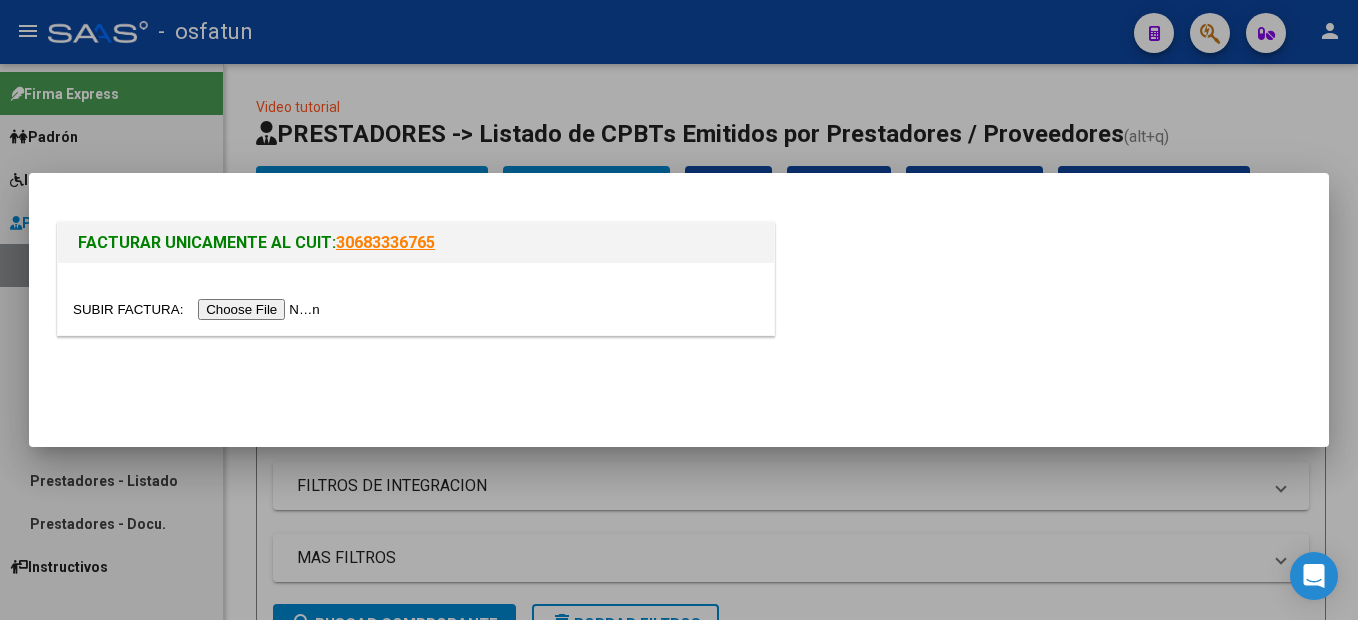 click at bounding box center (199, 309) 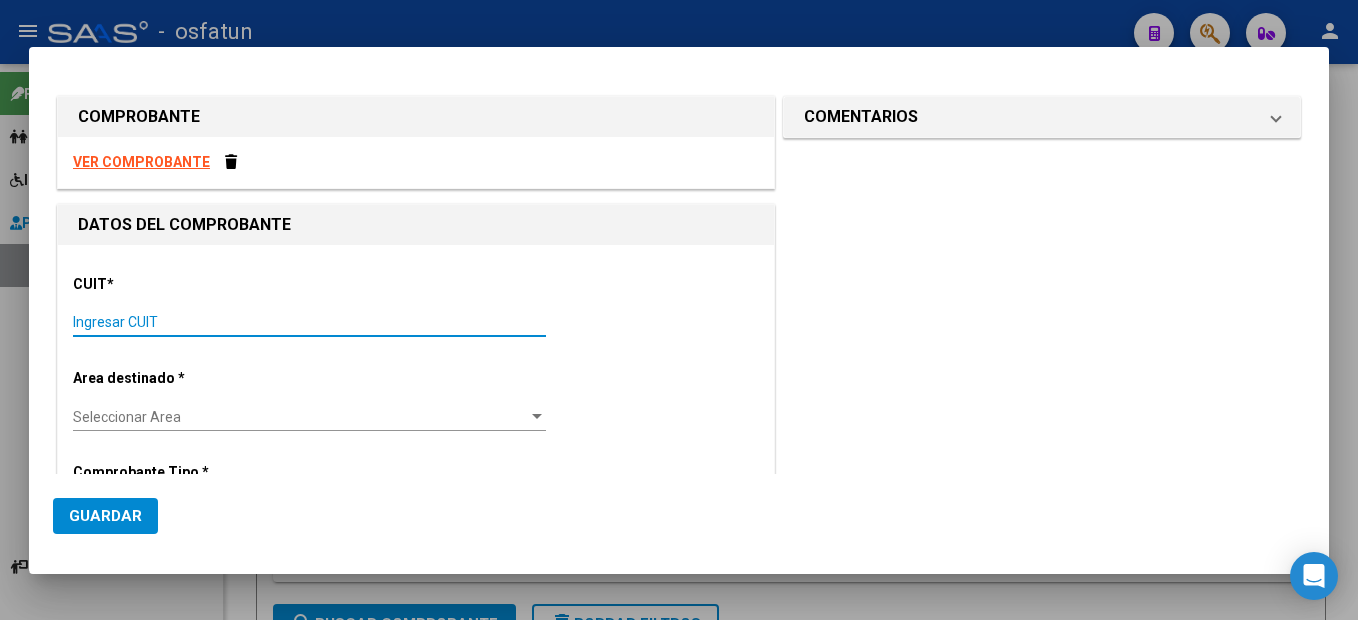 click on "Ingresar CUIT" at bounding box center (309, 322) 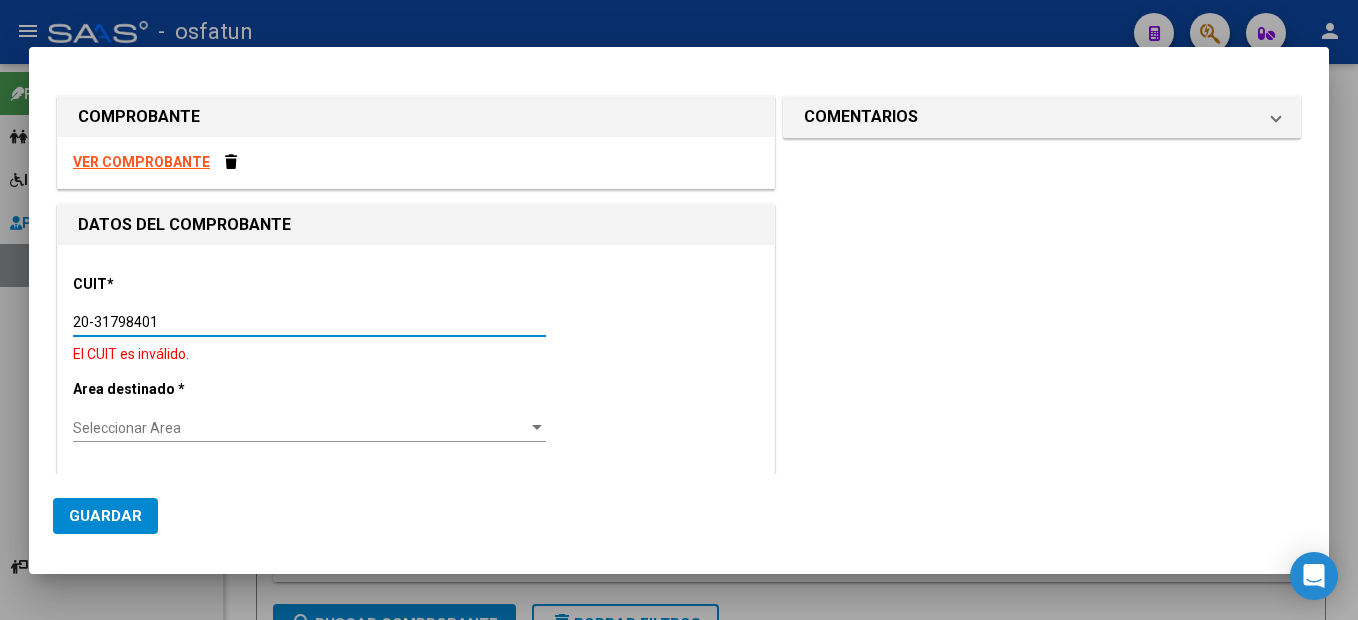 type on "20-31798401-5" 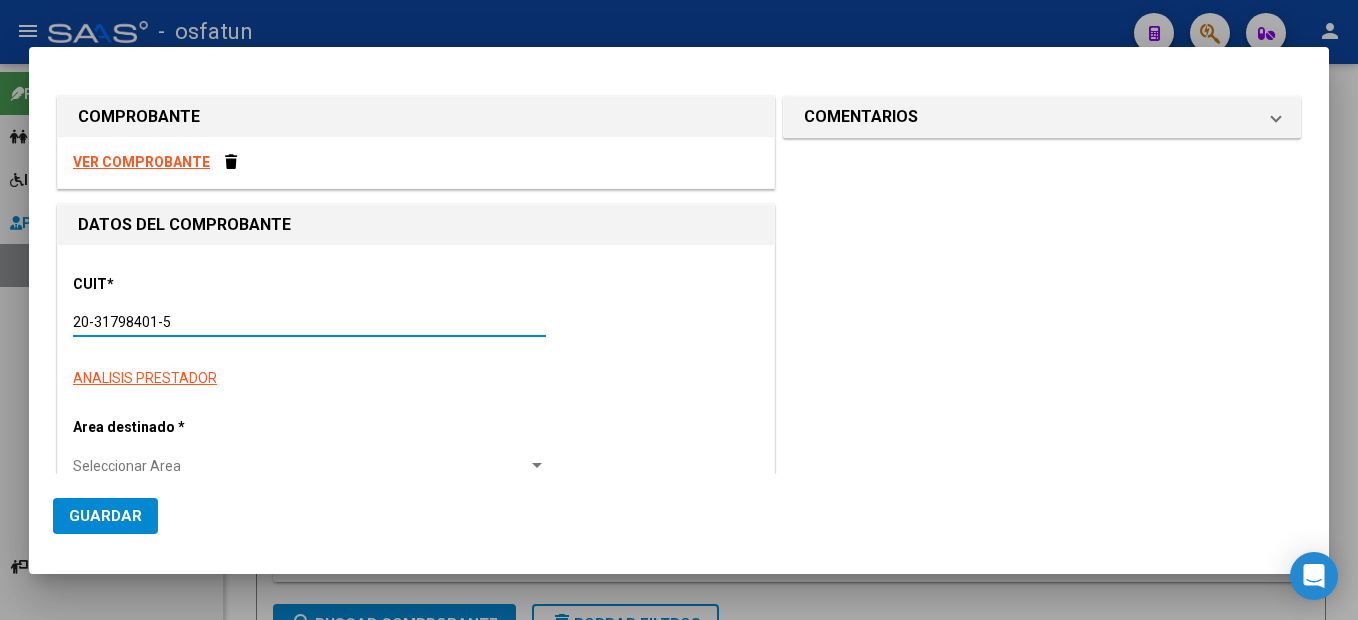 type on "1" 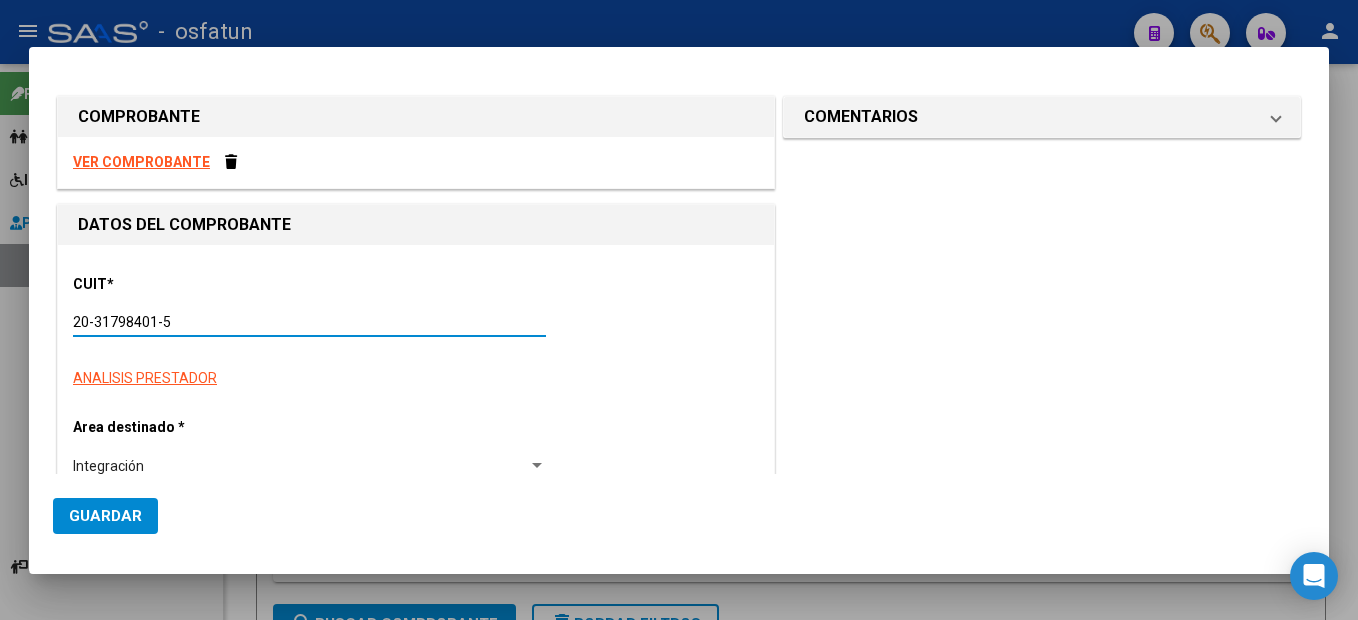 type on "20-31798401-5" 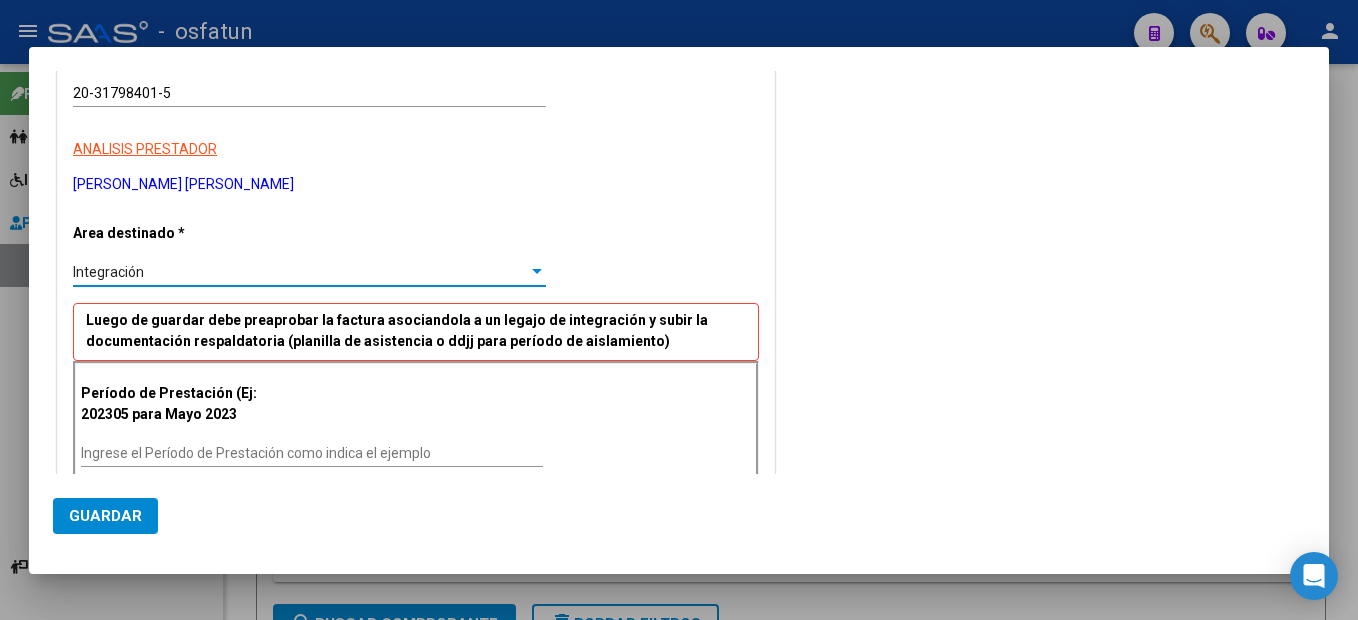 scroll, scrollTop: 429, scrollLeft: 0, axis: vertical 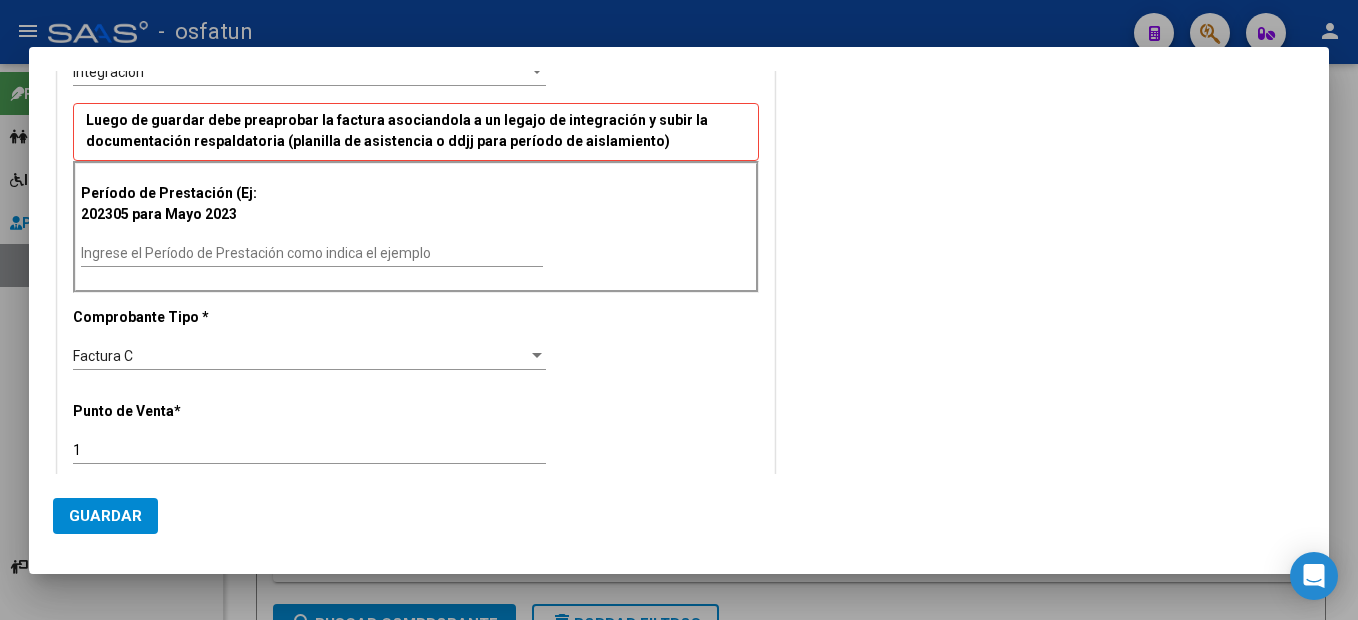 click on "Ingrese el Período de Prestación como indica el ejemplo" at bounding box center [312, 253] 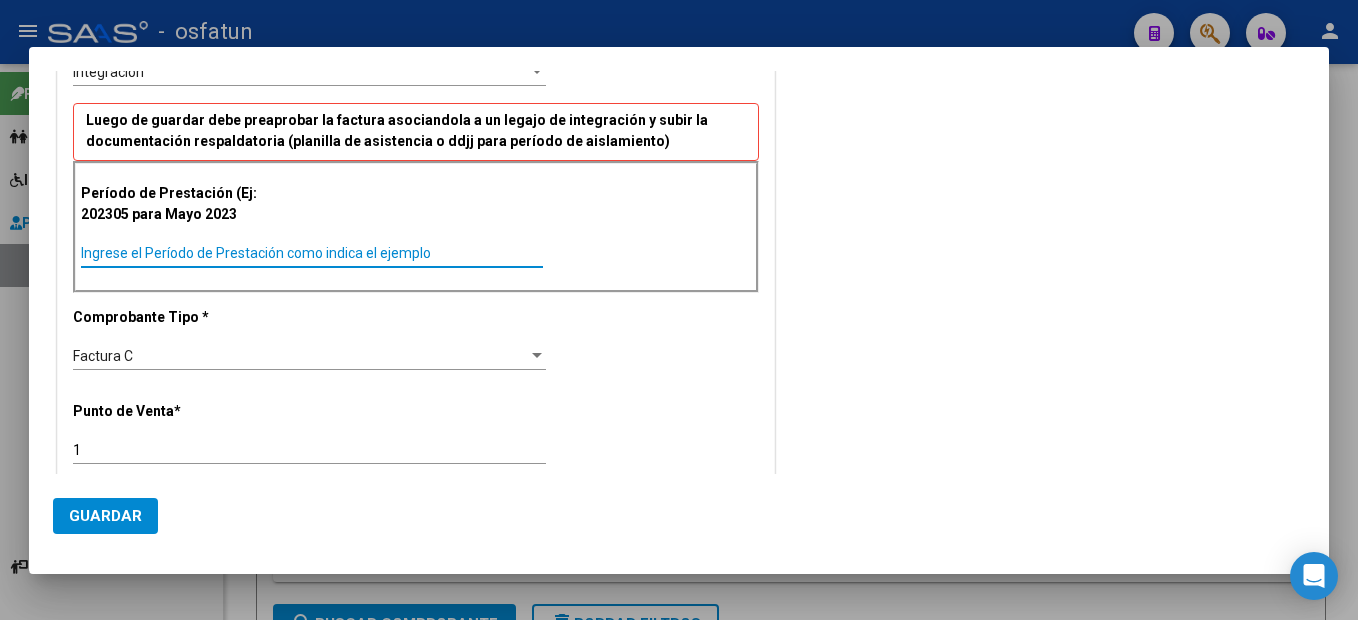 click on "Ingrese el Período de Prestación como indica el ejemplo" at bounding box center (312, 253) 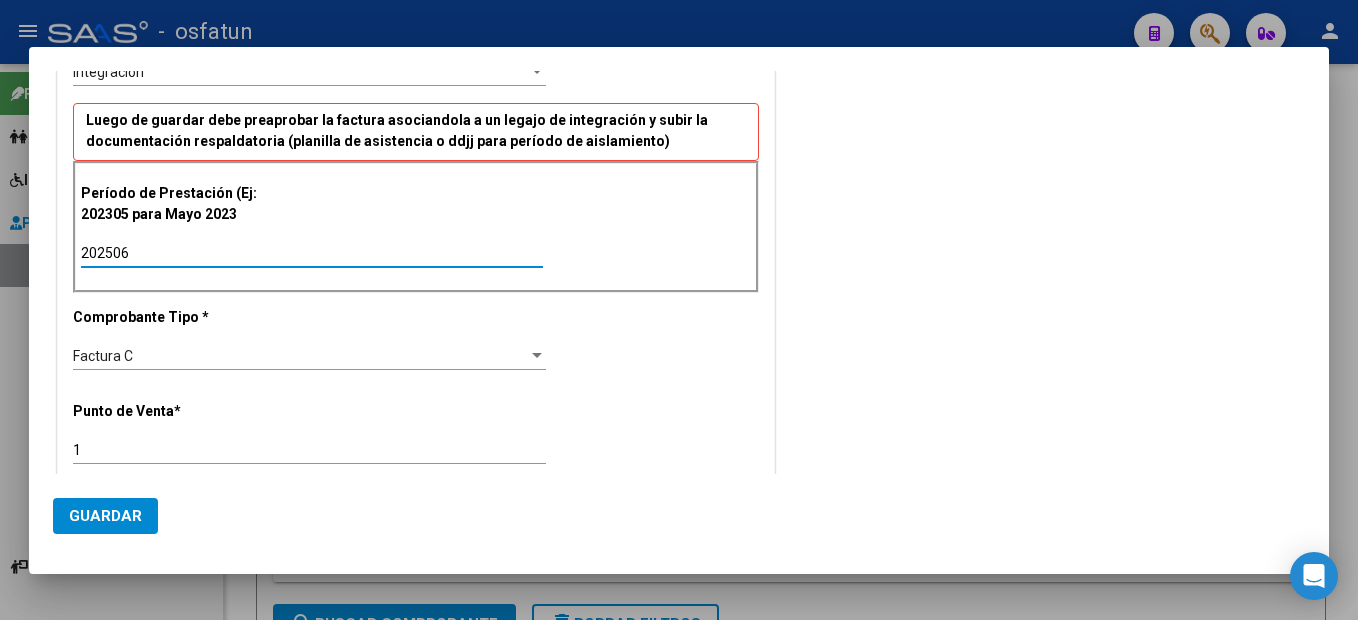 type on "202506" 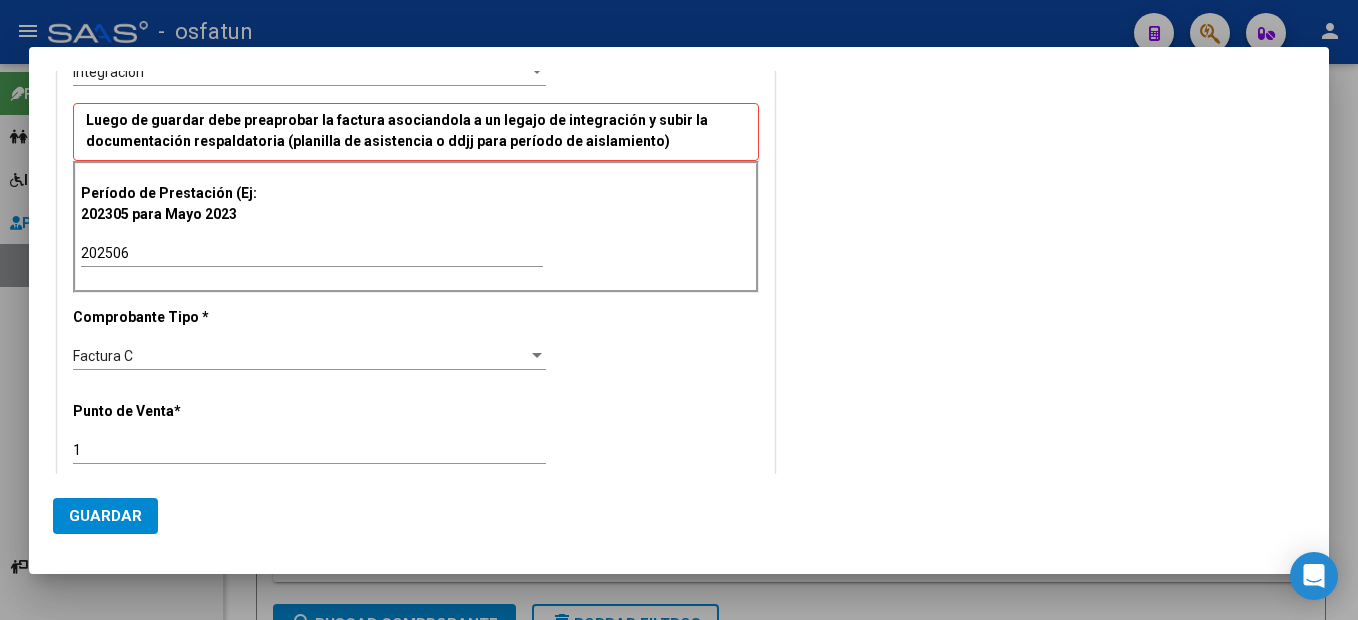 scroll, scrollTop: 702, scrollLeft: 0, axis: vertical 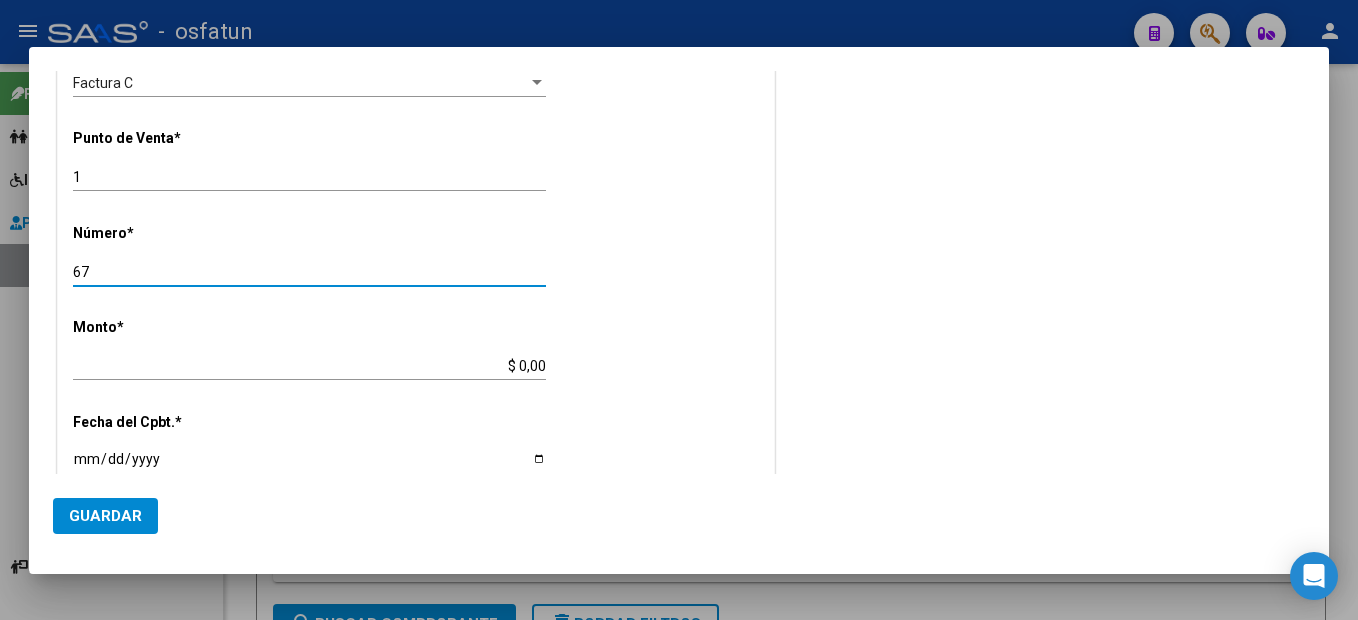 type on "67" 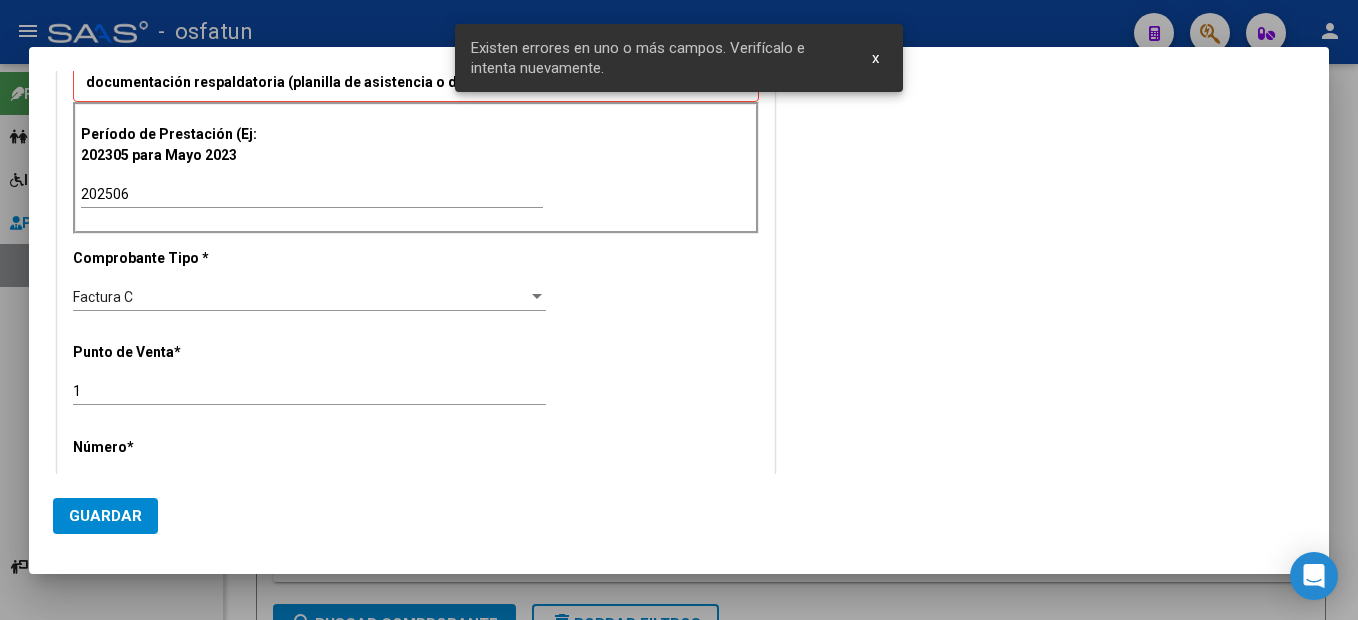 scroll, scrollTop: 0, scrollLeft: 0, axis: both 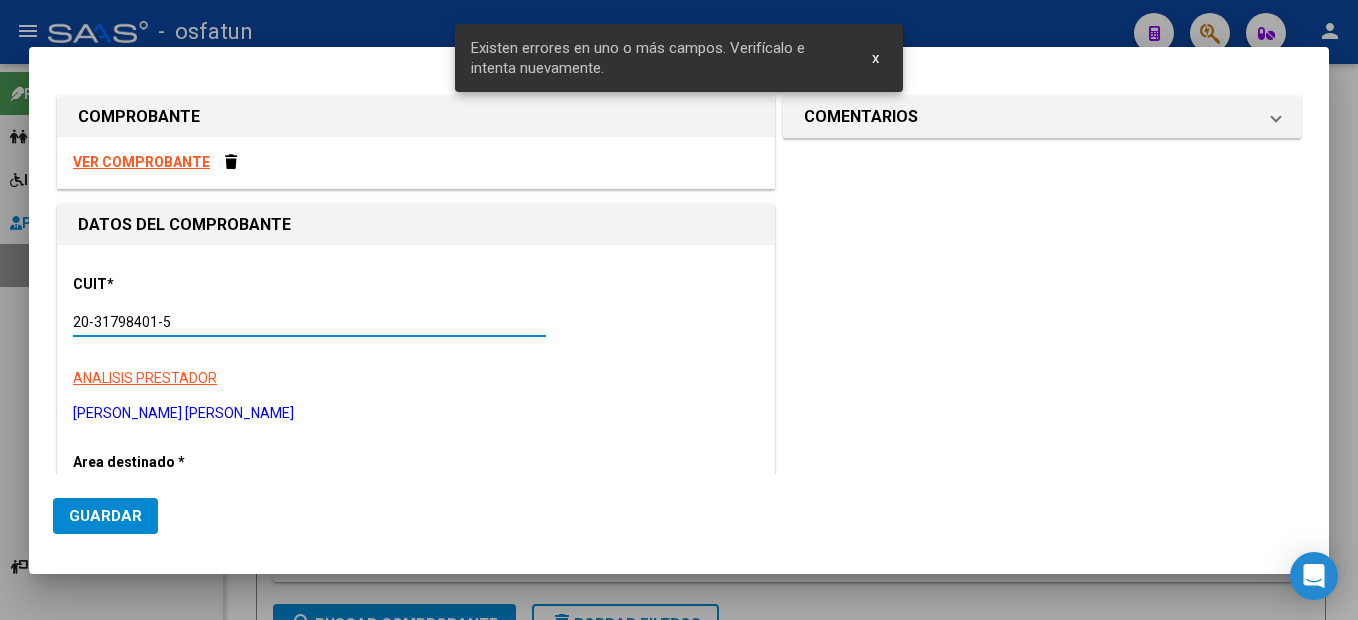 drag, startPoint x: 197, startPoint y: 319, endPoint x: -4, endPoint y: 321, distance: 201.00995 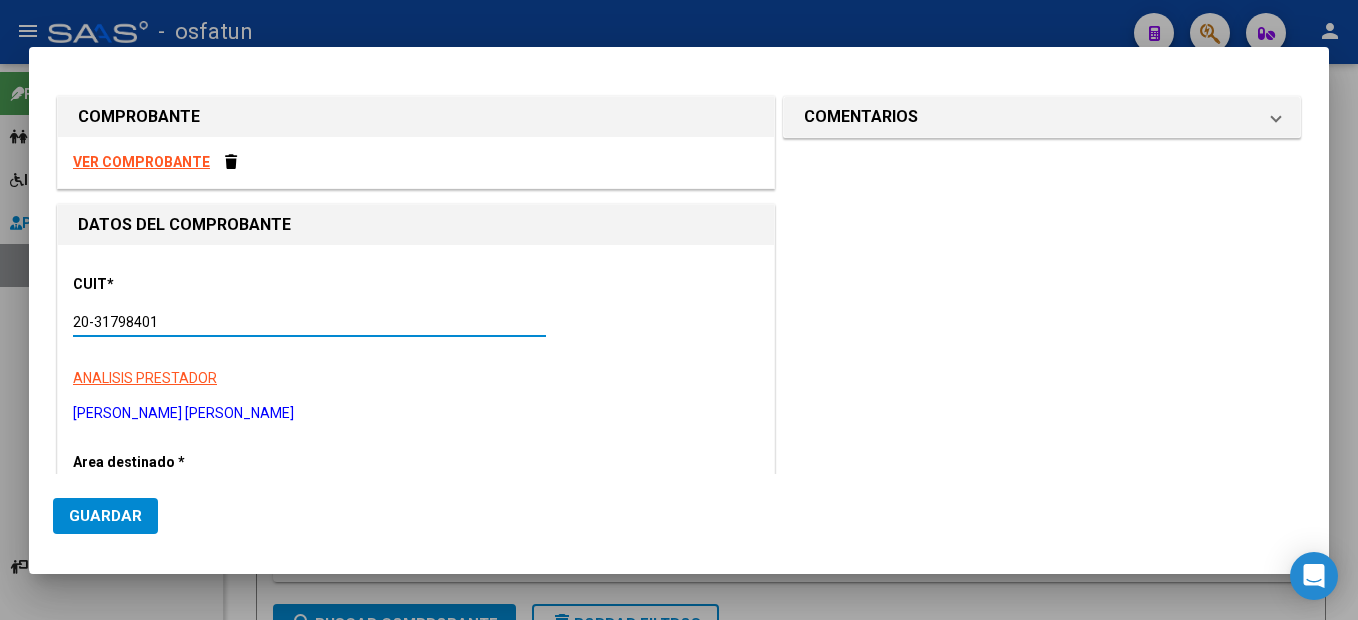 type on "20-31798401-5" 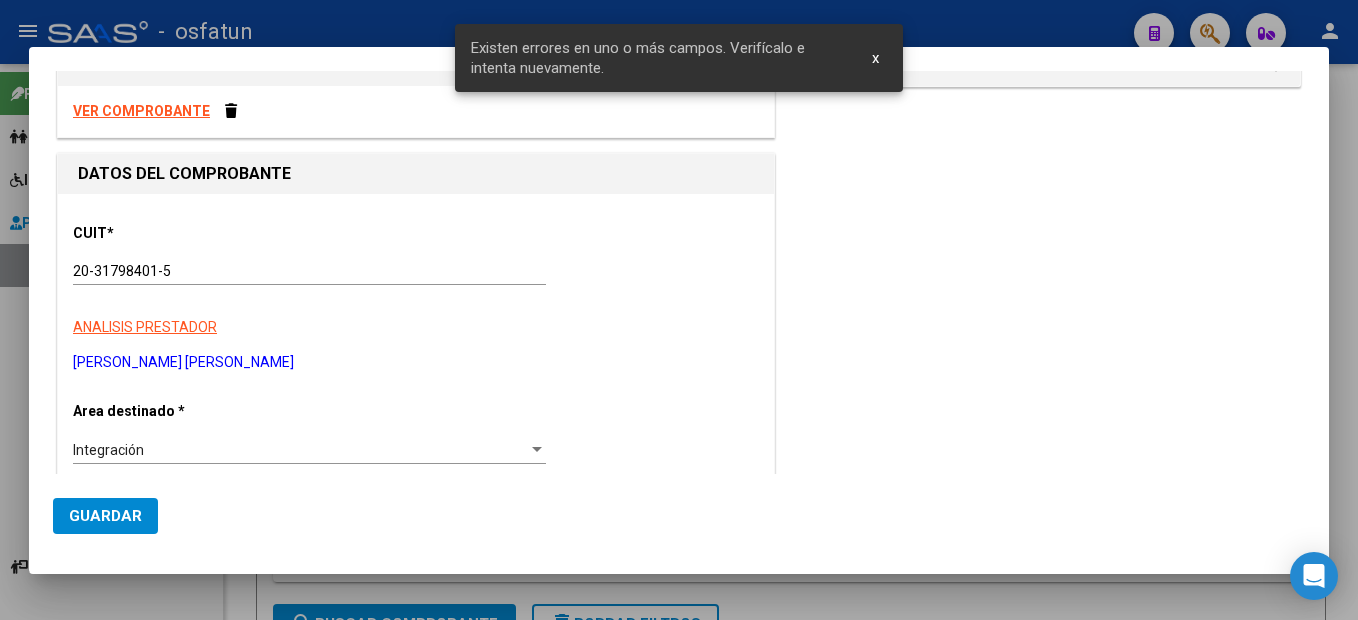 scroll, scrollTop: 410, scrollLeft: 0, axis: vertical 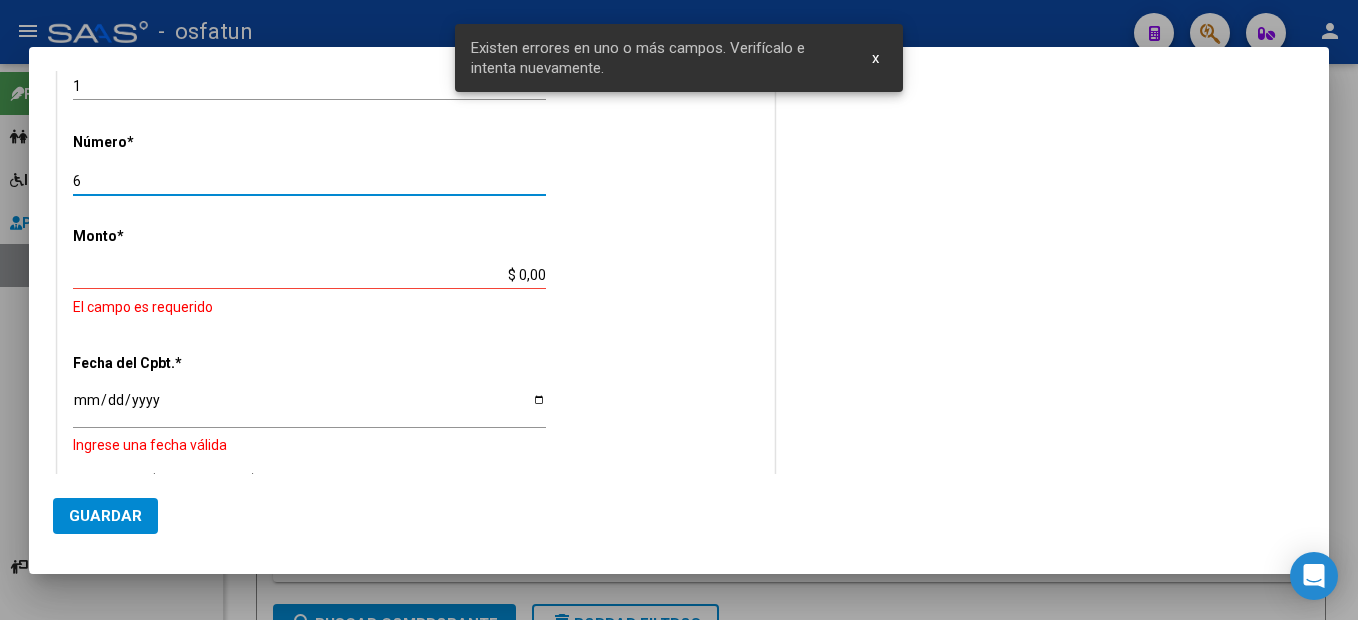 type on "67" 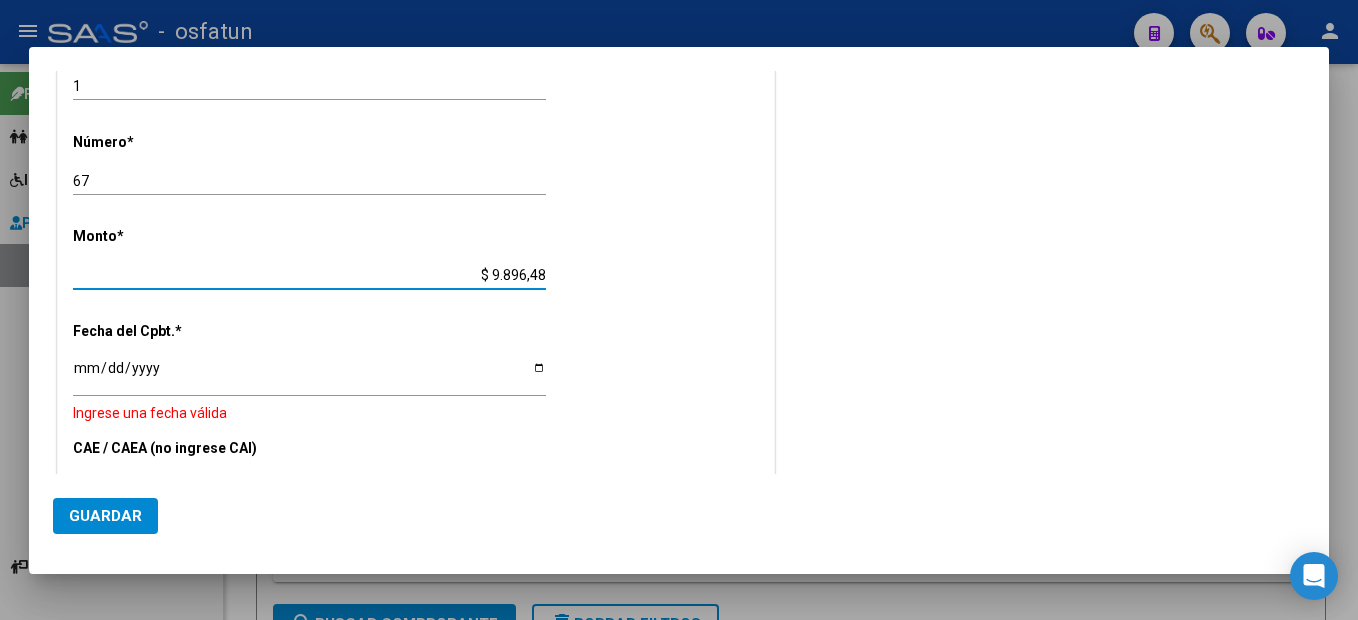 type on "$ 98.964,88" 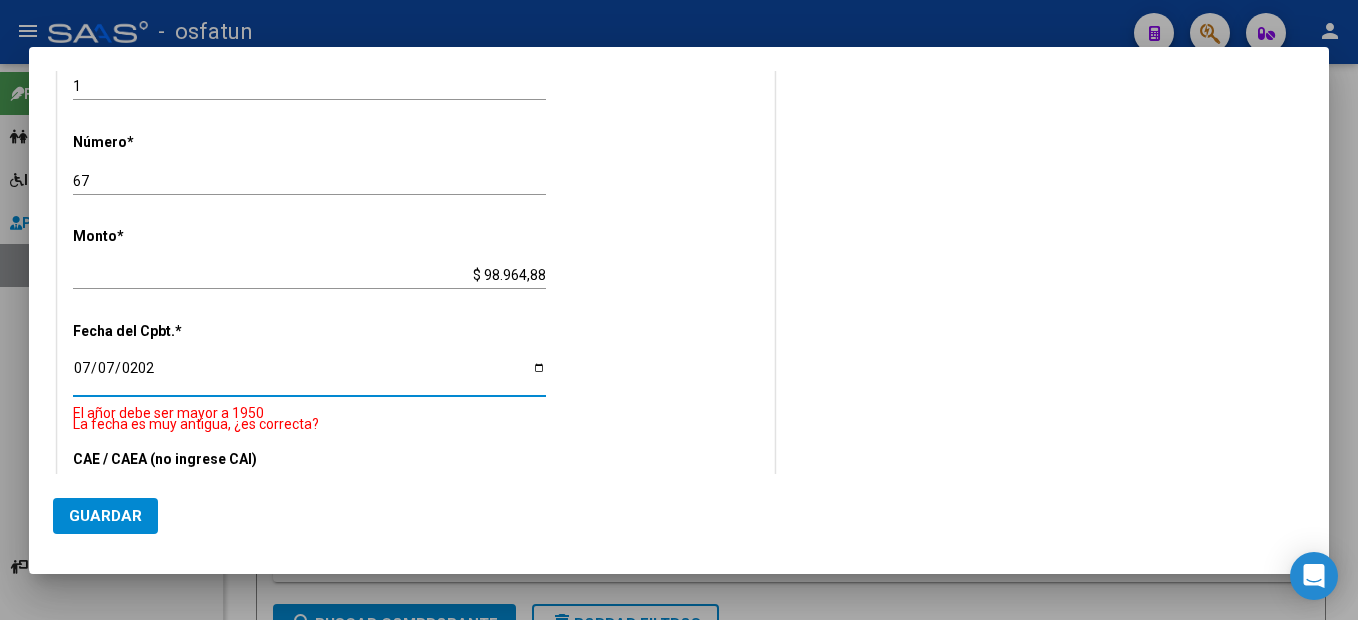 type on "[DATE]" 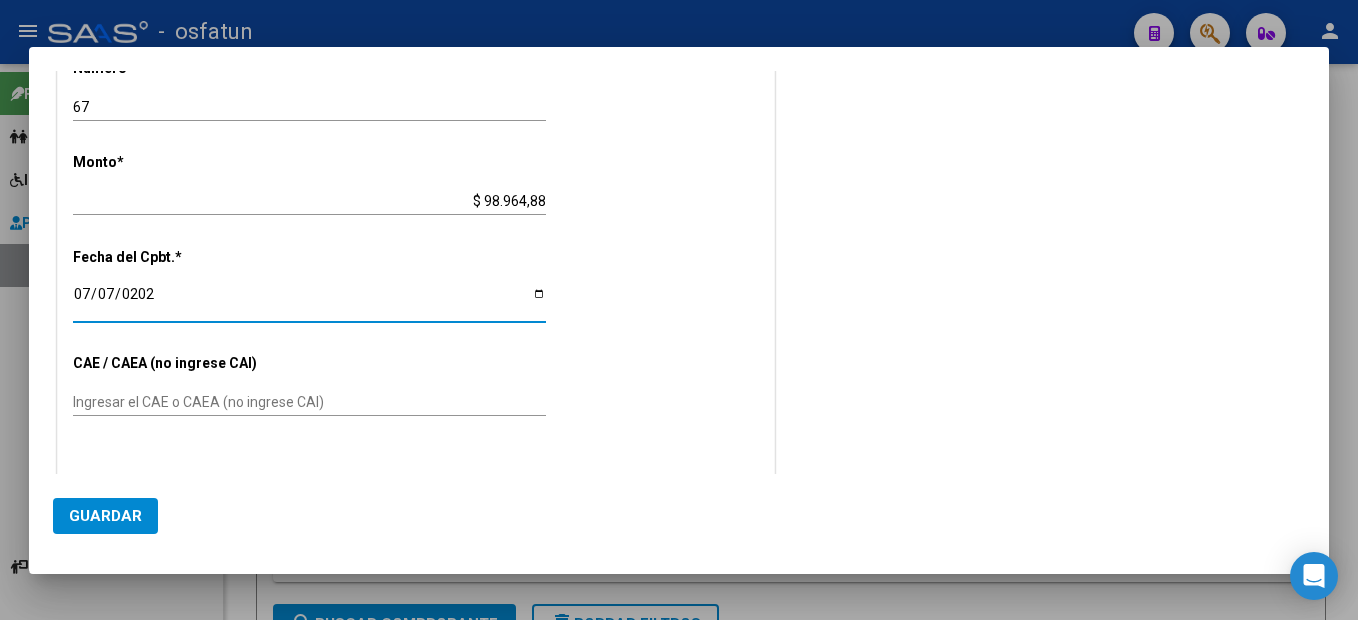 scroll, scrollTop: 893, scrollLeft: 0, axis: vertical 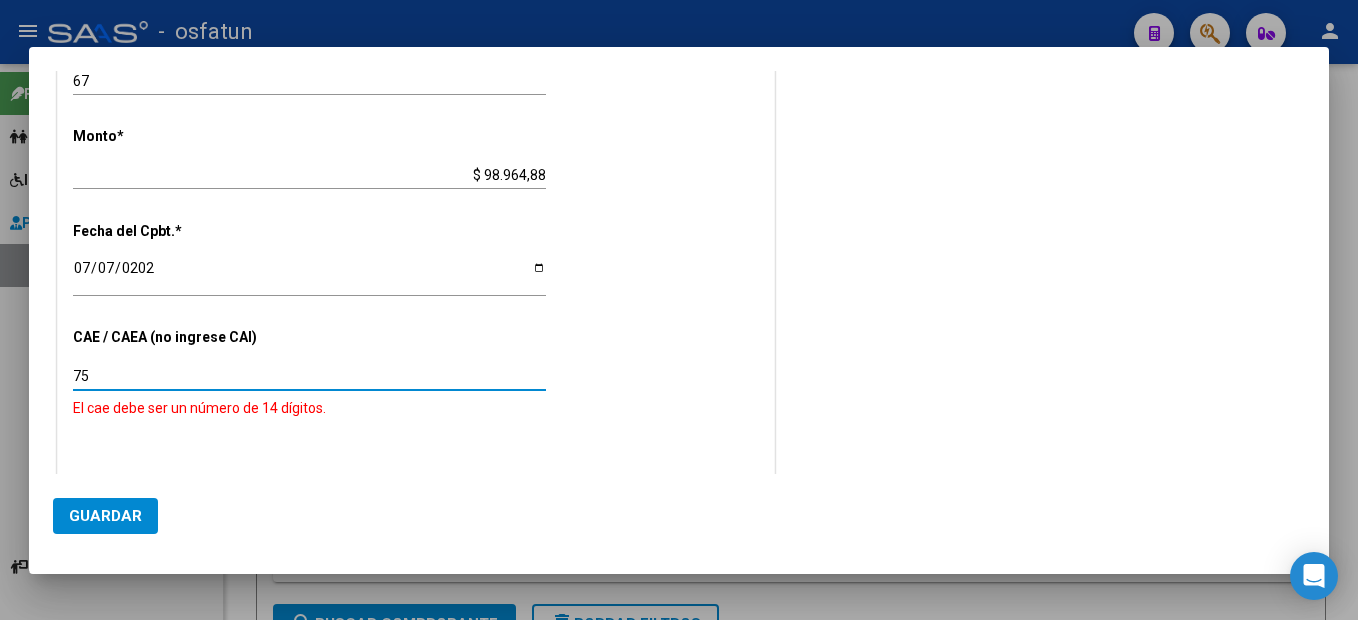 type on "7" 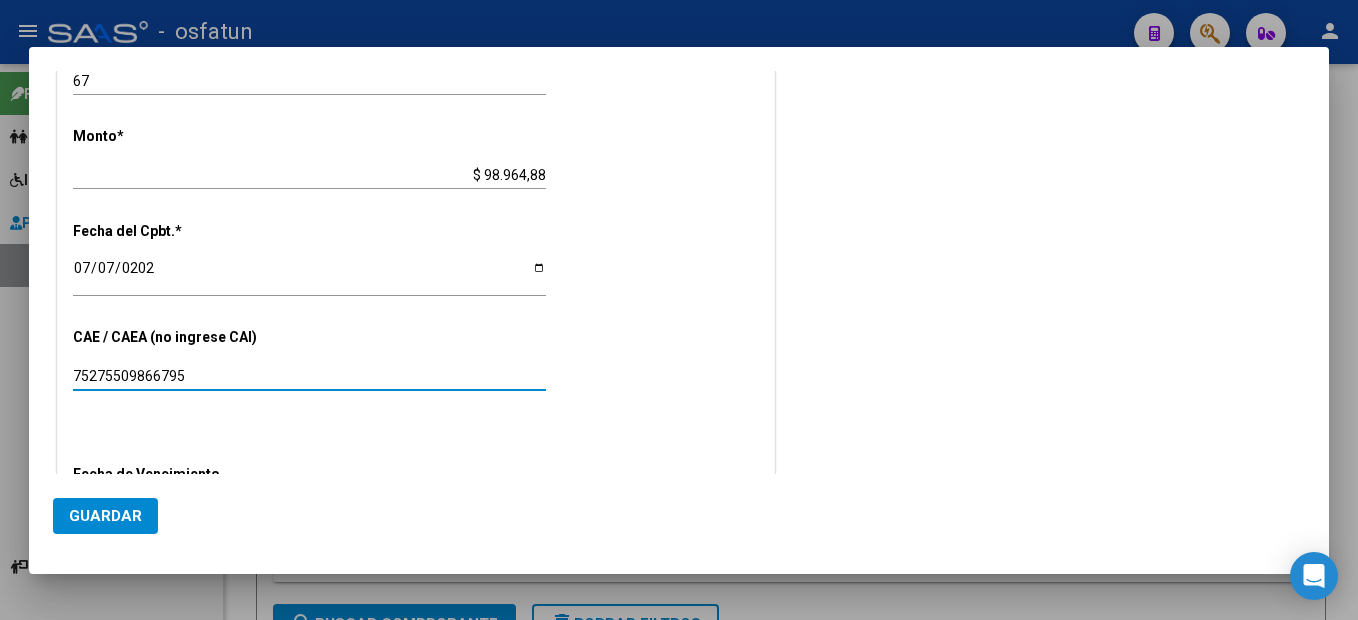 type on "75275509866795" 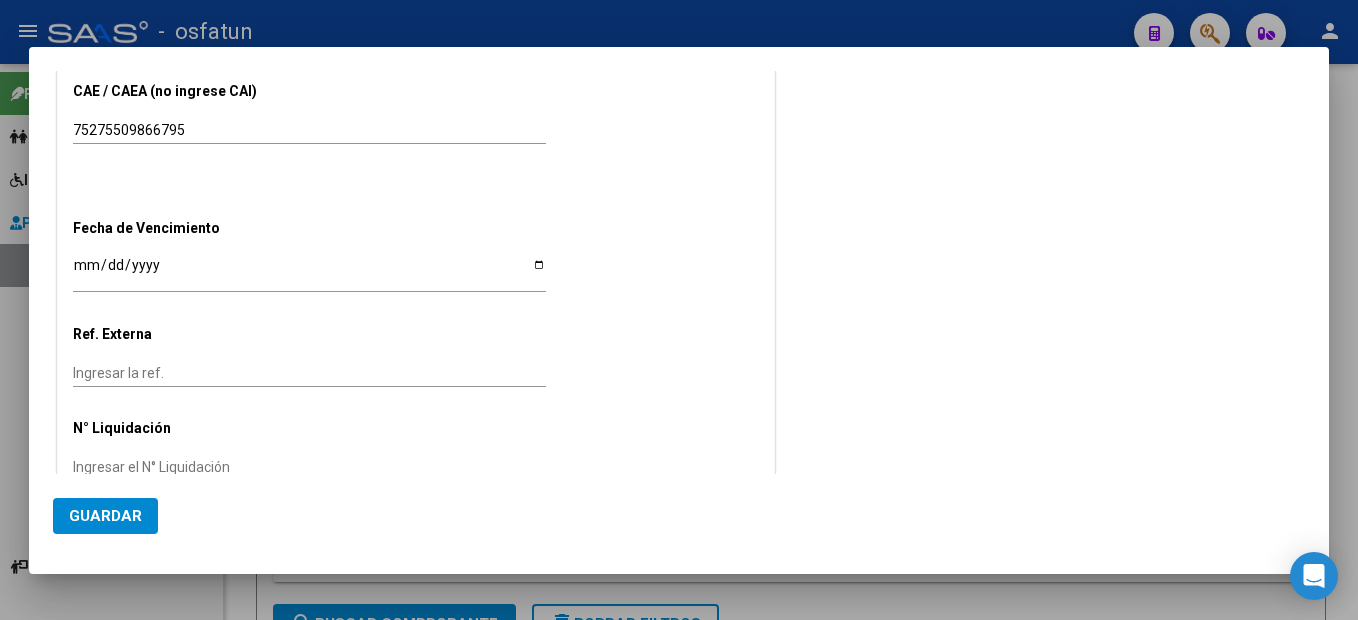 click on "CUIT  *   20-31798401-5 Ingresar CUIT  ANALISIS PRESTADOR  [PERSON_NAME] [PERSON_NAME]  Area destinado * Integración Seleccionar Area Luego de guardar debe preaprobar la factura asociandola a un legajo de integración y subir la documentación respaldatoria (planilla de asistencia o ddjj para período de aislamiento)  Período de Prestación (Ej: 202305 para [DATE]    202506 Ingrese el Período de Prestación como indica el ejemplo   Comprobante Tipo * Factura C Seleccionar Tipo Punto de Venta  *   1 Ingresar el Nro.  Número  *   67 Ingresar el Nro.  Monto  *   $ 98.964,88 Ingresar el monto  [GEOGRAPHIC_DATA].  *   [DATE] Ingresar la fecha  CAE / CAEA (no ingrese CAI)    75275509866795 Ingresar el CAE o CAEA (no ingrese CAI)  Fecha de Vencimiento    Ingresar la fecha  Ref. Externa    Ingresar la ref.  N° Liquidación    Ingresar el N° Liquidación" at bounding box center [416, -190] 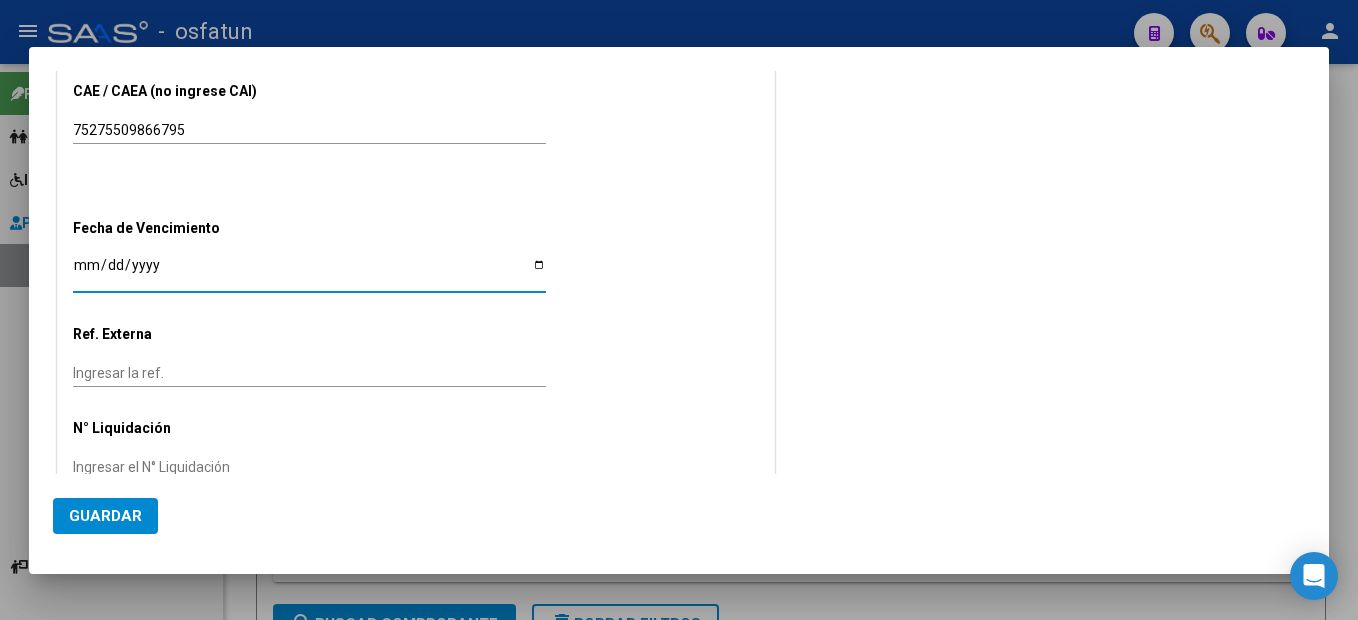 click on "Ingresar la fecha" at bounding box center (309, 272) 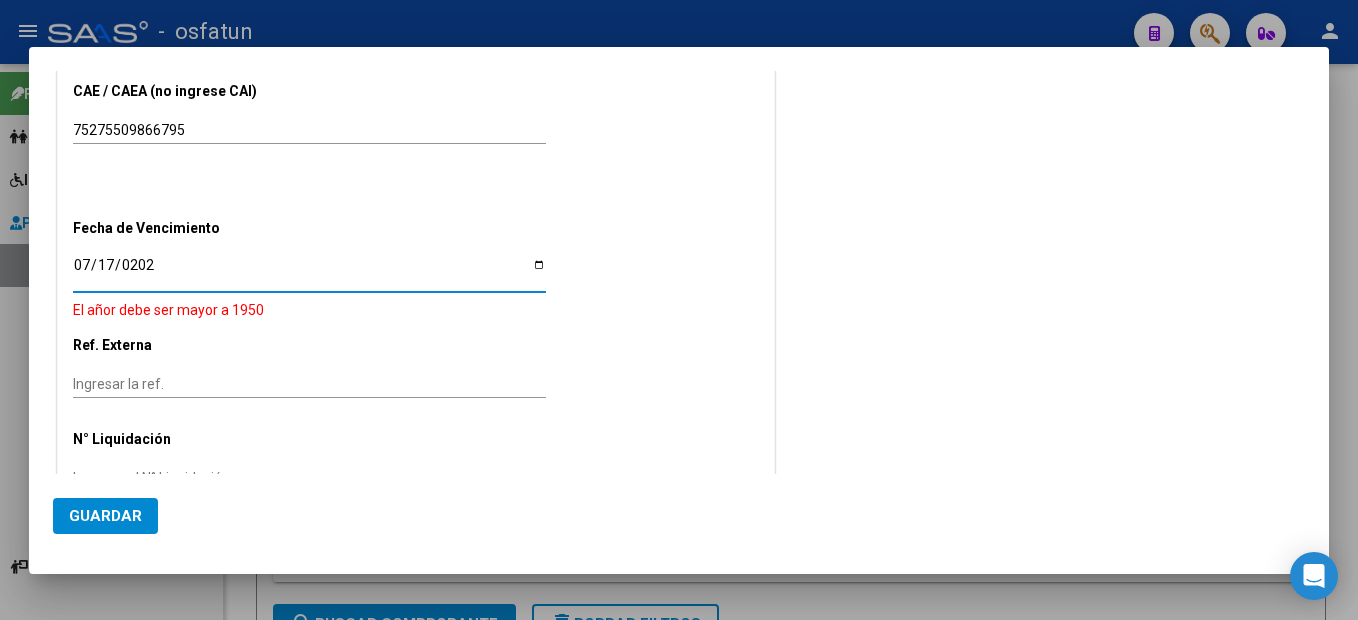 type on "[DATE]" 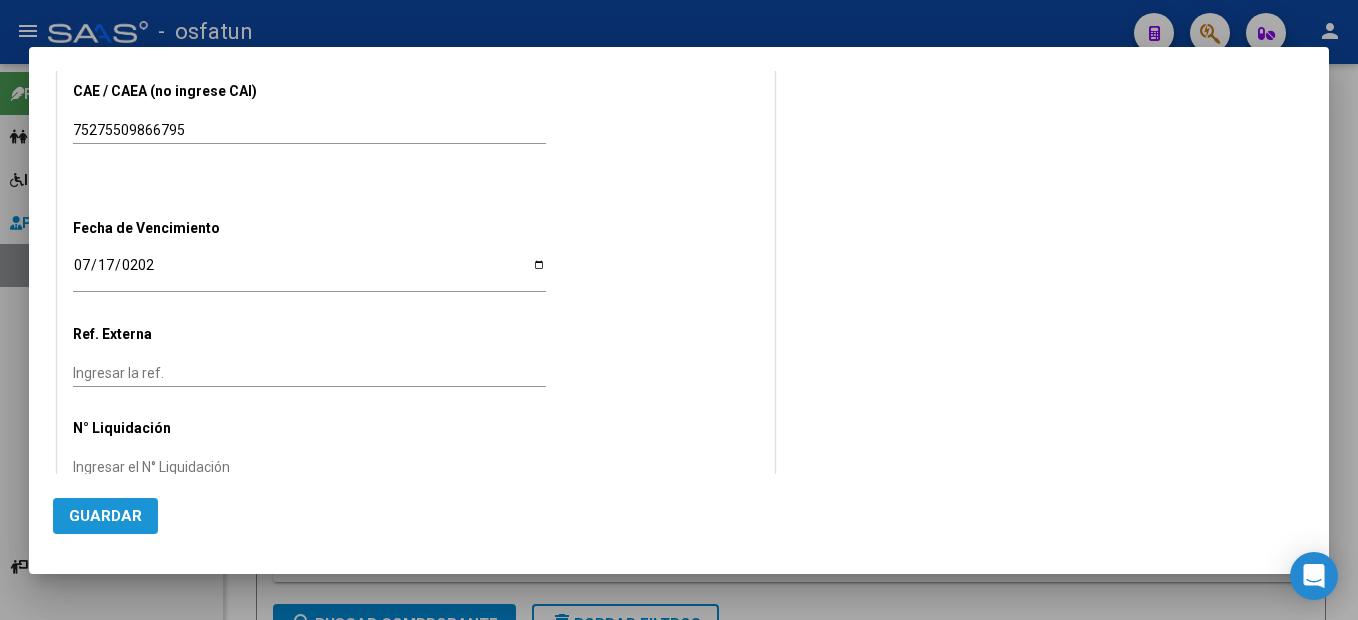 click on "Guardar" 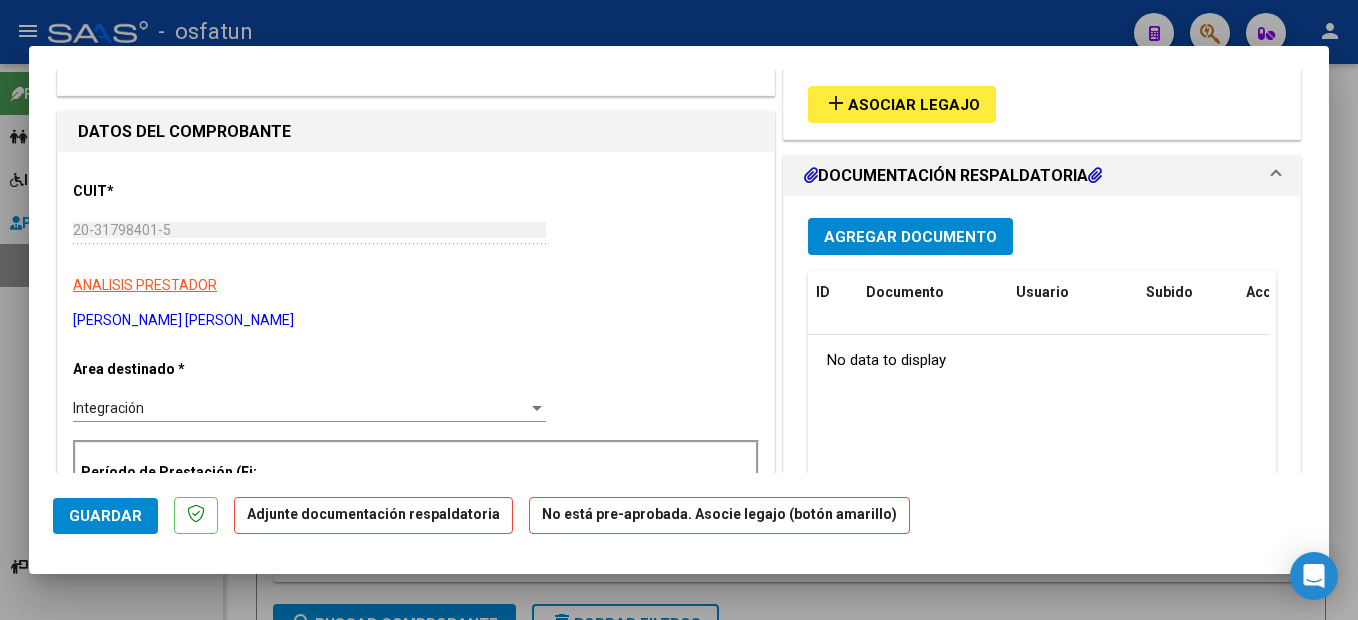 scroll, scrollTop: 0, scrollLeft: 0, axis: both 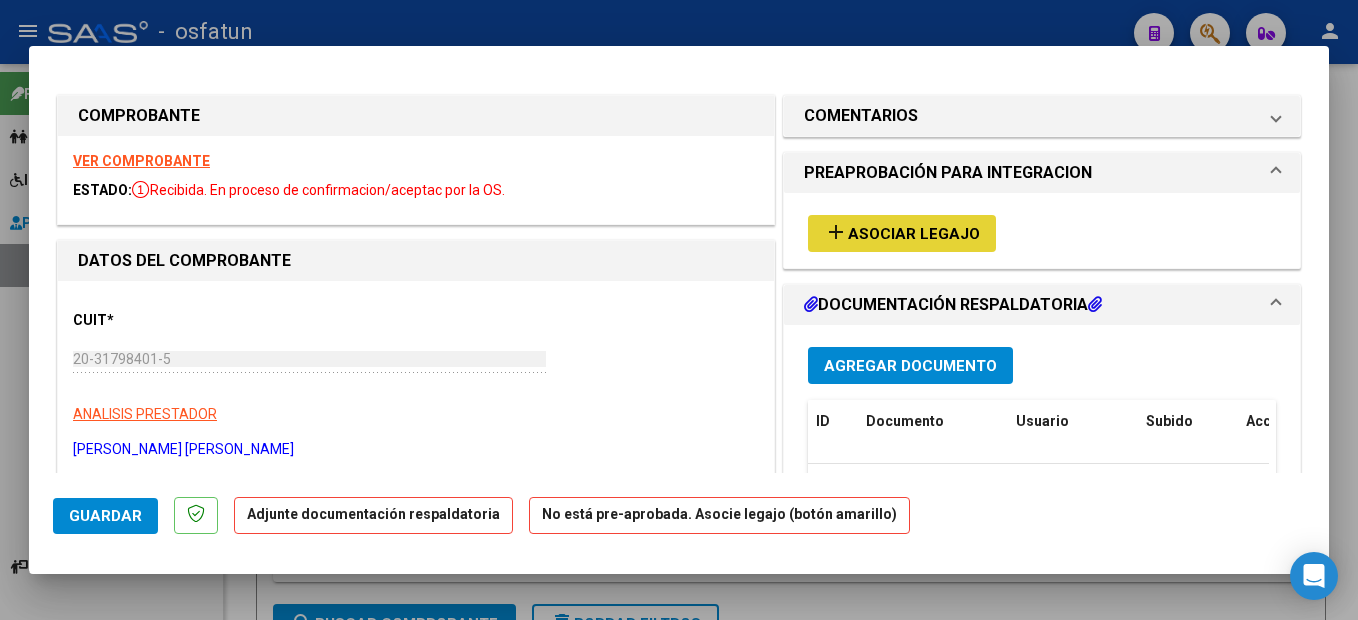 click on "Asociar Legajo" at bounding box center (914, 234) 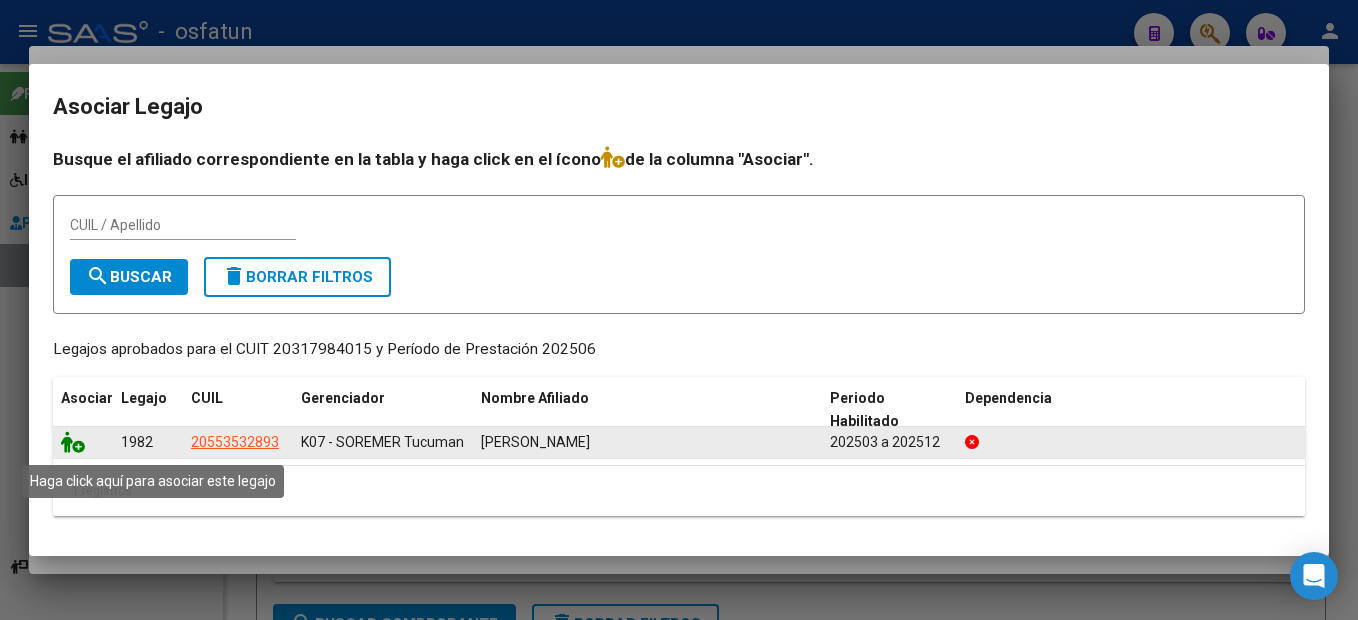 click 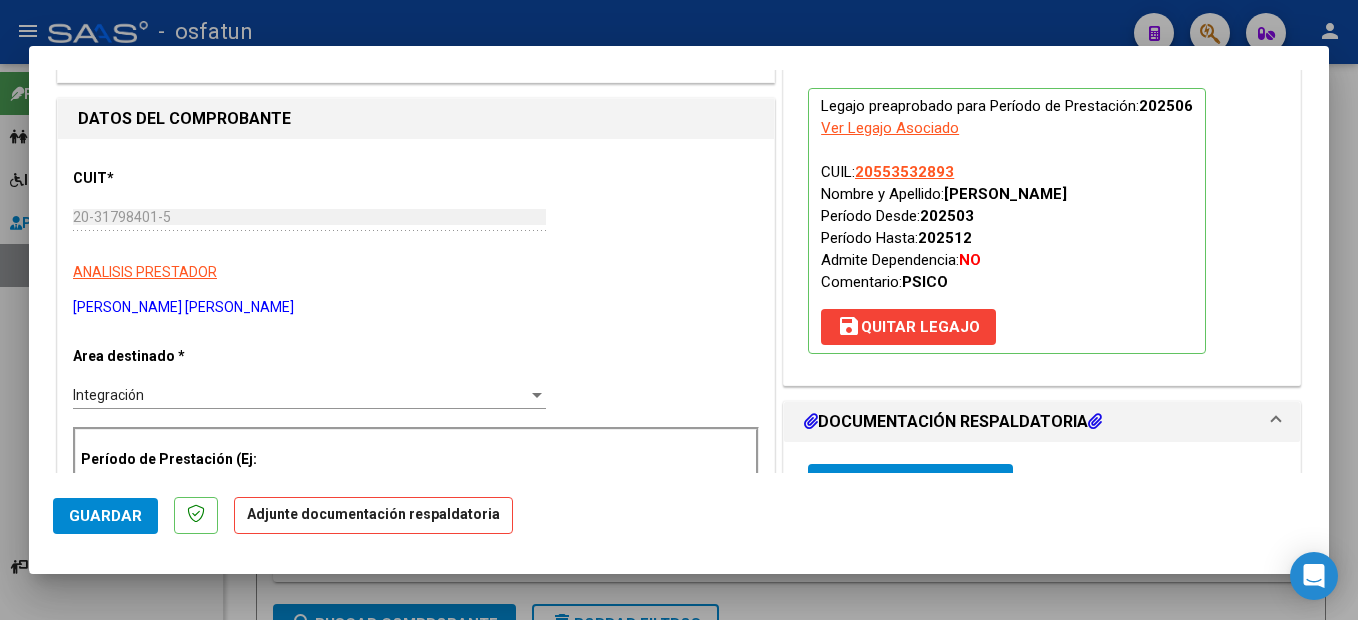 scroll, scrollTop: 300, scrollLeft: 0, axis: vertical 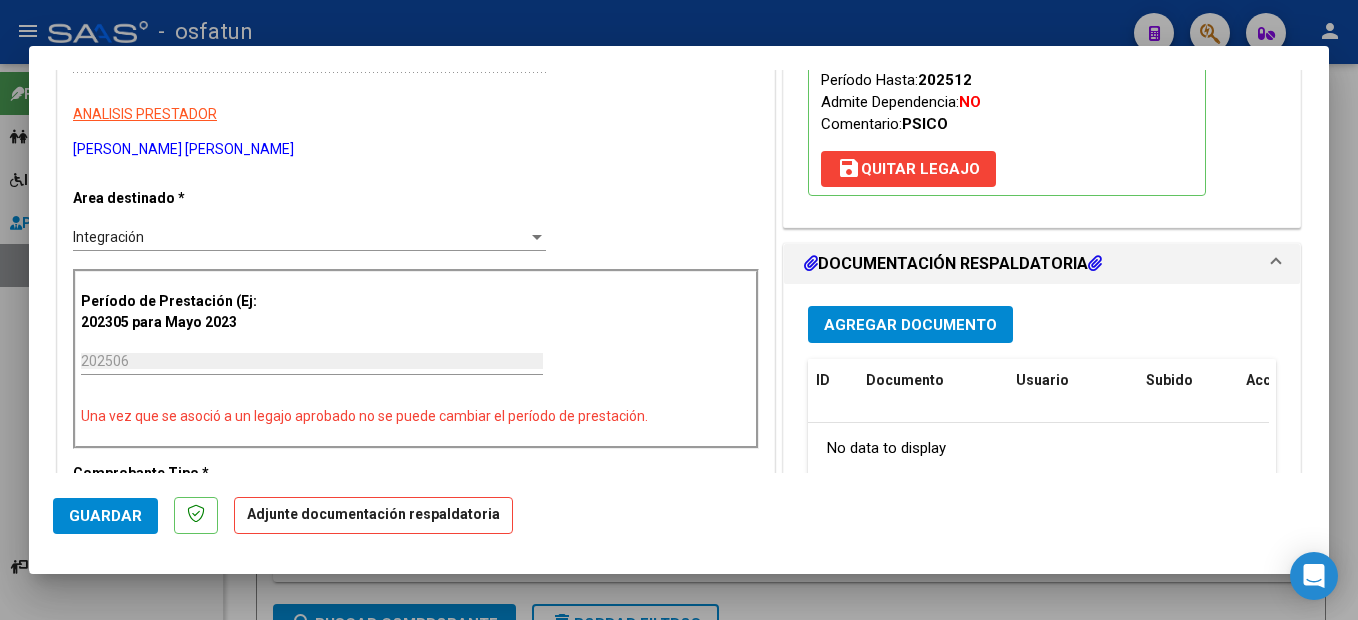 click on "Agregar Documento" at bounding box center (910, 325) 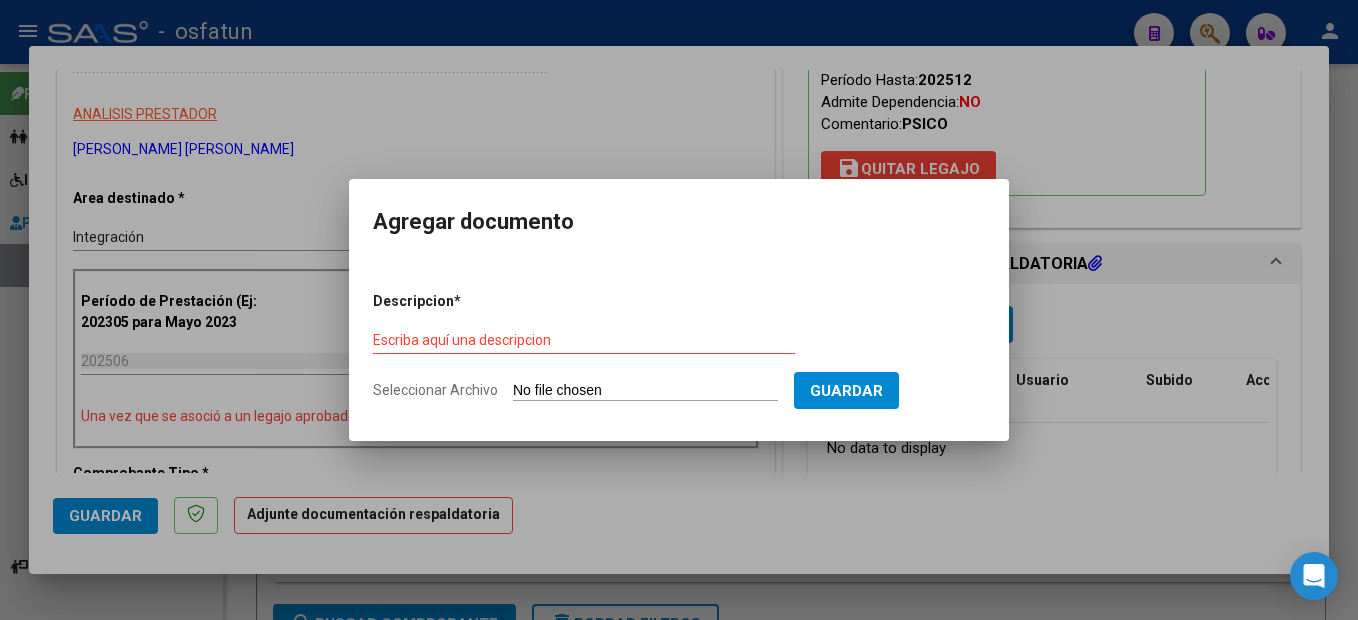 drag, startPoint x: 456, startPoint y: 350, endPoint x: 454, endPoint y: 338, distance: 12.165525 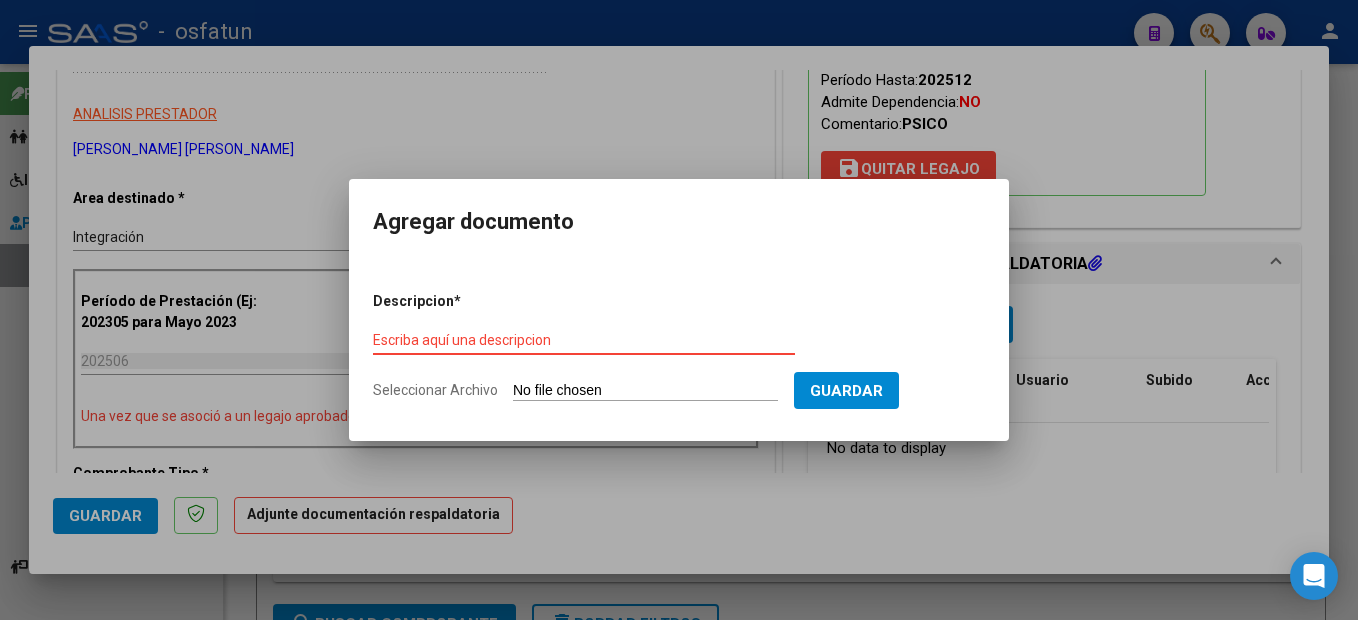 click on "Escriba aquí una descripcion" at bounding box center (584, 340) 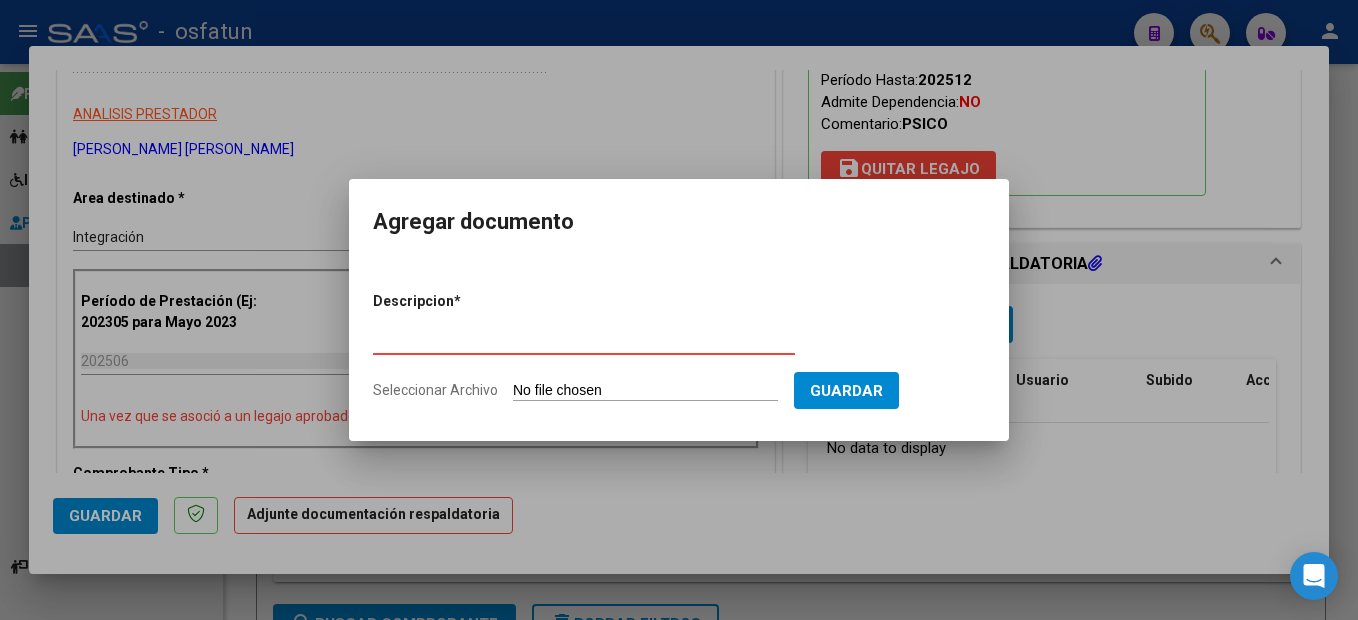 type on "PLANILLA DE ASISTENCIA" 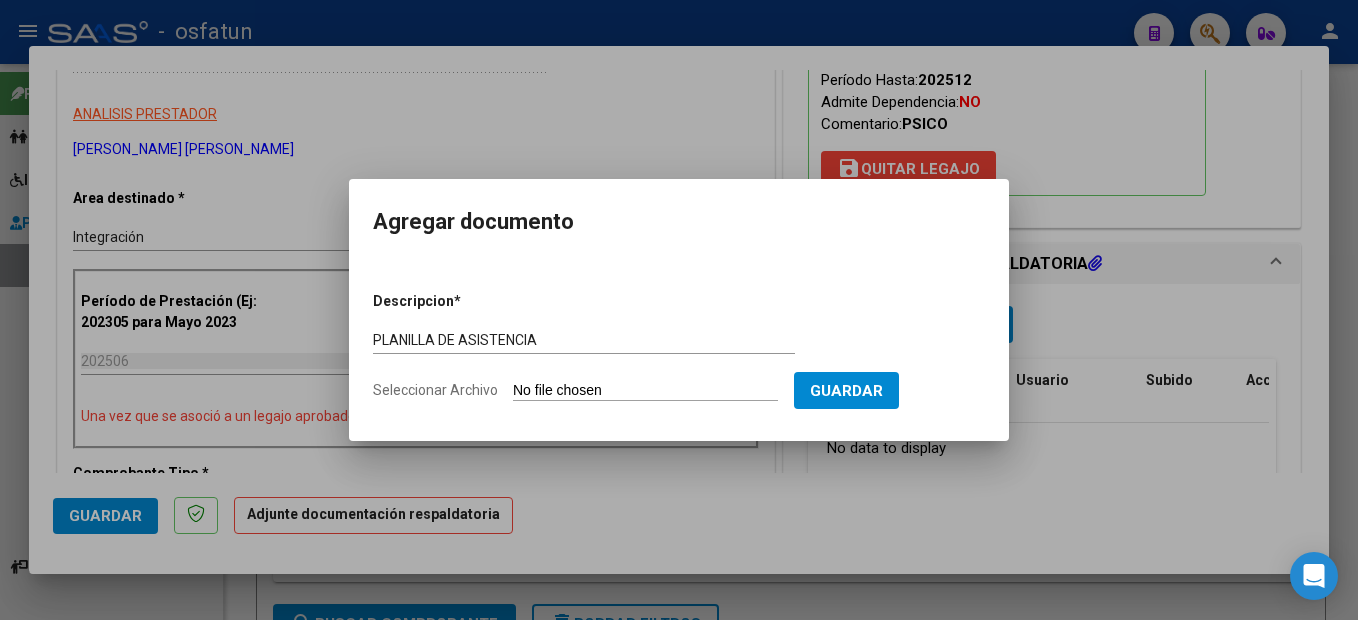 click on "Seleccionar Archivo" at bounding box center (645, 391) 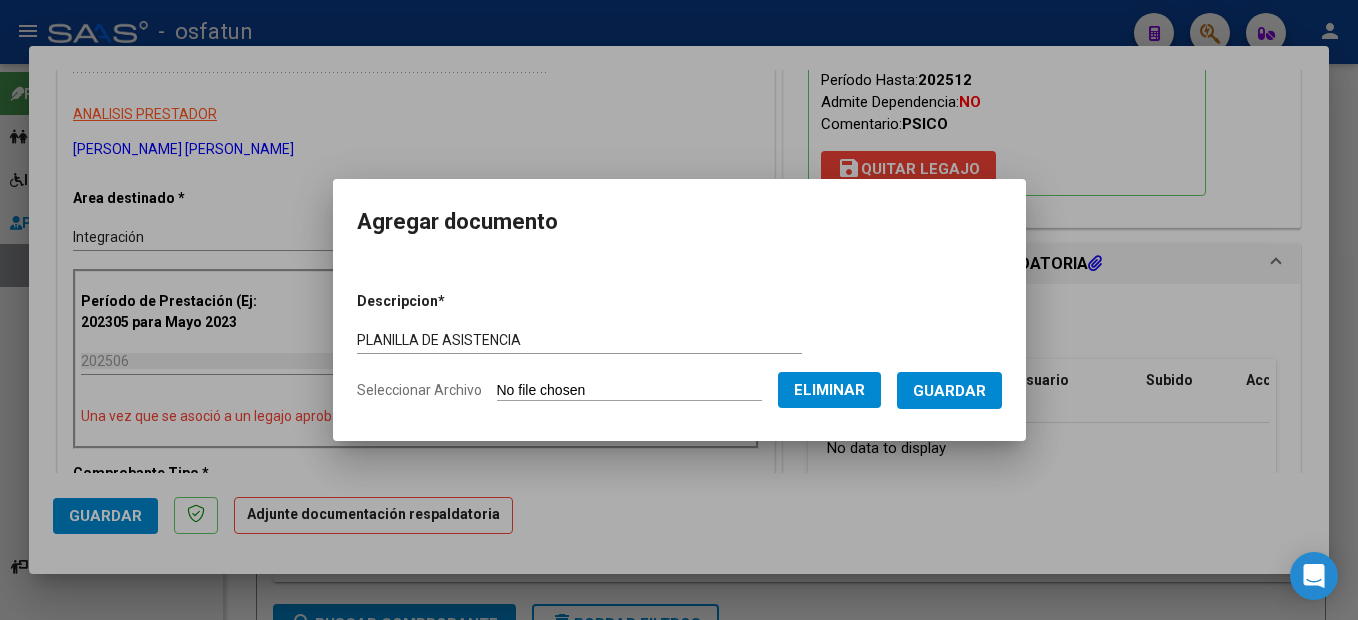 click on "Guardar" at bounding box center [949, 391] 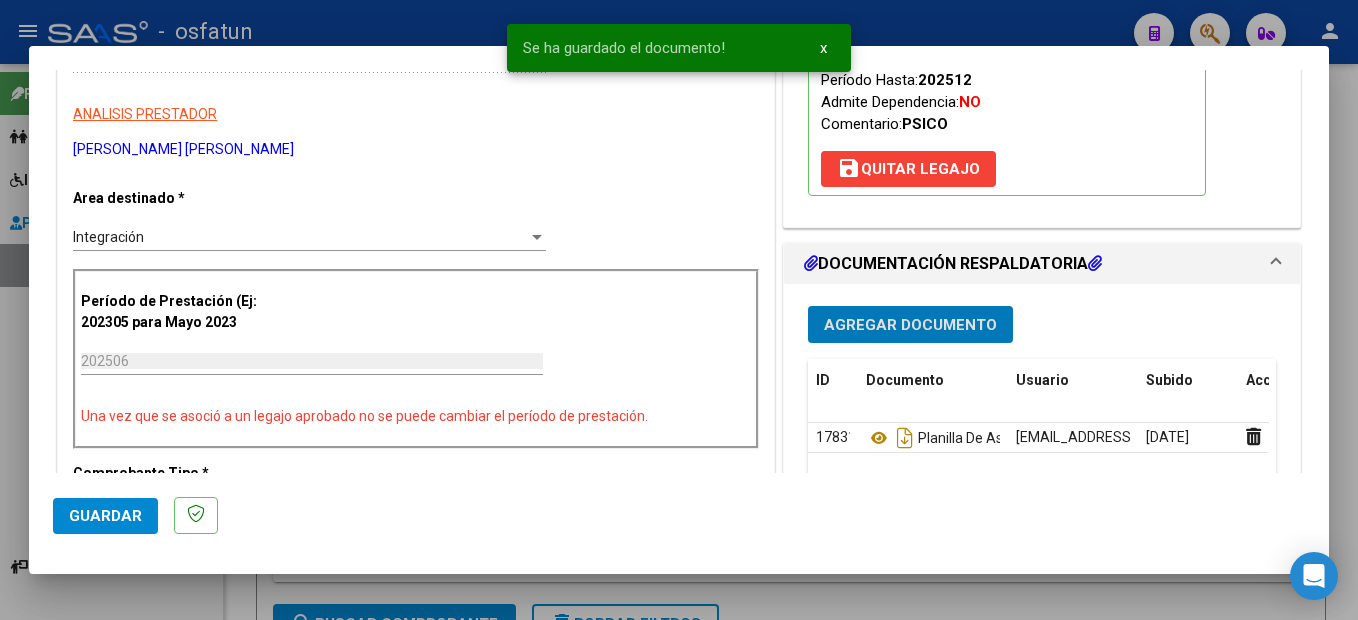 click on "Guardar" 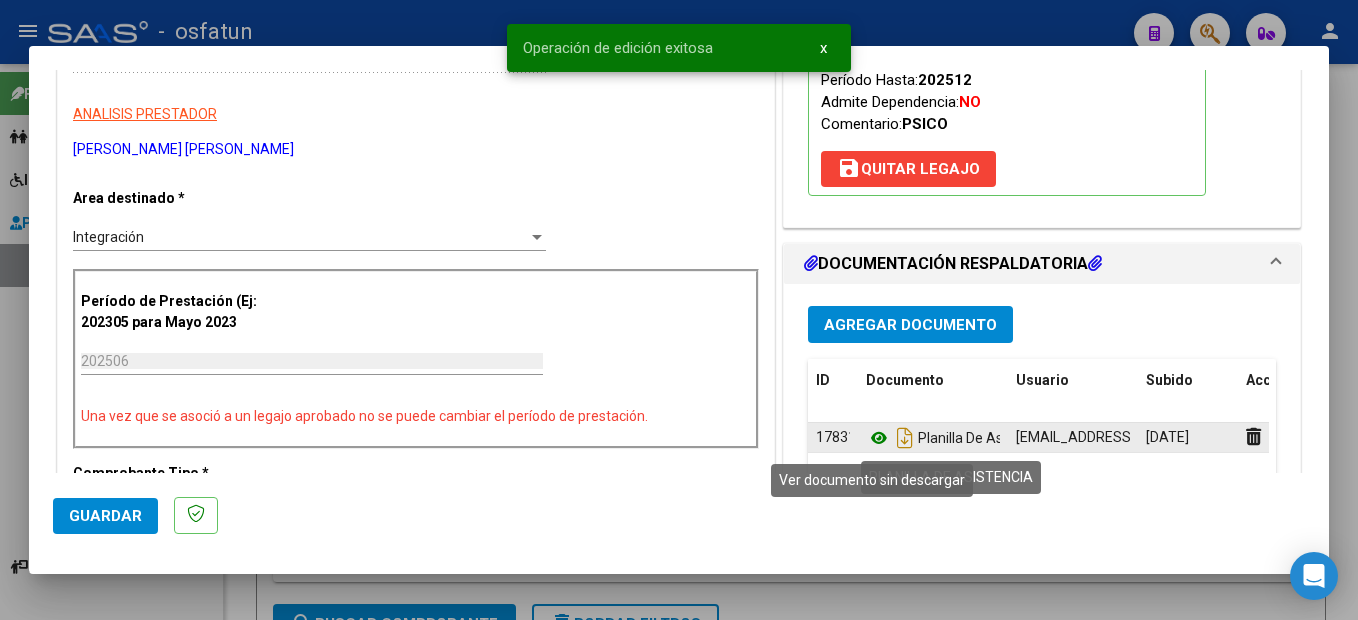 click 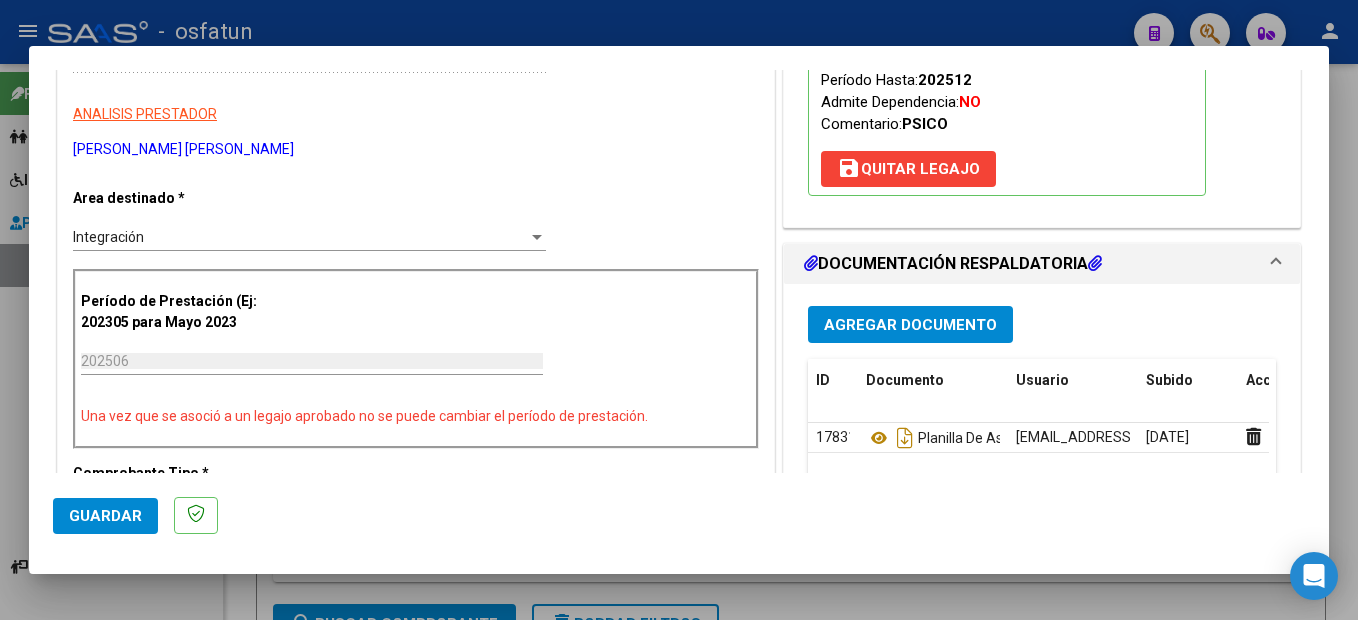 click at bounding box center (679, 310) 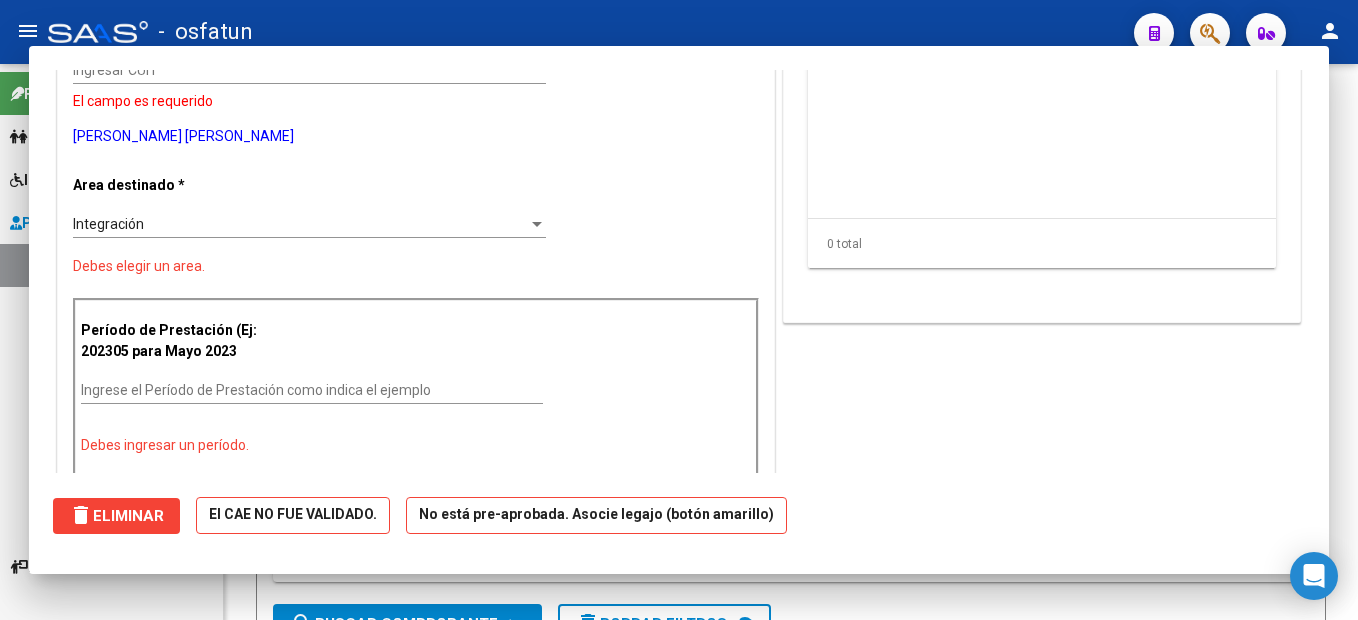 scroll, scrollTop: 0, scrollLeft: 0, axis: both 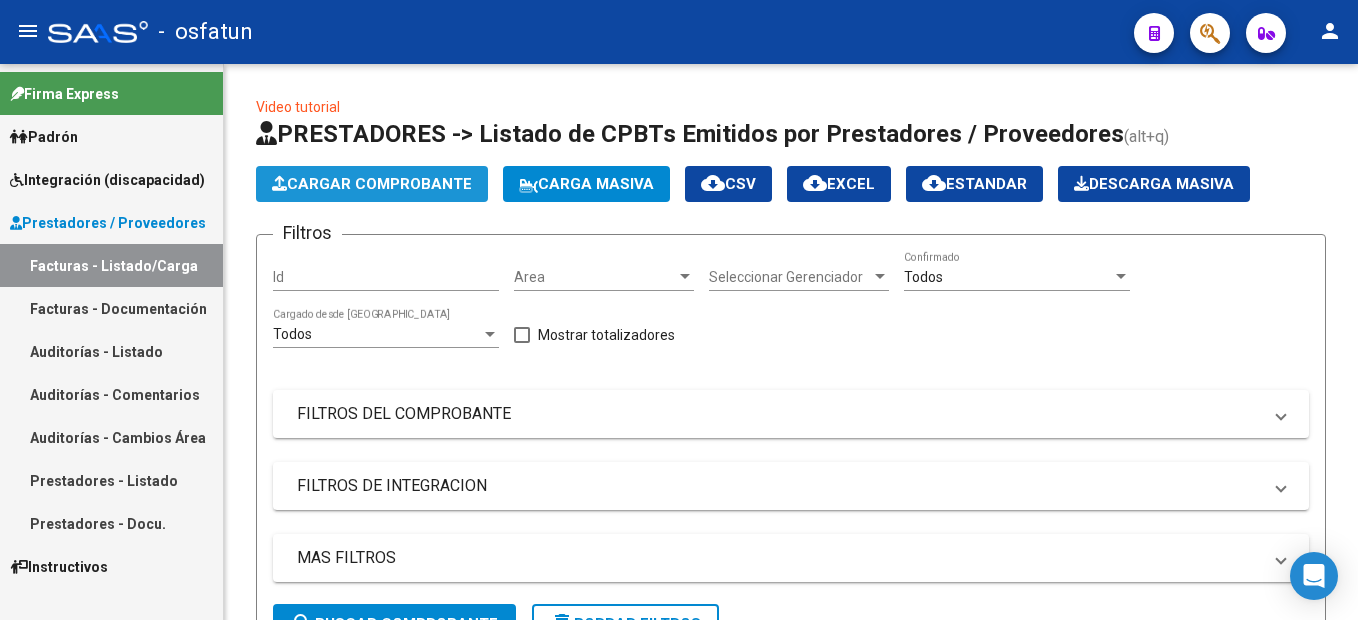 click on "Cargar Comprobante" 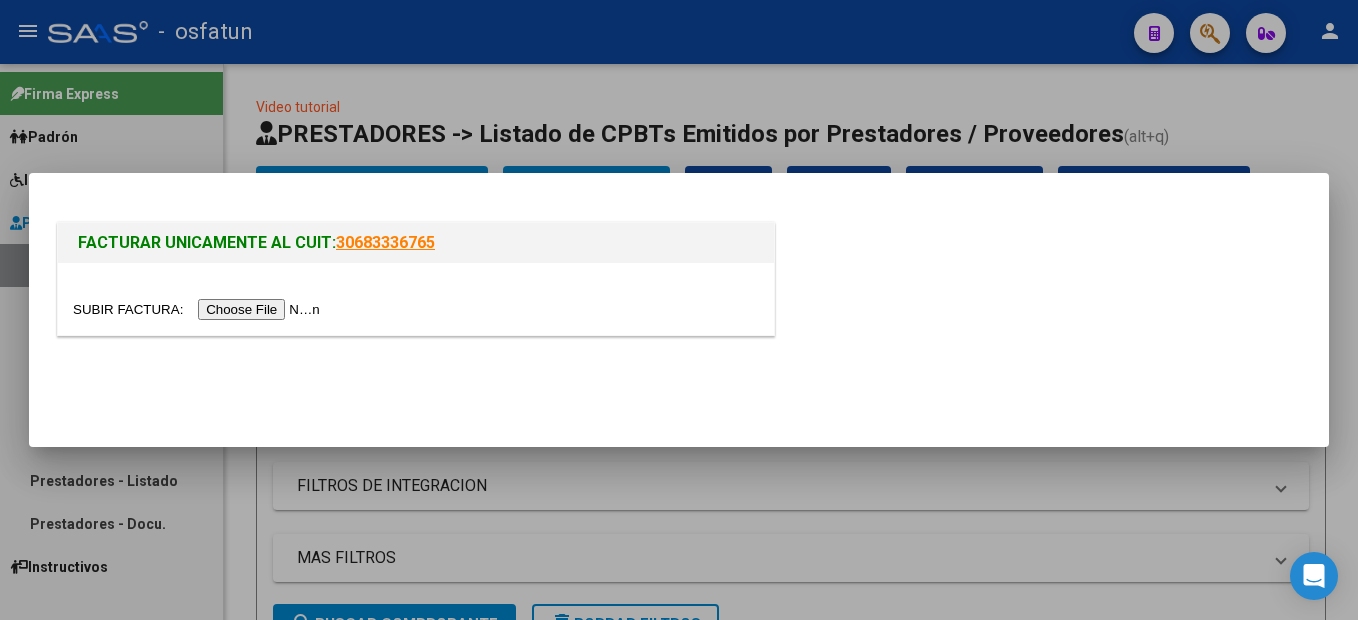 click at bounding box center (199, 309) 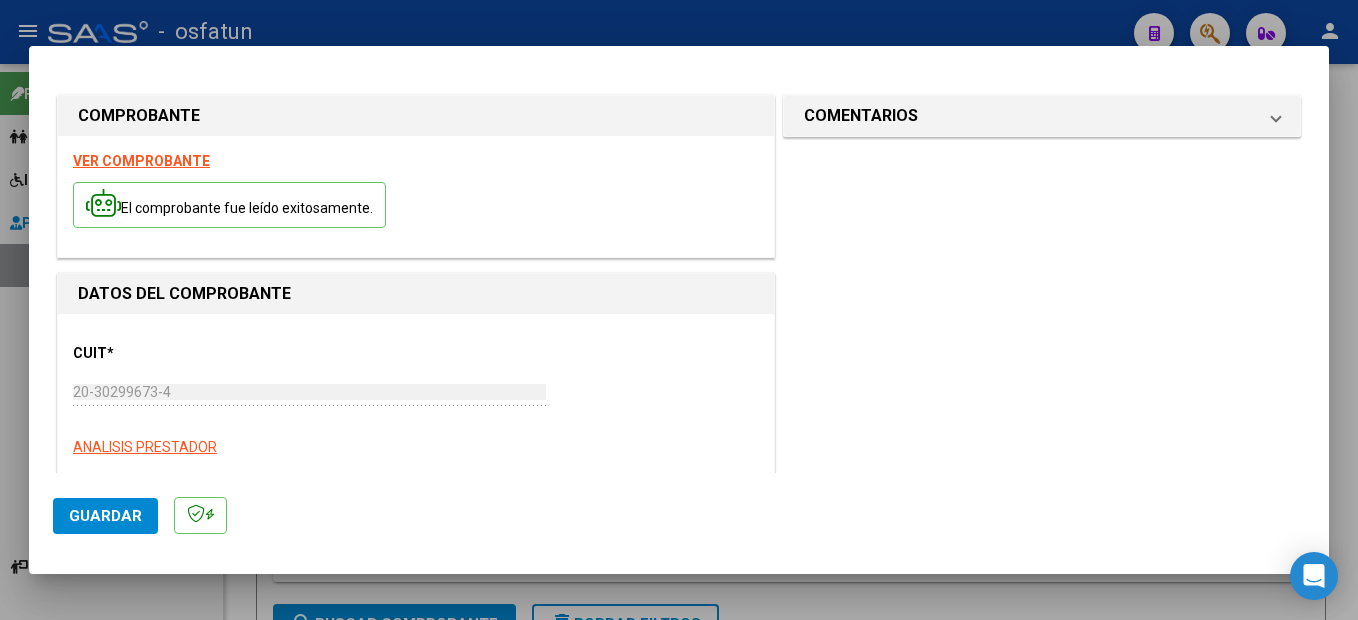 scroll, scrollTop: 300, scrollLeft: 0, axis: vertical 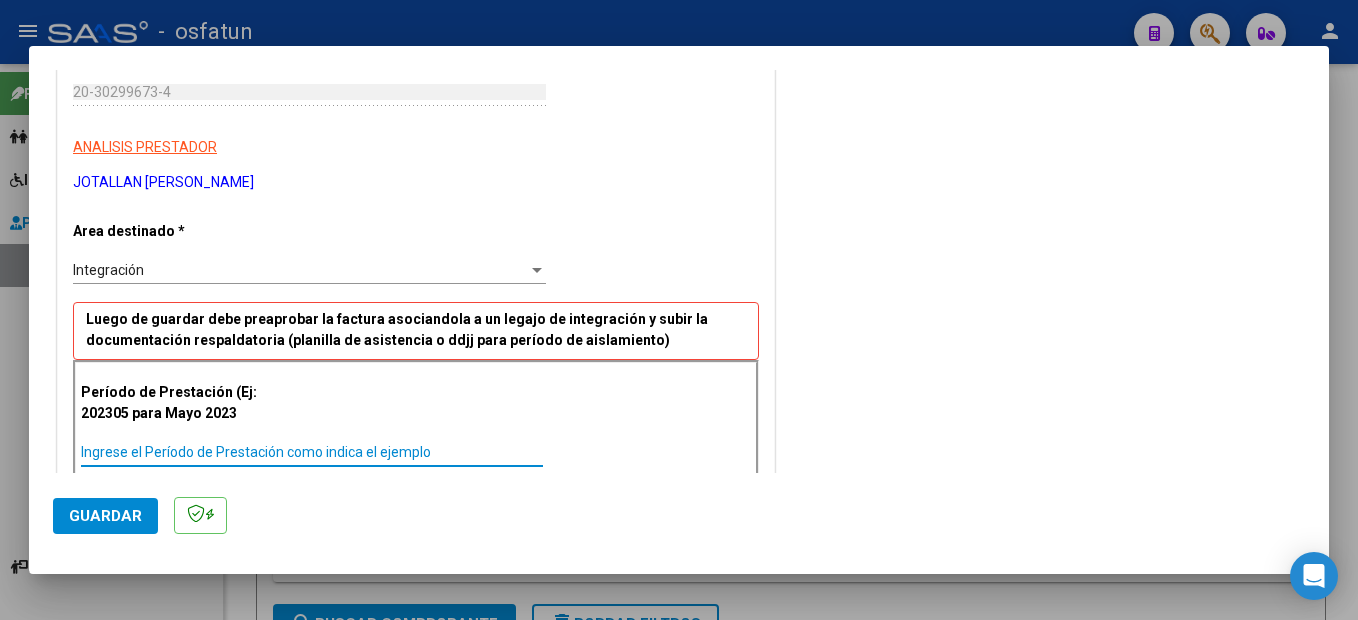 click on "Ingrese el Período de Prestación como indica el ejemplo" at bounding box center [312, 452] 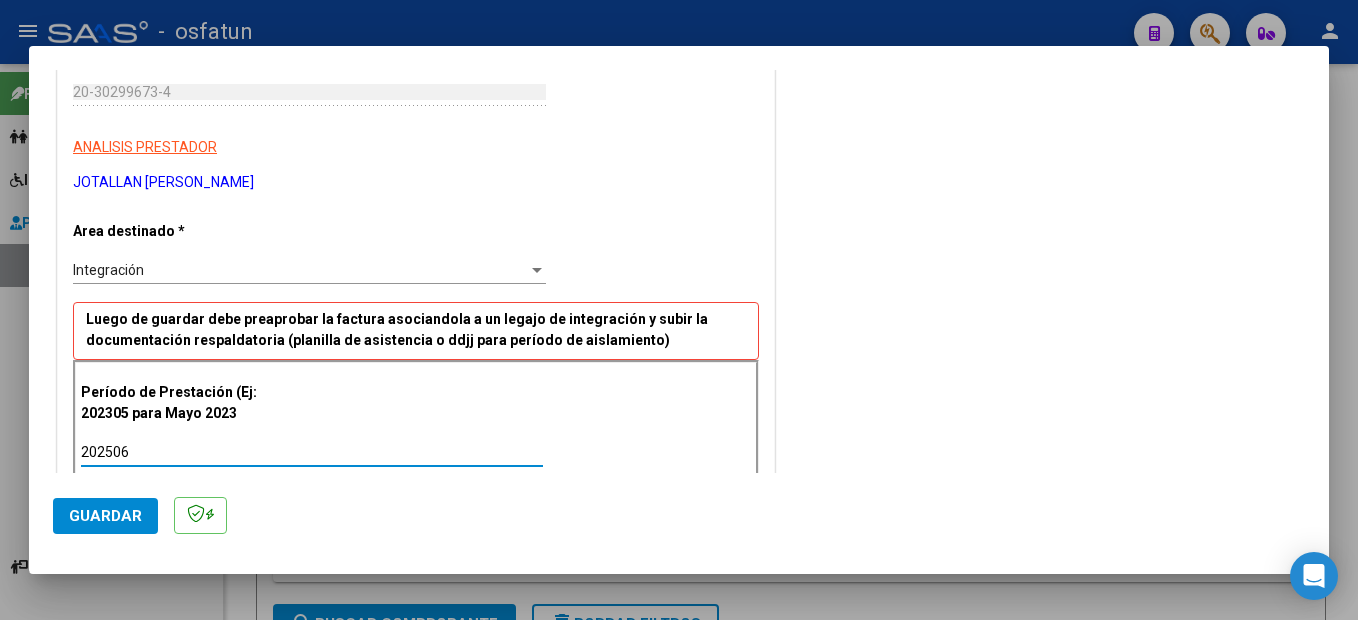 type on "202506" 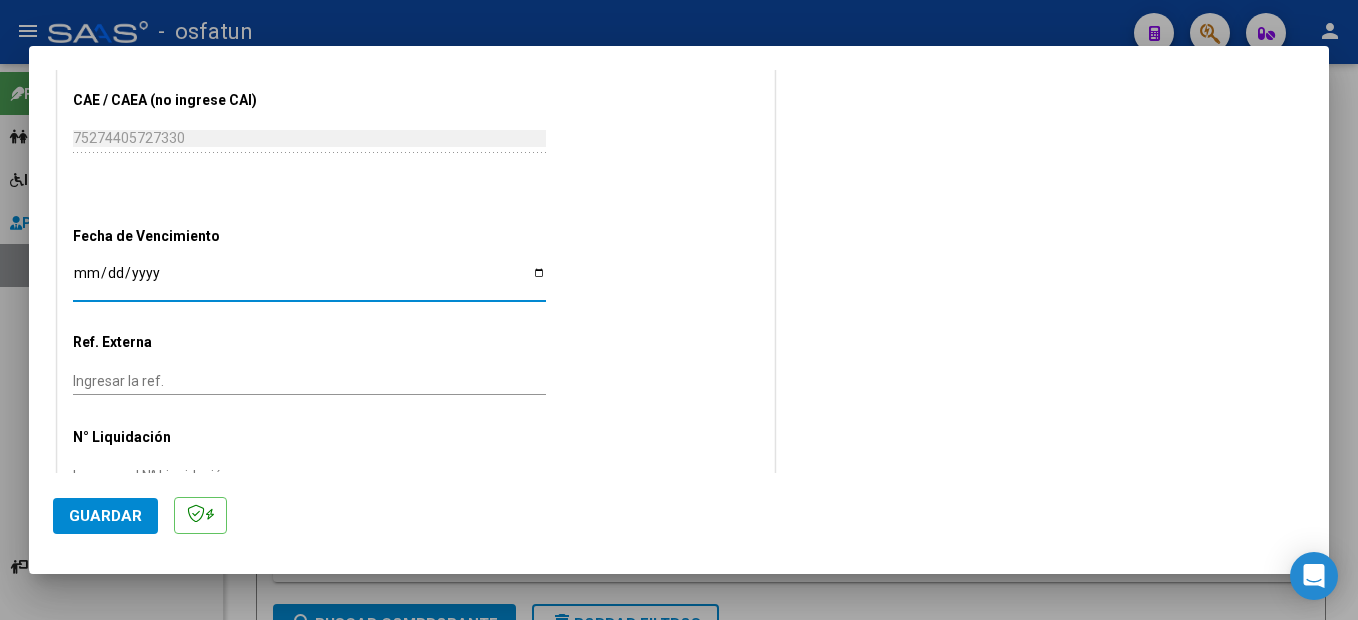 scroll, scrollTop: 1254, scrollLeft: 0, axis: vertical 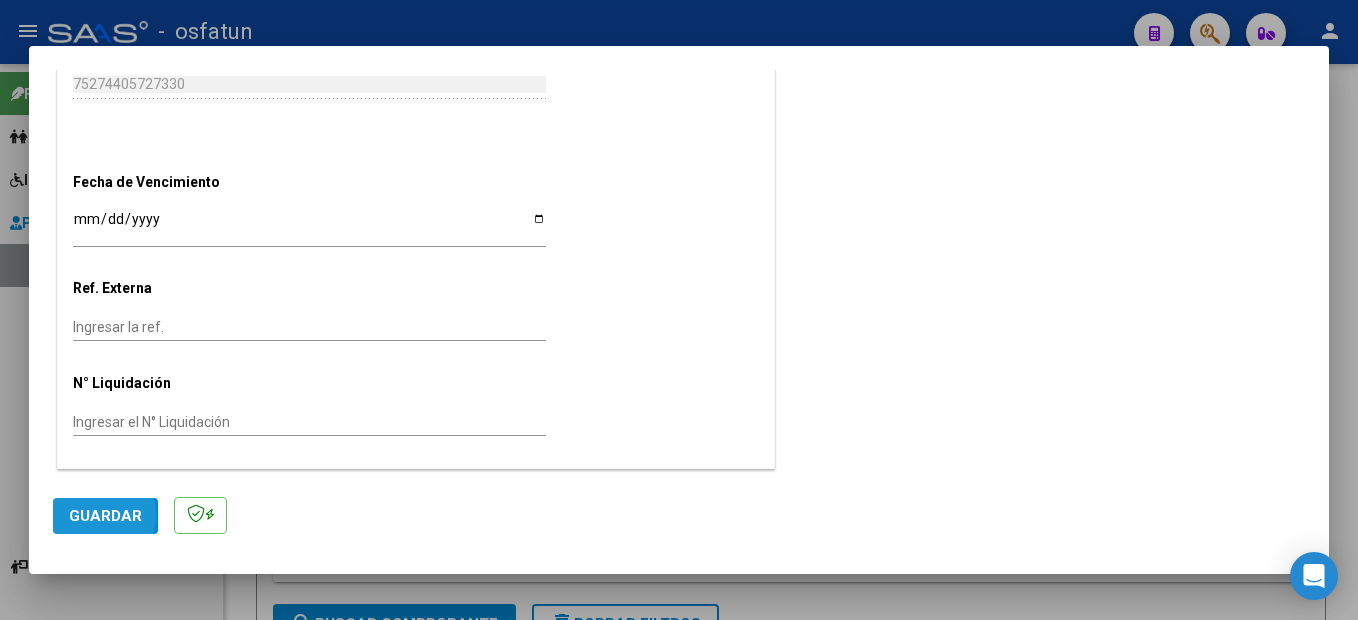 click on "Guardar" 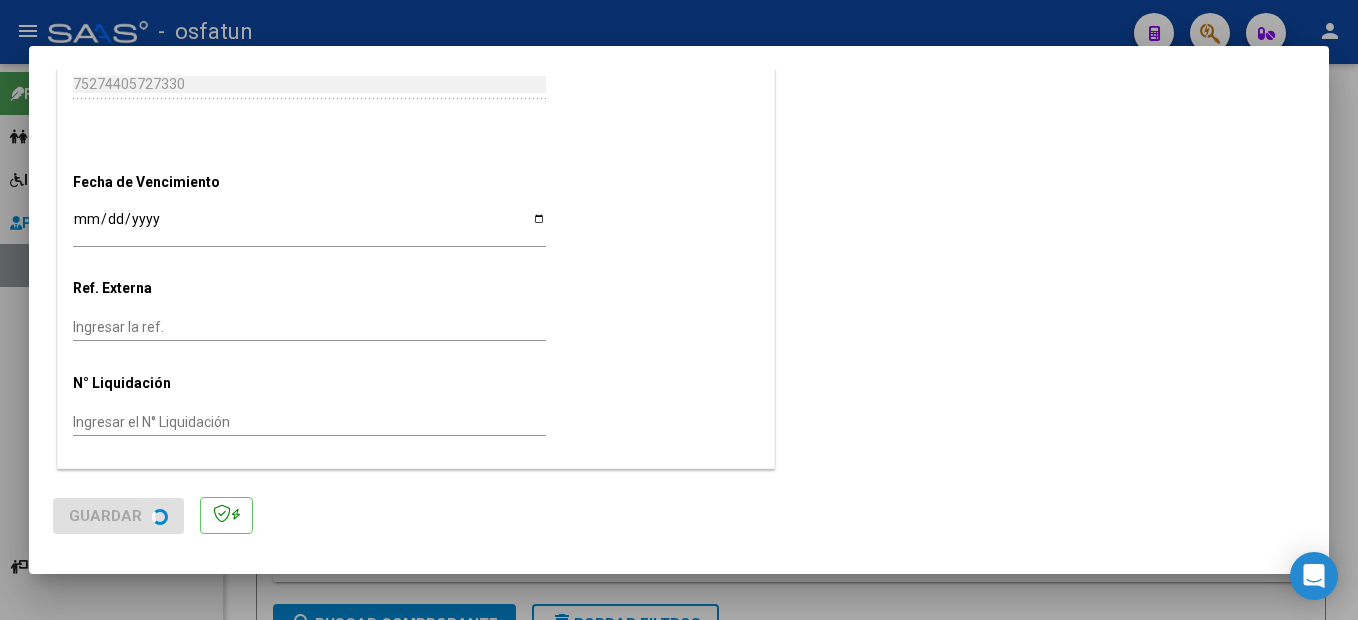 scroll, scrollTop: 0, scrollLeft: 0, axis: both 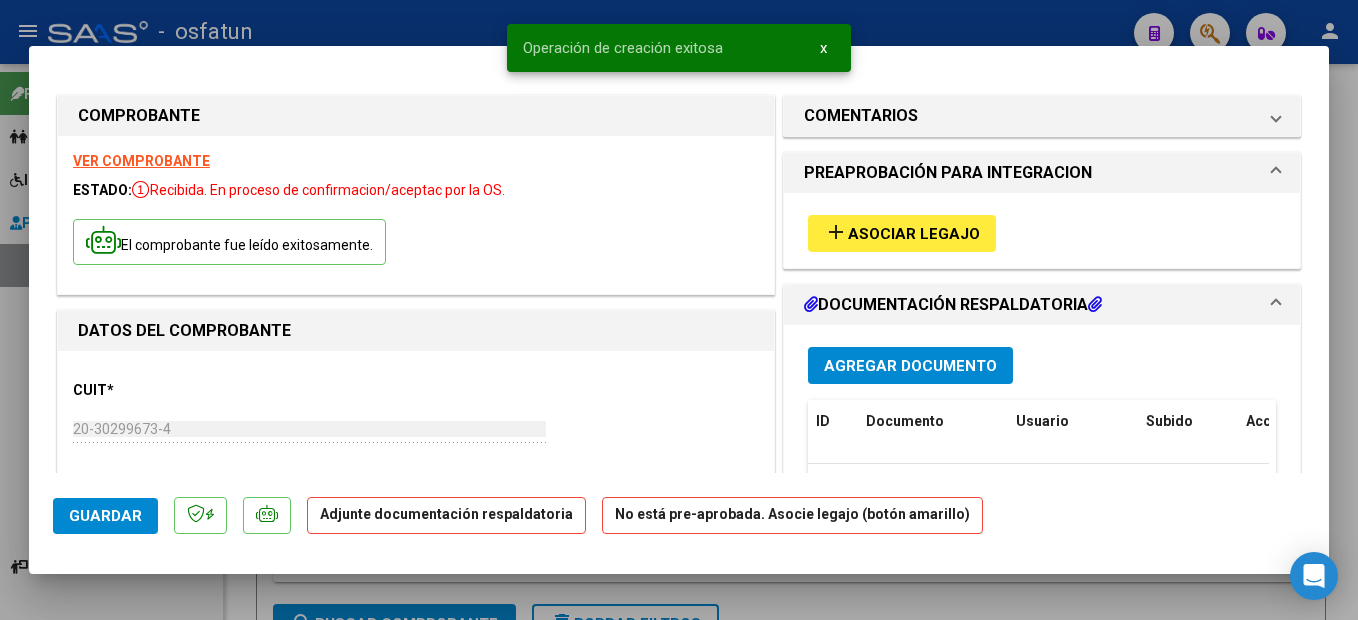 click on "Asociar Legajo" at bounding box center [914, 234] 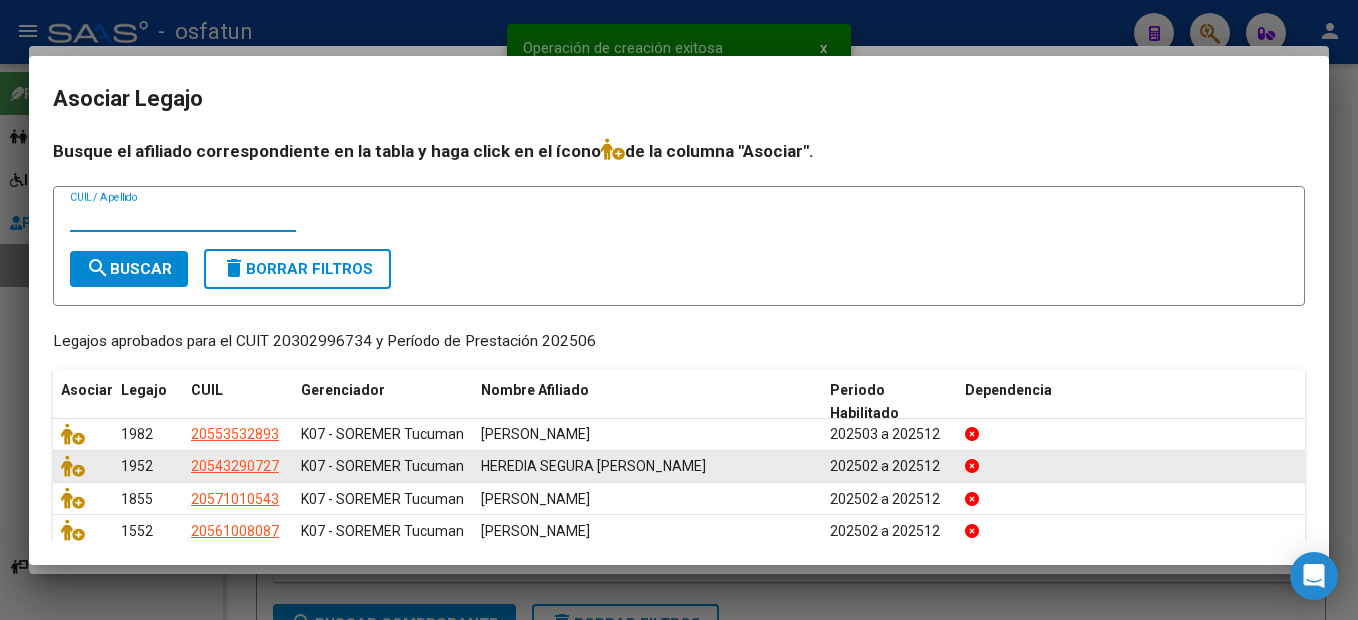 scroll, scrollTop: 84, scrollLeft: 0, axis: vertical 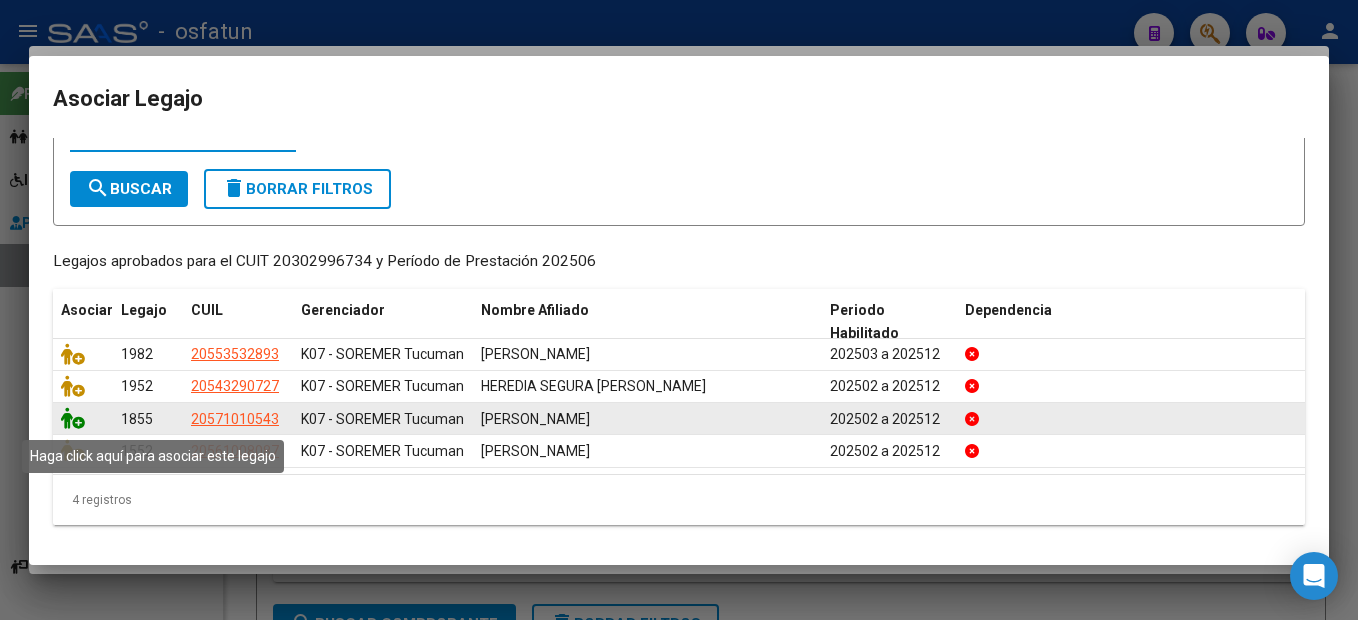 click 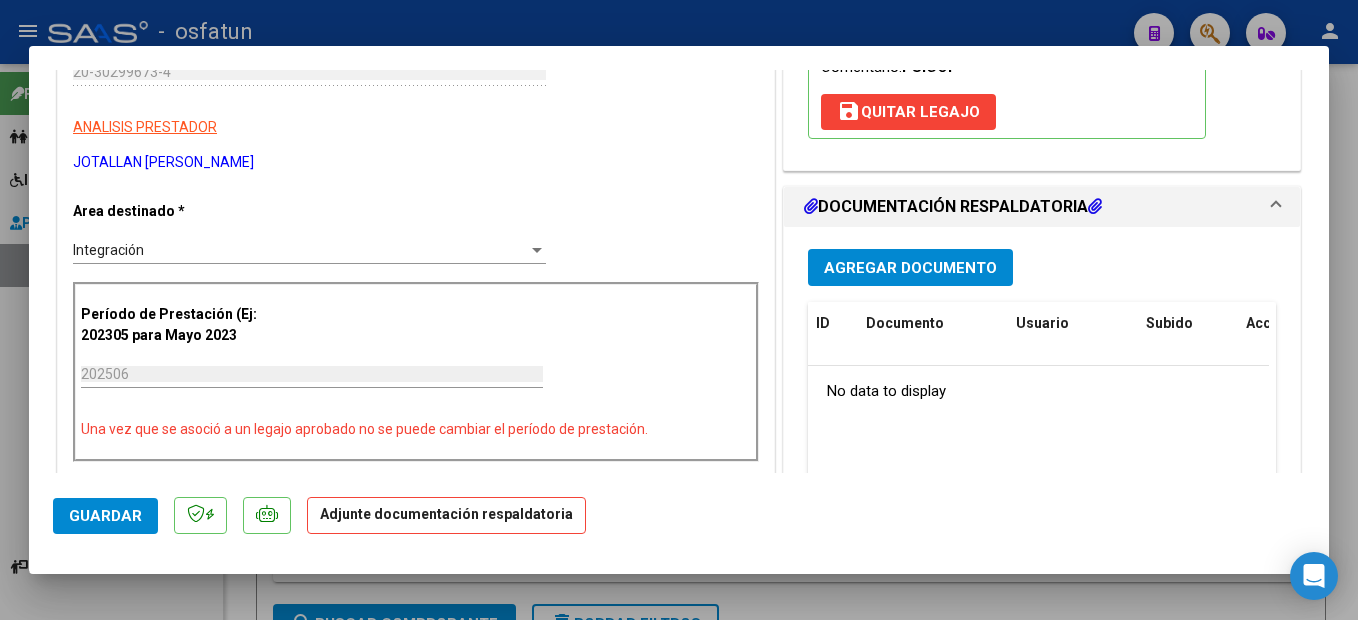 scroll, scrollTop: 400, scrollLeft: 0, axis: vertical 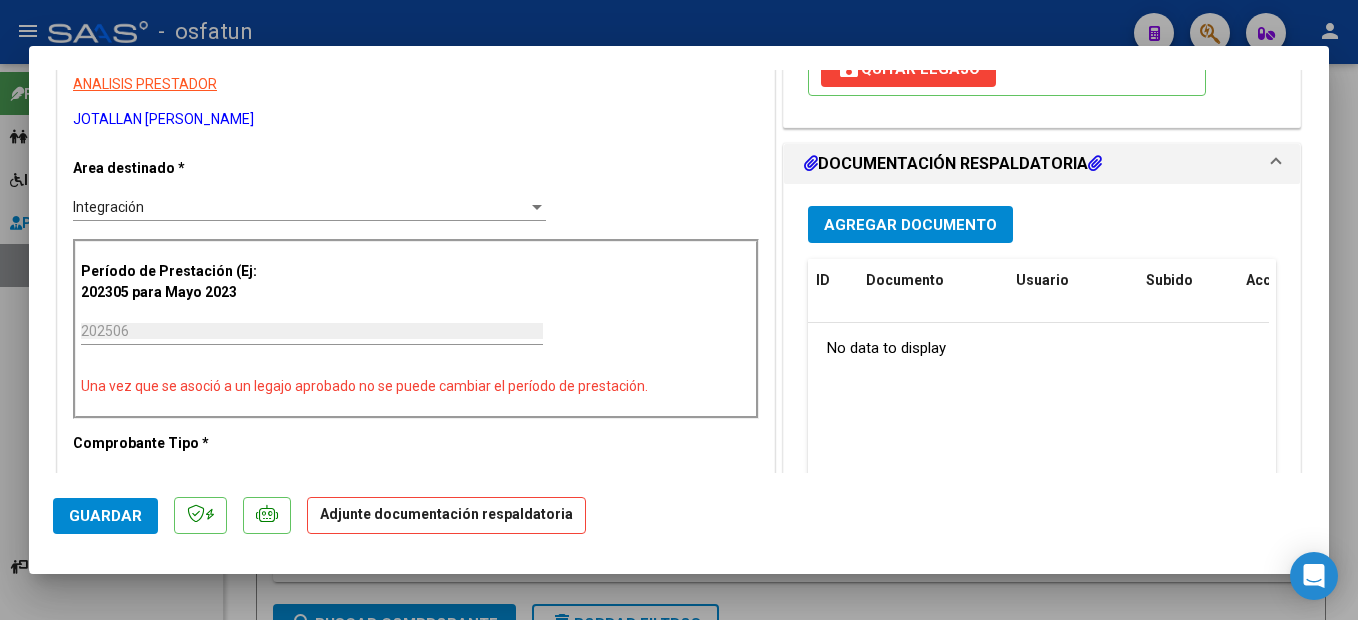 click on "Agregar Documento" at bounding box center [910, 225] 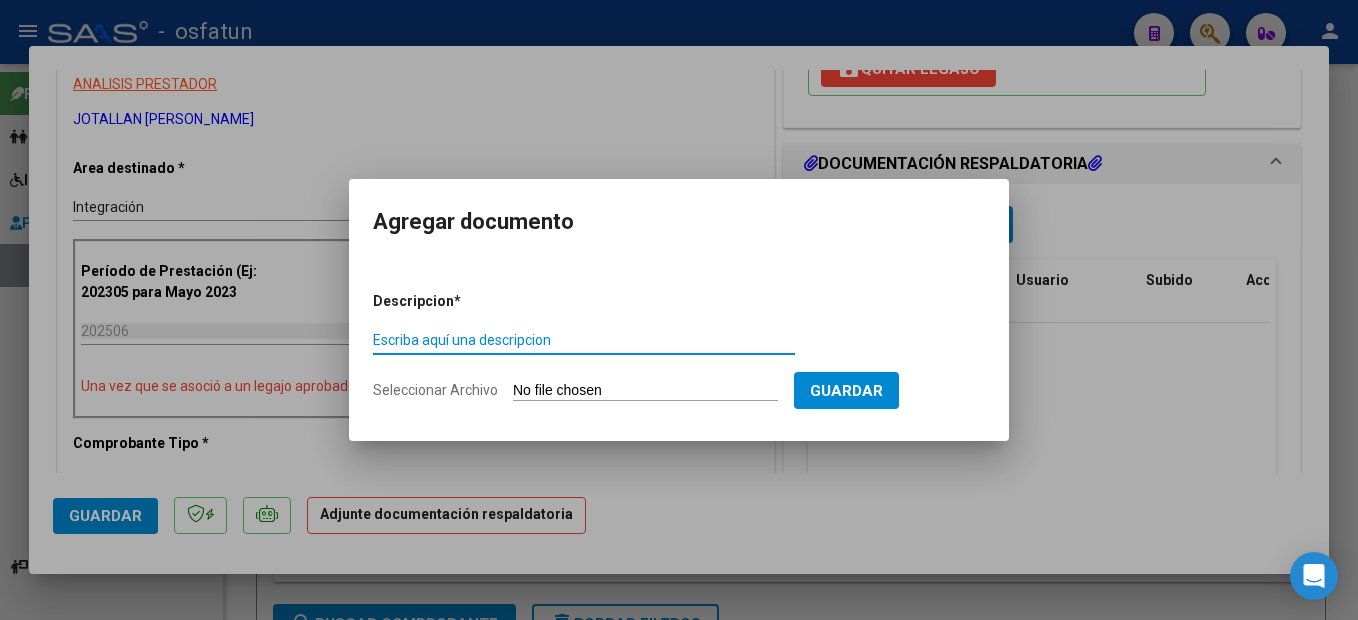 click on "Escriba aquí una descripcion" at bounding box center [584, 340] 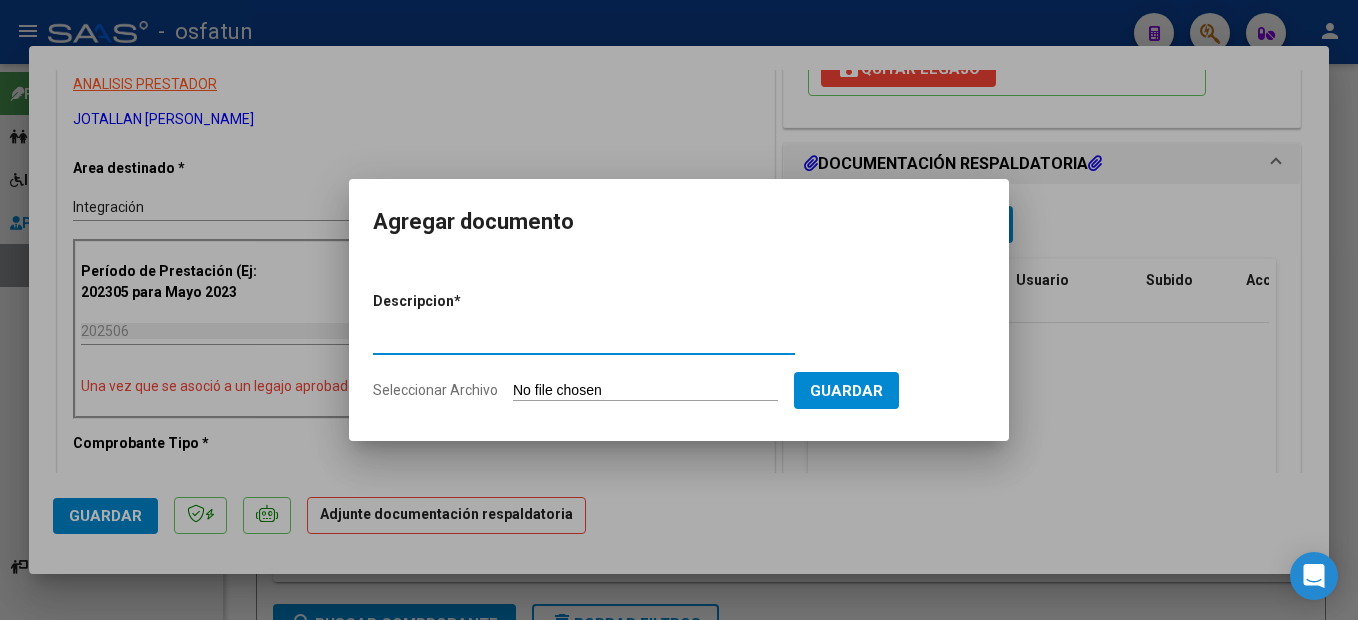type on "planilla de asistencia" 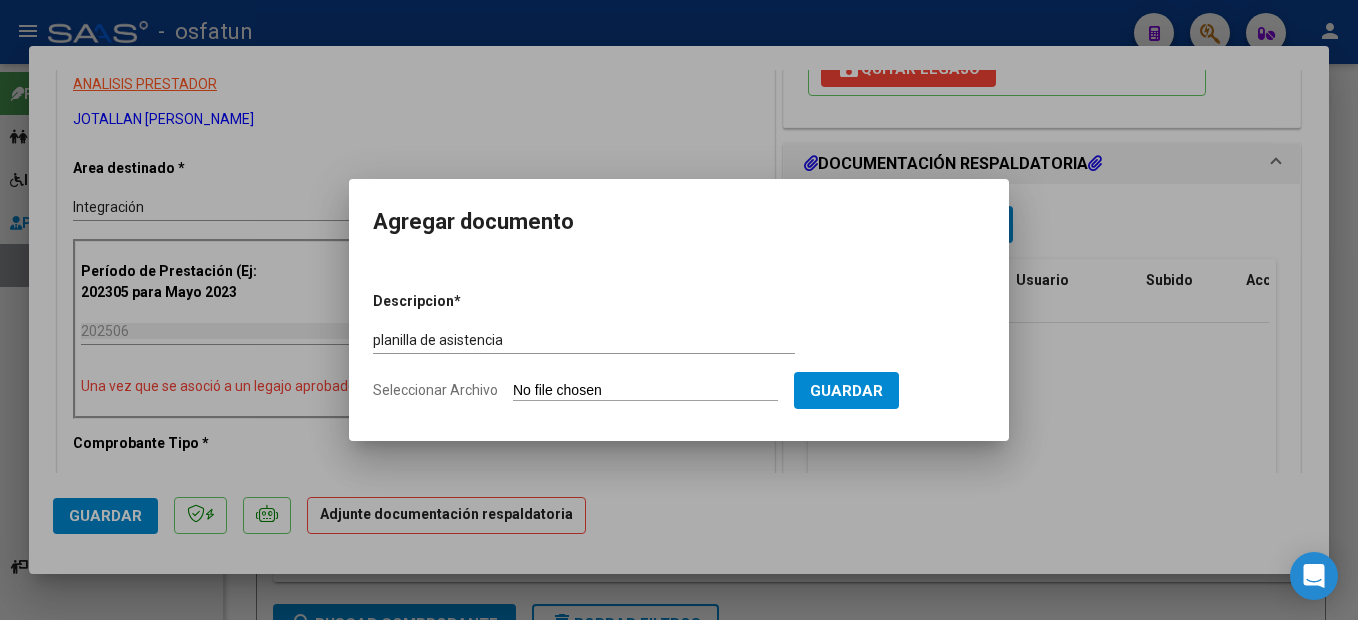click on "Seleccionar Archivo" at bounding box center (645, 391) 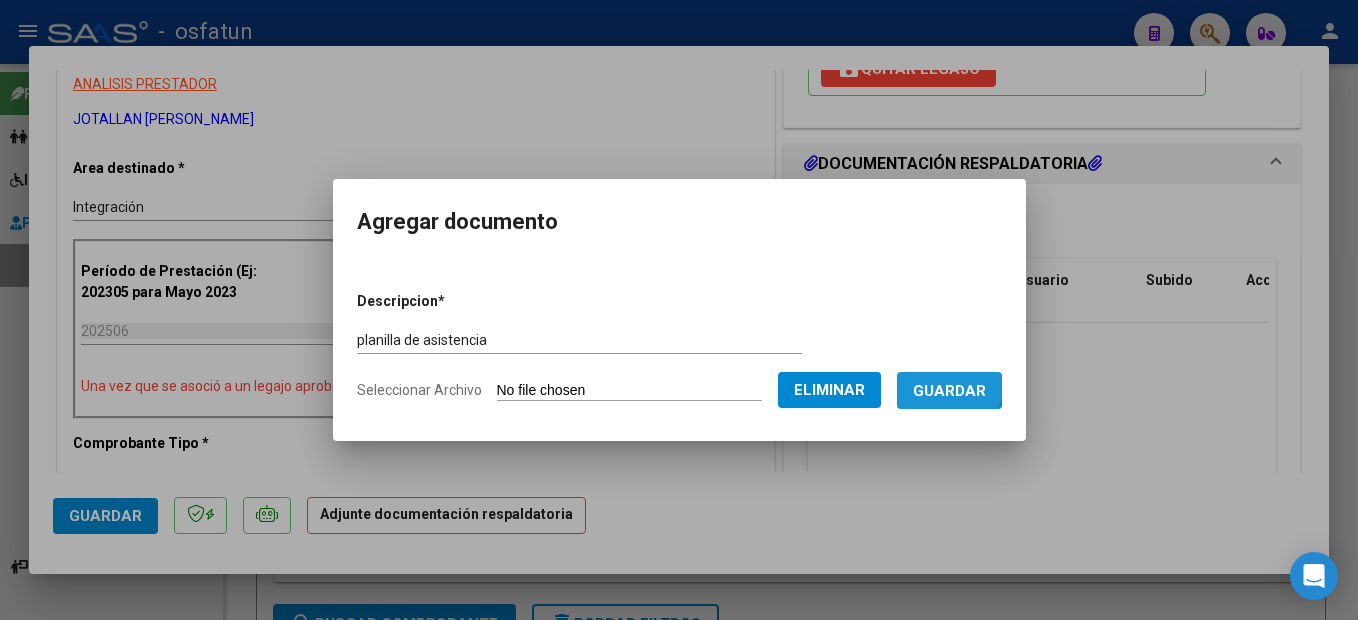 click on "Guardar" at bounding box center (949, 390) 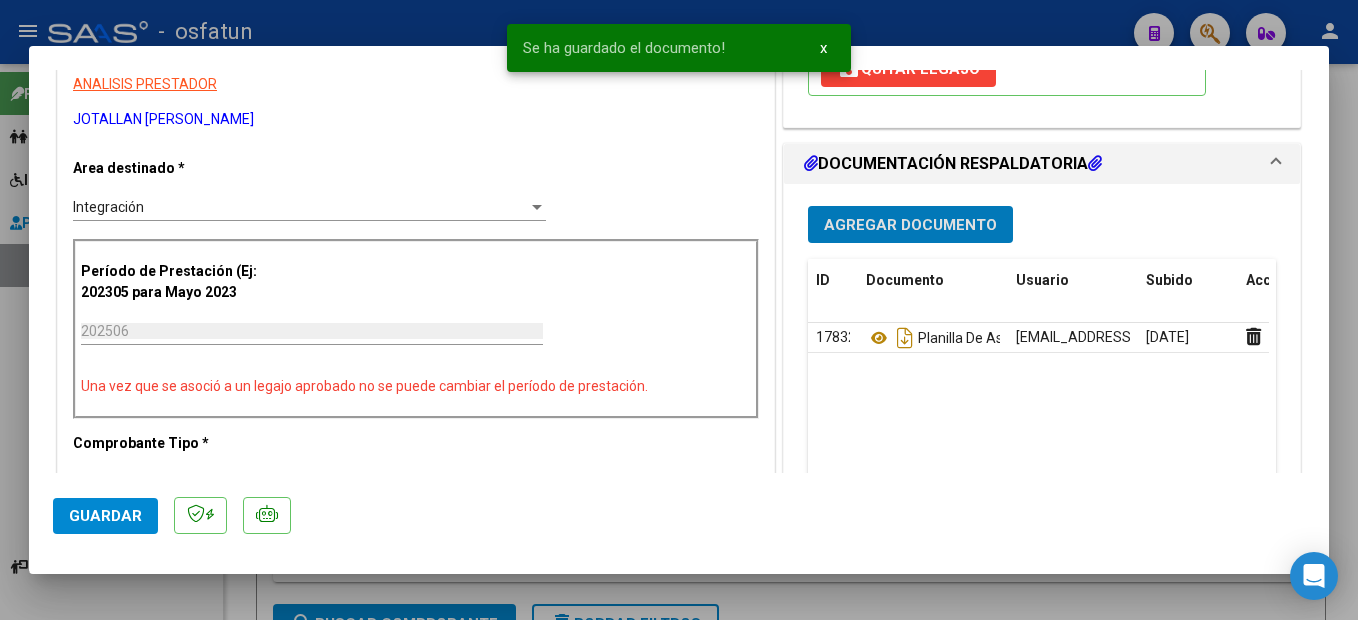 click on "Guardar" 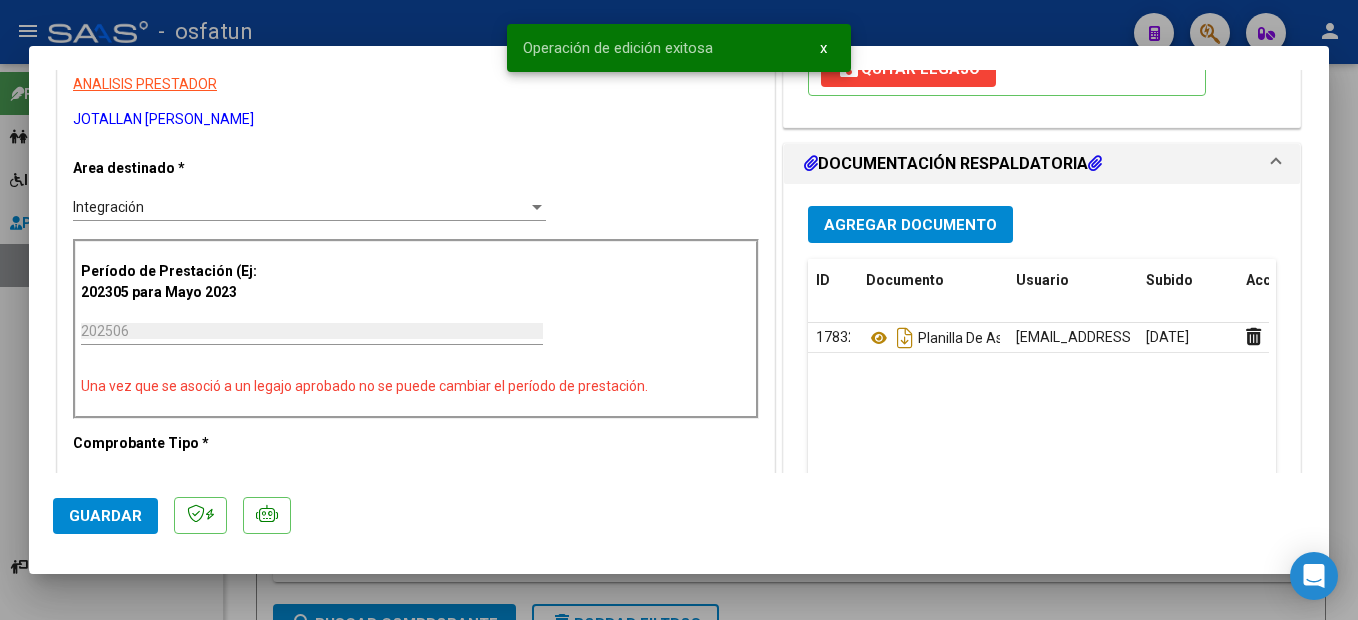 click at bounding box center [679, 310] 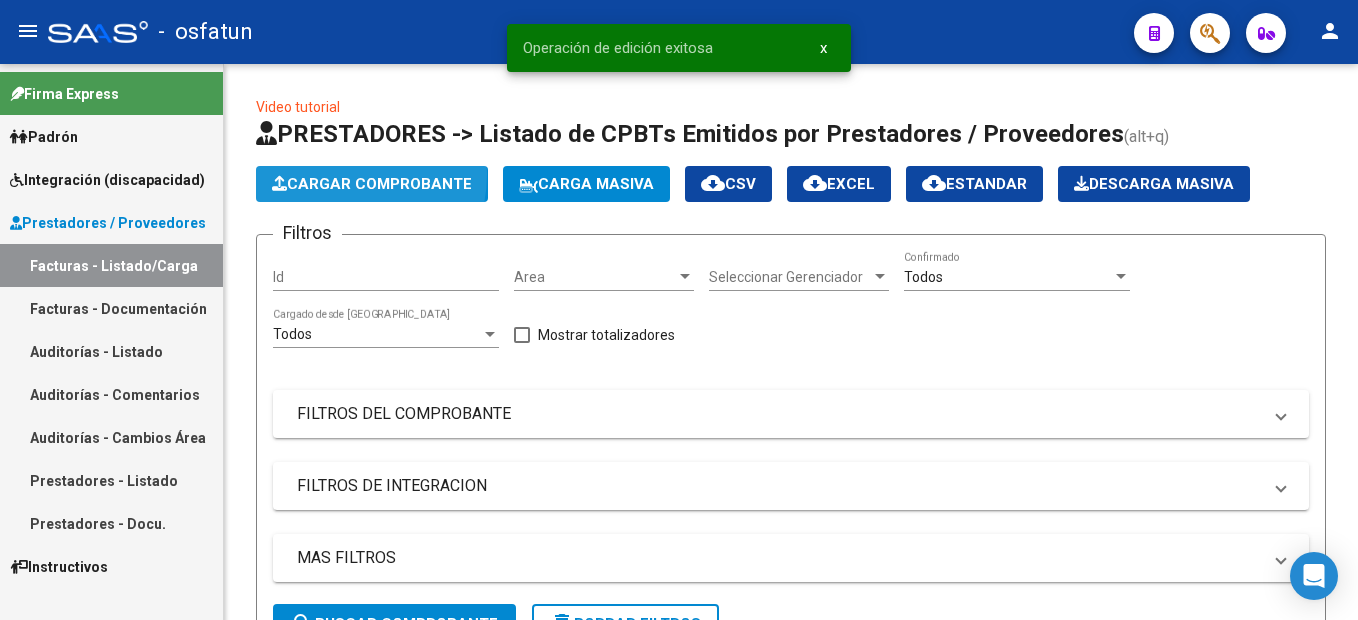 click on "Cargar Comprobante" 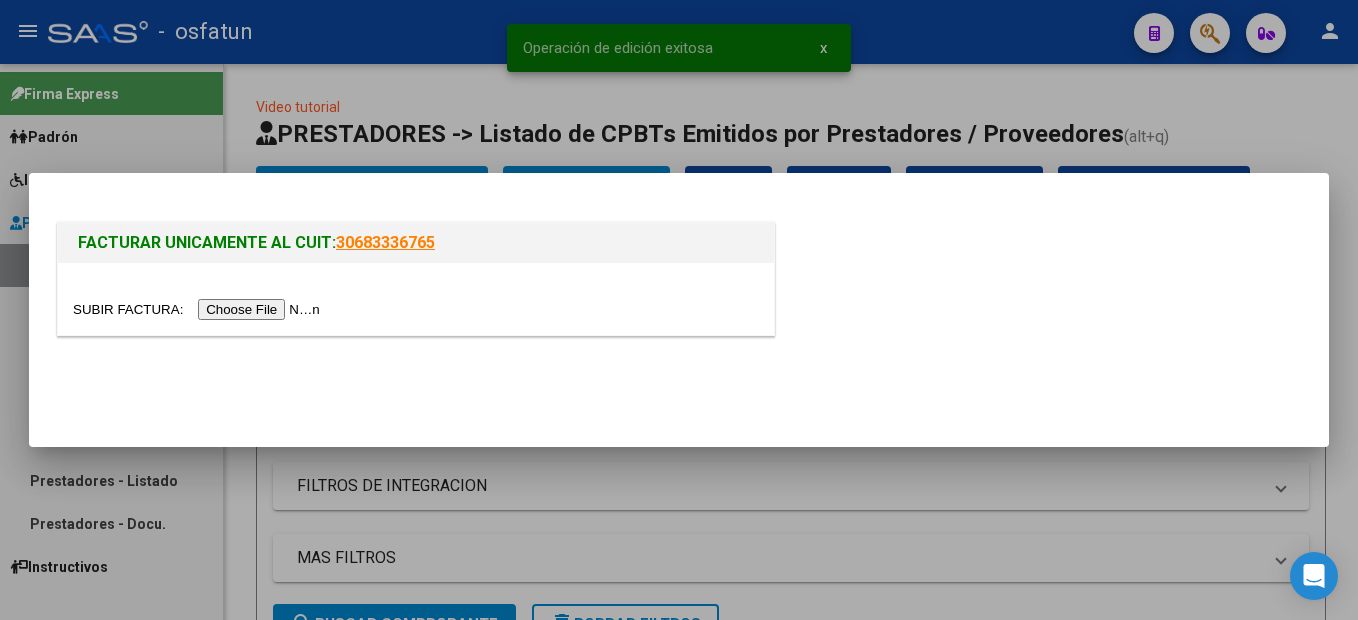 click at bounding box center (199, 309) 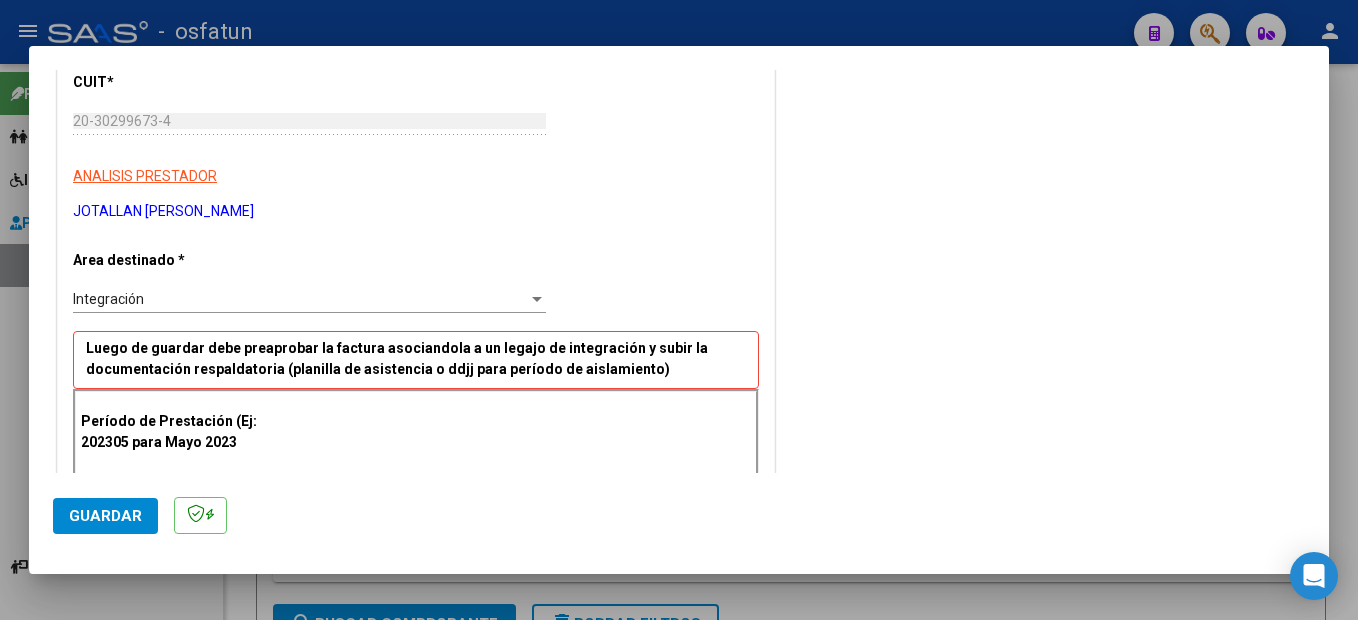 scroll, scrollTop: 300, scrollLeft: 0, axis: vertical 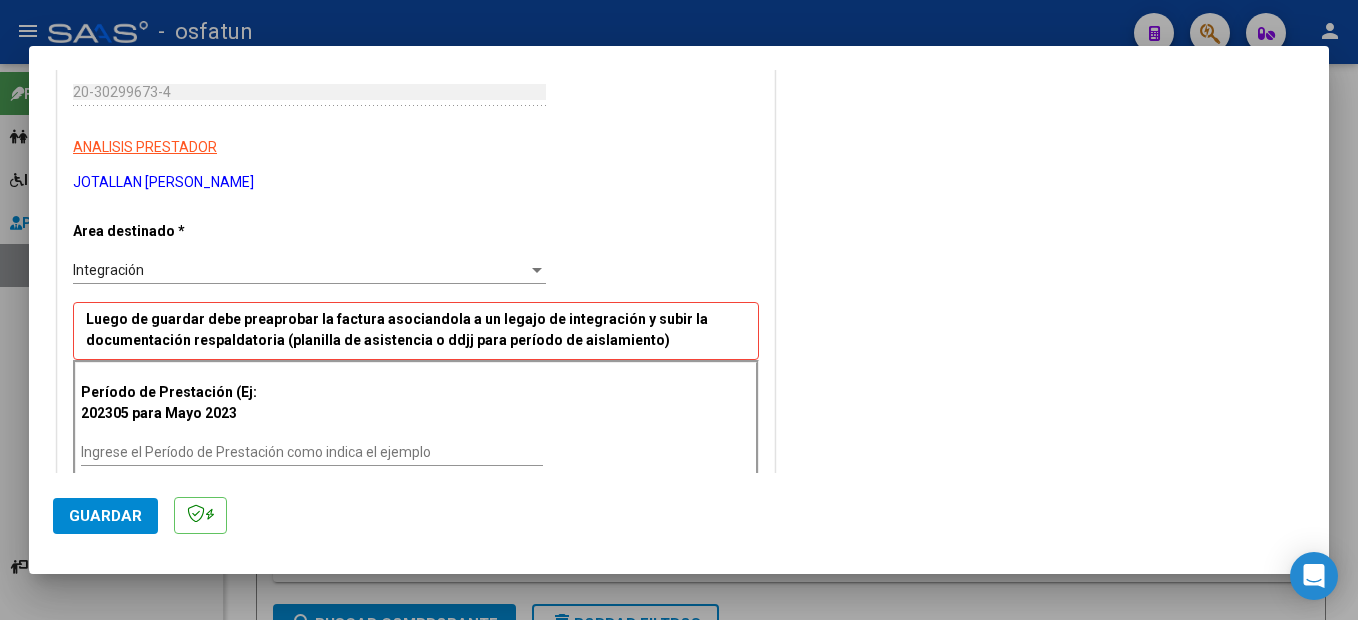 click on "Ingrese el Período de Prestación como indica el ejemplo" at bounding box center (312, 452) 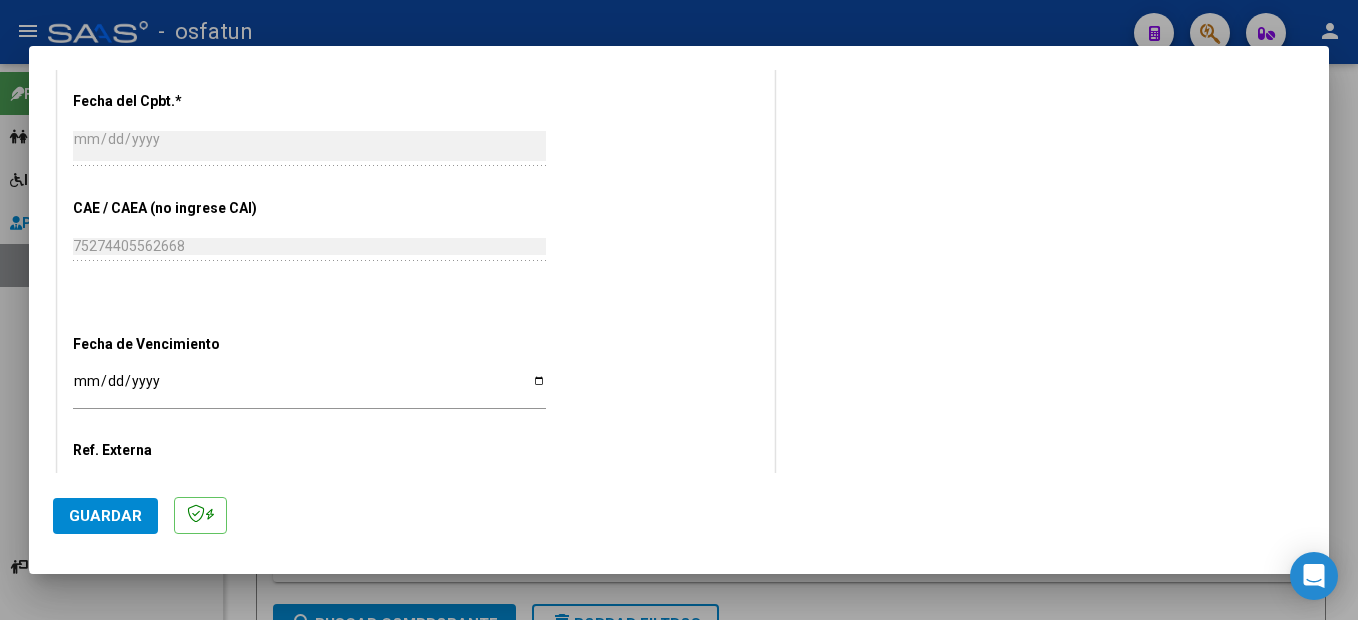 scroll, scrollTop: 1100, scrollLeft: 0, axis: vertical 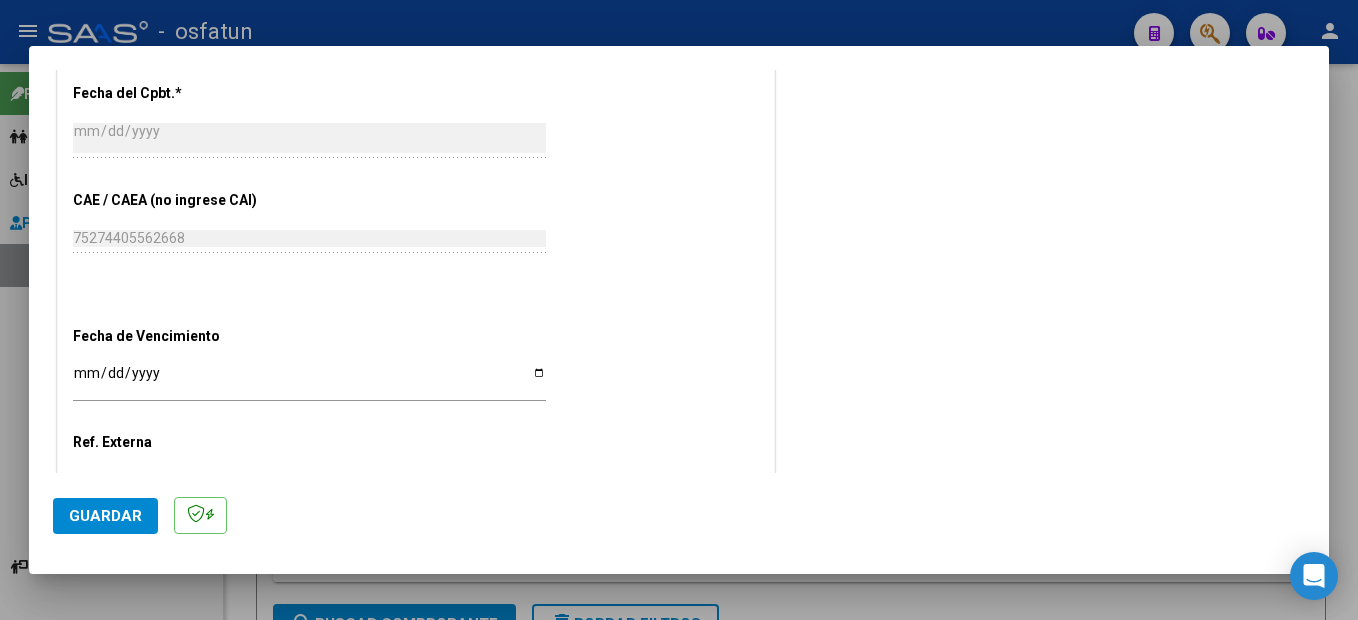 type on "202506" 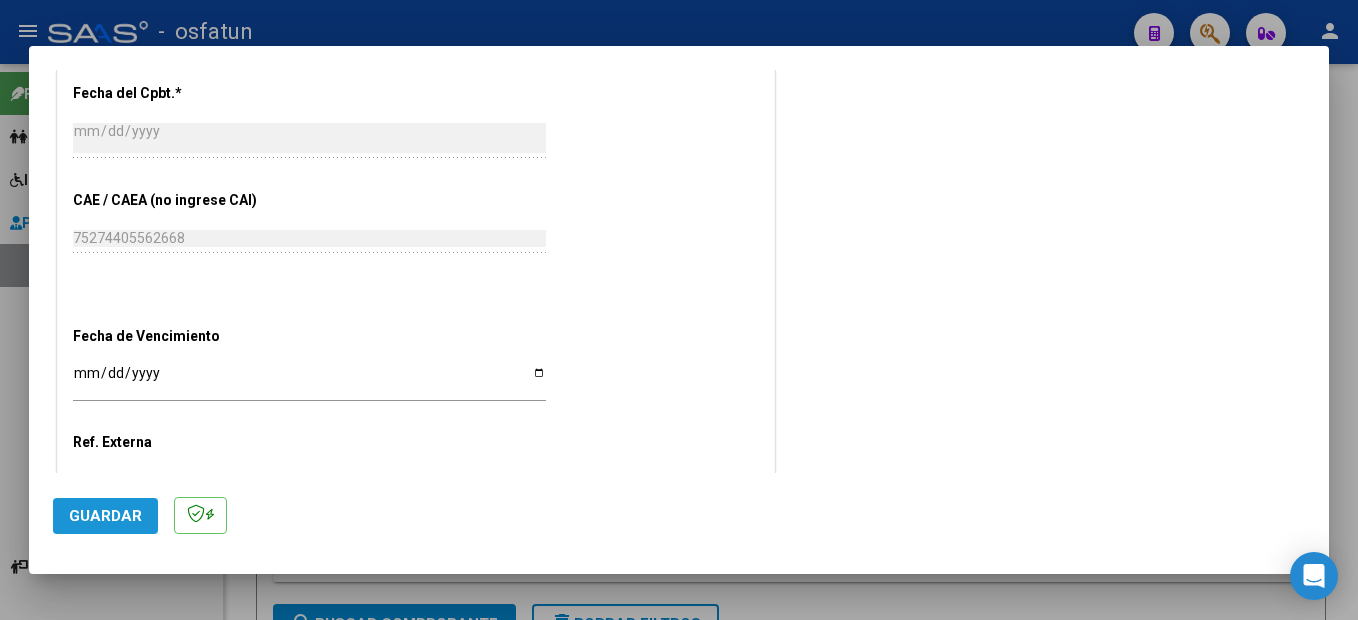 click on "Guardar" 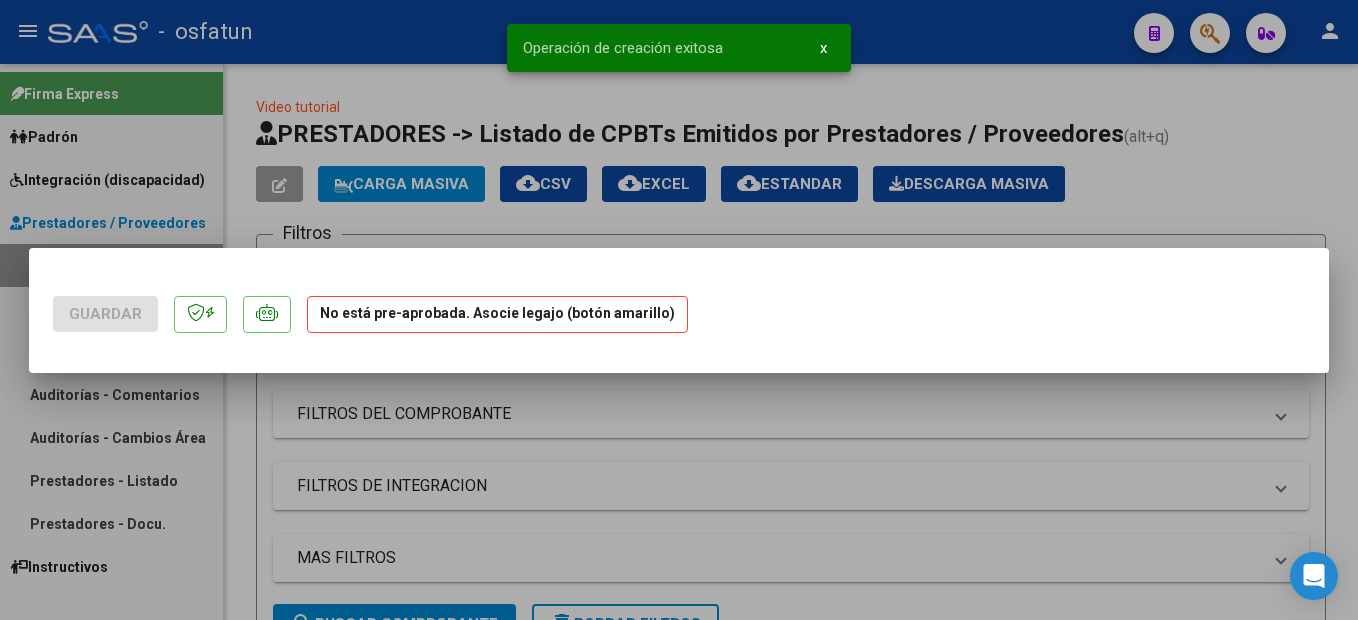 scroll, scrollTop: 0, scrollLeft: 0, axis: both 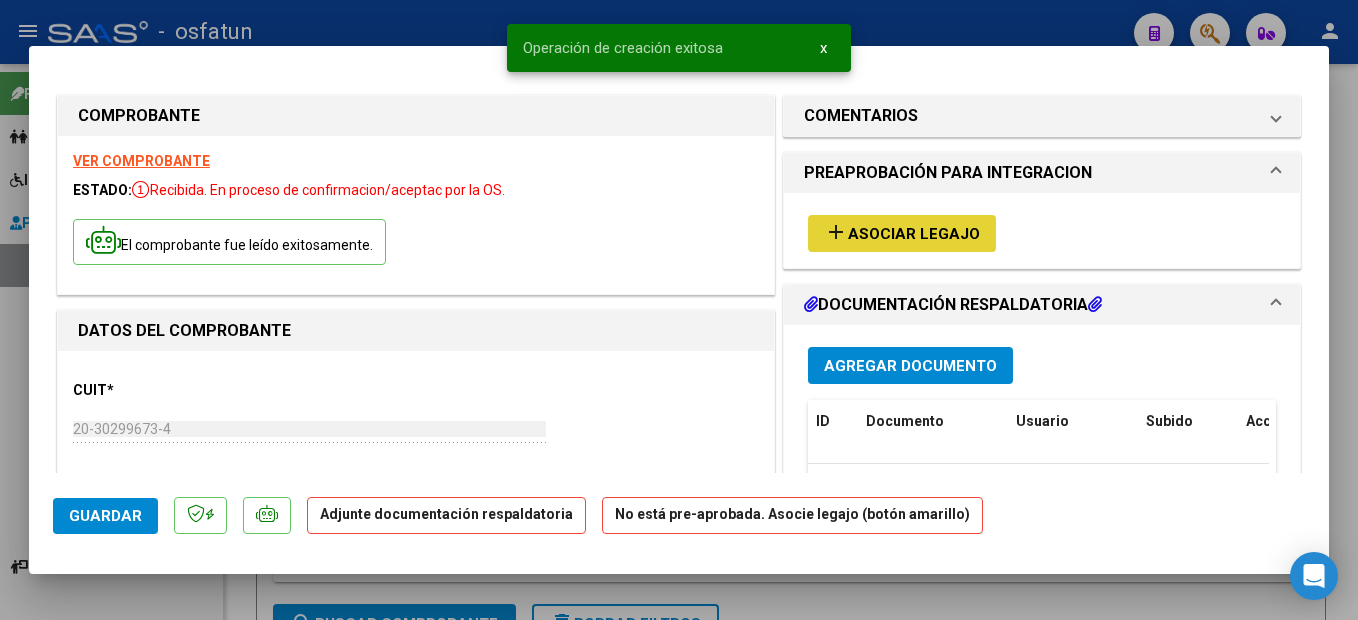 click on "Asociar Legajo" at bounding box center (914, 234) 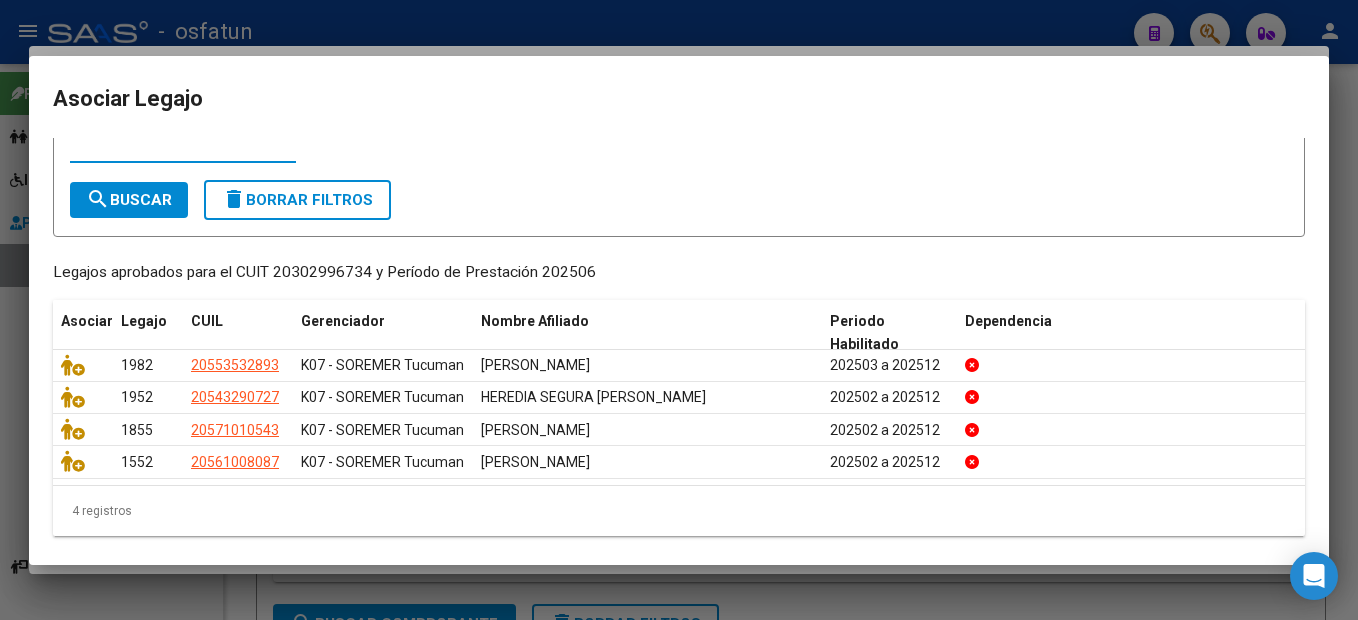 scroll, scrollTop: 84, scrollLeft: 0, axis: vertical 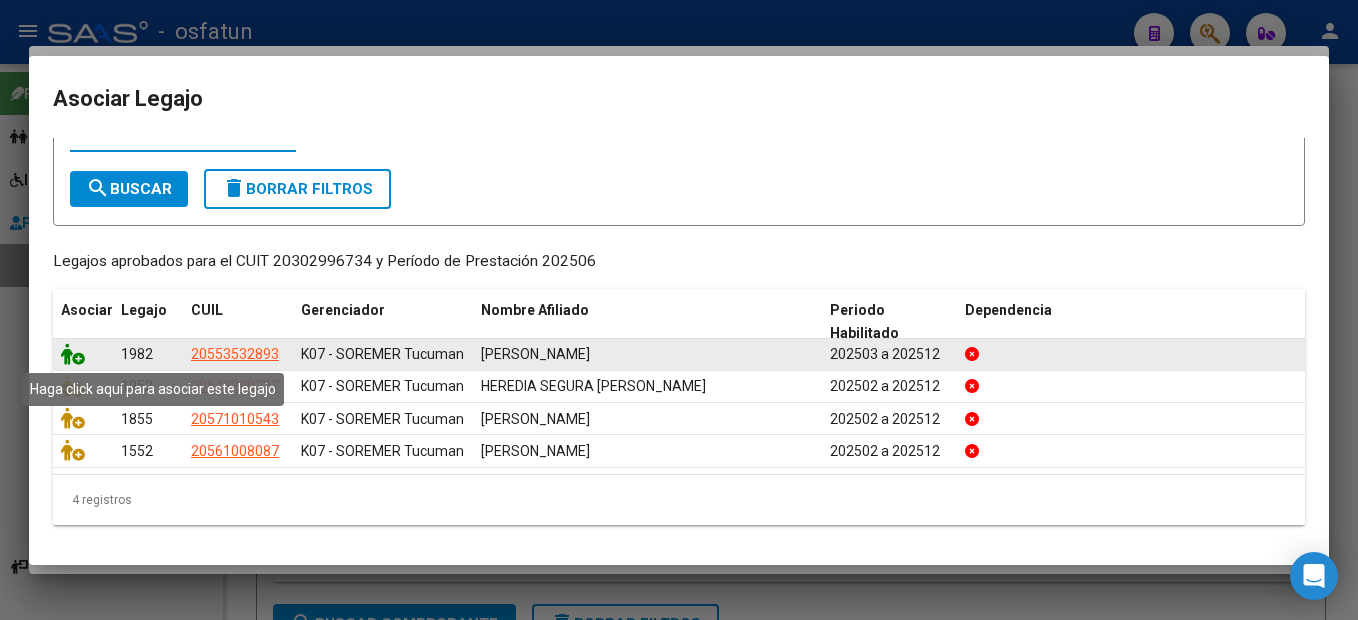click 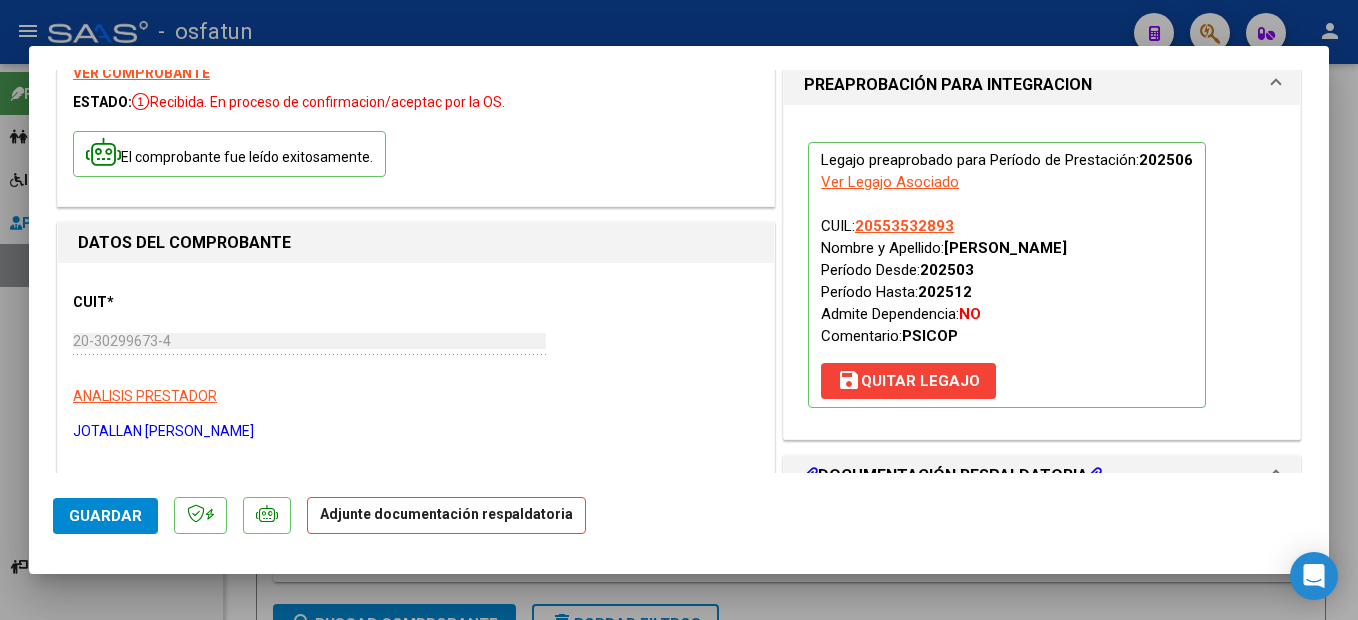 scroll, scrollTop: 300, scrollLeft: 0, axis: vertical 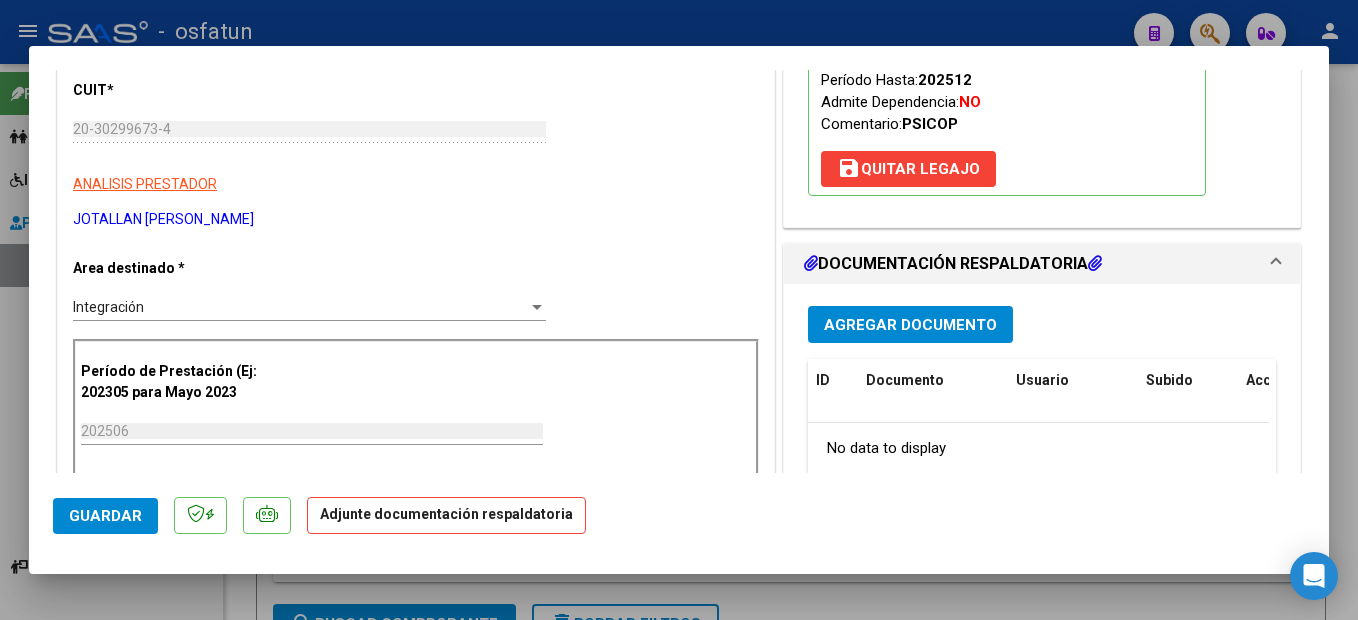click on "Agregar Documento" at bounding box center (910, 324) 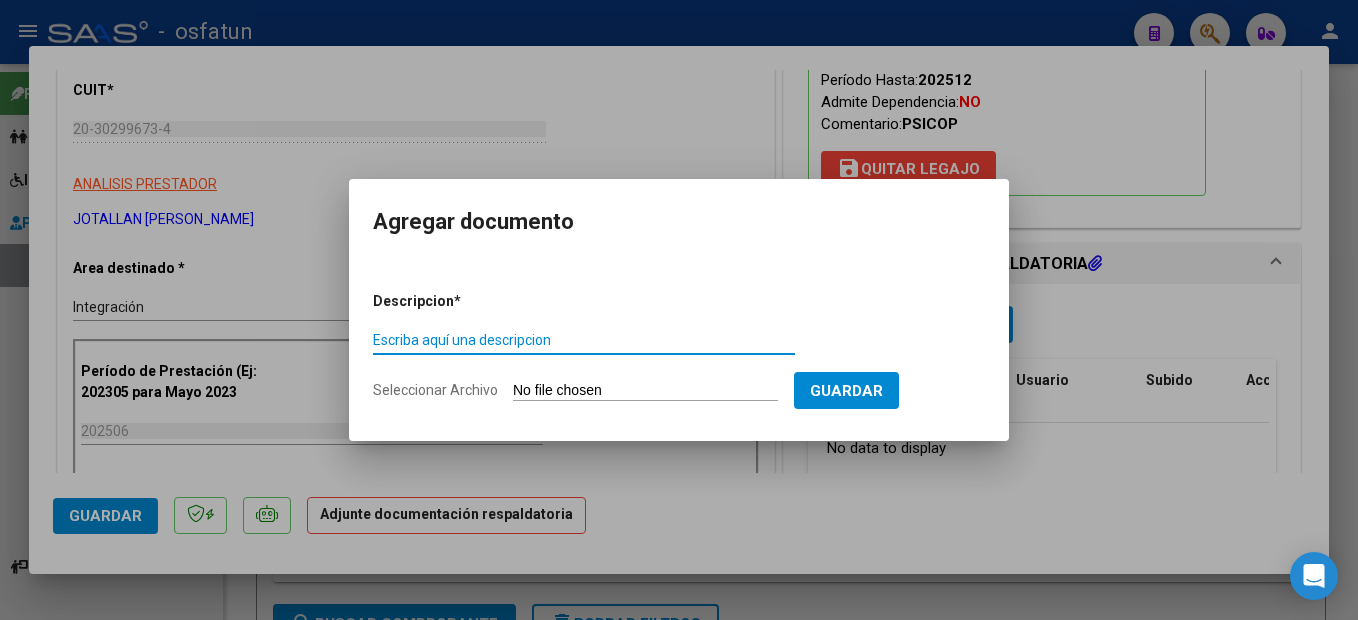 click on "Escriba aquí una descripcion" at bounding box center [584, 340] 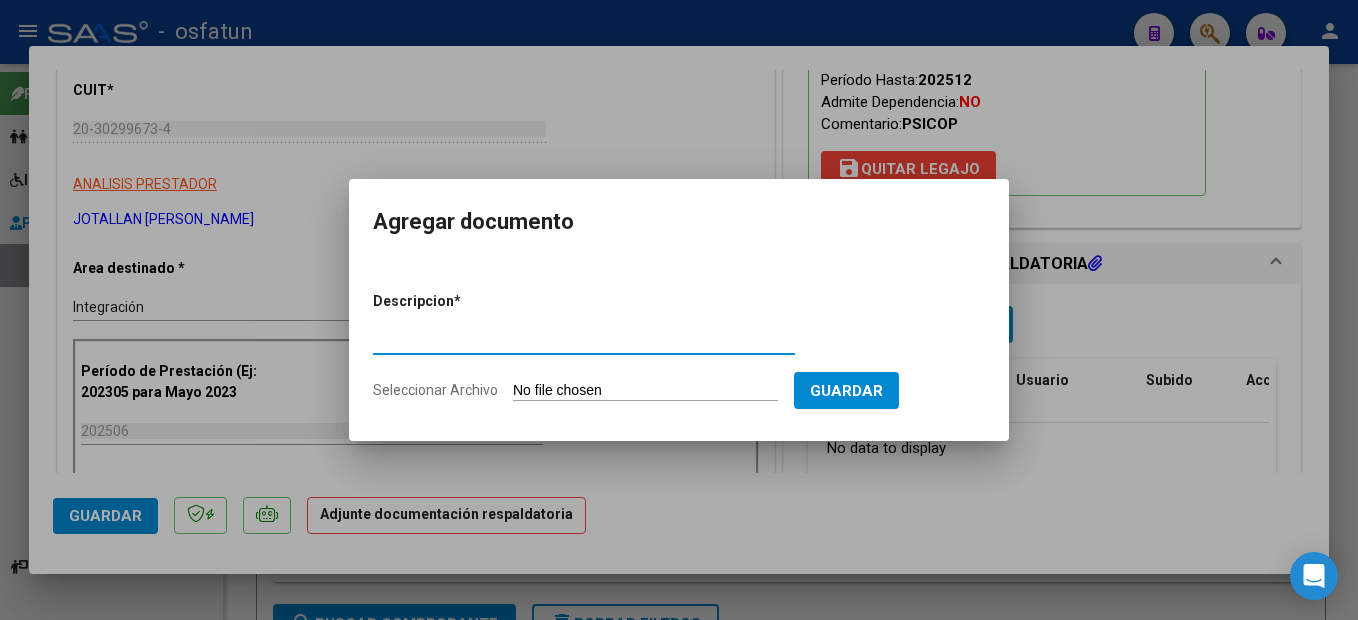 type on "planilla de asistencia" 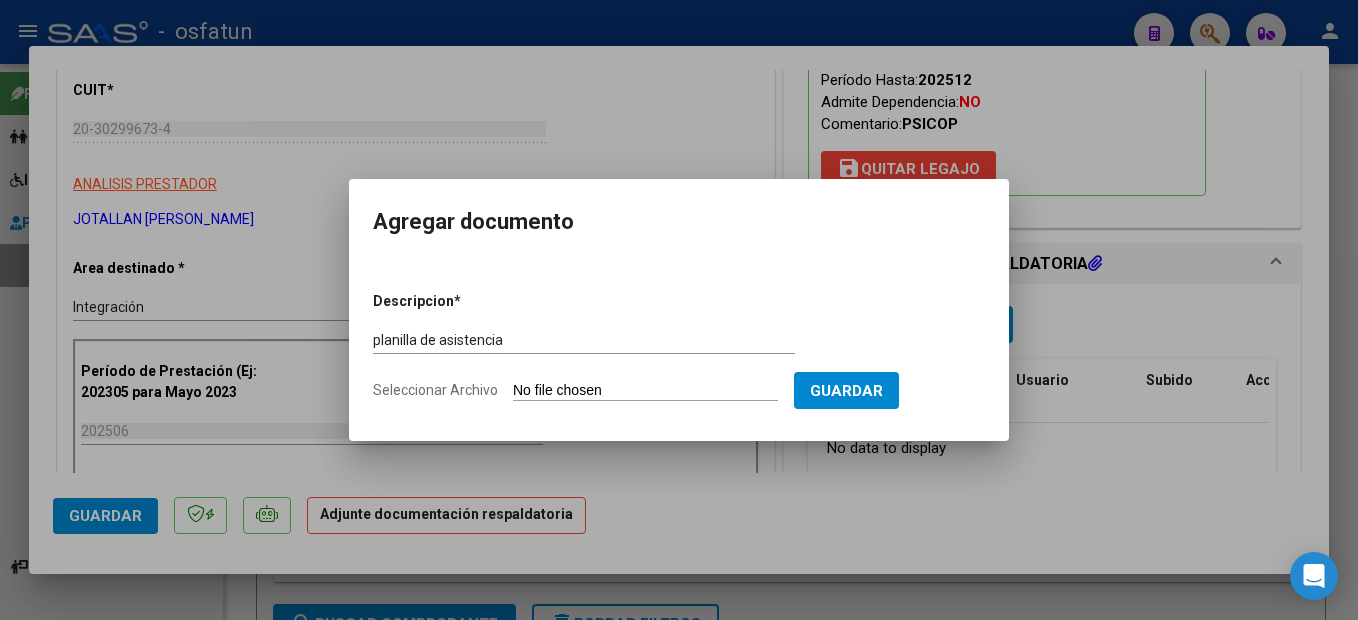 click on "Seleccionar Archivo" at bounding box center [645, 391] 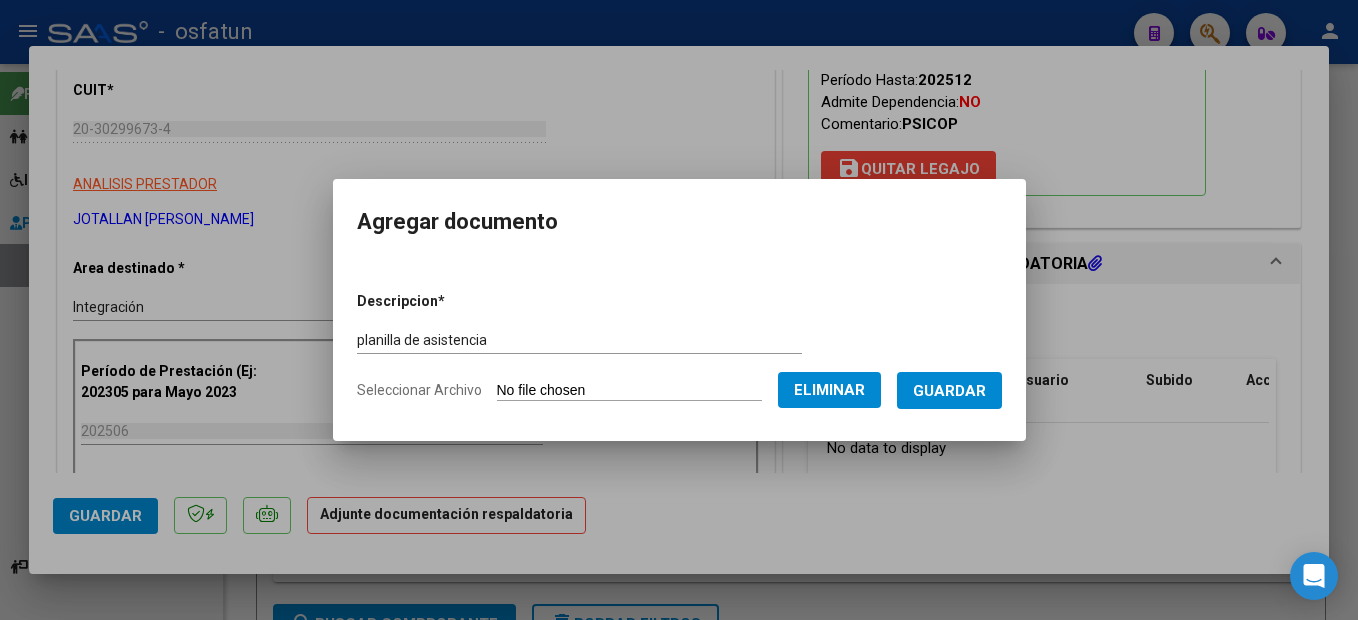 click on "Guardar" at bounding box center (949, 390) 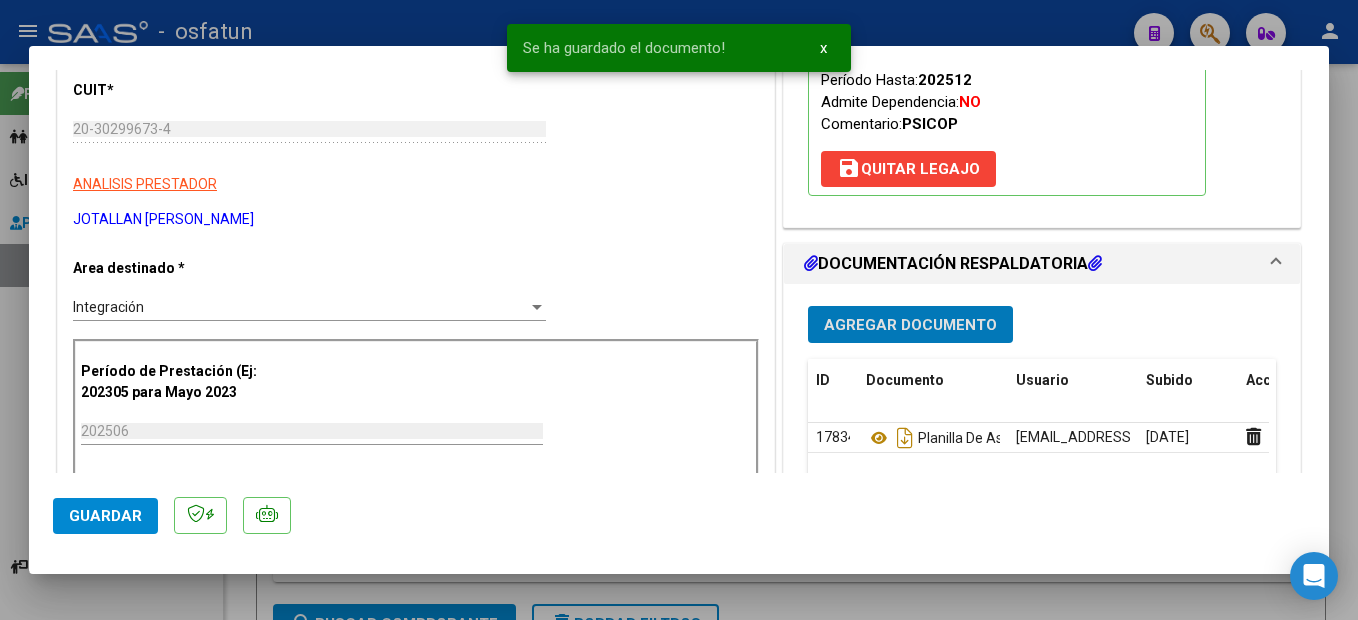 scroll, scrollTop: 400, scrollLeft: 0, axis: vertical 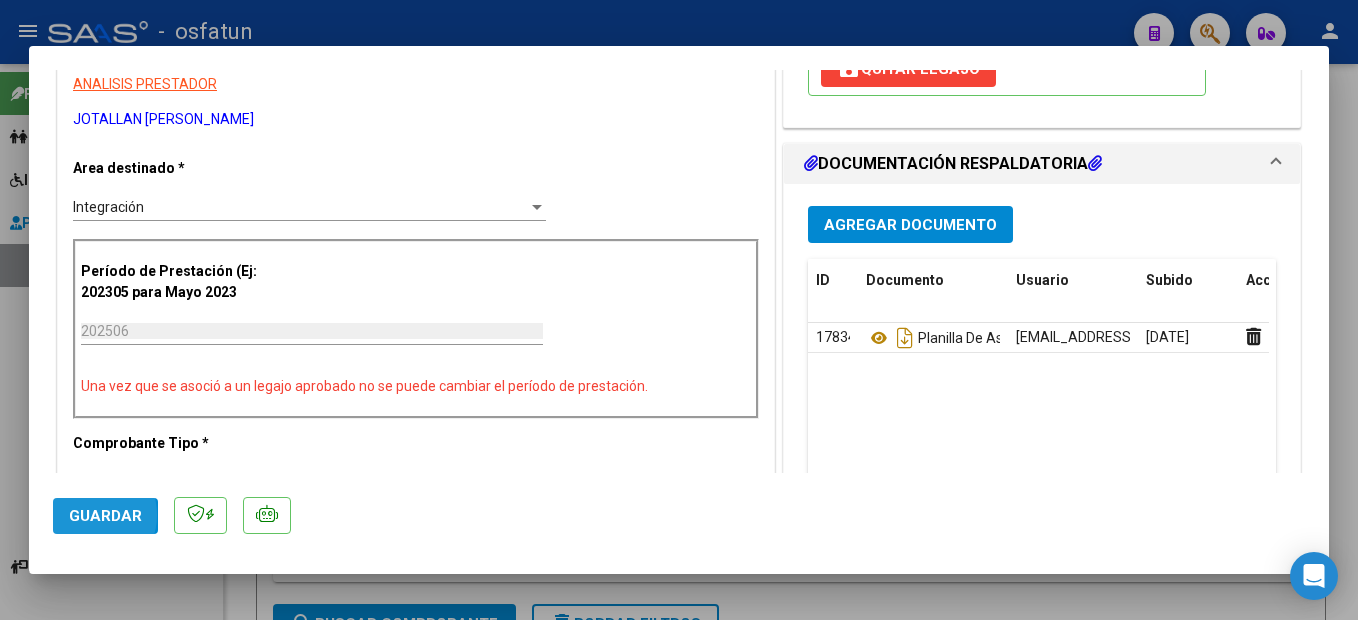 click on "Guardar" 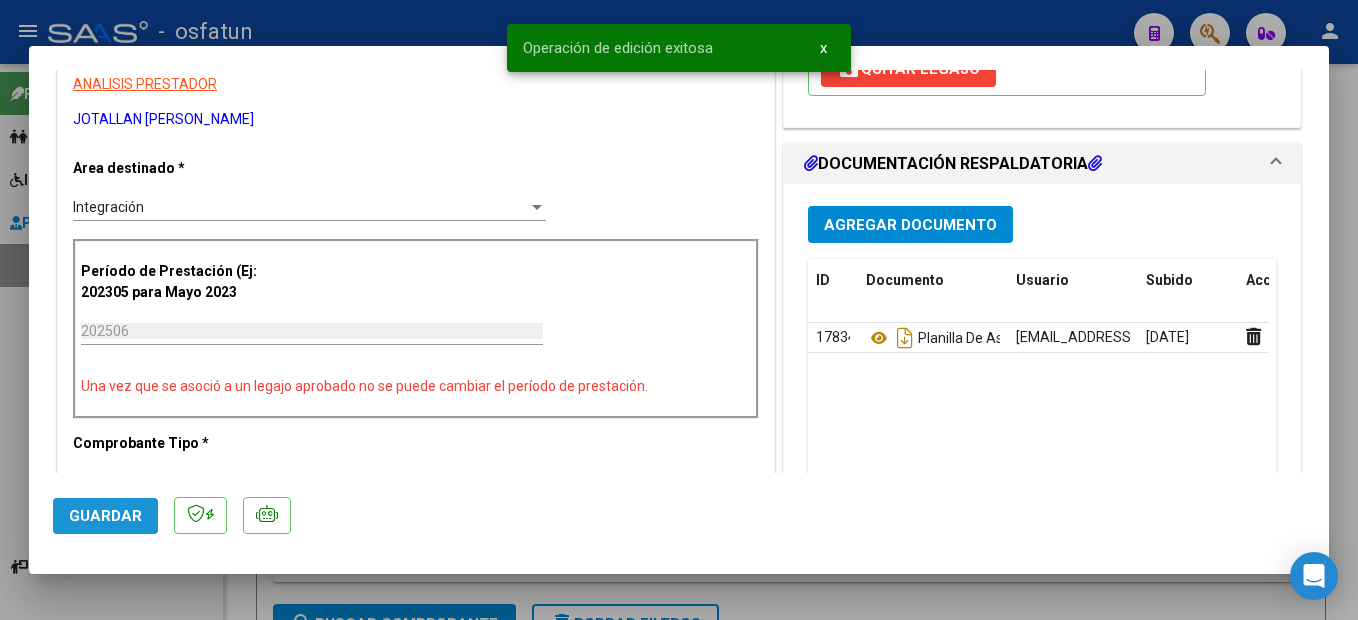 click on "Guardar" 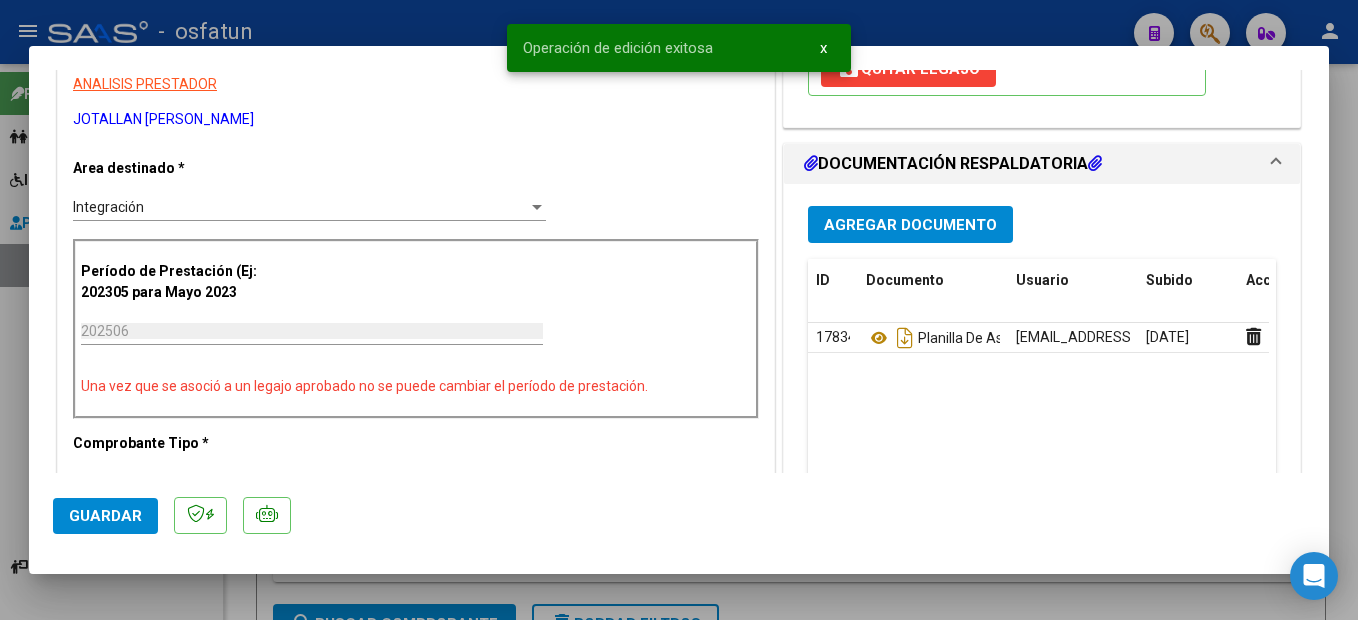click at bounding box center [679, 310] 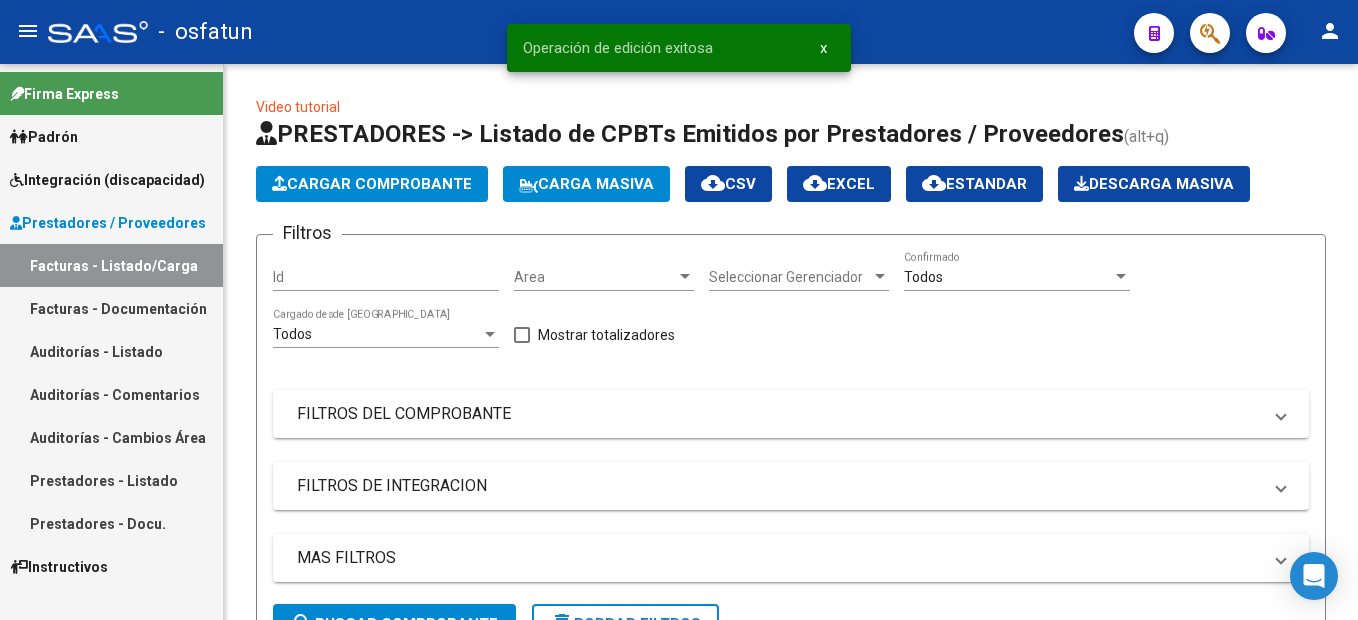 click on "Cargar Comprobante" 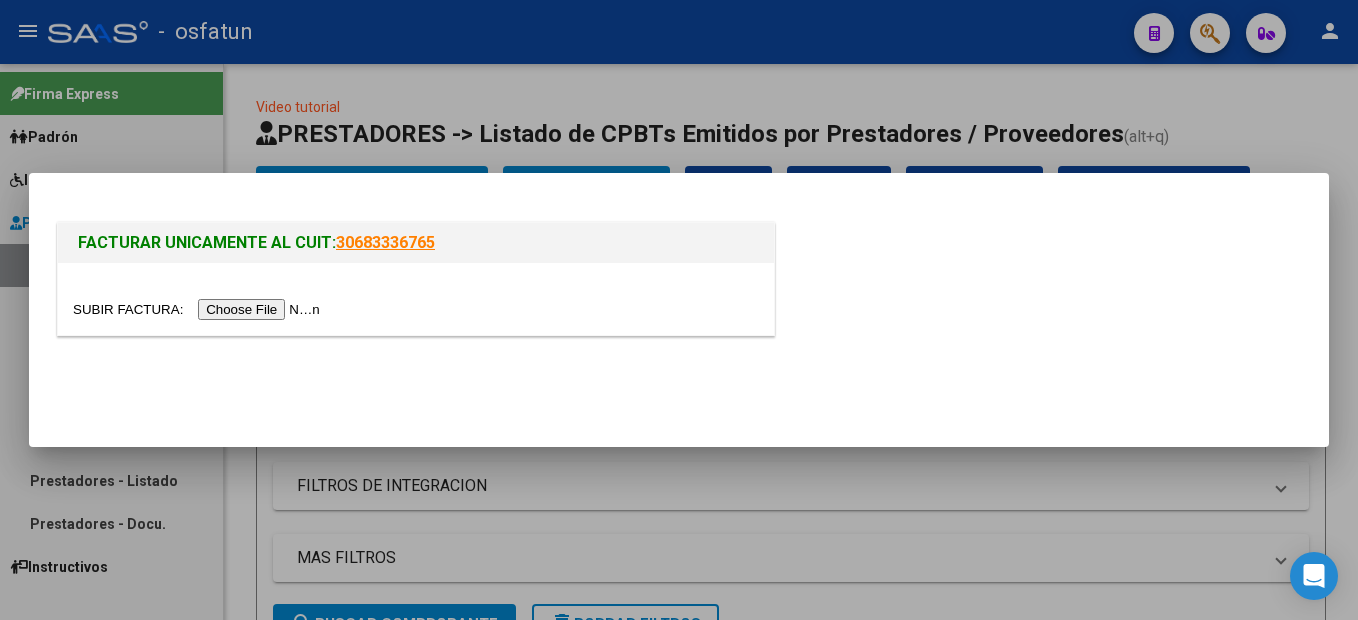 click at bounding box center [416, 299] 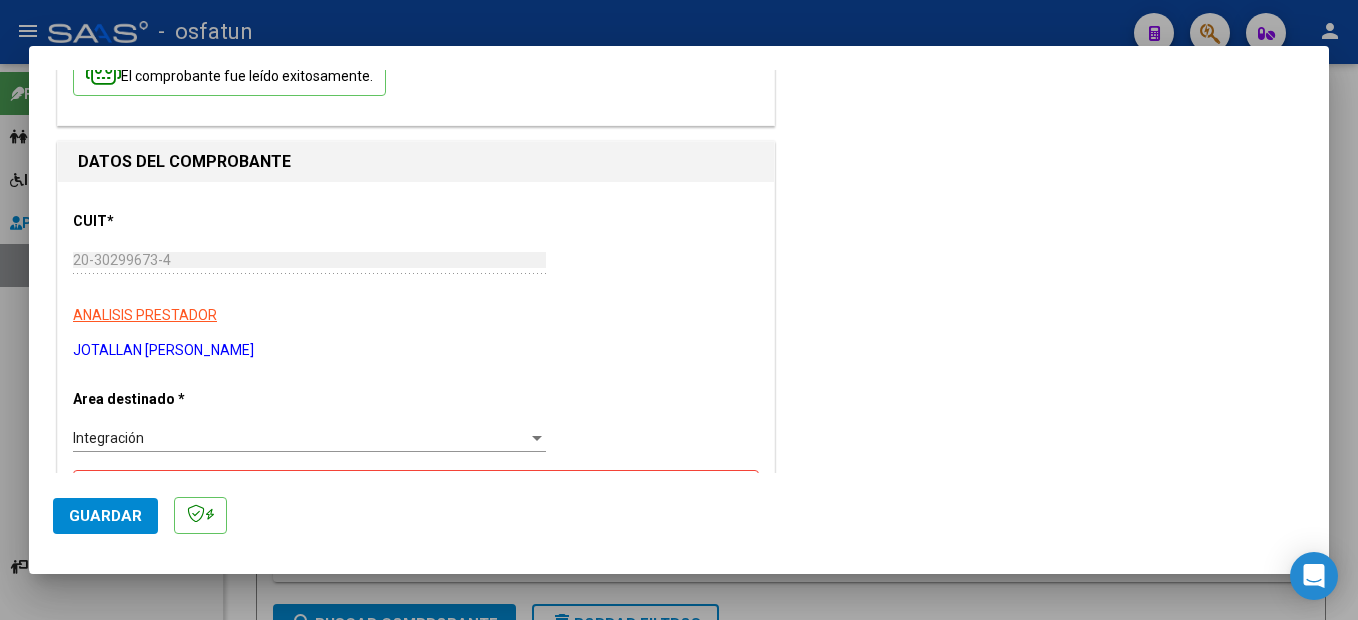 scroll, scrollTop: 300, scrollLeft: 0, axis: vertical 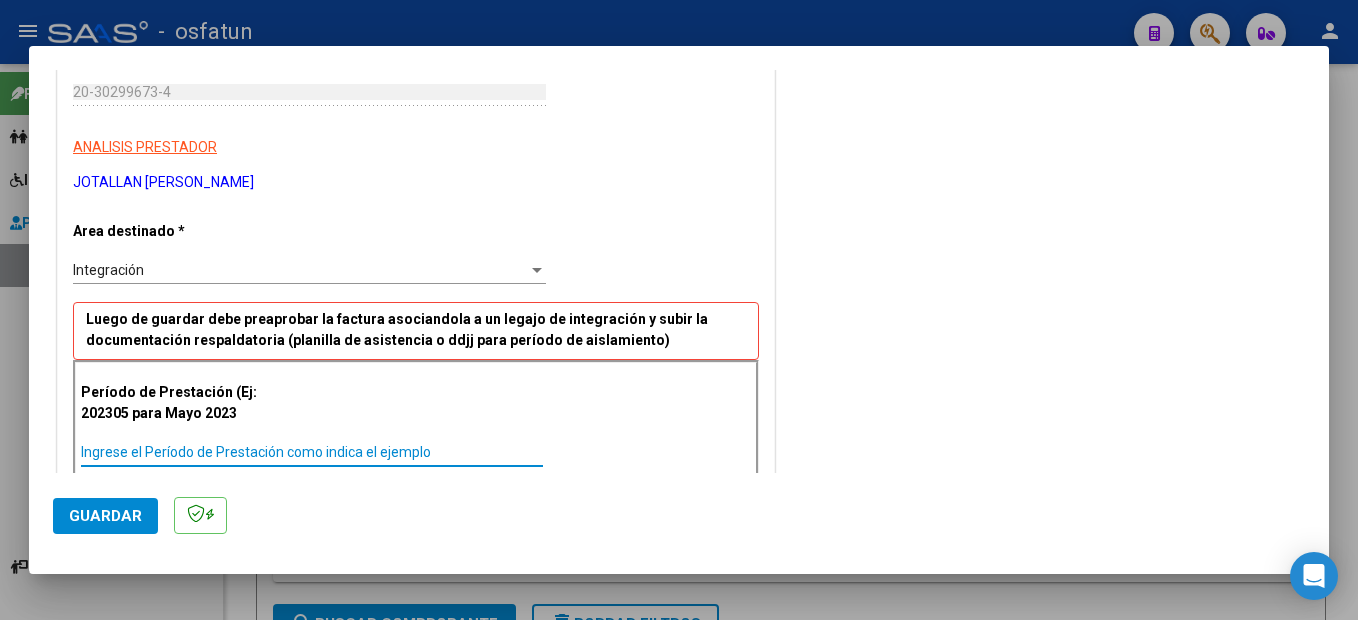 click on "Ingrese el Período de Prestación como indica el ejemplo" at bounding box center (312, 452) 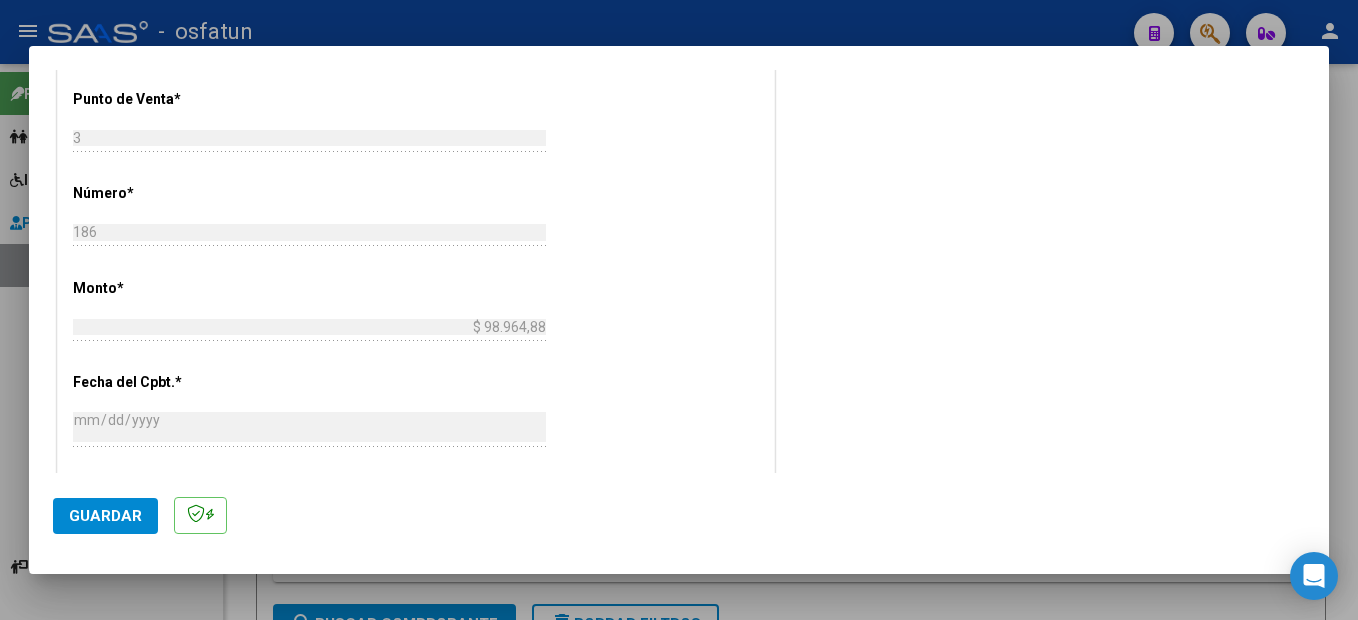 scroll, scrollTop: 900, scrollLeft: 0, axis: vertical 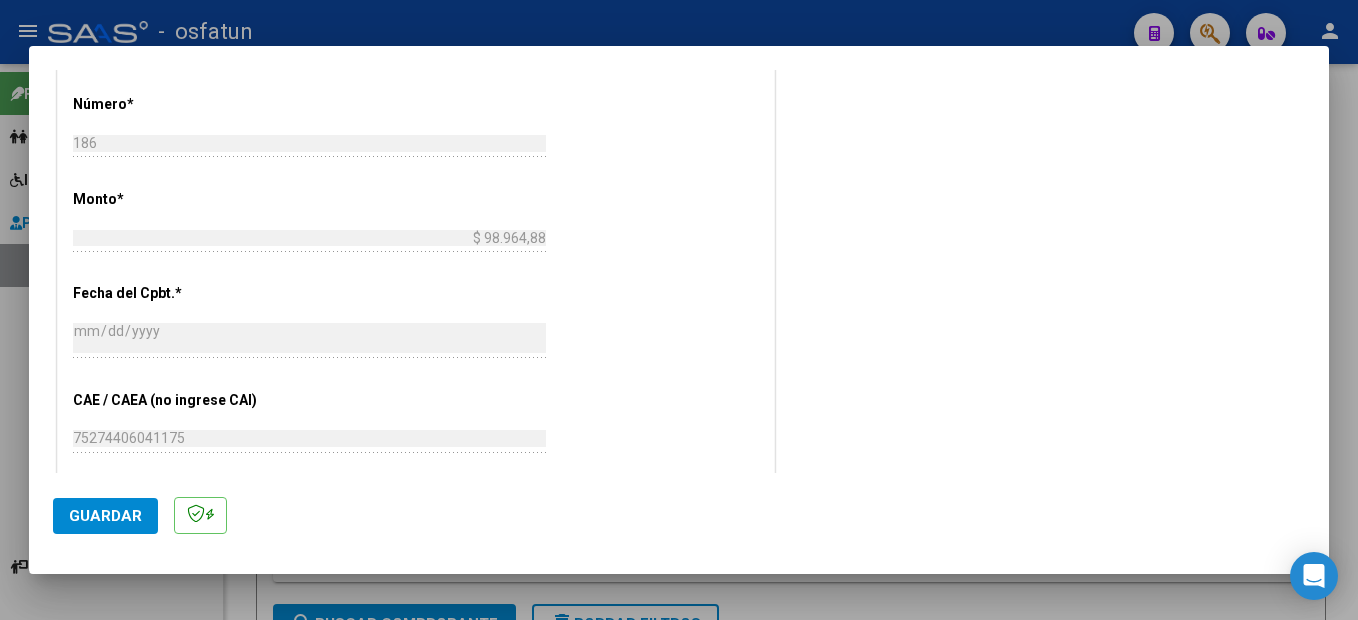 type on "202506" 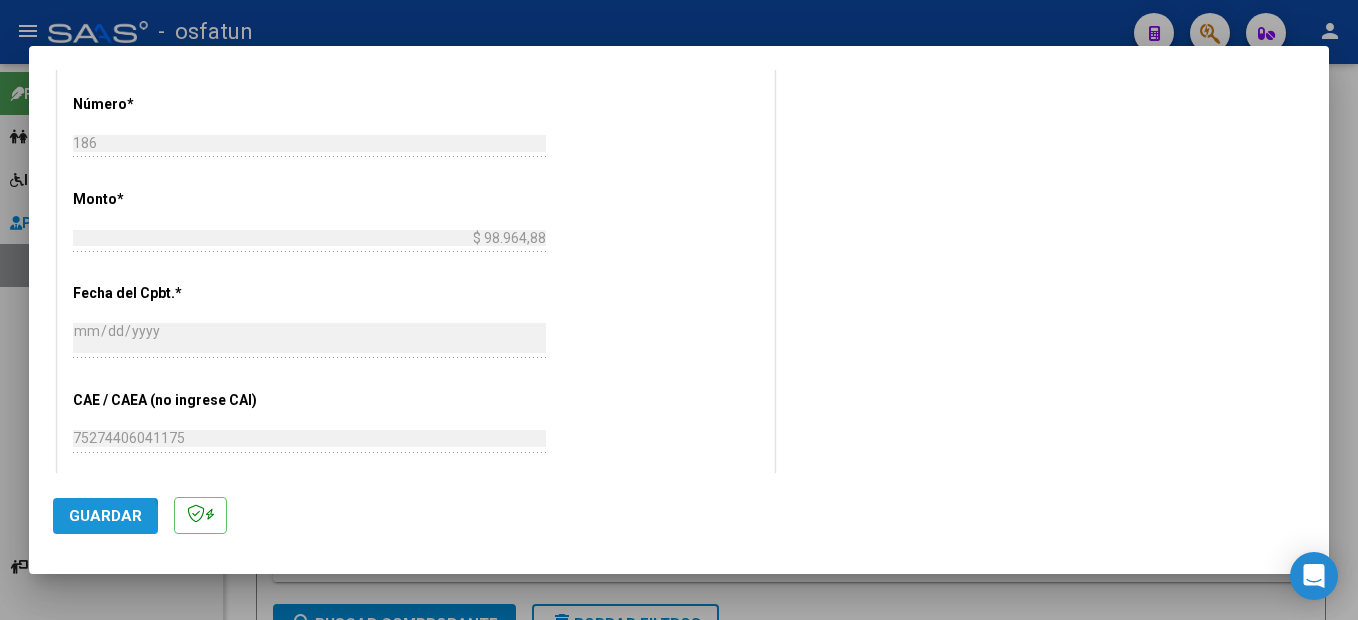 click on "Guardar" 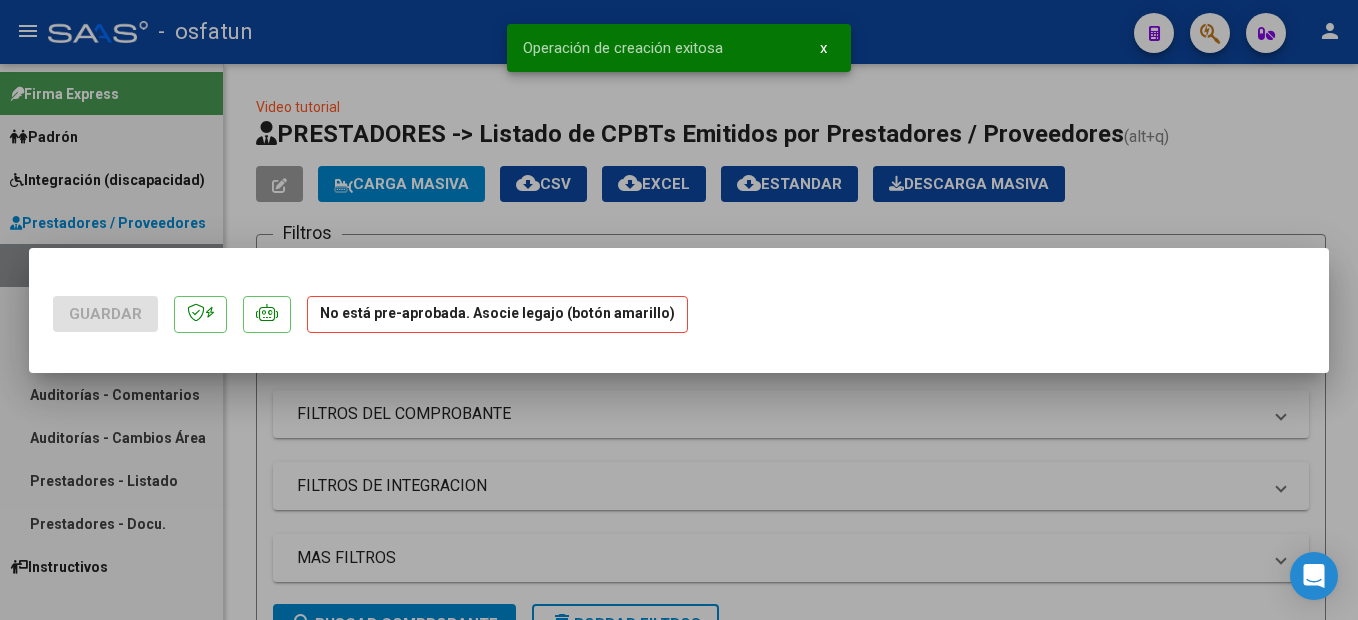 scroll, scrollTop: 0, scrollLeft: 0, axis: both 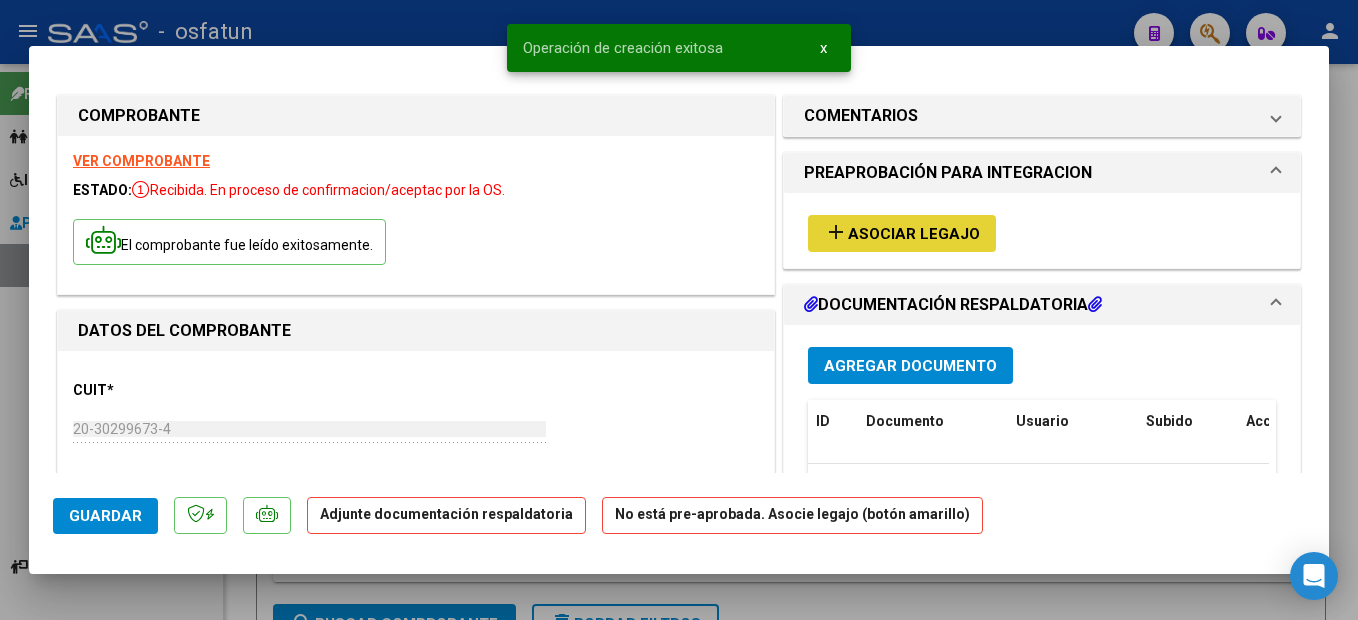 click on "Asociar Legajo" at bounding box center [914, 234] 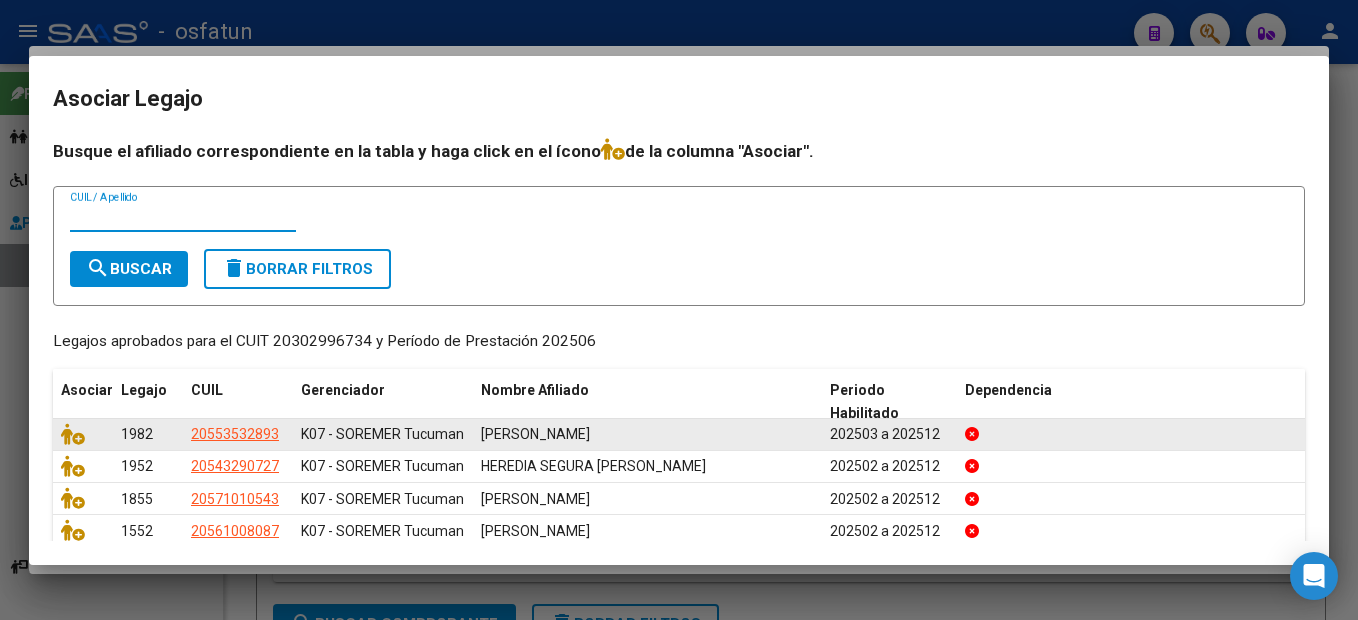 scroll, scrollTop: 84, scrollLeft: 0, axis: vertical 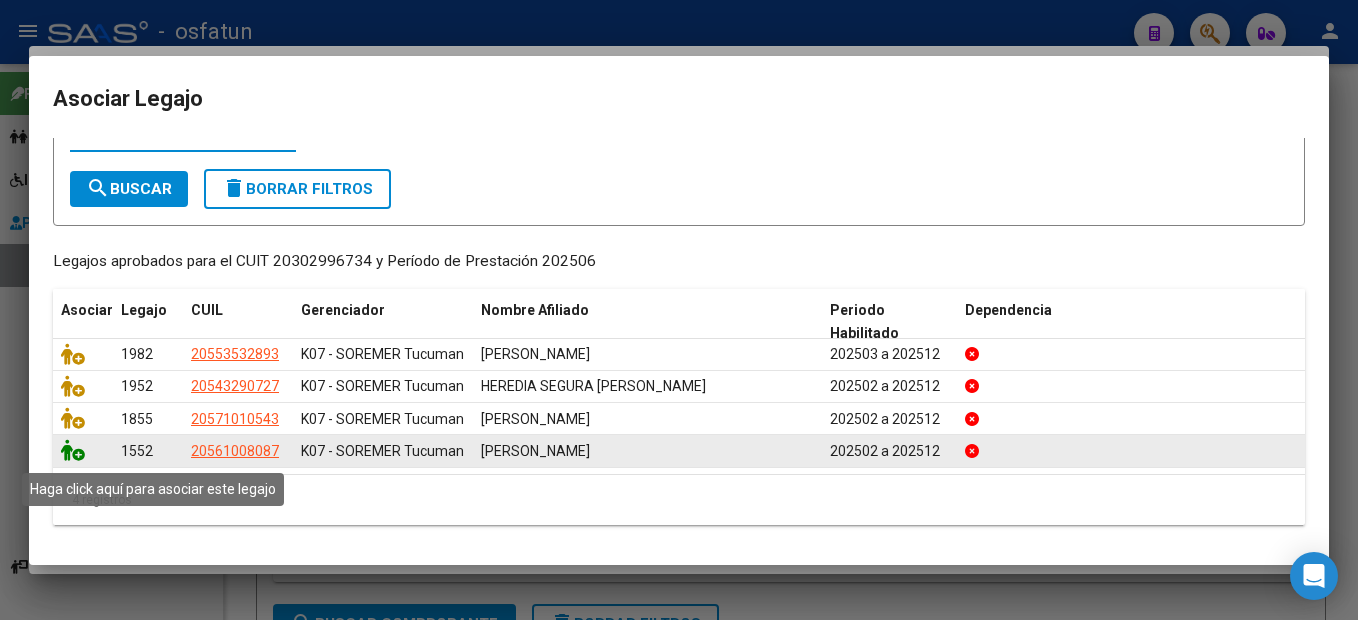 click 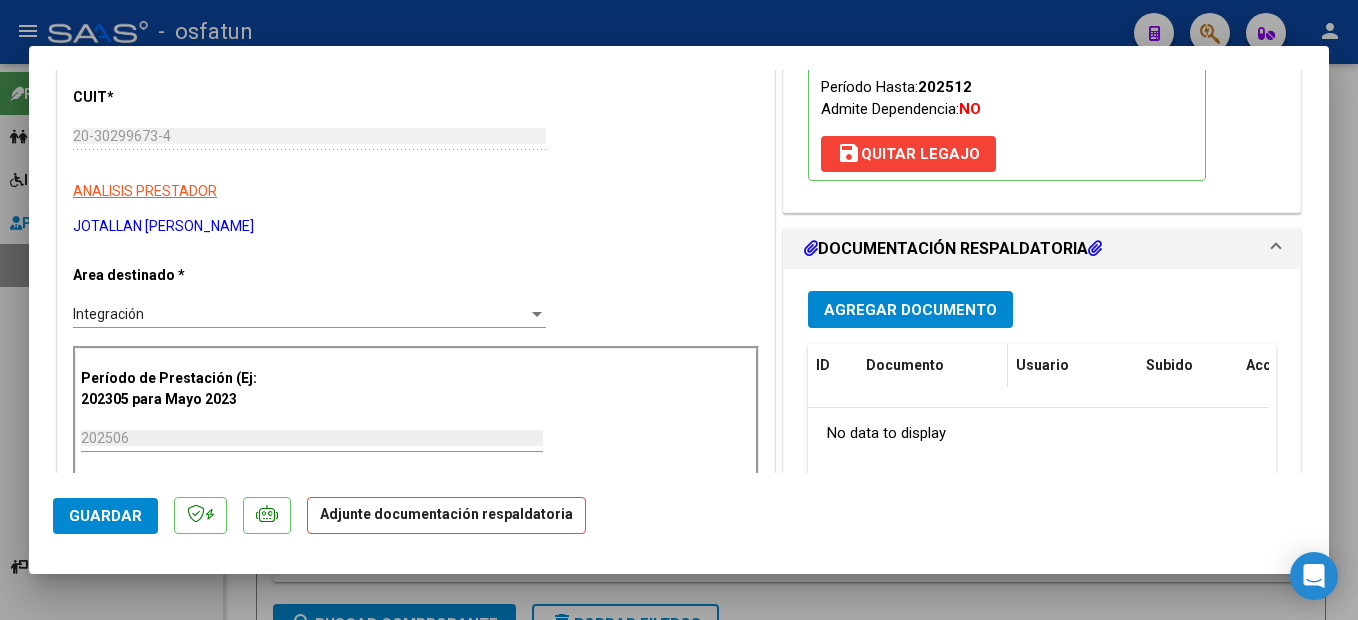 scroll, scrollTop: 300, scrollLeft: 0, axis: vertical 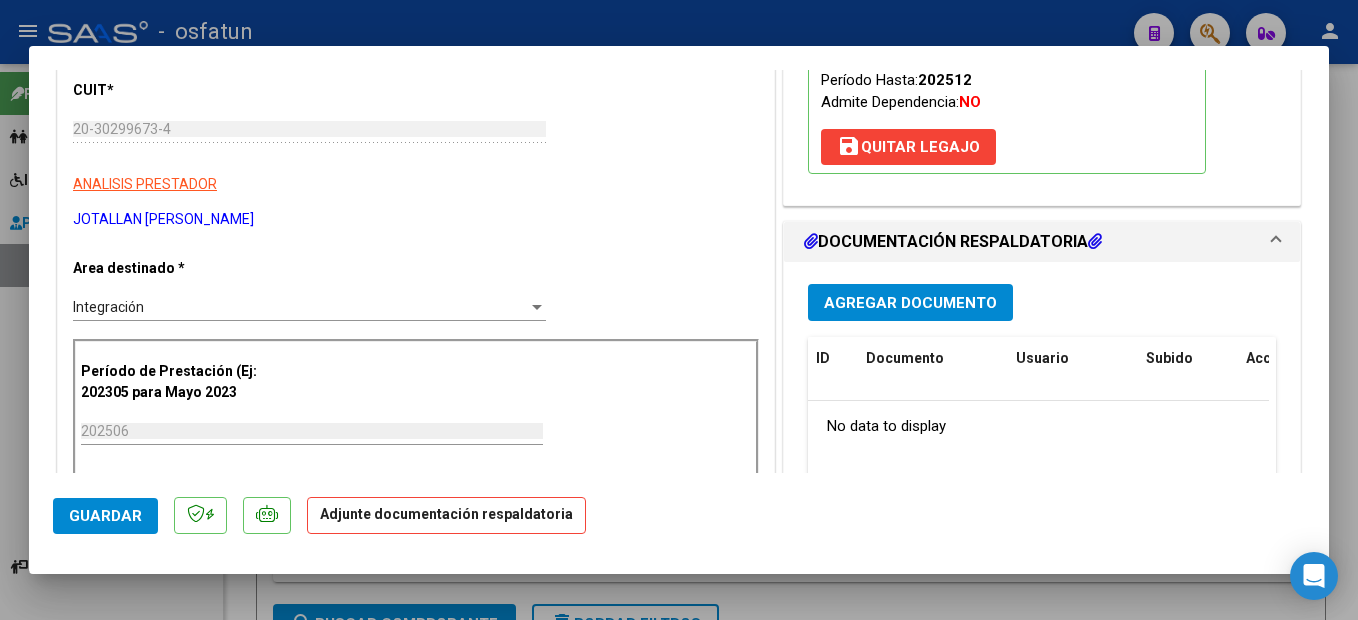 click on "Agregar Documento" at bounding box center [910, 302] 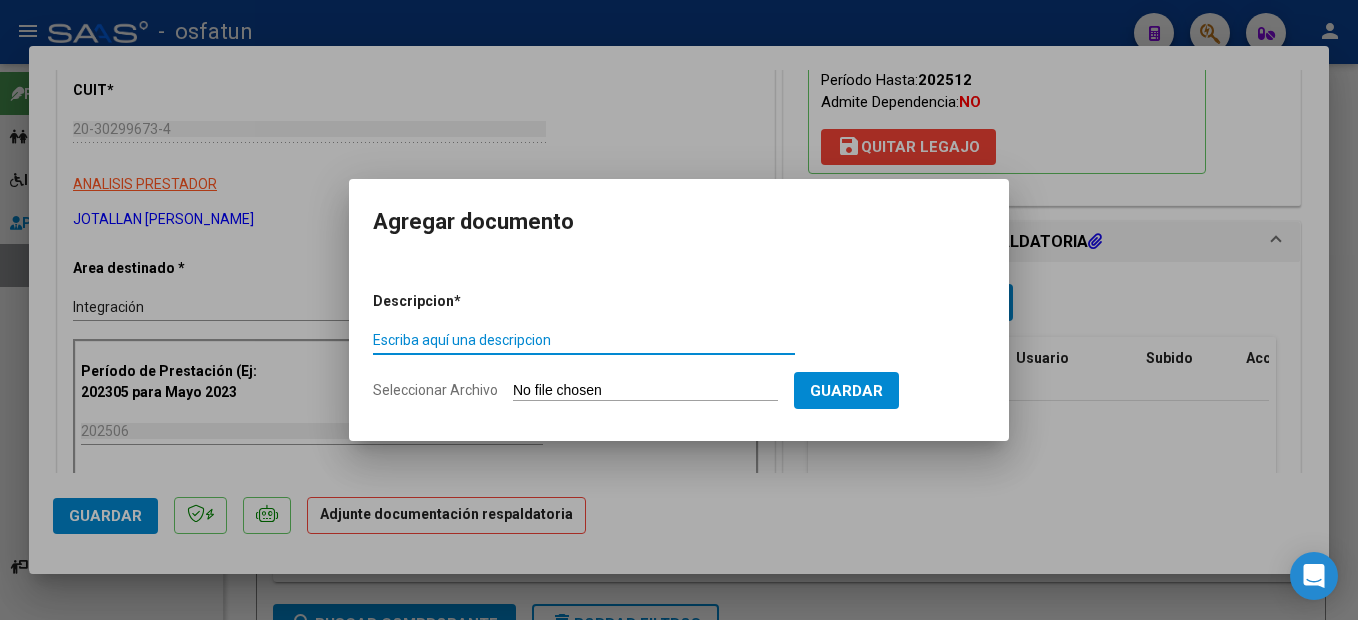 click on "Escriba aquí una descripcion" at bounding box center (584, 340) 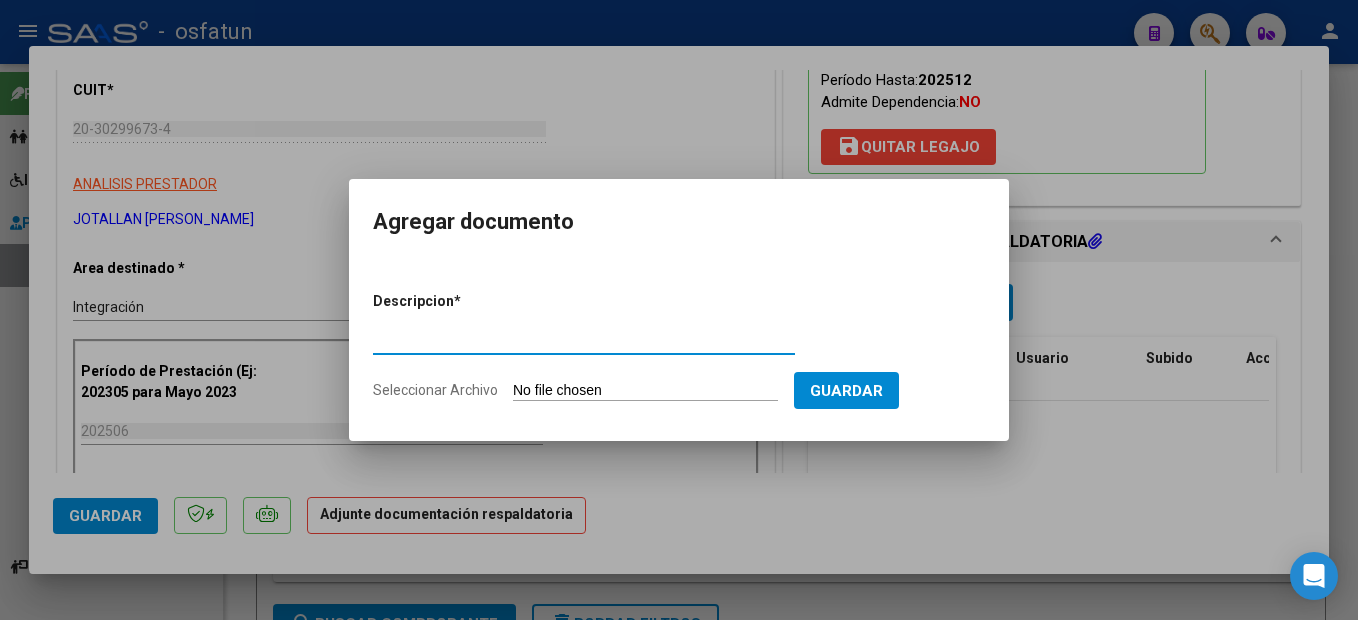 type on "planilla de asistencia" 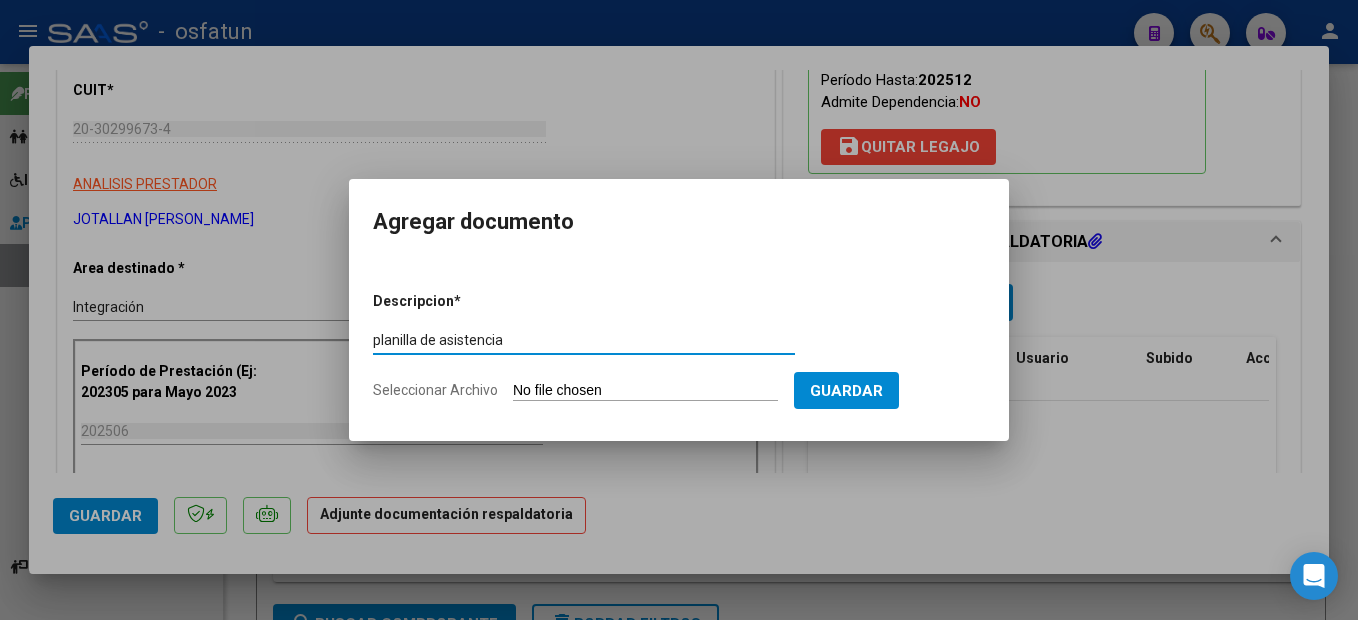 click on "Seleccionar Archivo" at bounding box center [645, 391] 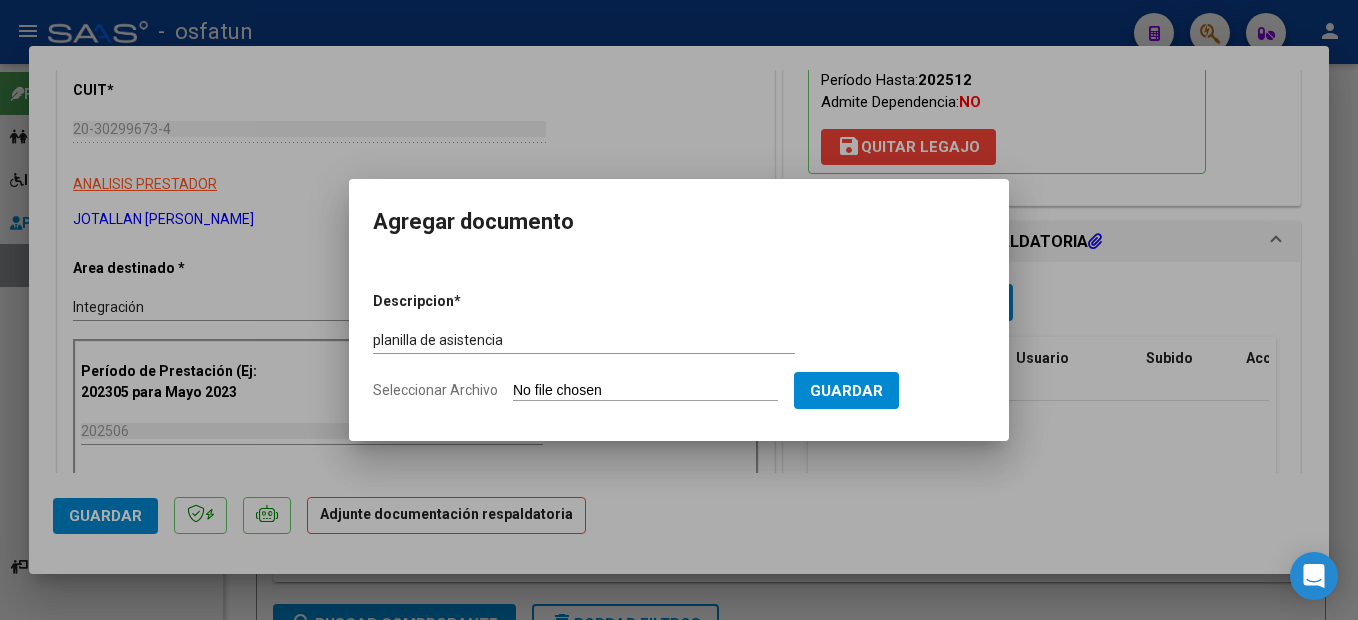 type on "C:\fakepath\250708100637.pdf" 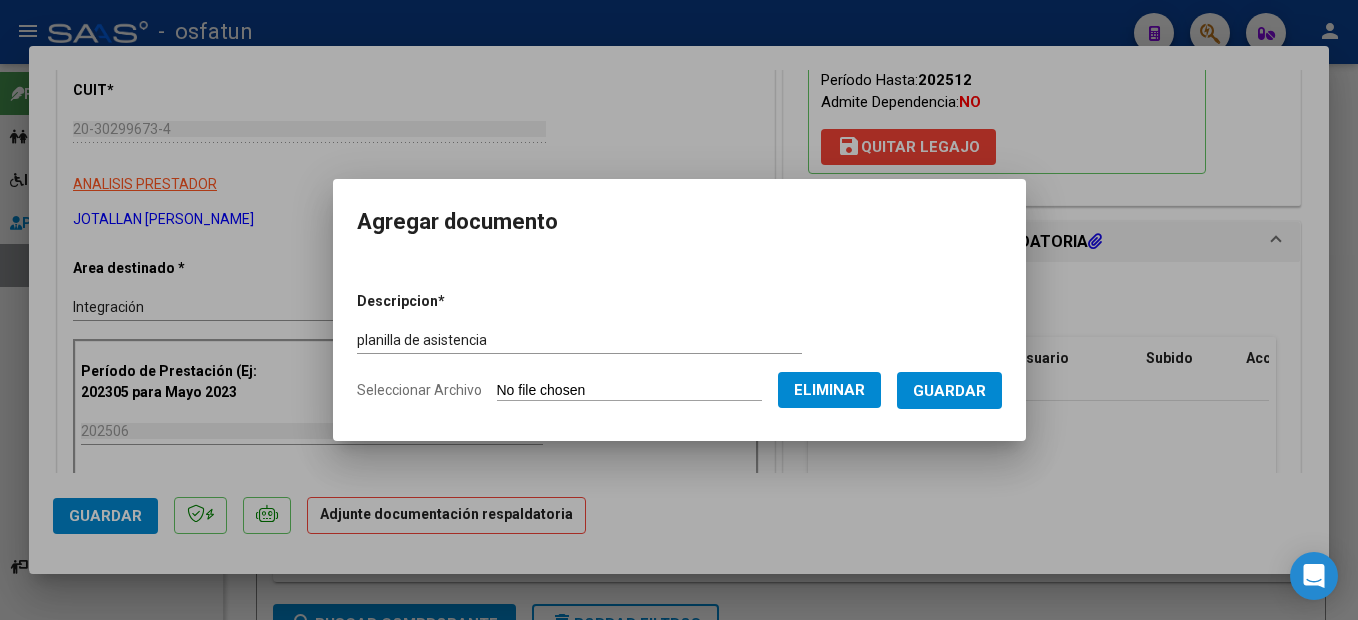 click on "Descripcion  *   planilla de asistencia Escriba aquí una descripcion  Seleccionar Archivo Eliminar Guardar" at bounding box center [679, 346] 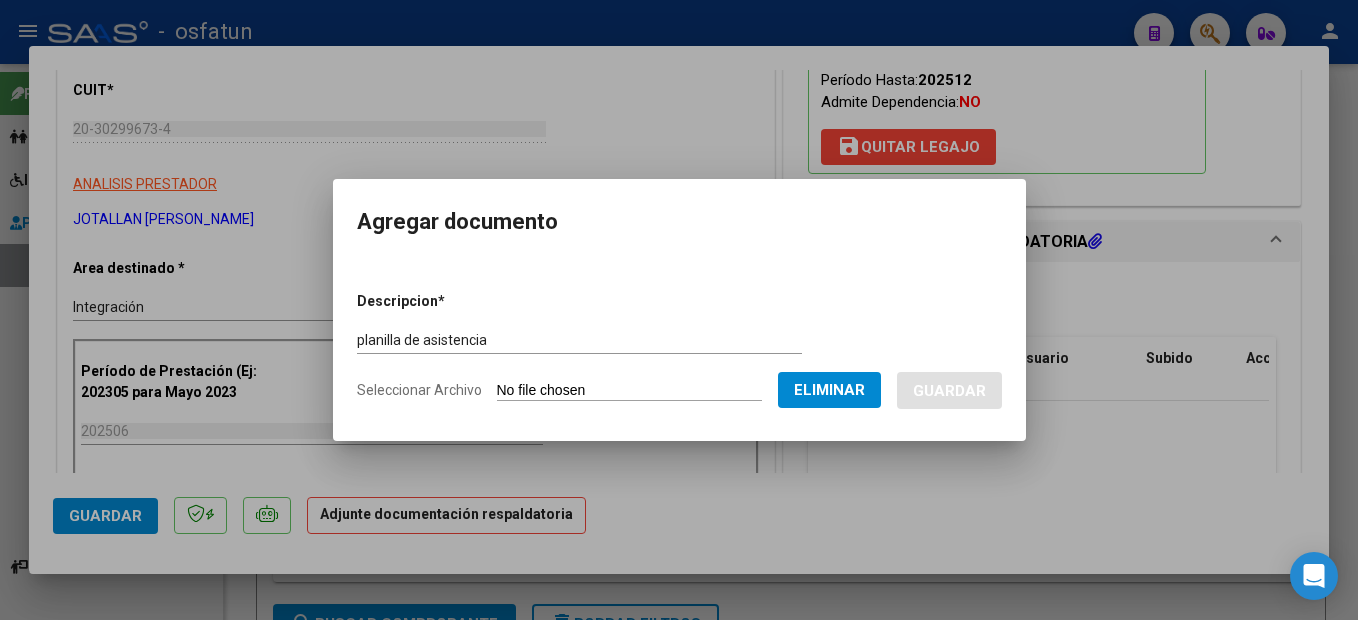 click on "Agregar documento Descripcion  *   planilla de asistencia Escriba aquí una descripcion  Seleccionar Archivo Eliminar Guardar" at bounding box center (679, 309) 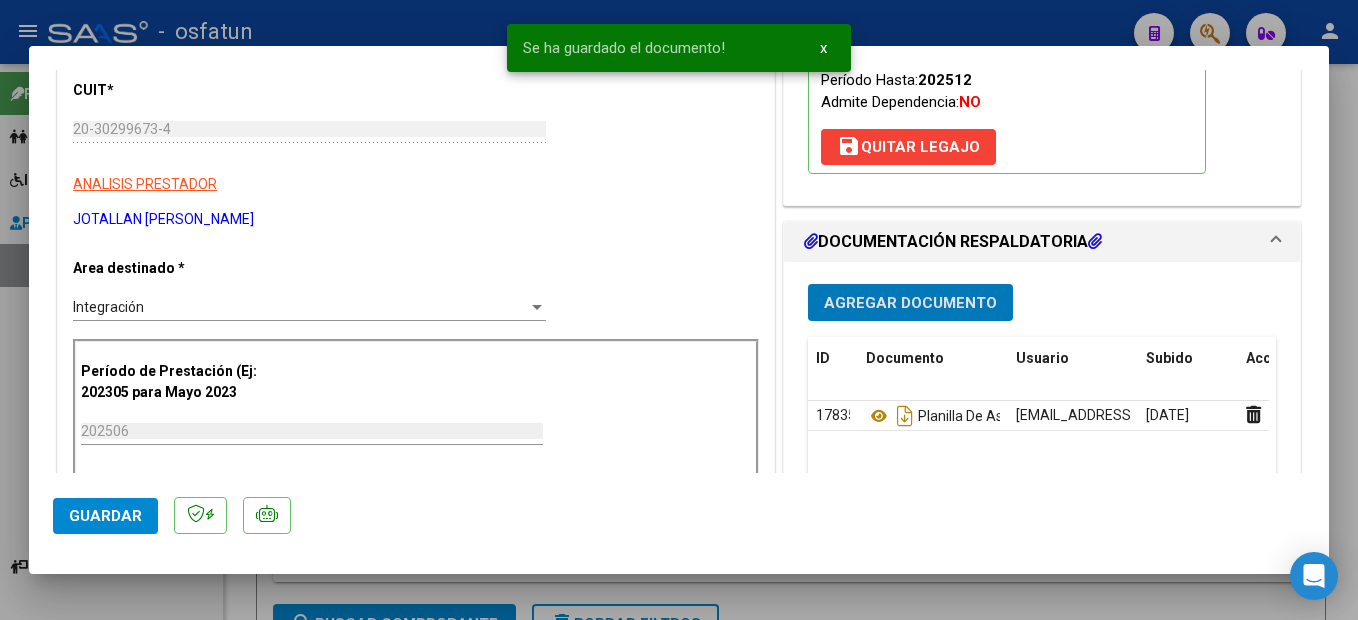 click on "Guardar" 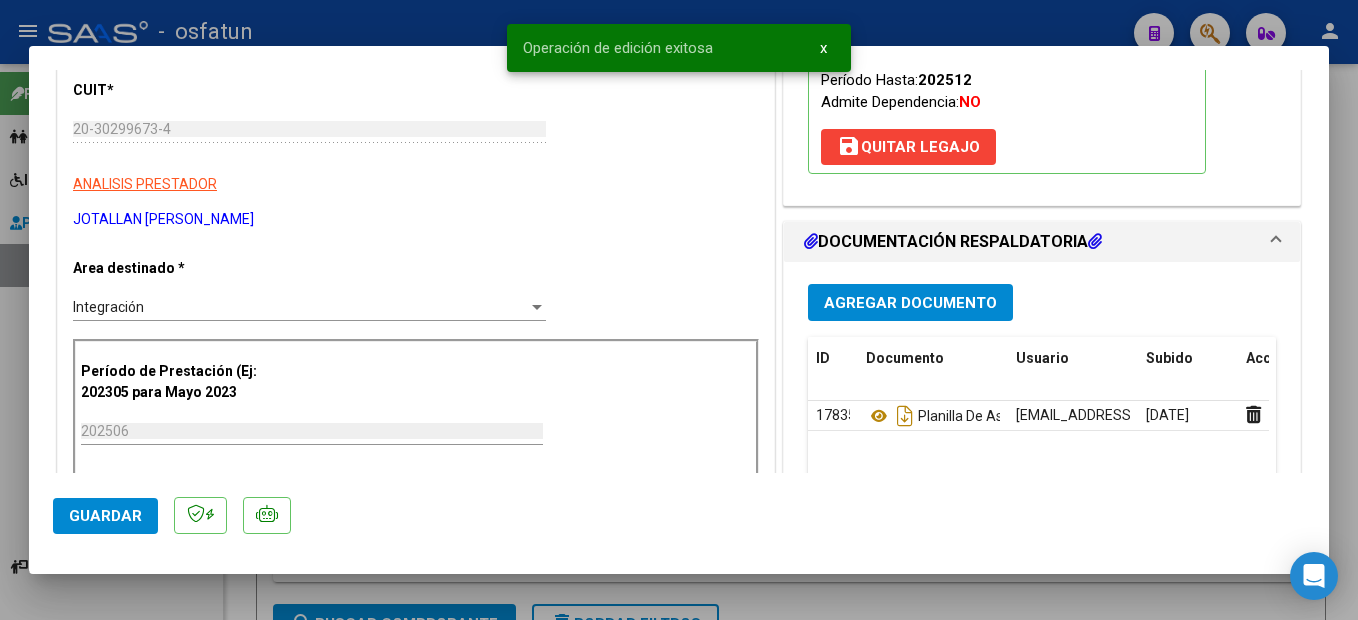 drag, startPoint x: 110, startPoint y: 537, endPoint x: 110, endPoint y: 517, distance: 20 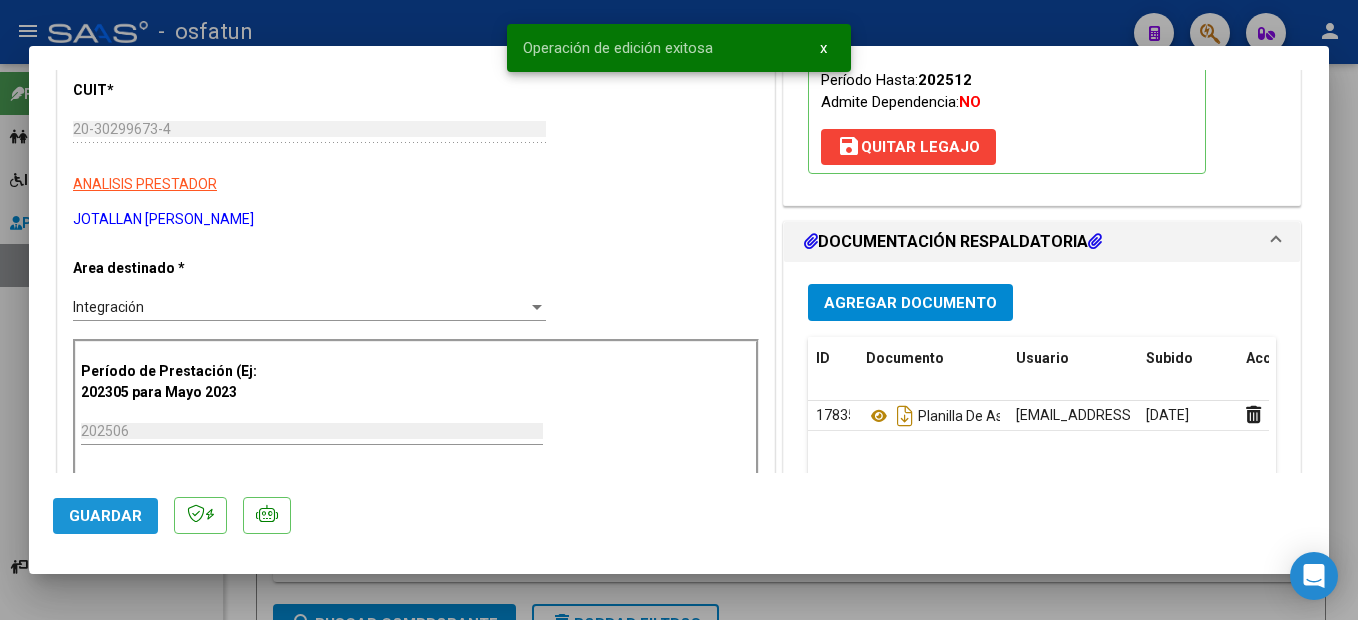 click on "Guardar" 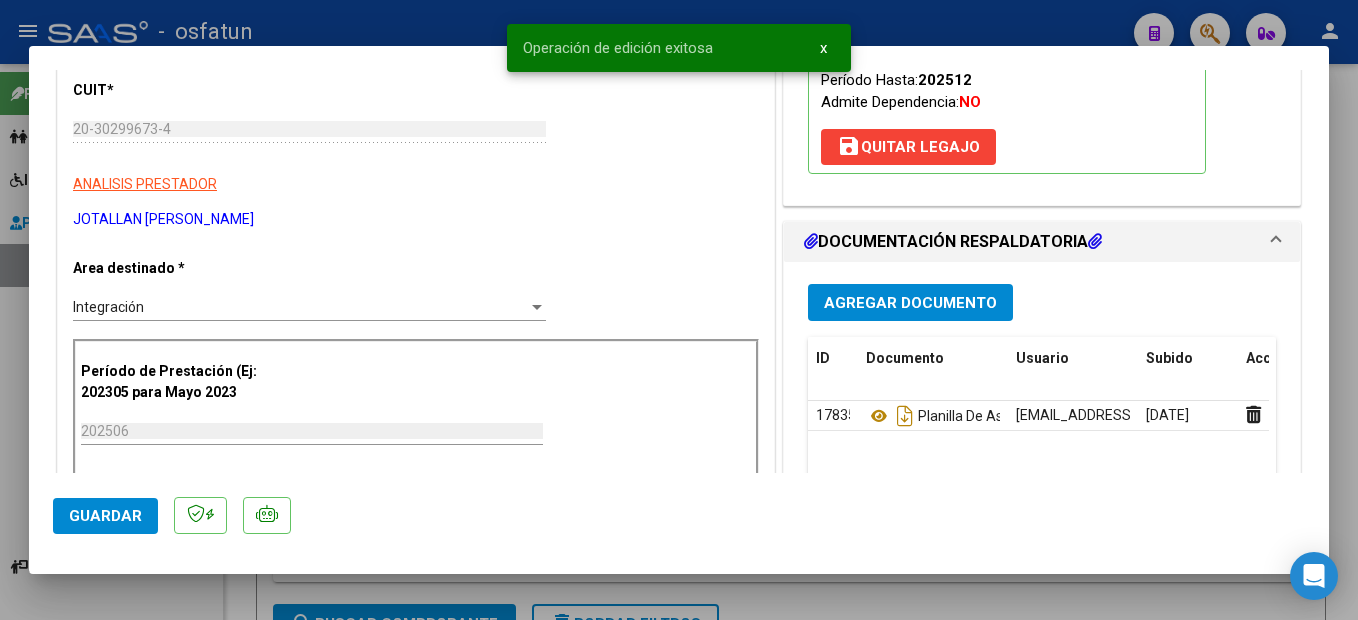 click at bounding box center [679, 310] 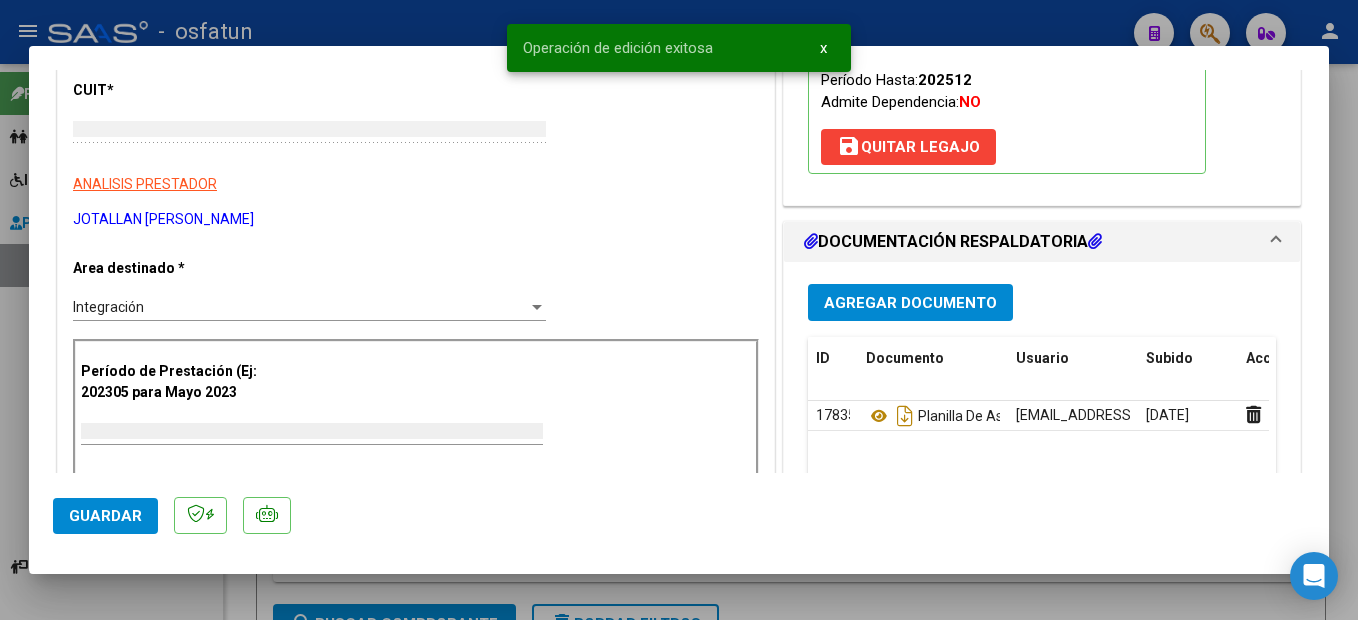 type 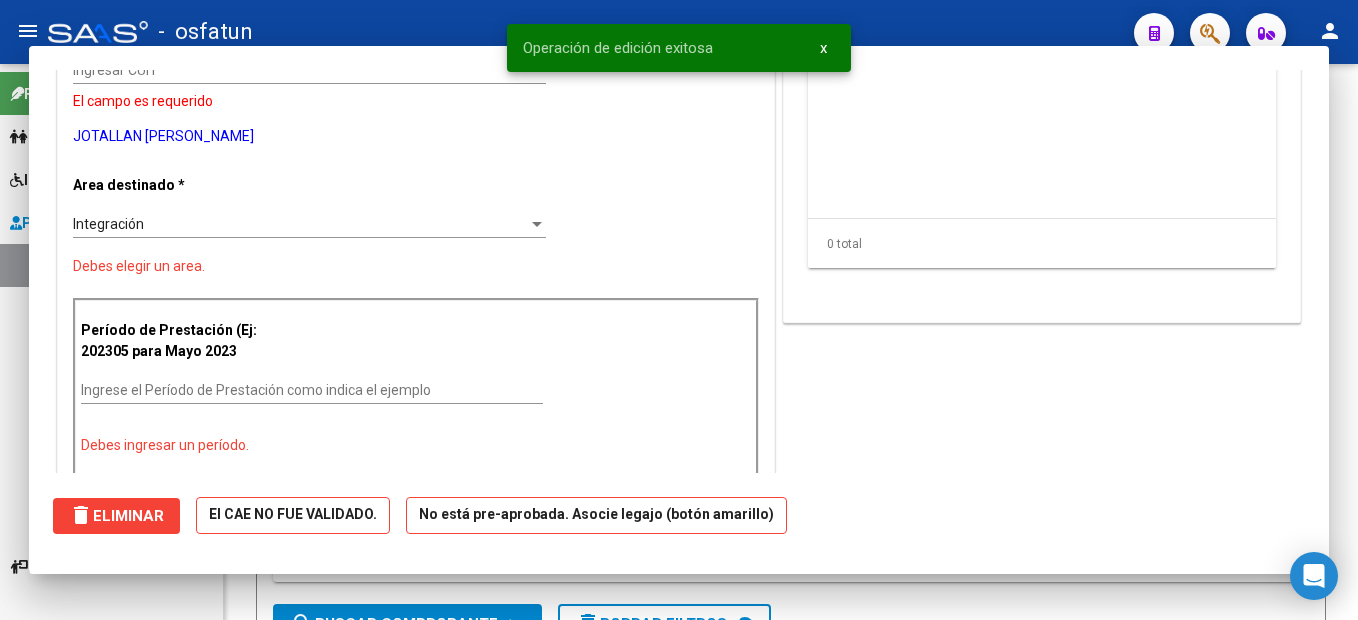 scroll, scrollTop: 241, scrollLeft: 0, axis: vertical 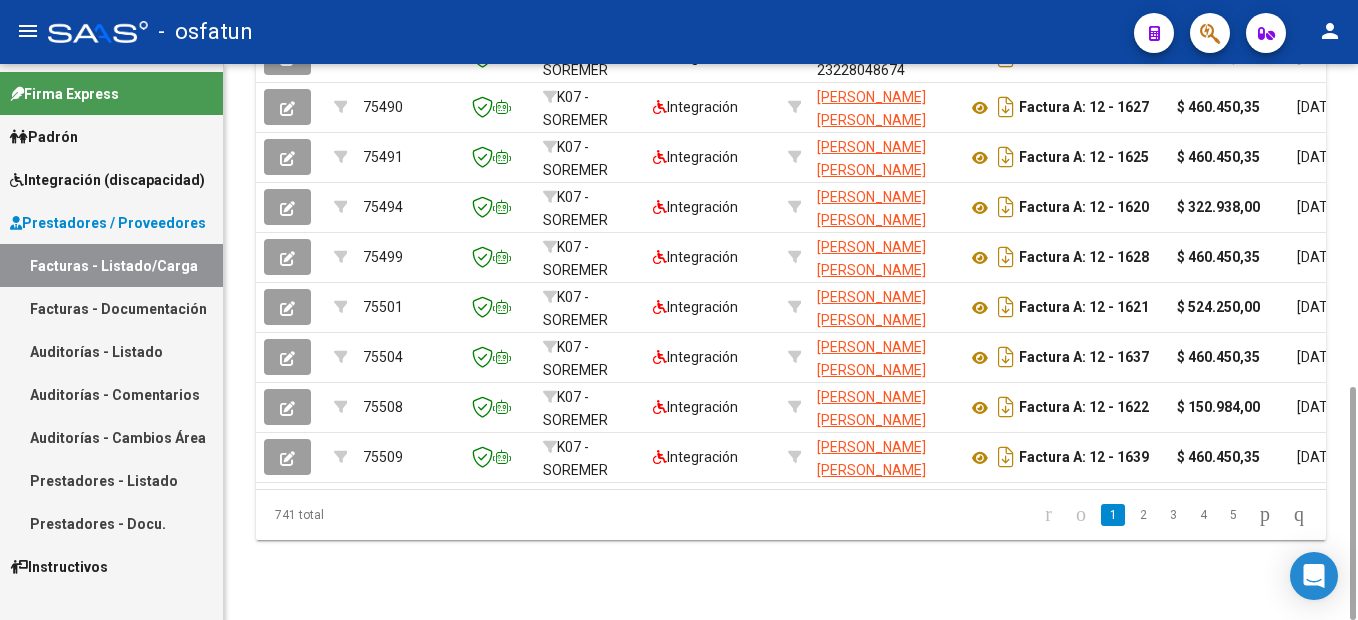 drag, startPoint x: 1120, startPoint y: 529, endPoint x: 1125, endPoint y: 540, distance: 12.083046 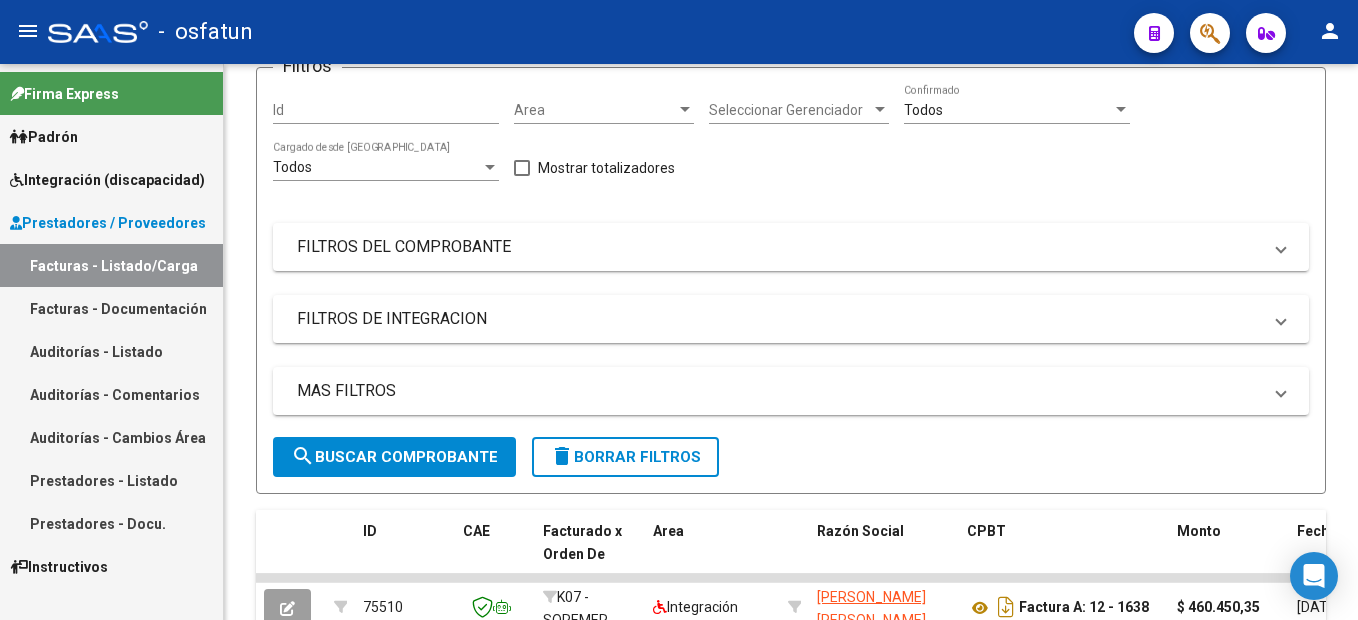 scroll, scrollTop: 767, scrollLeft: 0, axis: vertical 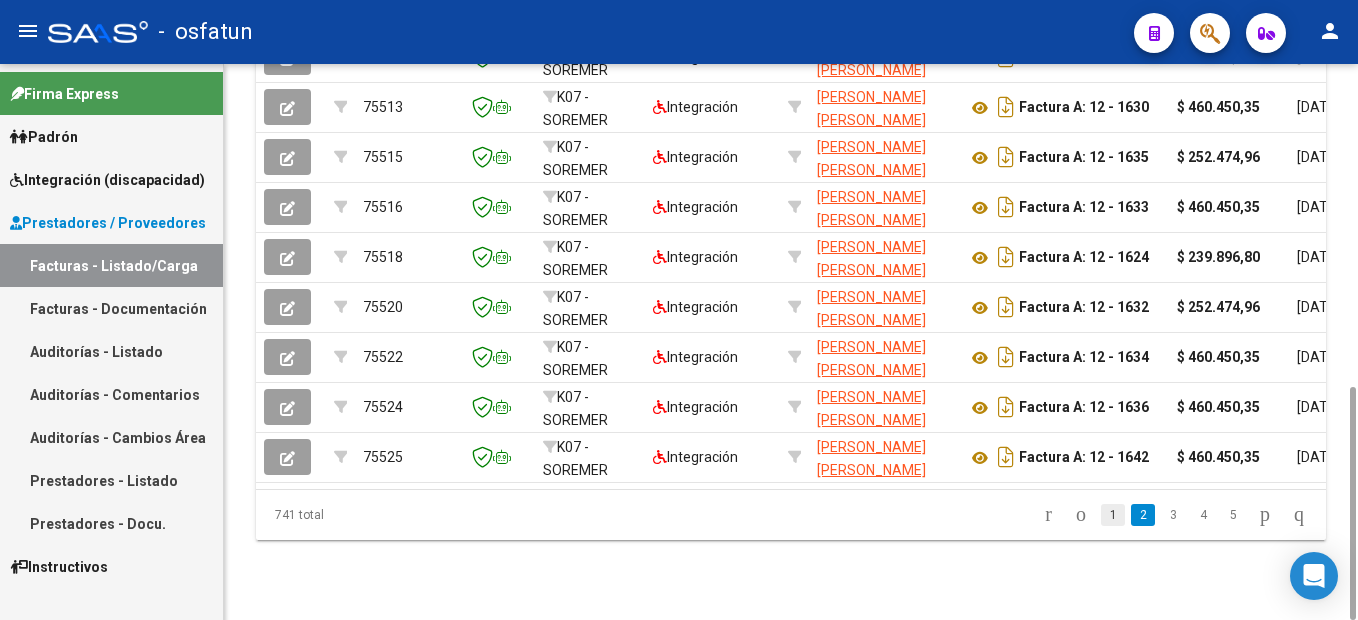 click on "1" 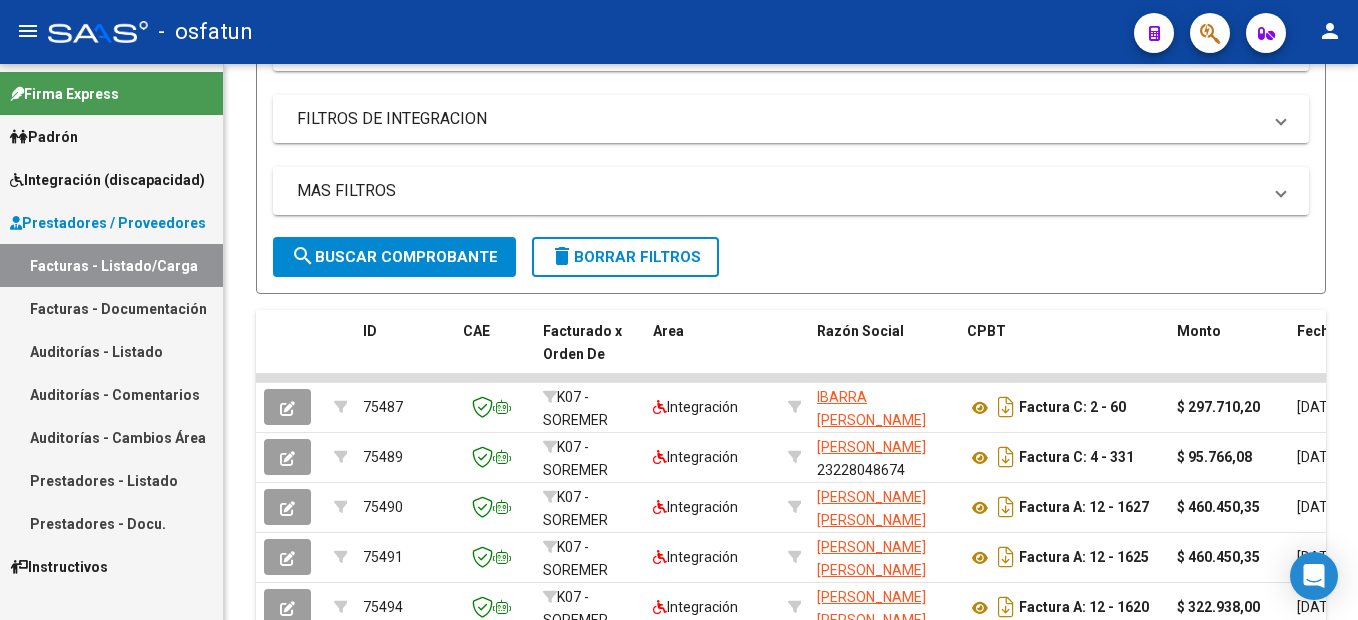 scroll, scrollTop: 767, scrollLeft: 0, axis: vertical 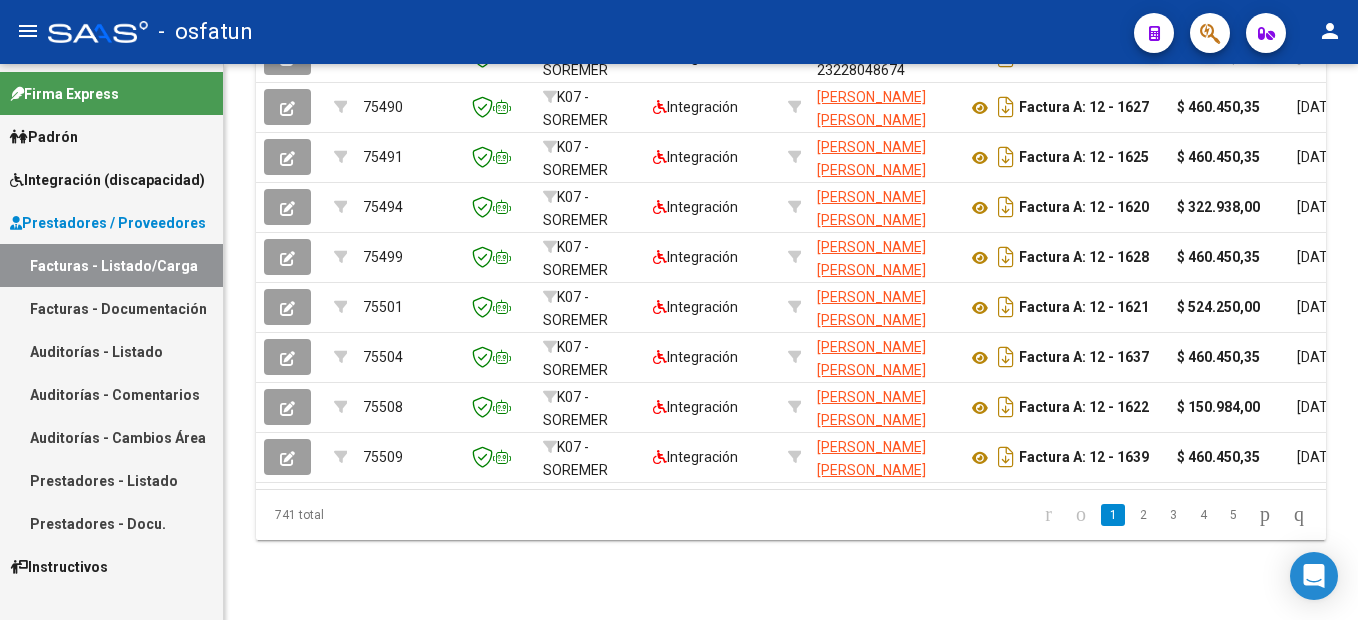 click on "2" 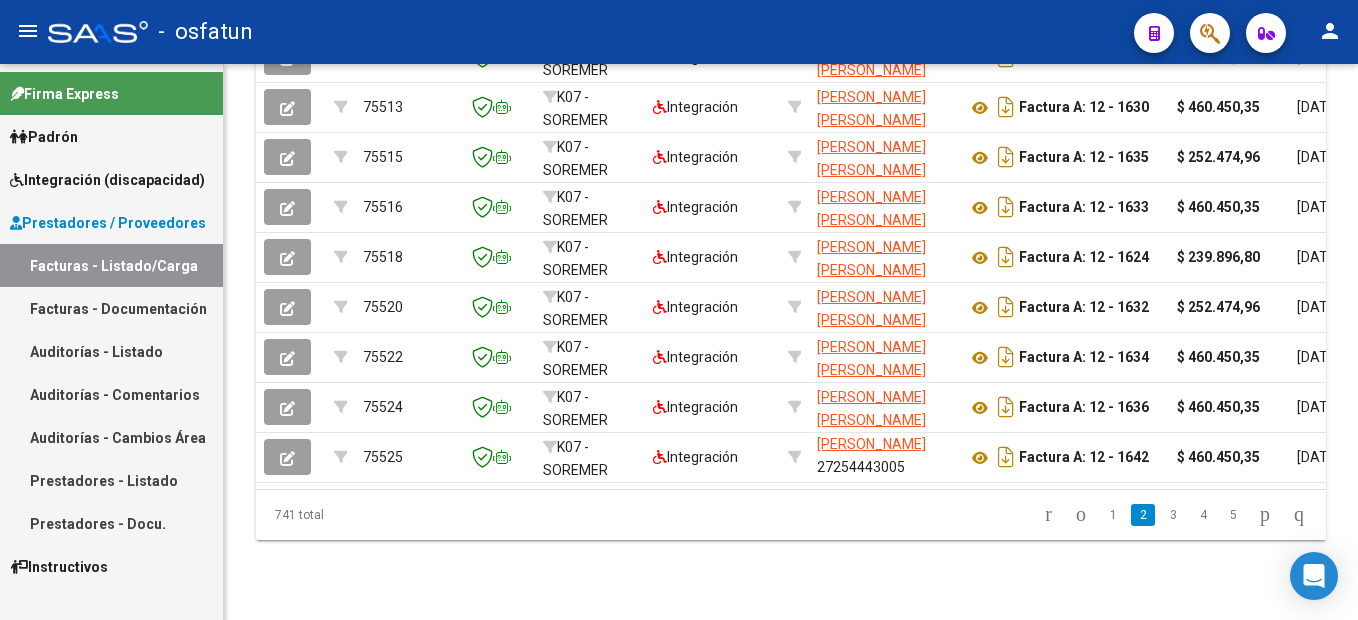scroll, scrollTop: 49, scrollLeft: 0, axis: vertical 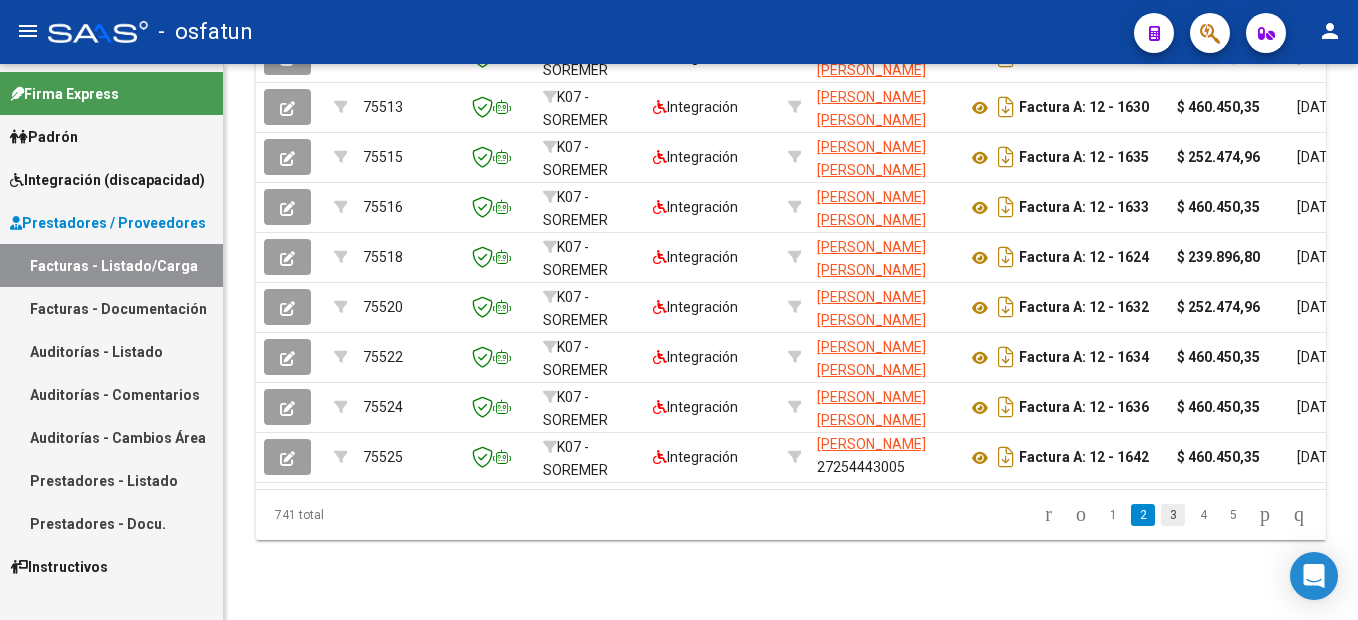click on "3" 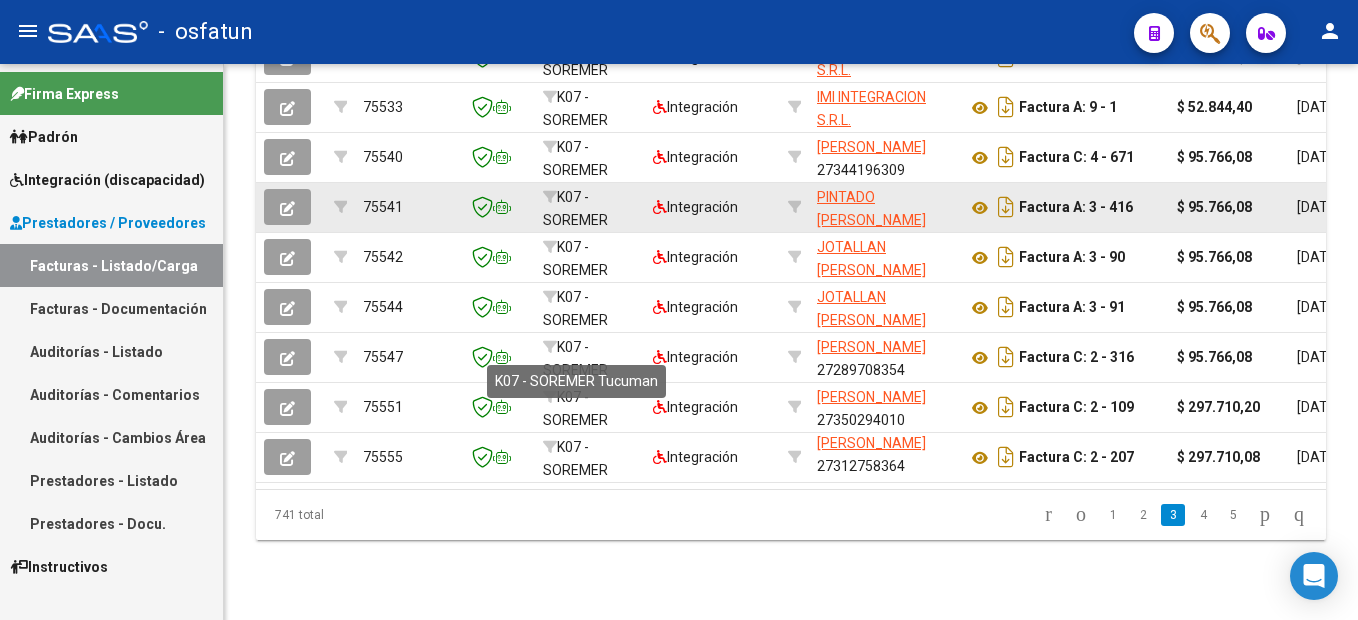 scroll, scrollTop: 26, scrollLeft: 0, axis: vertical 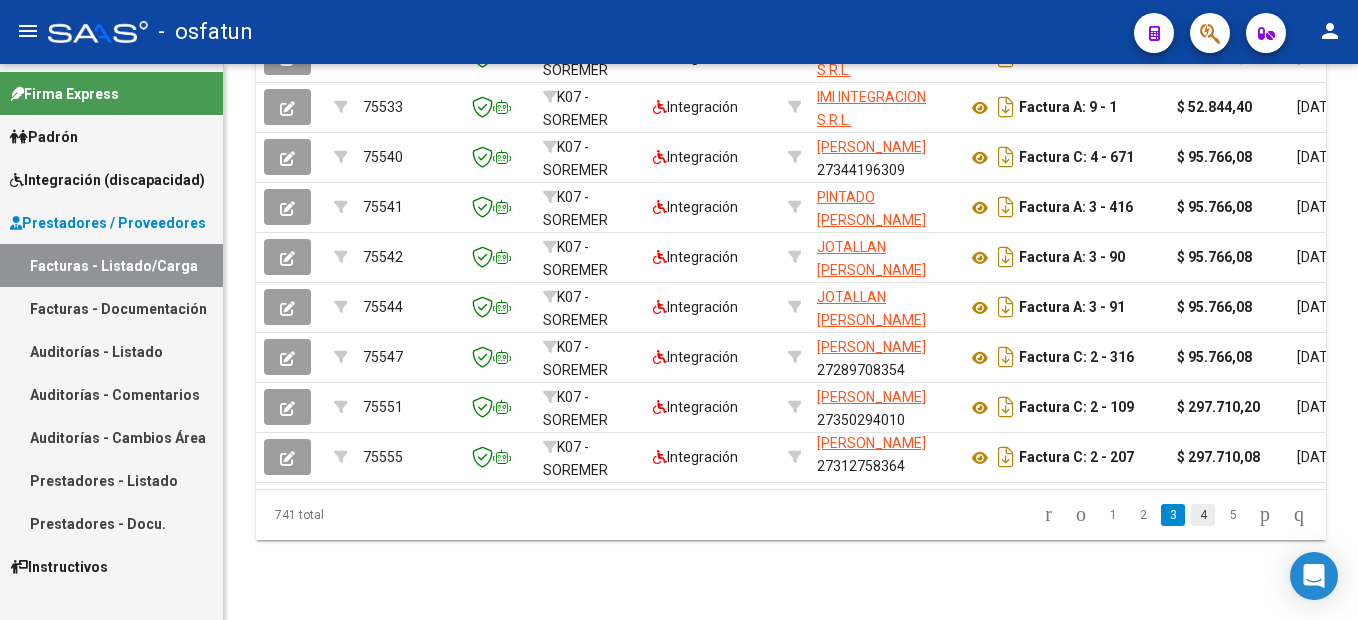click on "4" 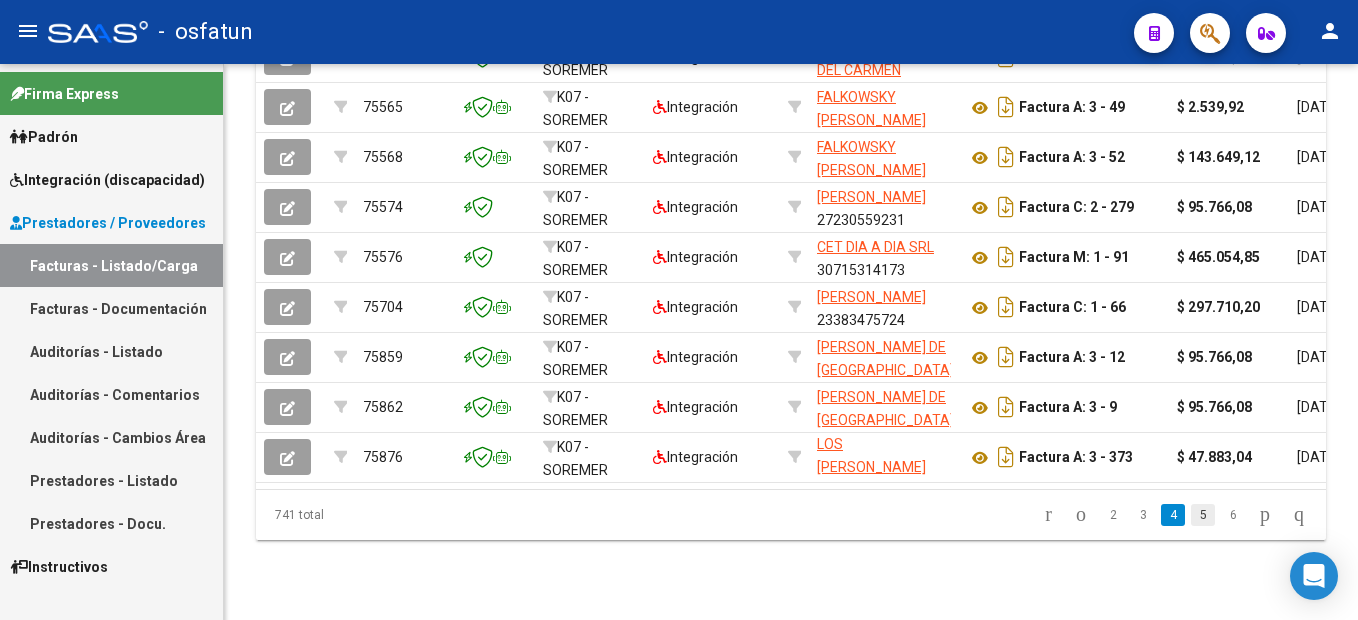 scroll, scrollTop: 49, scrollLeft: 0, axis: vertical 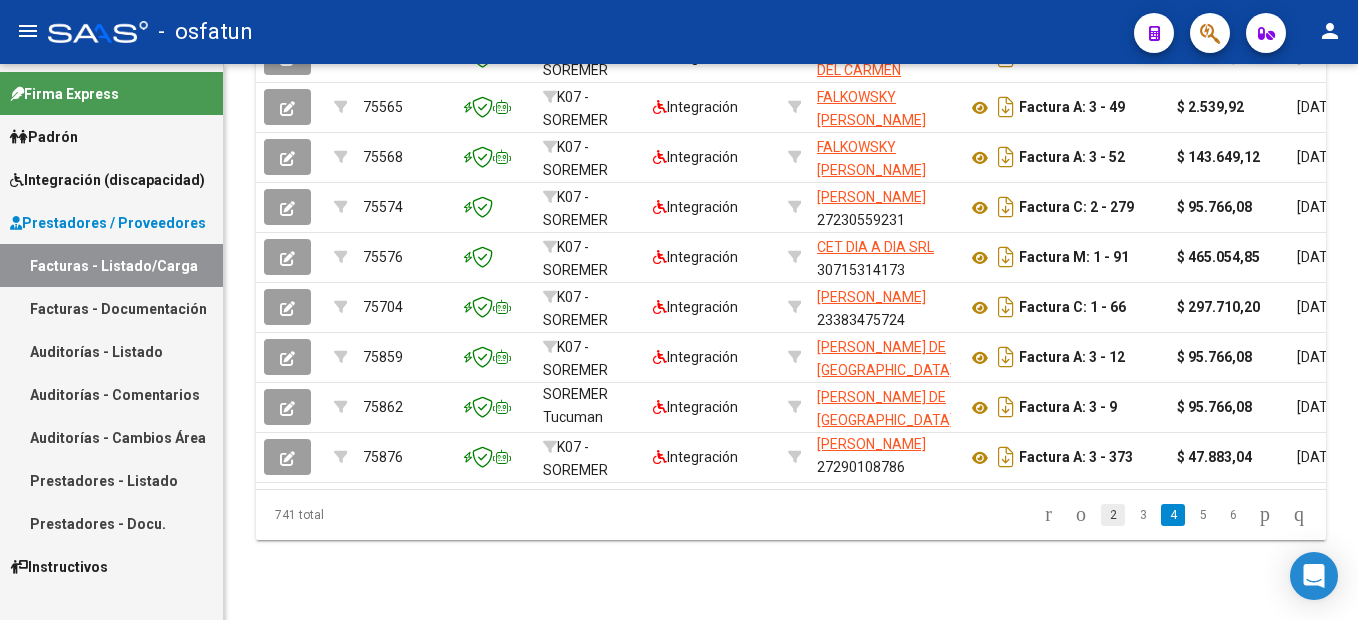 click on "2" 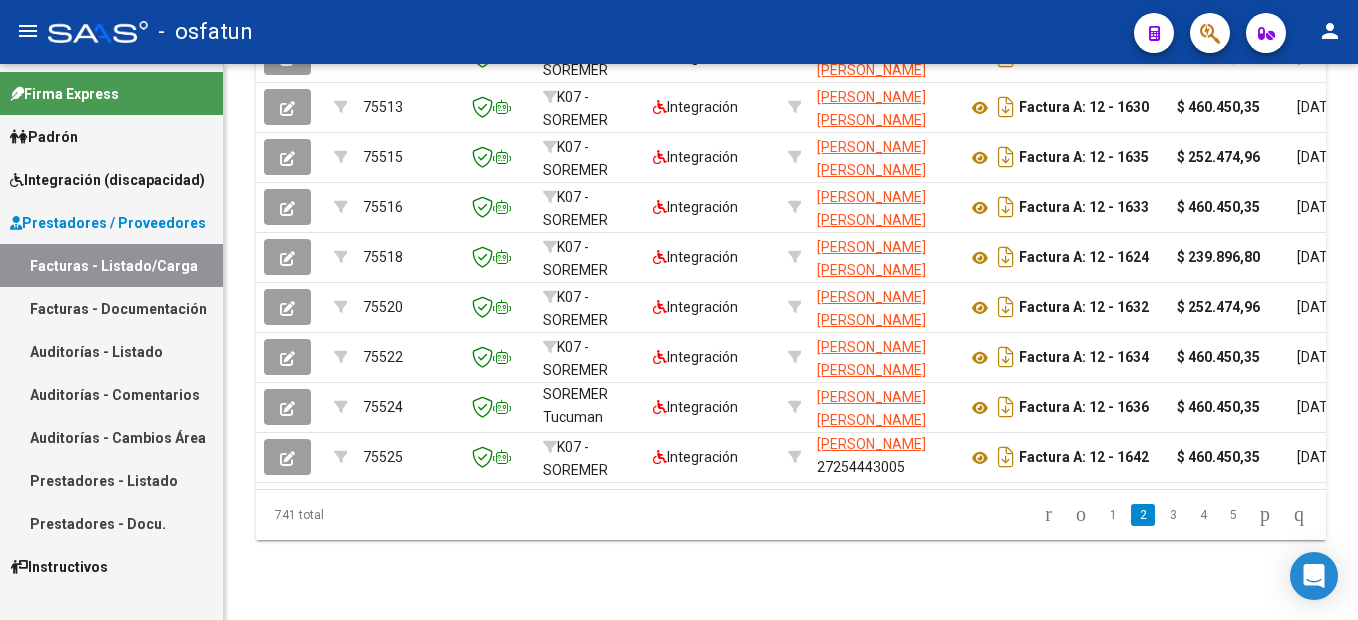 scroll, scrollTop: 0, scrollLeft: 0, axis: both 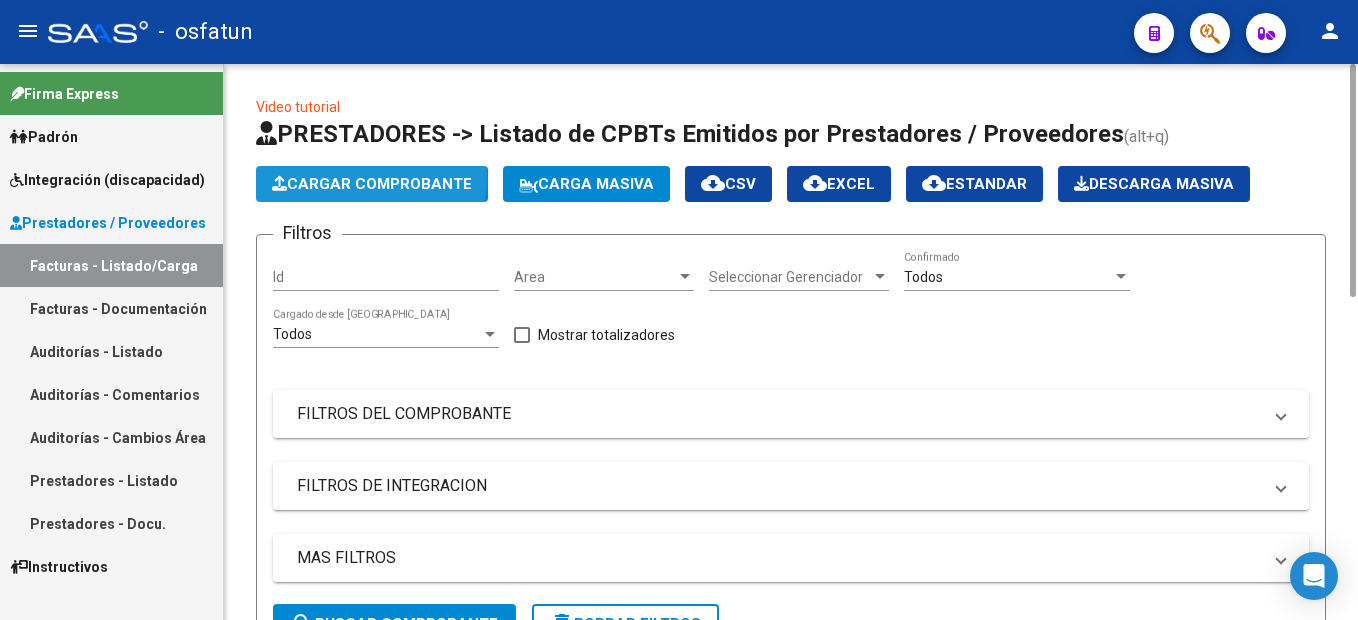 click on "Cargar Comprobante" 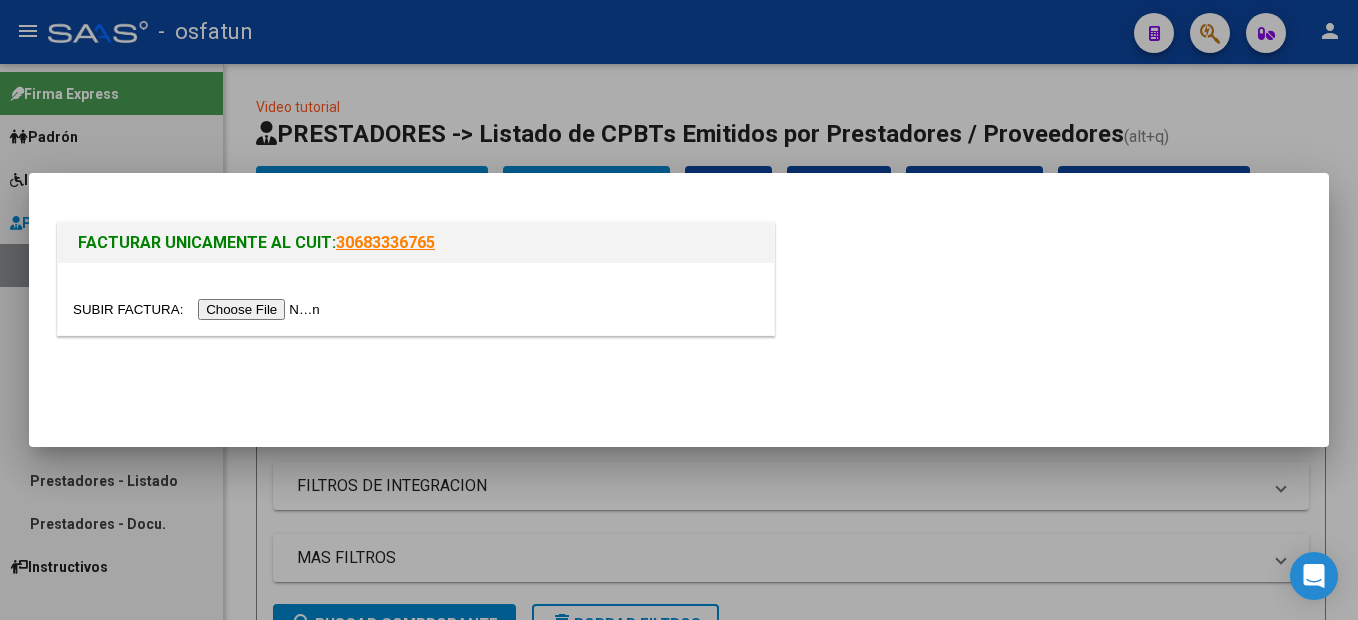 click at bounding box center (199, 309) 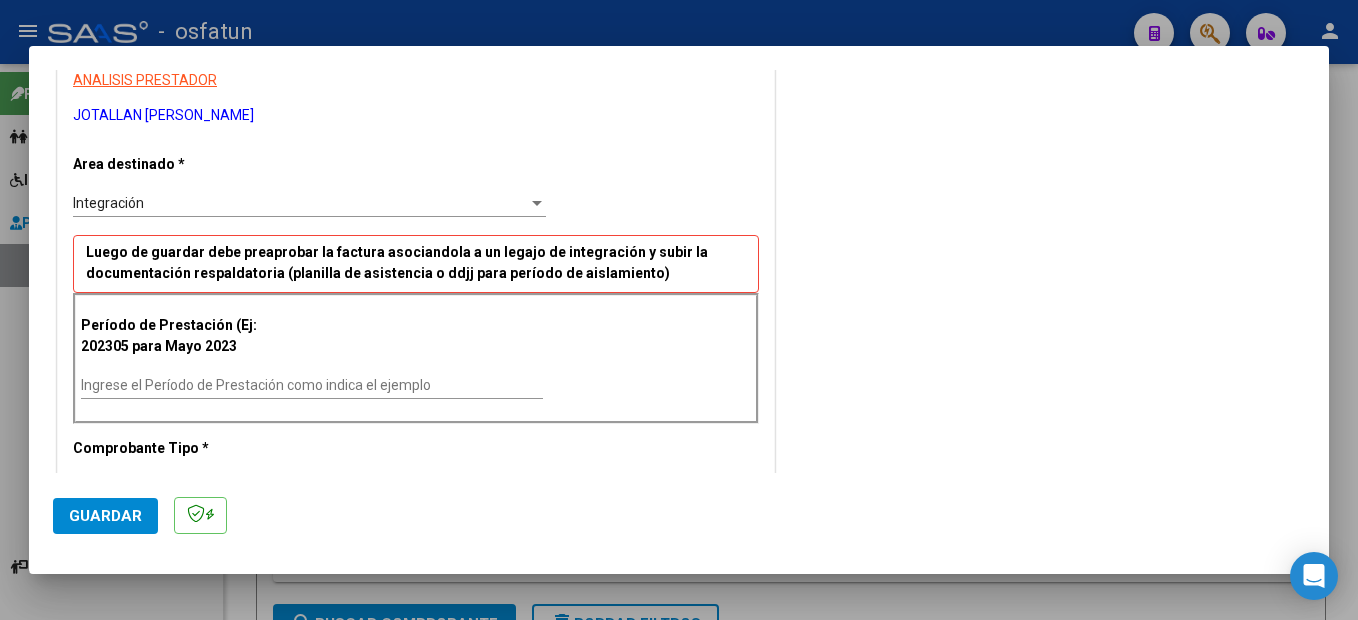 scroll, scrollTop: 400, scrollLeft: 0, axis: vertical 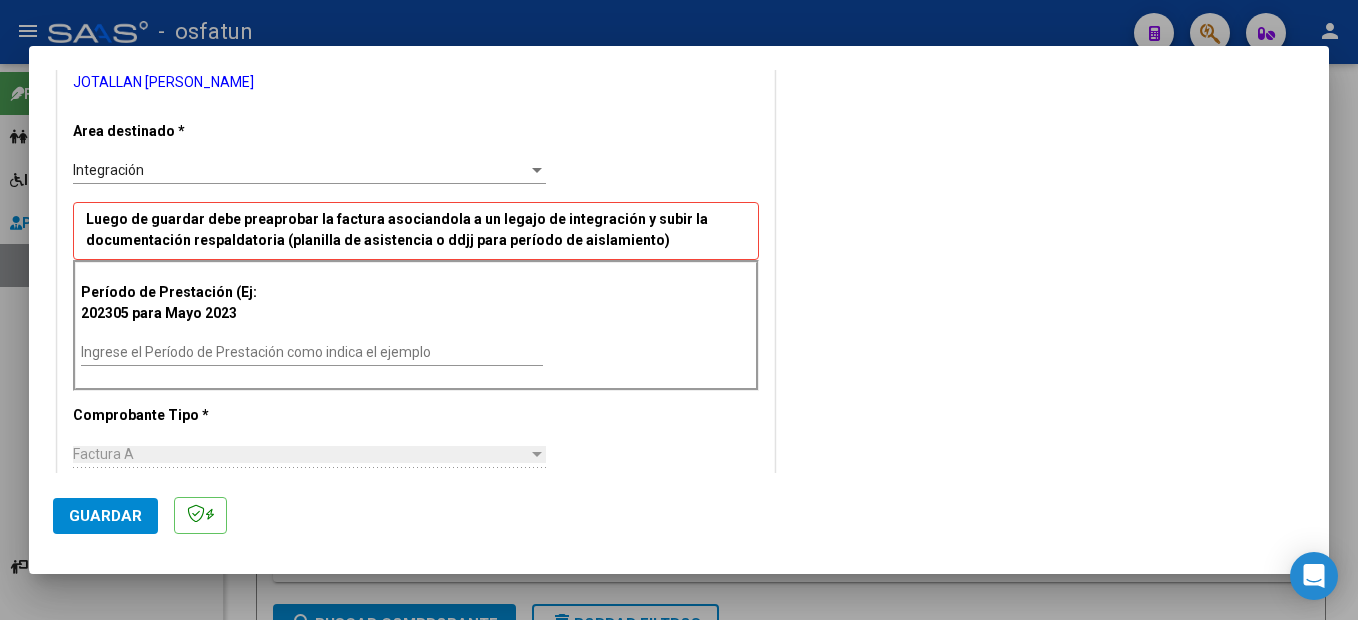 click on "Ingrese el Período de Prestación como indica el ejemplo" at bounding box center [312, 352] 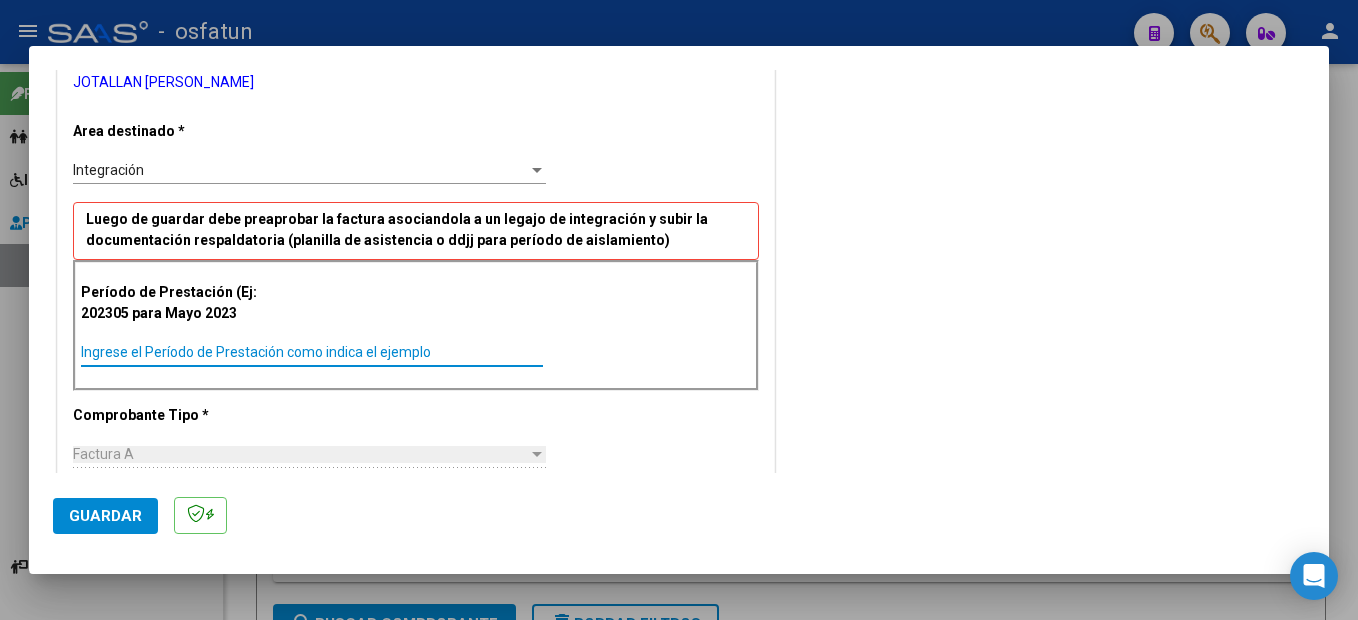 click on "Ingrese el Período de Prestación como indica el ejemplo" at bounding box center [312, 352] 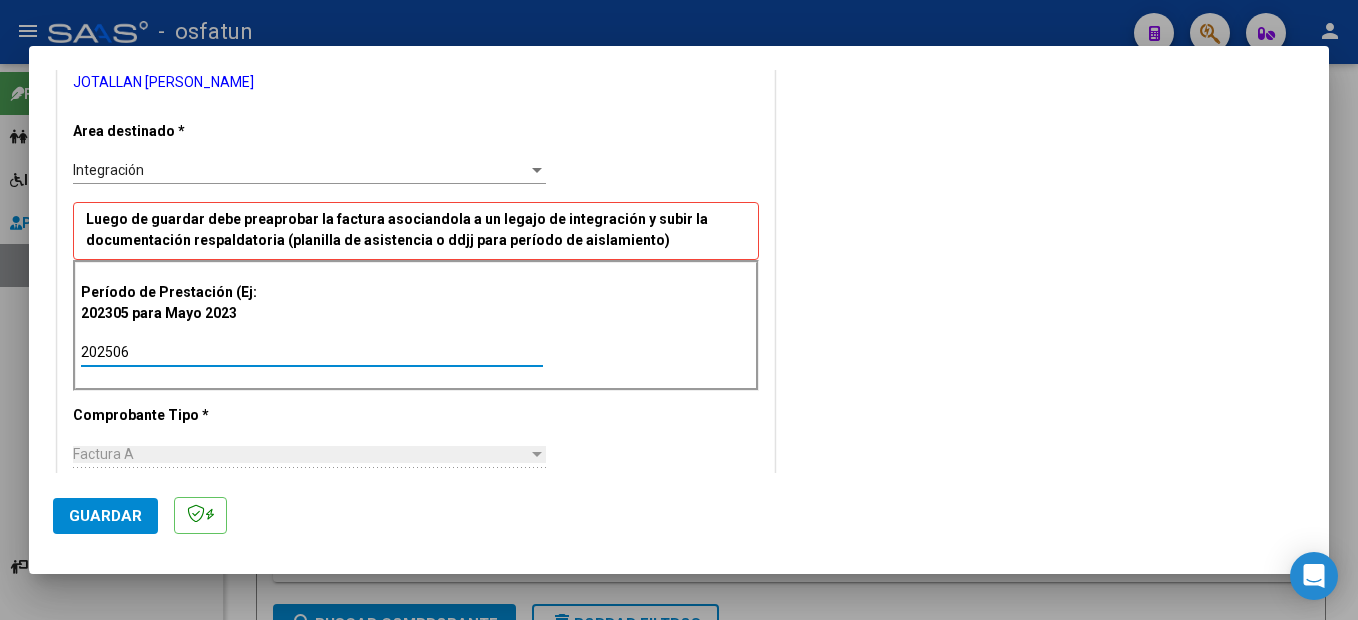 type on "202506" 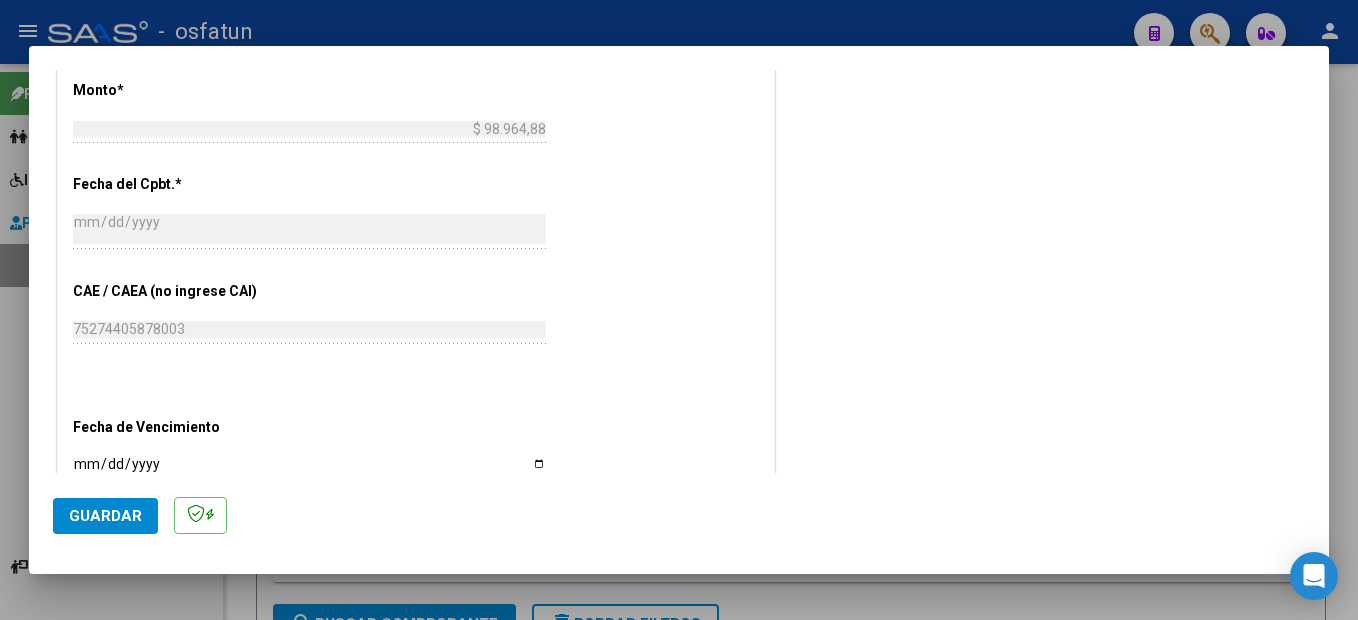scroll, scrollTop: 509, scrollLeft: 0, axis: vertical 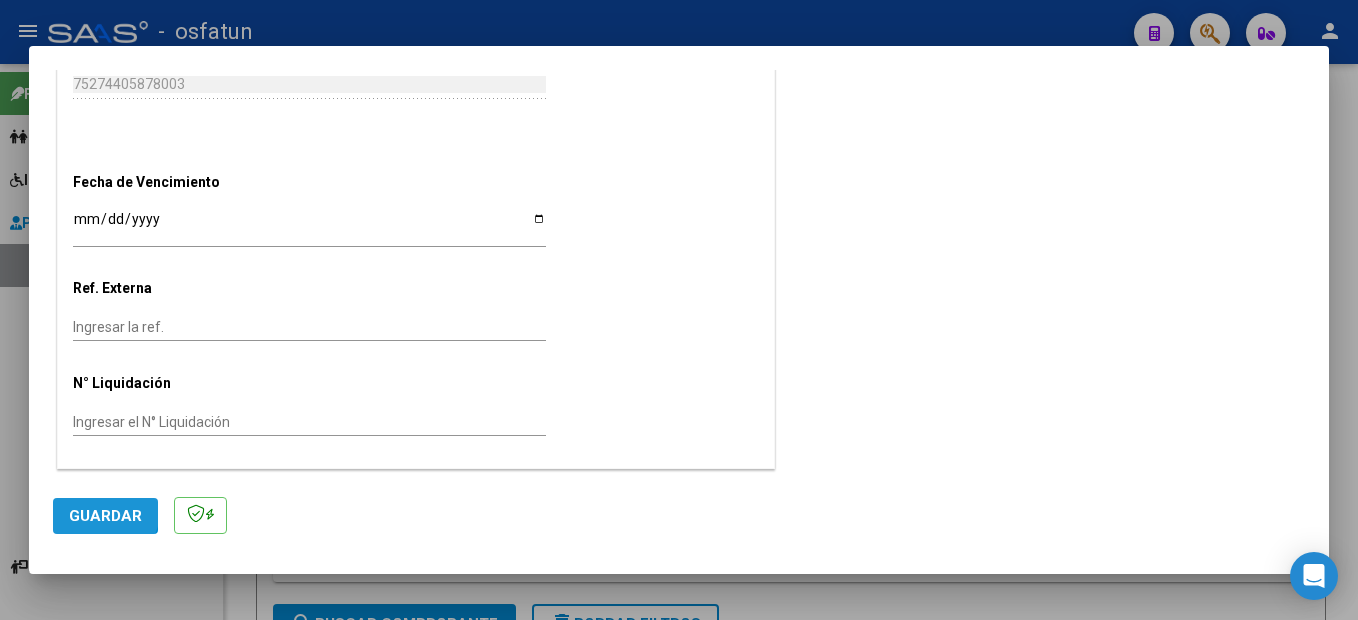 click on "Guardar" 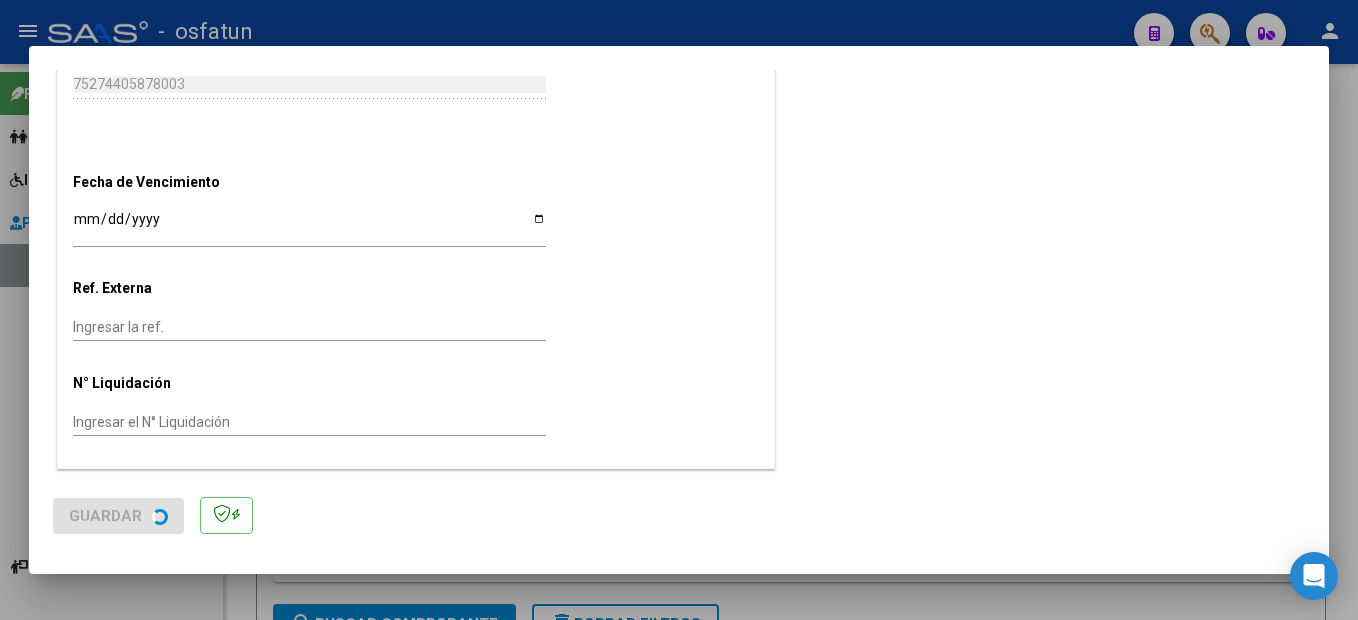 scroll, scrollTop: 0, scrollLeft: 0, axis: both 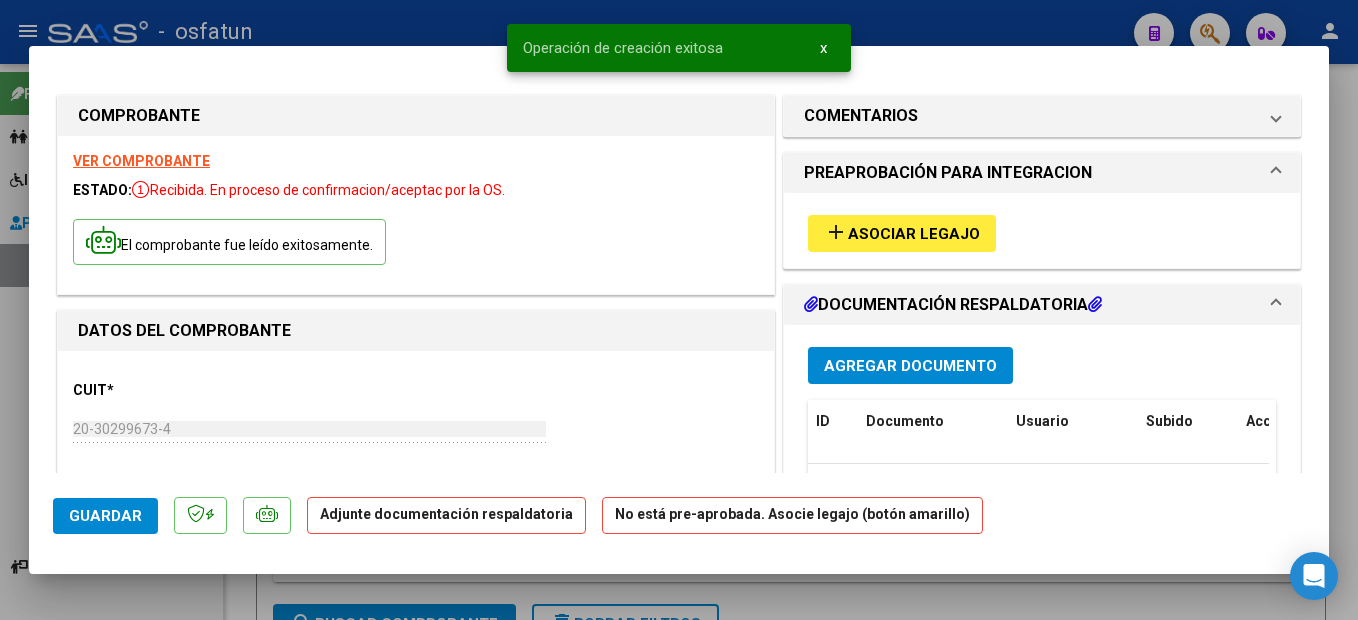 click on "Asociar Legajo" at bounding box center (914, 234) 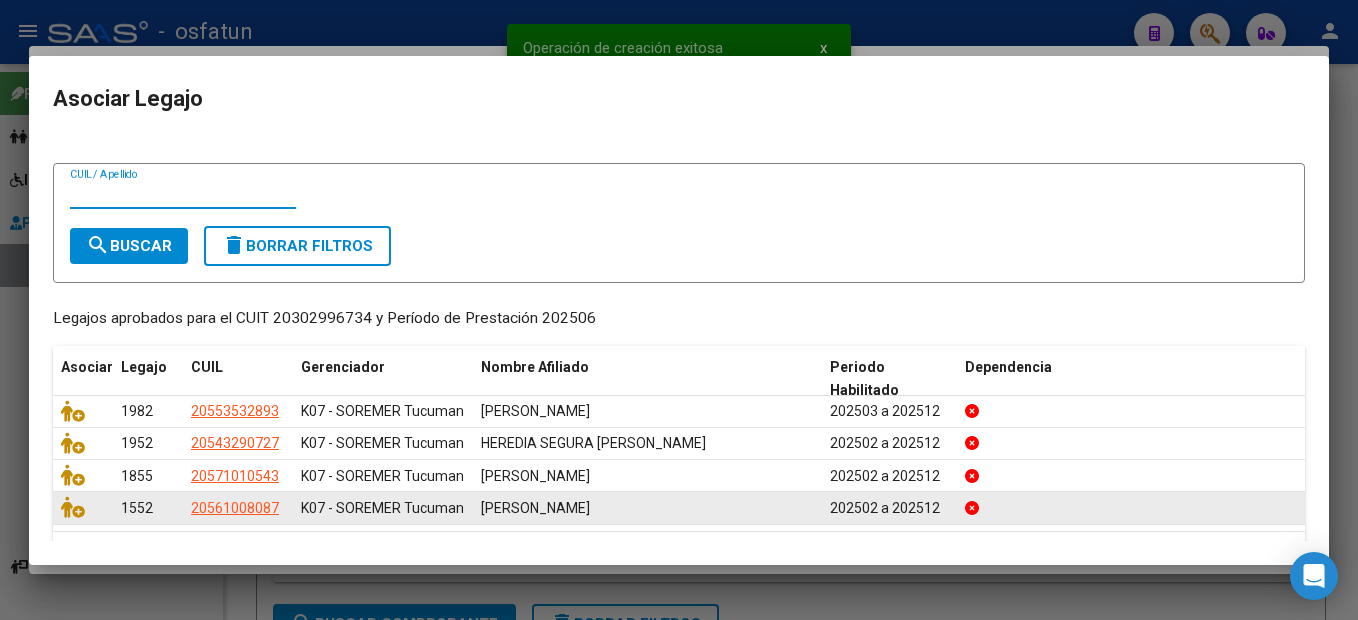 scroll, scrollTop: 84, scrollLeft: 0, axis: vertical 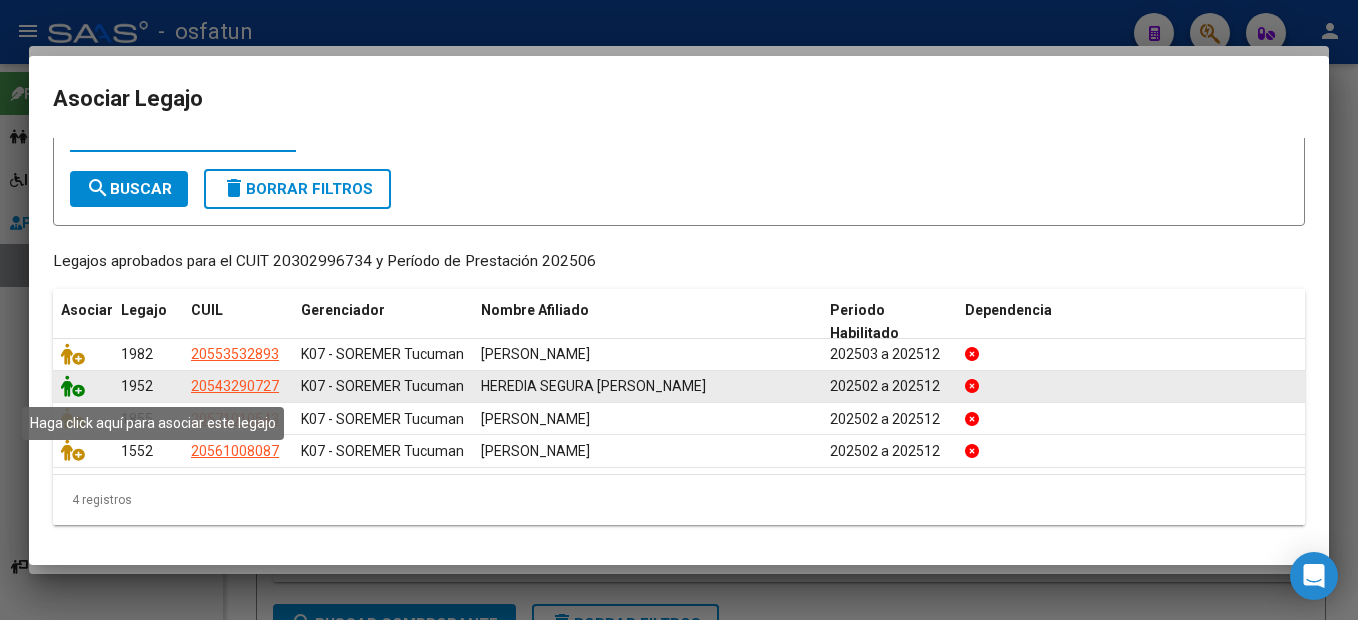 click 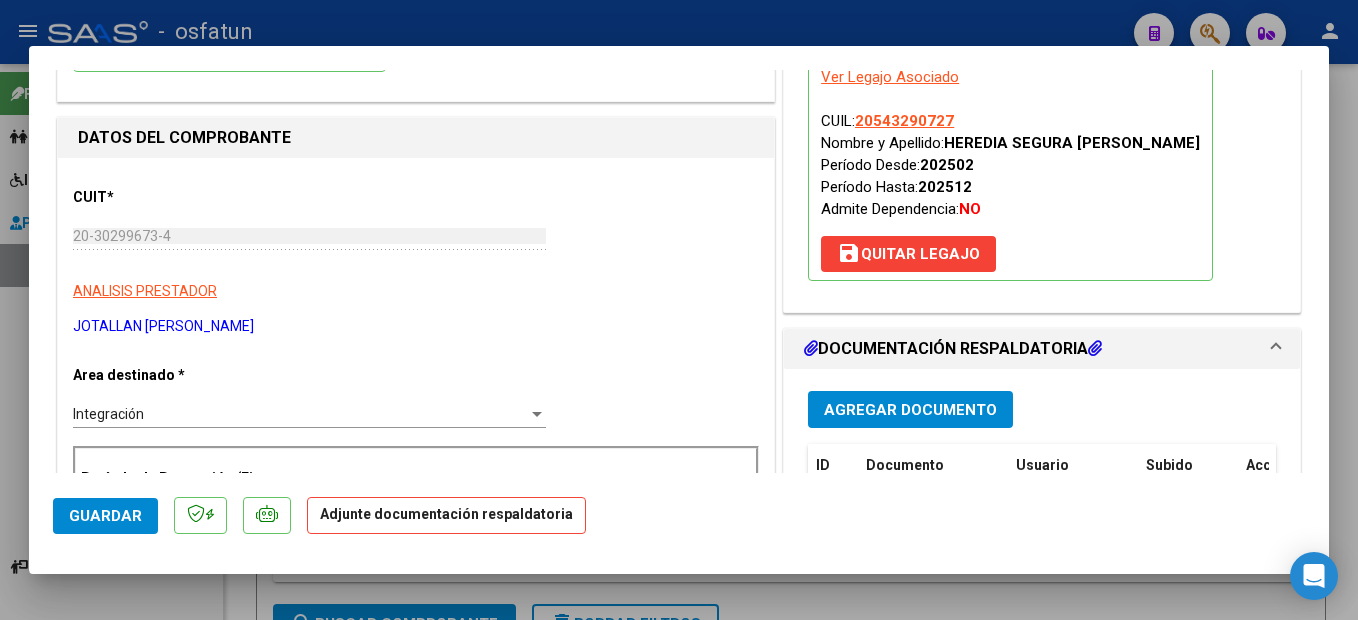 scroll, scrollTop: 200, scrollLeft: 0, axis: vertical 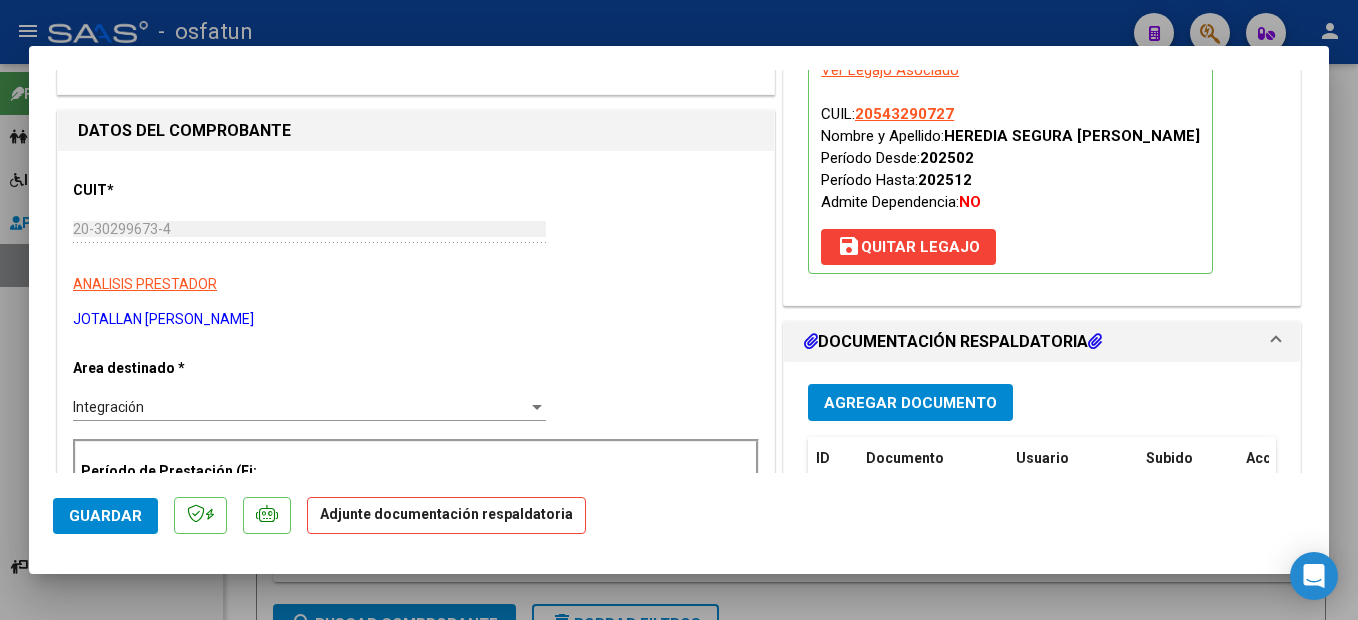 click on "Agregar Documento" at bounding box center (910, 403) 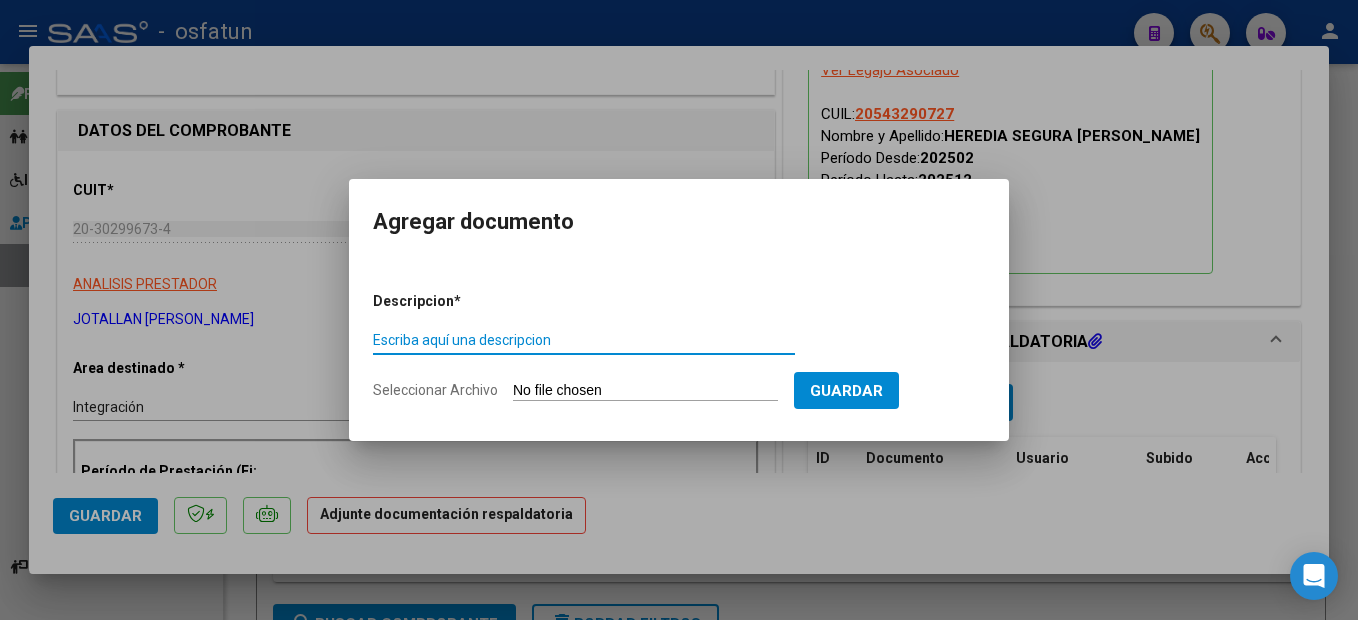 click on "Escriba aquí una descripcion" at bounding box center (584, 340) 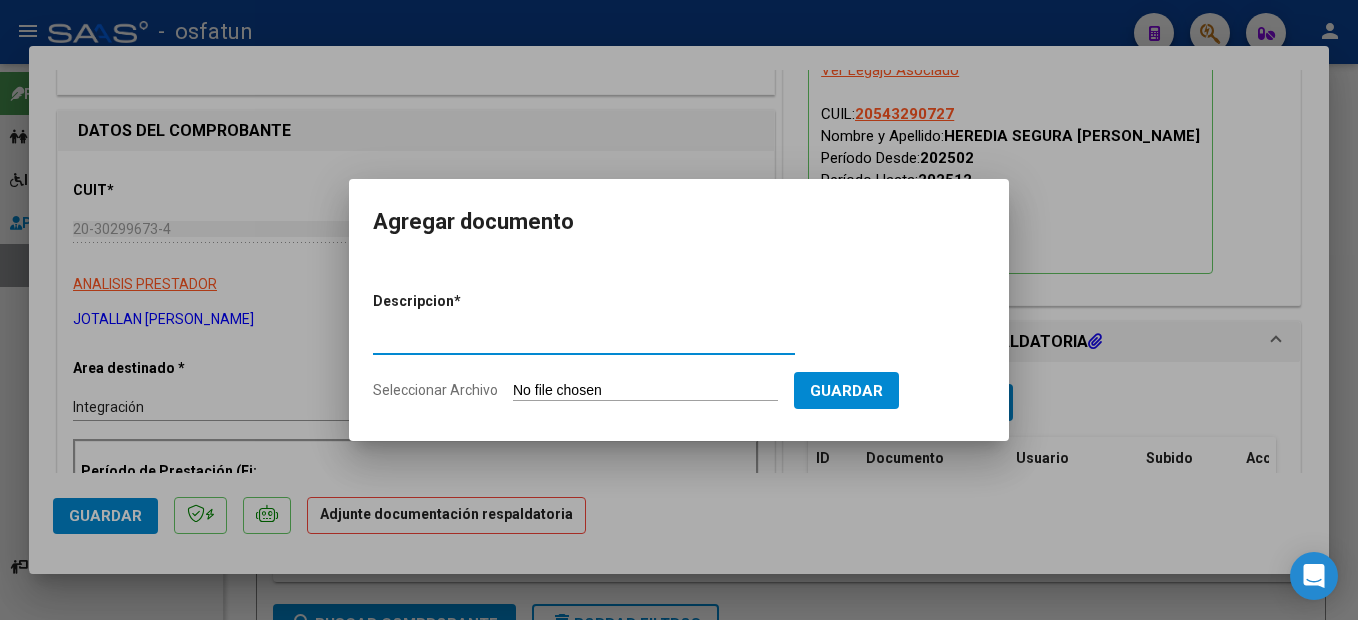 type on "planilla de asistencia" 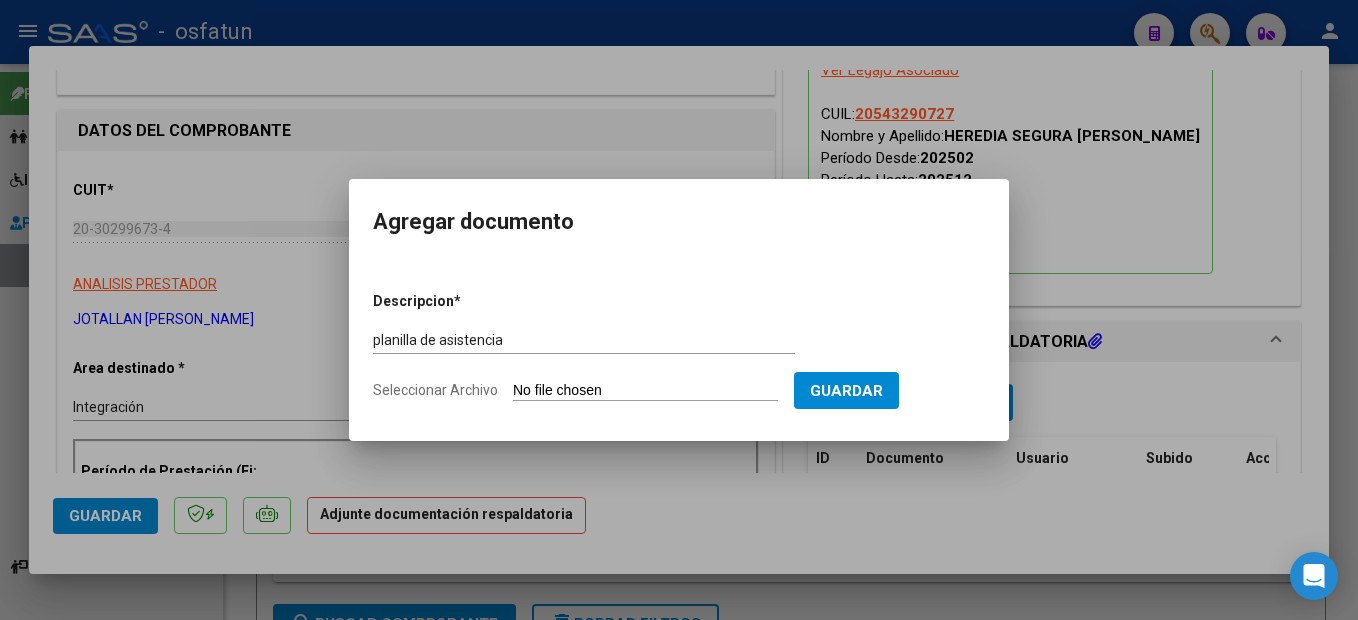 click on "Seleccionar Archivo" at bounding box center [645, 391] 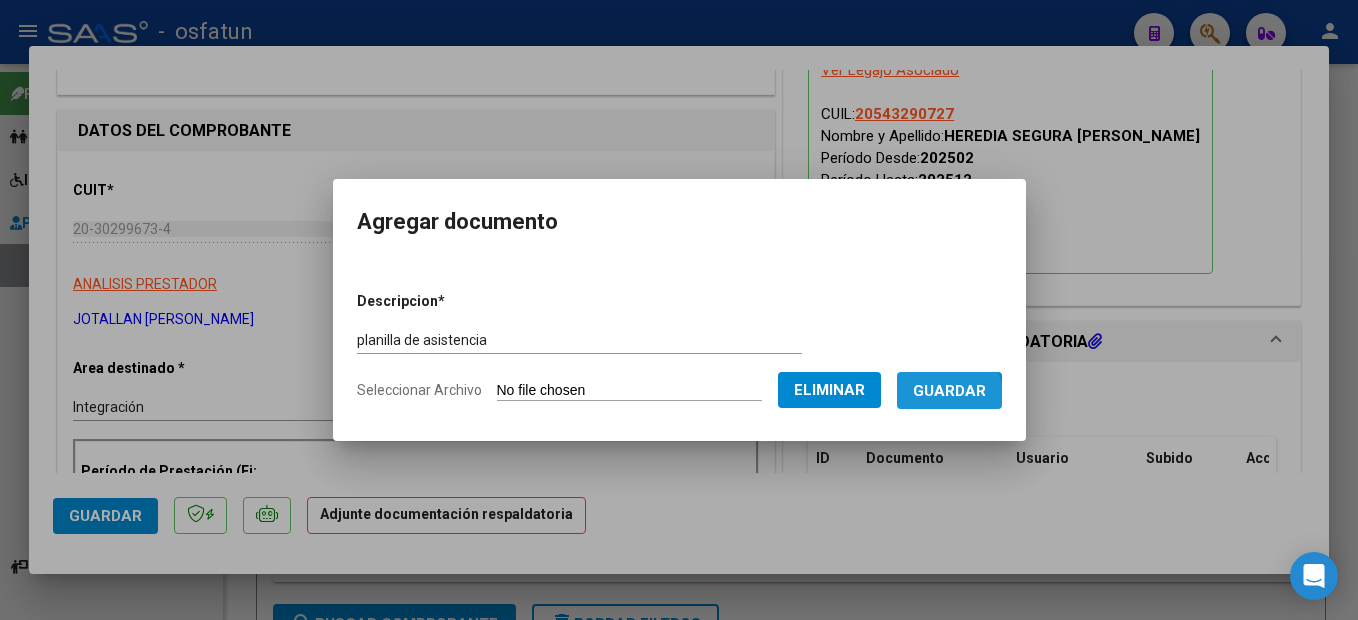 click on "Guardar" at bounding box center [949, 391] 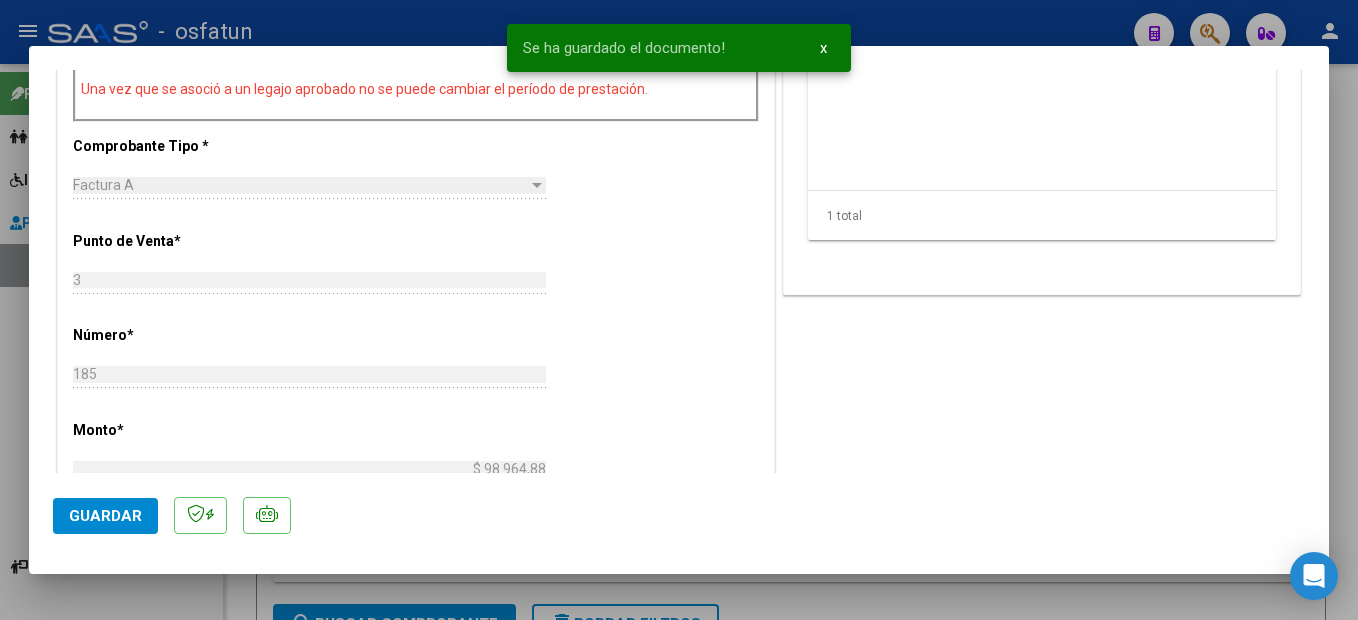 scroll, scrollTop: 300, scrollLeft: 0, axis: vertical 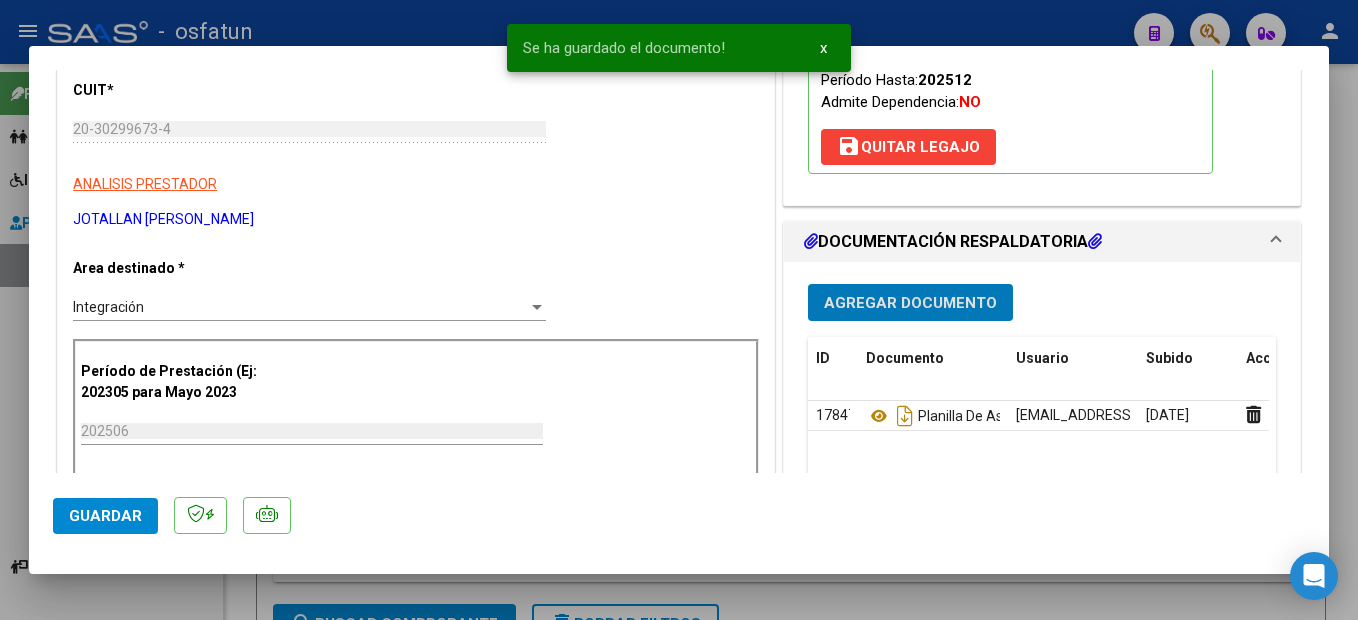 click on "Guardar" 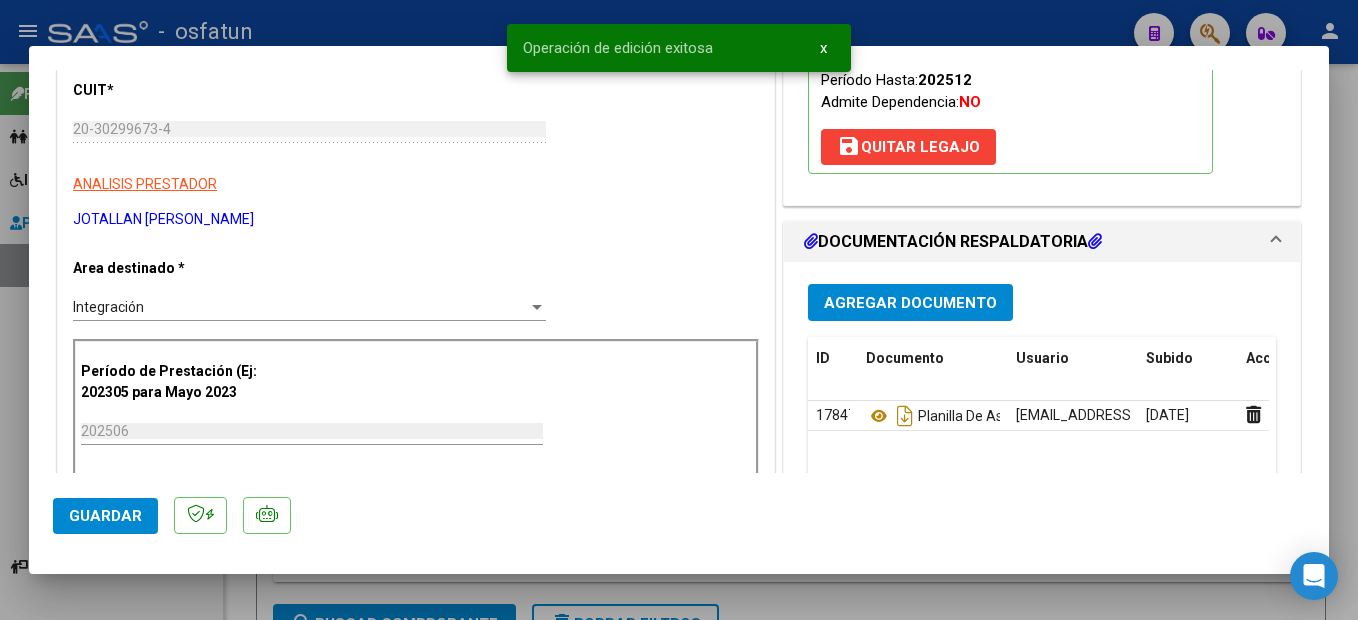 click at bounding box center (679, 310) 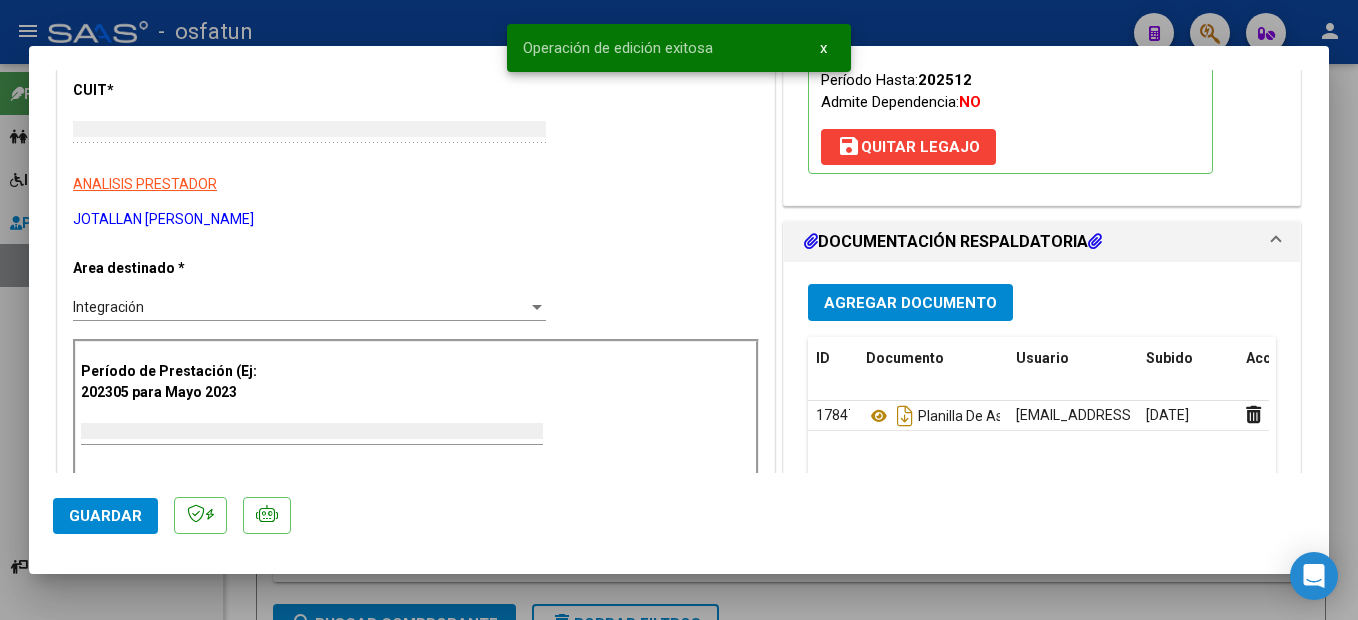 type 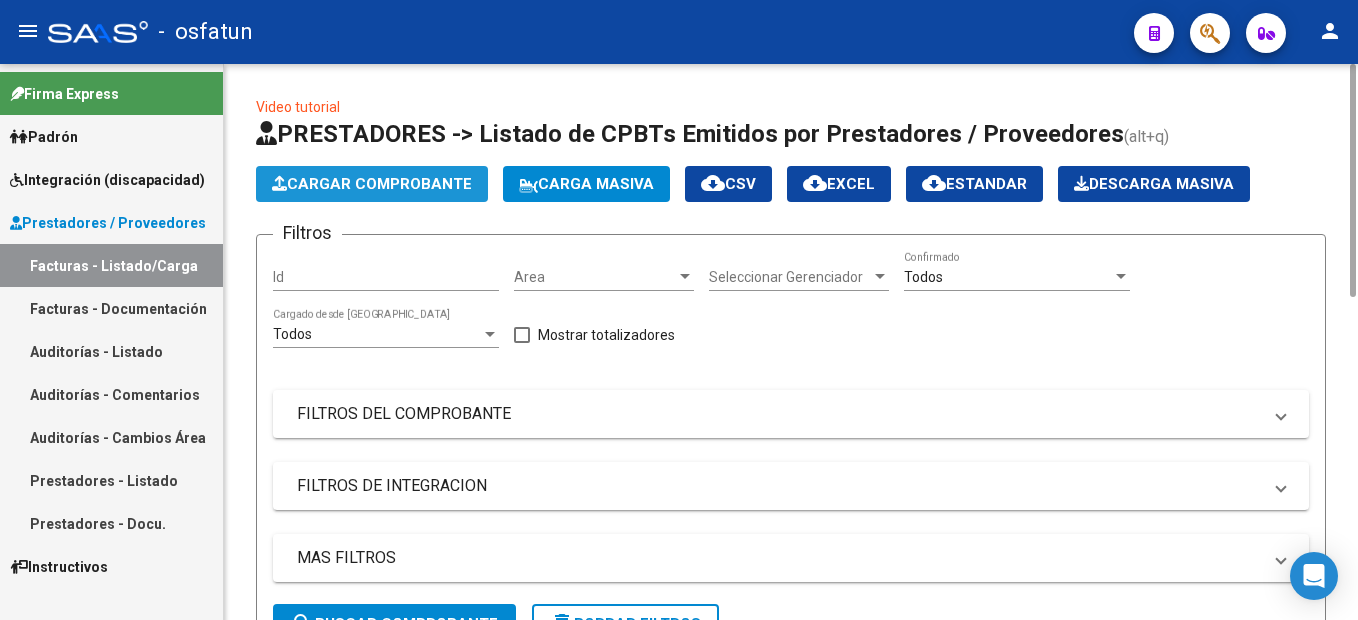 click on "Cargar Comprobante" 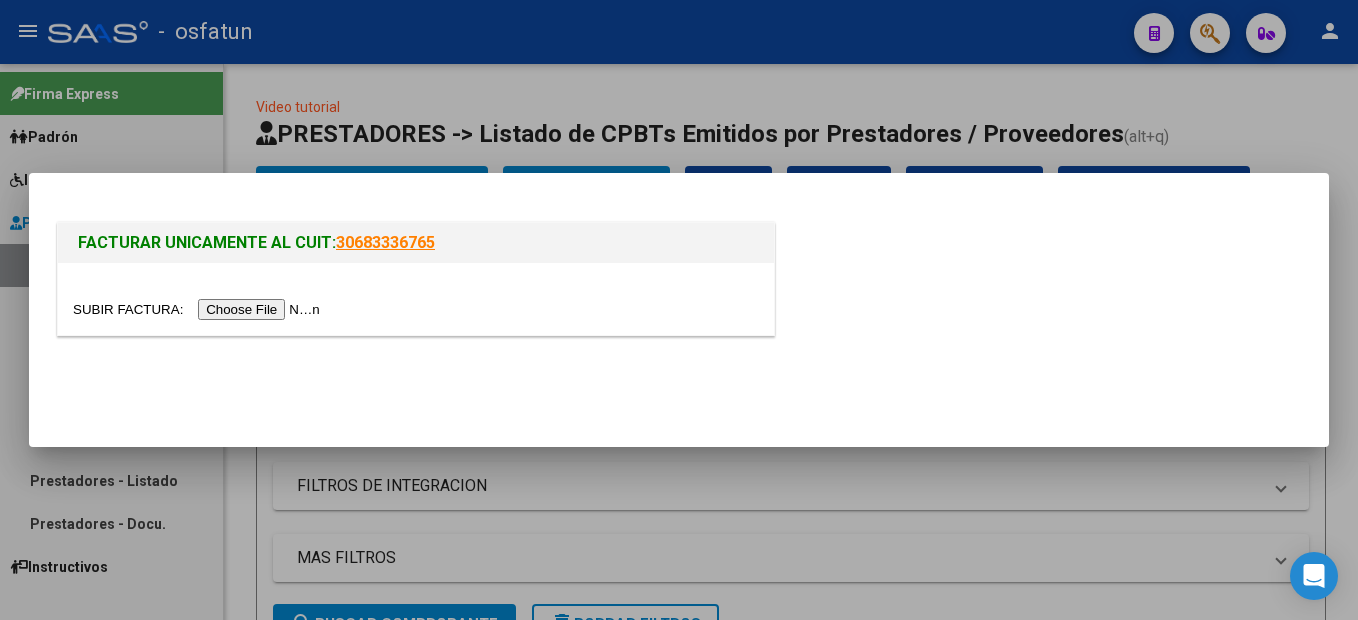 drag, startPoint x: 272, startPoint y: 326, endPoint x: 280, endPoint y: 311, distance: 17 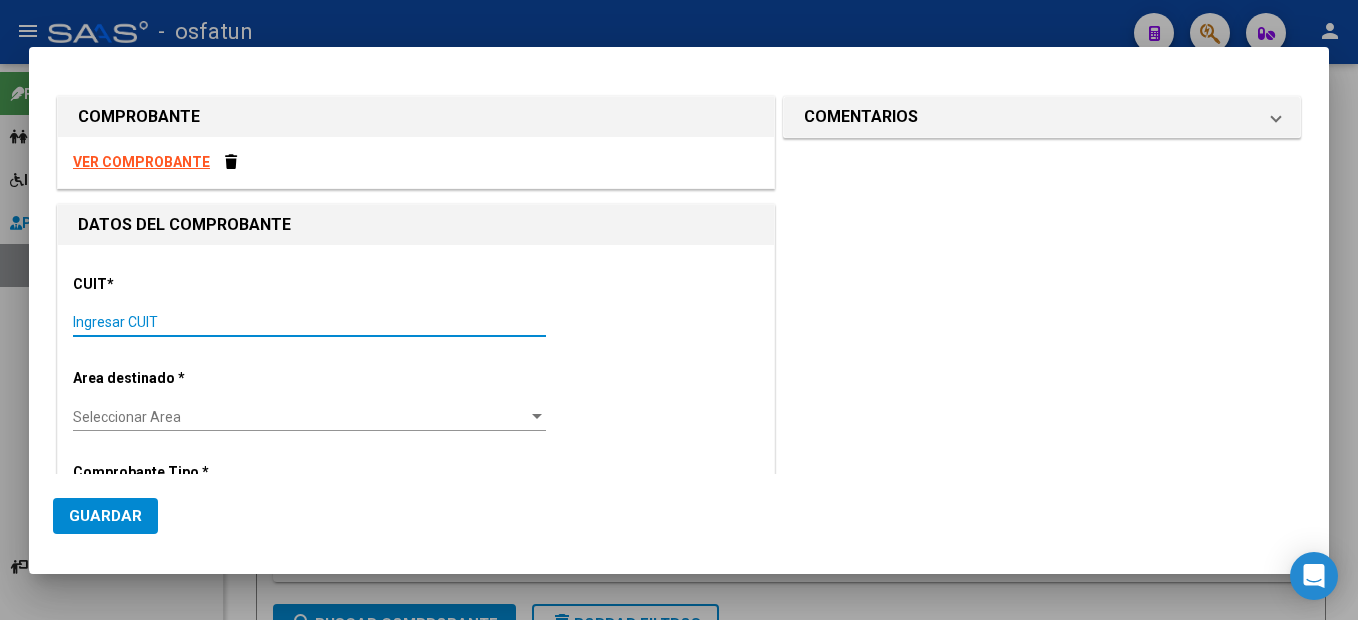click on "Ingresar CUIT" at bounding box center [309, 322] 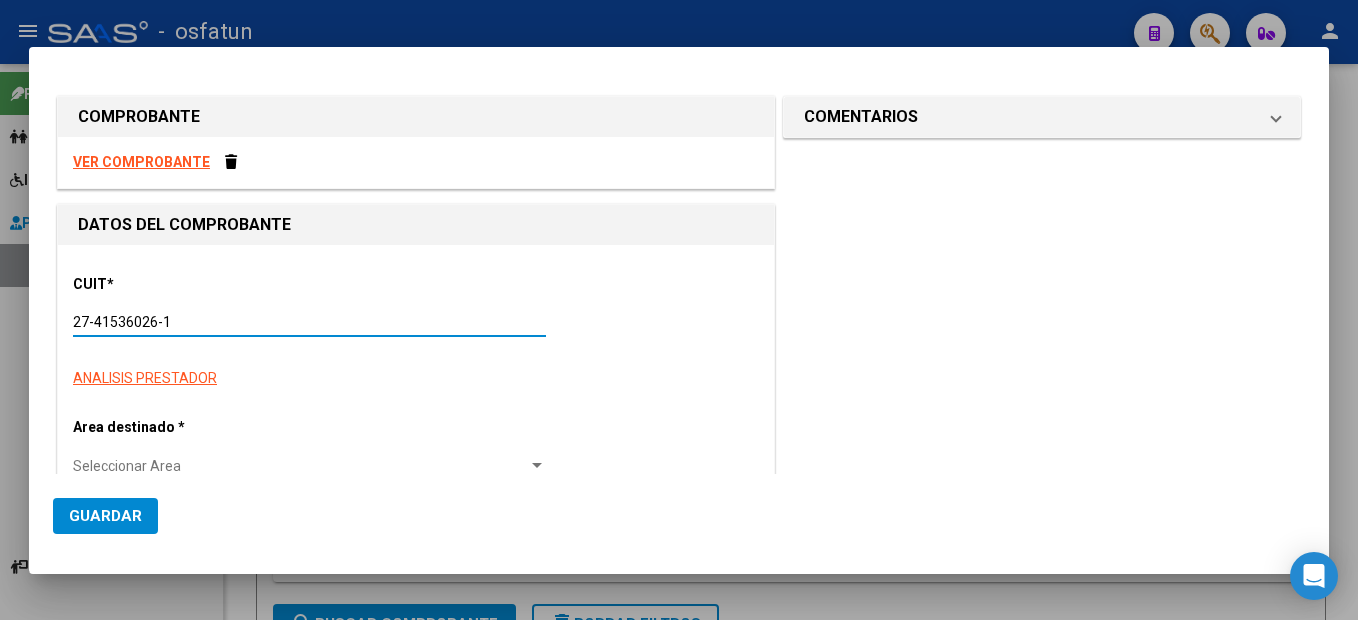 type on "27-41536026-1" 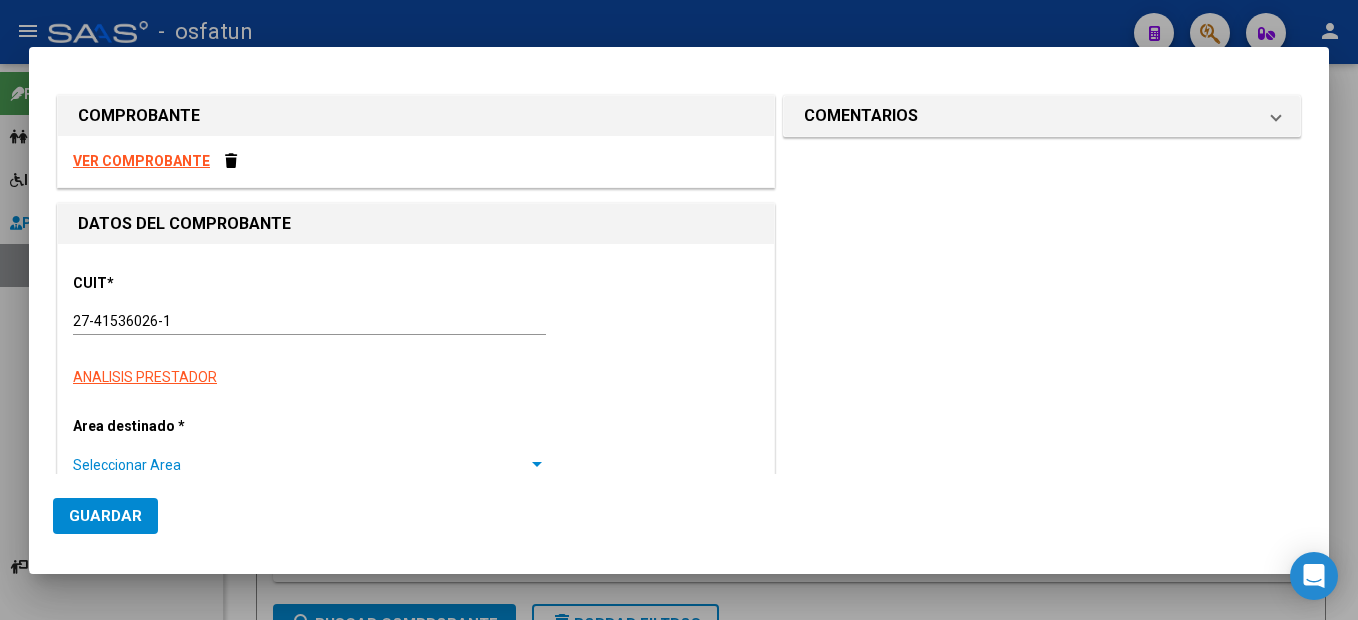 type on "1" 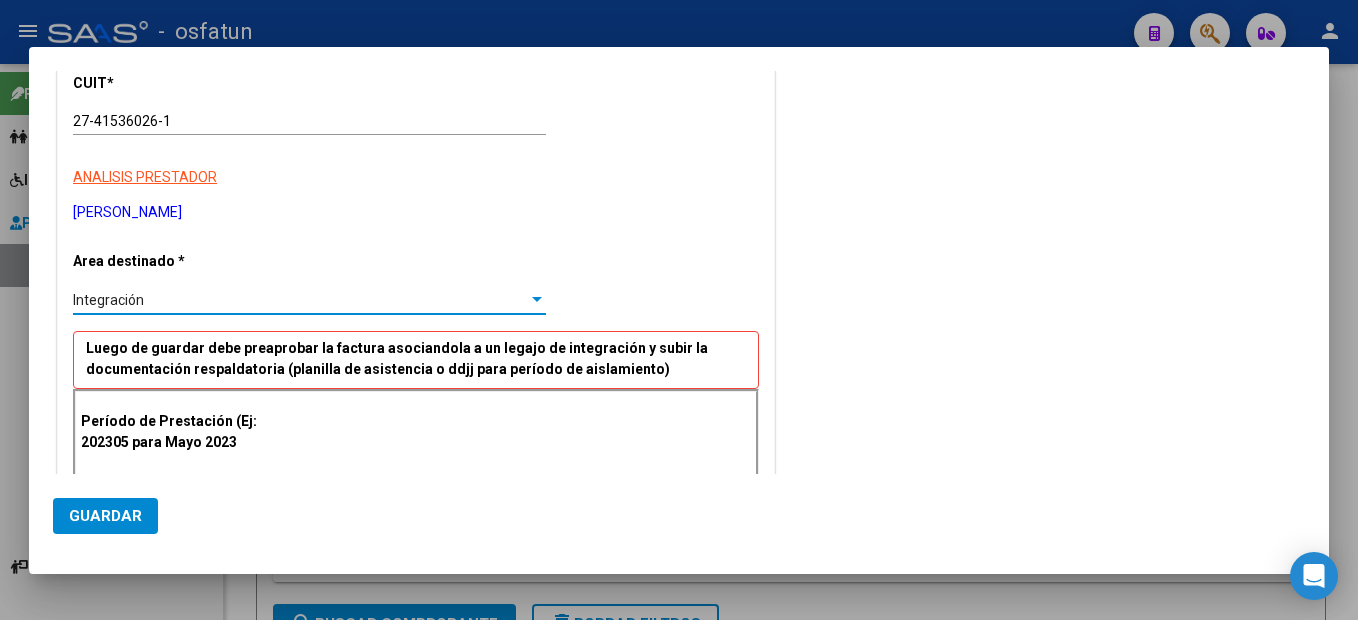 scroll, scrollTop: 401, scrollLeft: 0, axis: vertical 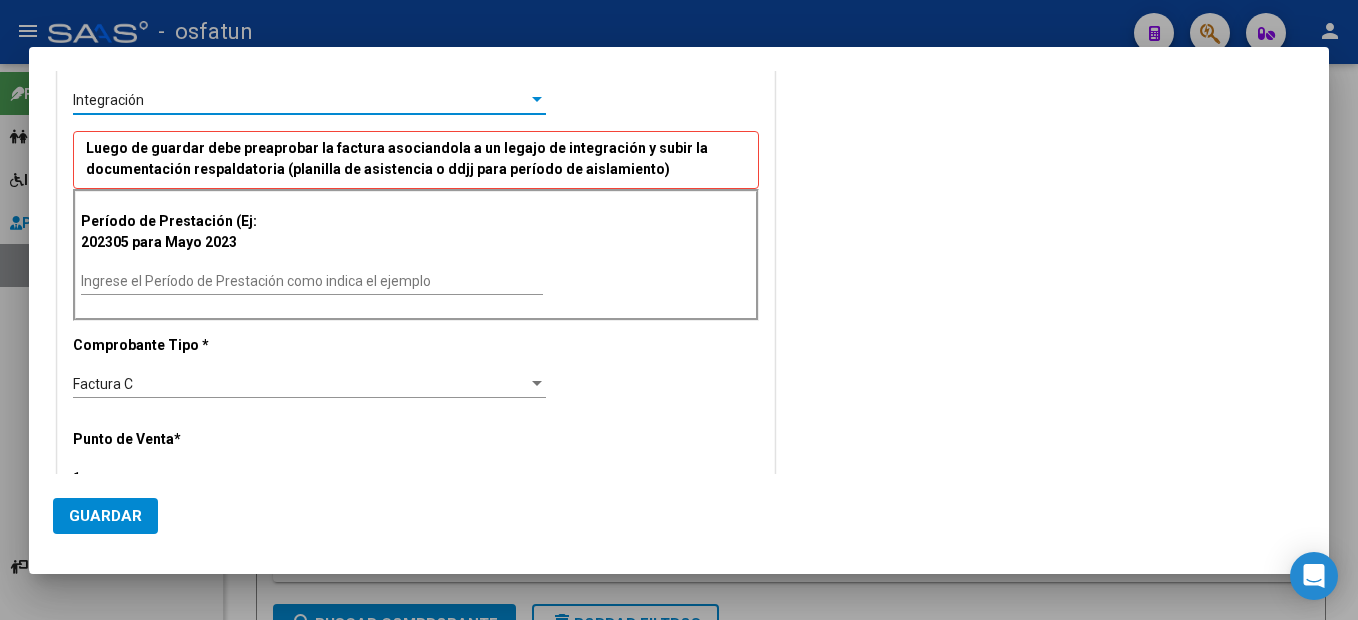 click on "Ingrese el Período de Prestación como indica el ejemplo" at bounding box center (312, 281) 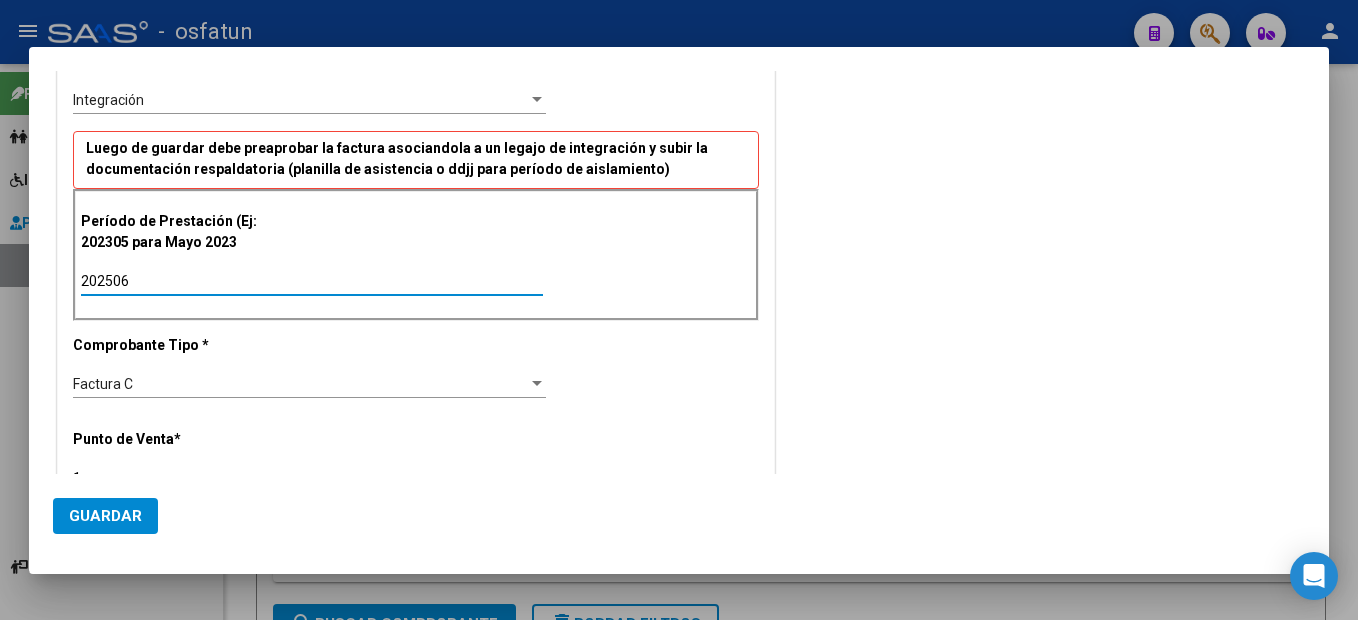 type on "202506" 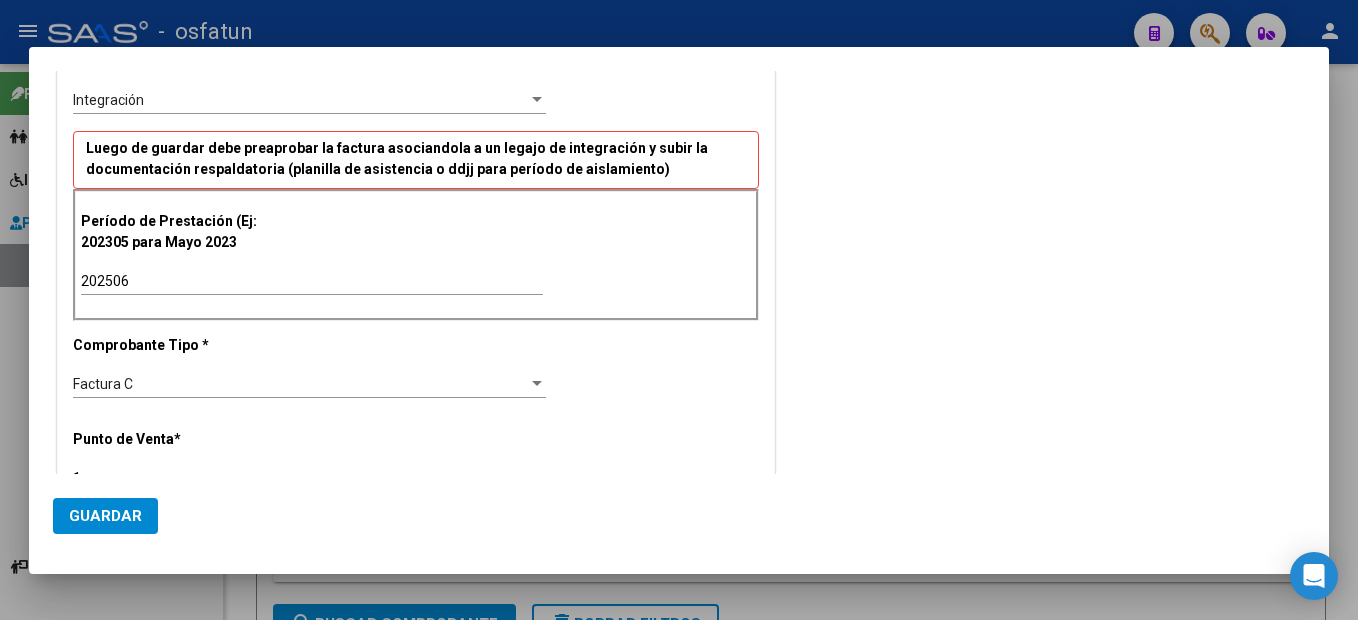 scroll, scrollTop: 414, scrollLeft: 0, axis: vertical 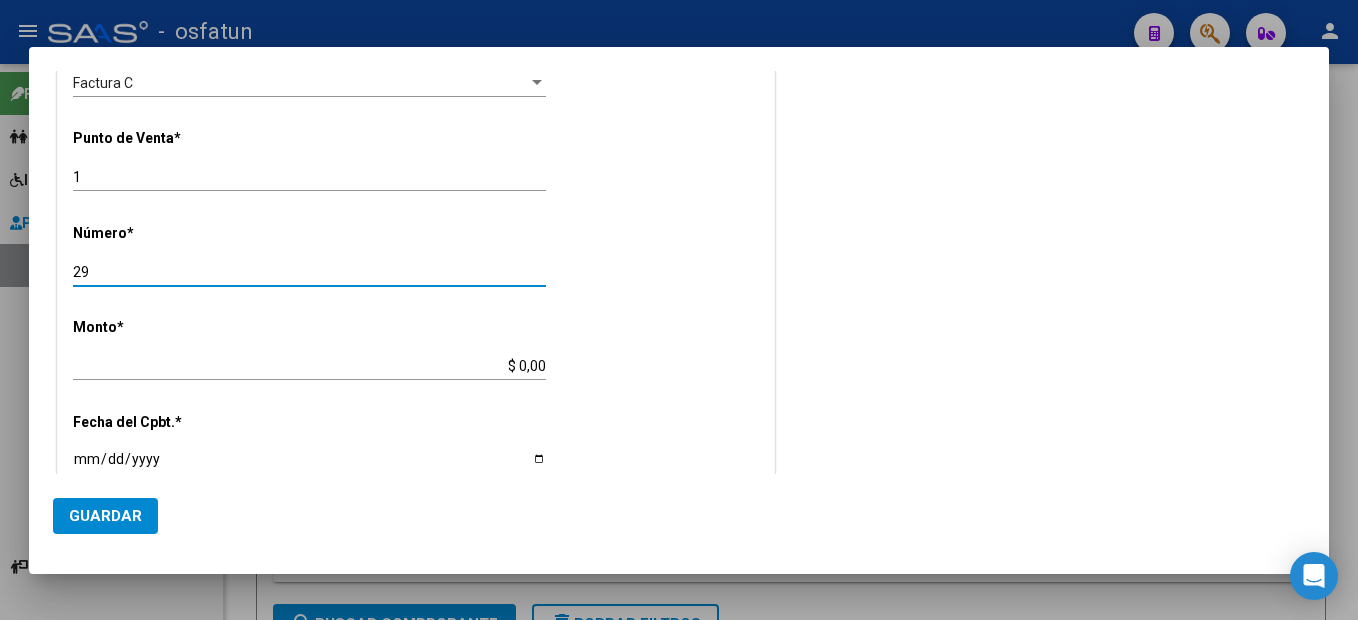 type on "29" 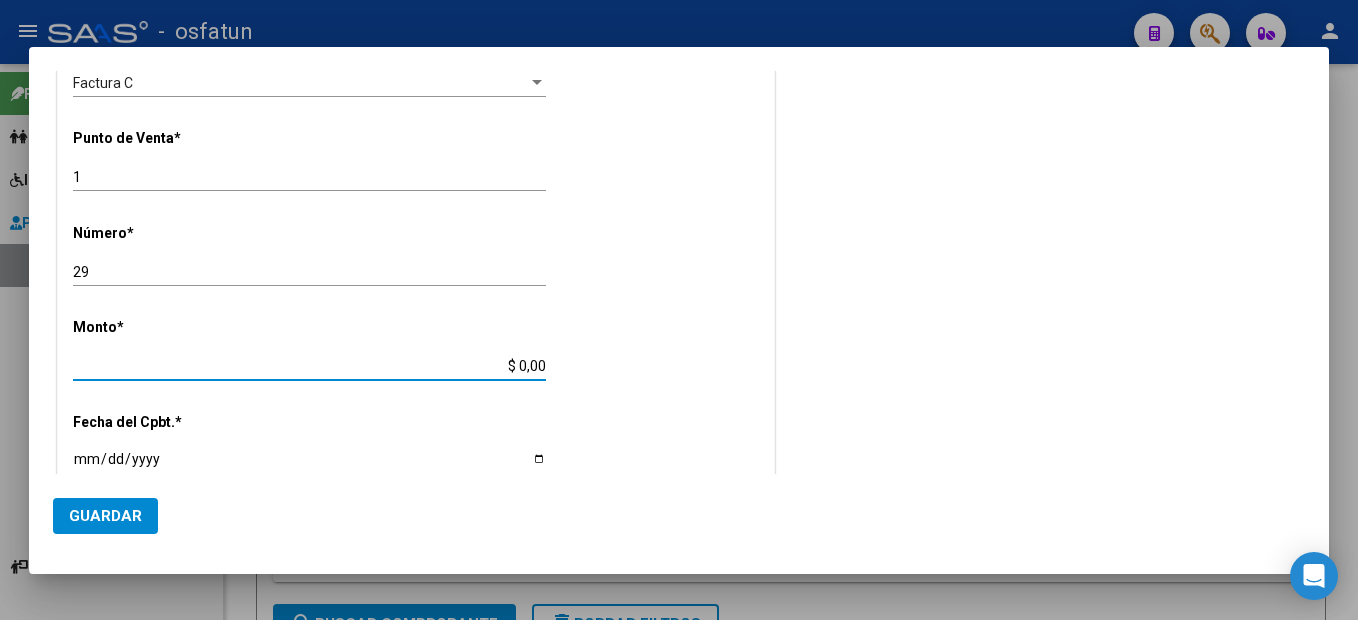 type on "$ 307.654,34" 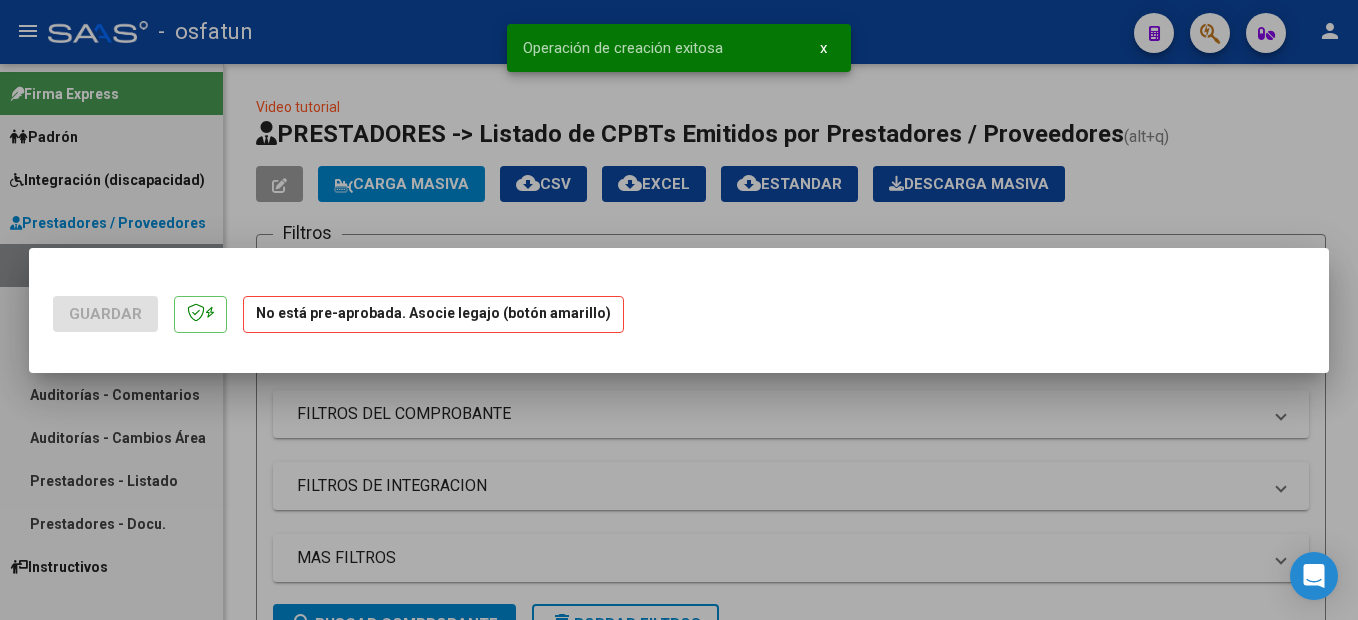 scroll, scrollTop: 0, scrollLeft: 0, axis: both 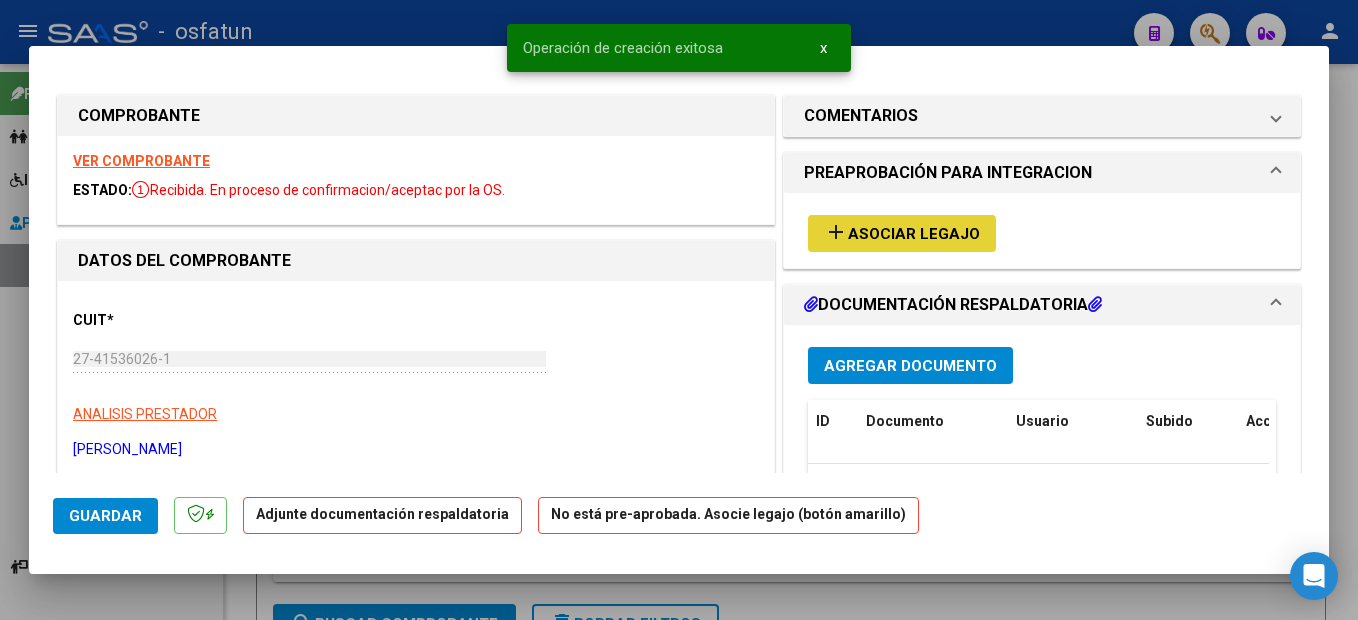 click on "Asociar Legajo" at bounding box center [914, 234] 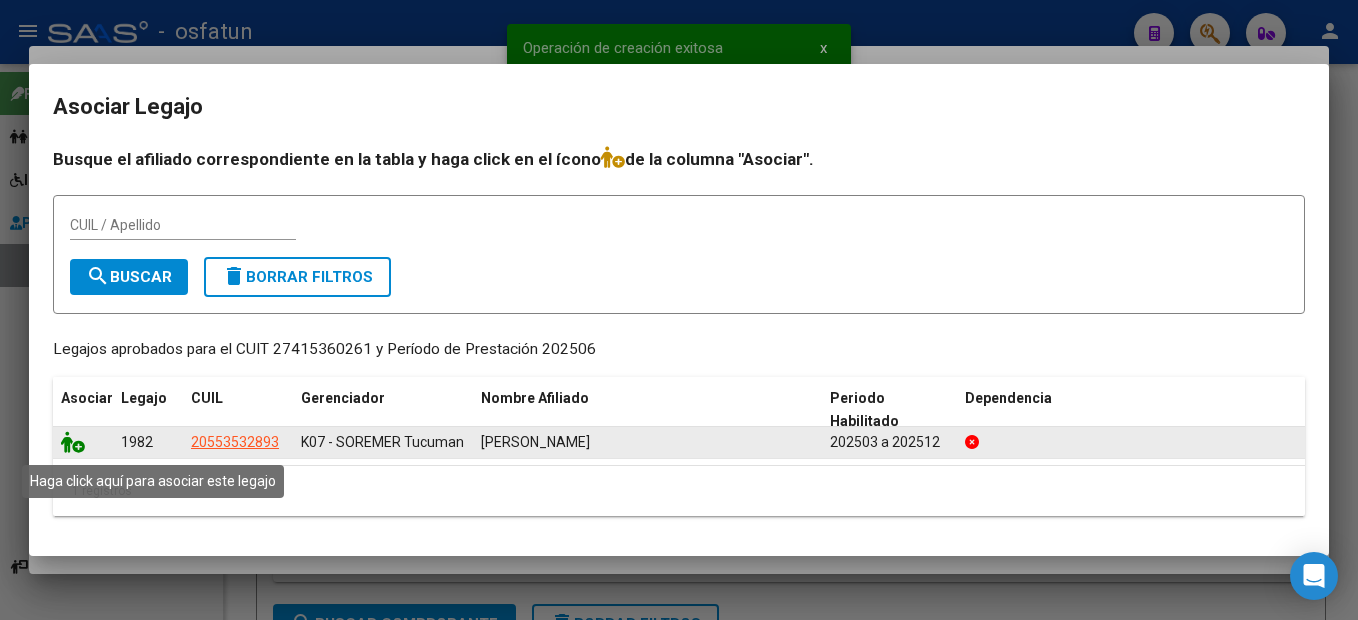 click 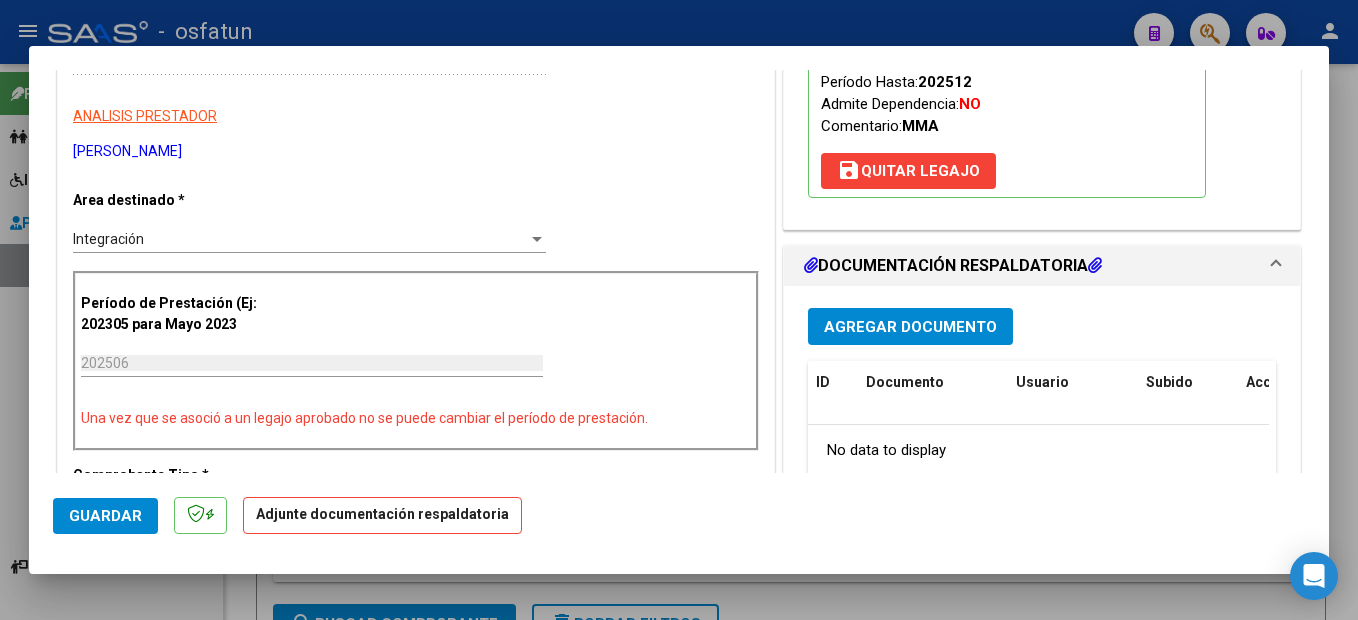 scroll, scrollTop: 300, scrollLeft: 0, axis: vertical 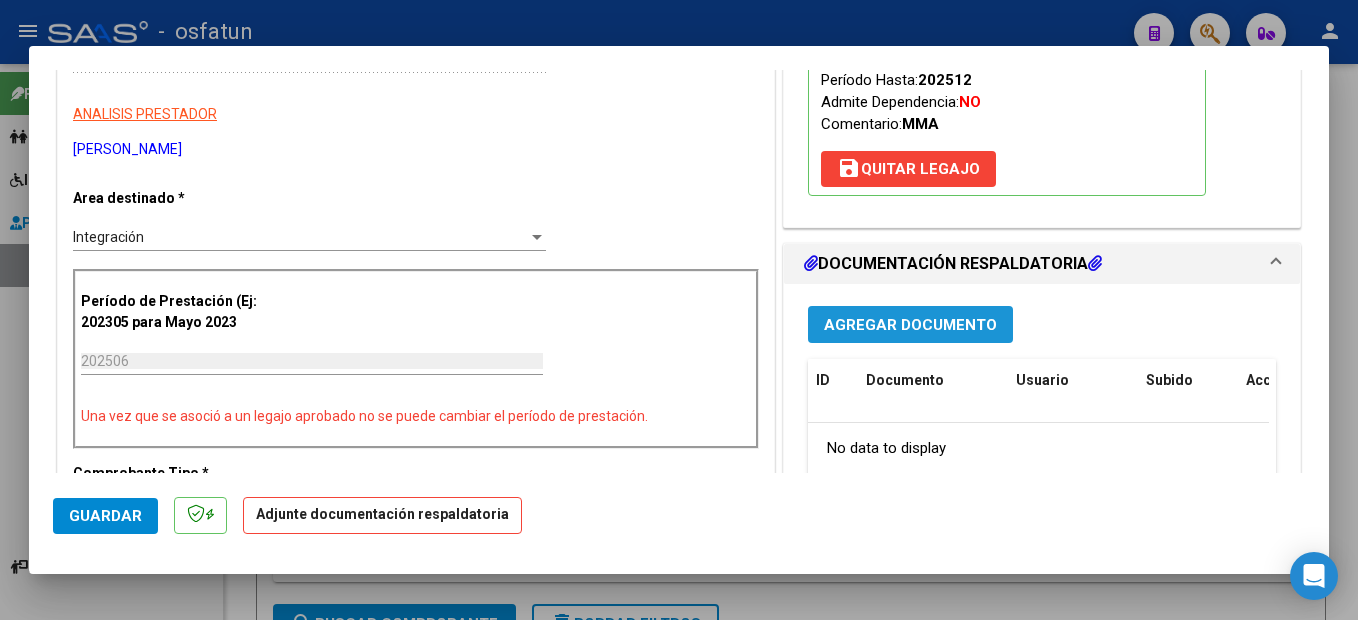 click on "Agregar Documento" at bounding box center [910, 325] 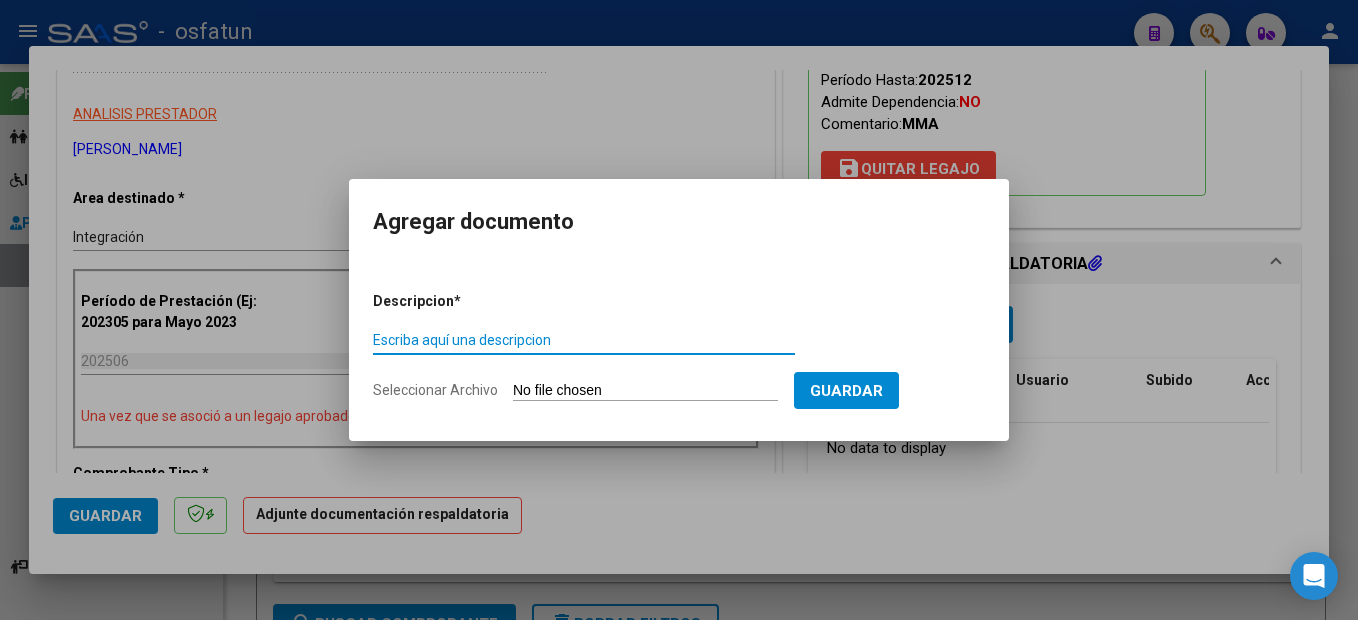 click on "Escriba aquí una descripcion" at bounding box center (584, 340) 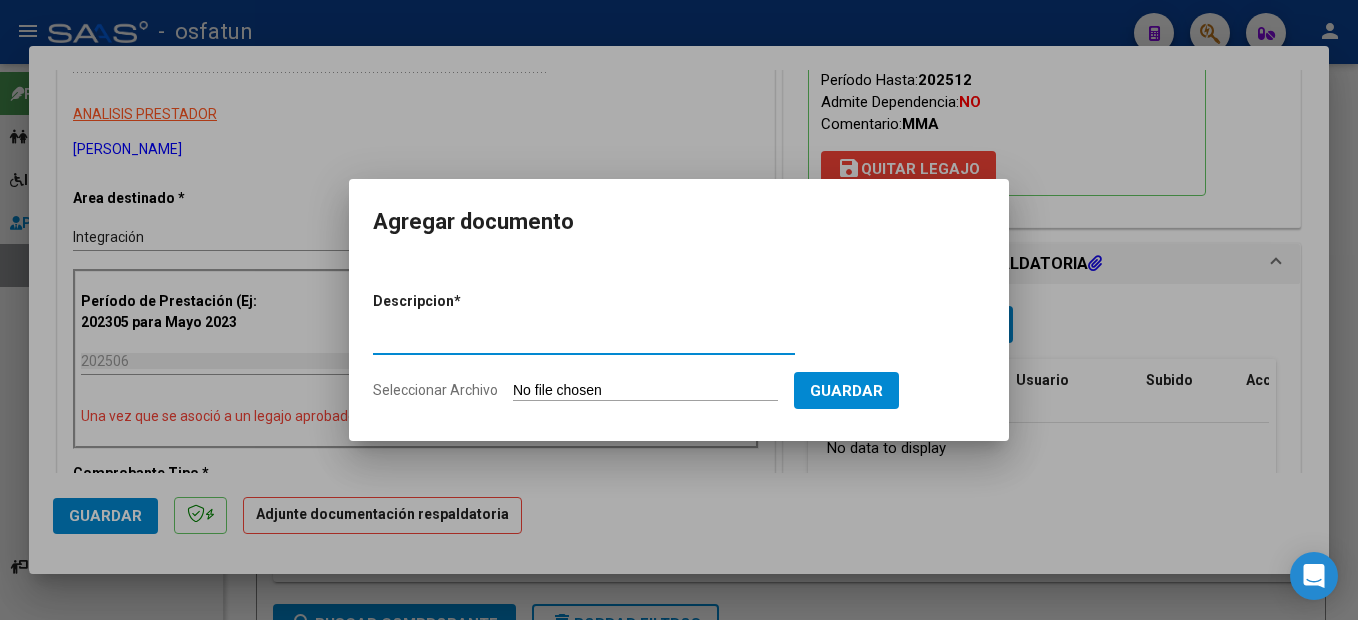 type on "planilla de asistencia" 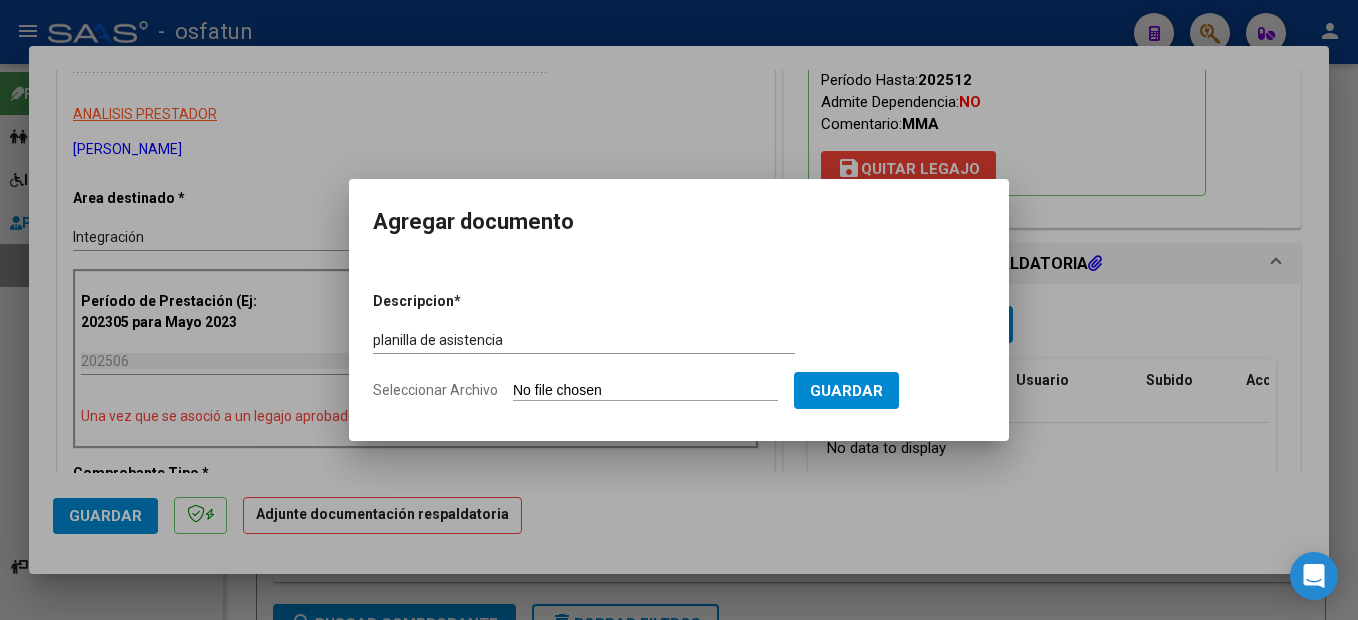 click on "Seleccionar Archivo" at bounding box center [645, 391] 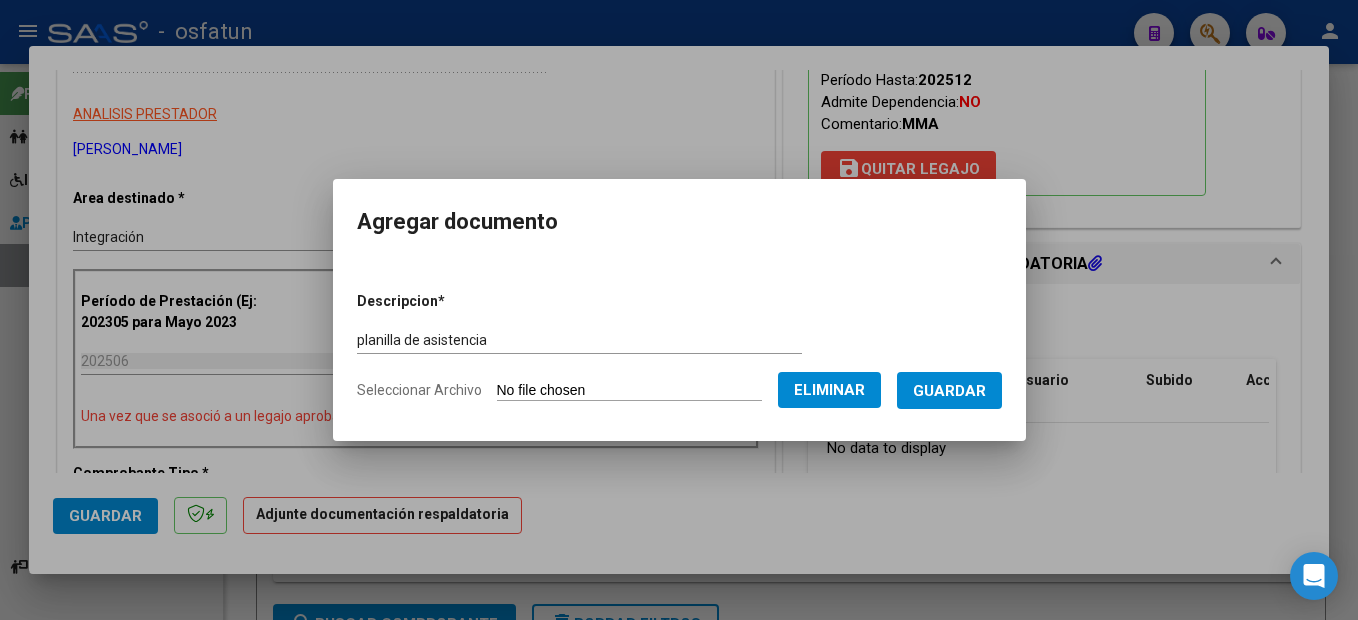 click on "Guardar" at bounding box center [949, 391] 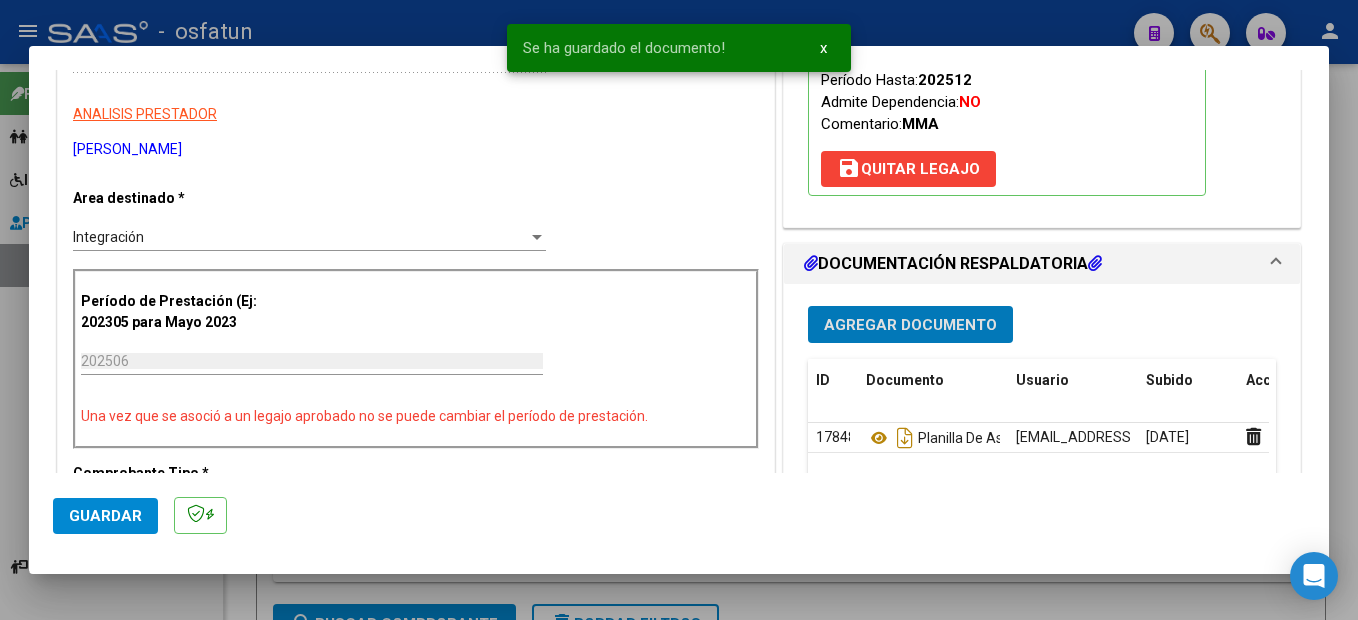 click on "Guardar" 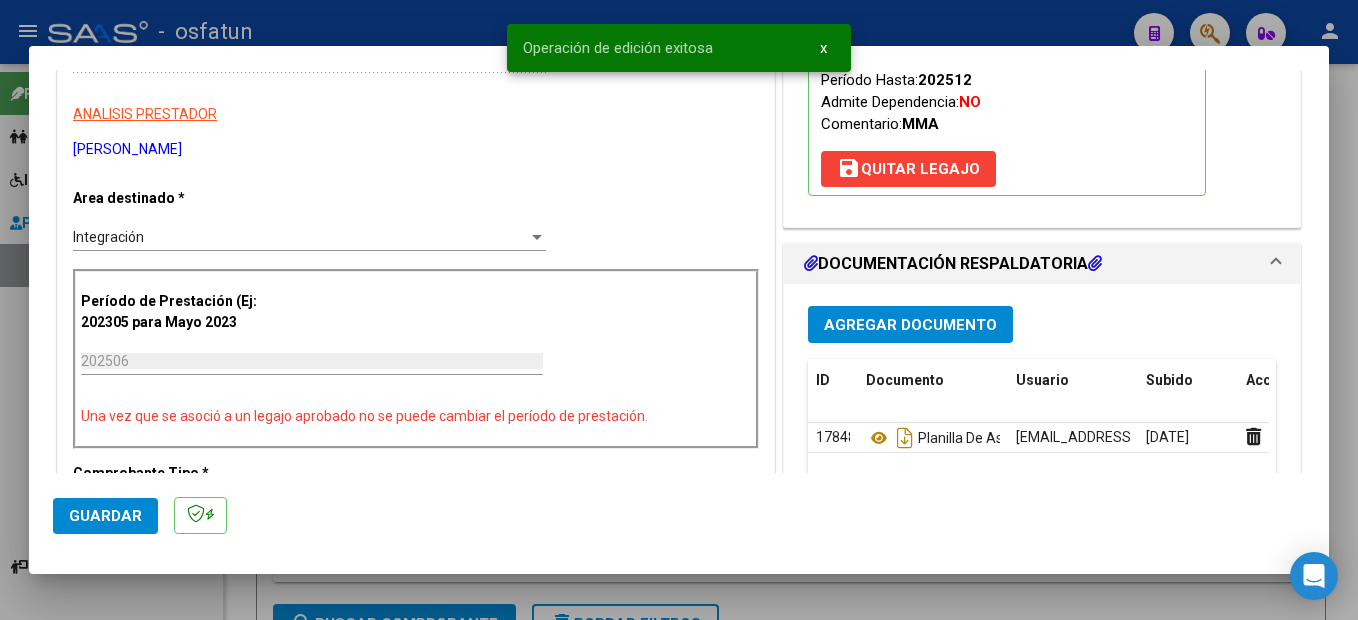 click on "menu -   osfatun  person    Firma Express     Padrón Cambios de Gerenciador Padrón Ágil Análisis Afiliado    Integración (discapacidad) Certificado Discapacidad Legajos    Prestadores / Proveedores Facturas - Listado/Carga Facturas - Documentación Auditorías - Listado Auditorías - Comentarios Auditorías - Cambios Área Prestadores - Listado Prestadores - Docu.    Instructivos  Video tutorial   PRESTADORES -> Listado de CPBTs Emitidos por Prestadores / Proveedores (alt+q)
Carga Masiva  cloud_download  CSV  cloud_download  EXCEL  cloud_download  Estandar   Descarga Masiva
Filtros Id Area Area Seleccionar Gerenciador Seleccionar Gerenciador Todos  Confirmado Todos  Cargado desde Masivo   Mostrar totalizadores   FILTROS DEL COMPROBANTE  Comprobante Tipo Comprobante Tipo Start date – Fec. Comprobante Desde / Hasta Días Emisión Desde(cant. días) Días Emisión Hasta(cant. días) CUIT / Razón Social Pto. Venta Nro. Comprobante Código SSS CAE Válido CAE Válido Todos  Todos  –" at bounding box center [679, 310] 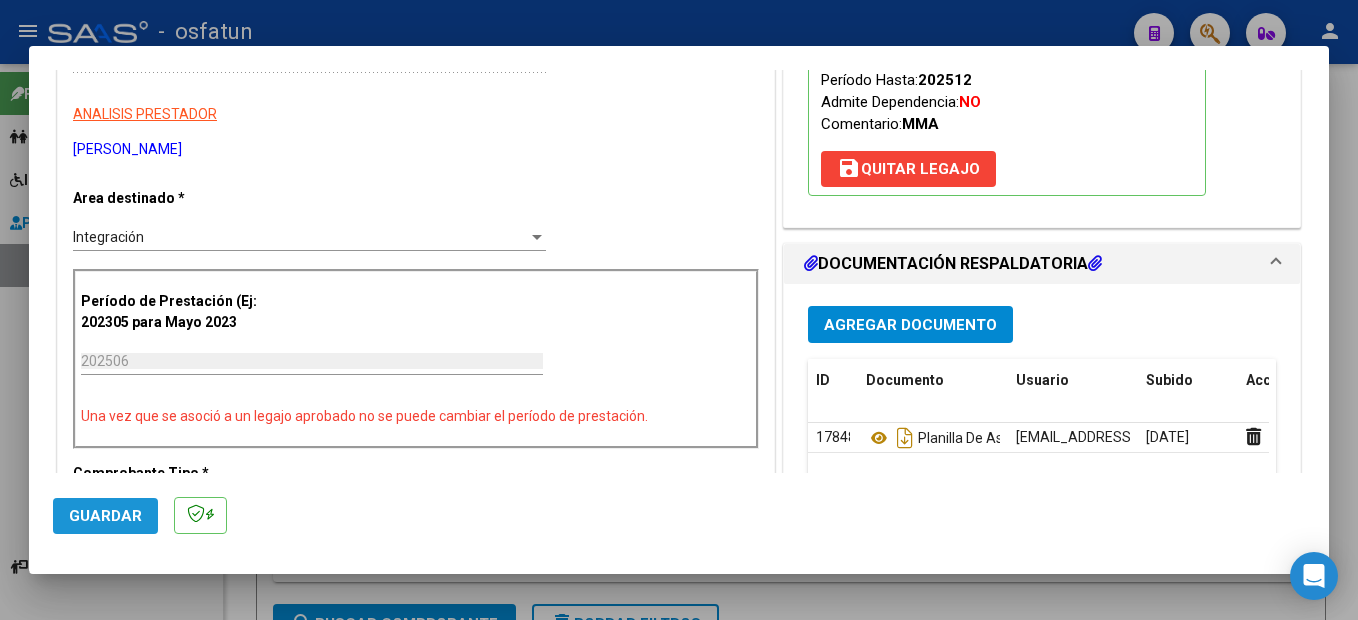 click on "Guardar" 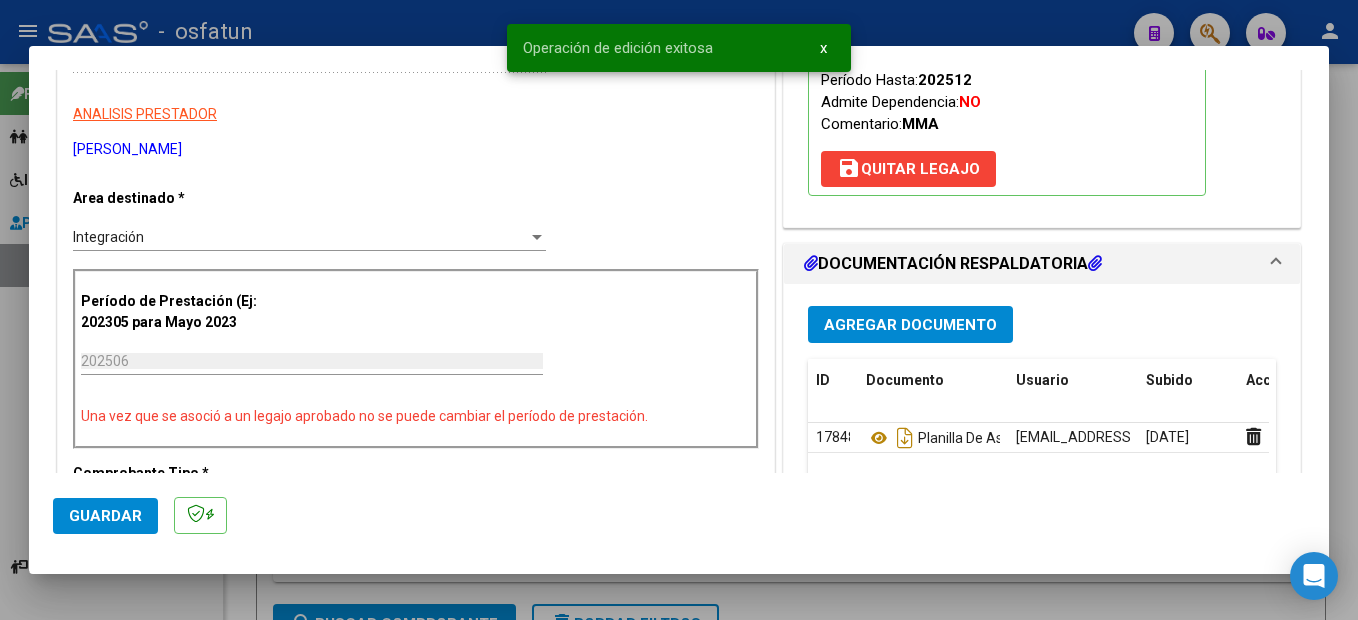 drag, startPoint x: 1353, startPoint y: 304, endPoint x: 990, endPoint y: 557, distance: 442.46808 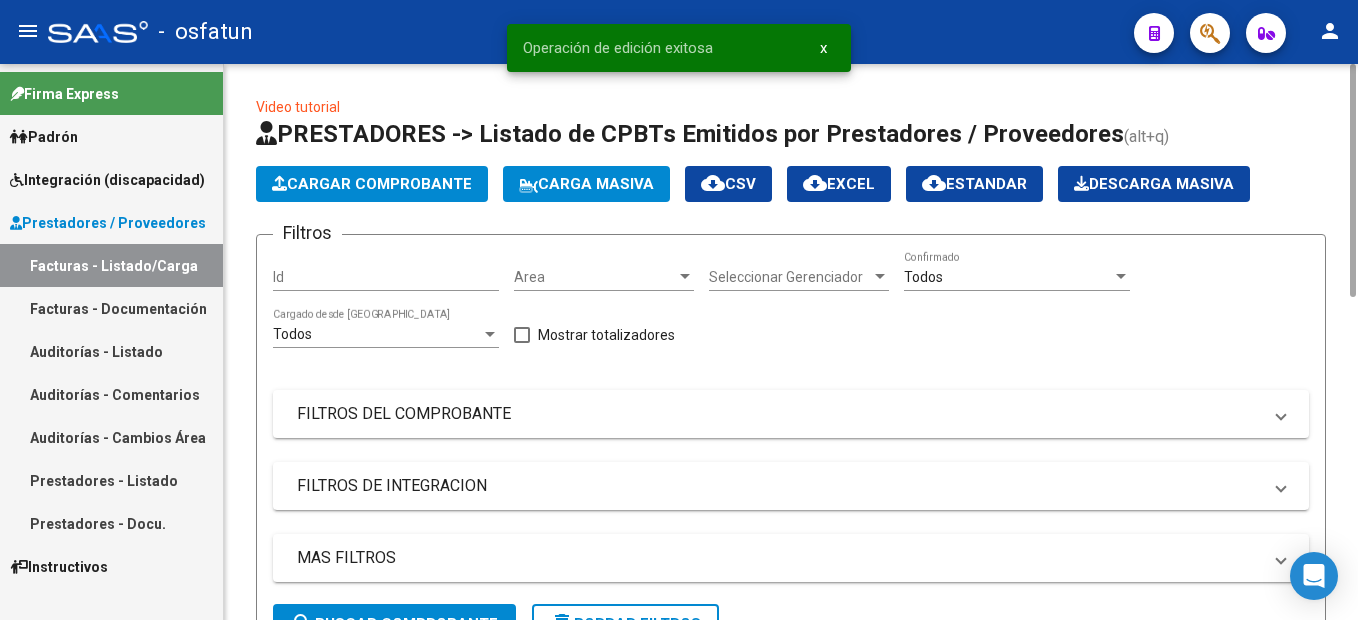 click on "Cargar Comprobante" 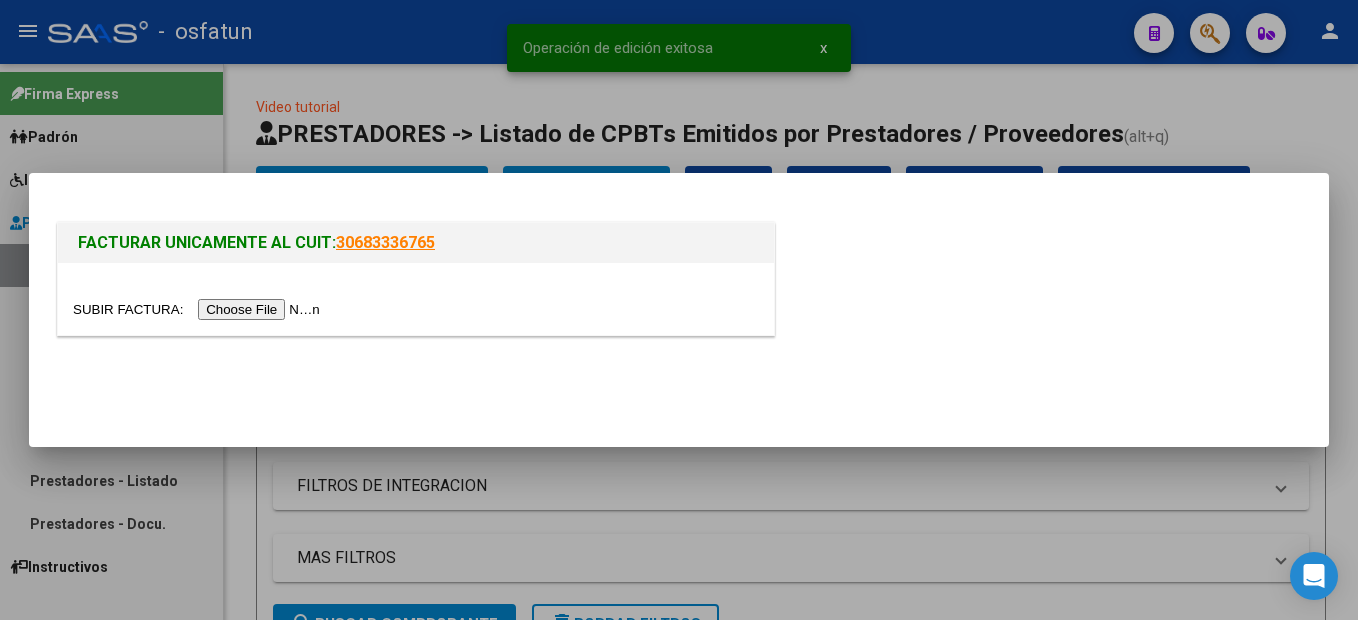 click at bounding box center [199, 309] 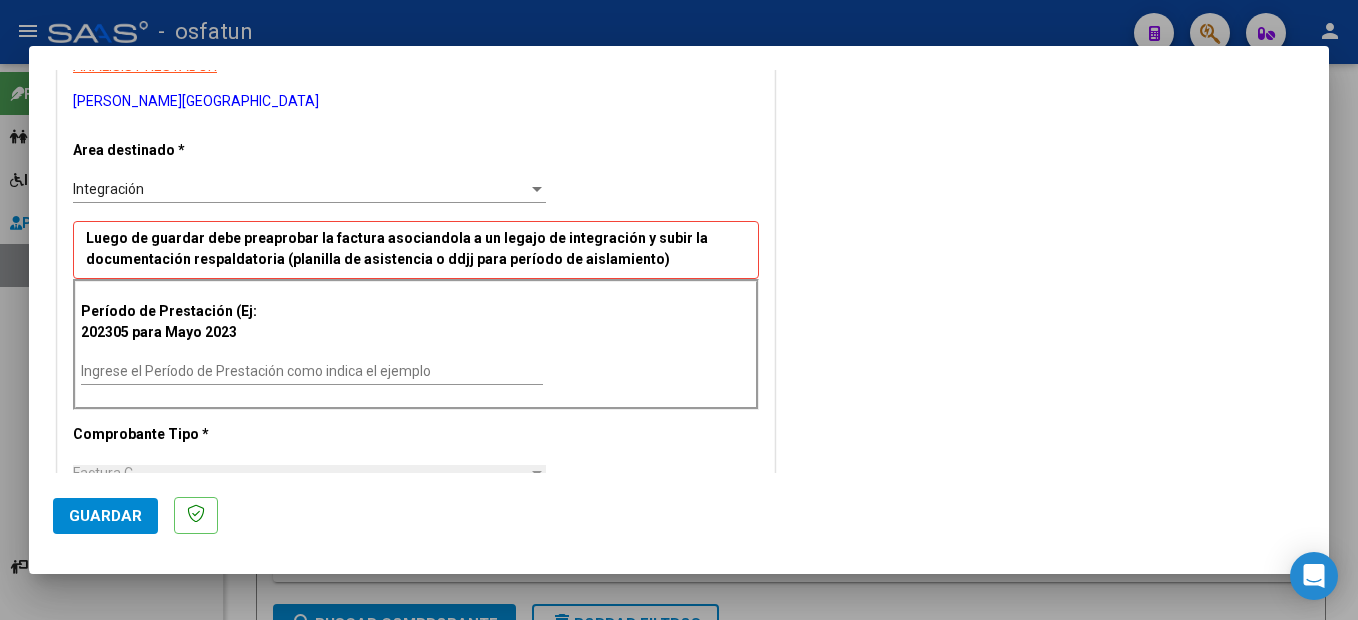 scroll, scrollTop: 400, scrollLeft: 0, axis: vertical 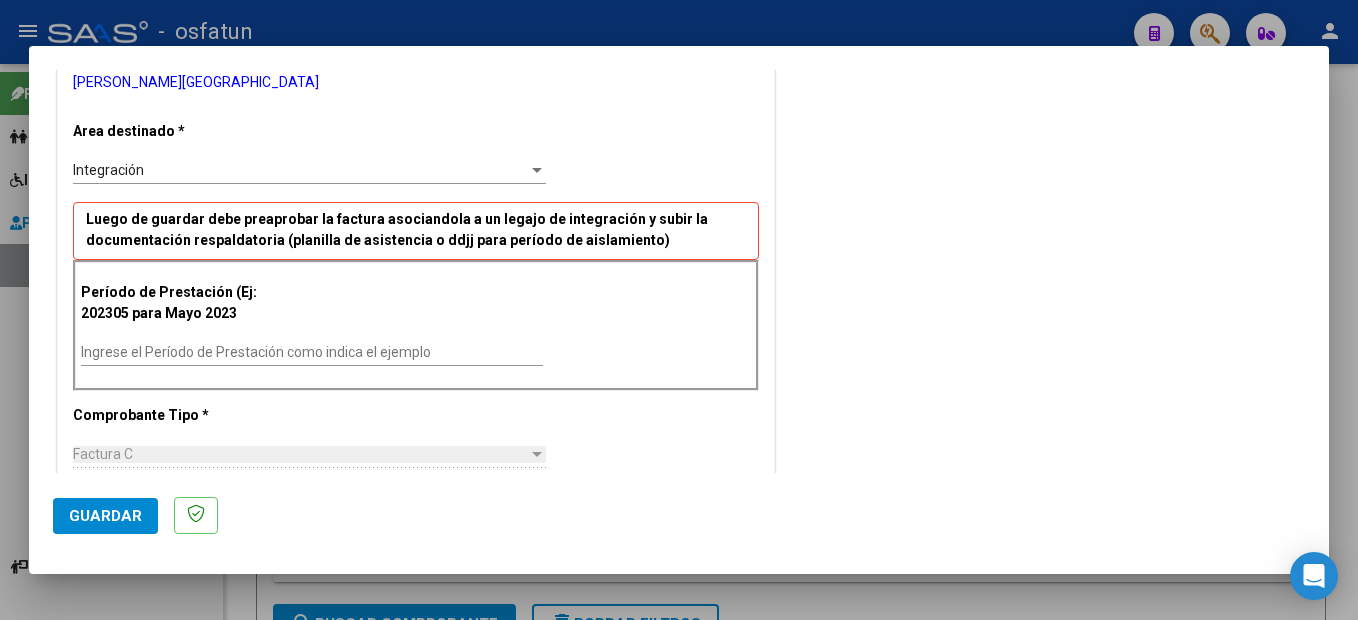 click on "Ingrese el Período de Prestación como indica el ejemplo" at bounding box center (312, 352) 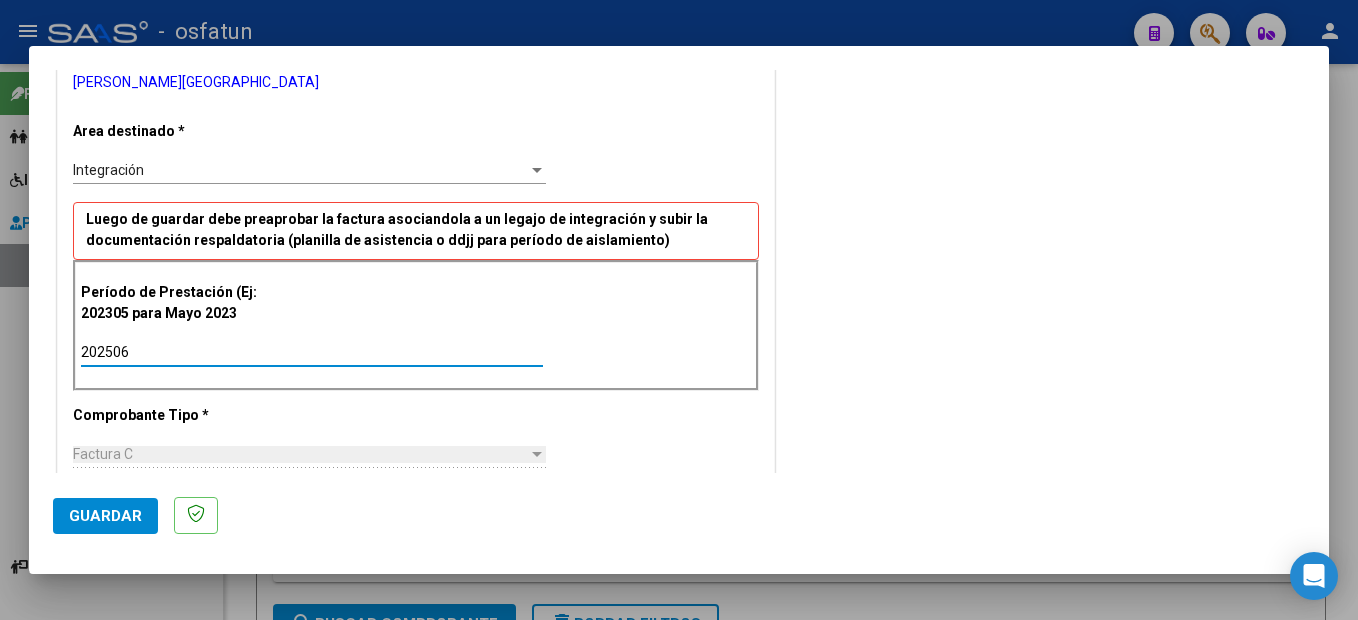 type on "202506" 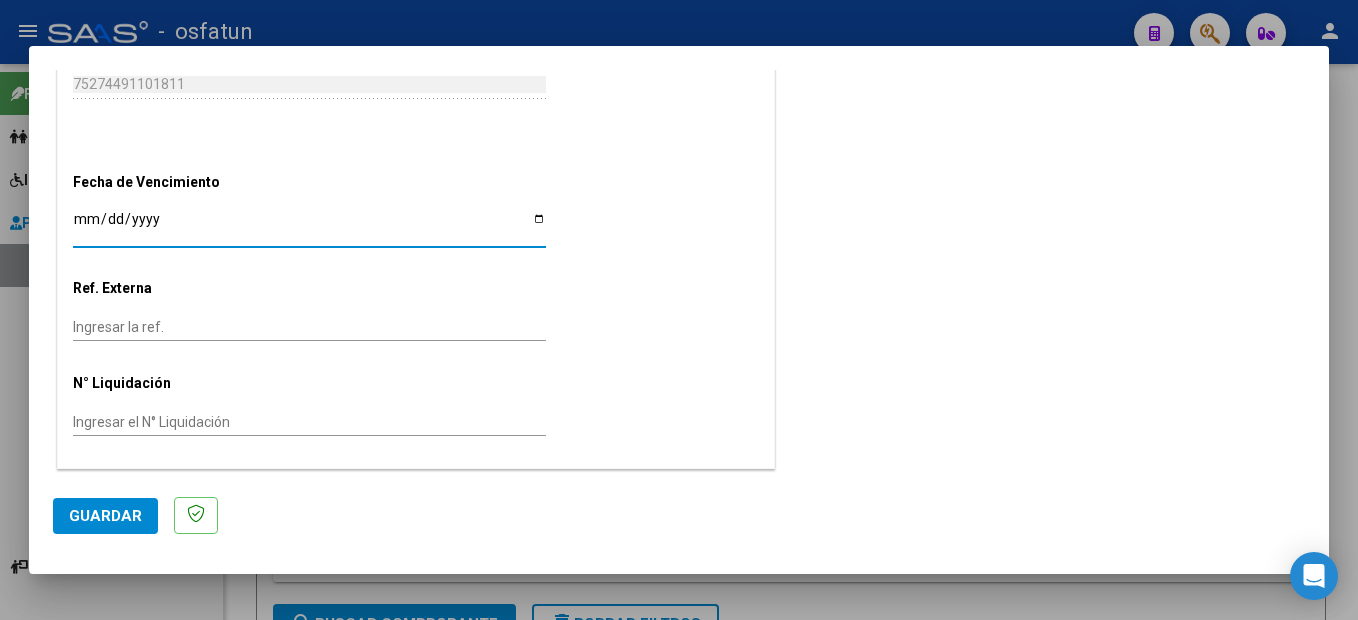 scroll, scrollTop: 954, scrollLeft: 0, axis: vertical 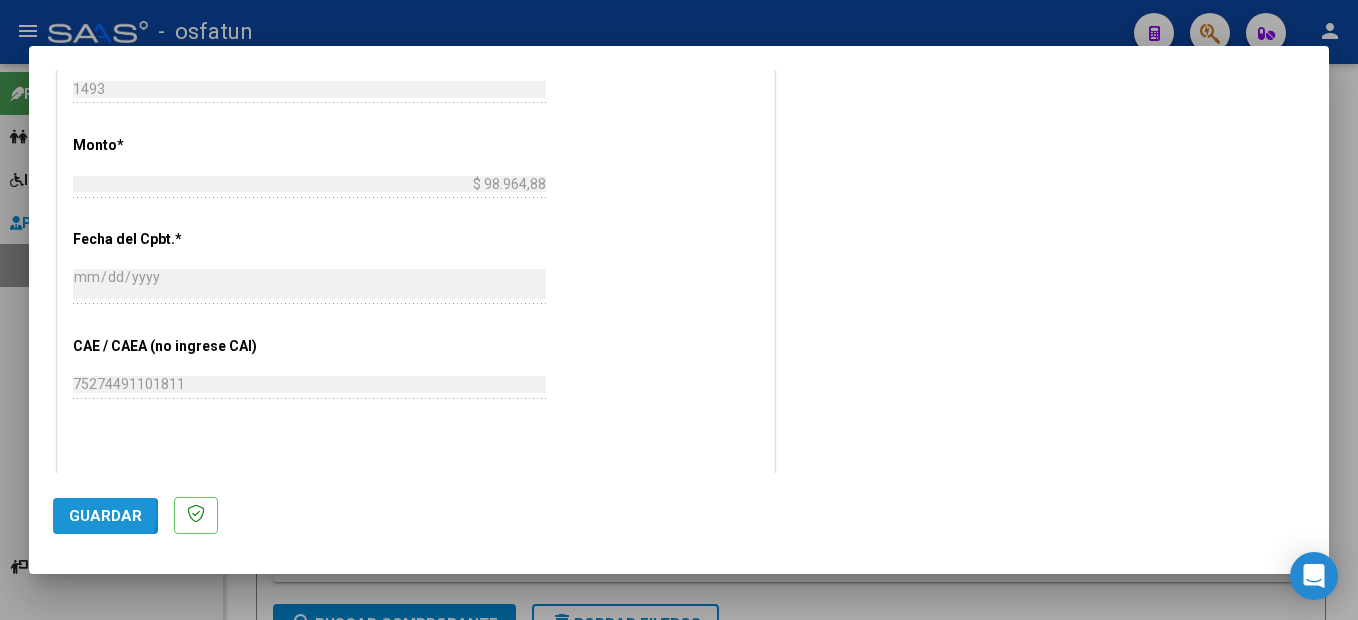 click on "Guardar" 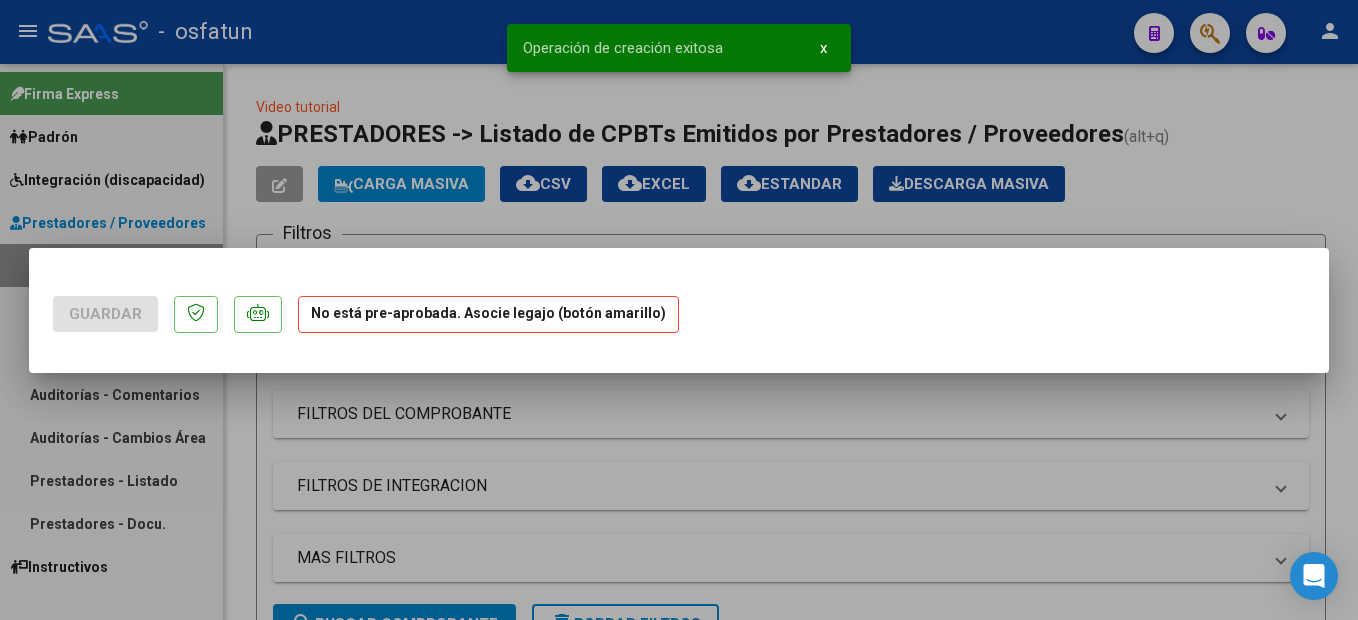 scroll, scrollTop: 0, scrollLeft: 0, axis: both 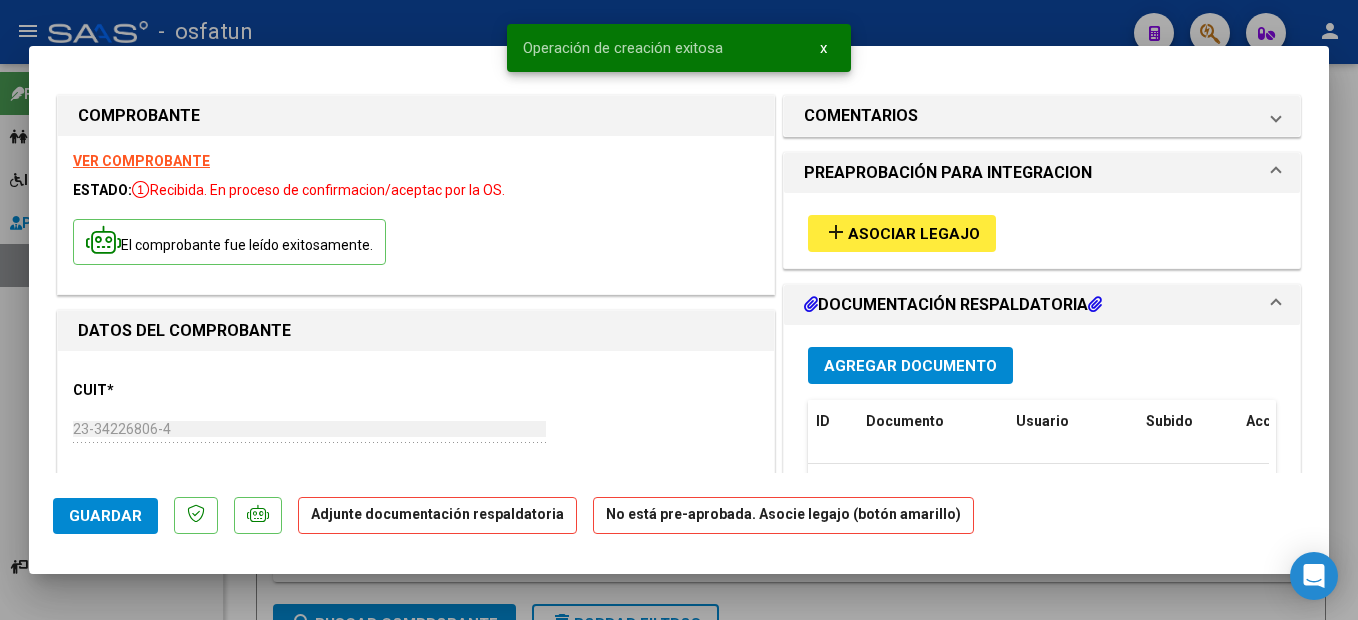 click on "add Asociar Legajo" at bounding box center [902, 233] 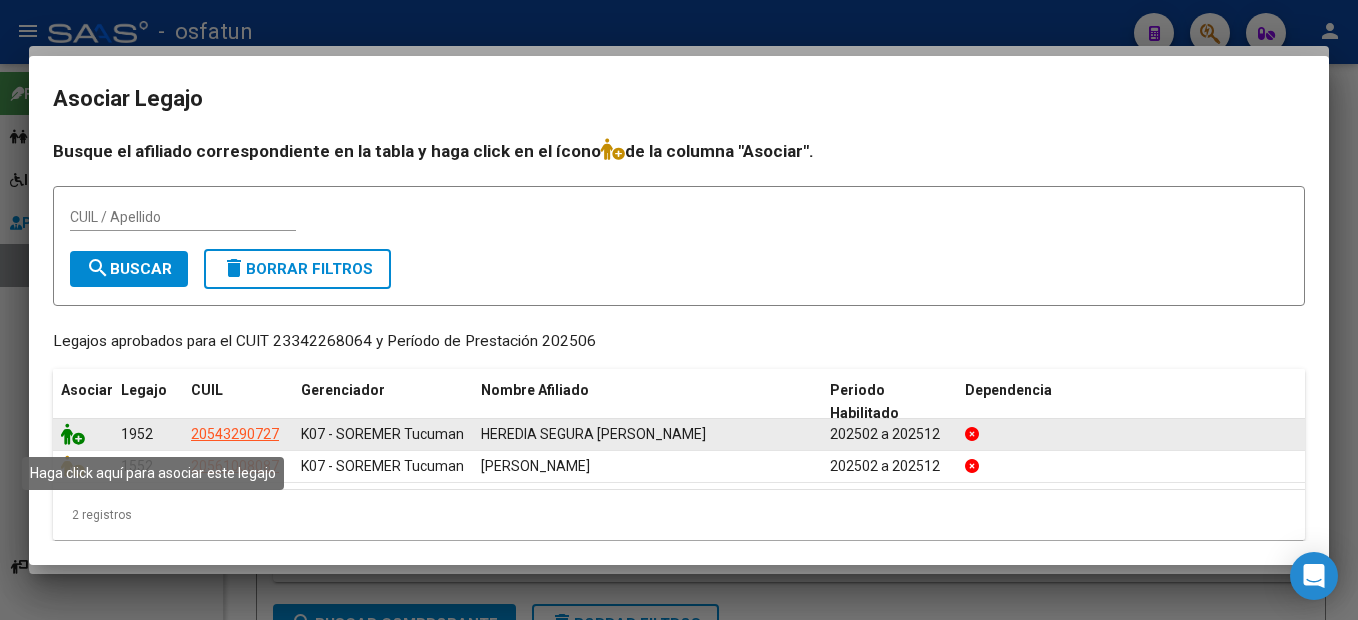 click 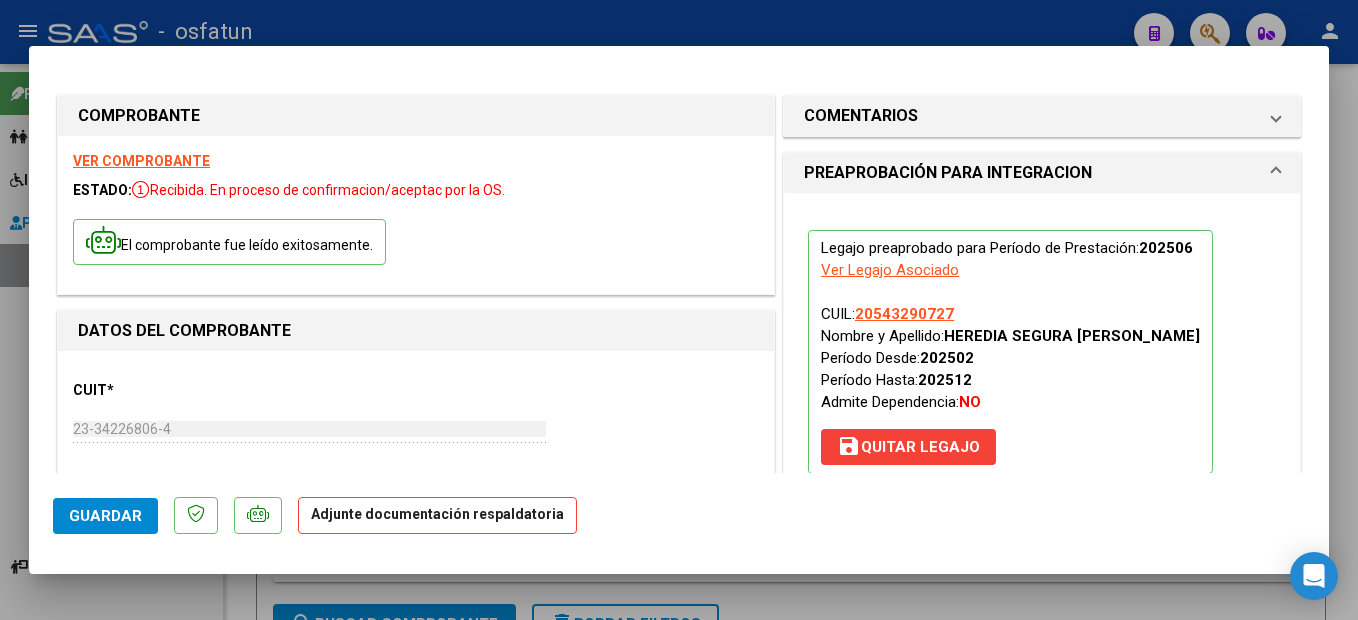 scroll, scrollTop: 300, scrollLeft: 0, axis: vertical 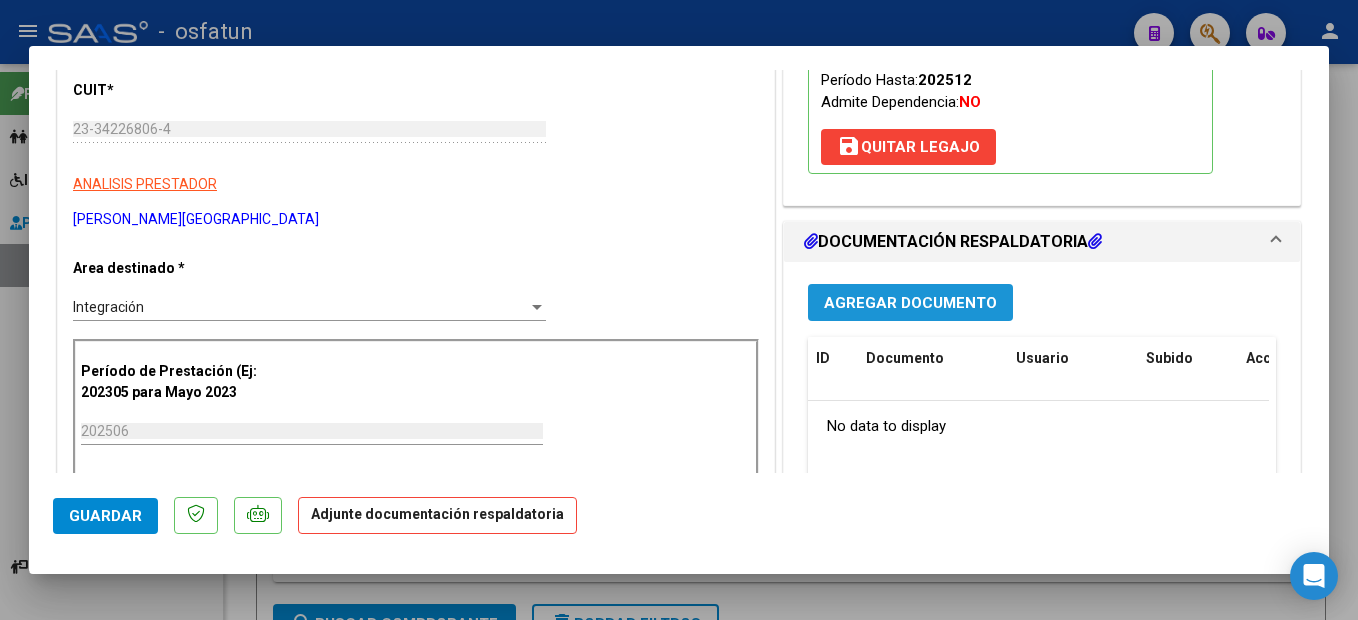 click on "Agregar Documento" at bounding box center (910, 303) 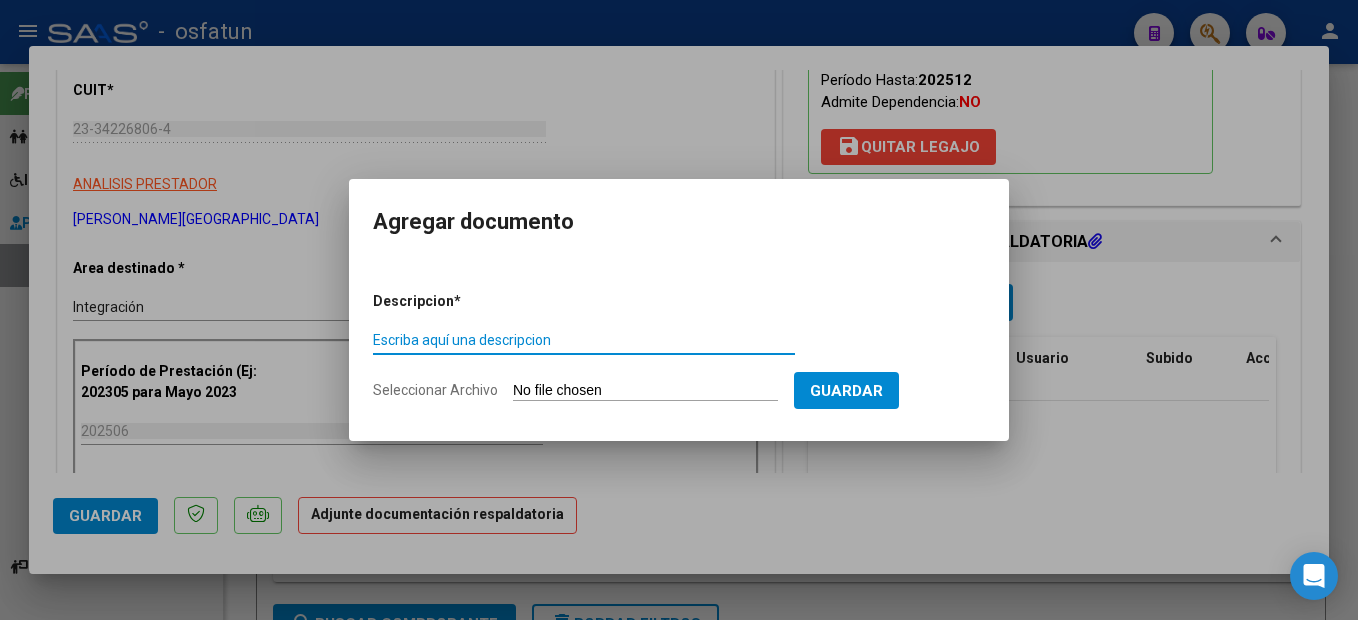click on "Escriba aquí una descripcion" at bounding box center (584, 340) 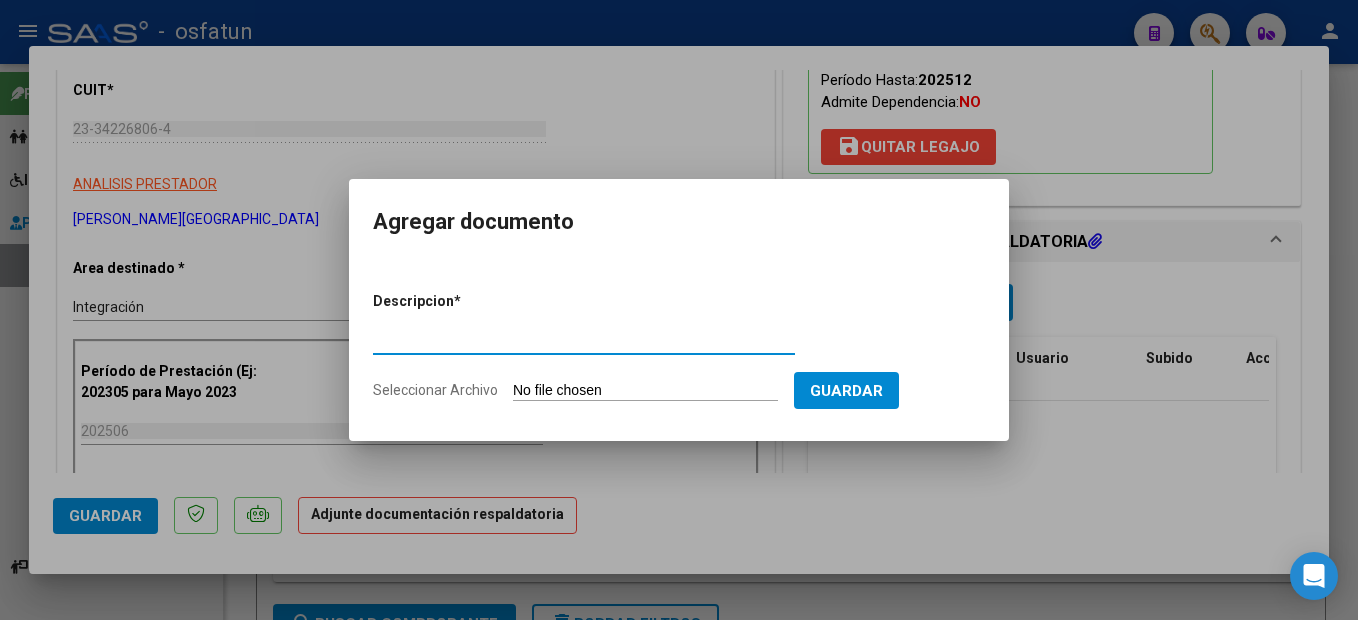 type on "planilla de asistencia" 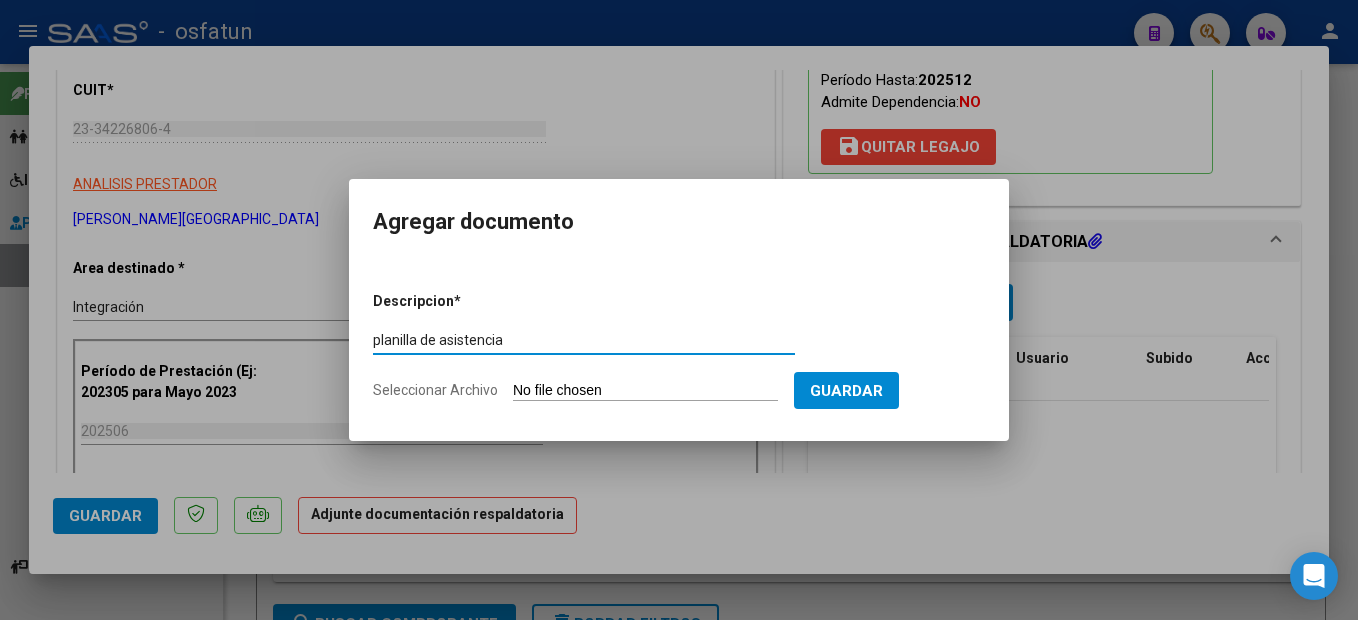 click on "Seleccionar Archivo" at bounding box center (645, 391) 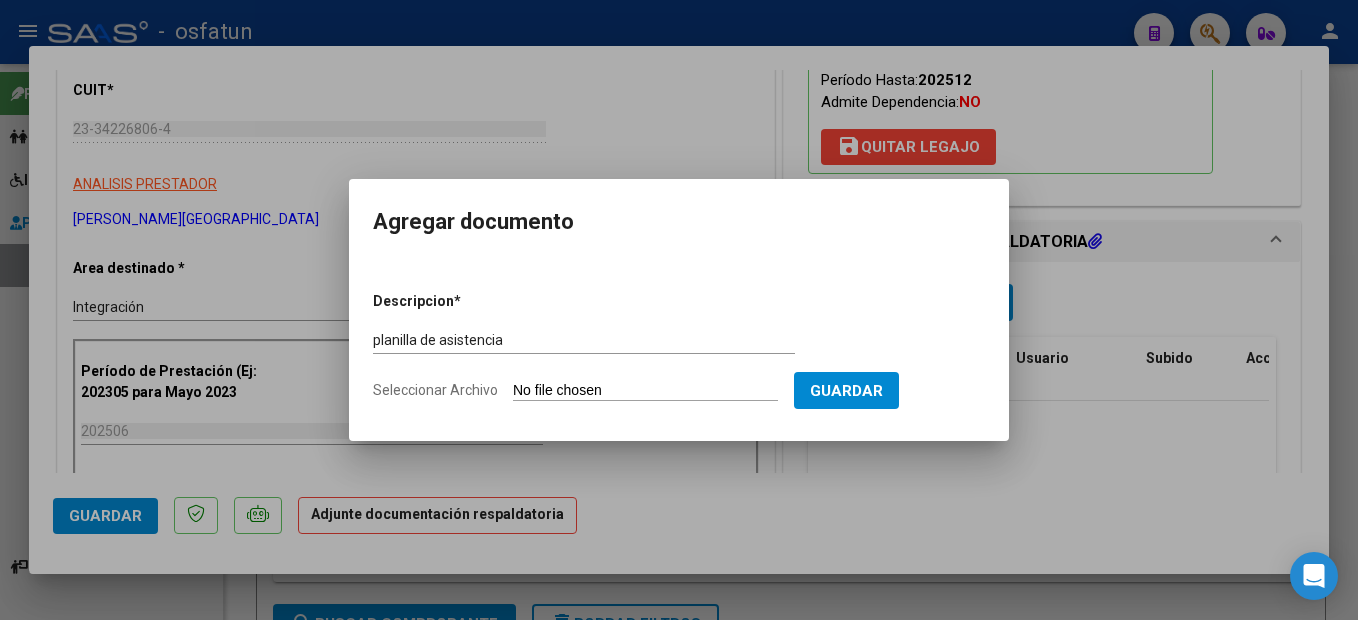type on "C:\fakepath\250708100658.pdf" 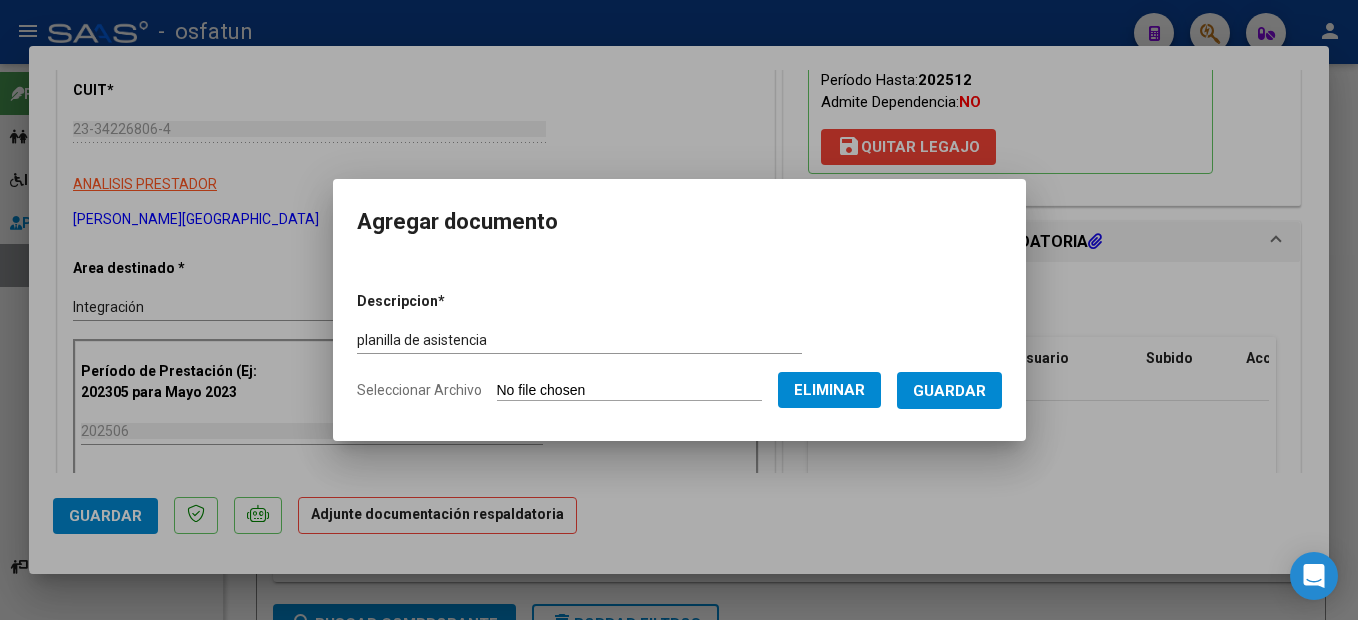 click on "Guardar" at bounding box center [949, 391] 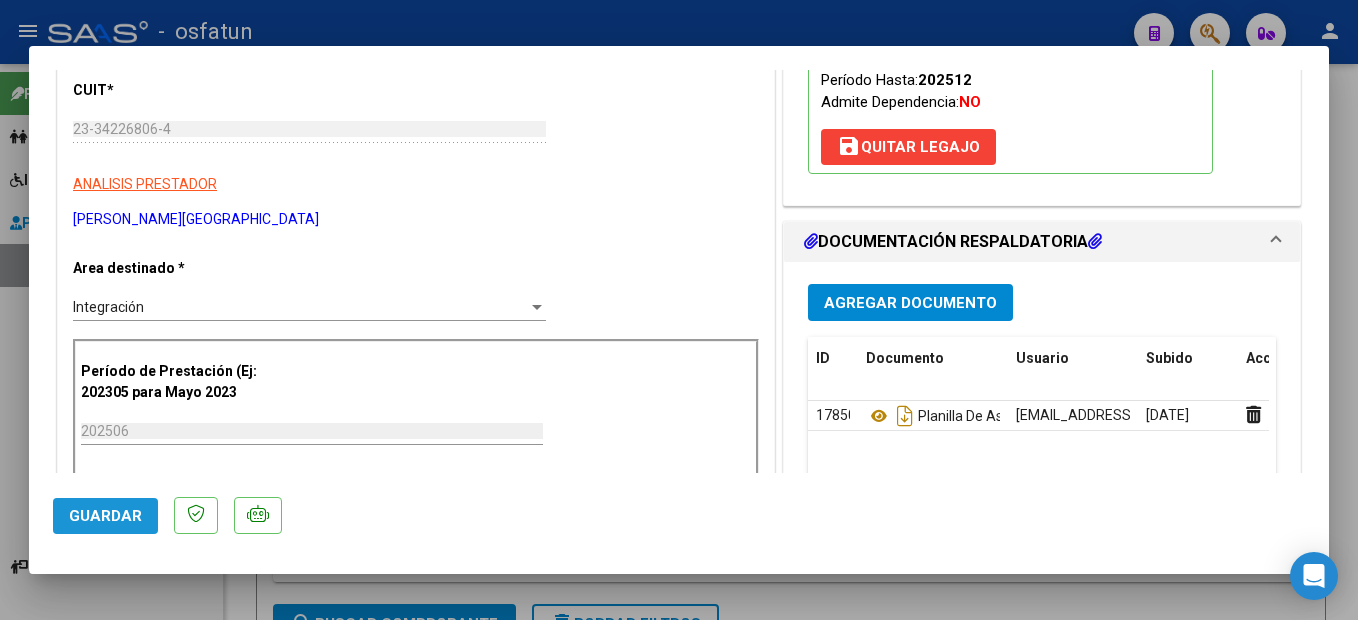 click on "Guardar" 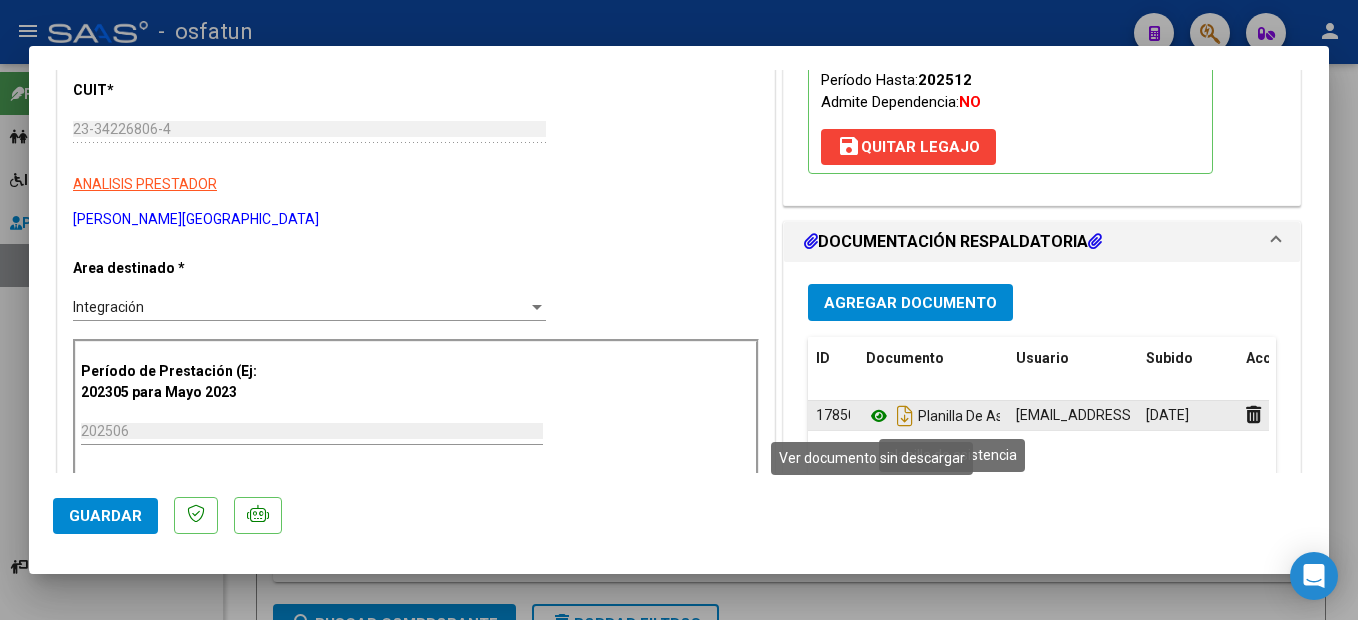 click 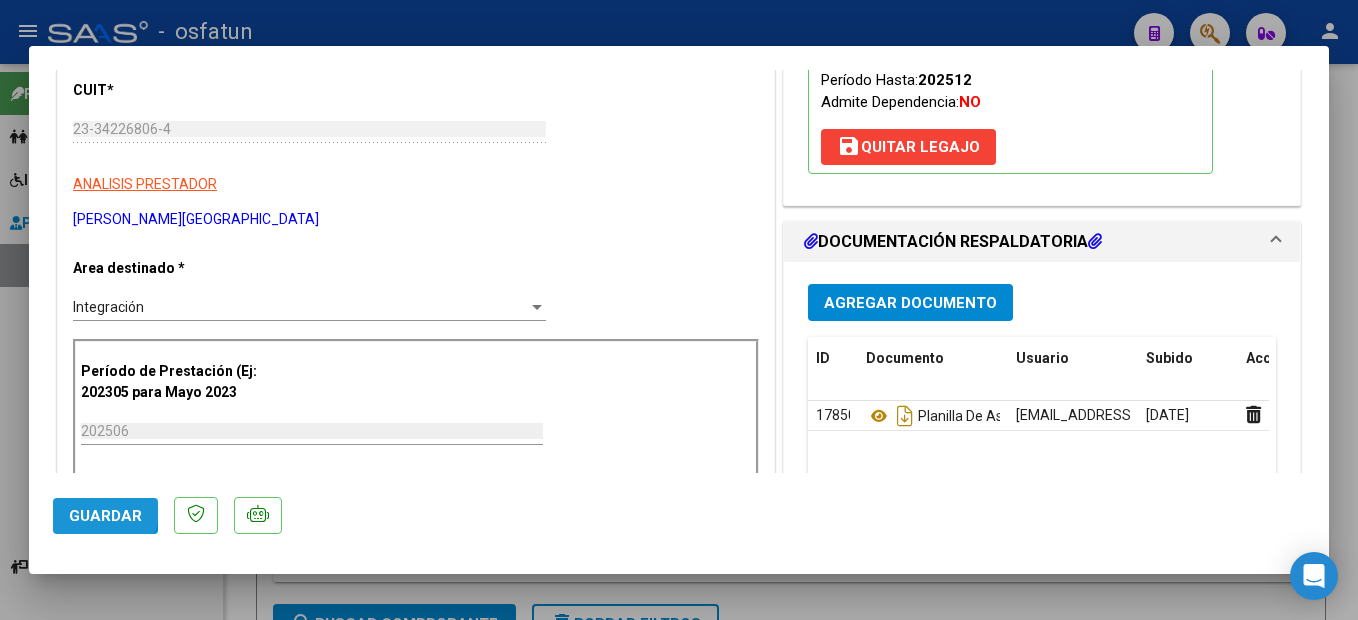 click on "Guardar" 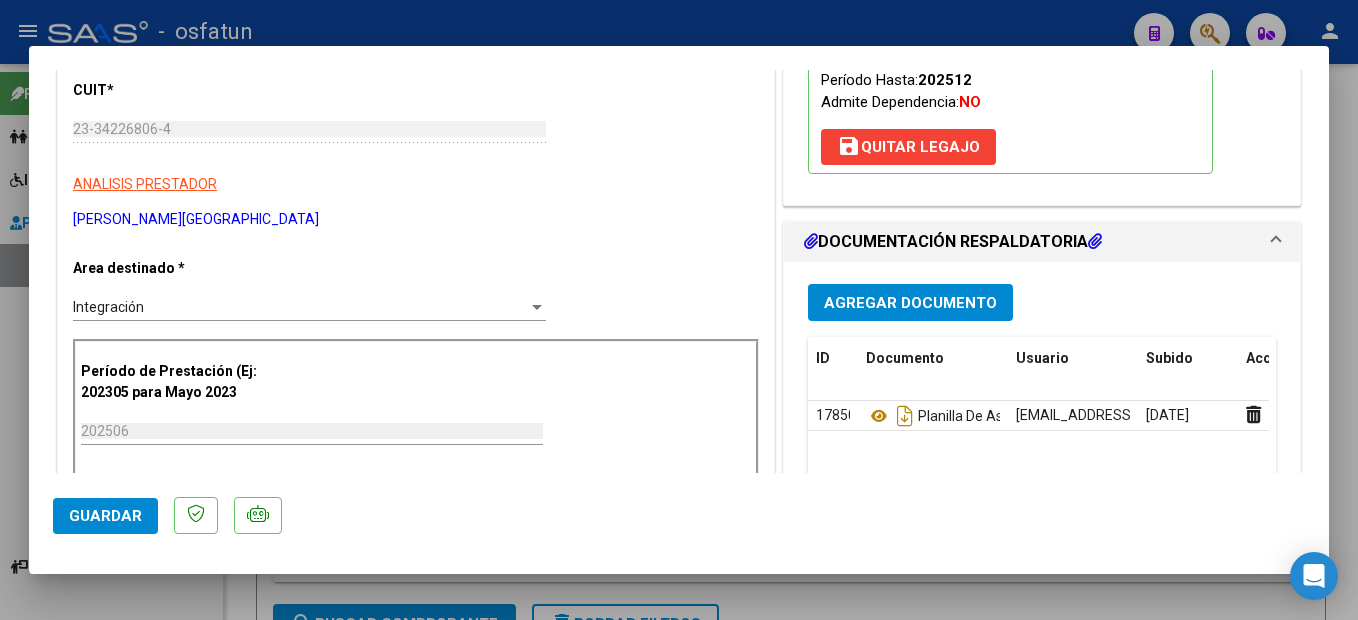 click at bounding box center (679, 310) 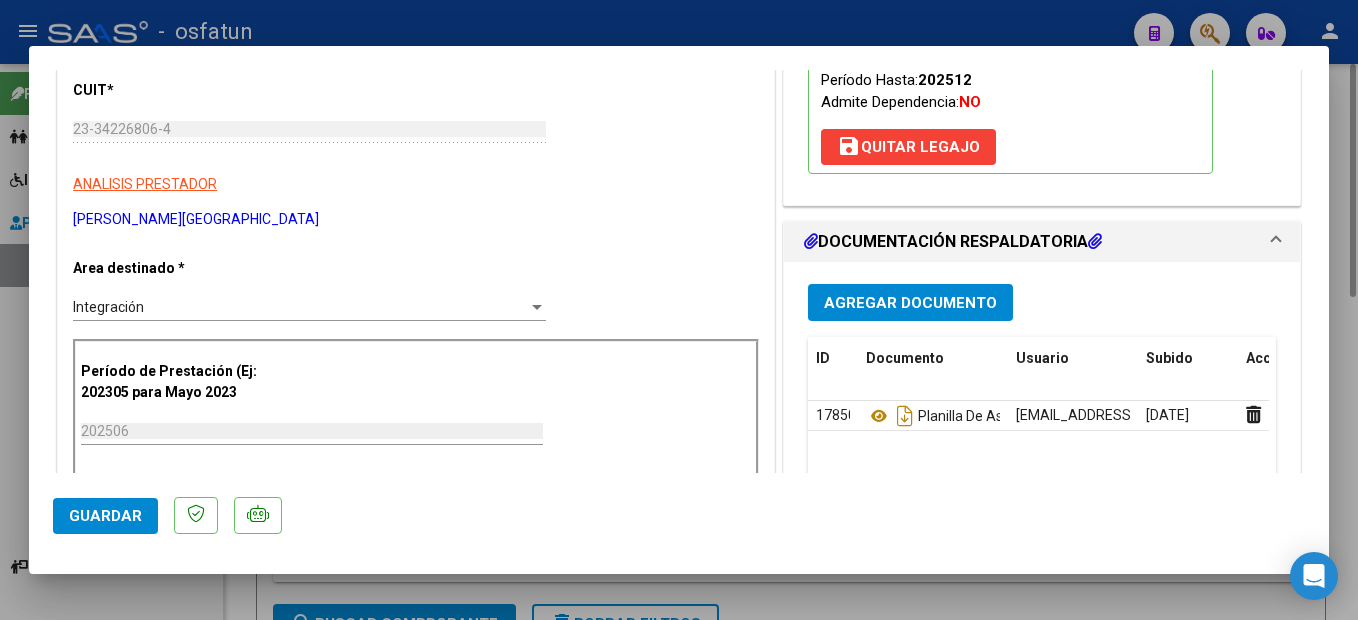 type 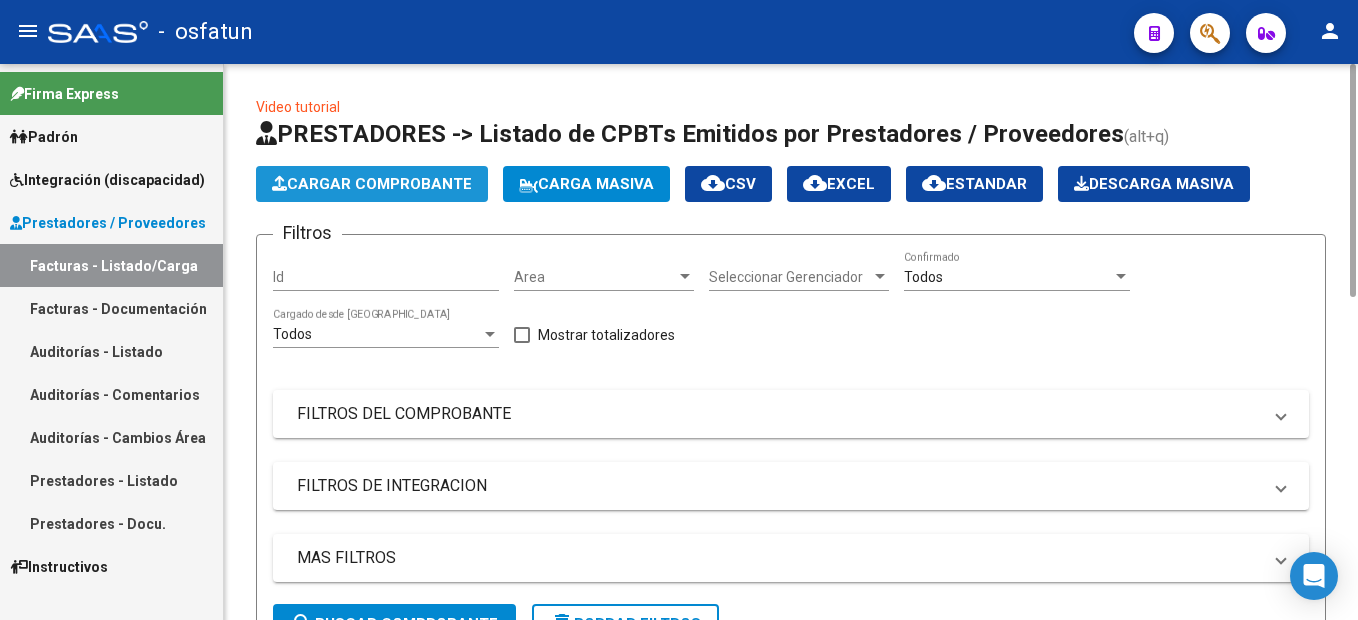 click on "Cargar Comprobante" 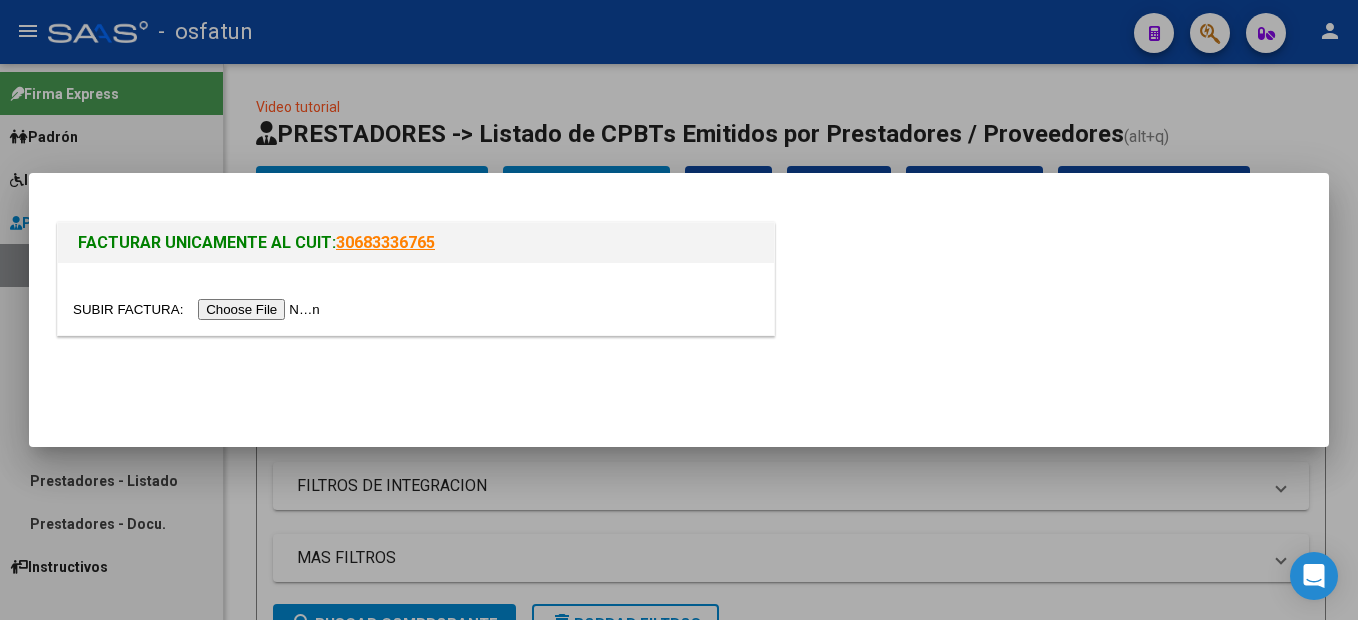 click at bounding box center [199, 309] 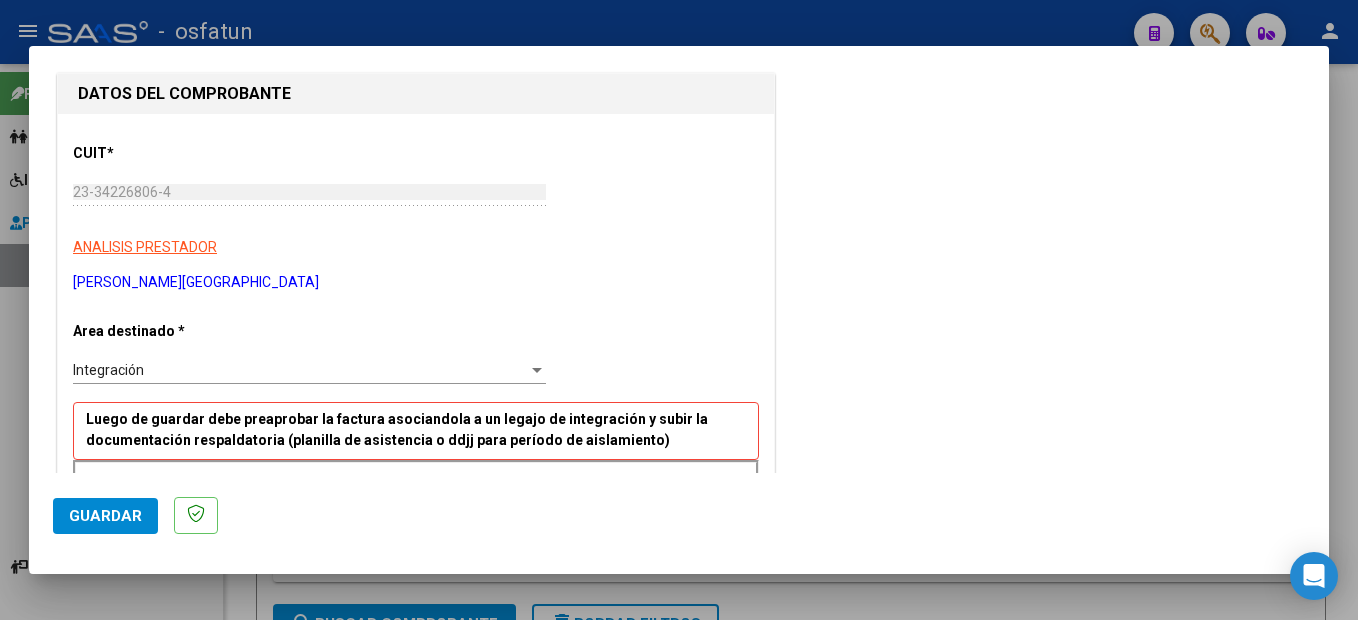 scroll, scrollTop: 400, scrollLeft: 0, axis: vertical 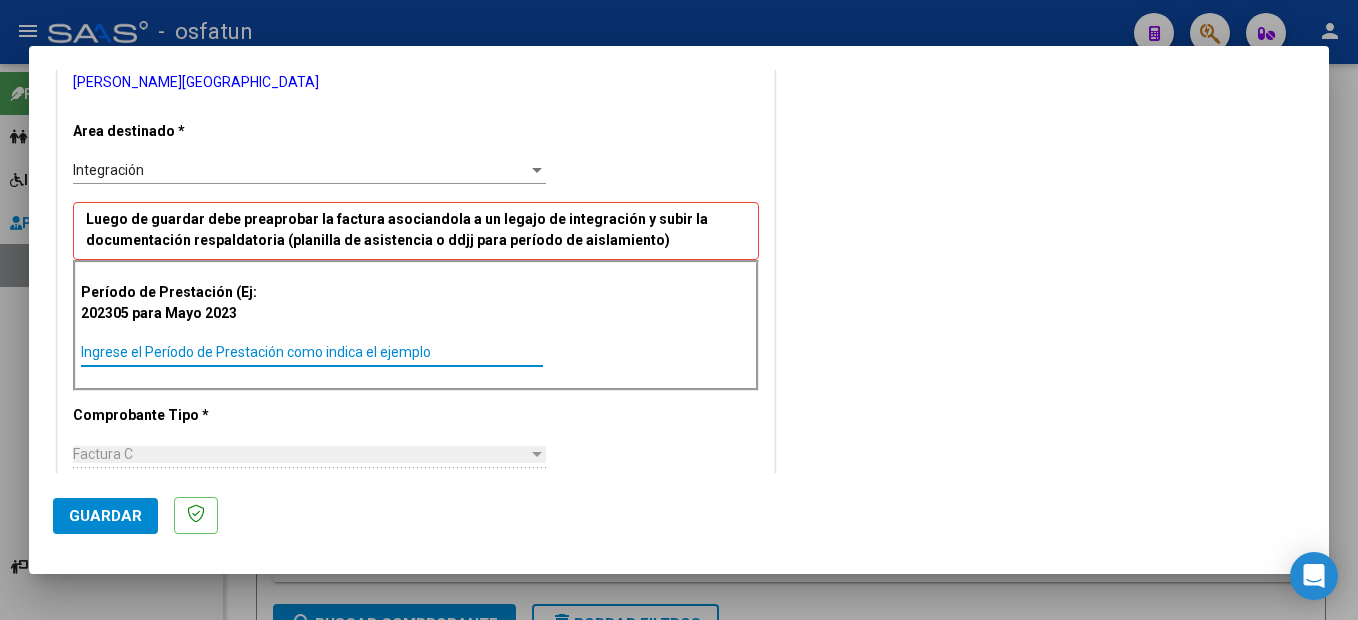 drag, startPoint x: 211, startPoint y: 354, endPoint x: 224, endPoint y: 345, distance: 15.811388 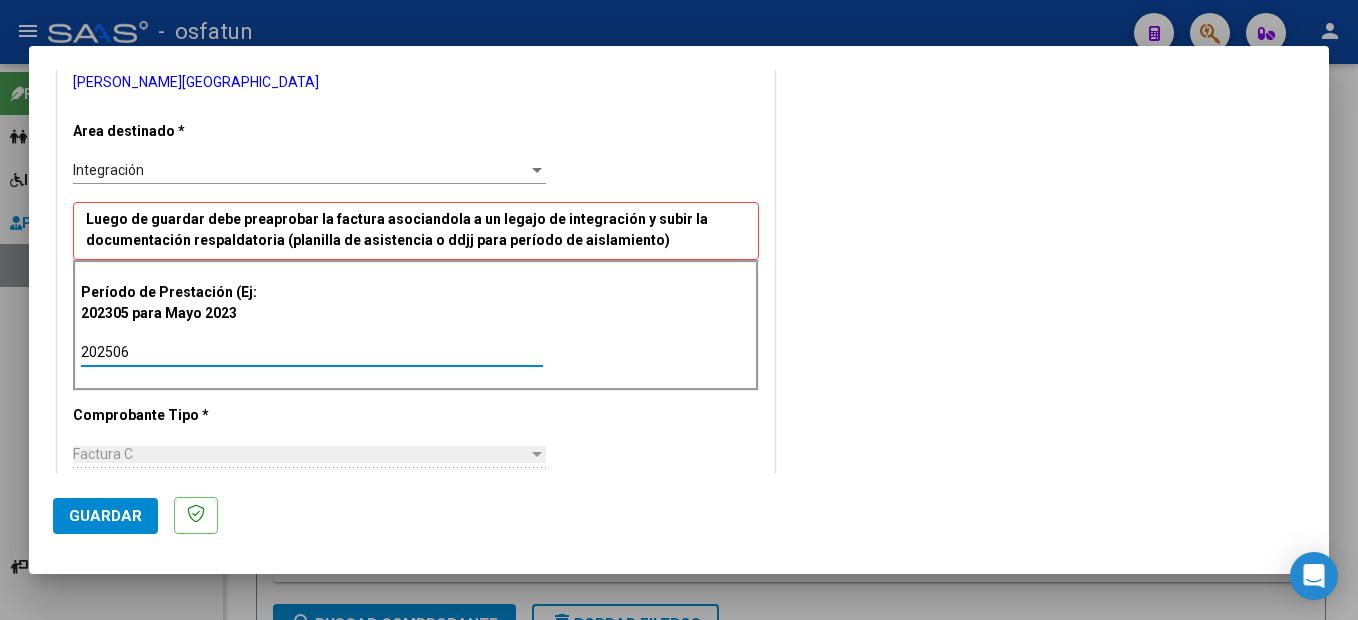 type on "202506" 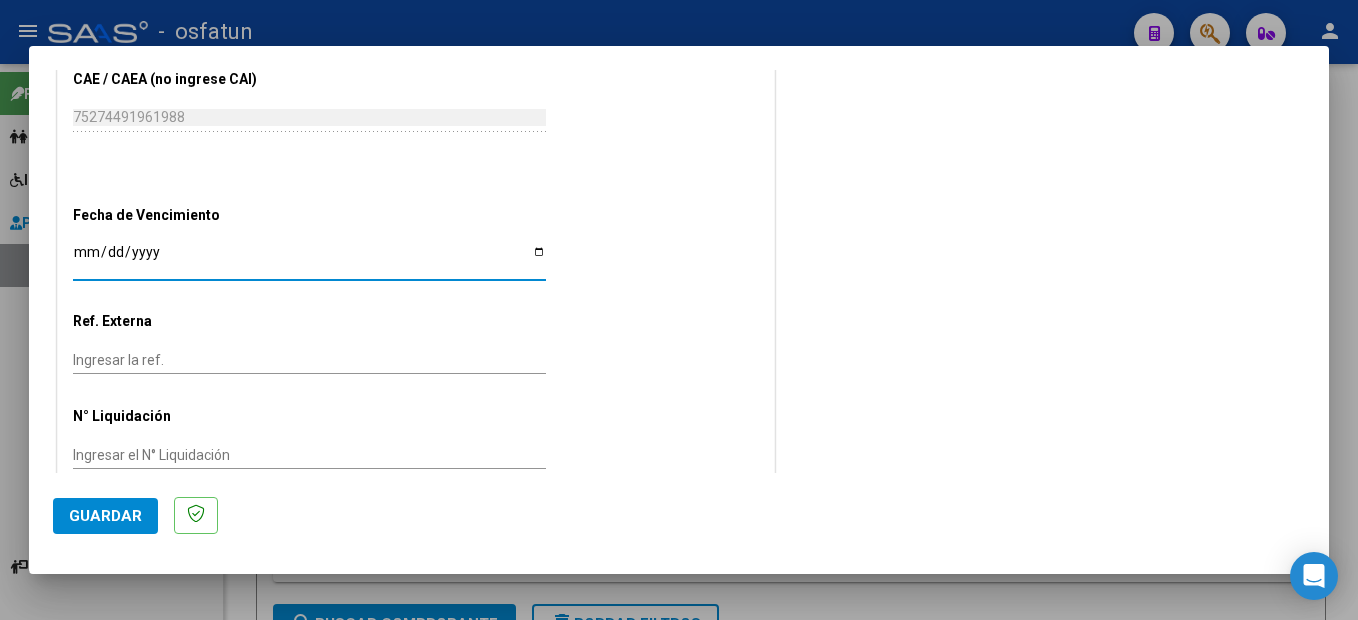 scroll, scrollTop: 1254, scrollLeft: 0, axis: vertical 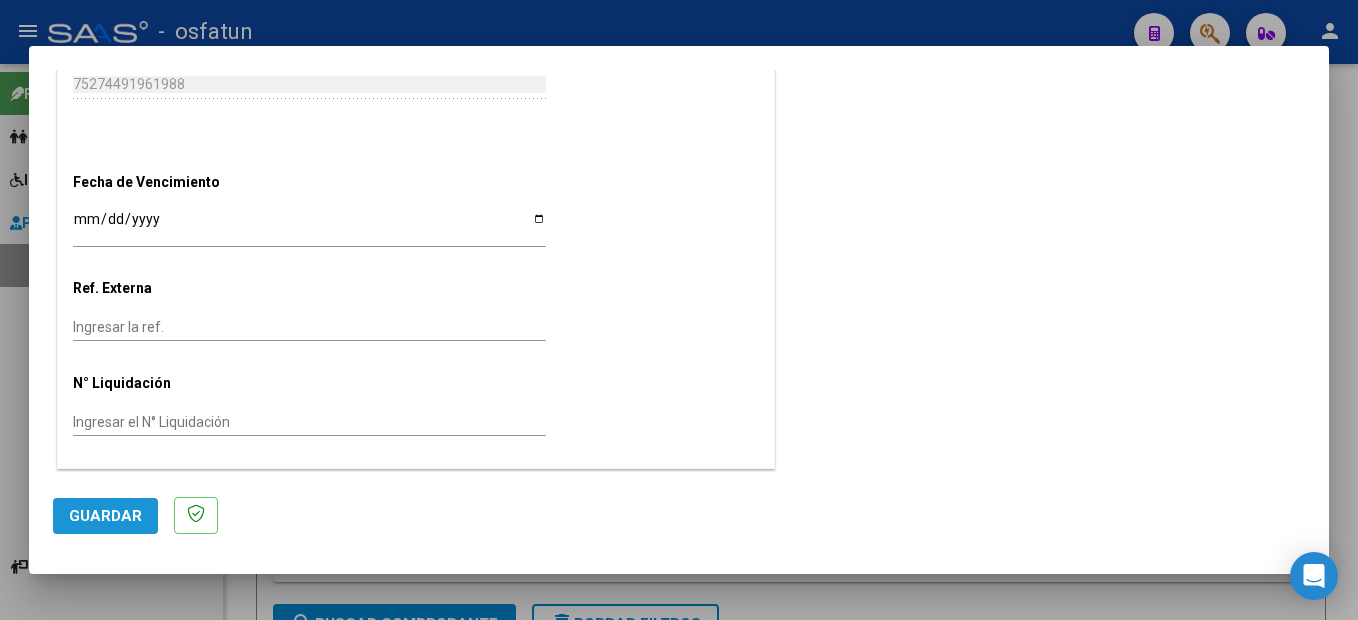 click on "Guardar" 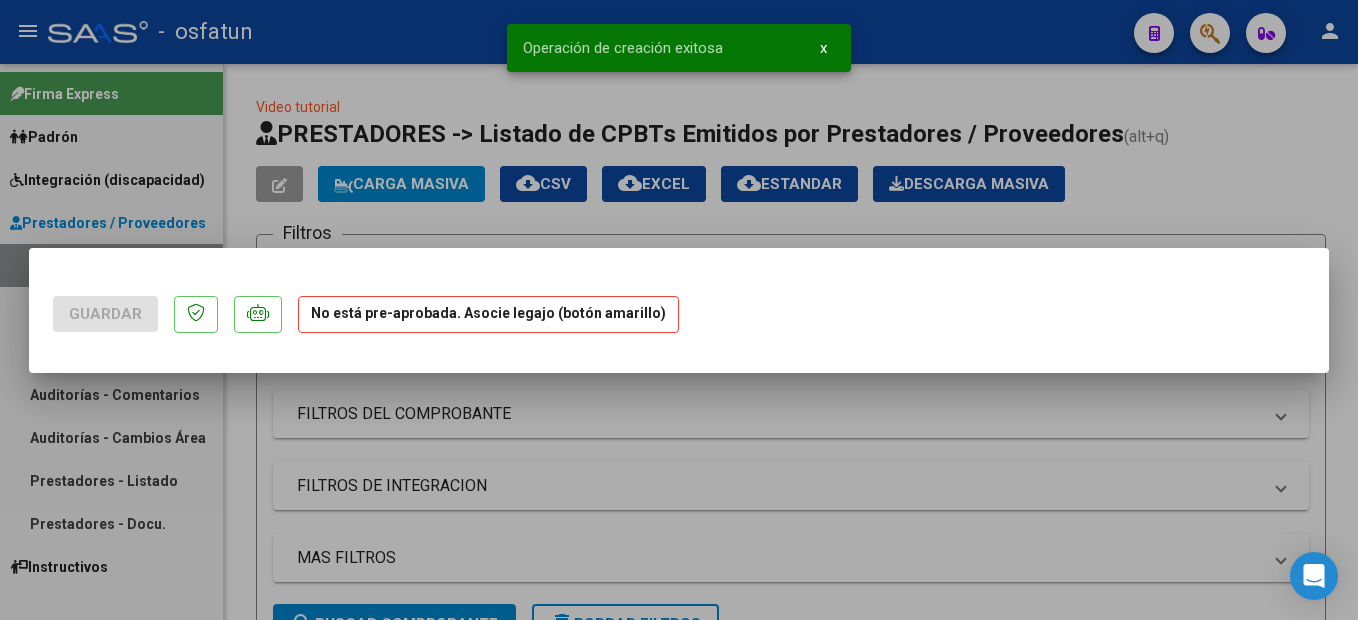 scroll, scrollTop: 0, scrollLeft: 0, axis: both 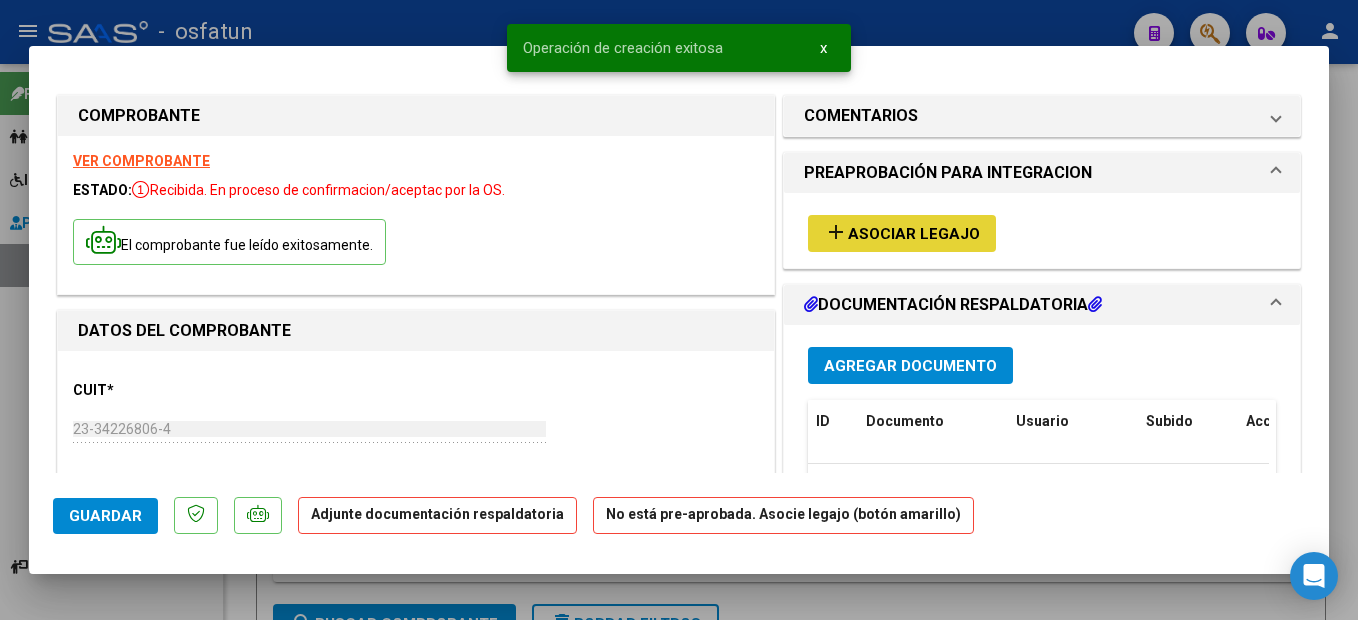 click on "Asociar Legajo" at bounding box center [914, 234] 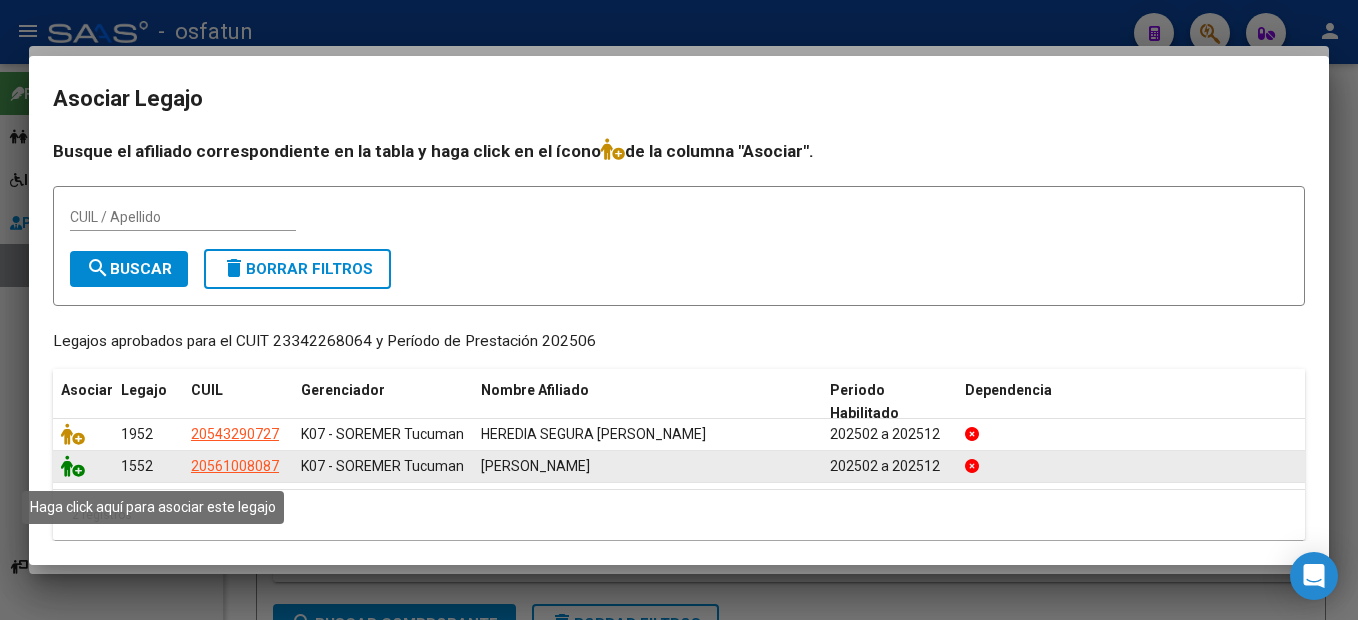click 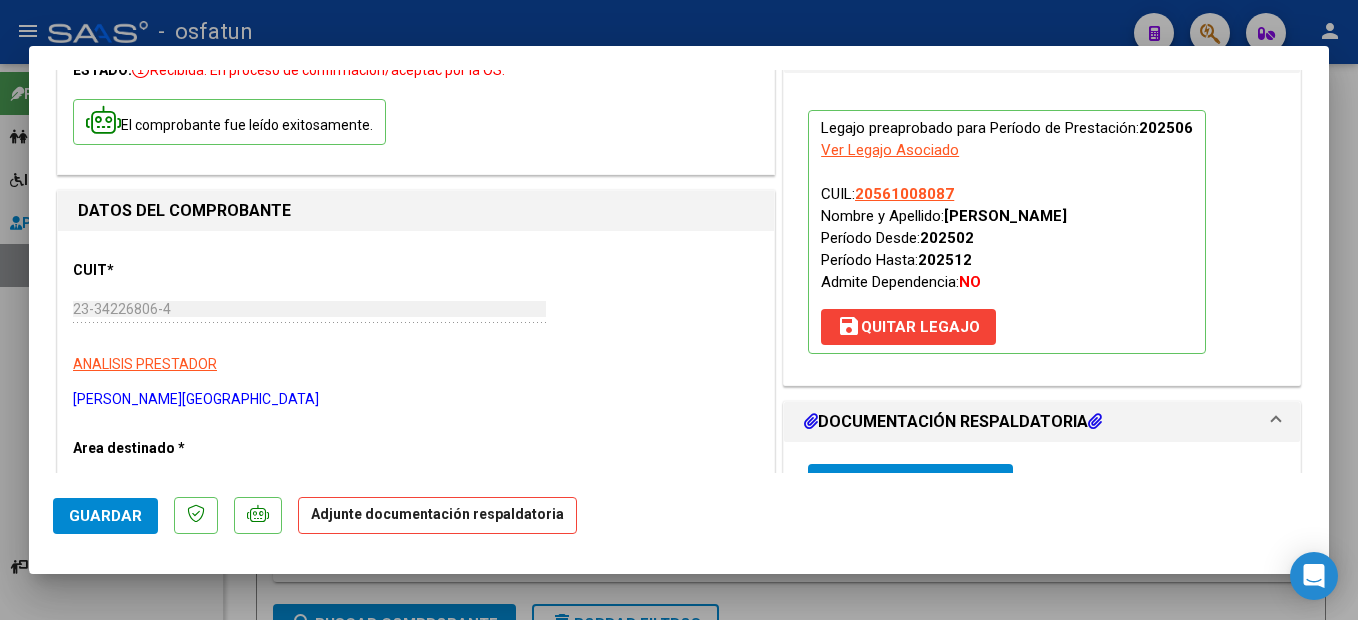 scroll, scrollTop: 300, scrollLeft: 0, axis: vertical 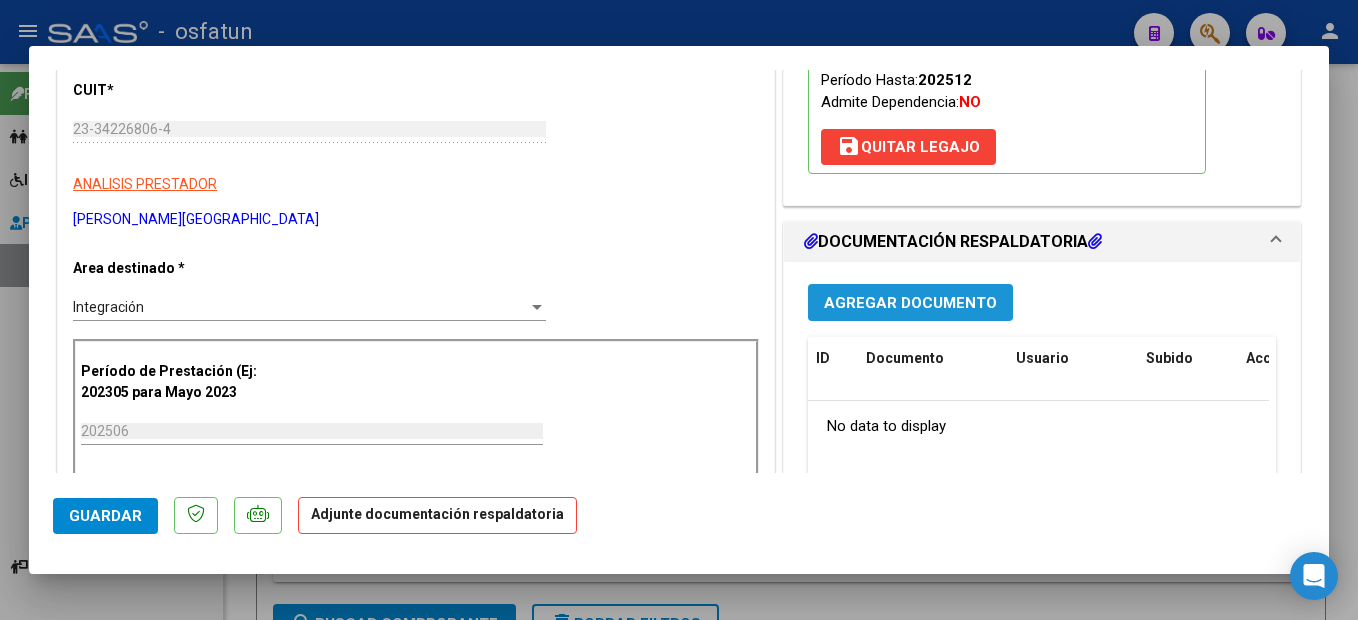 click on "Agregar Documento" at bounding box center (910, 303) 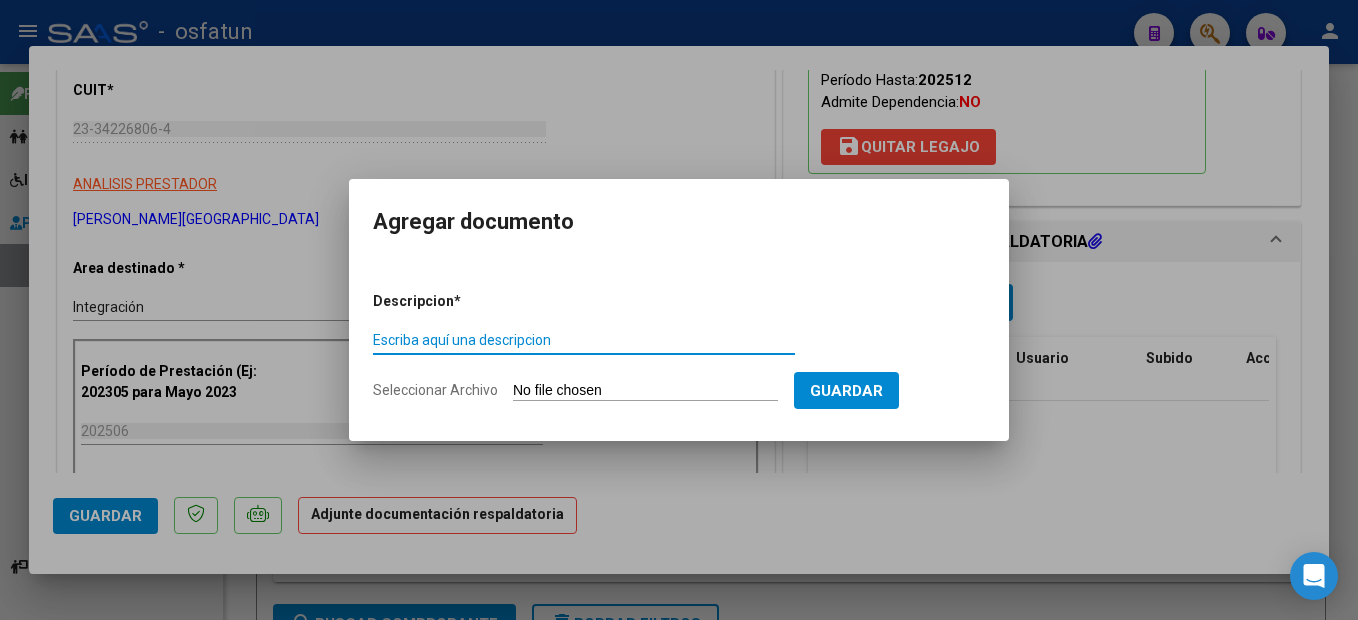 click on "Escriba aquí una descripcion" at bounding box center (584, 340) 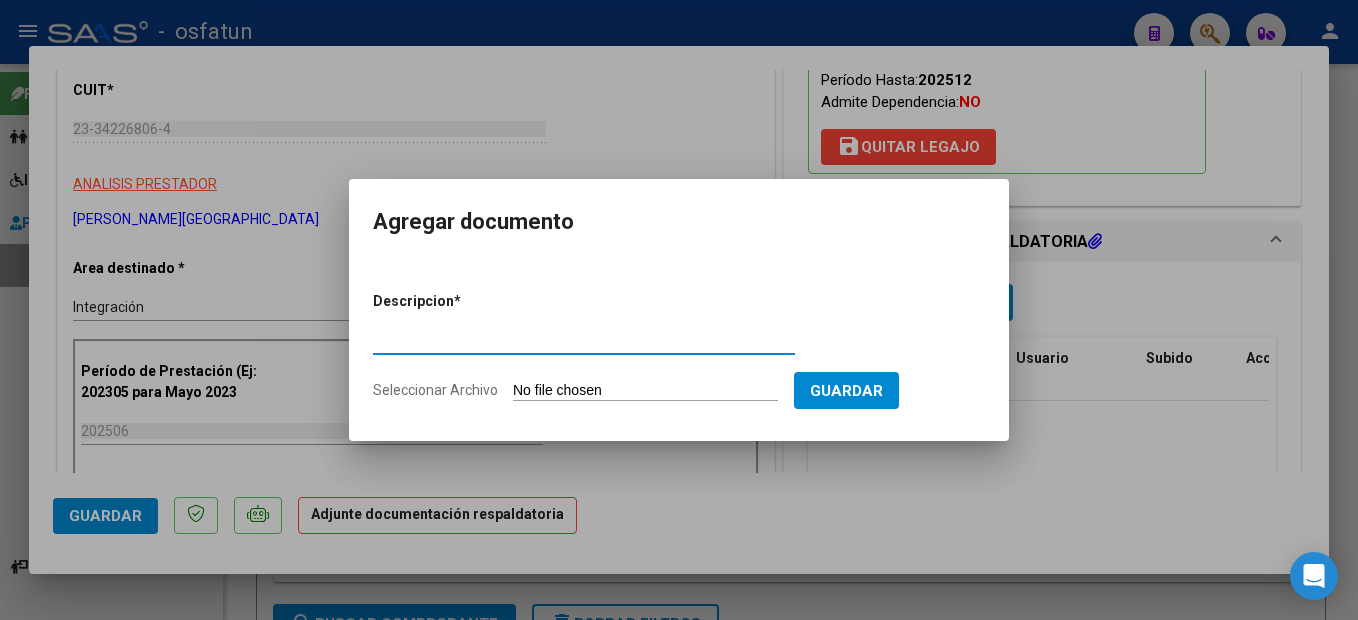 type on "planilla de asistencia" 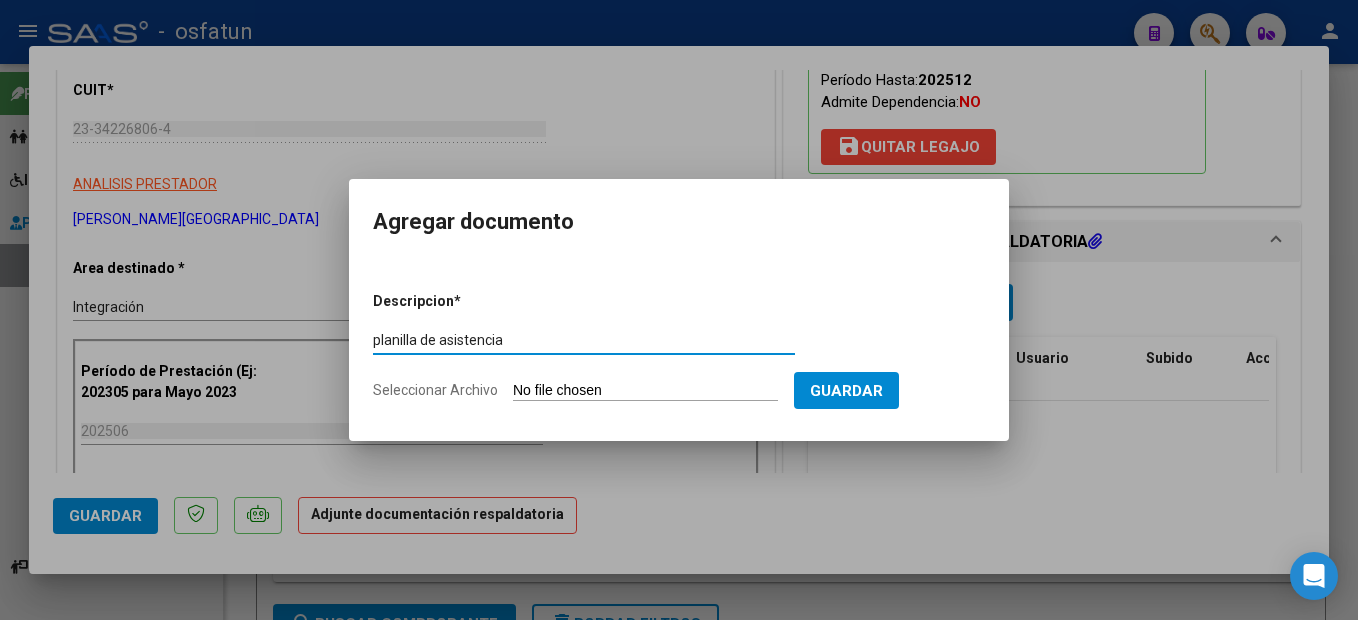 click on "Seleccionar Archivo" at bounding box center [645, 391] 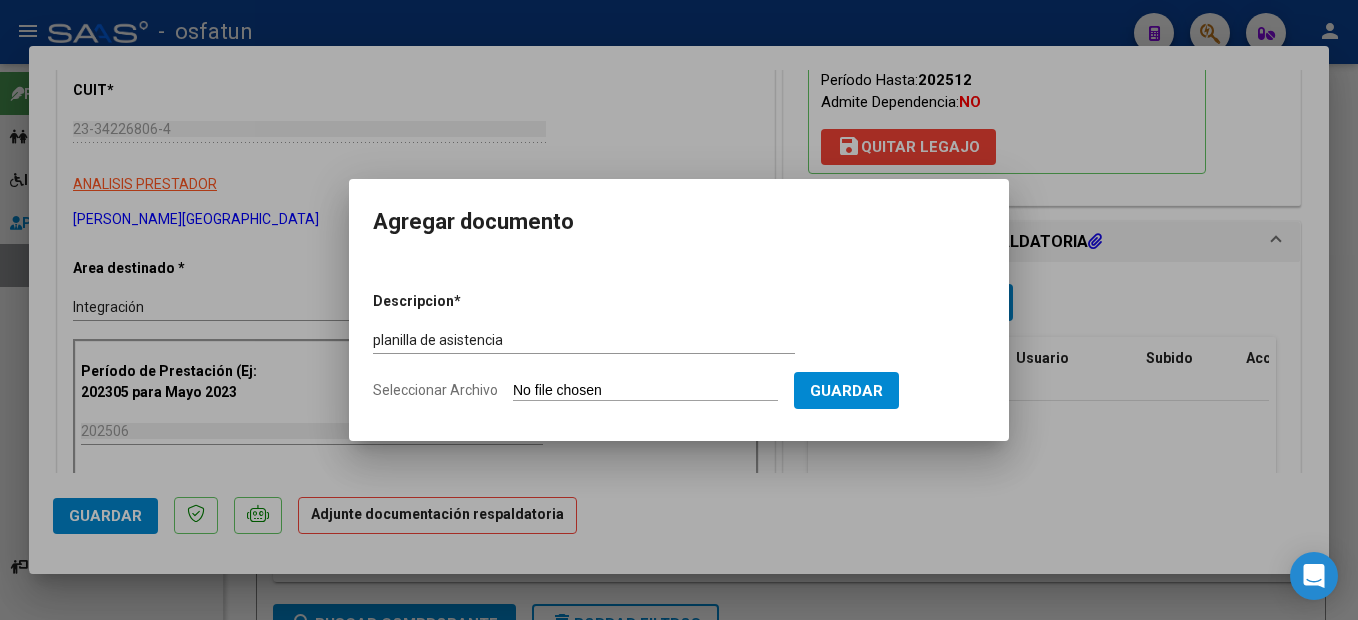 drag, startPoint x: 1190, startPoint y: 500, endPoint x: 666, endPoint y: 368, distance: 540.37024 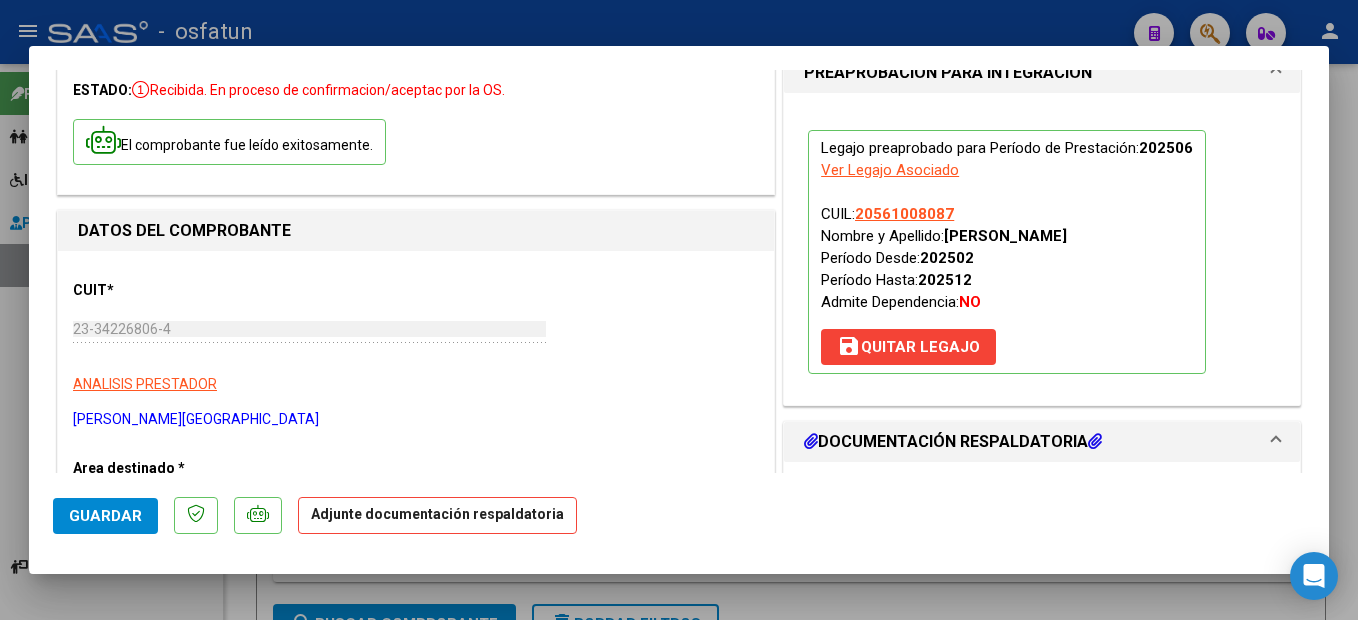 scroll, scrollTop: 0, scrollLeft: 0, axis: both 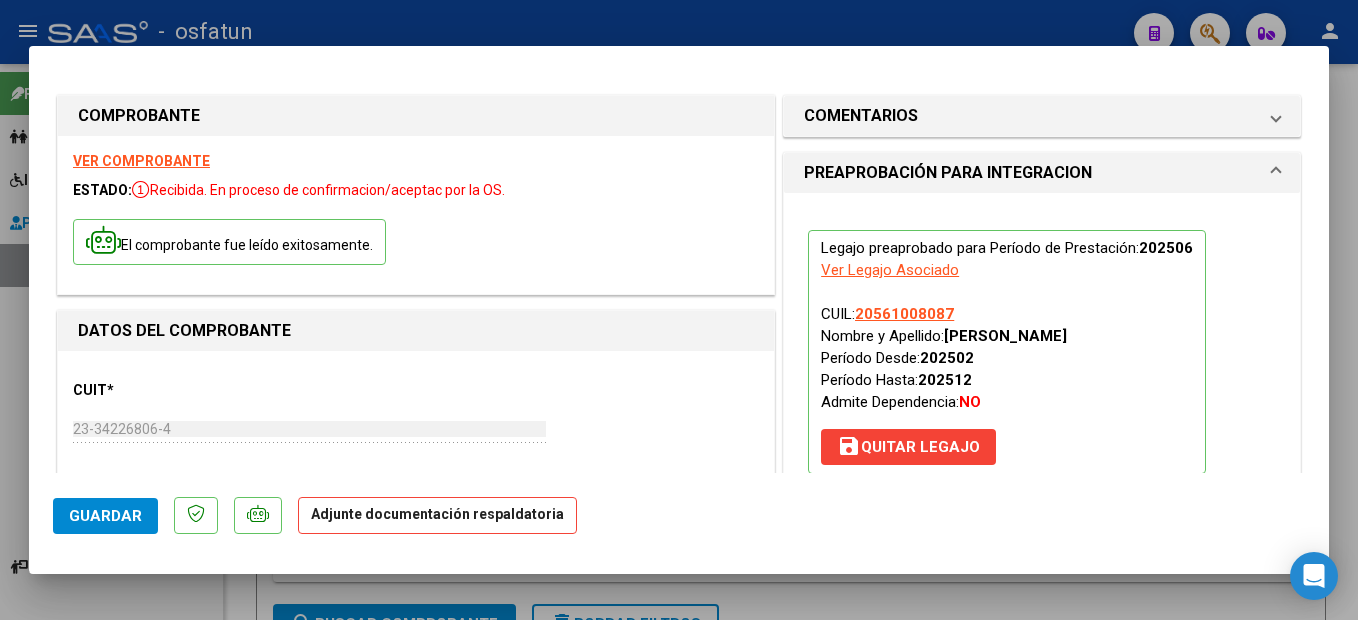 click on "VER COMPROBANTE" at bounding box center (141, 161) 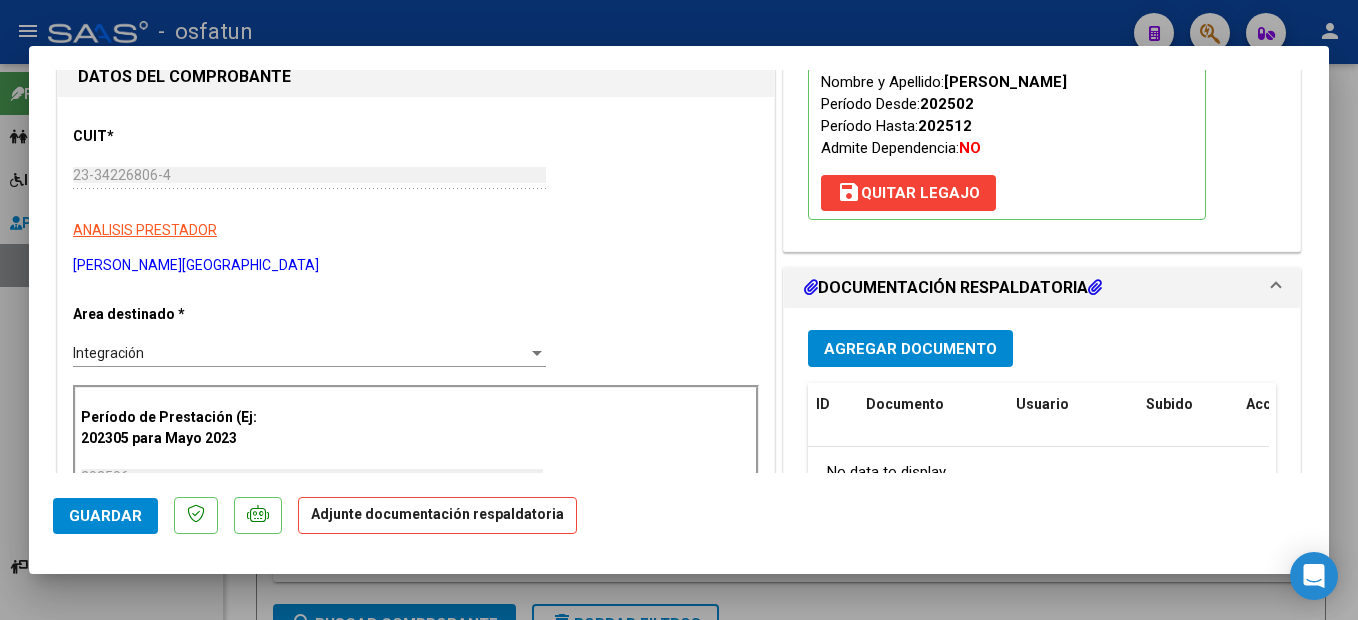 scroll, scrollTop: 500, scrollLeft: 0, axis: vertical 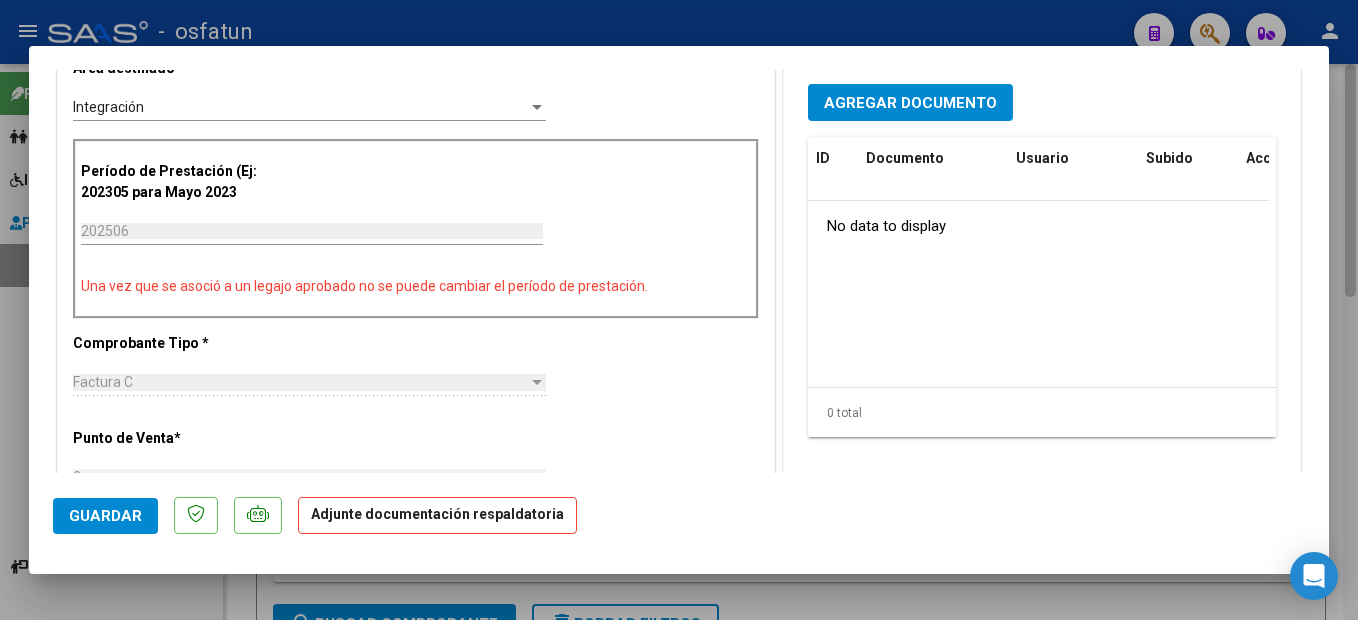 click at bounding box center [679, 310] 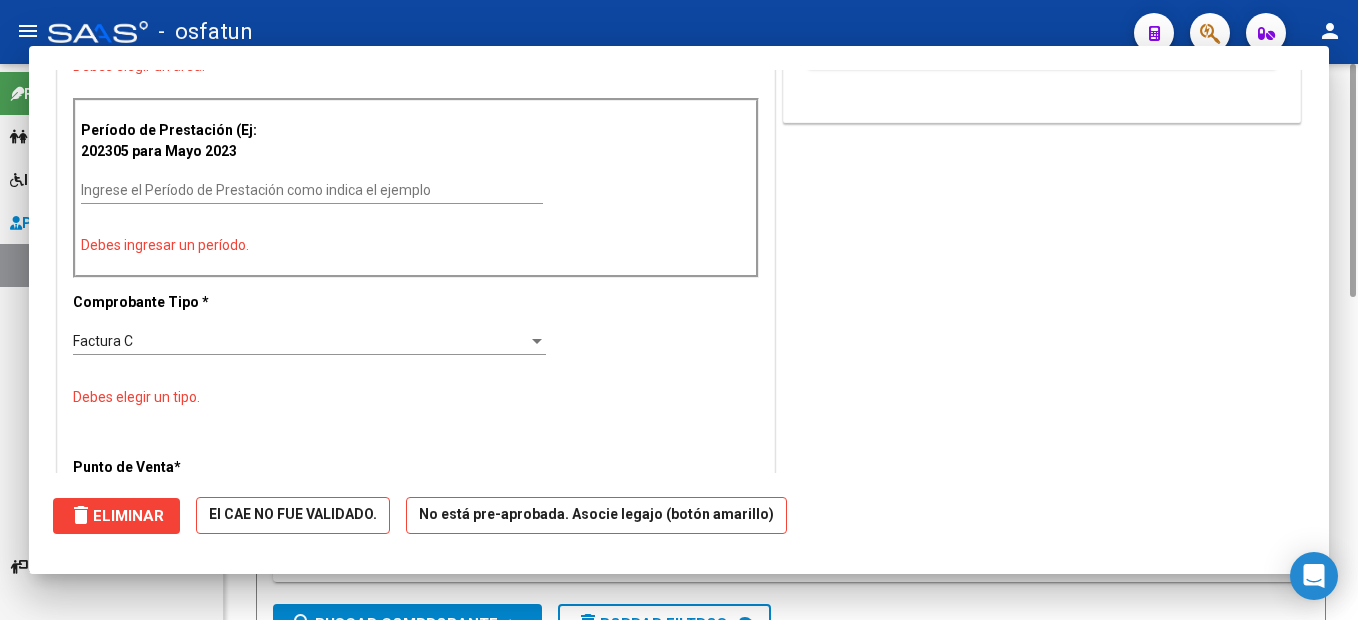 scroll, scrollTop: 0, scrollLeft: 0, axis: both 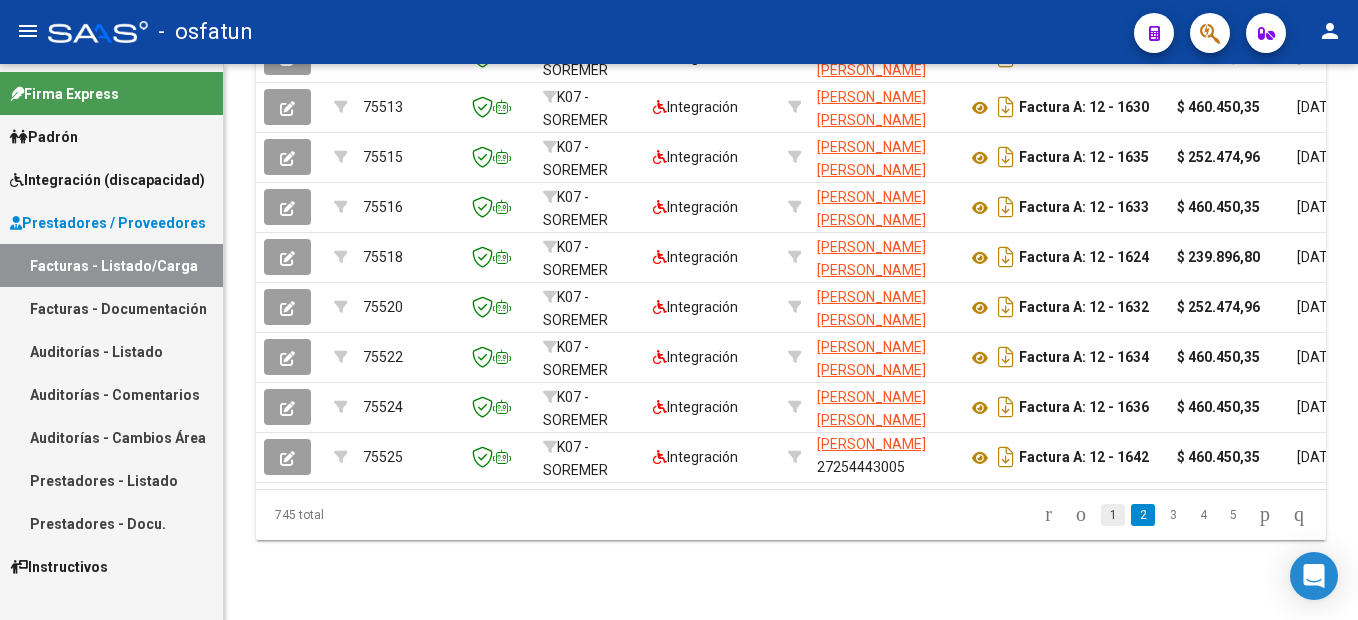 click on "1" 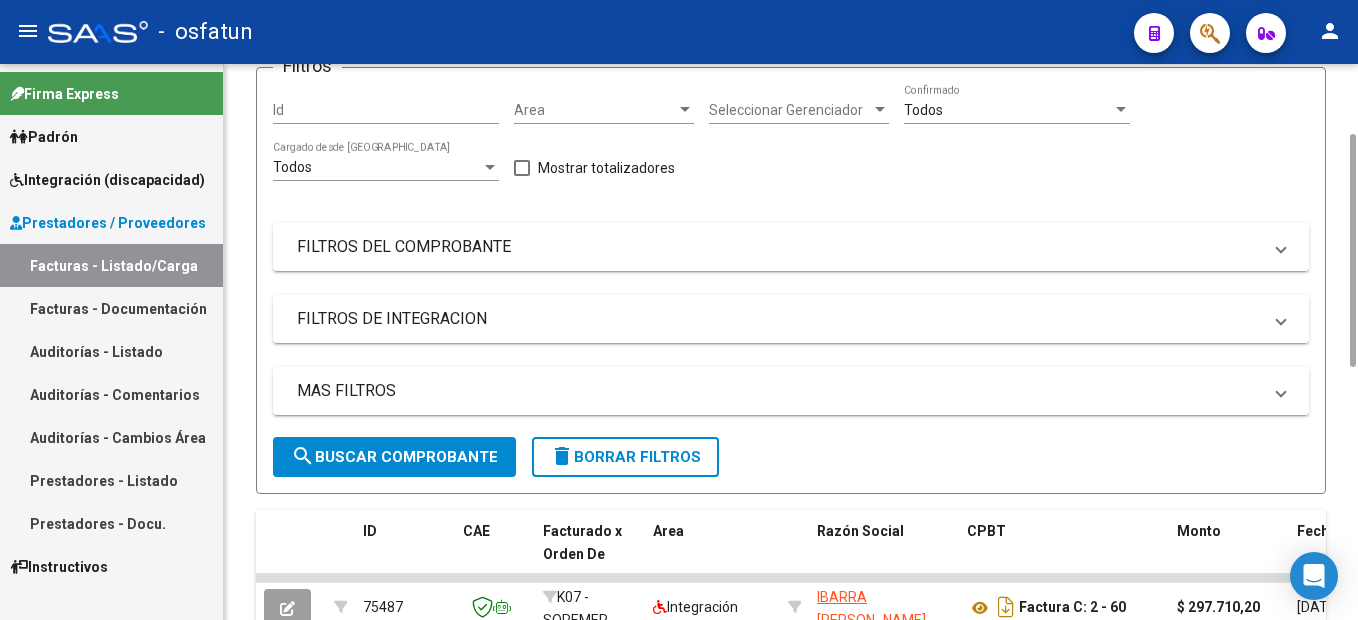 scroll, scrollTop: 767, scrollLeft: 0, axis: vertical 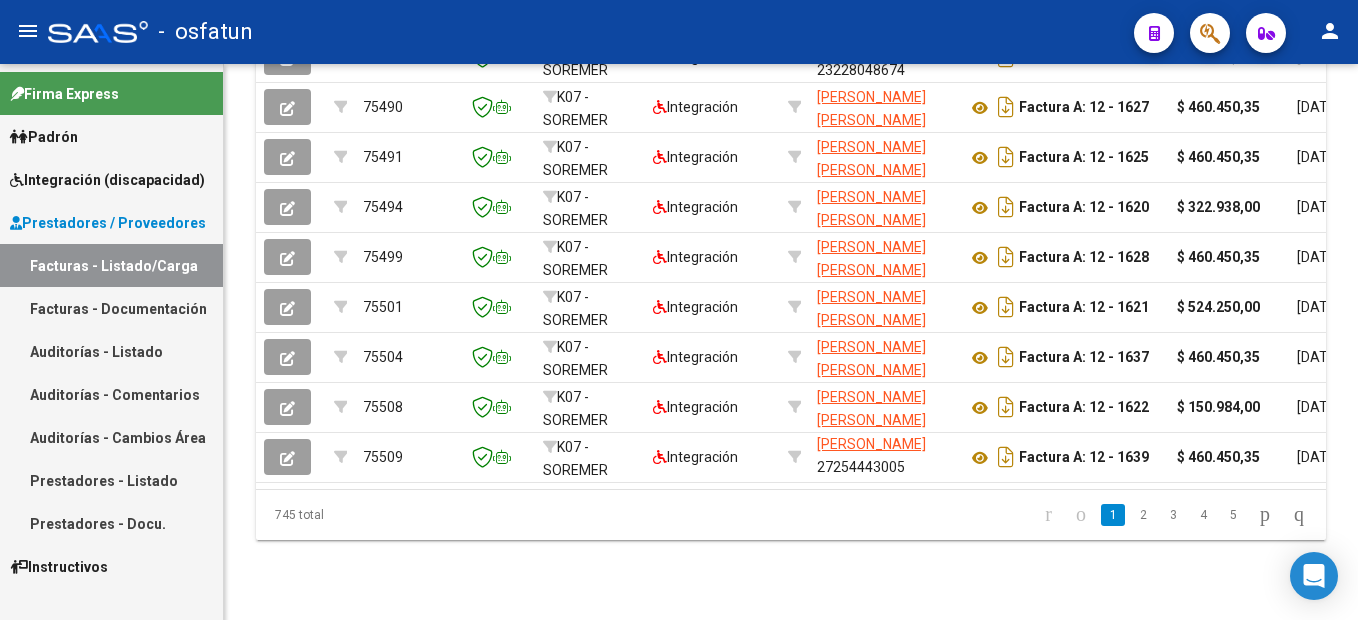 click on "1" 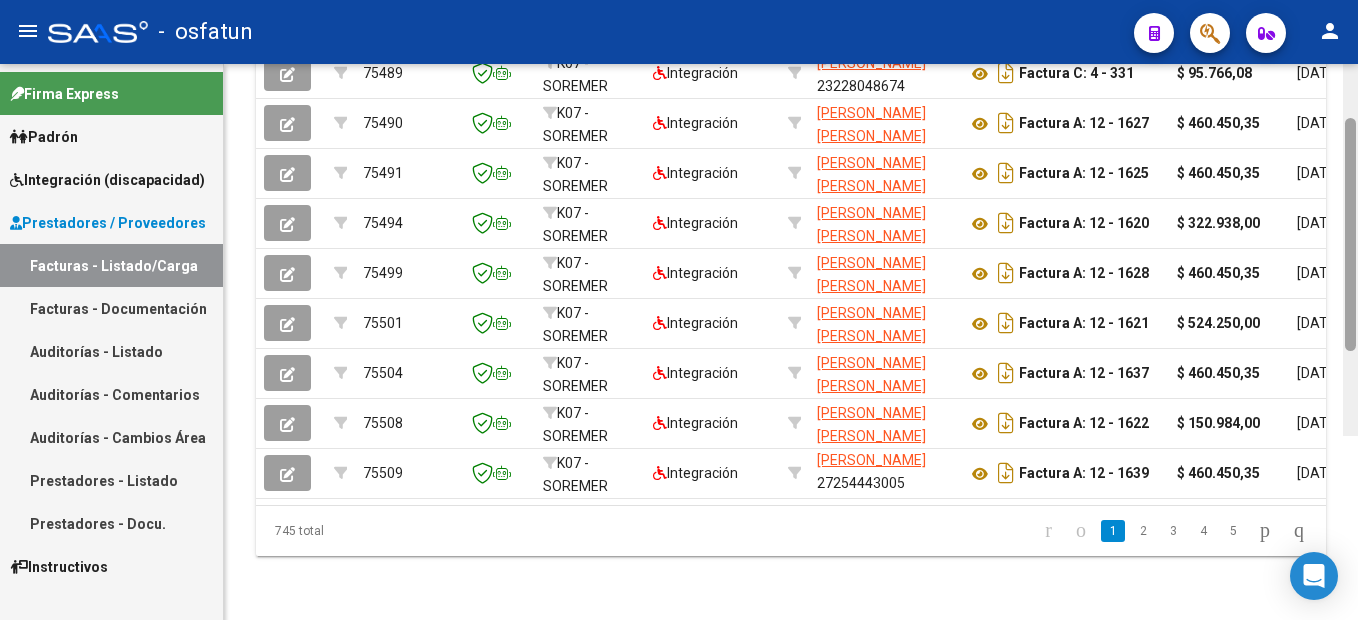 scroll, scrollTop: 567, scrollLeft: 0, axis: vertical 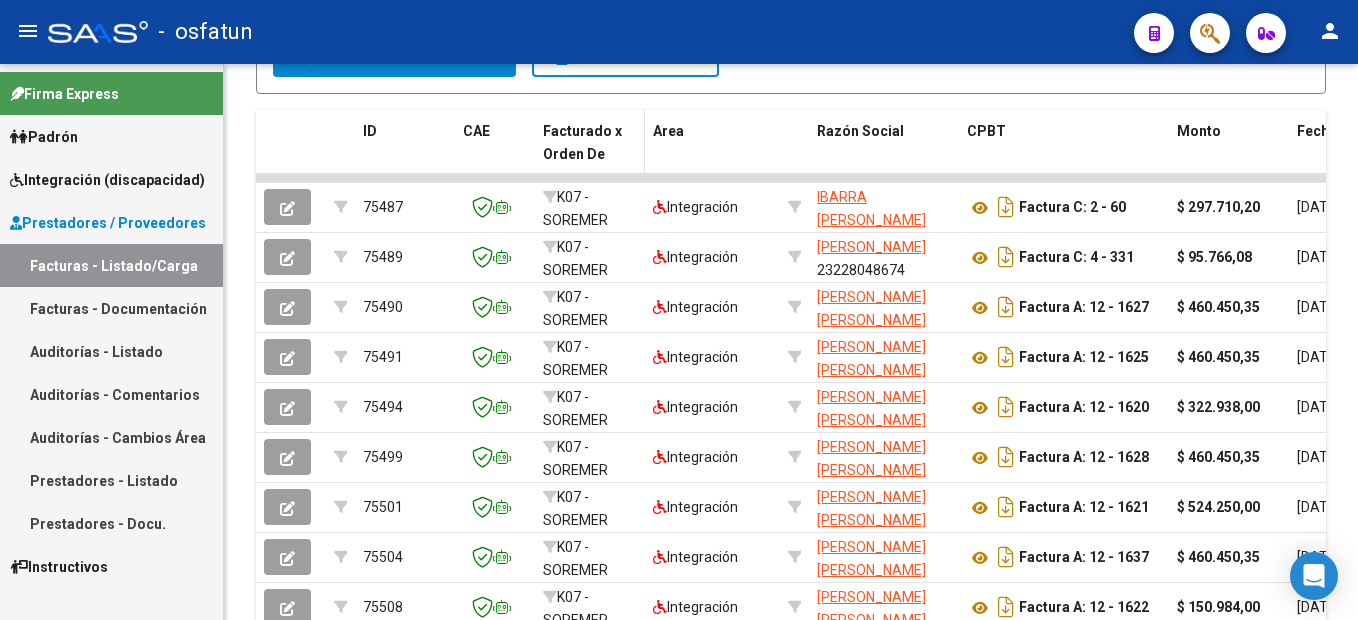 click on "Facturado x Orden De" 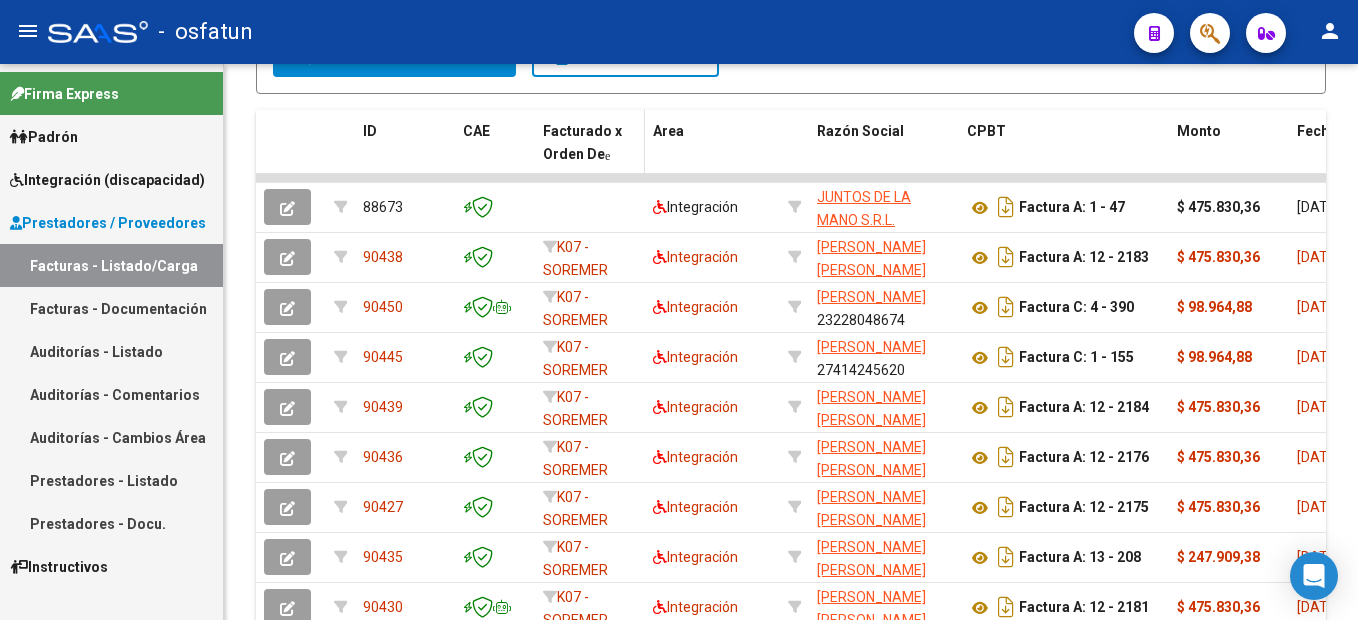 click on "Facturado x Orden De" 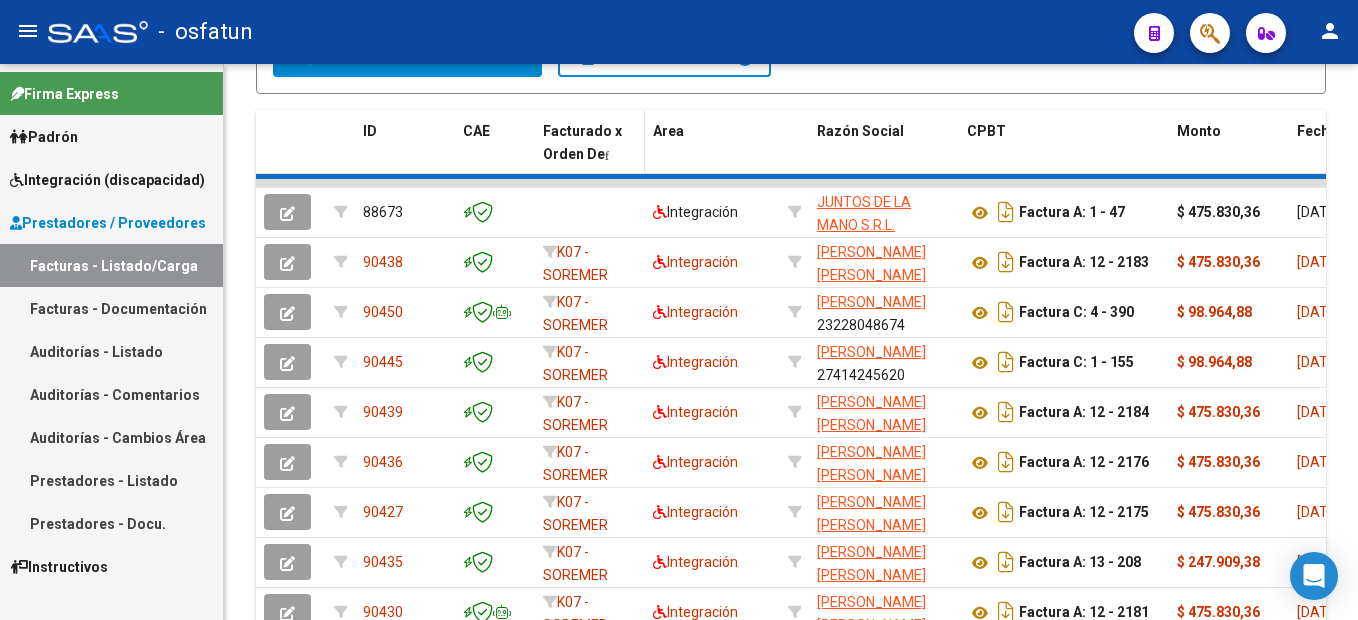 scroll, scrollTop: 26, scrollLeft: 0, axis: vertical 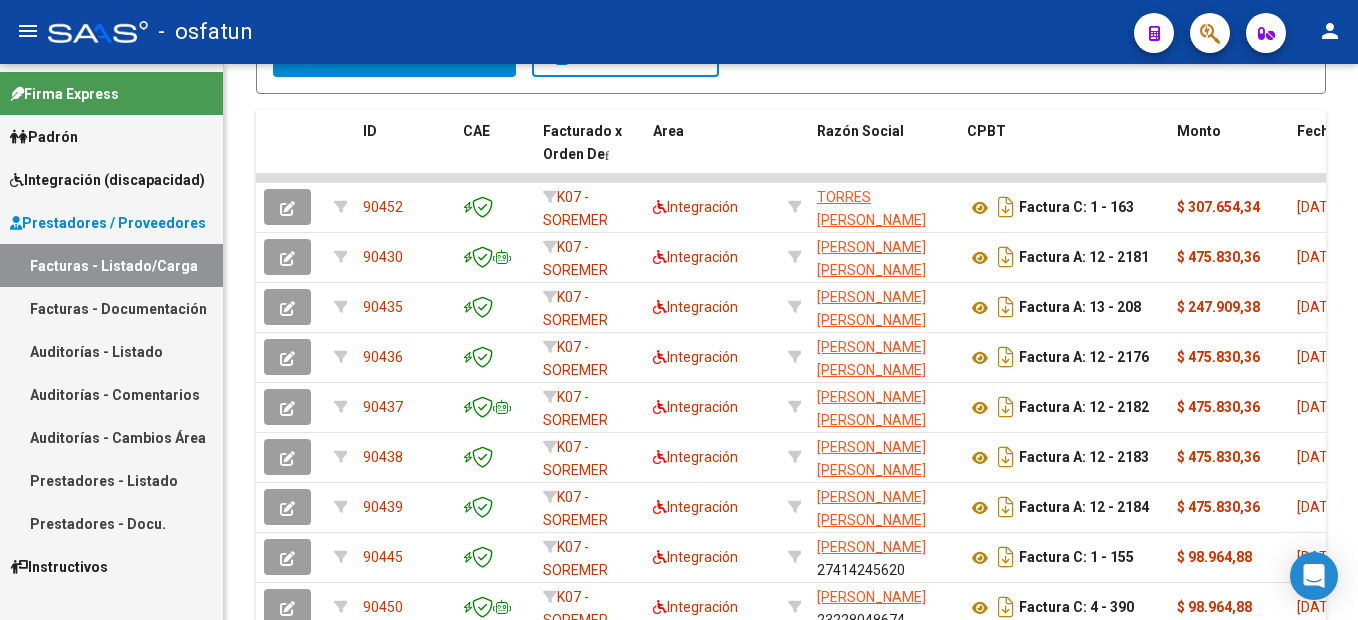 click on "Fecha Cpbt" 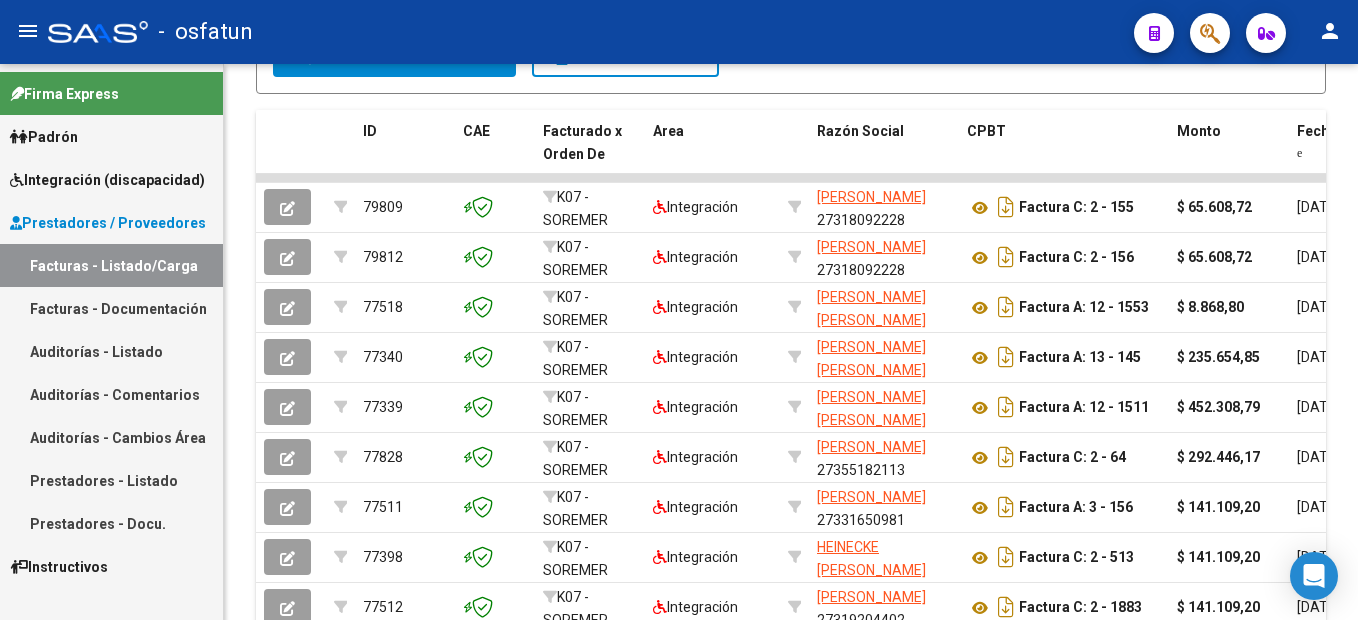 scroll, scrollTop: 49, scrollLeft: 0, axis: vertical 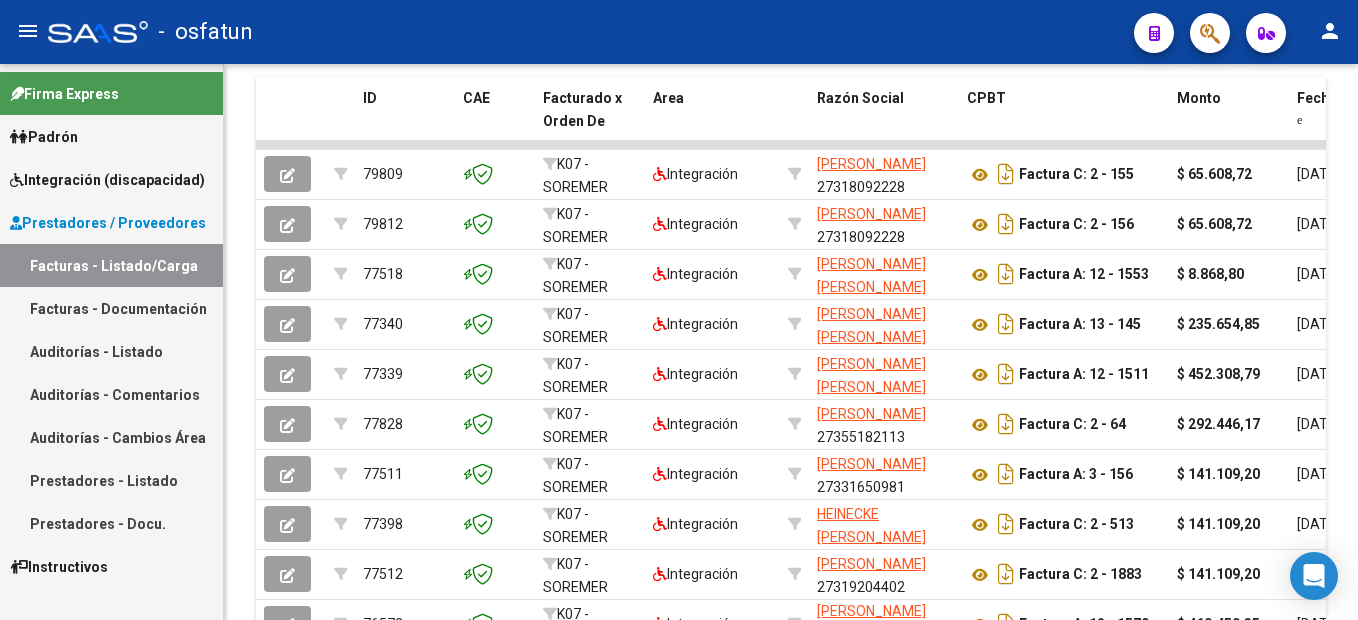 click 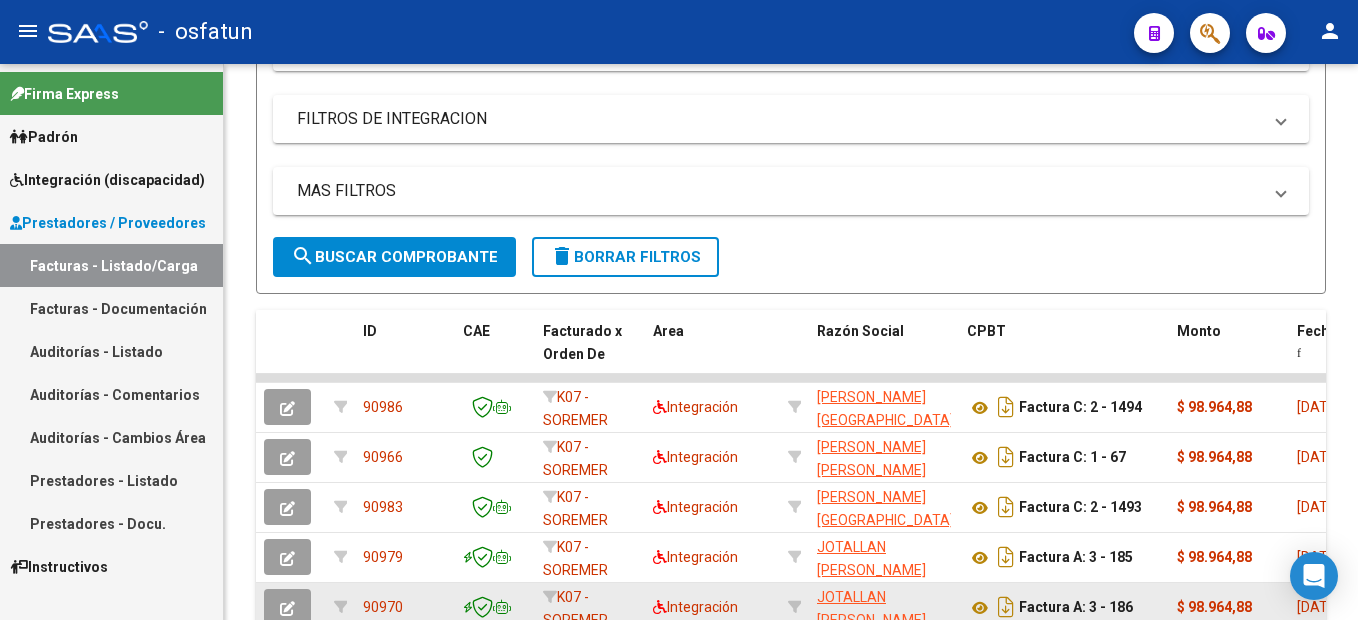 scroll, scrollTop: 767, scrollLeft: 0, axis: vertical 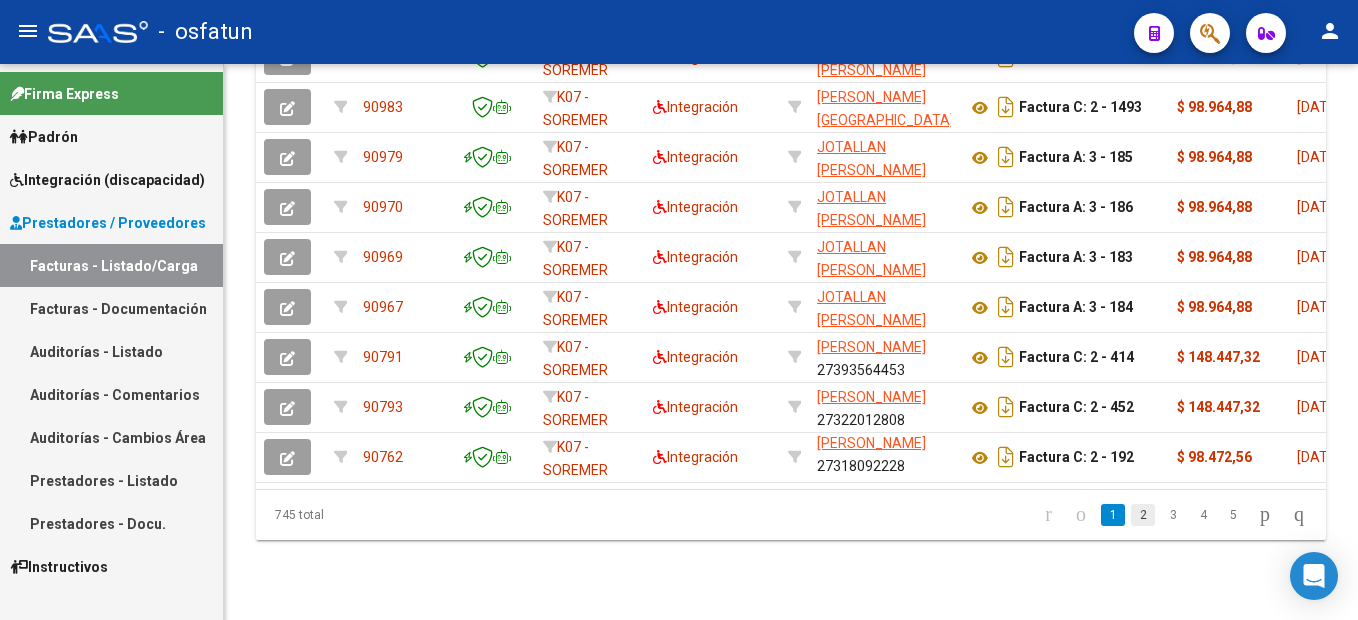 click on "2" 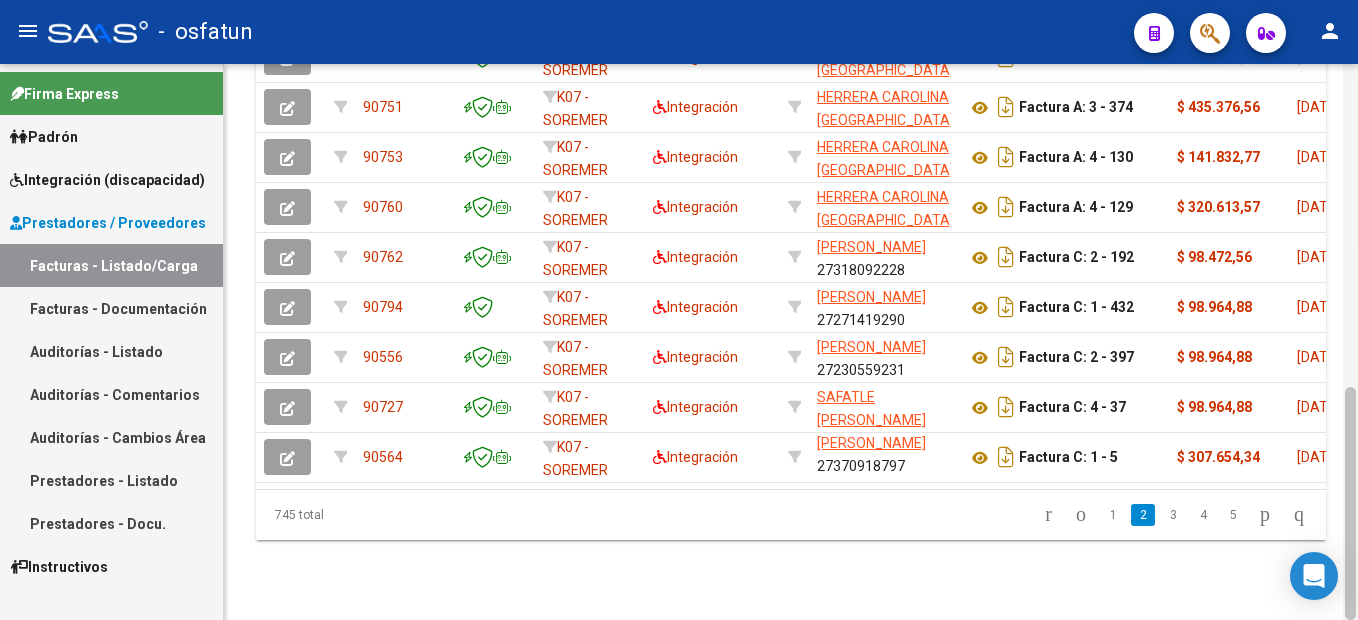 scroll, scrollTop: 26, scrollLeft: 0, axis: vertical 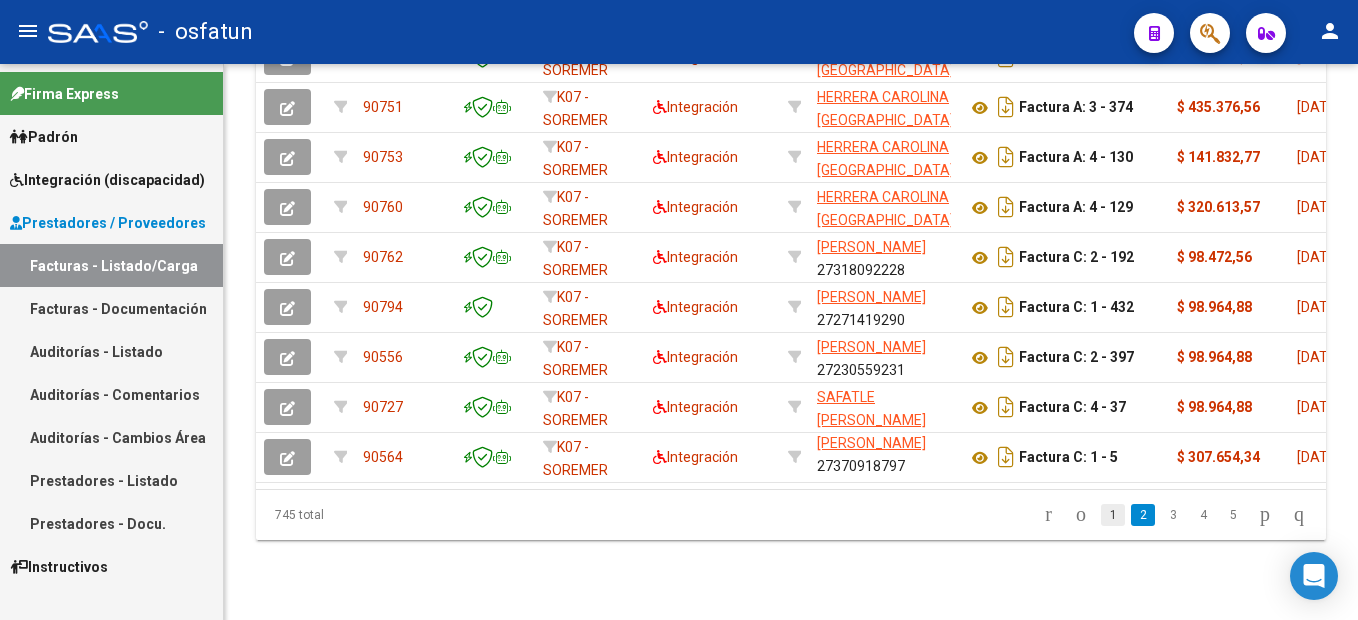 click on "1" 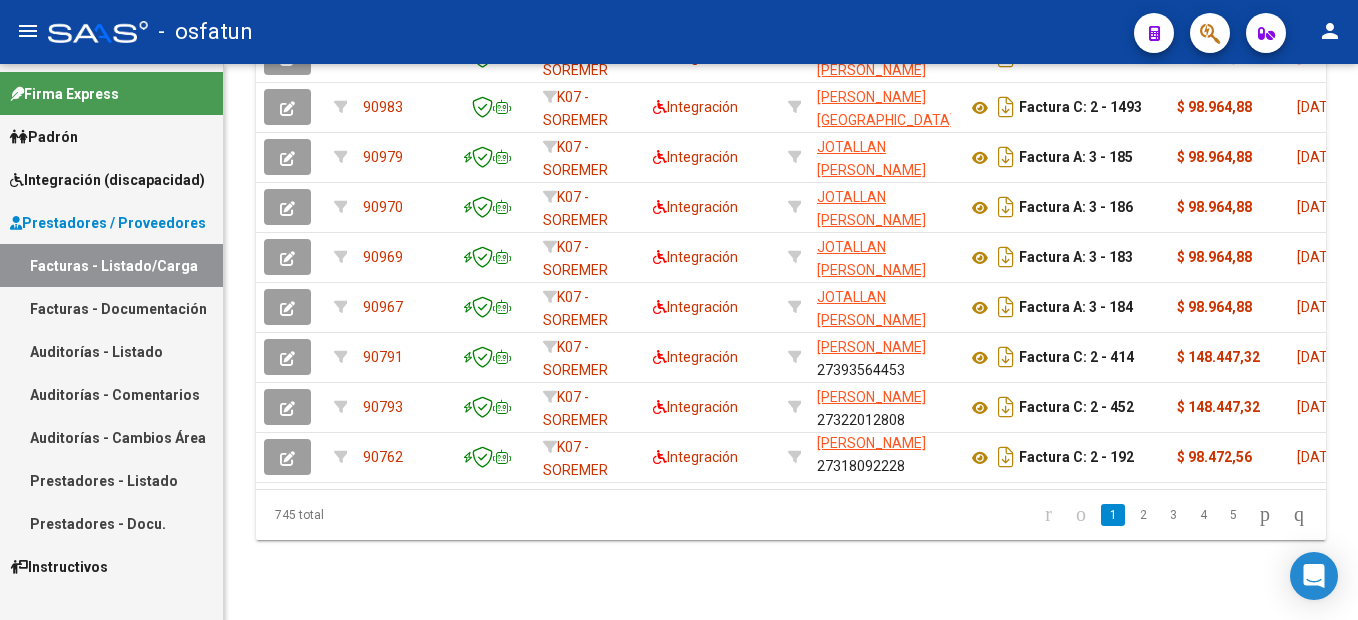 scroll, scrollTop: 49, scrollLeft: 0, axis: vertical 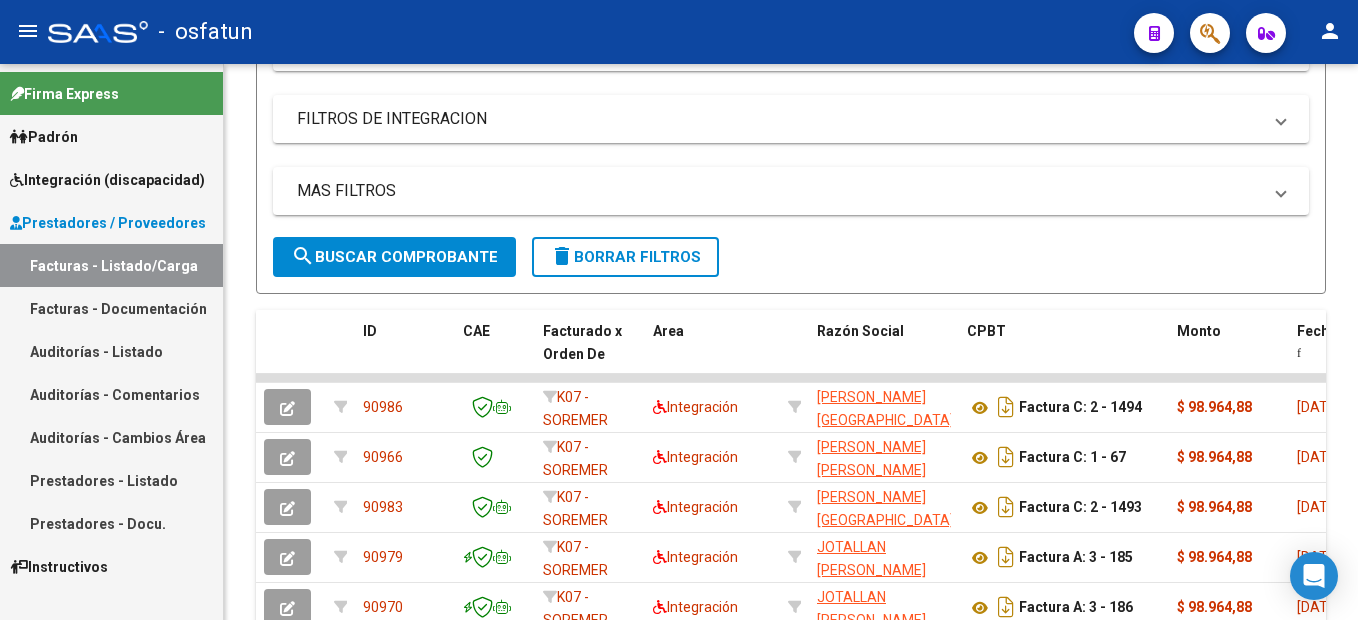 click 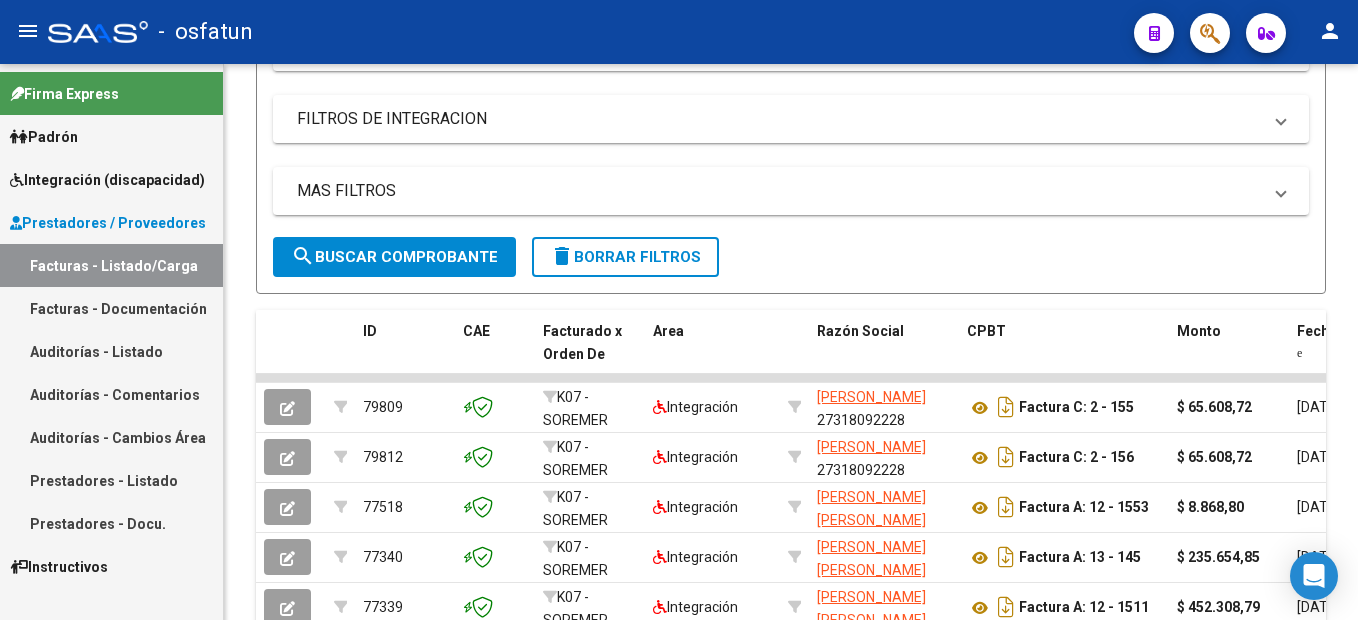 click 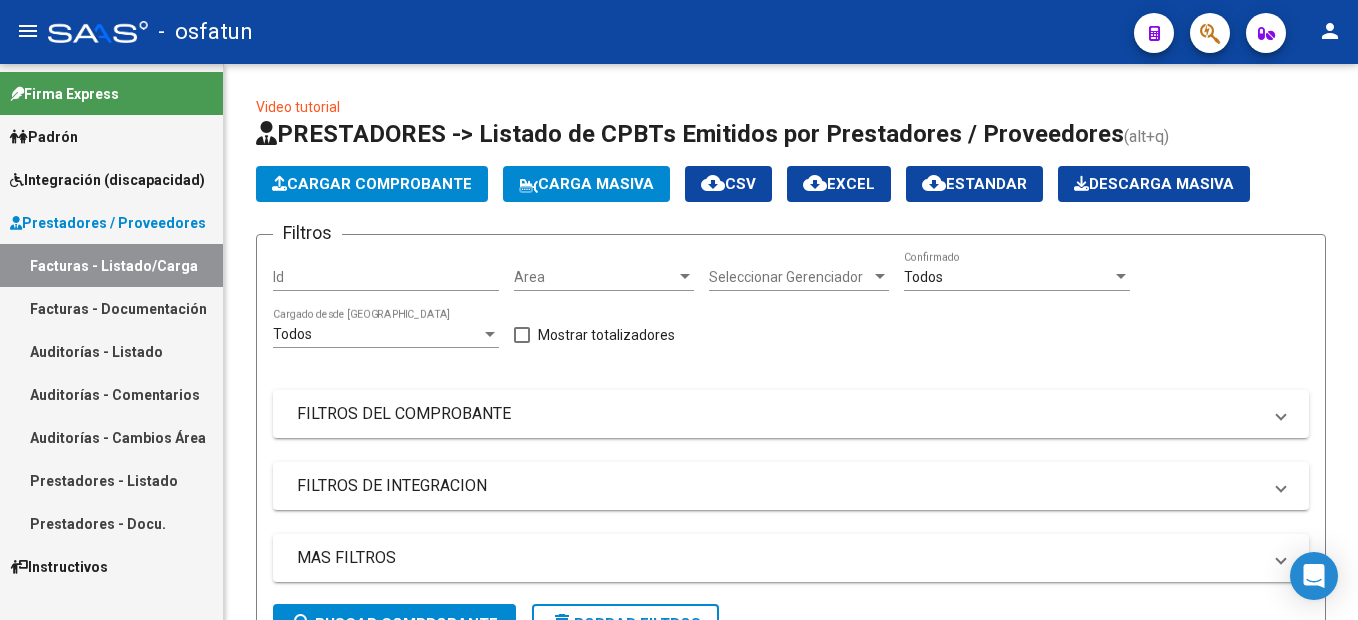 scroll, scrollTop: 400, scrollLeft: 0, axis: vertical 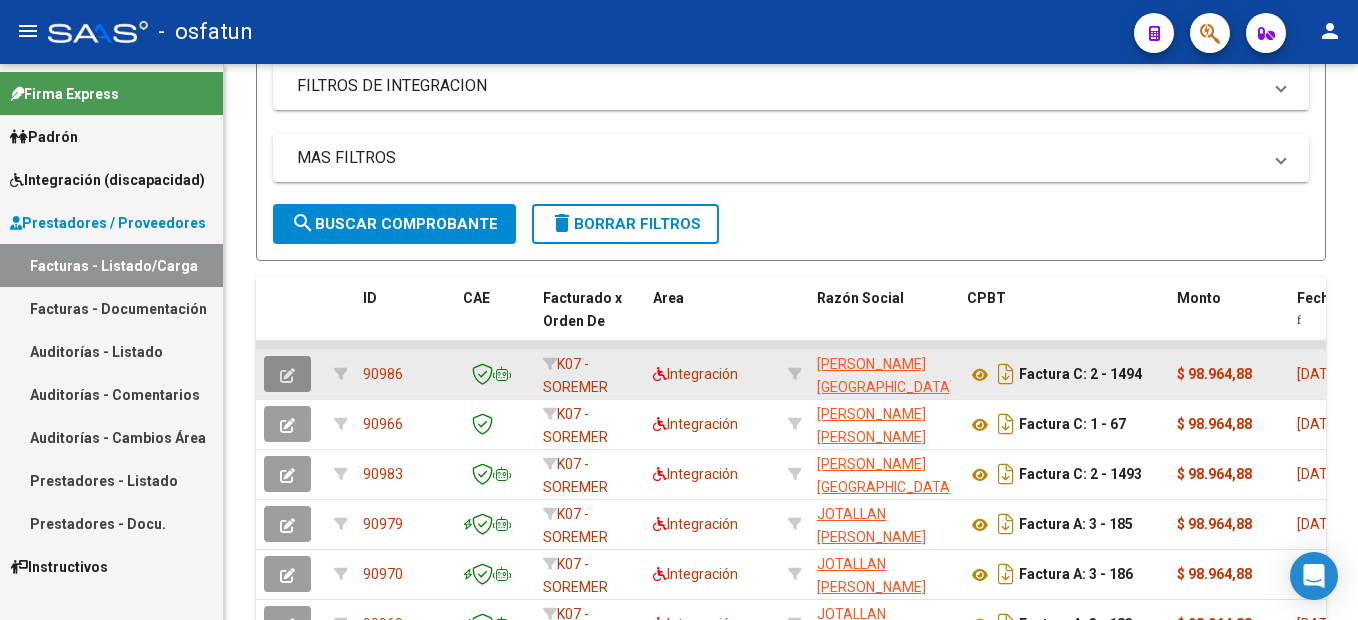 click 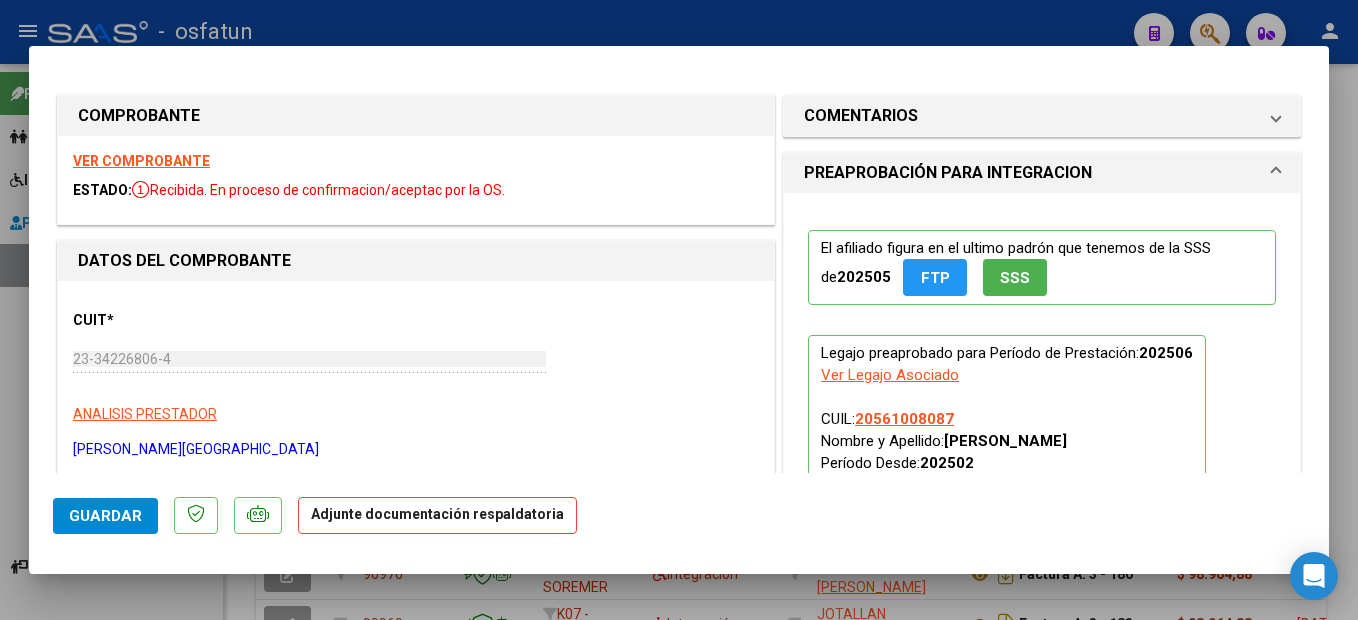 scroll, scrollTop: 100, scrollLeft: 0, axis: vertical 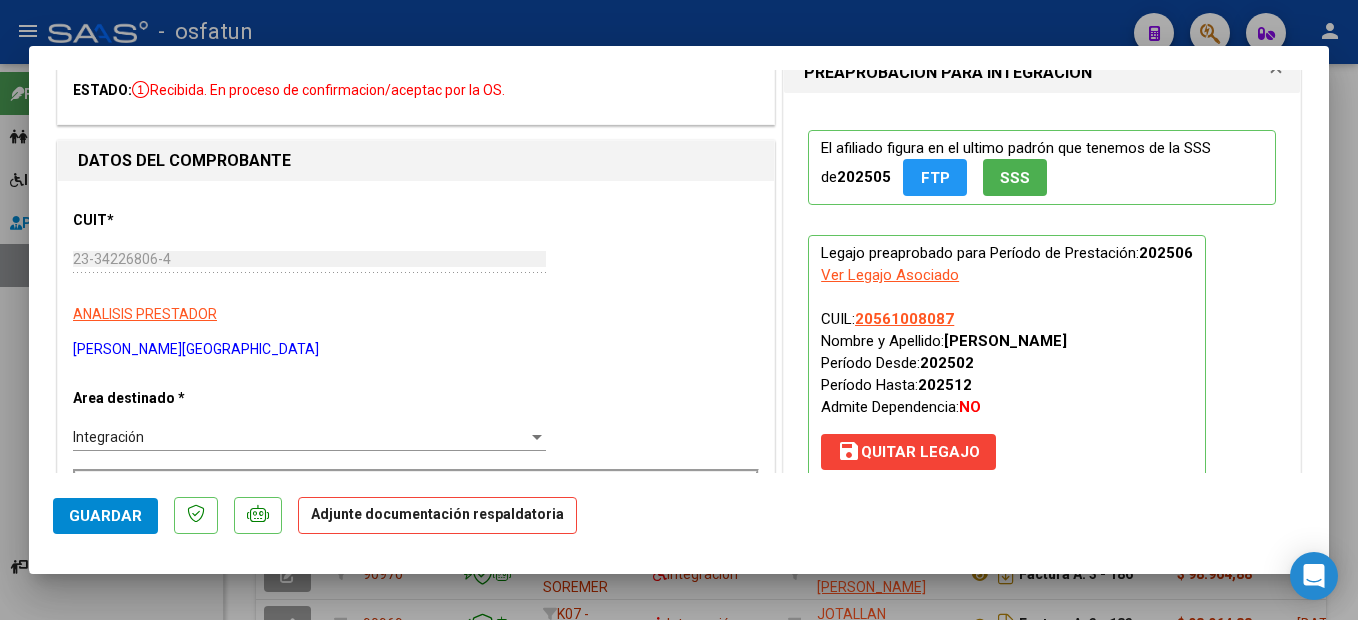 click on "menu -   osfatun  person    Firma Express     Padrón Cambios de Gerenciador Padrón Ágil Análisis Afiliado    Integración (discapacidad) Certificado Discapacidad Legajos    Prestadores / Proveedores Facturas - Listado/Carga Facturas - Documentación Auditorías - Listado Auditorías - Comentarios Auditorías - Cambios Área Prestadores - Listado Prestadores - Docu.    Instructivos  Video tutorial   PRESTADORES -> Listado de CPBTs Emitidos por Prestadores / Proveedores (alt+q)   Cargar Comprobante
Carga Masiva  cloud_download  CSV  cloud_download  EXCEL  cloud_download  Estandar   Descarga Masiva
Filtros Id Area Area Seleccionar Gerenciador Seleccionar Gerenciador Todos  Confirmado Todos  Cargado desde Masivo   Mostrar totalizadores   FILTROS DEL COMPROBANTE  Comprobante Tipo Comprobante Tipo Start date – Fec. Comprobante Desde / Hasta Días Emisión Desde(cant. días) Días Emisión Hasta(cant. días) CUIT / Razón Social Pto. Venta Nro. Comprobante Código SSS CAE Válido Todos  –" at bounding box center [679, 310] 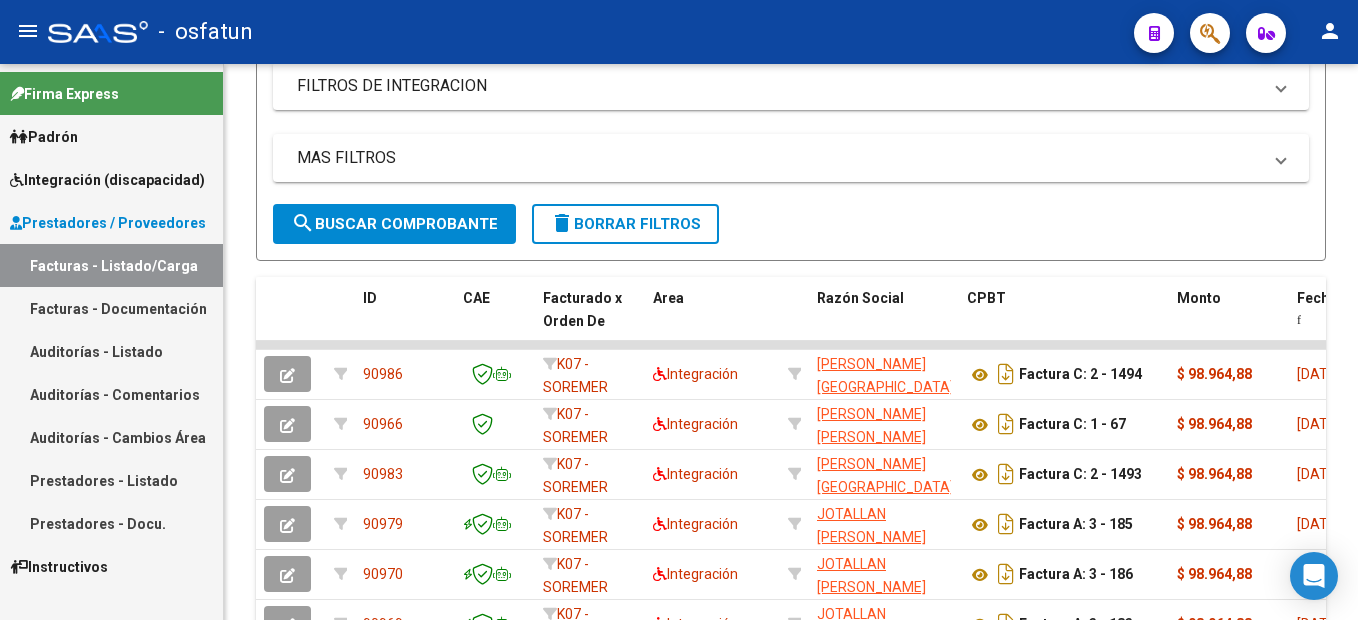 scroll, scrollTop: 0, scrollLeft: 0, axis: both 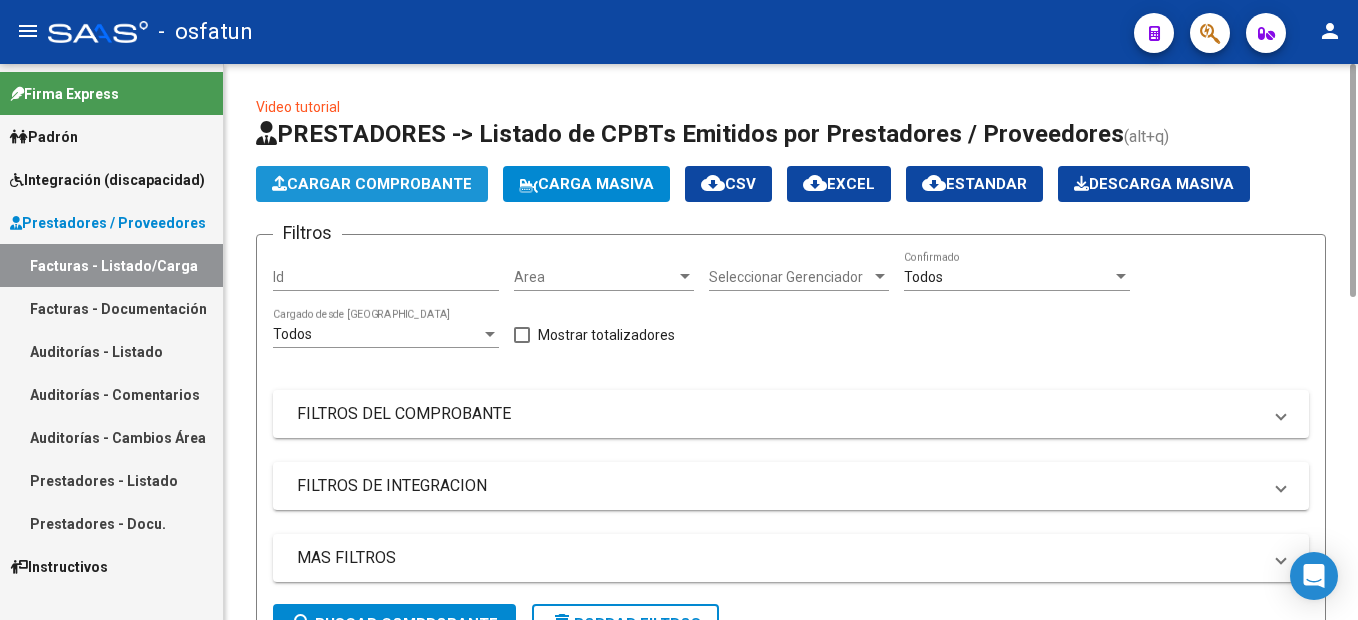 click on "Cargar Comprobante" 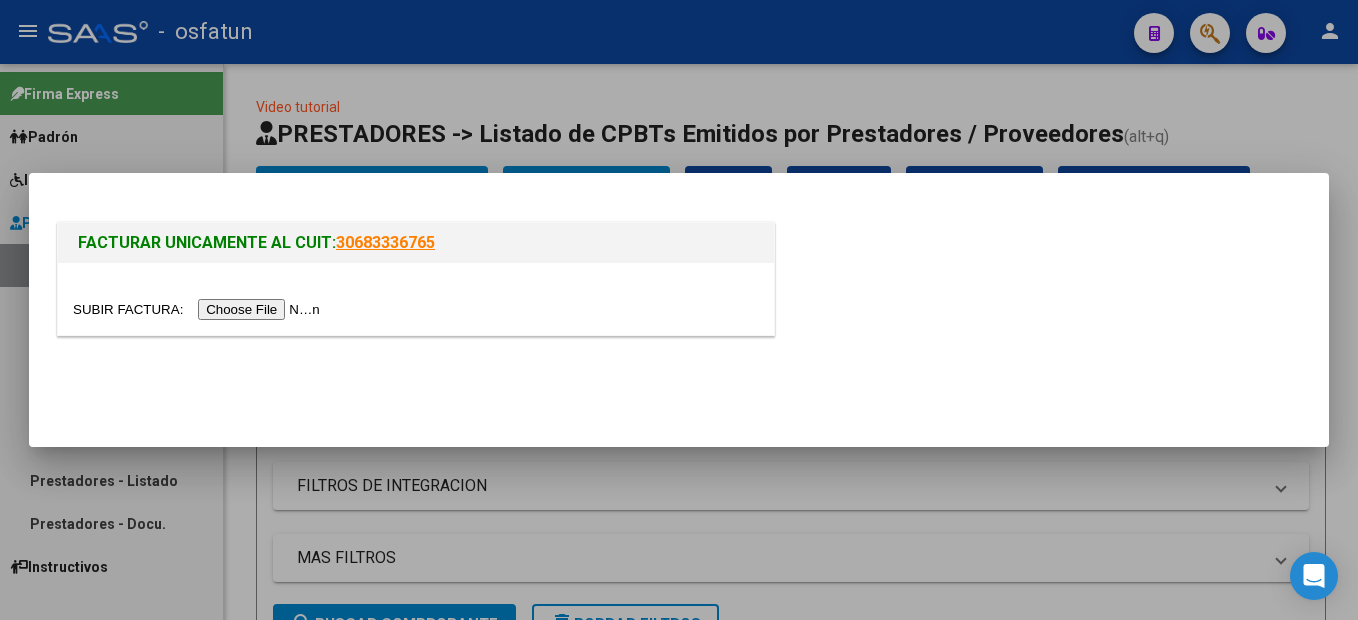 click at bounding box center [199, 309] 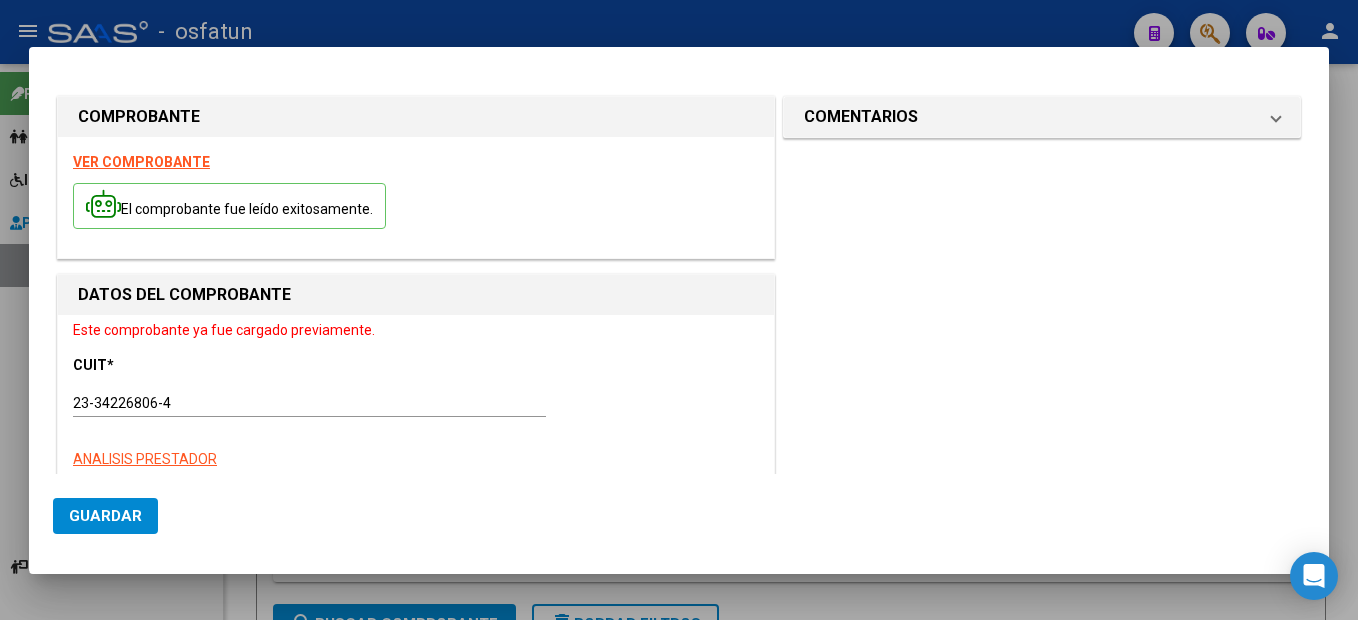 scroll, scrollTop: 300, scrollLeft: 0, axis: vertical 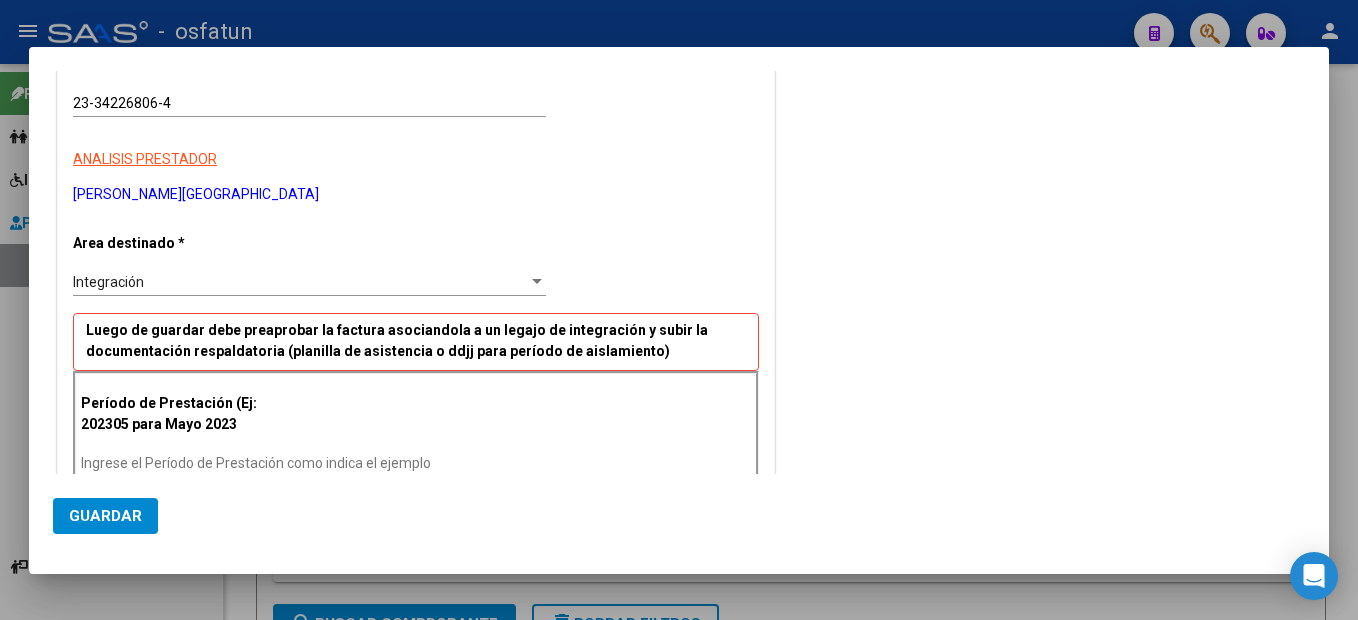 click on "Ingrese el Período de Prestación como indica el ejemplo" at bounding box center [312, 463] 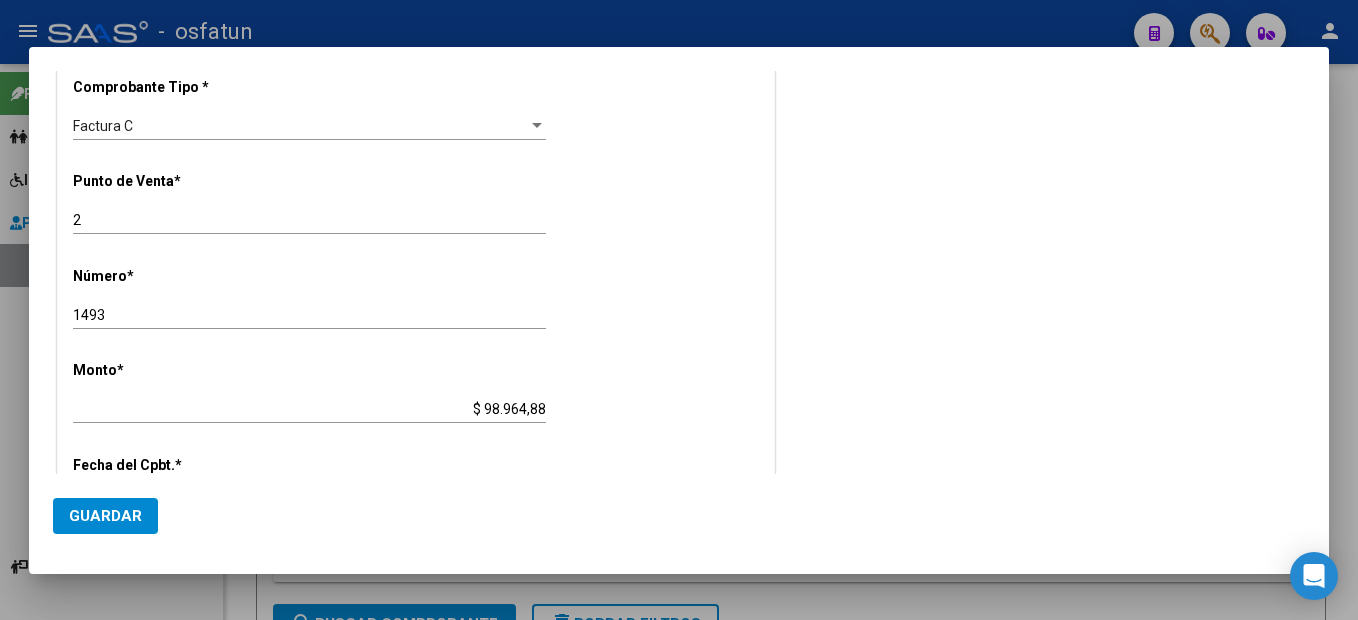 scroll, scrollTop: 800, scrollLeft: 0, axis: vertical 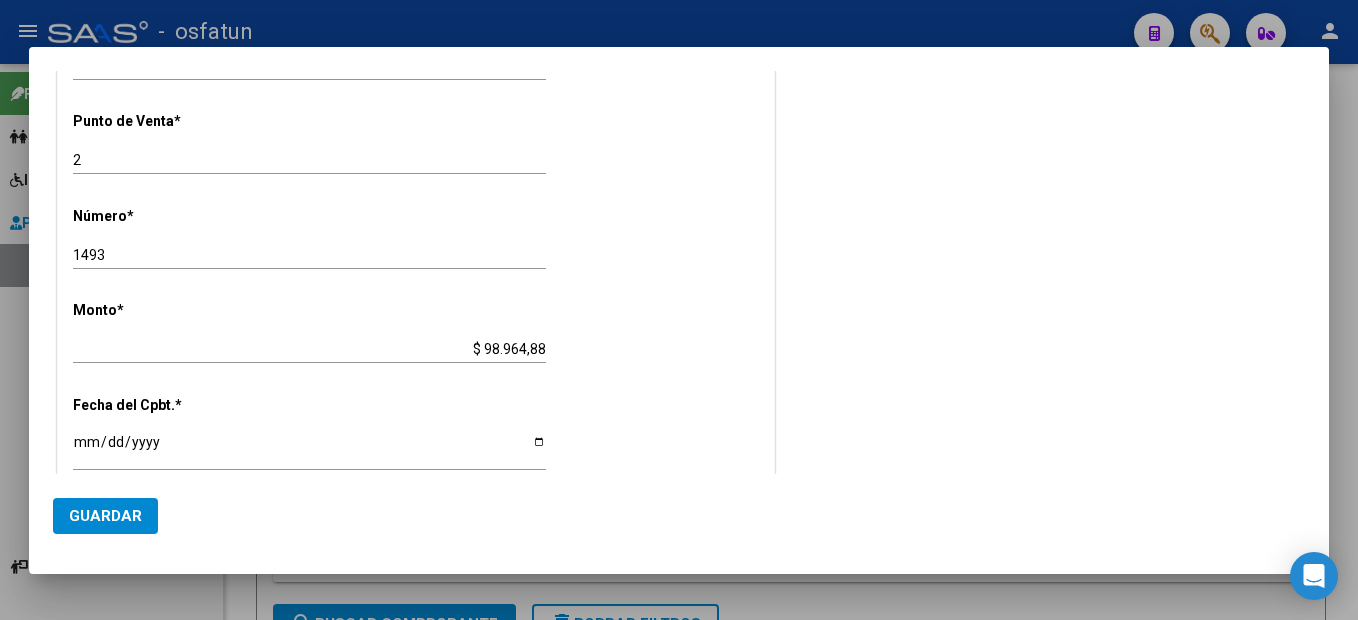 type on "202506" 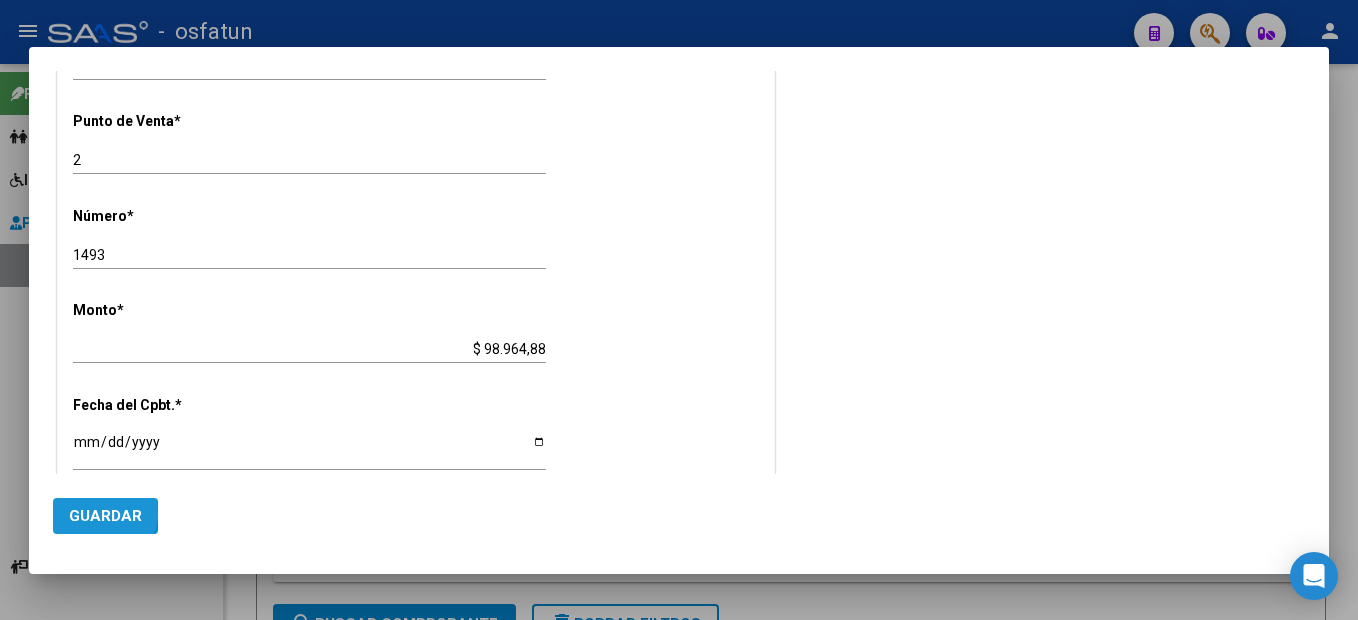click on "Guardar" 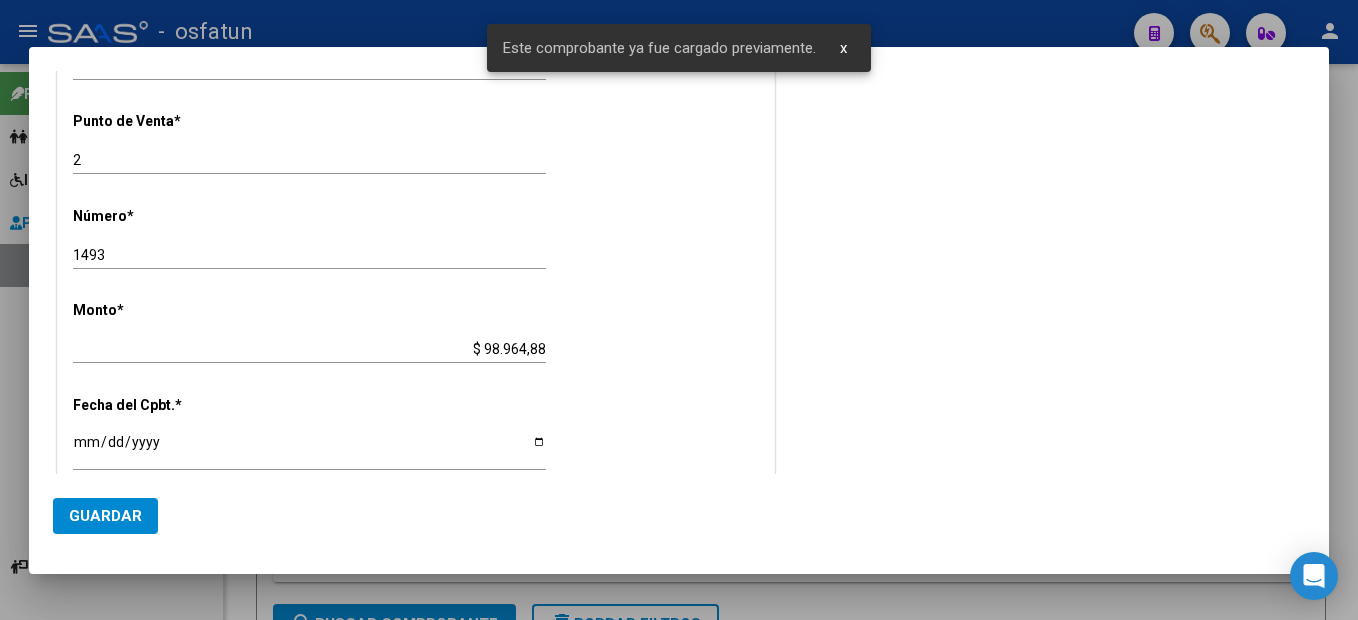 click at bounding box center [679, 310] 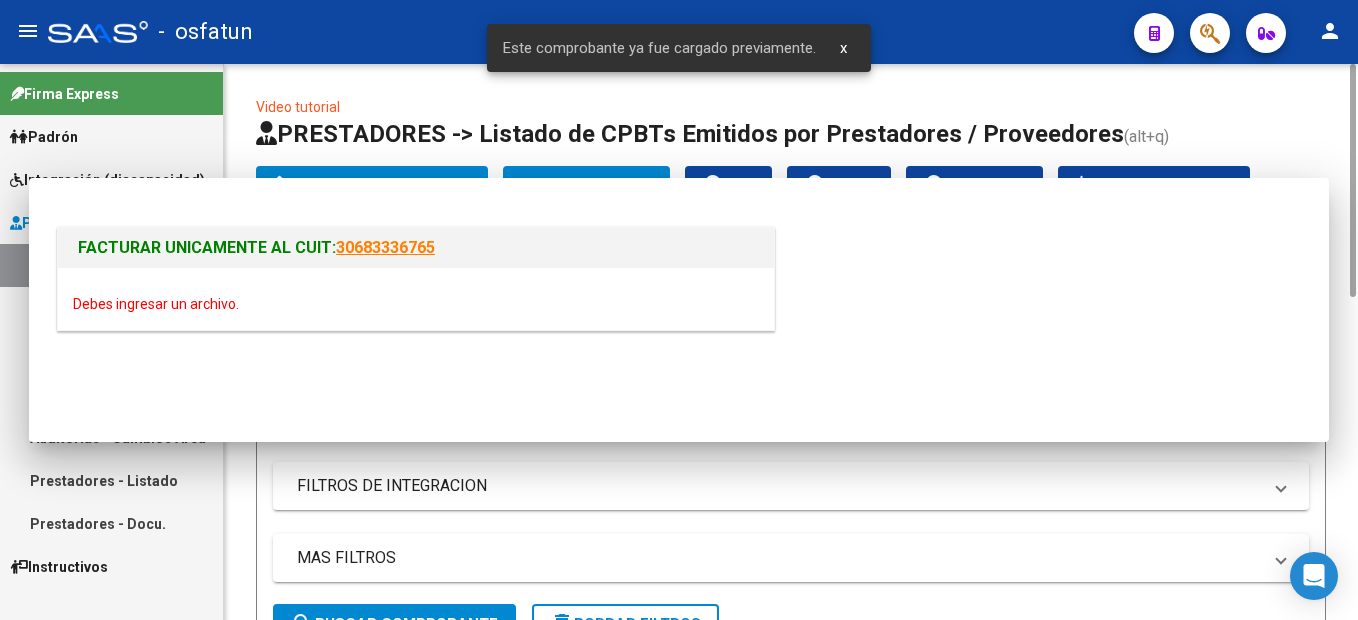 scroll, scrollTop: 0, scrollLeft: 0, axis: both 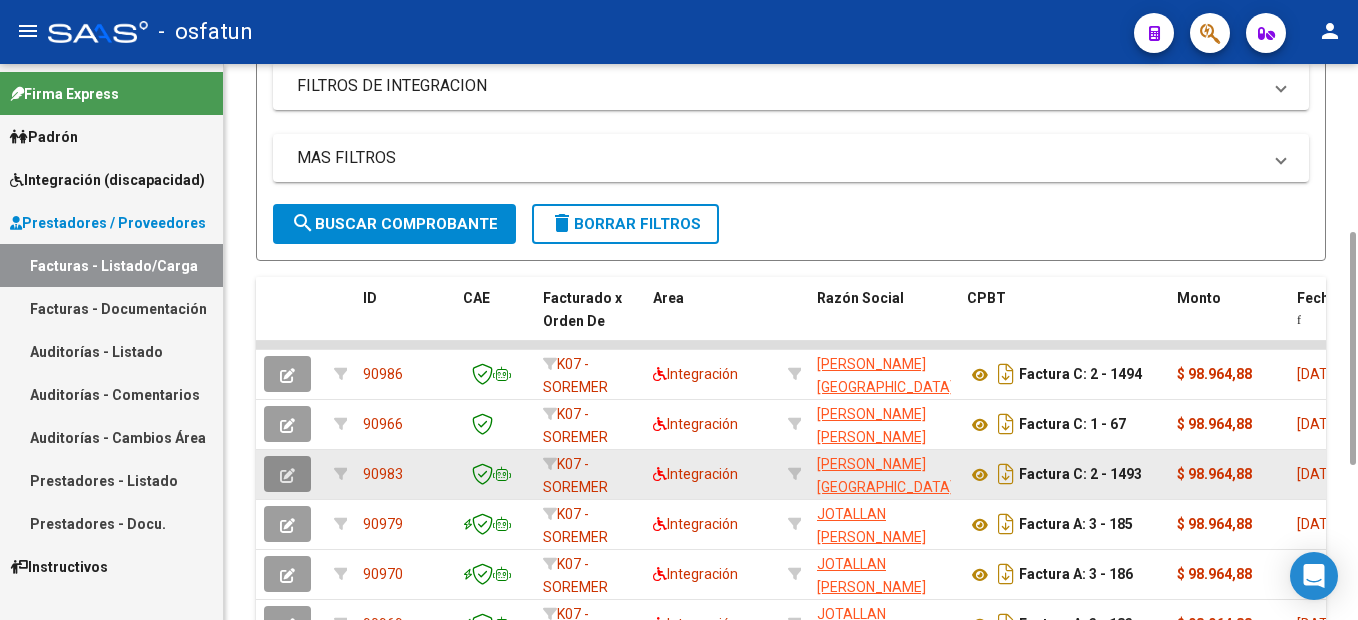 click 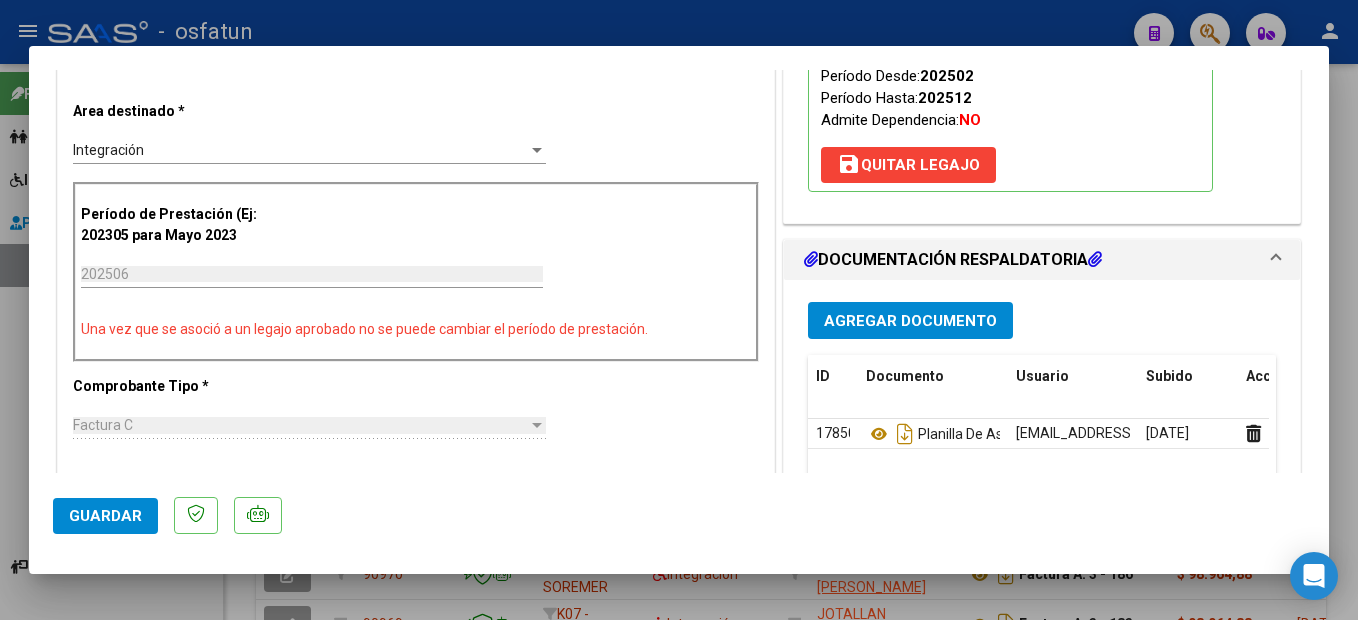 scroll, scrollTop: 400, scrollLeft: 0, axis: vertical 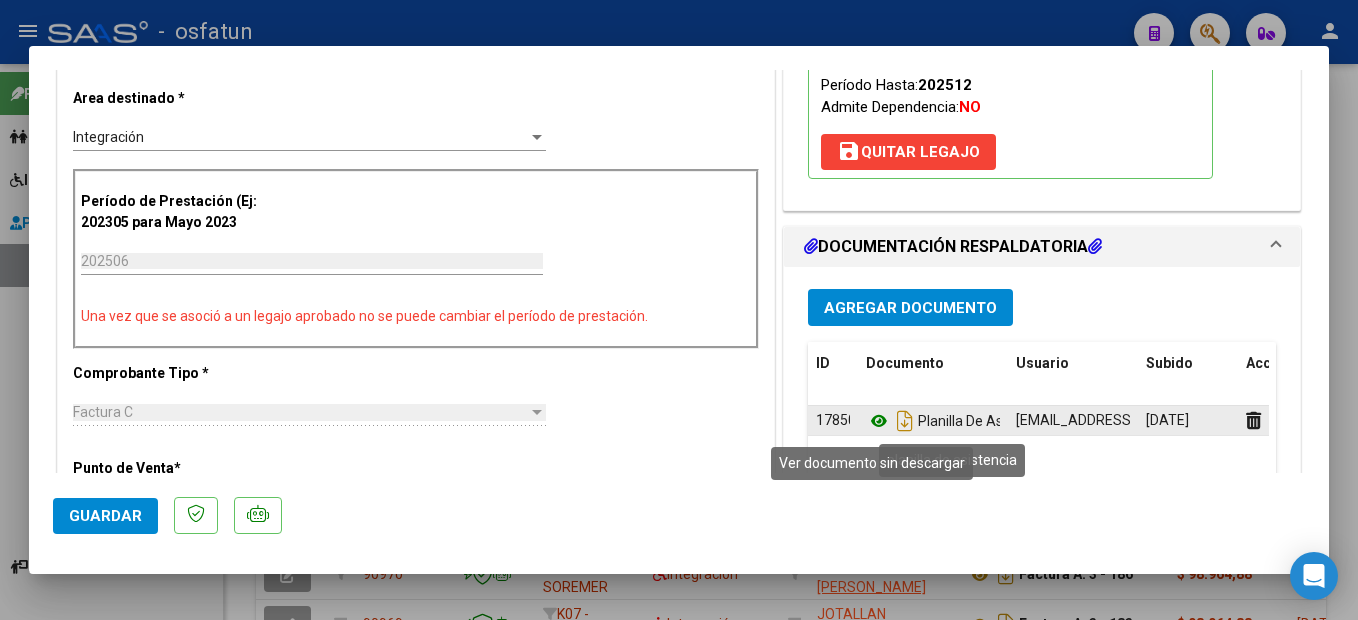 click 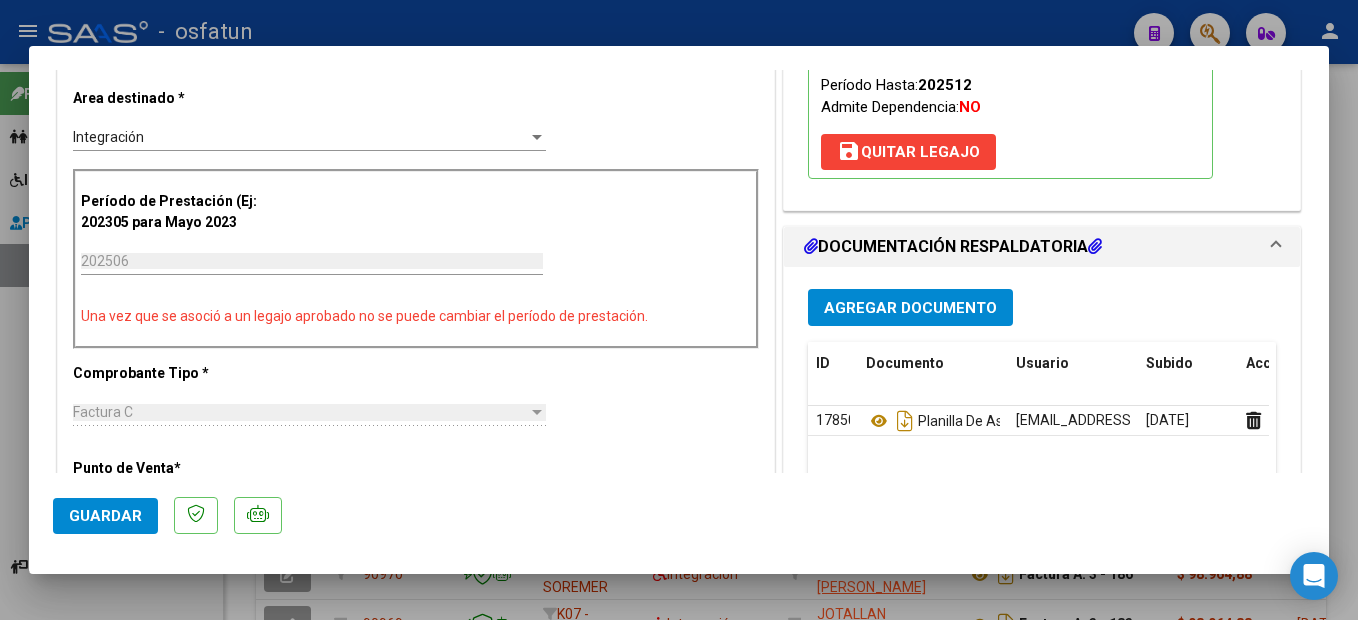 click at bounding box center [679, 310] 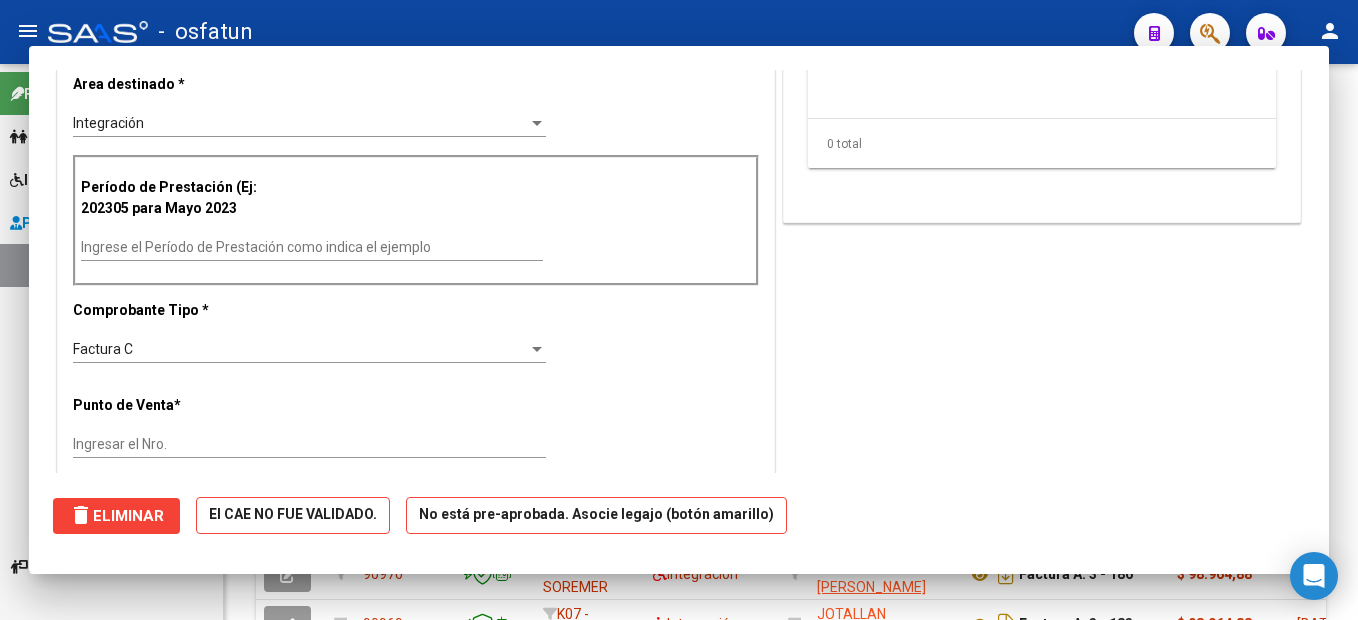 scroll, scrollTop: 0, scrollLeft: 0, axis: both 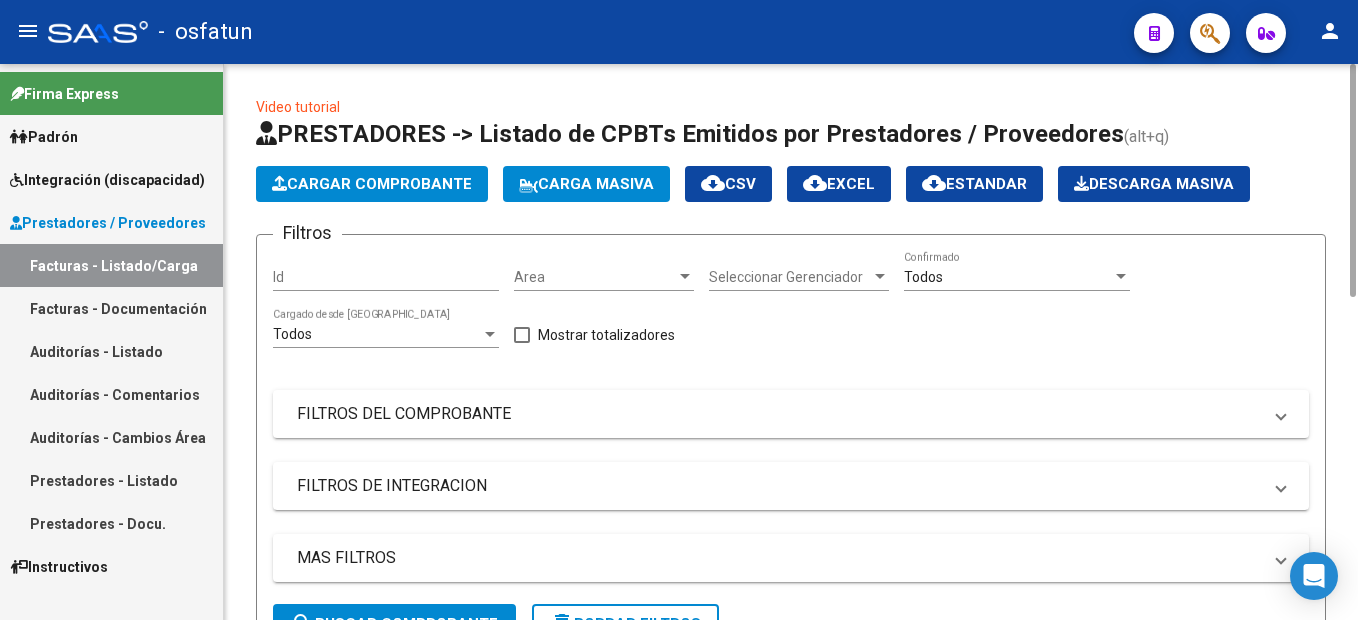 click on "Video tutorial   PRESTADORES -> Listado de CPBTs Emitidos por Prestadores / Proveedores (alt+q)   Cargar Comprobante
Carga Masiva  cloud_download  CSV  cloud_download  EXCEL  cloud_download  Estandar   Descarga Masiva
Filtros Id Area Area Seleccionar Gerenciador Seleccionar Gerenciador Todos  Confirmado Todos  Cargado desde Masivo   Mostrar totalizadores   FILTROS DEL COMPROBANTE  Comprobante Tipo Comprobante Tipo Start date – Fec. Comprobante Desde / Hasta Días Emisión Desde(cant. días) Días Emisión Hasta(cant. días) CUIT / Razón Social Pto. Venta Nro. Comprobante Código SSS CAE Válido CAE Válido Todos  Cargado Módulo Hosp. Todos  Tiene facturacion Apócrifa Hospital Refes  FILTROS DE INTEGRACION  Período De Prestación Campos del Archivo de Rendición Devuelto x SSS (dr_envio) Todos  Rendido x SSS (dr_envio) Tipo de Registro Tipo de Registro Período Presentación Período Presentación Campos del Legajo Asociado (preaprobación) Afiliado Legajo (cuil/nombre) Todos   MAS FILTROS  – 1" 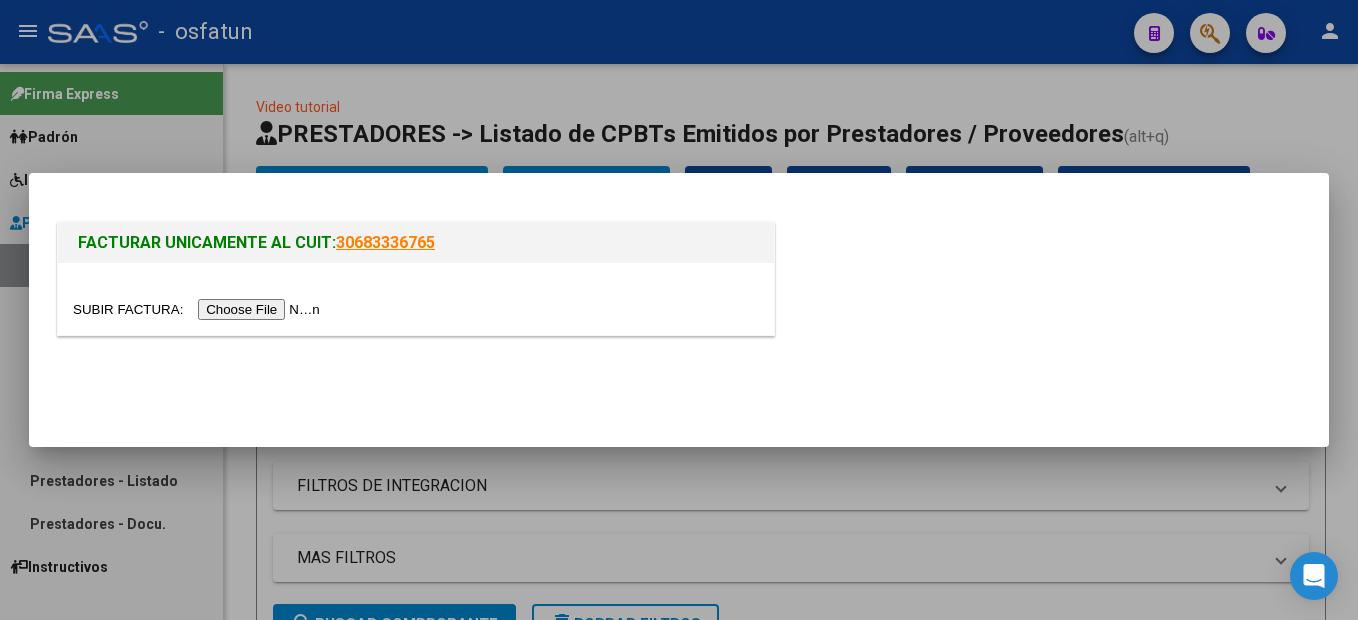 click at bounding box center [416, 299] 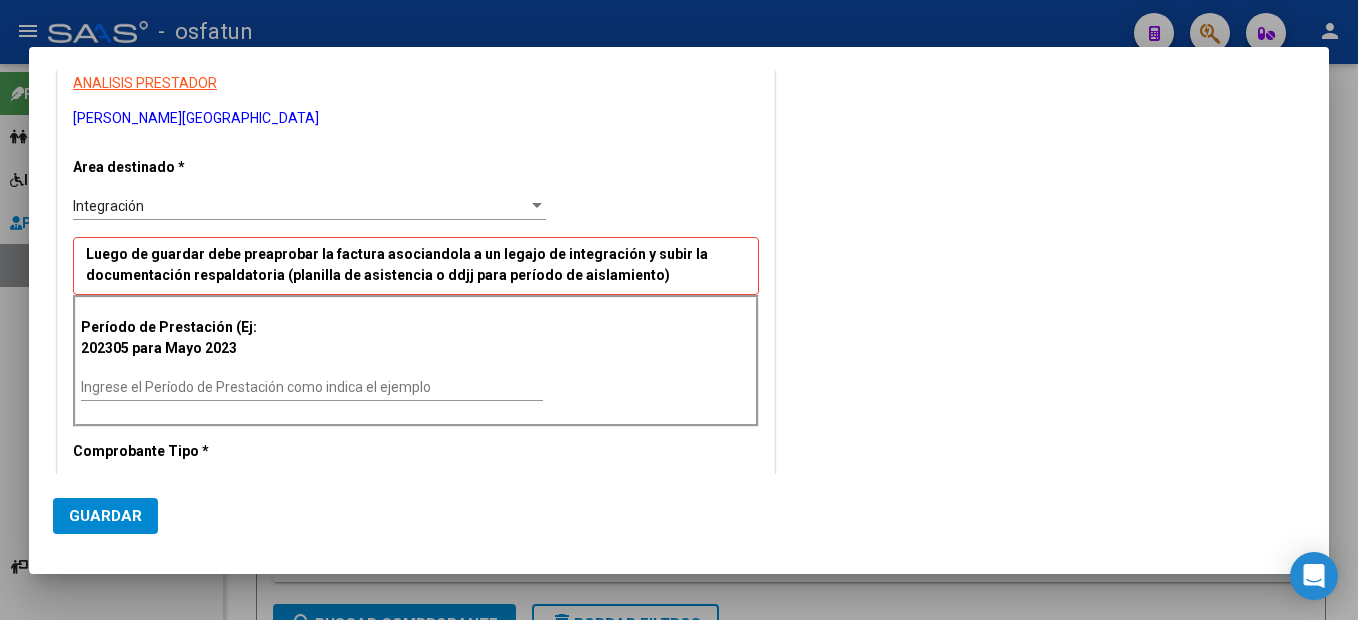 scroll, scrollTop: 500, scrollLeft: 0, axis: vertical 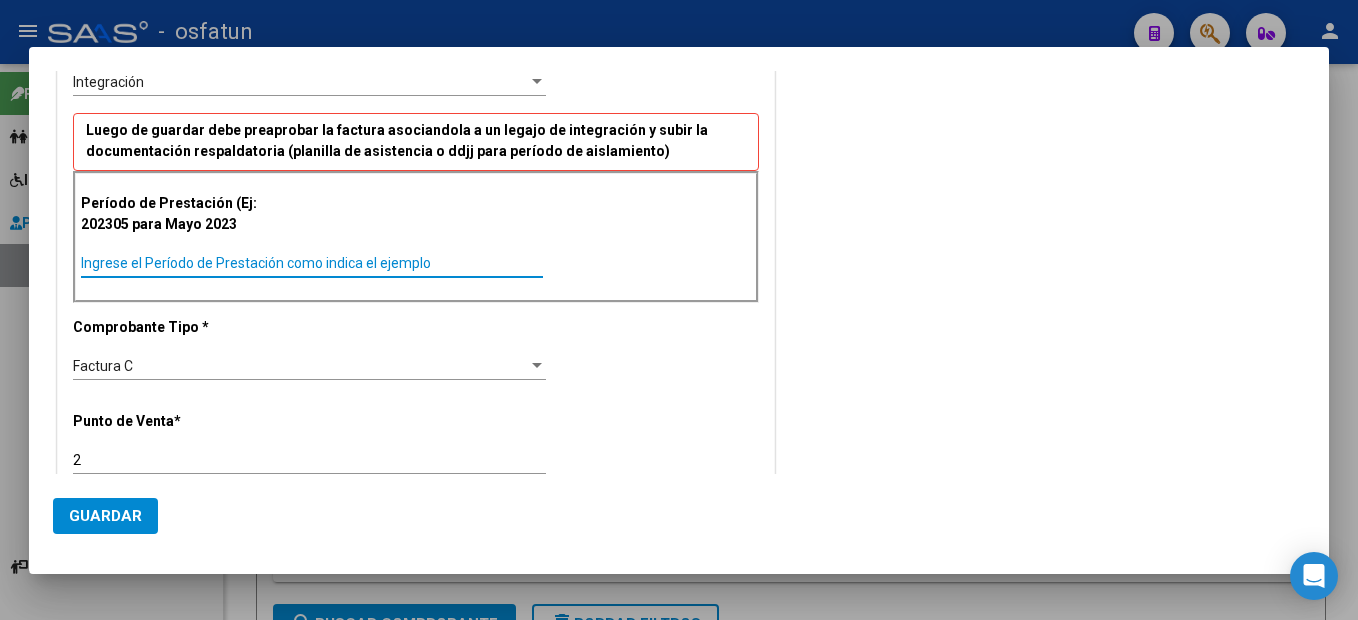 click on "Ingrese el Período de Prestación como indica el ejemplo" at bounding box center [312, 263] 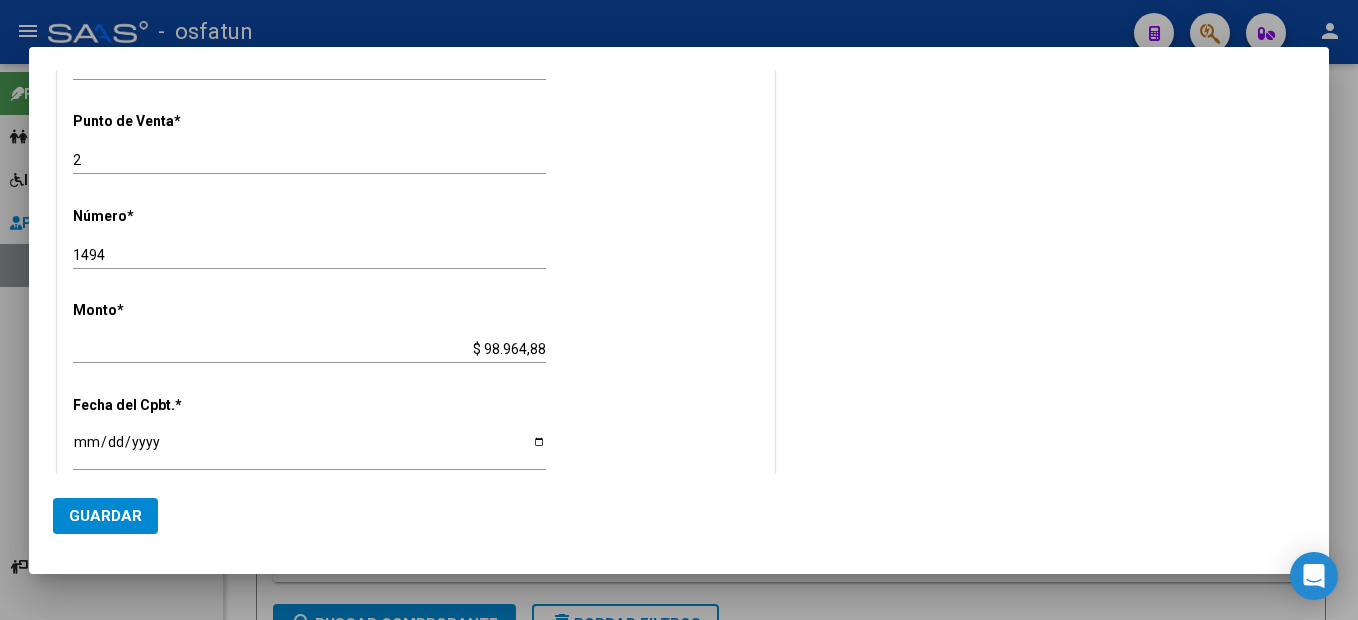 scroll, scrollTop: 1000, scrollLeft: 0, axis: vertical 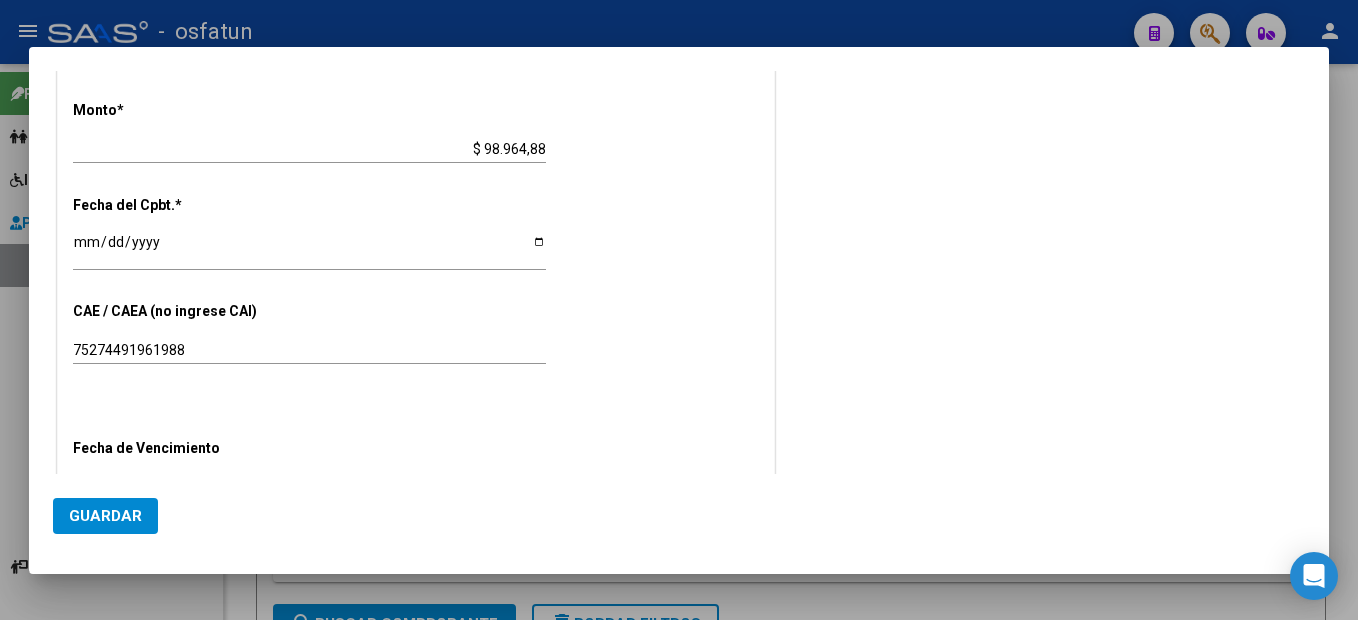 type on "202506" 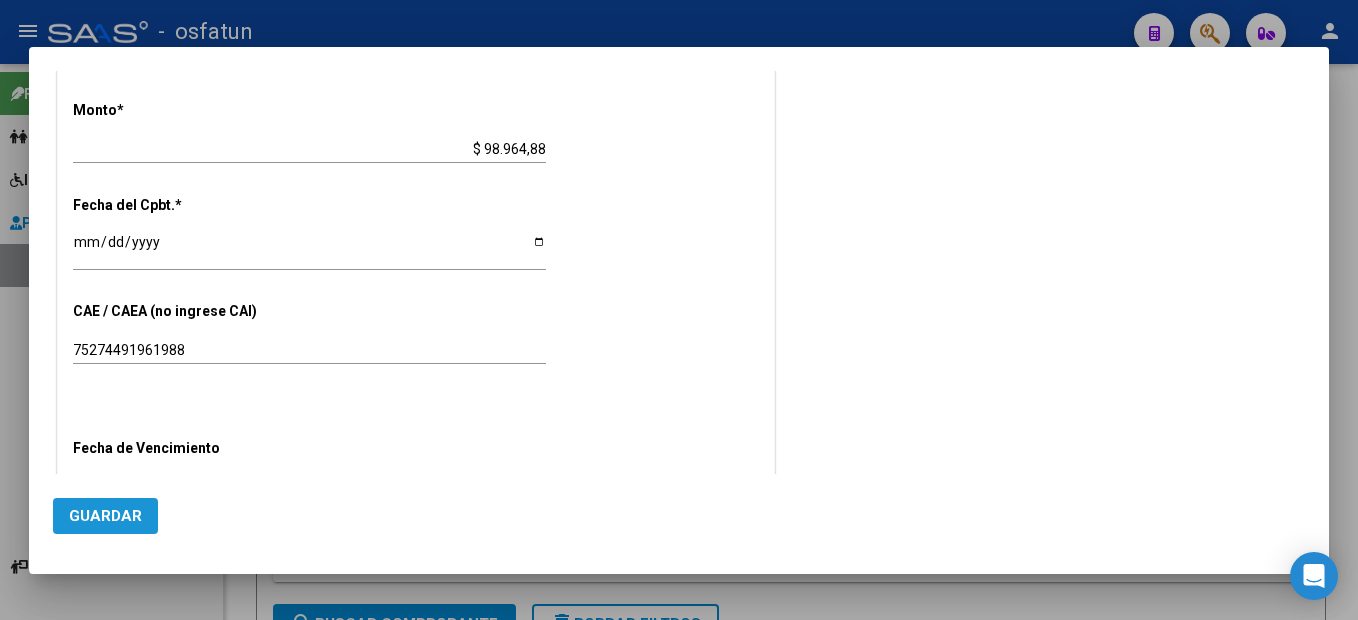 click on "Guardar" 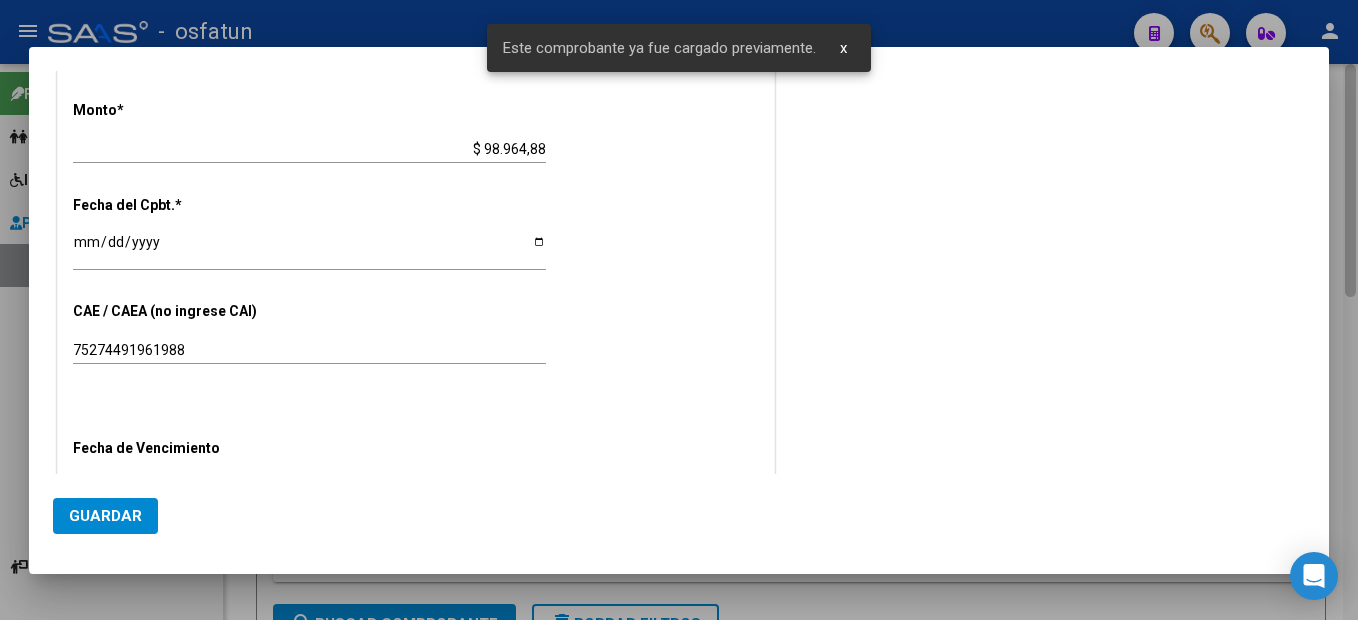 click at bounding box center (679, 310) 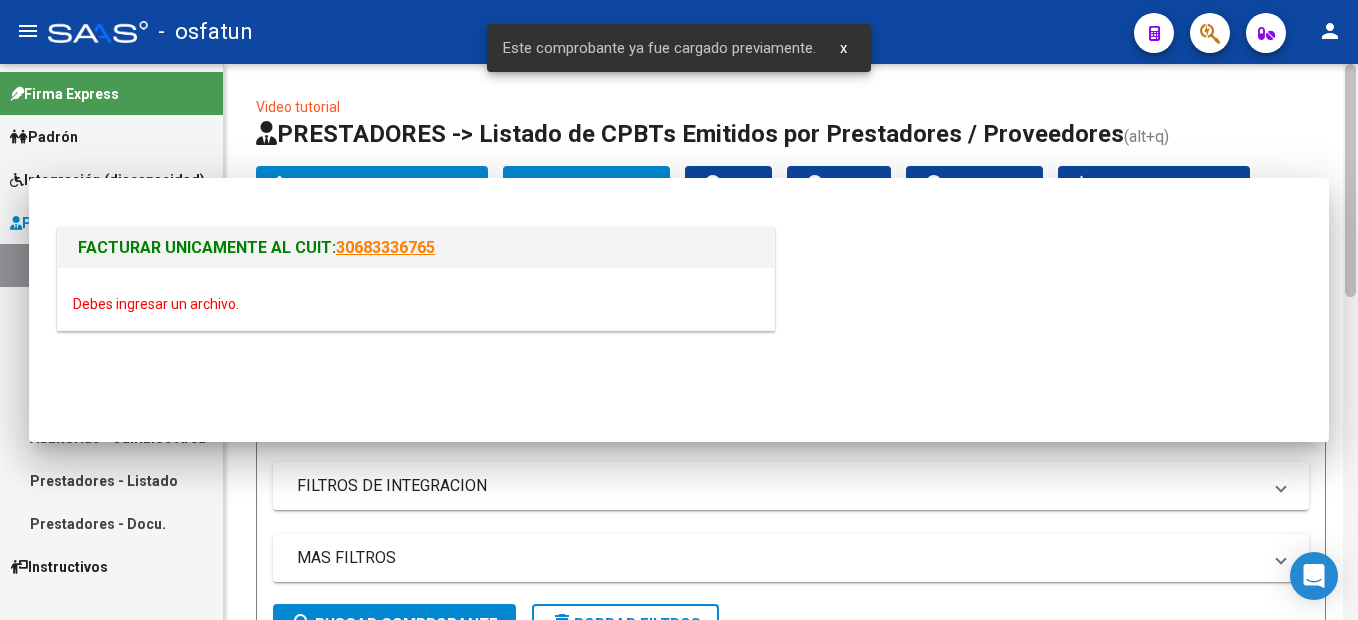 scroll, scrollTop: 0, scrollLeft: 0, axis: both 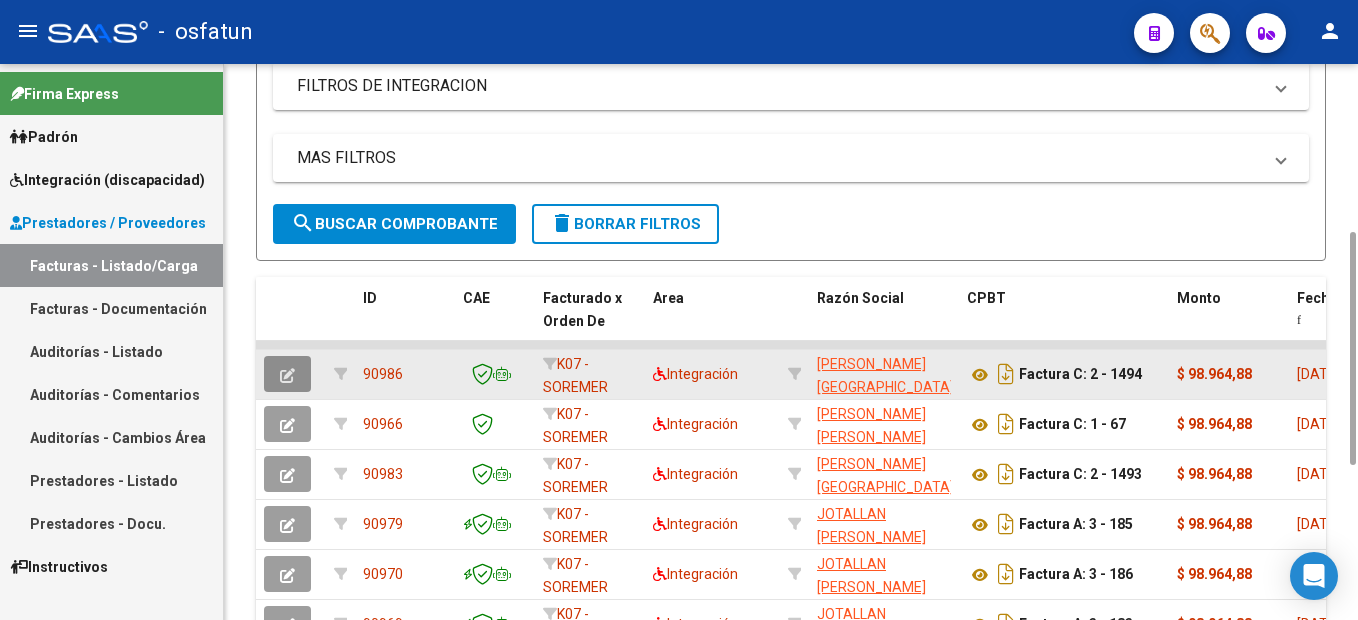 click 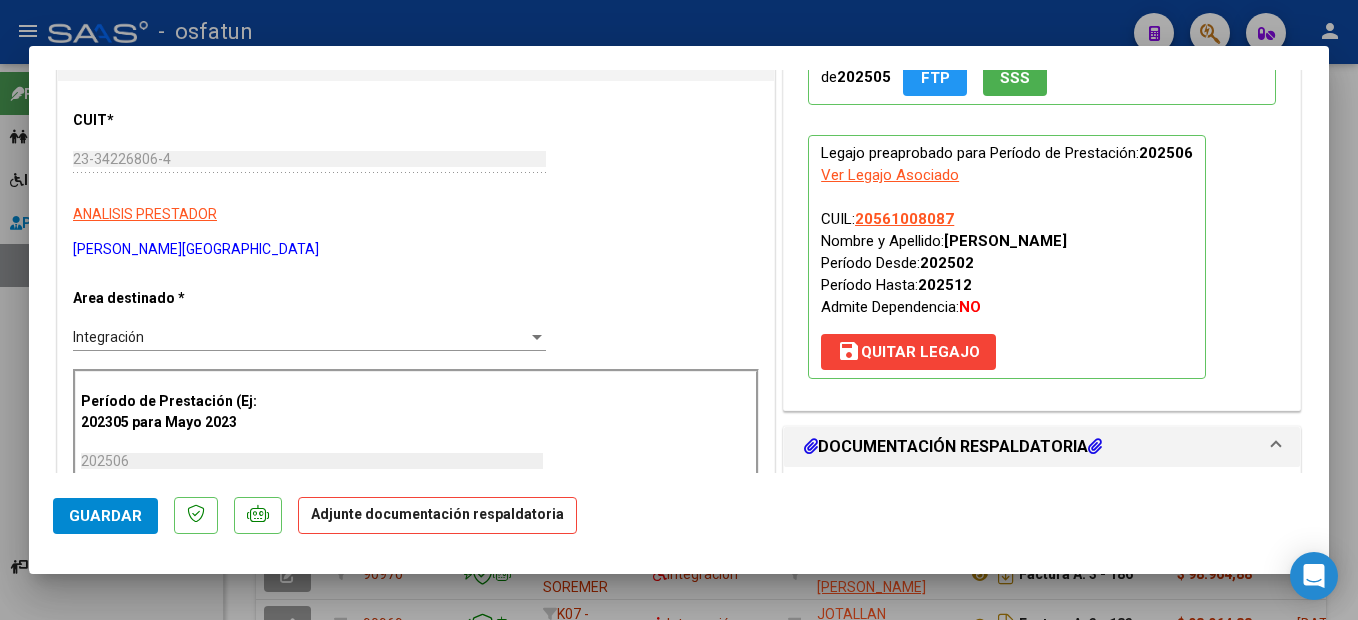 scroll, scrollTop: 400, scrollLeft: 0, axis: vertical 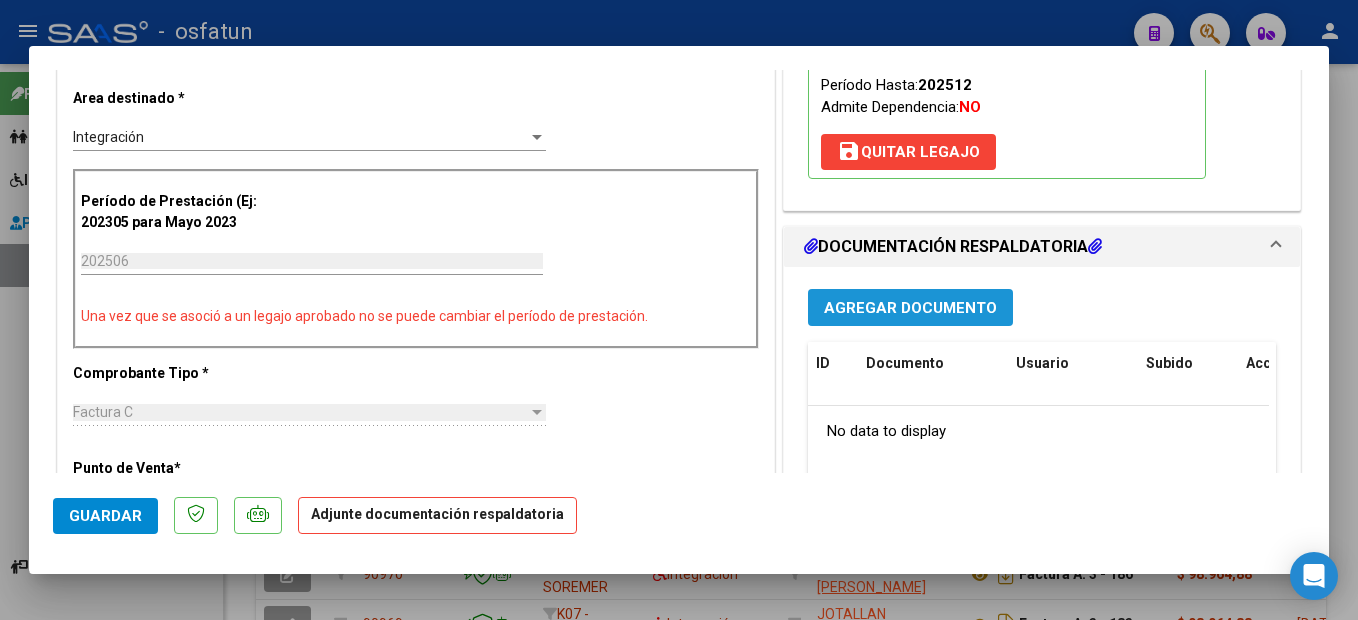 click on "Agregar Documento" at bounding box center [910, 308] 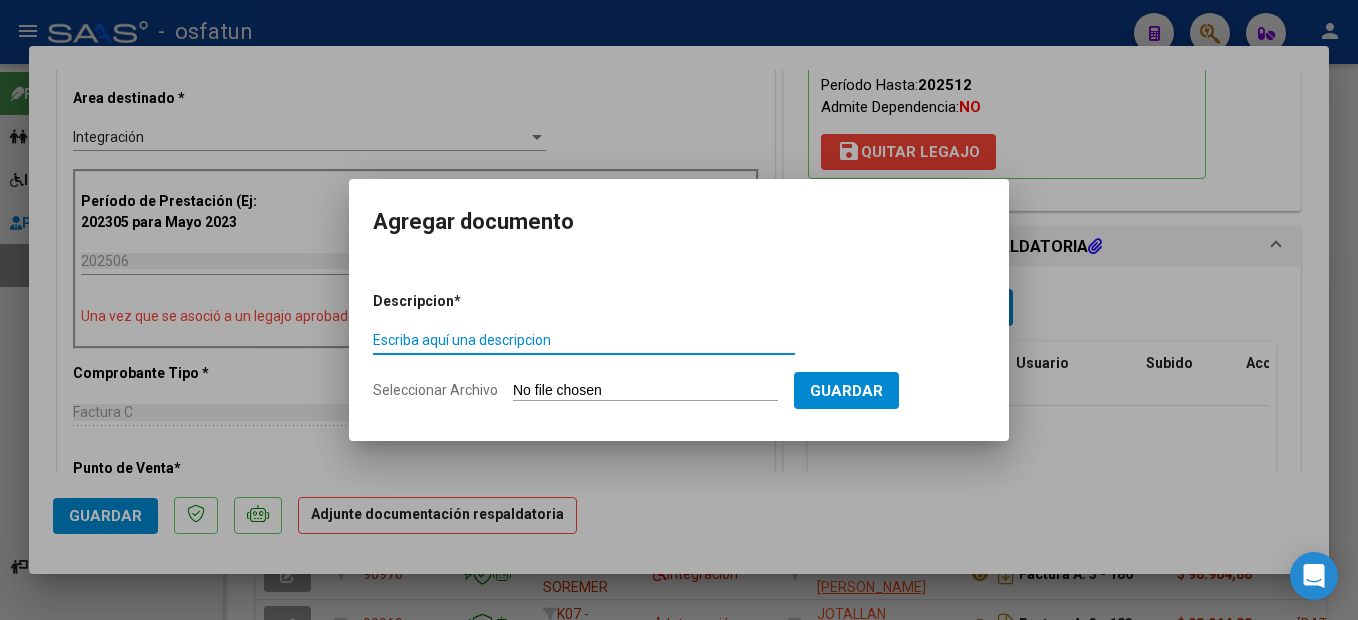 click on "Escriba aquí una descripcion" at bounding box center (584, 340) 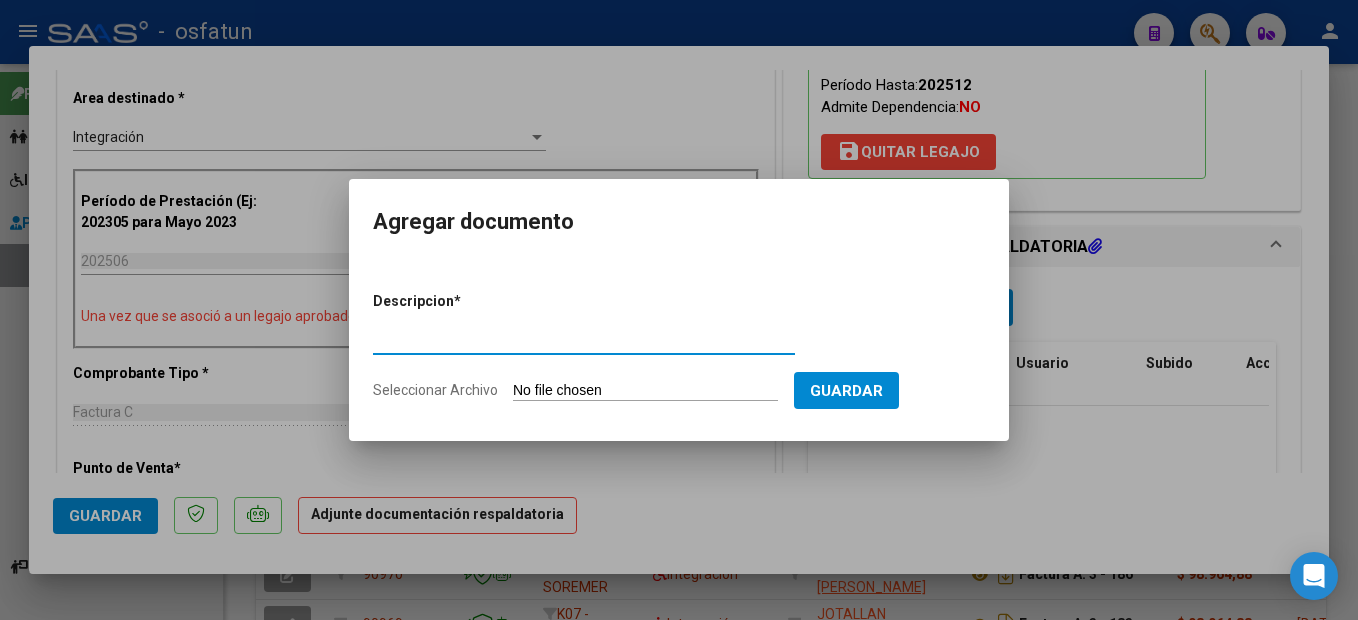 type on "PLANILLA" 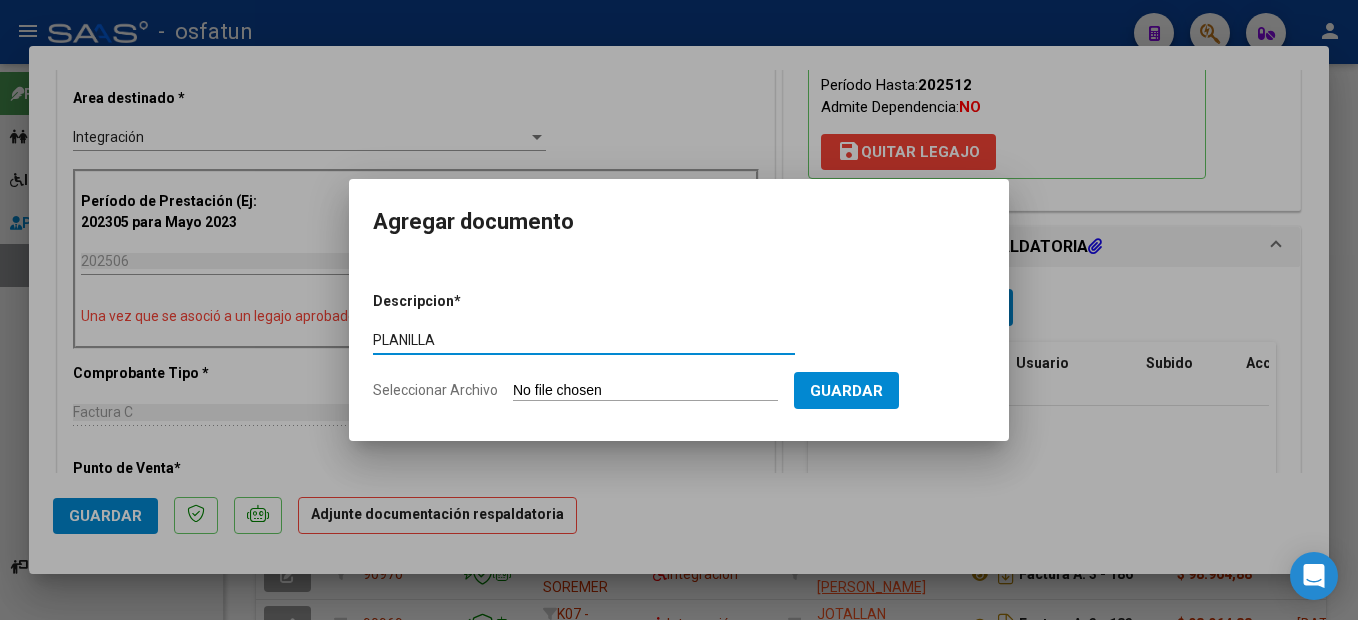 click on "Seleccionar Archivo" at bounding box center (645, 391) 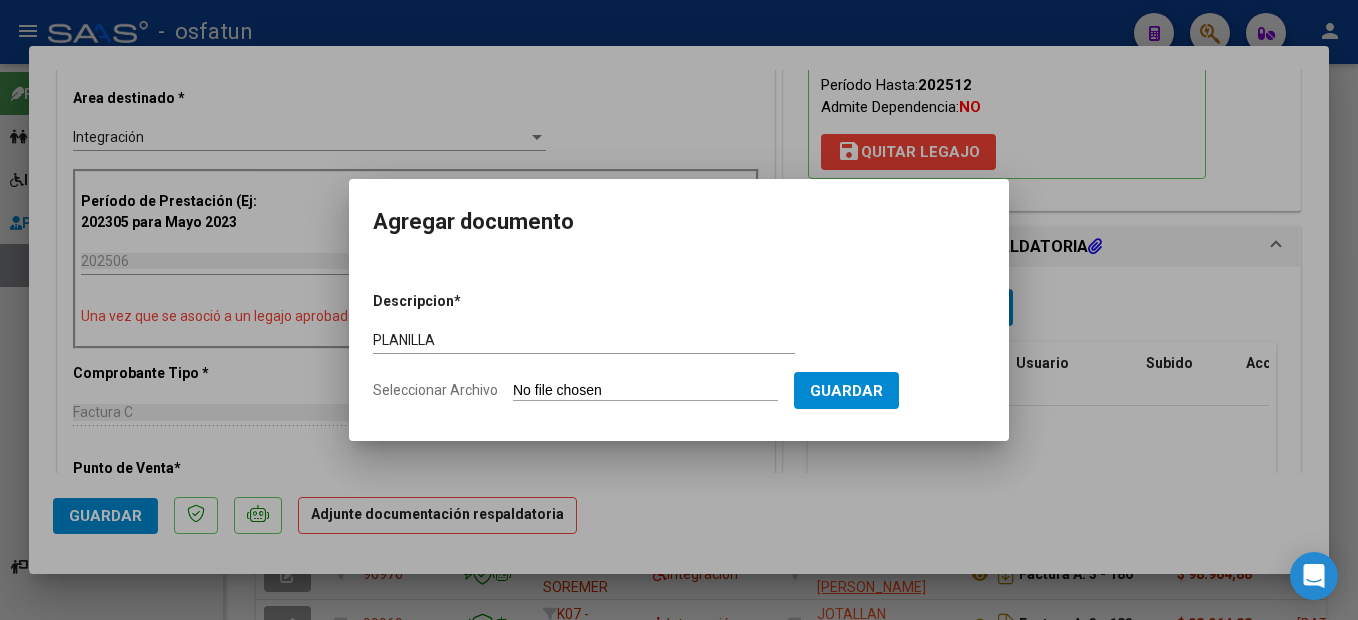 type on "C:\fakepath\250708100725.pdf" 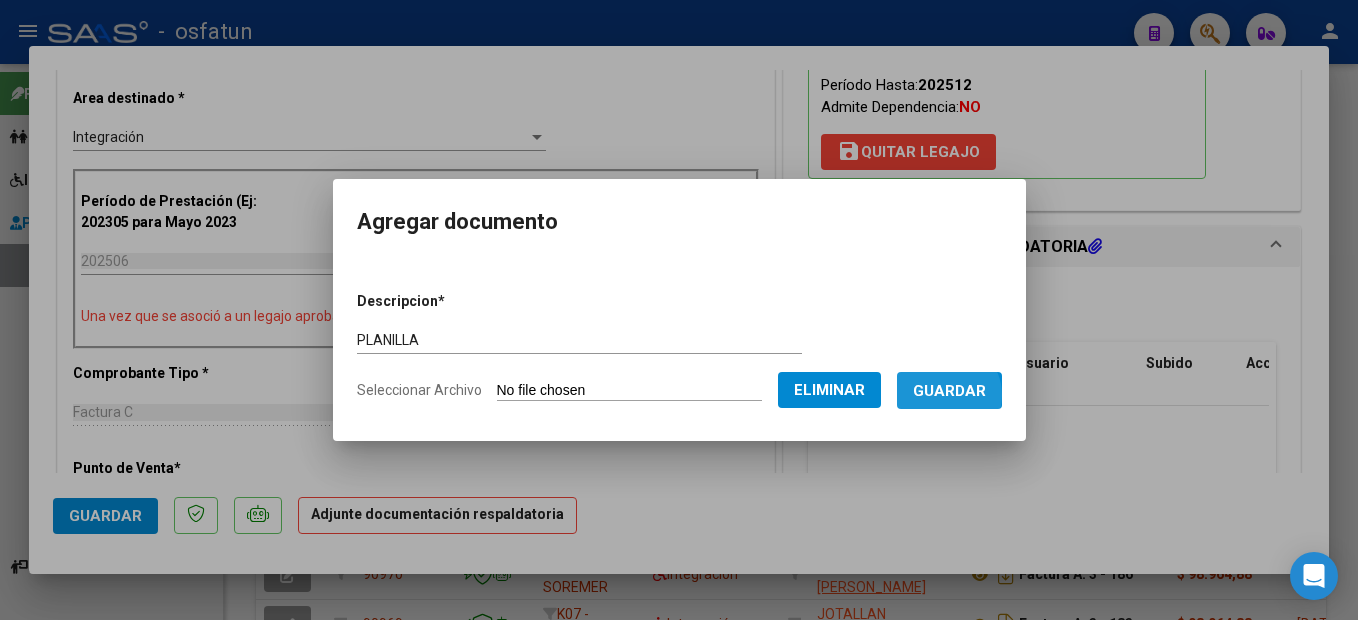 click on "Guardar" at bounding box center (949, 391) 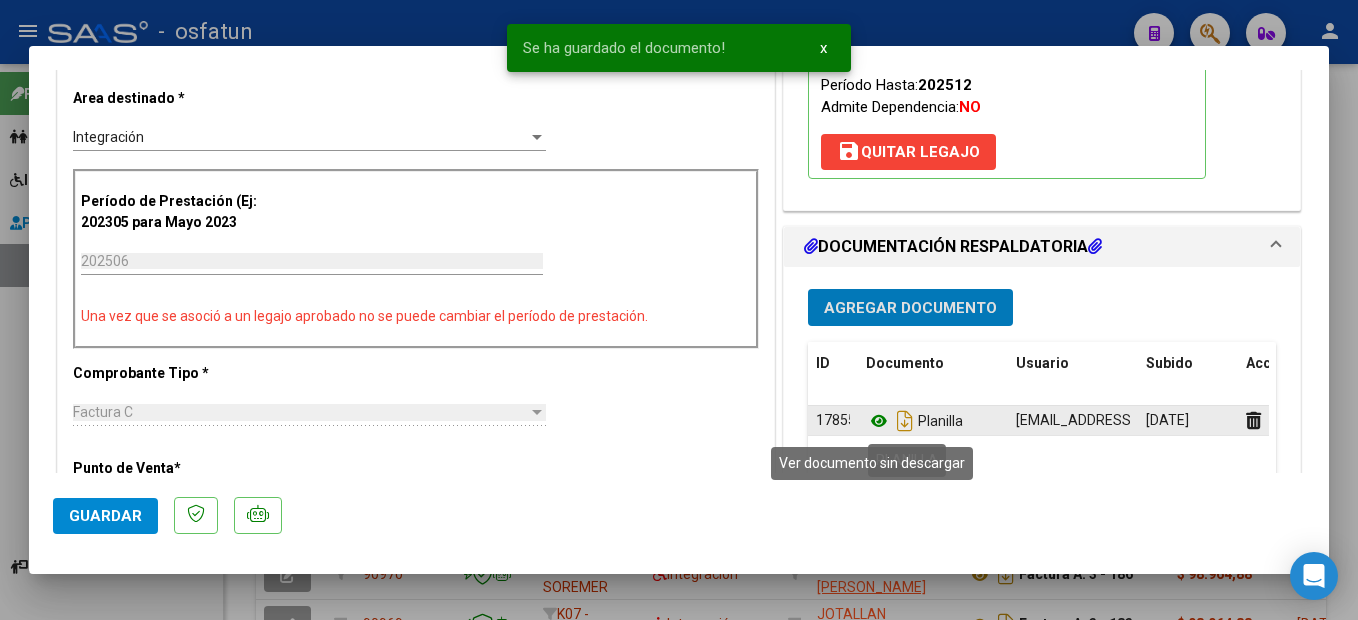 click 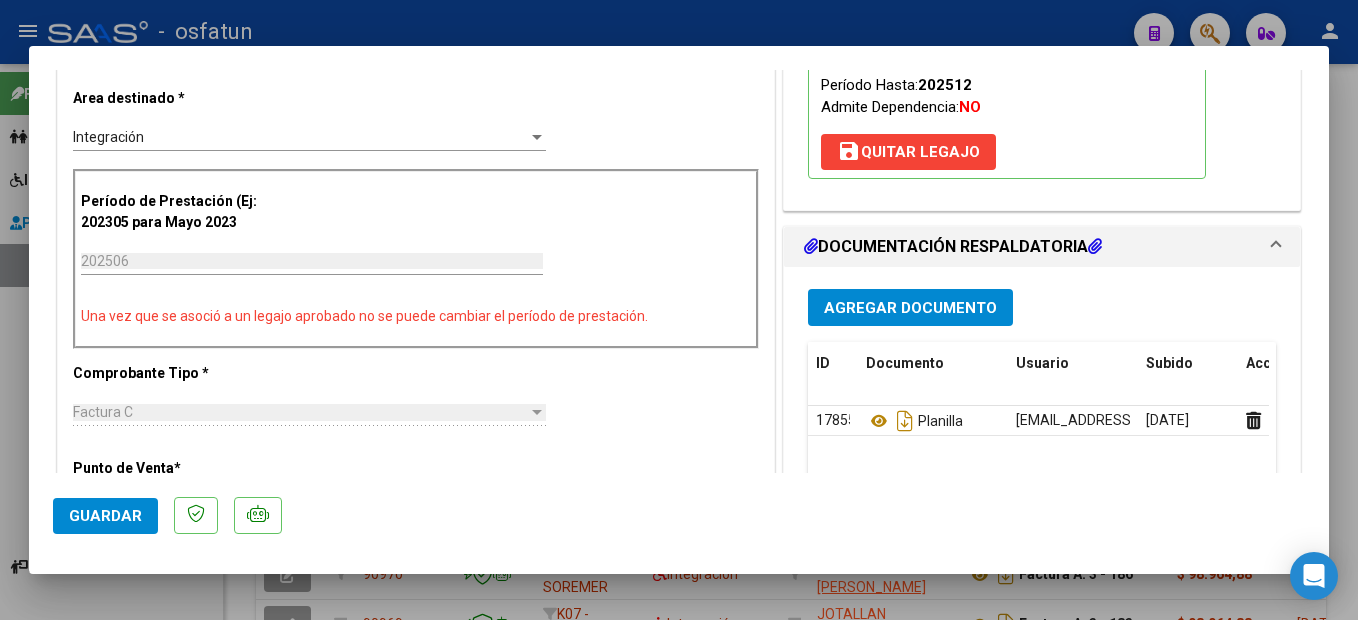 click on "Guardar" 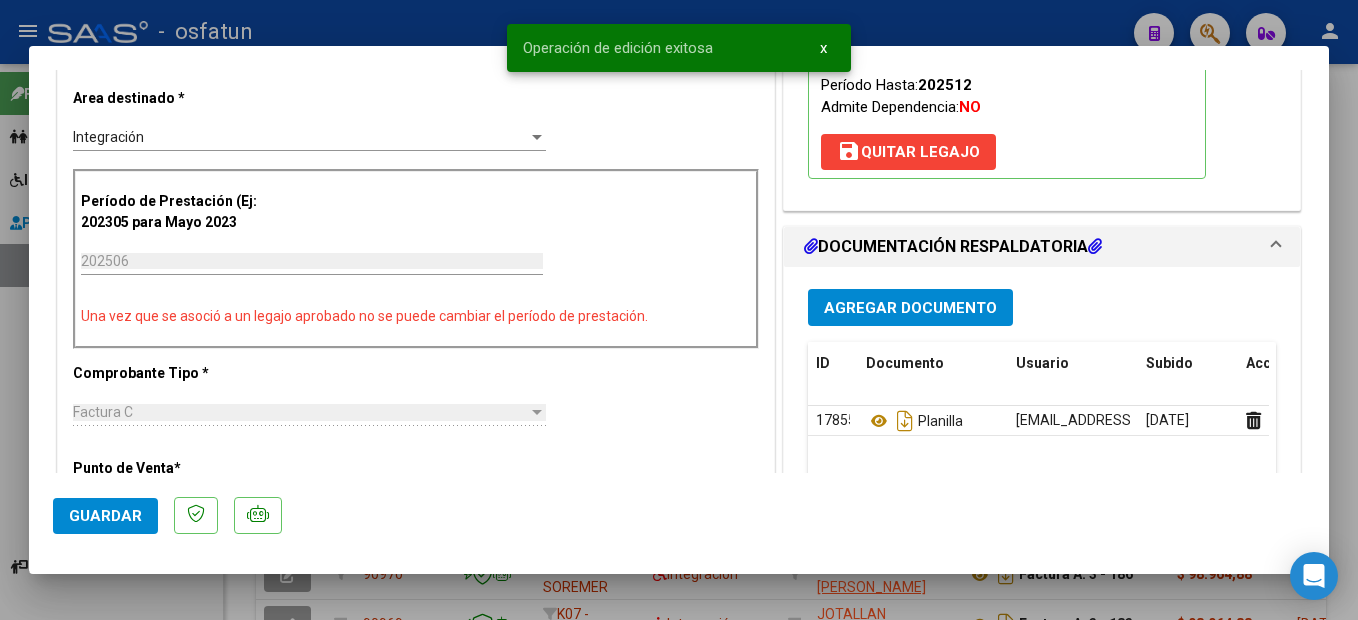click at bounding box center [679, 310] 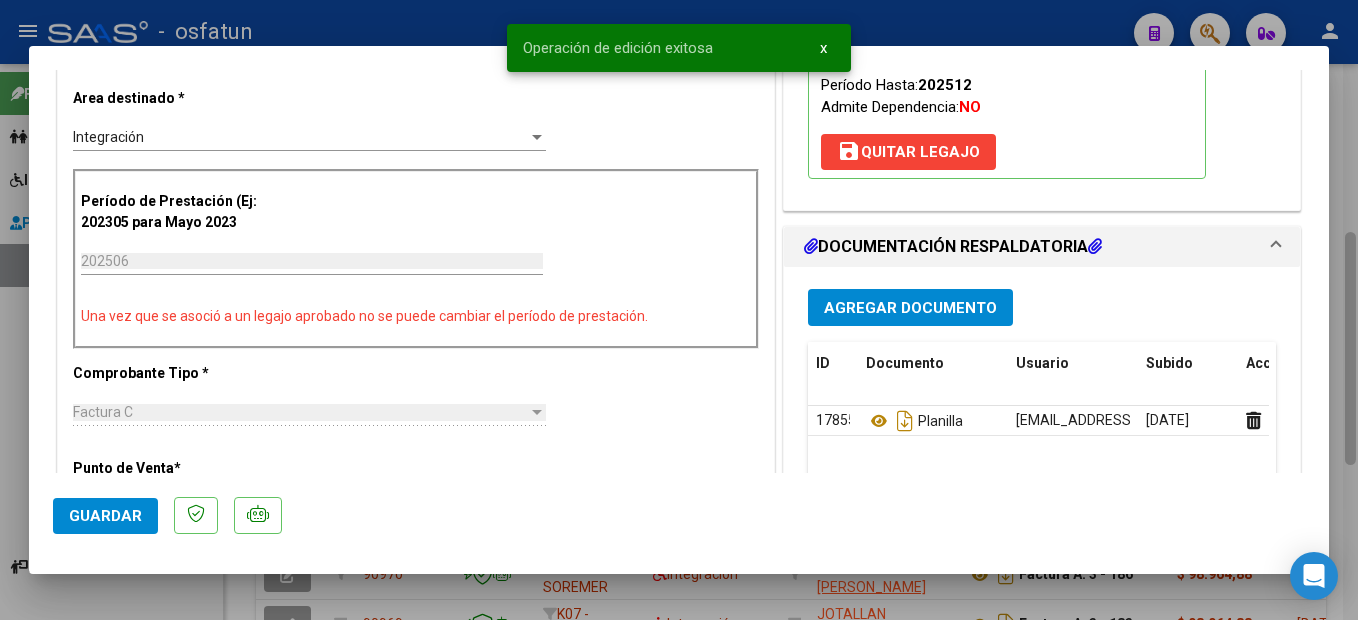 type 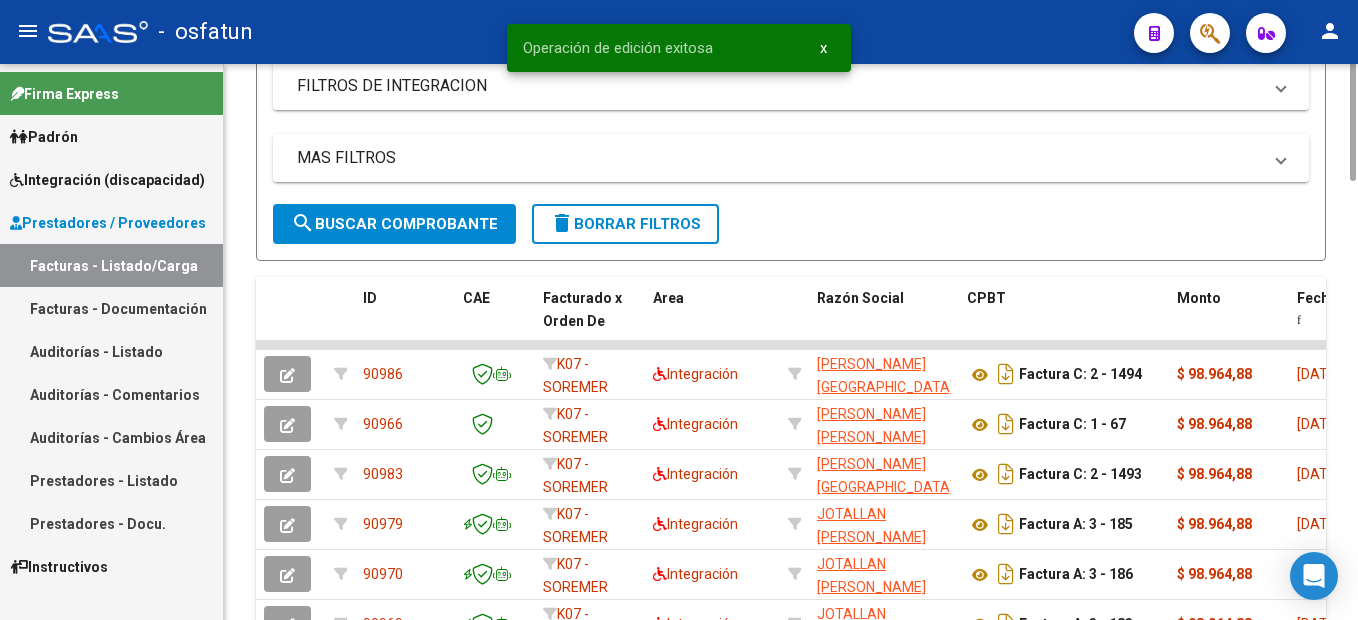 scroll, scrollTop: 0, scrollLeft: 0, axis: both 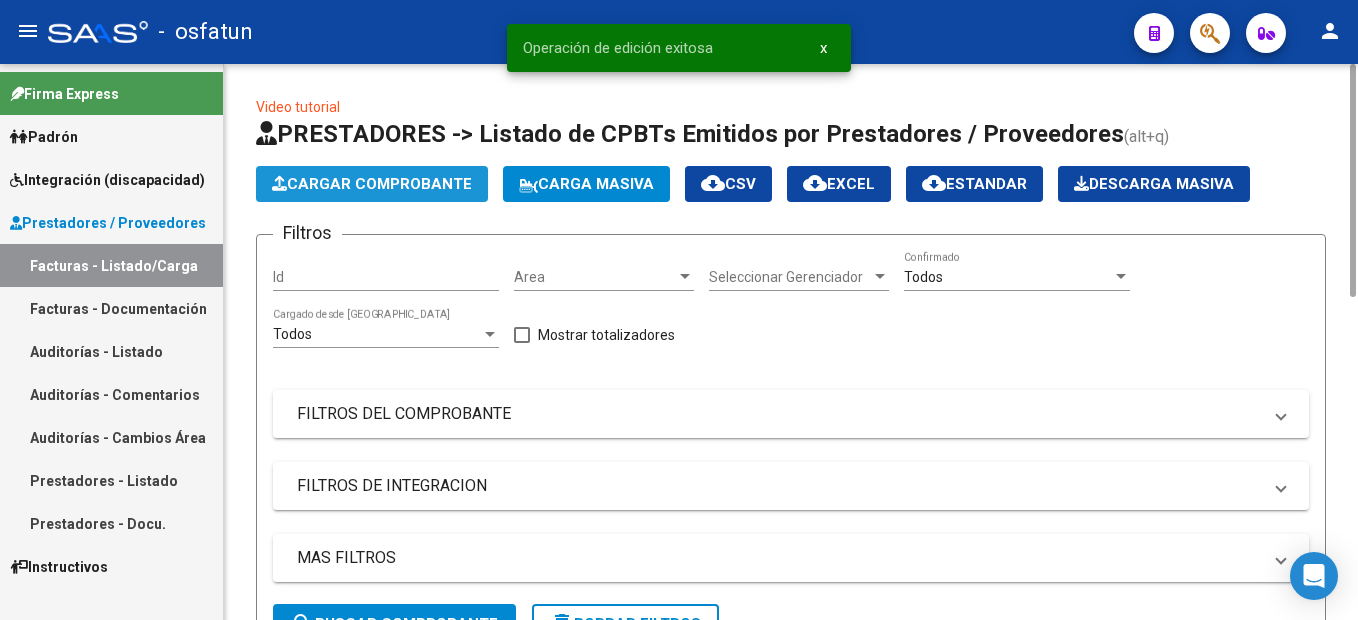 click on "Cargar Comprobante" 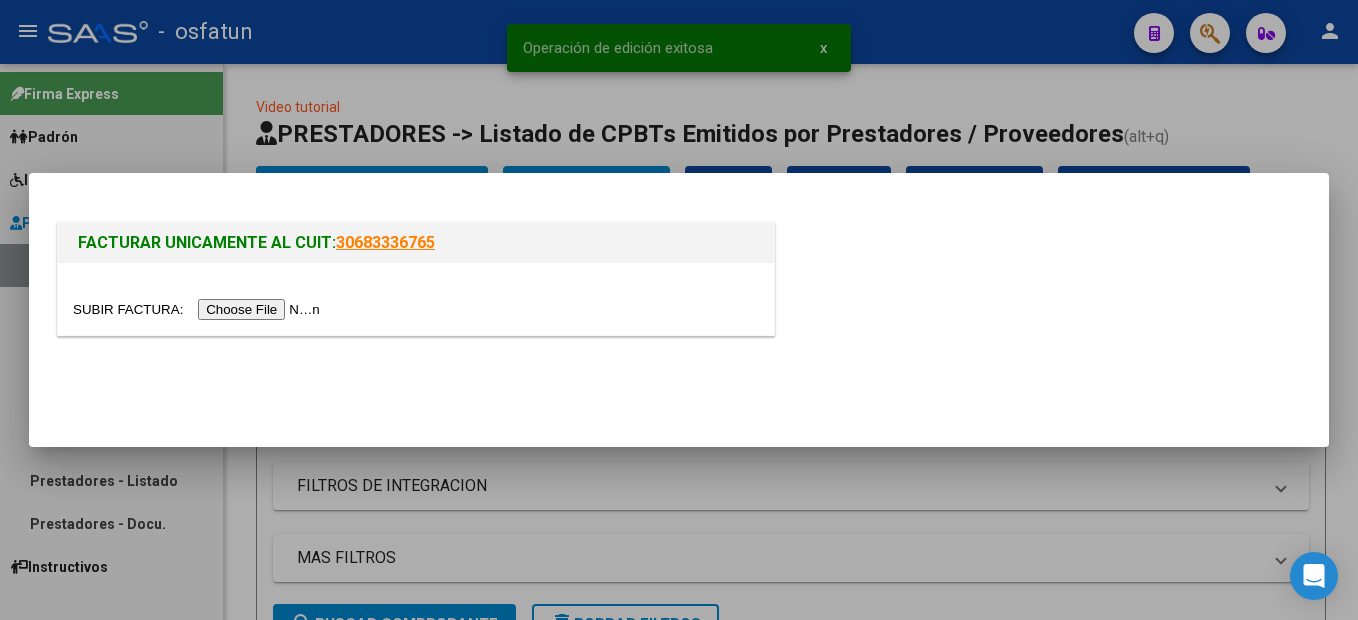 click at bounding box center (199, 309) 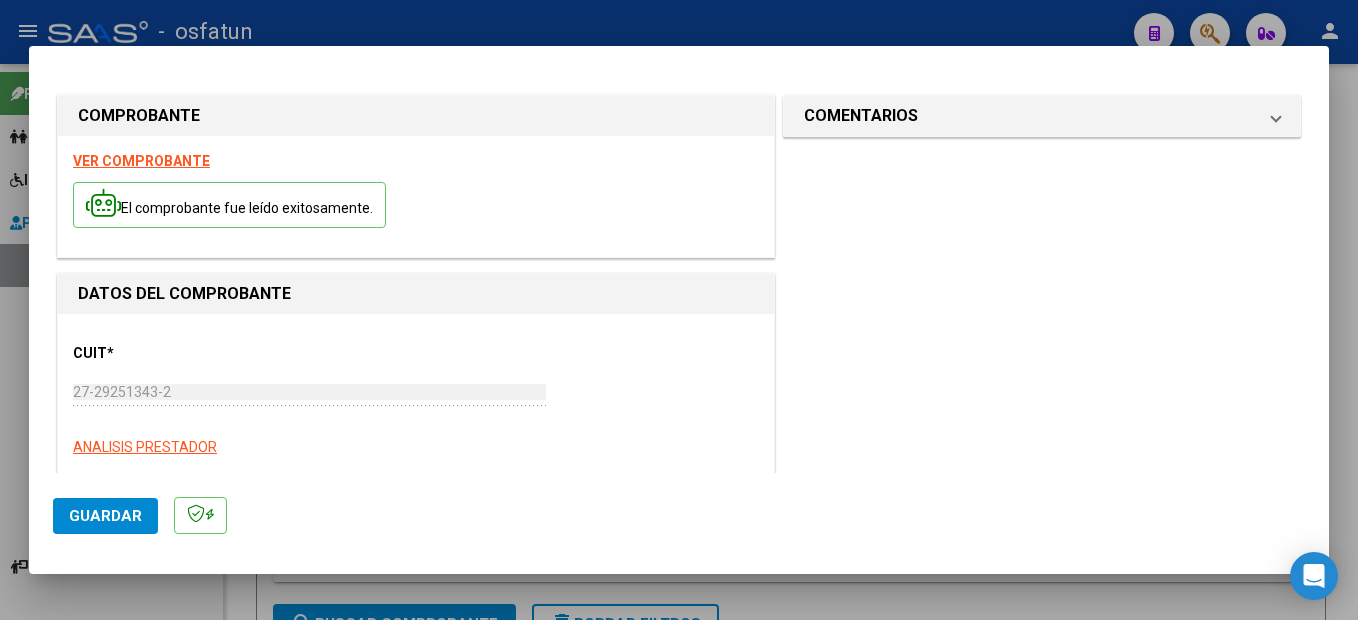 scroll, scrollTop: 300, scrollLeft: 0, axis: vertical 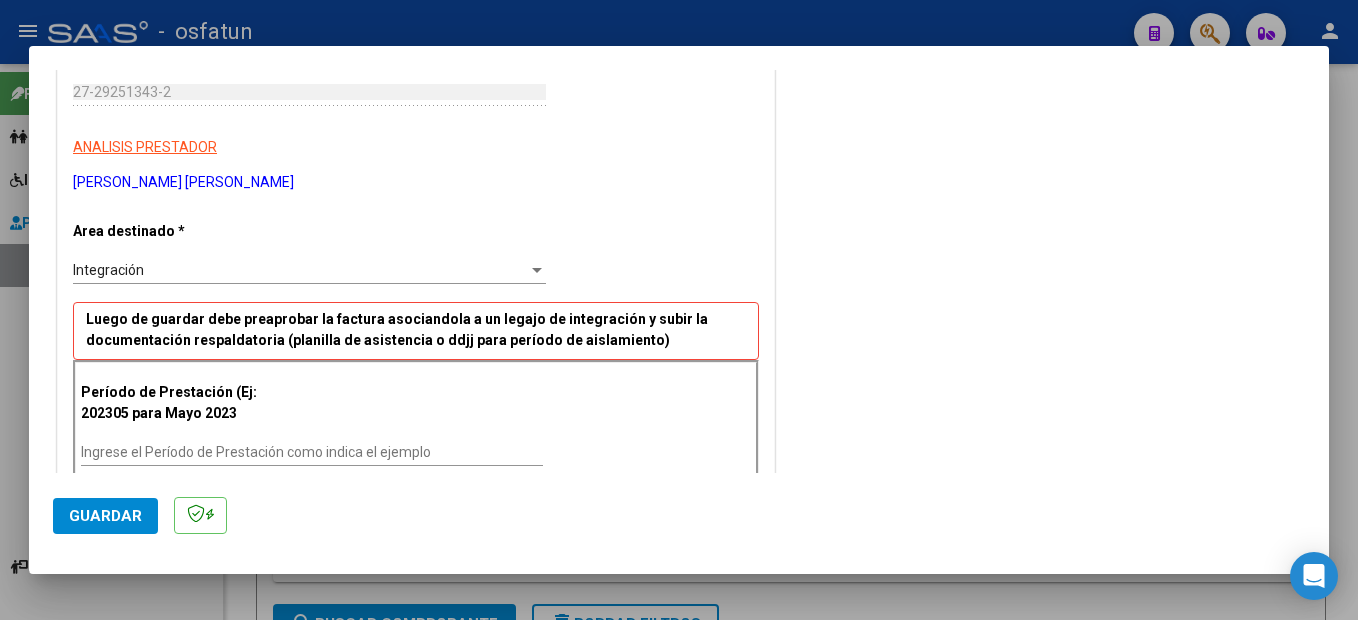 click on "Ingrese el Período de Prestación como indica el ejemplo" at bounding box center [312, 452] 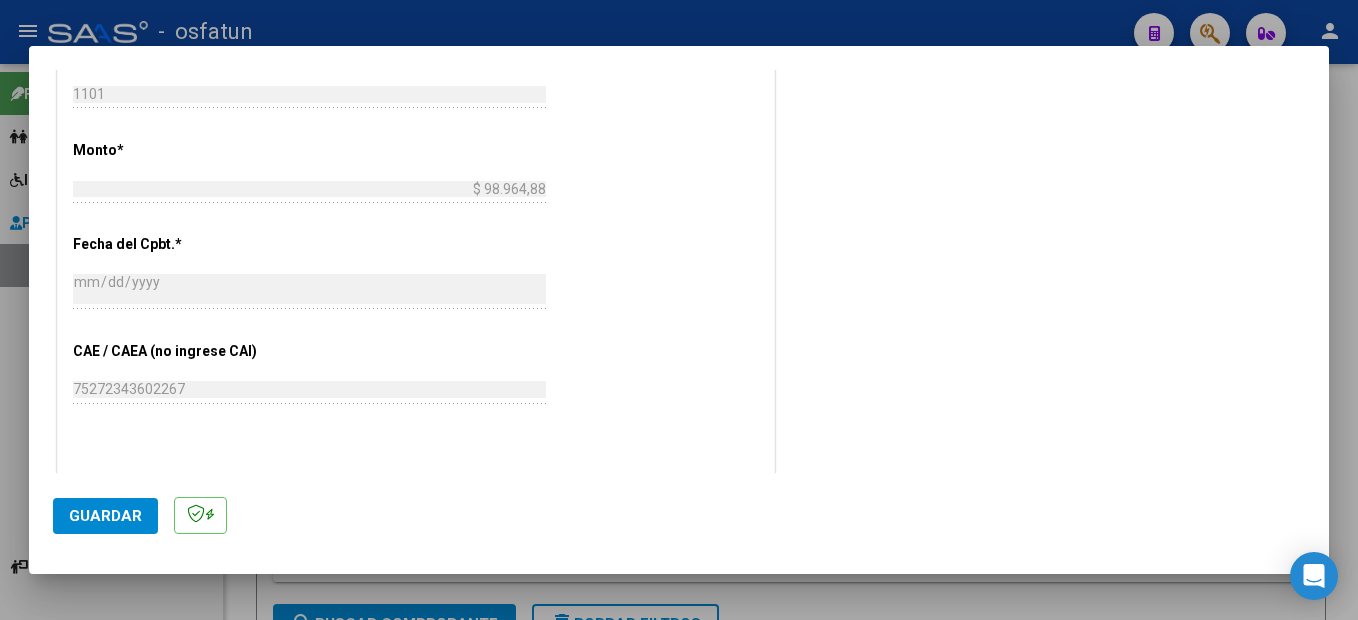 scroll, scrollTop: 1100, scrollLeft: 0, axis: vertical 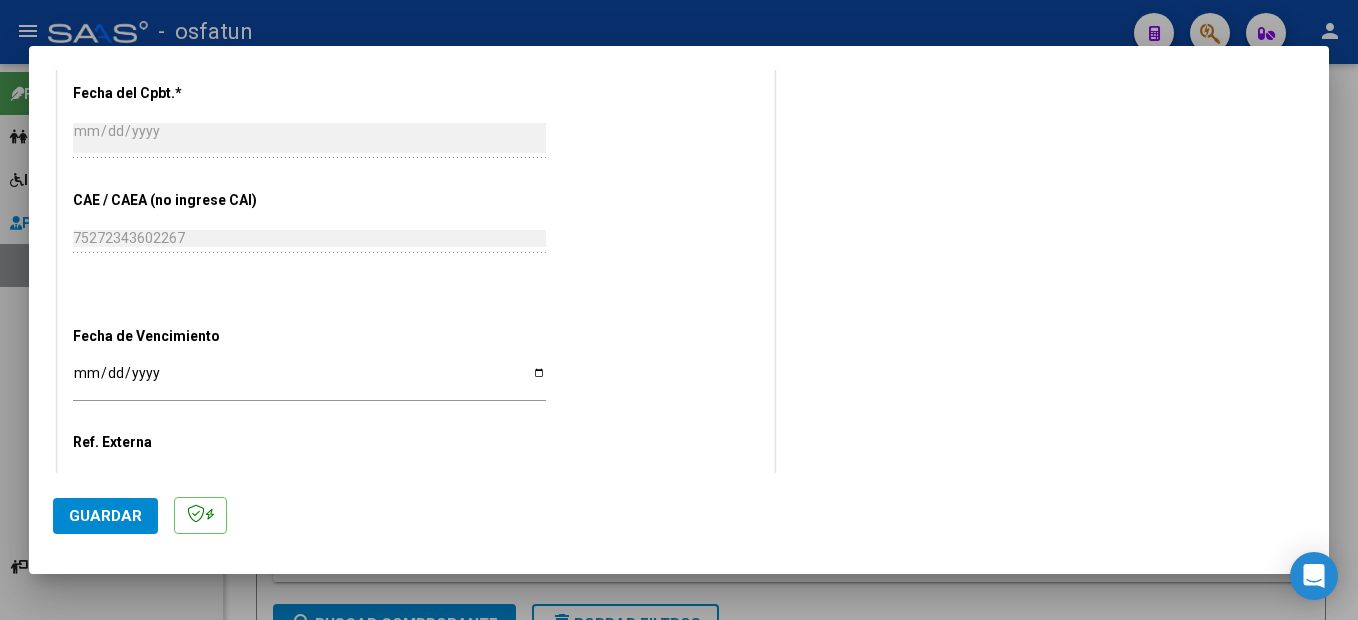 type on "202506" 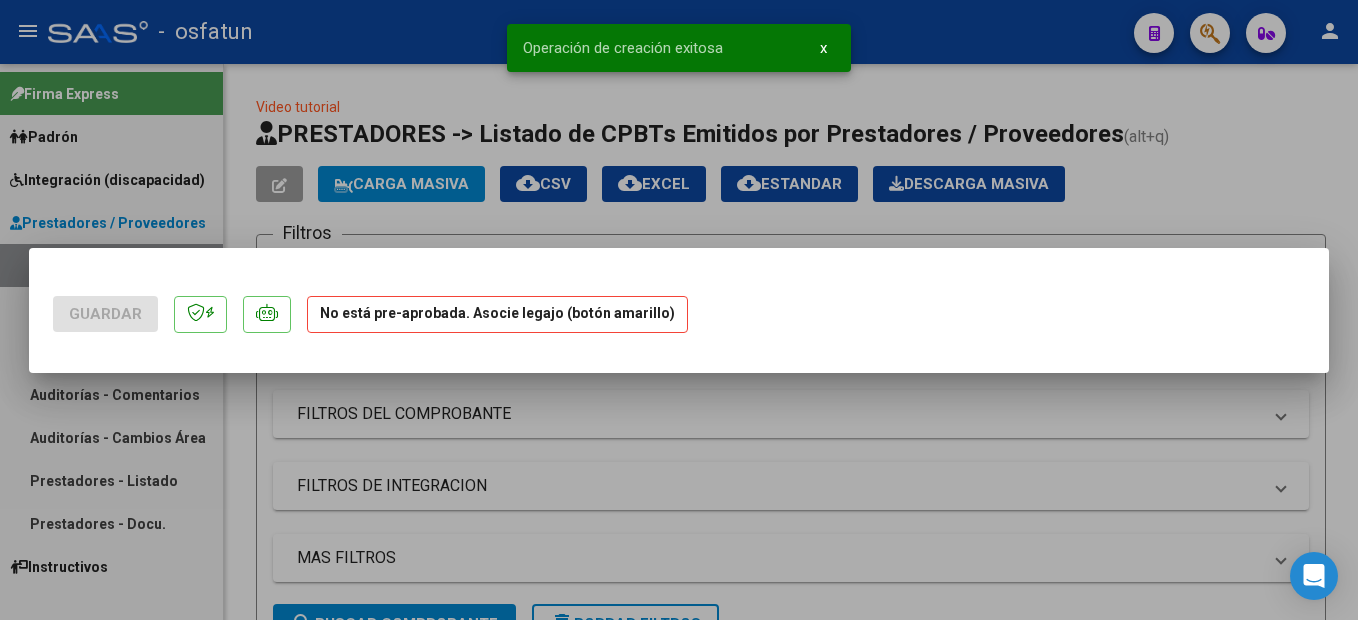 scroll, scrollTop: 0, scrollLeft: 0, axis: both 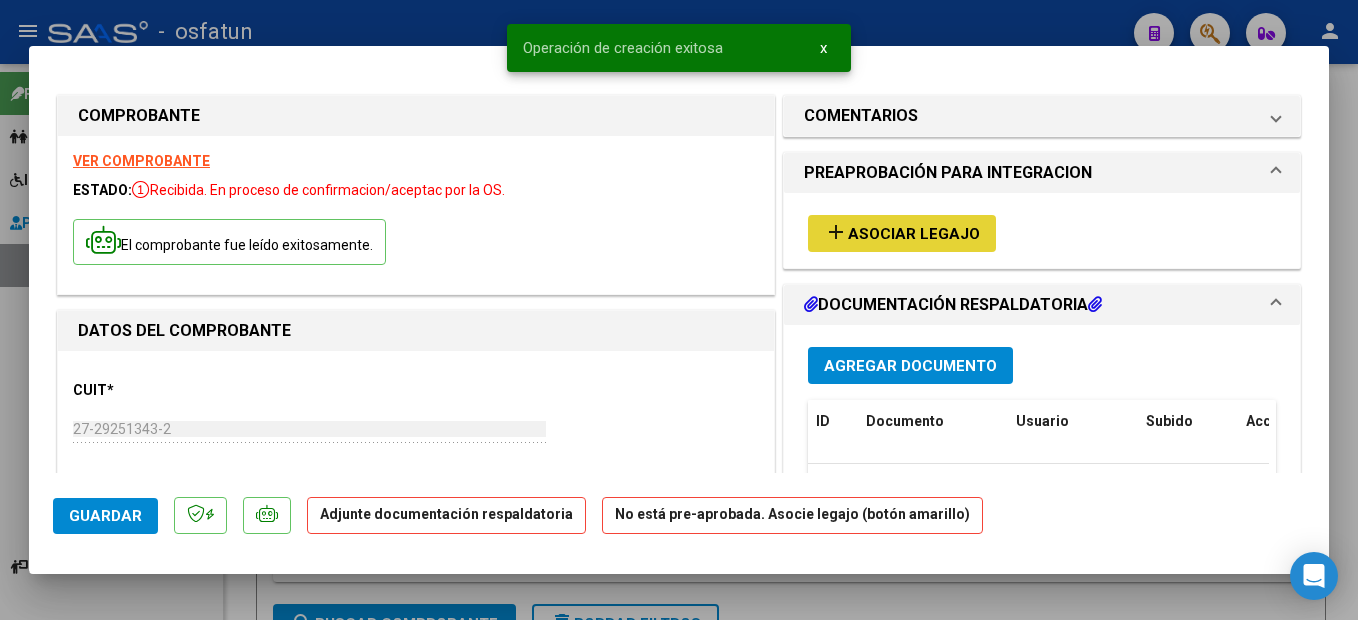 click on "Asociar Legajo" at bounding box center [914, 234] 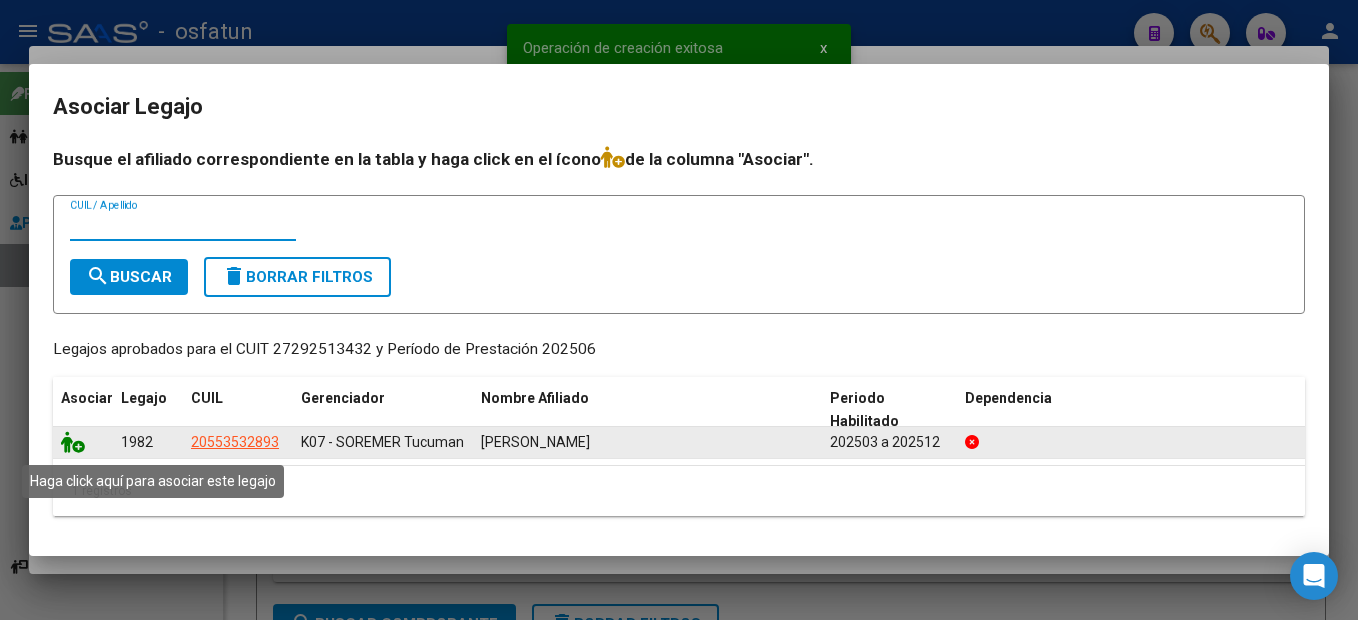 click 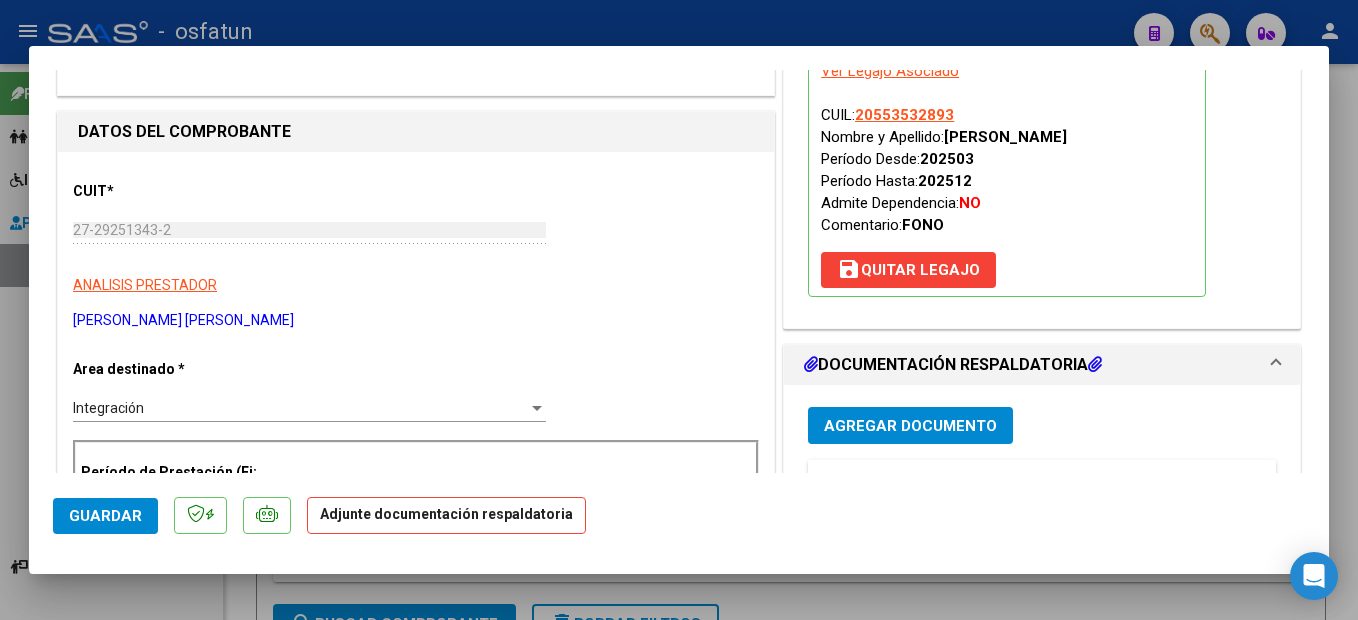 scroll, scrollTop: 200, scrollLeft: 0, axis: vertical 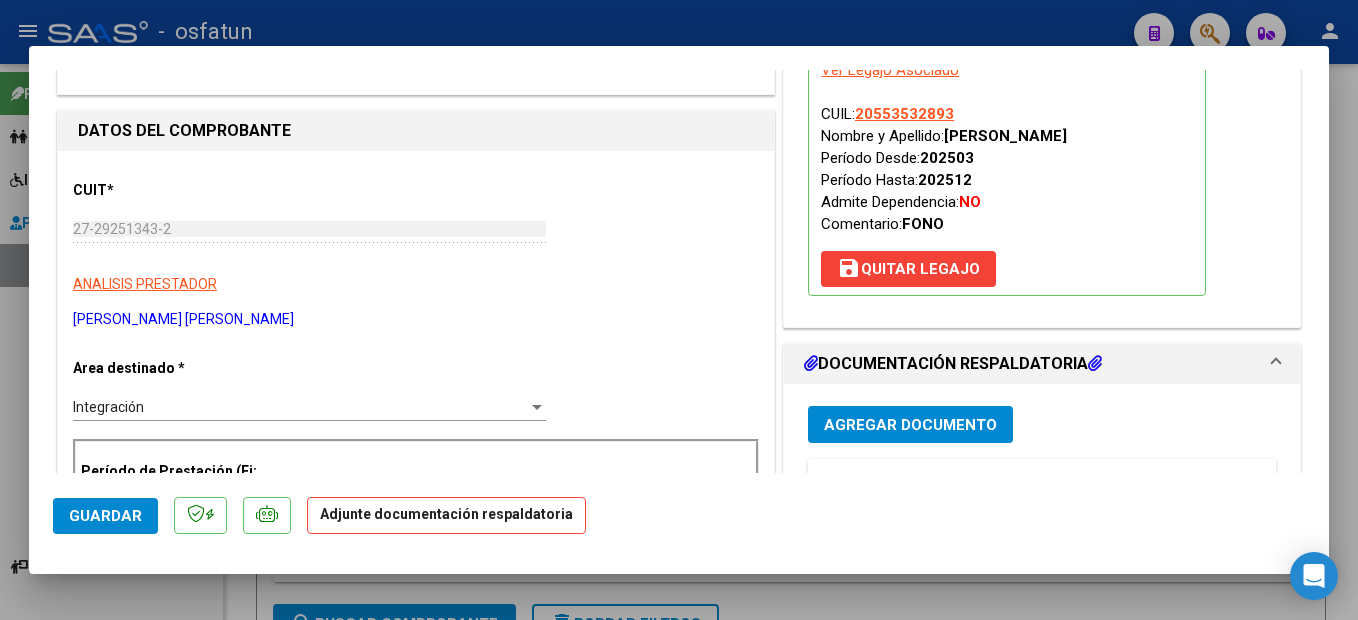 click on "Agregar Documento" at bounding box center (910, 425) 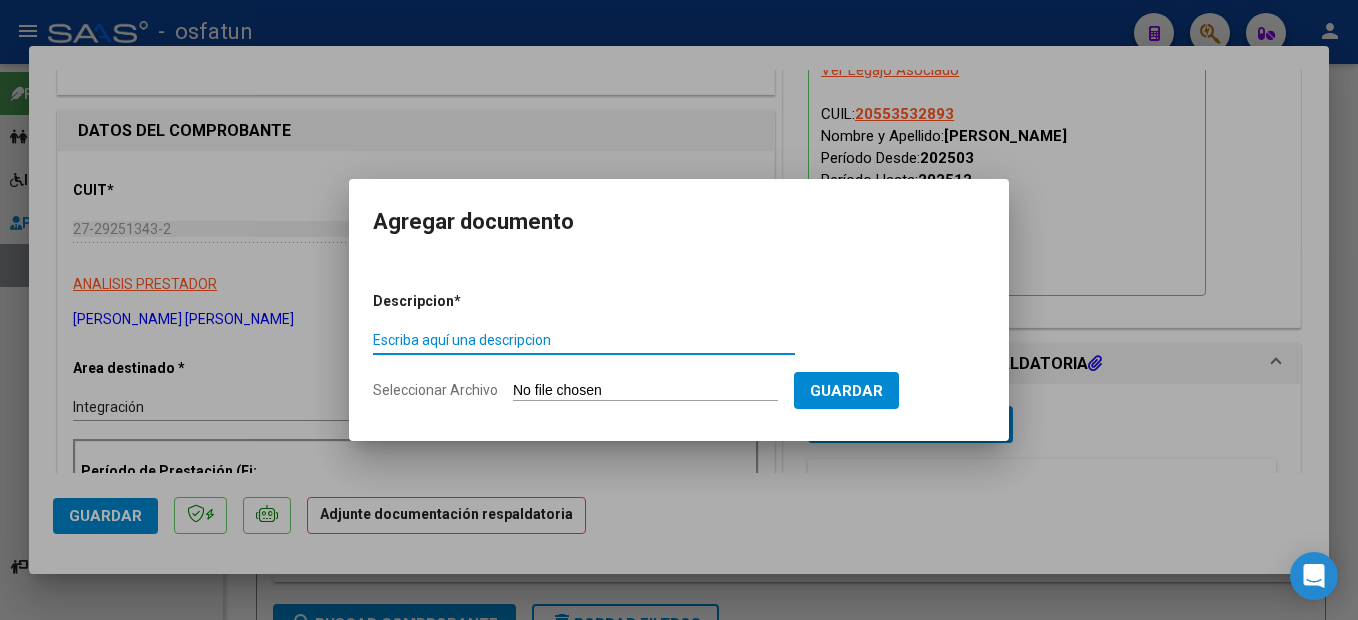 click on "Escriba aquí una descripcion" at bounding box center [584, 340] 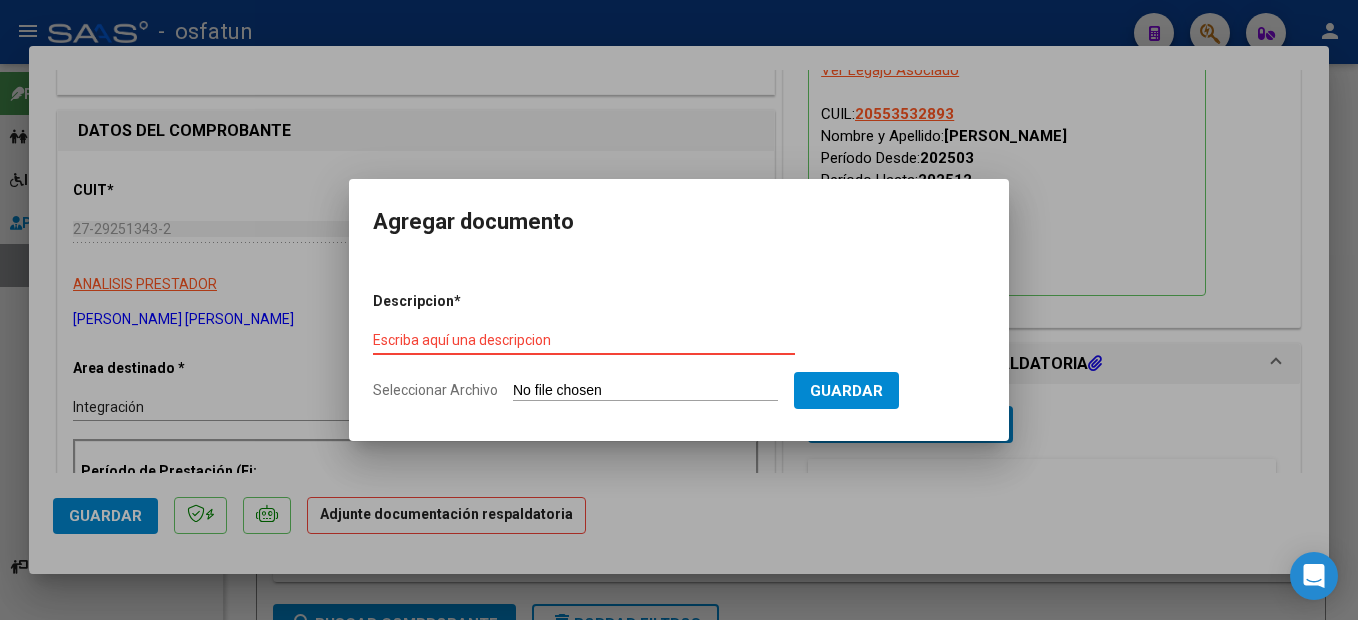 drag, startPoint x: 433, startPoint y: 350, endPoint x: 444, endPoint y: 341, distance: 14.21267 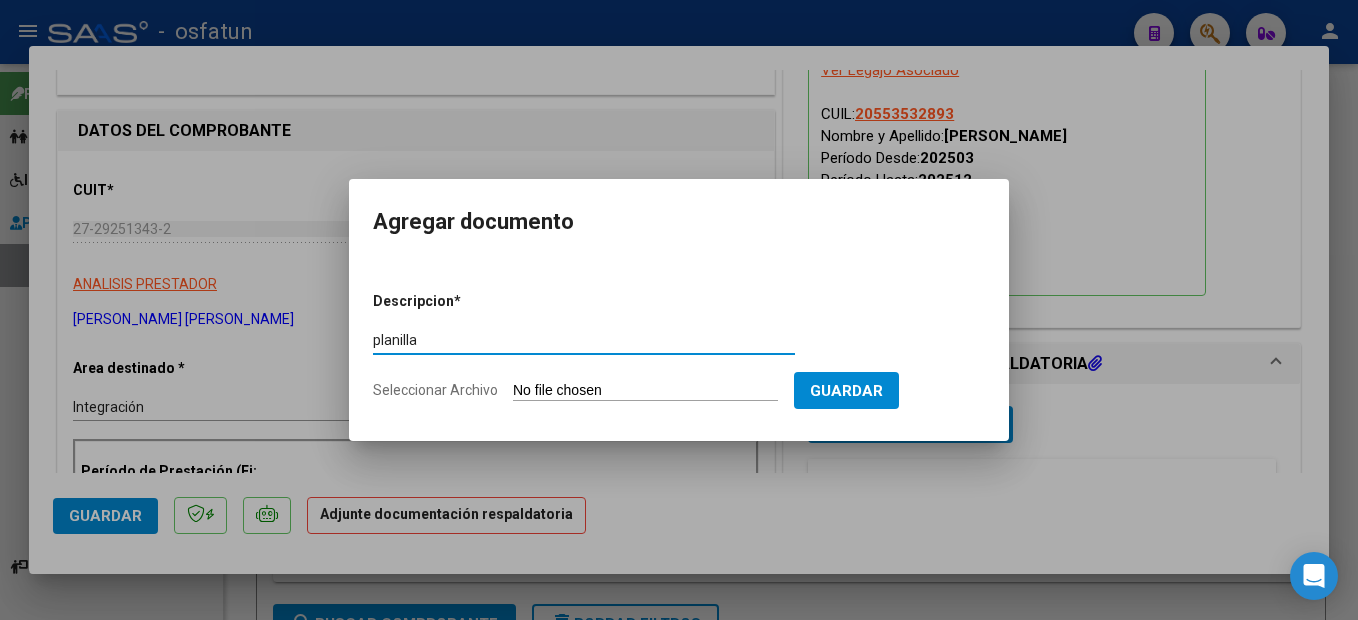 type on "planilla" 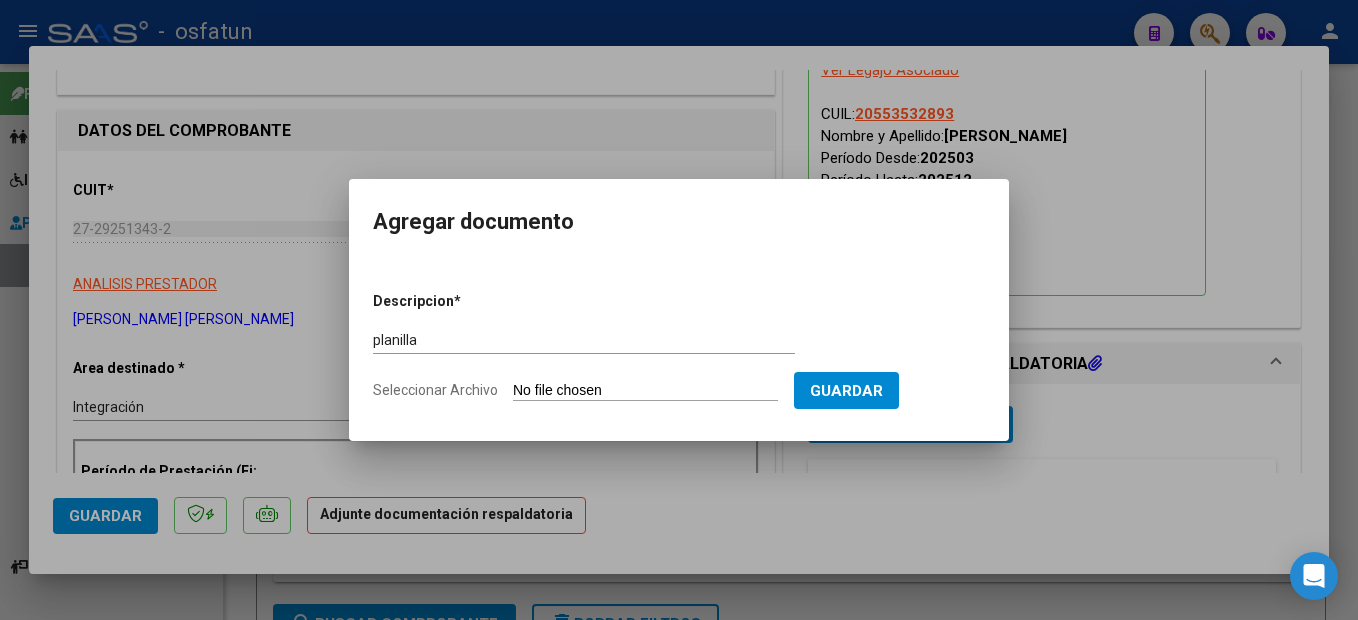 type on "C:\fakepath\250708100748.pdf" 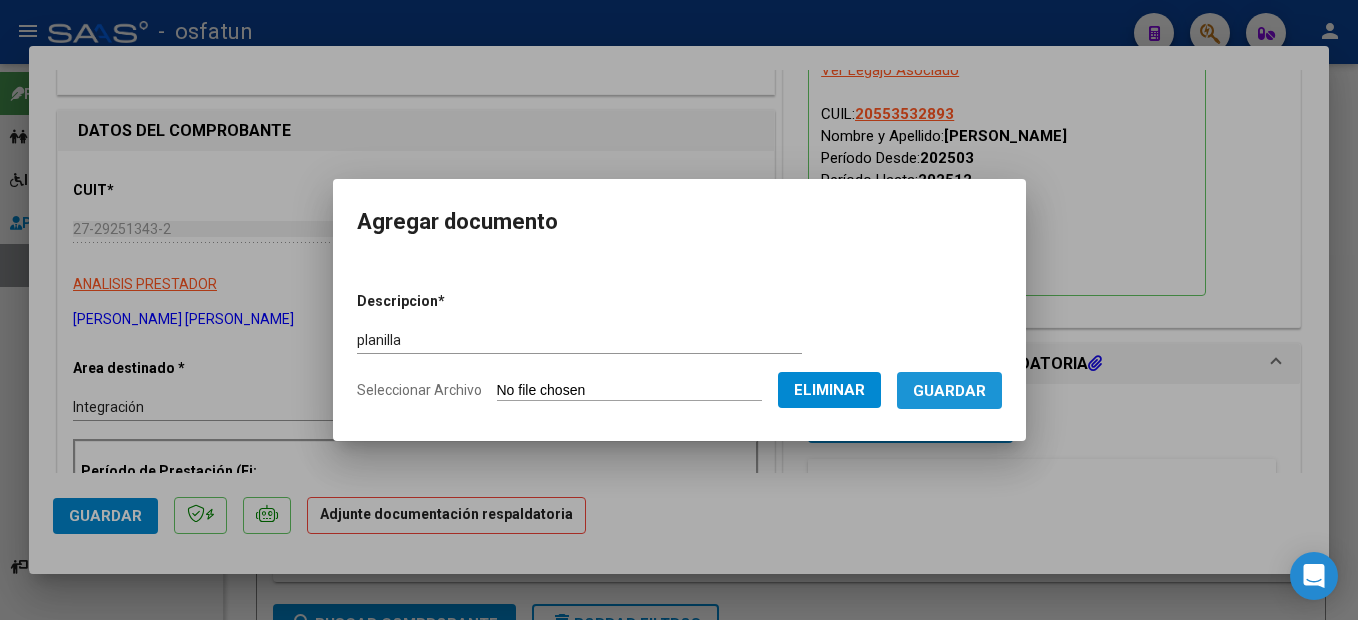 drag, startPoint x: 995, startPoint y: 395, endPoint x: 990, endPoint y: 327, distance: 68.18358 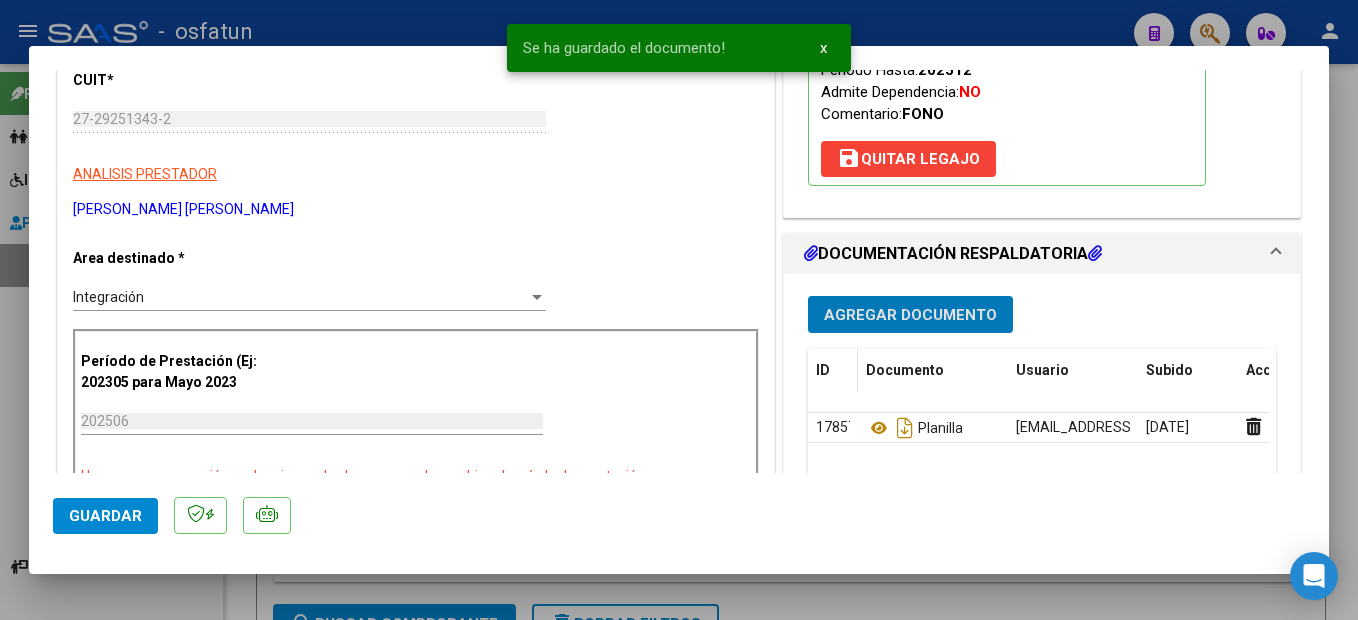 scroll, scrollTop: 400, scrollLeft: 0, axis: vertical 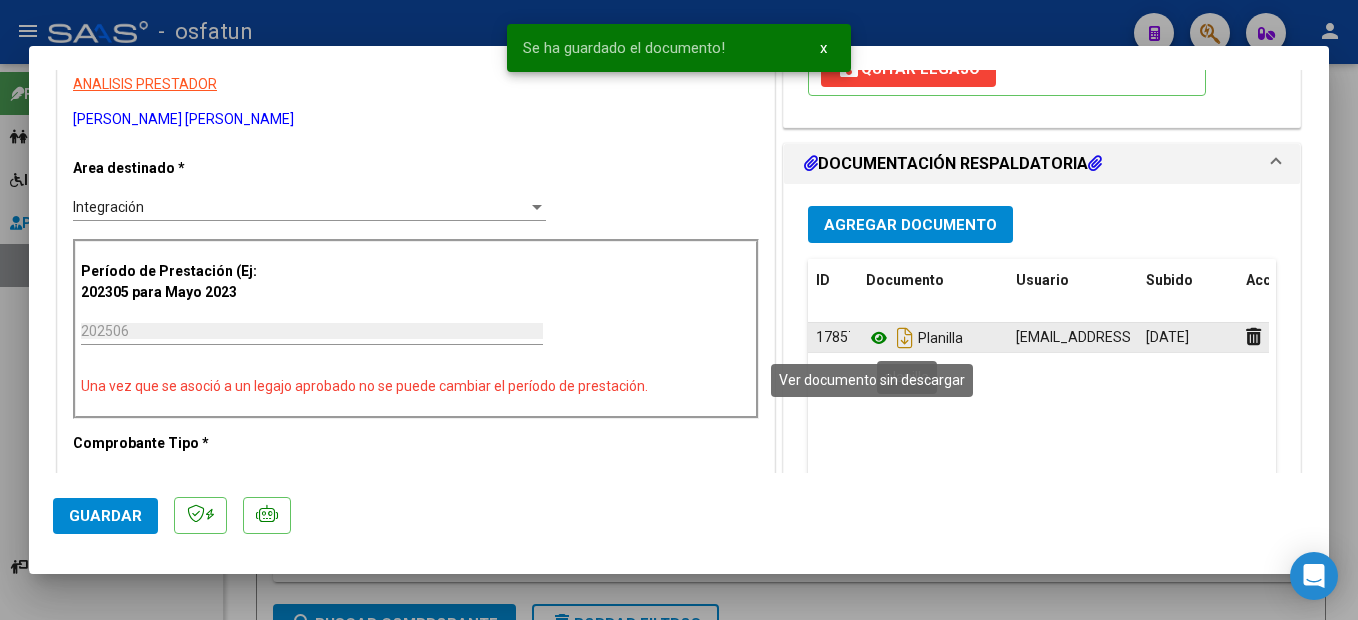 click 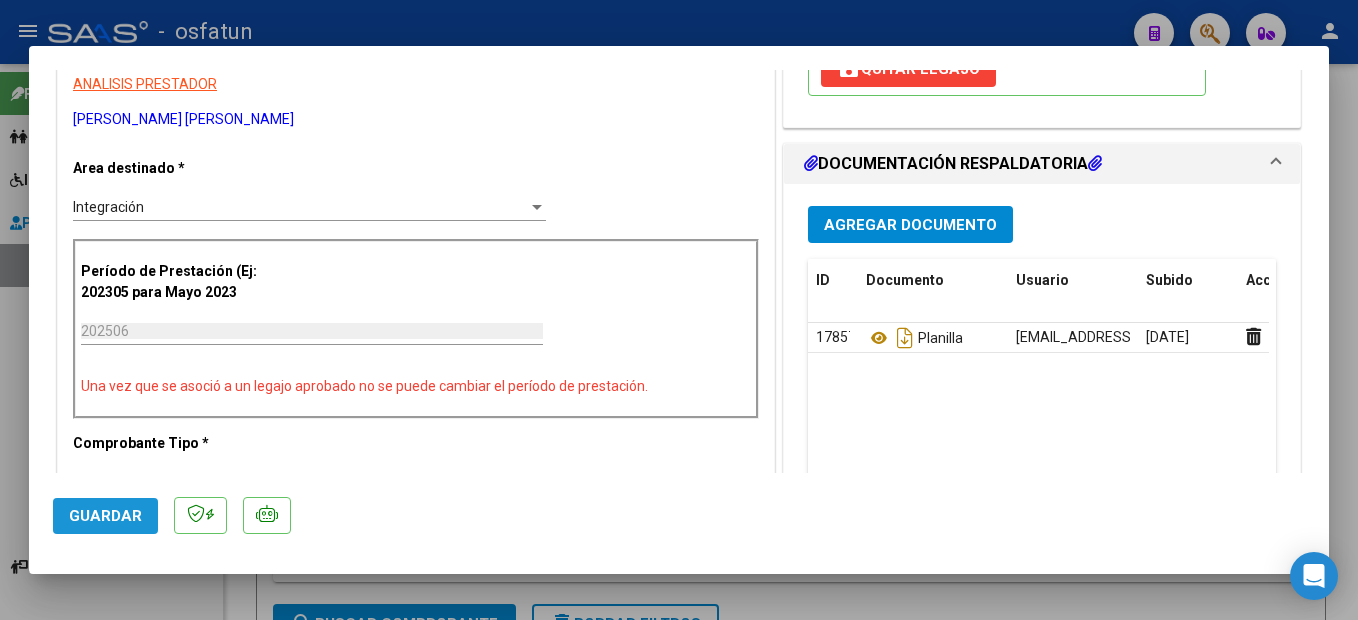 click on "Guardar" 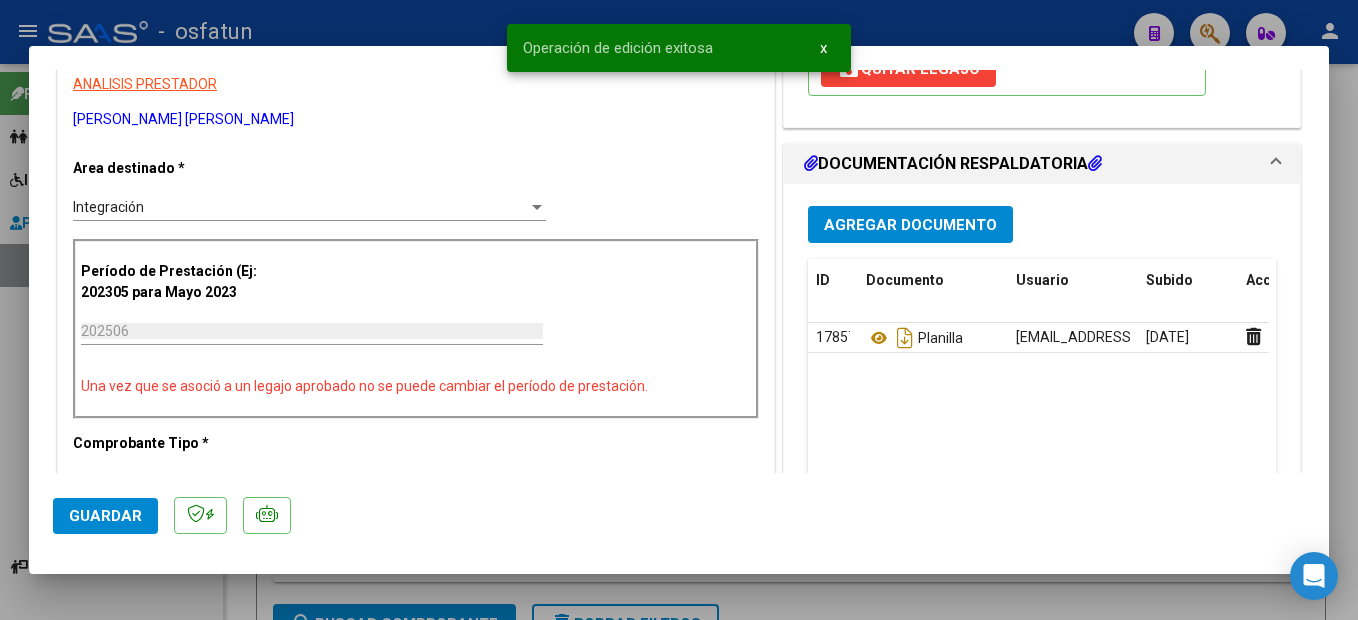 click on "menu -   osfatun  person    Firma Express     Padrón Cambios de Gerenciador Padrón Ágil Análisis Afiliado    Integración (discapacidad) Certificado Discapacidad Legajos    Prestadores / Proveedores Facturas - Listado/Carga Facturas - Documentación Auditorías - Listado Auditorías - Comentarios Auditorías - Cambios Área Prestadores - Listado Prestadores - Docu.    Instructivos  Video tutorial   PRESTADORES -> Listado de CPBTs Emitidos por Prestadores / Proveedores (alt+q)
Carga Masiva  cloud_download  CSV  cloud_download  EXCEL  cloud_download  Estandar   Descarga Masiva
Filtros Id Area Area Seleccionar Gerenciador Seleccionar Gerenciador Todos  Confirmado Todos  Cargado desde Masivo   Mostrar totalizadores   FILTROS DEL COMPROBANTE  Comprobante Tipo Comprobante Tipo Start date – Fec. Comprobante Desde / Hasta Días Emisión Desde(cant. días) Días Emisión Hasta(cant. días) CUIT / Razón Social Pto. Venta Nro. Comprobante Código SSS CAE Válido CAE Válido Todos  Todos  –" at bounding box center (679, 310) 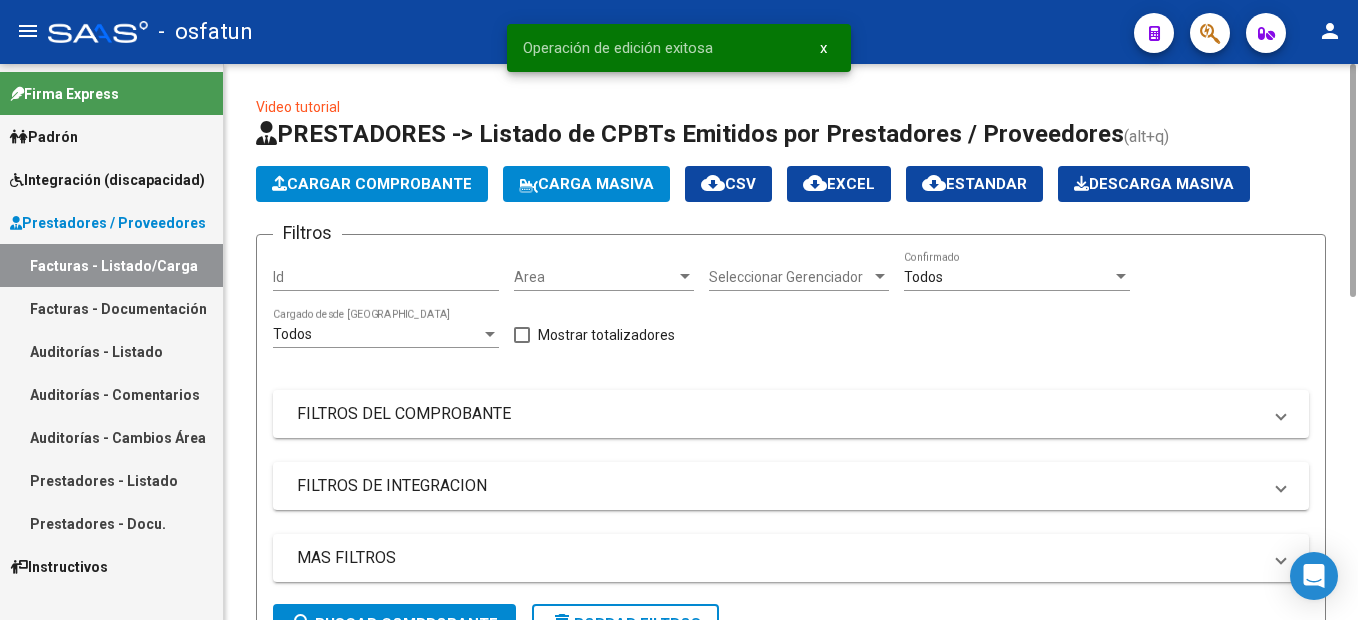 scroll, scrollTop: 26, scrollLeft: 0, axis: vertical 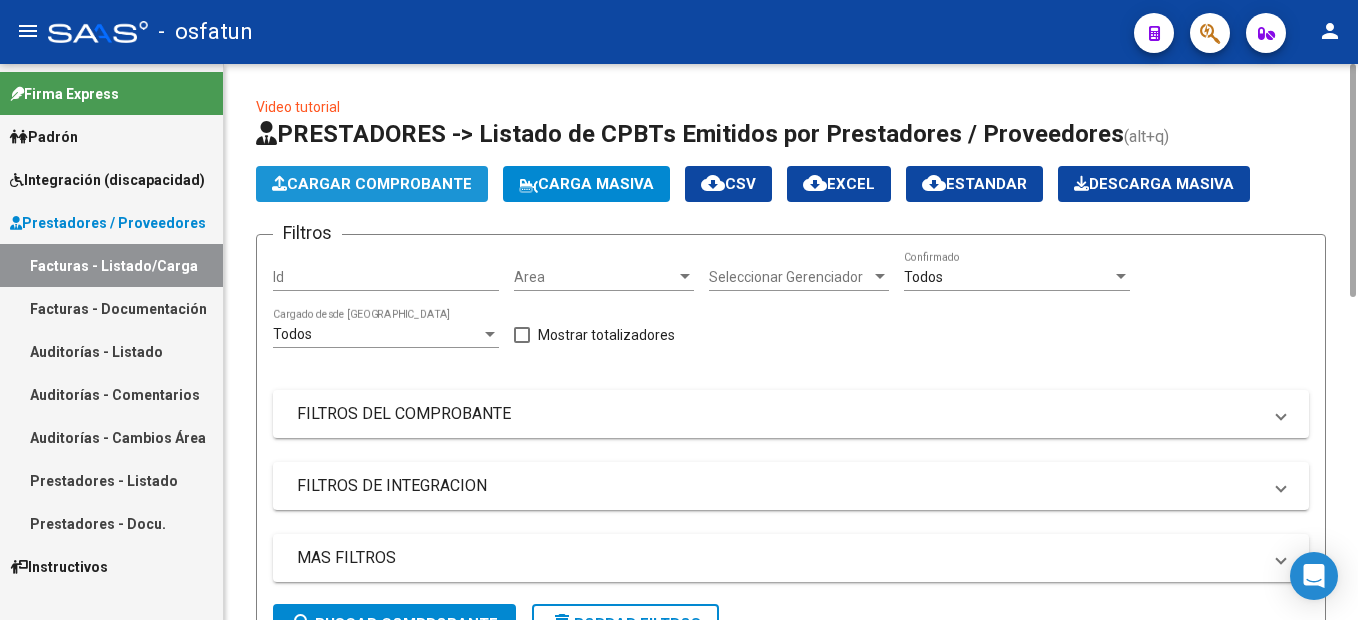 click on "Cargar Comprobante" 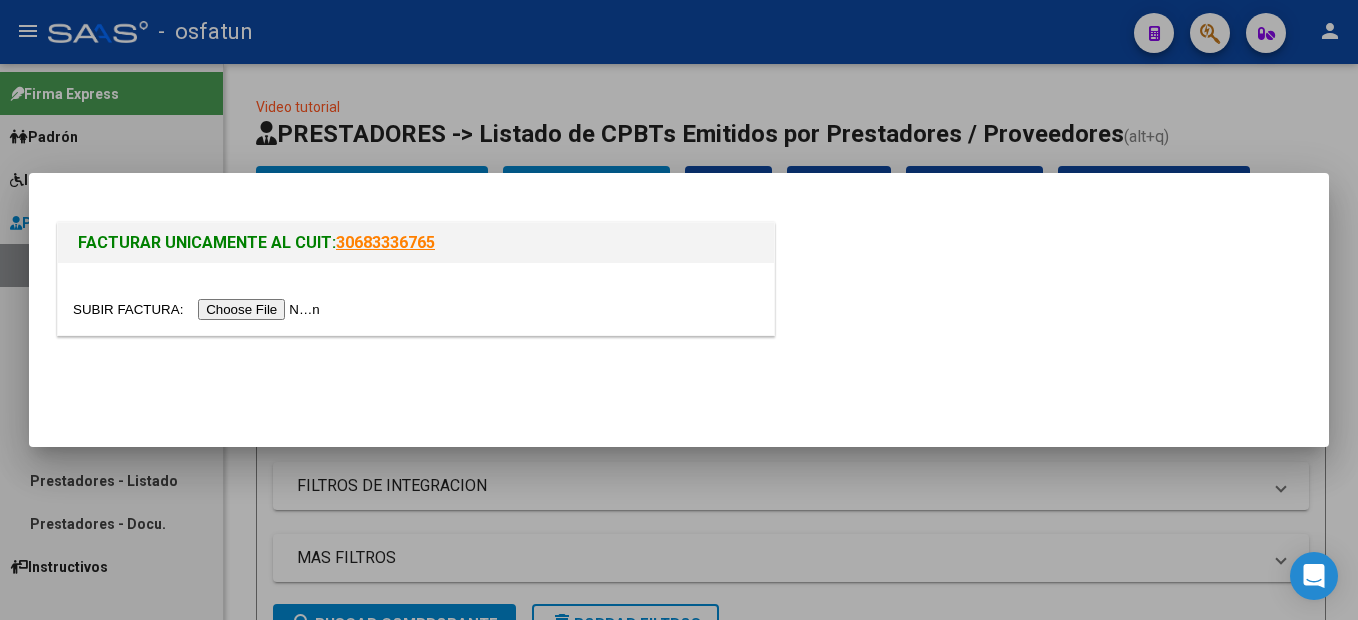 click at bounding box center (199, 309) 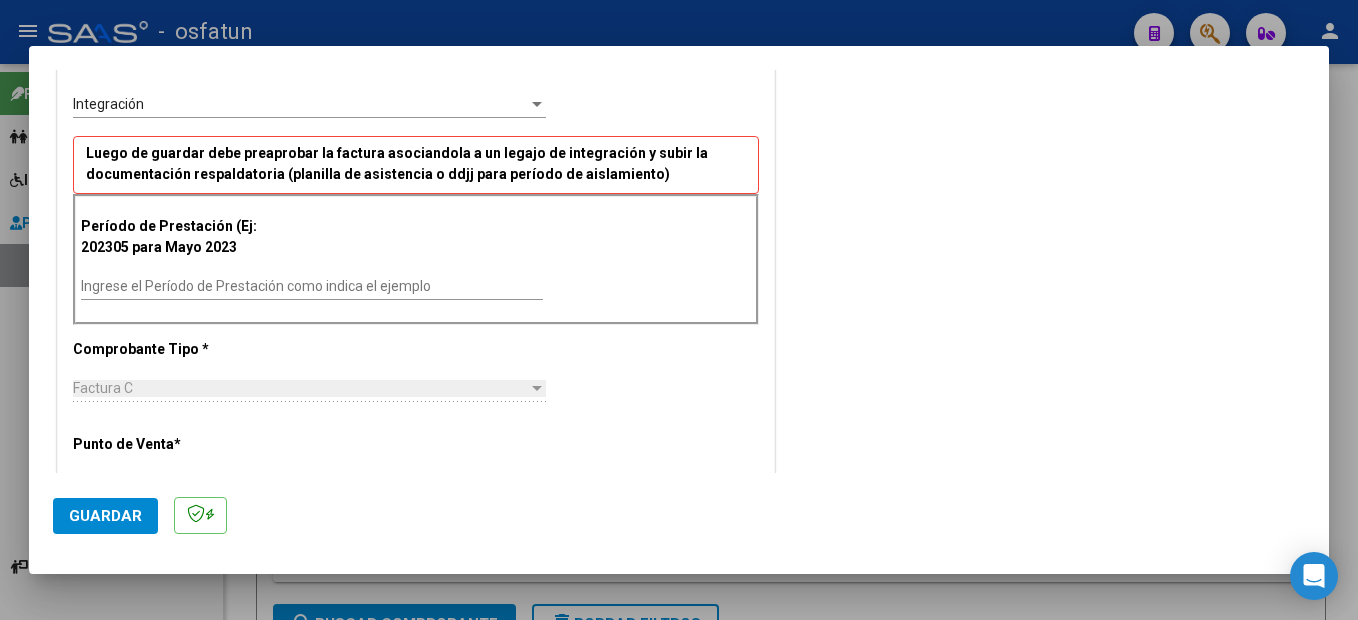 scroll, scrollTop: 500, scrollLeft: 0, axis: vertical 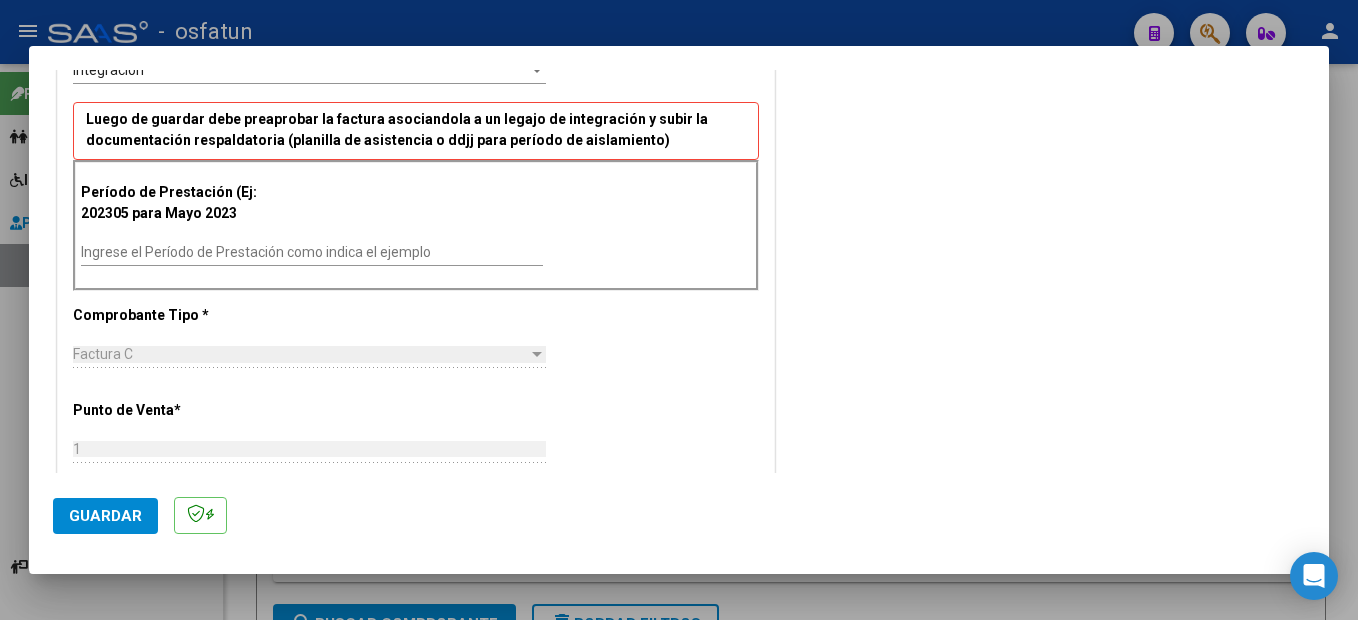 click on "Ingrese el Período de Prestación como indica el ejemplo" at bounding box center (312, 252) 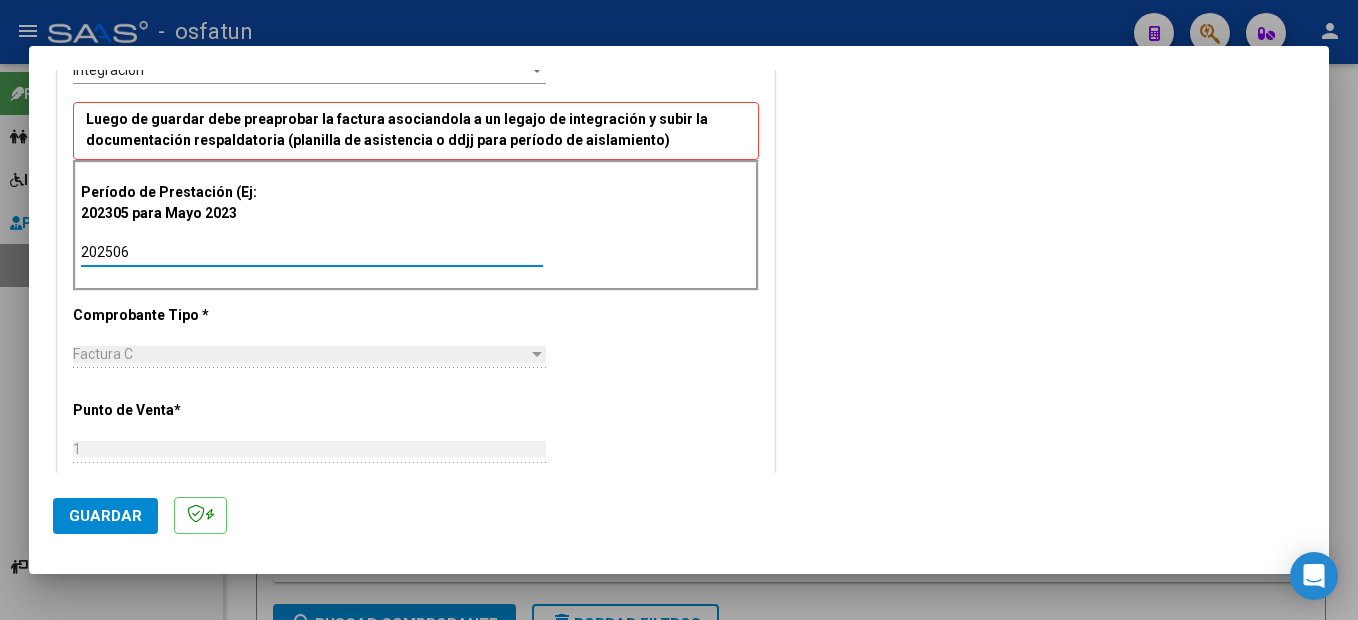 type on "202506" 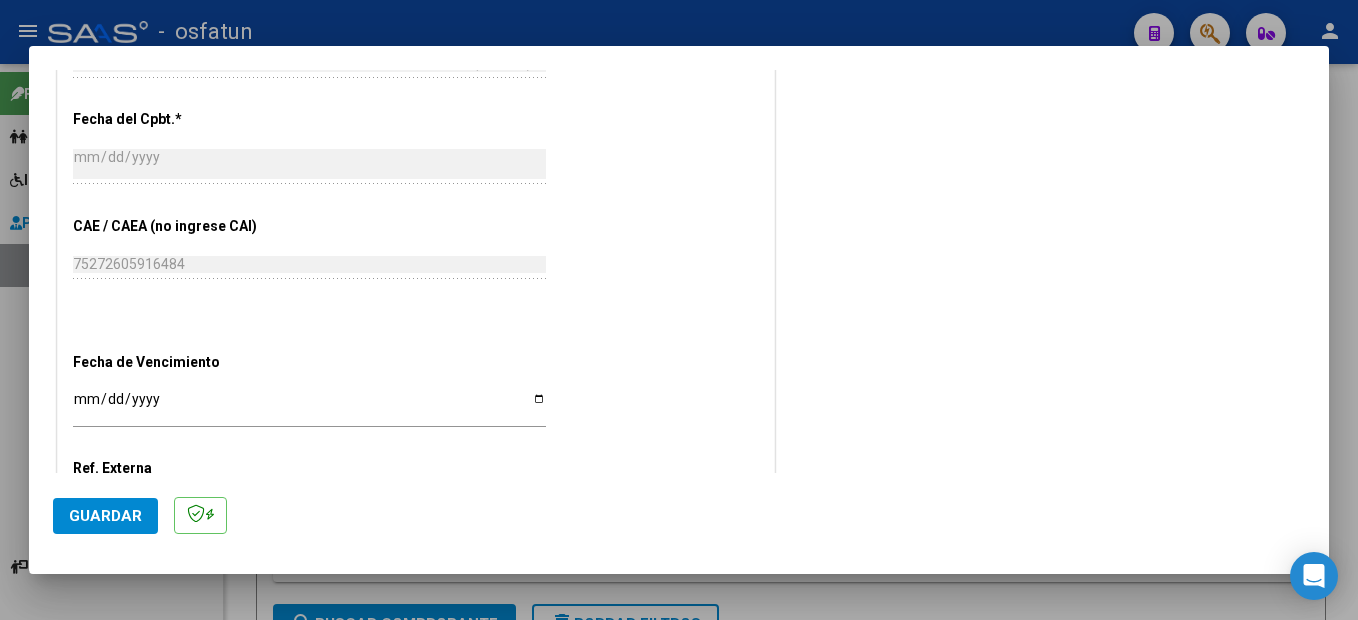 scroll, scrollTop: 1209, scrollLeft: 0, axis: vertical 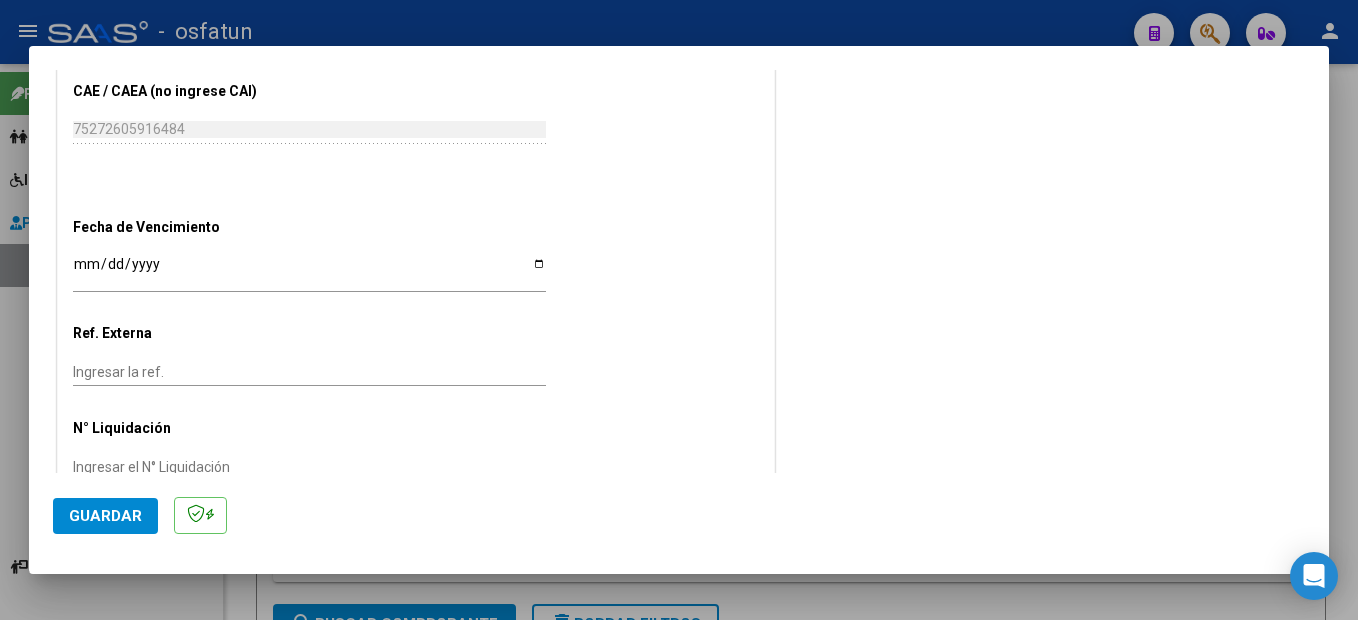 click on "Guardar" 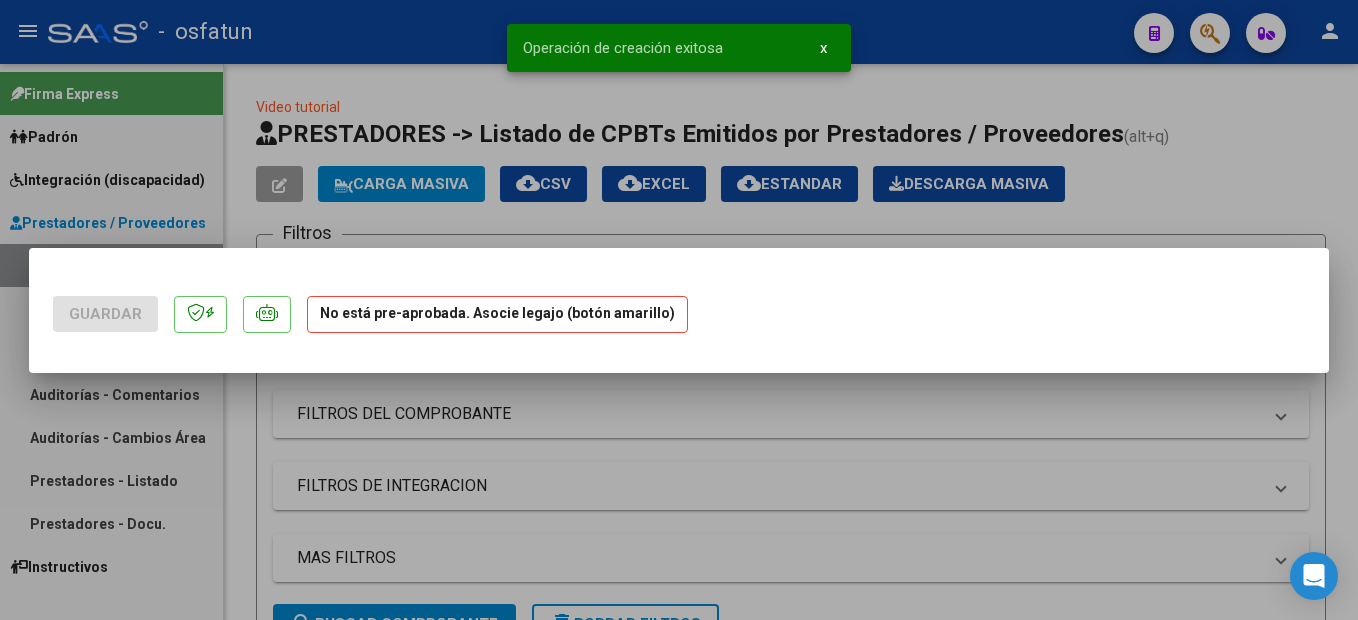 scroll, scrollTop: 0, scrollLeft: 0, axis: both 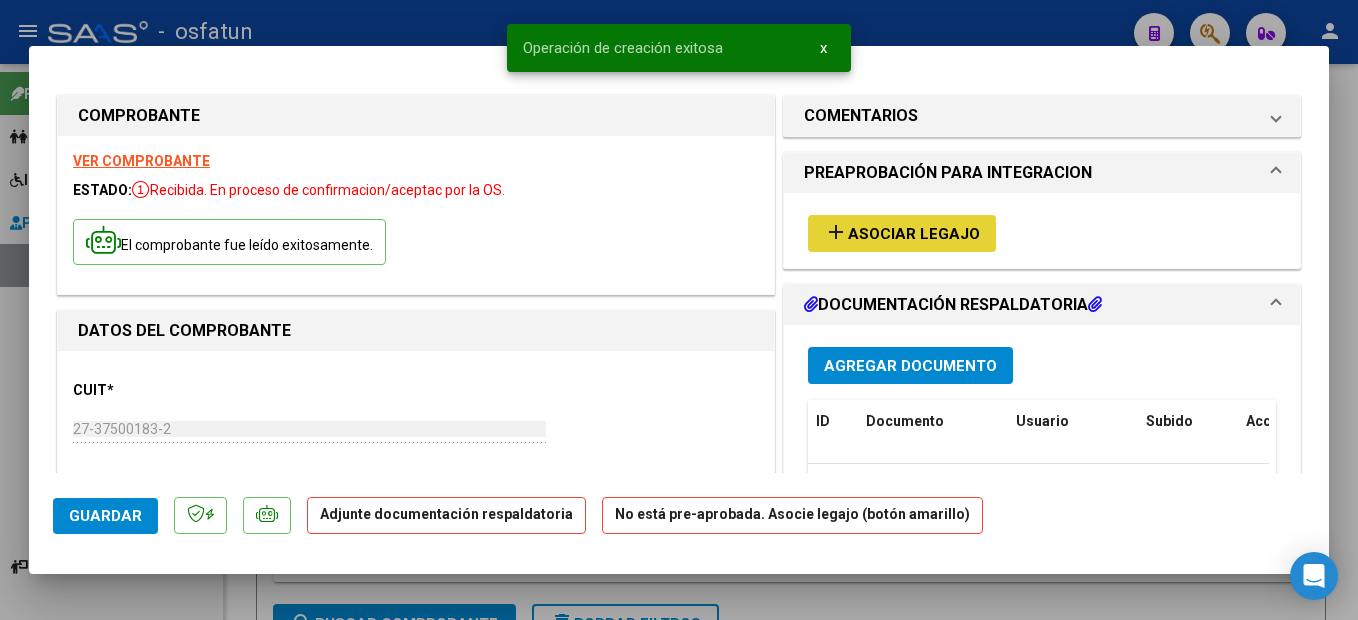 click on "add Asociar Legajo" at bounding box center [902, 233] 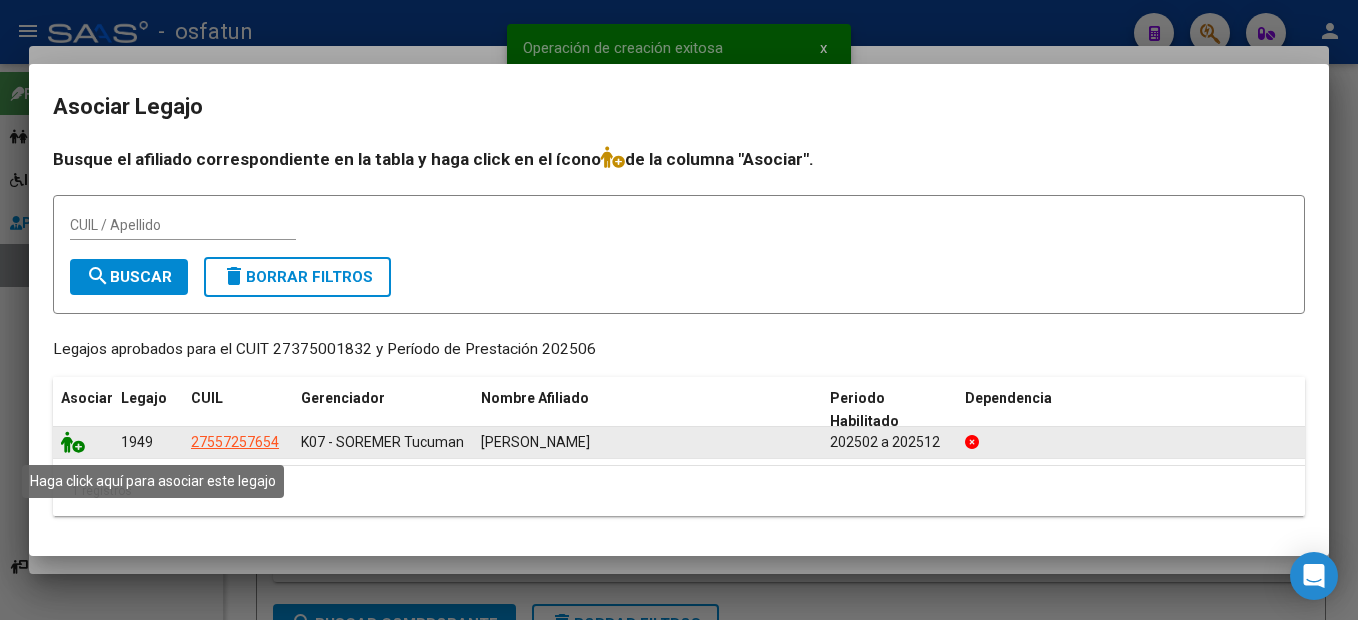 click 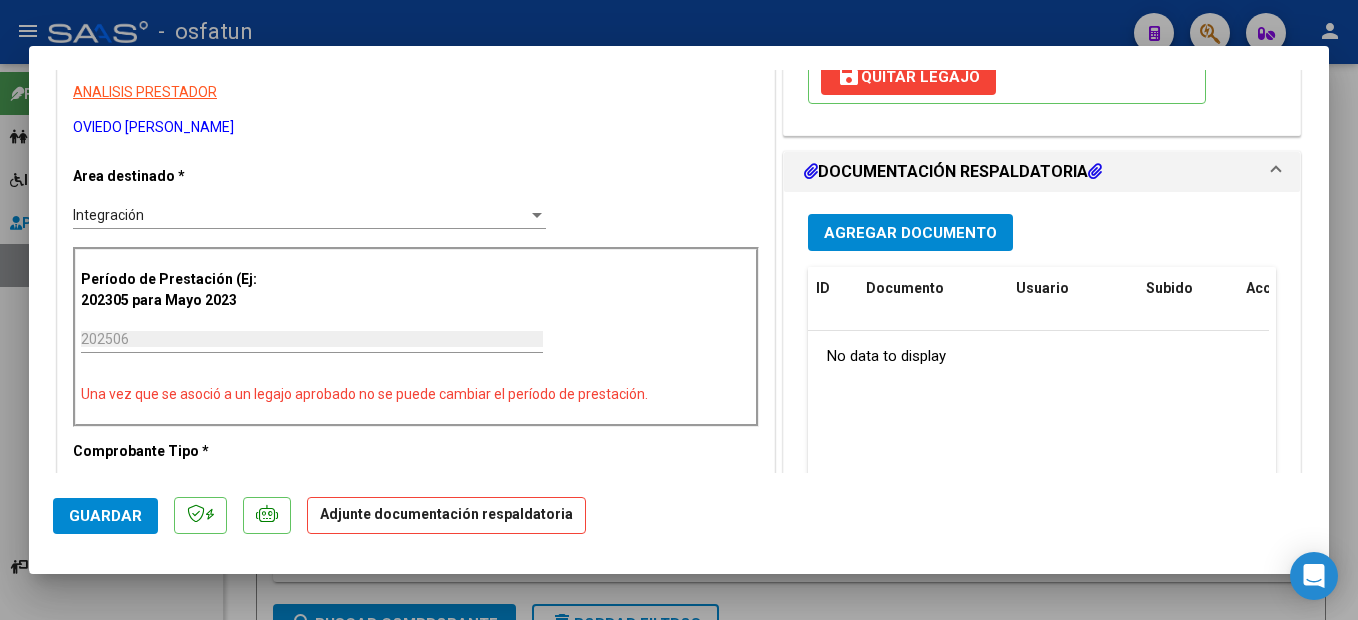 scroll, scrollTop: 400, scrollLeft: 0, axis: vertical 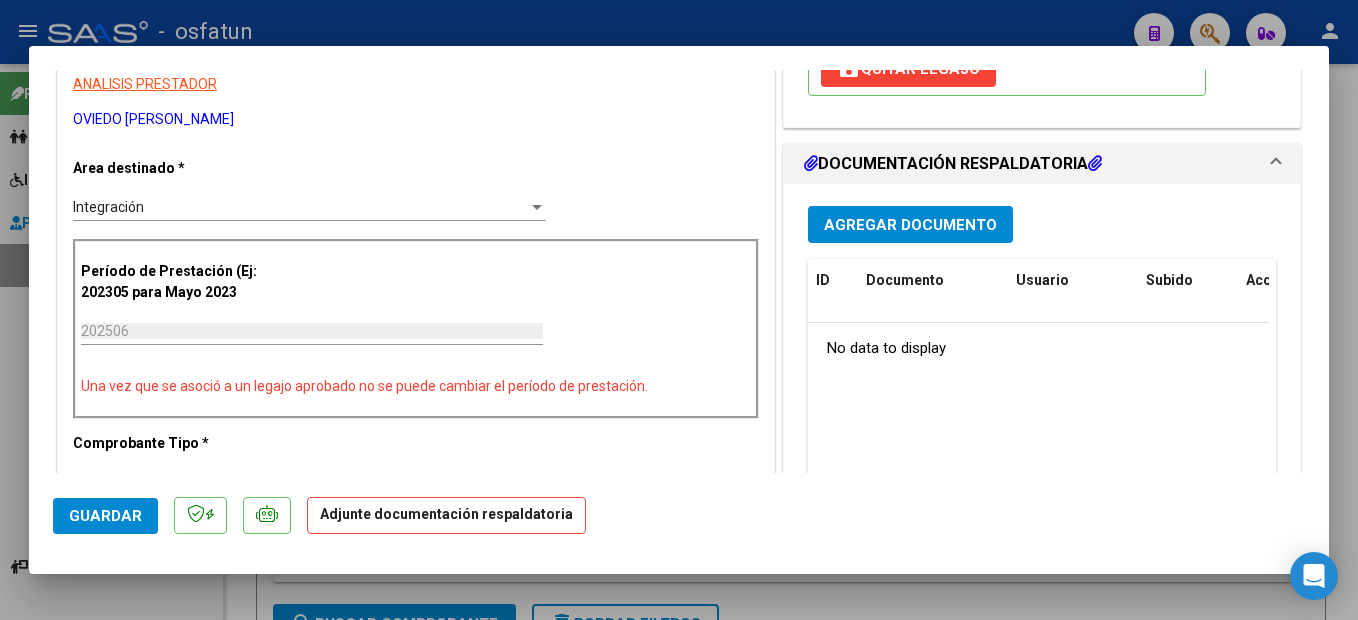 click on "Agregar Documento" at bounding box center [910, 225] 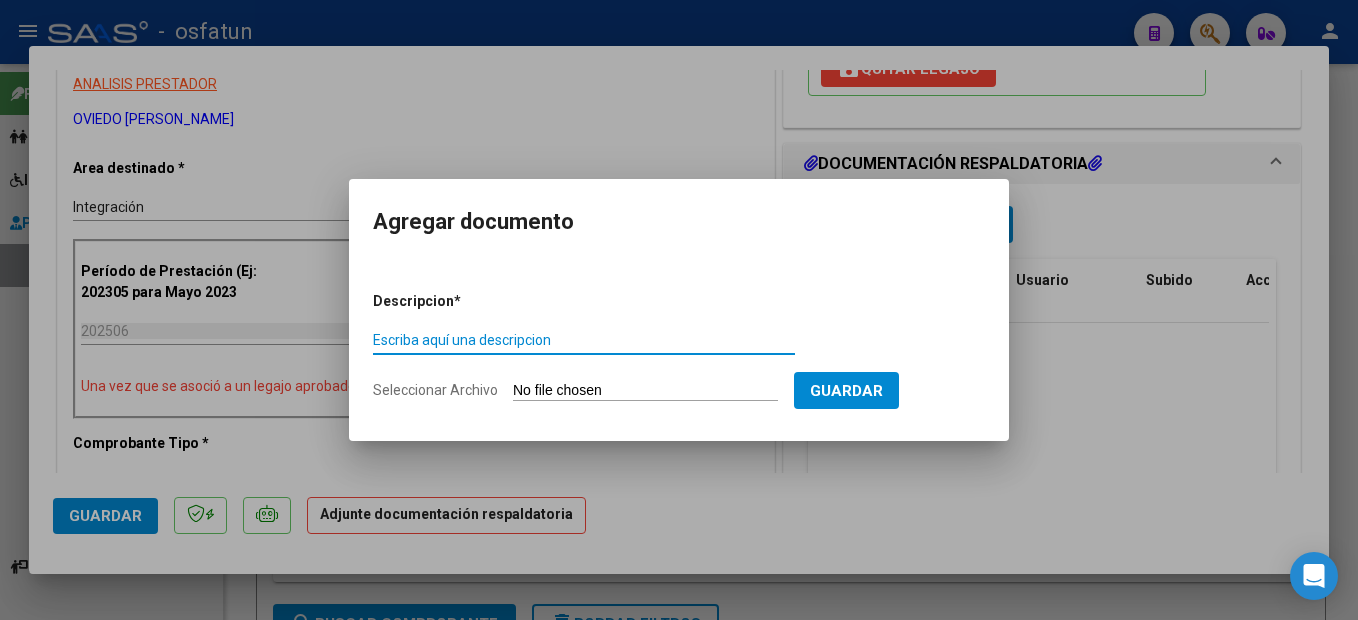 click on "Escriba aquí una descripcion" at bounding box center (584, 340) 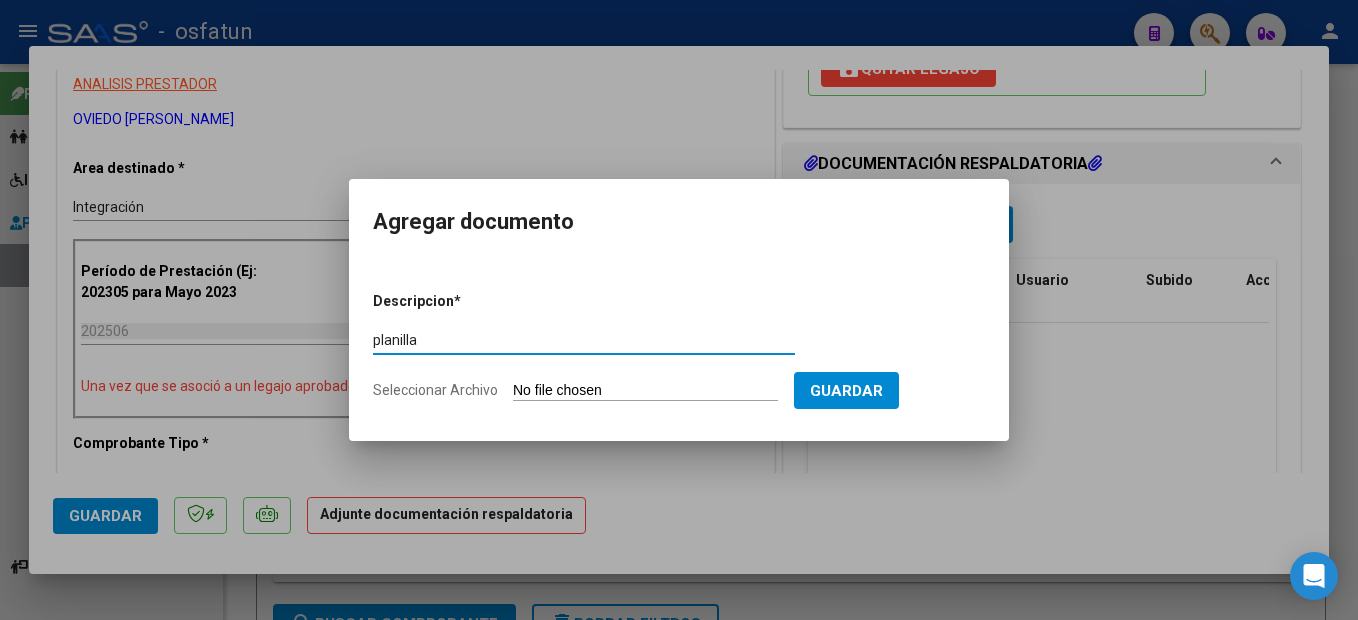 type on "planilla" 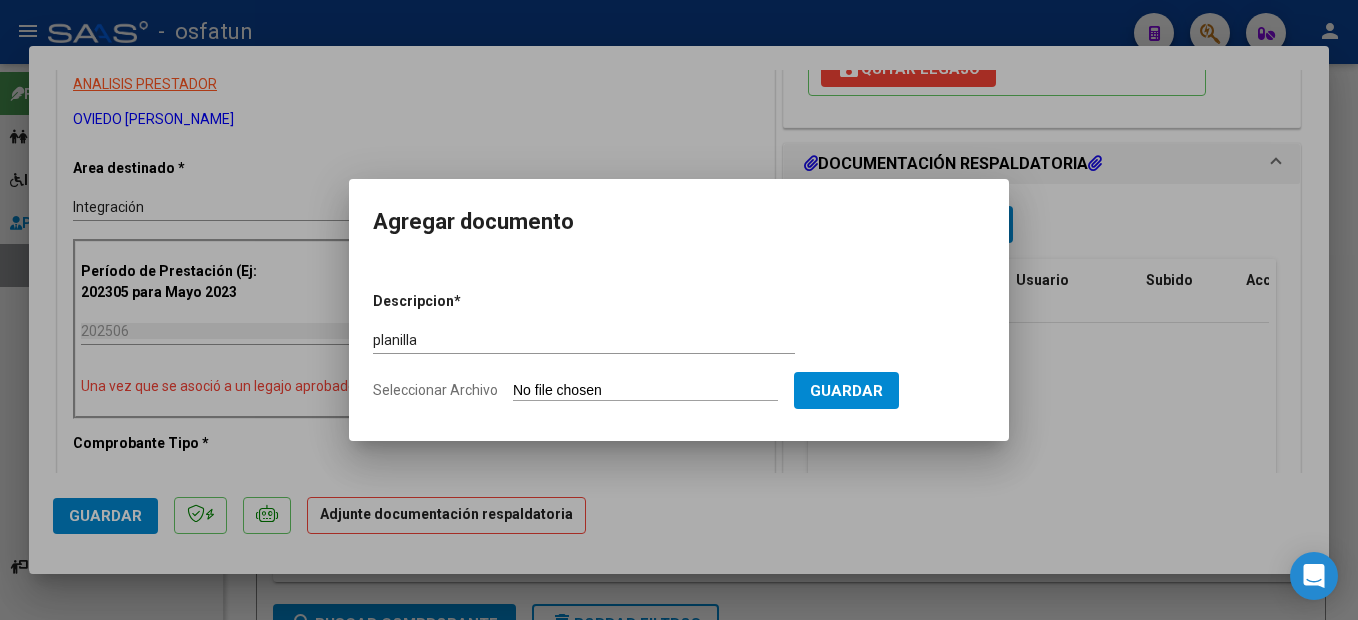 click on "Seleccionar Archivo" at bounding box center (645, 391) 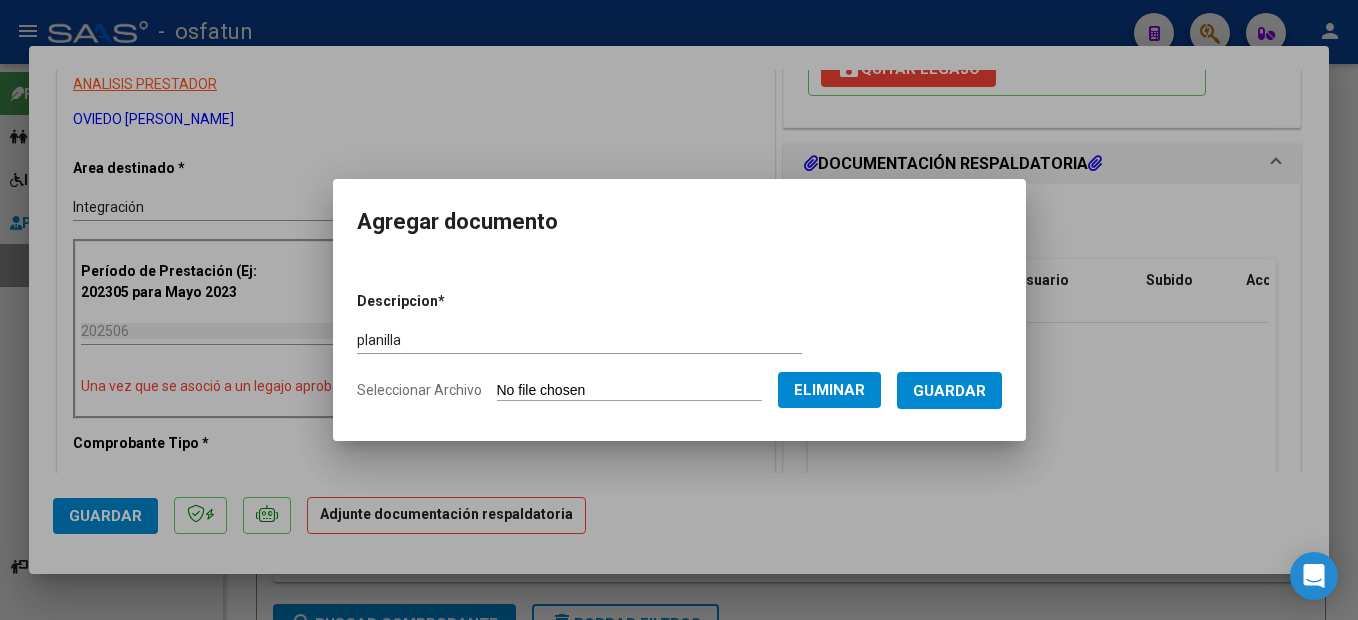 click on "Guardar" at bounding box center [949, 391] 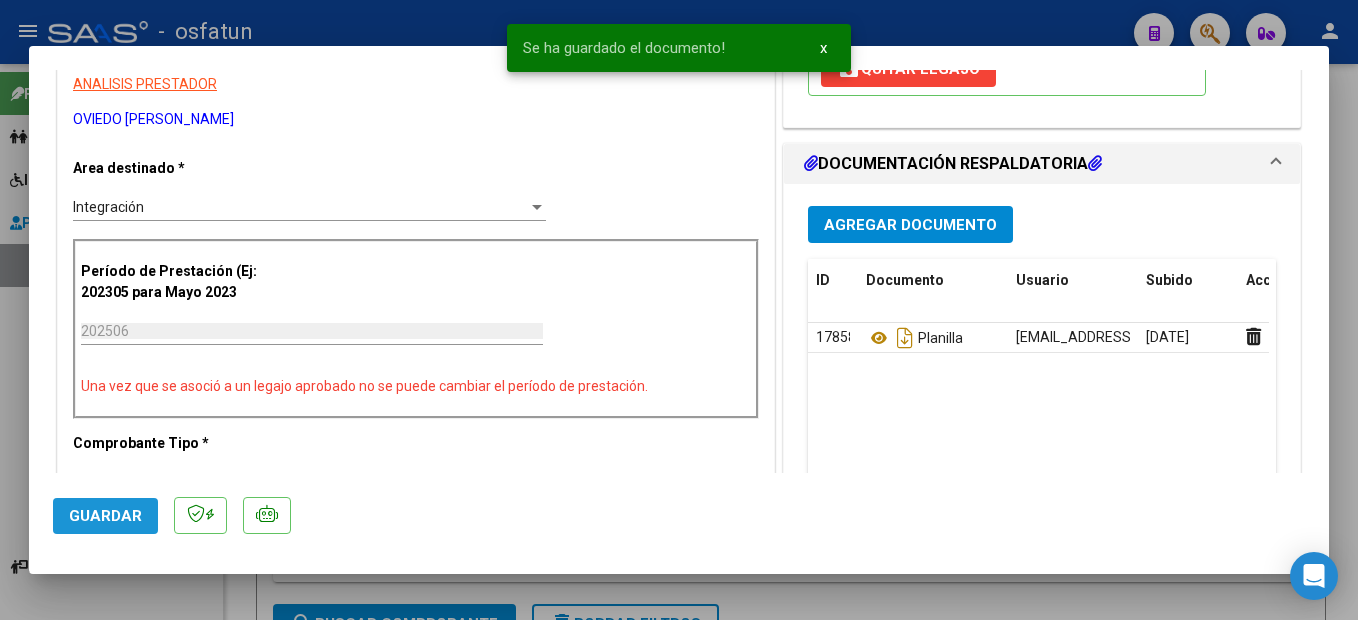 click on "Guardar" 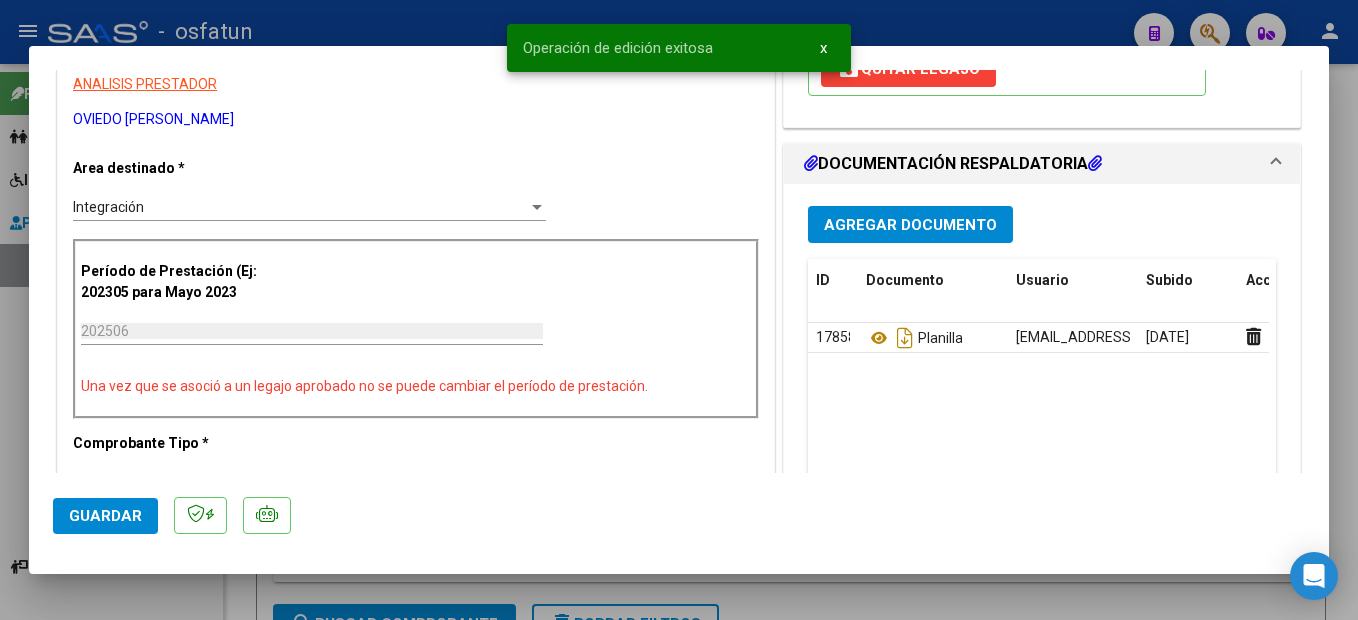 click at bounding box center [679, 310] 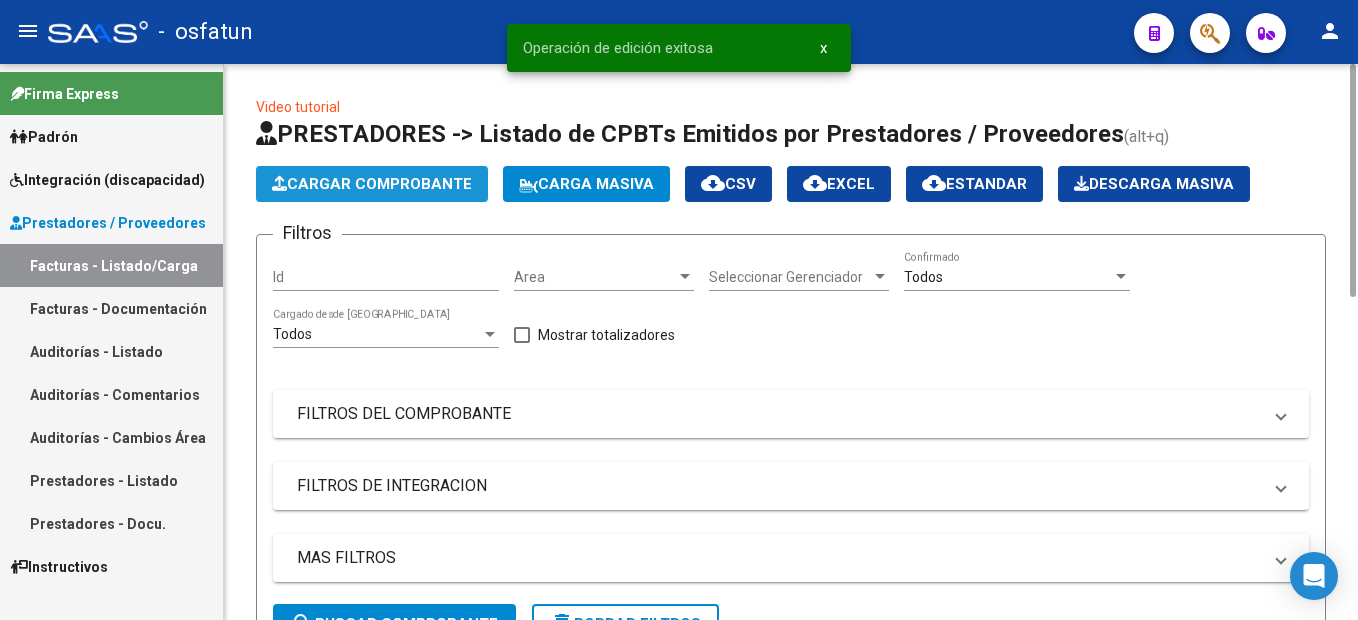 click on "Cargar Comprobante" 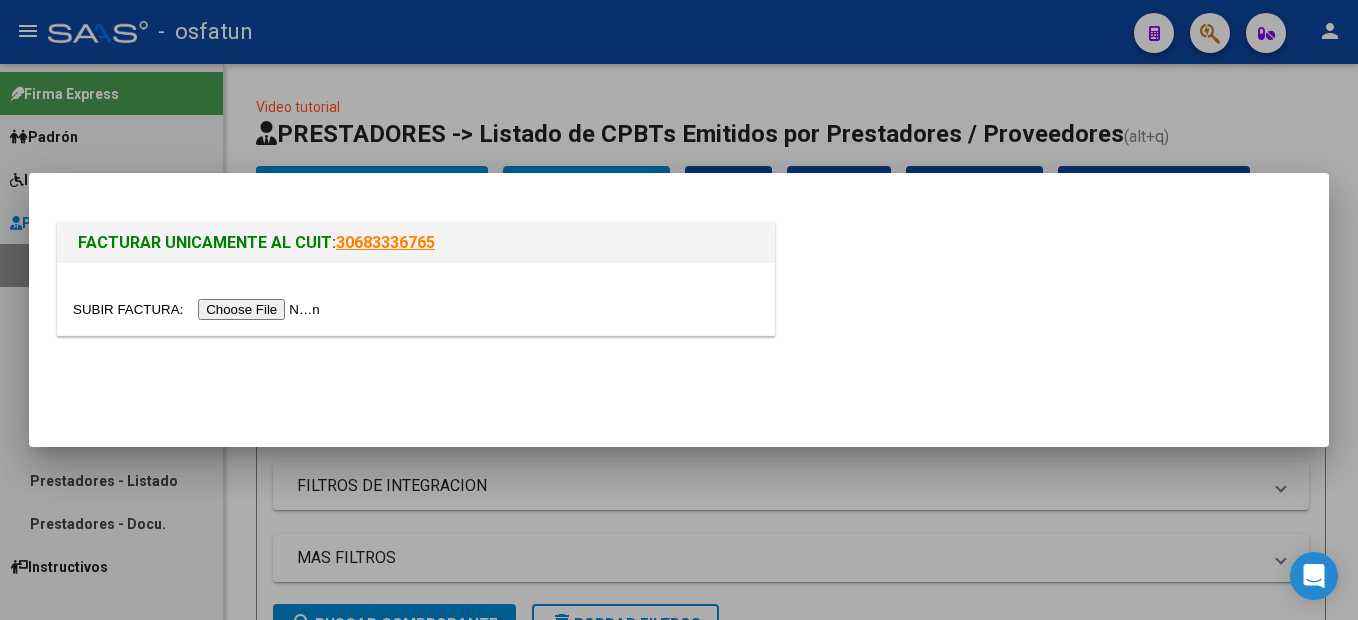 click at bounding box center (199, 309) 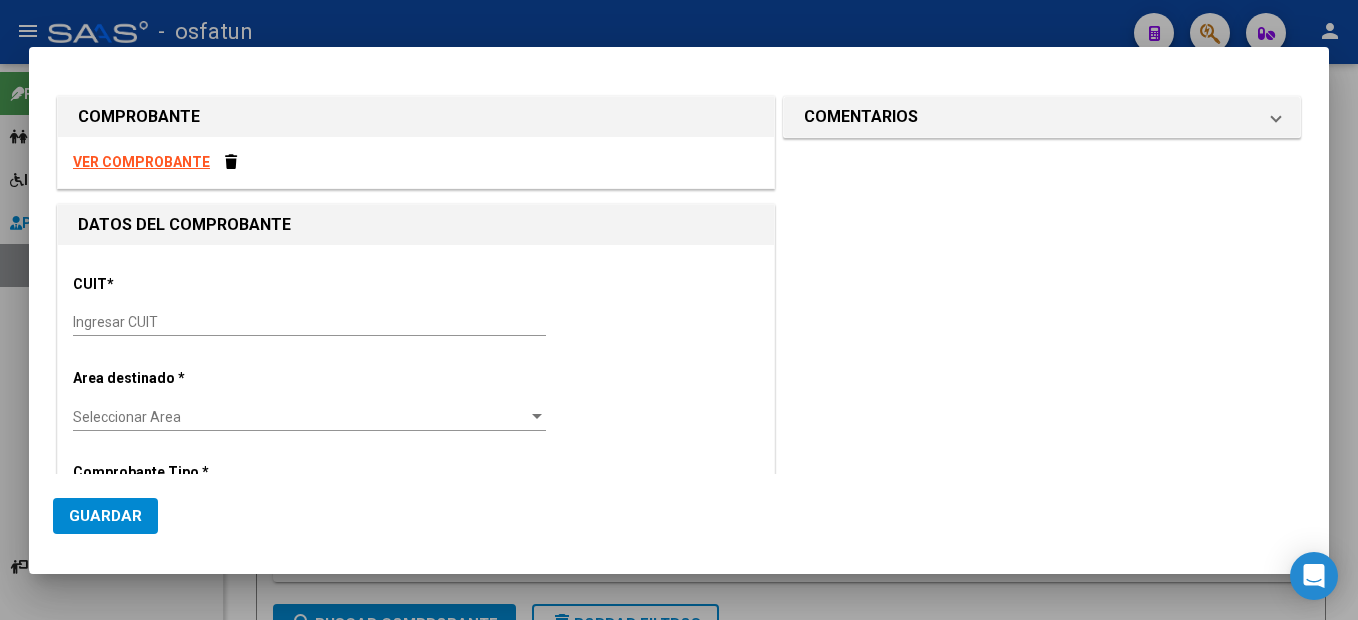 click on "Ingresar CUIT" at bounding box center (309, 322) 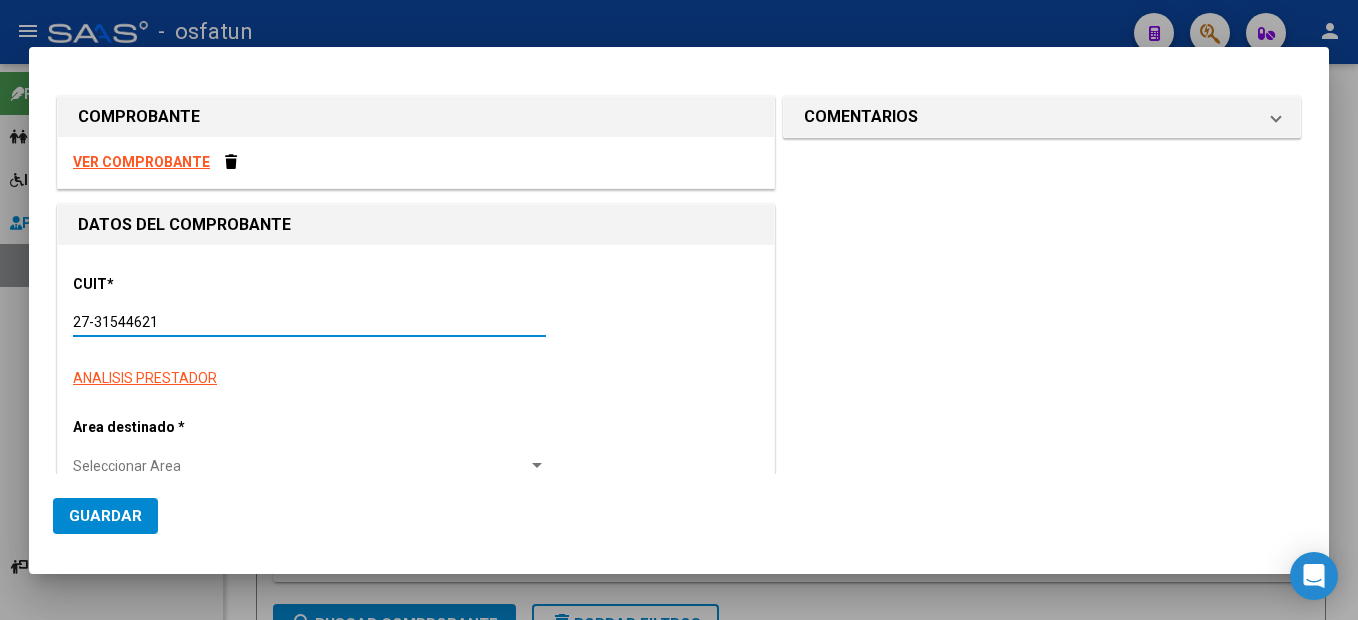 type on "27-31544621-5" 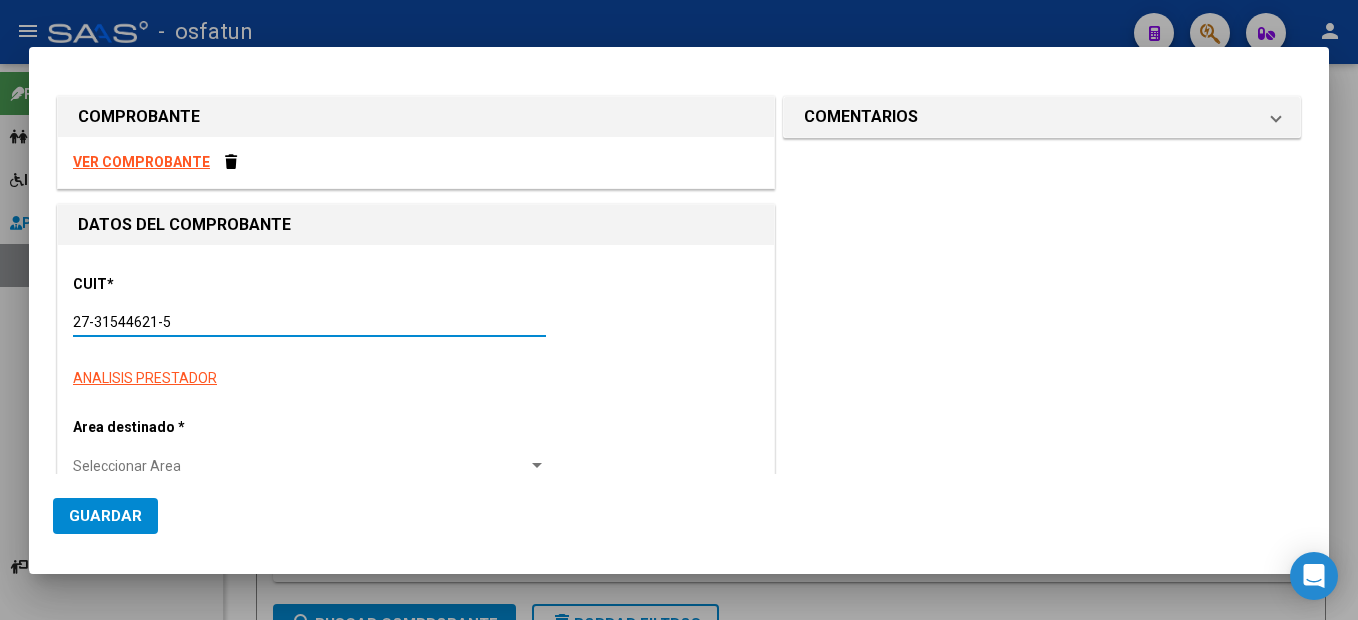 type on "2" 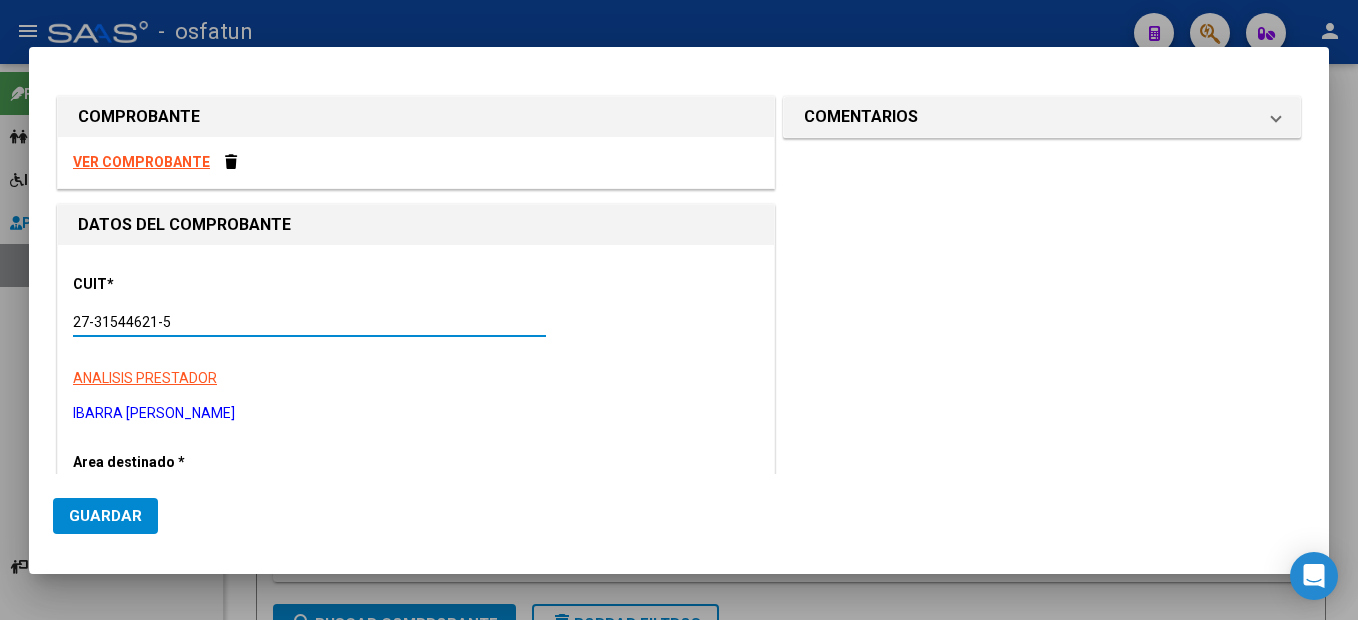 type on "27-31544621-5" 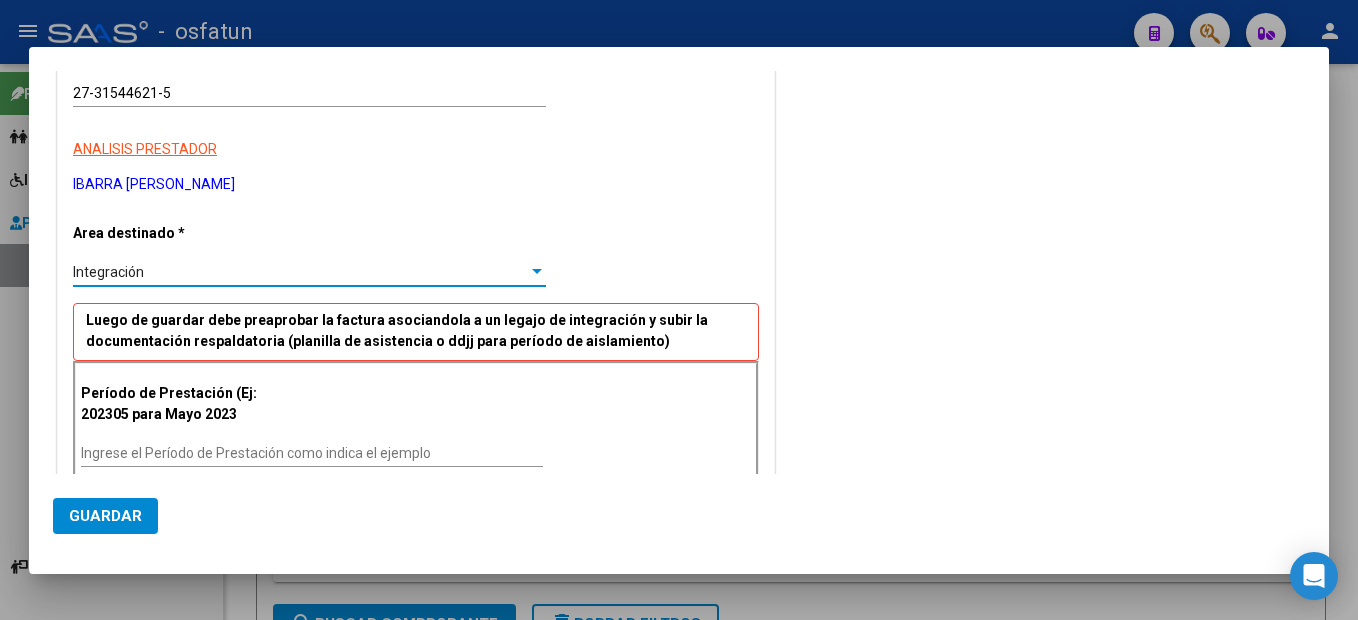 click on "Ingrese el Período de Prestación como indica el ejemplo" at bounding box center [312, 453] 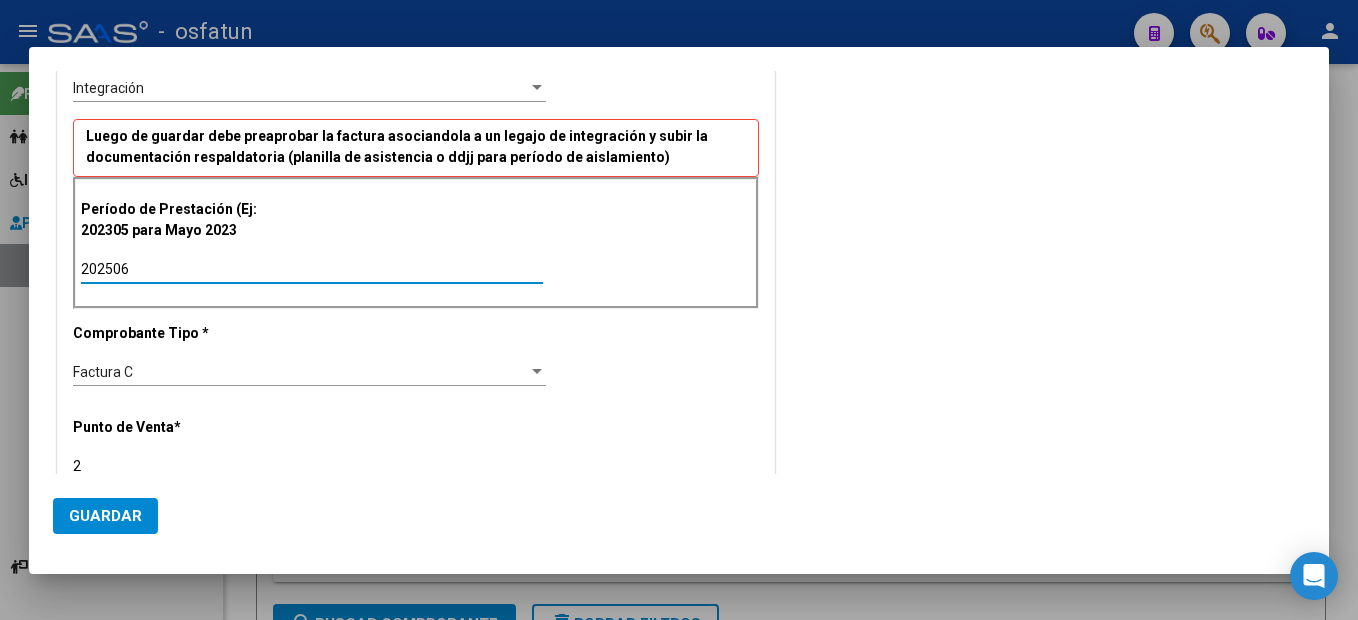 scroll, scrollTop: 529, scrollLeft: 0, axis: vertical 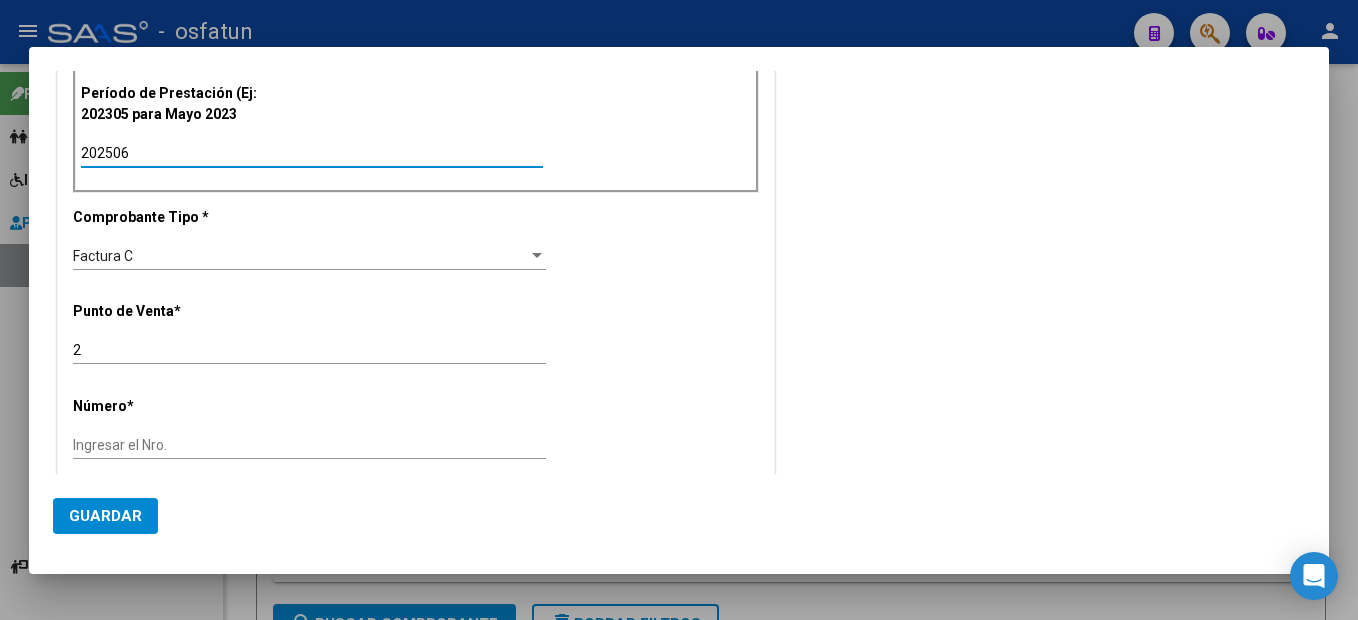 type on "202506" 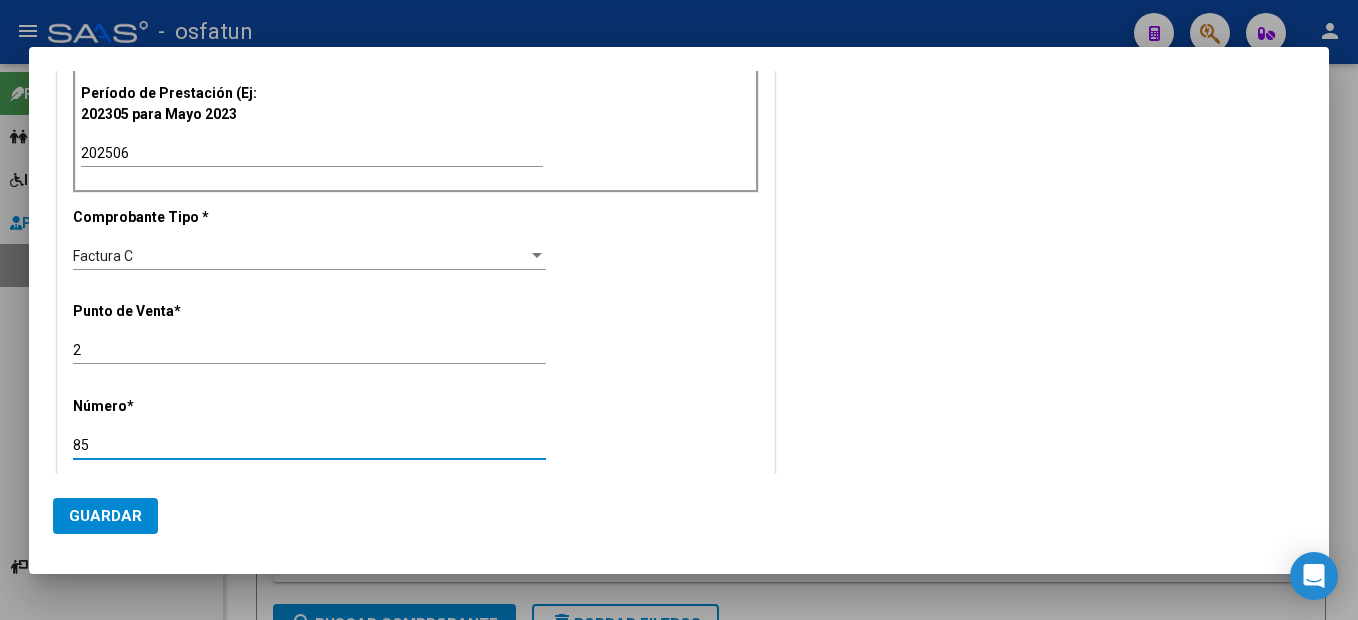 type on "85" 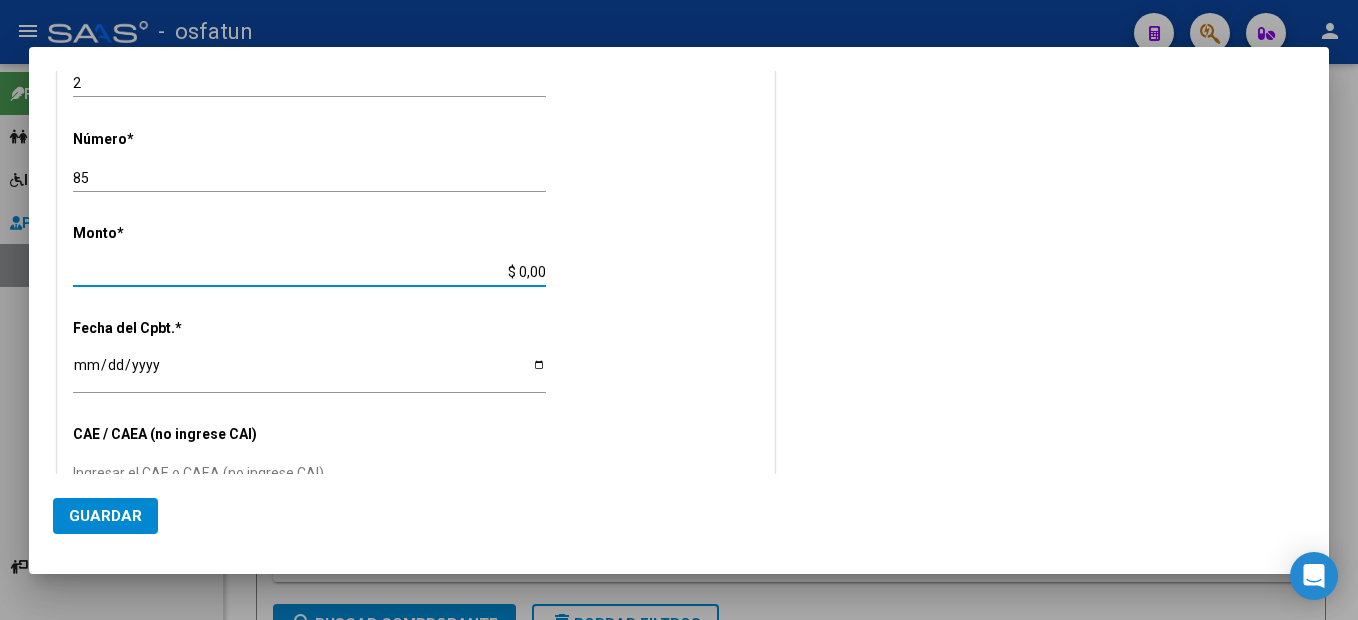type on "$ 307.654,34" 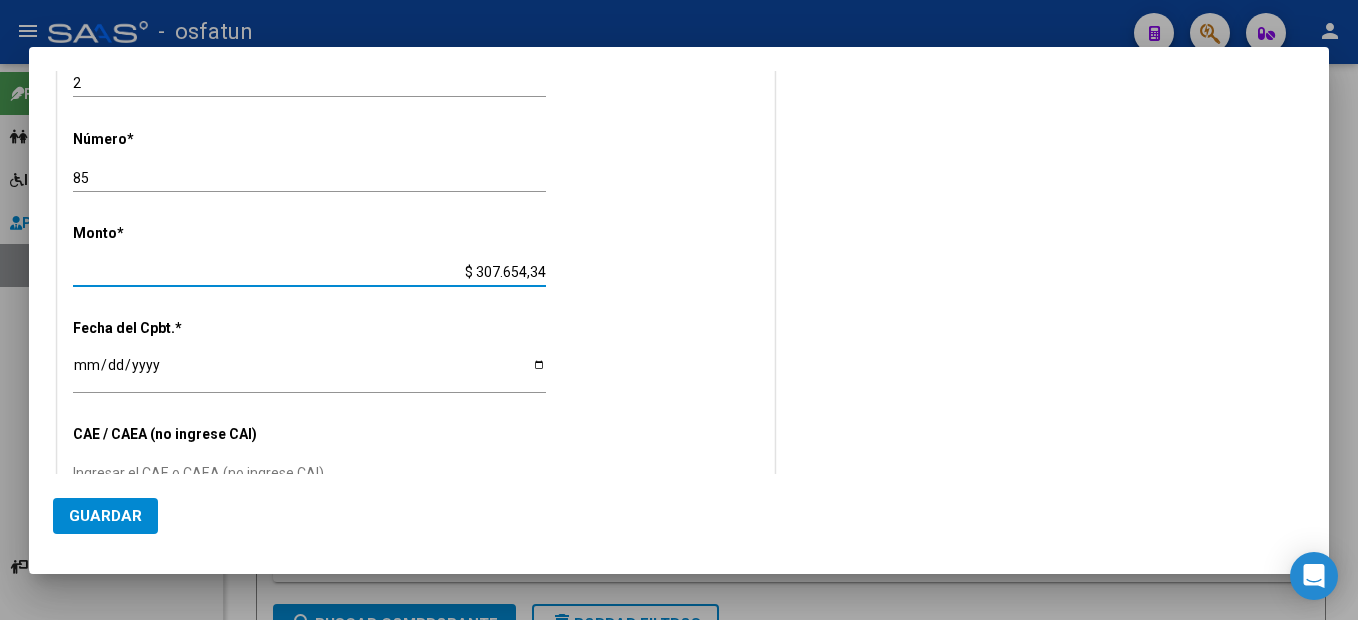 type on "[DATE]" 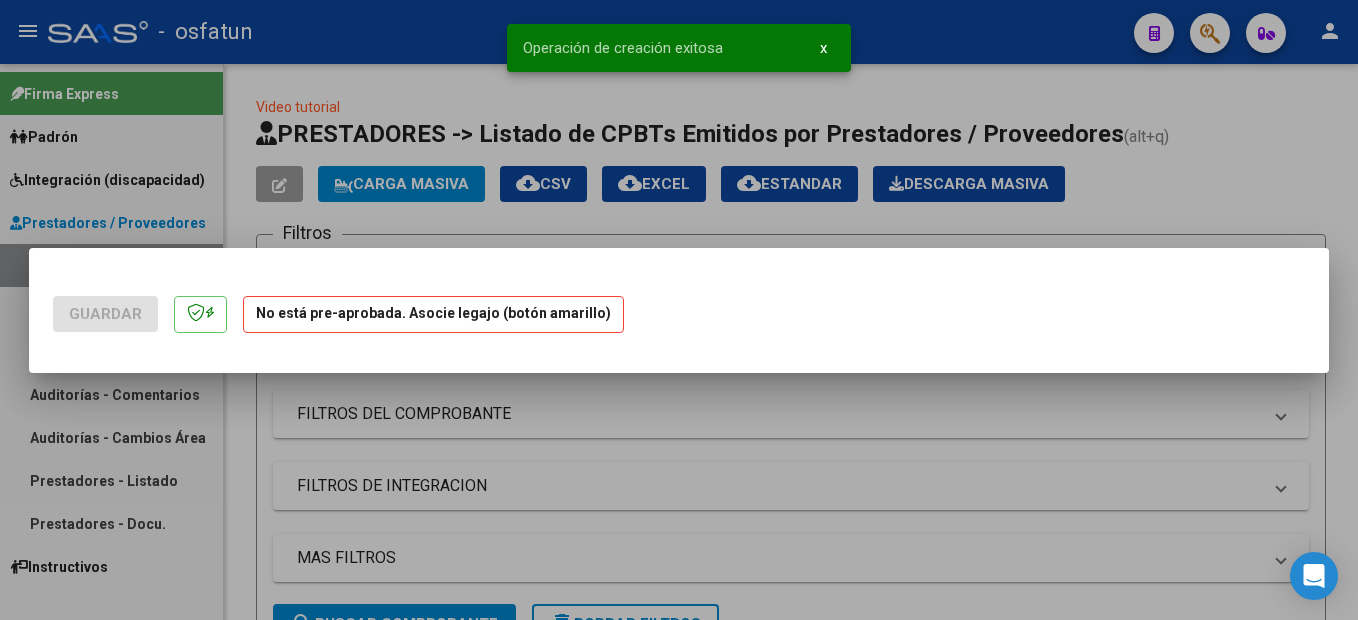 scroll, scrollTop: 0, scrollLeft: 0, axis: both 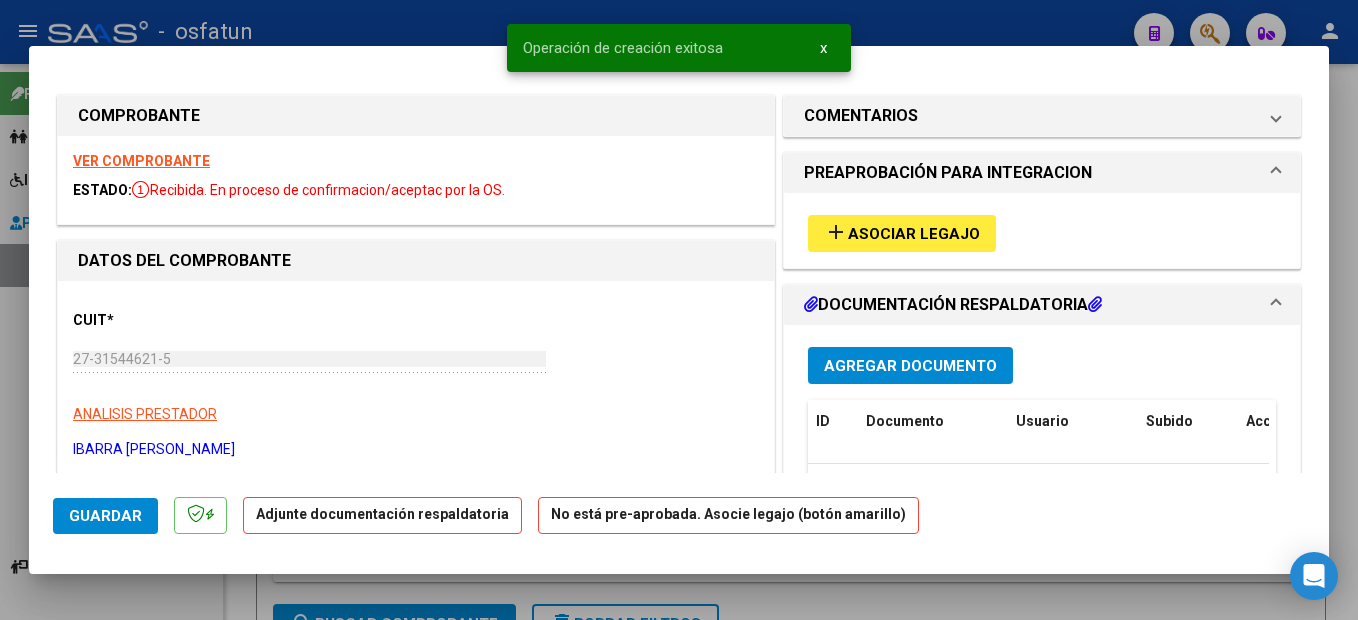 click on "Asociar Legajo" at bounding box center (914, 234) 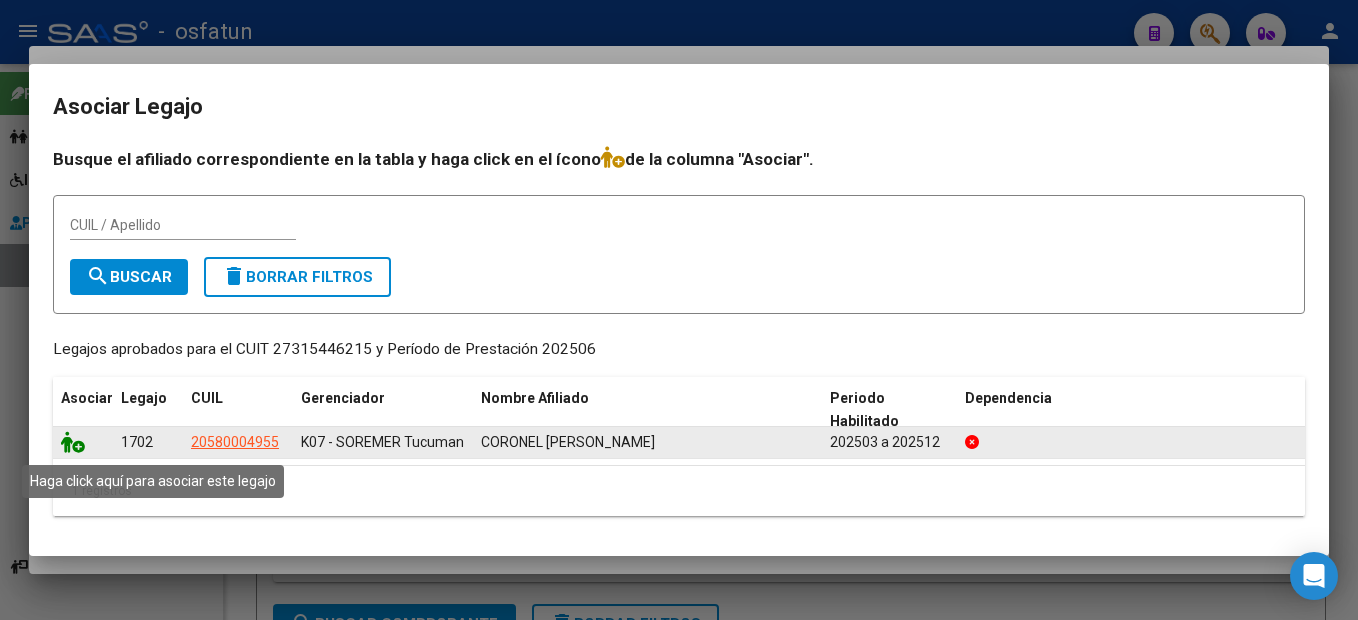 click 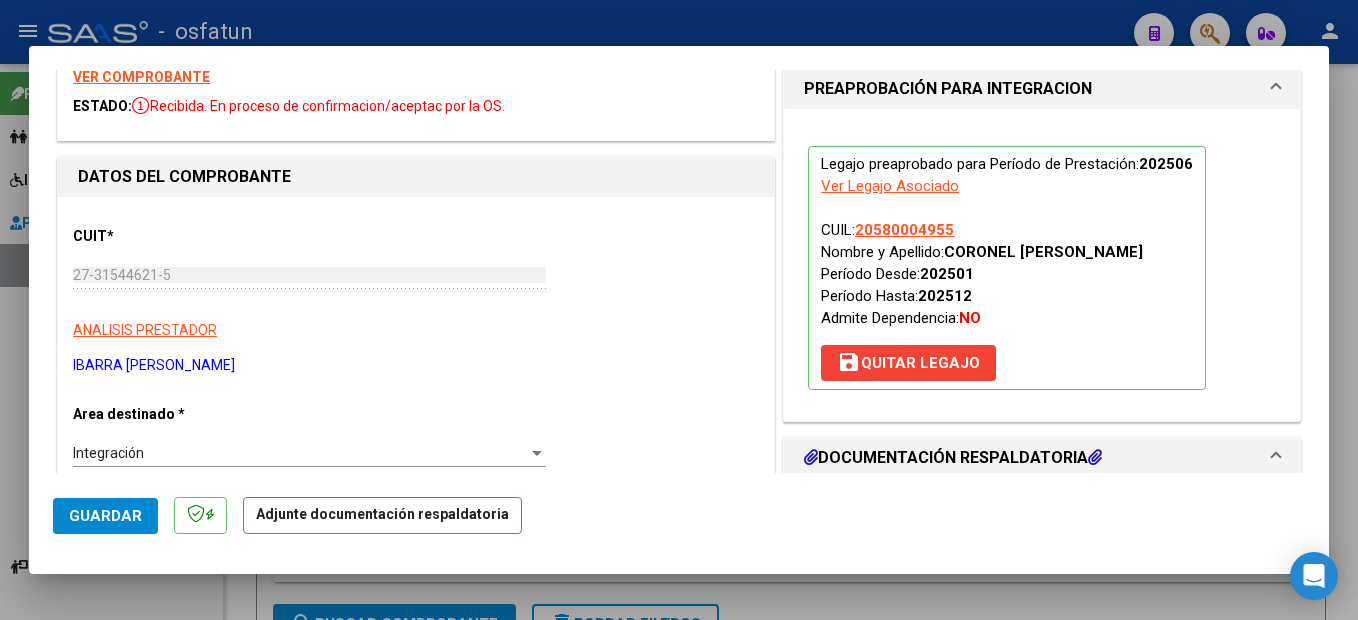 scroll, scrollTop: 0, scrollLeft: 0, axis: both 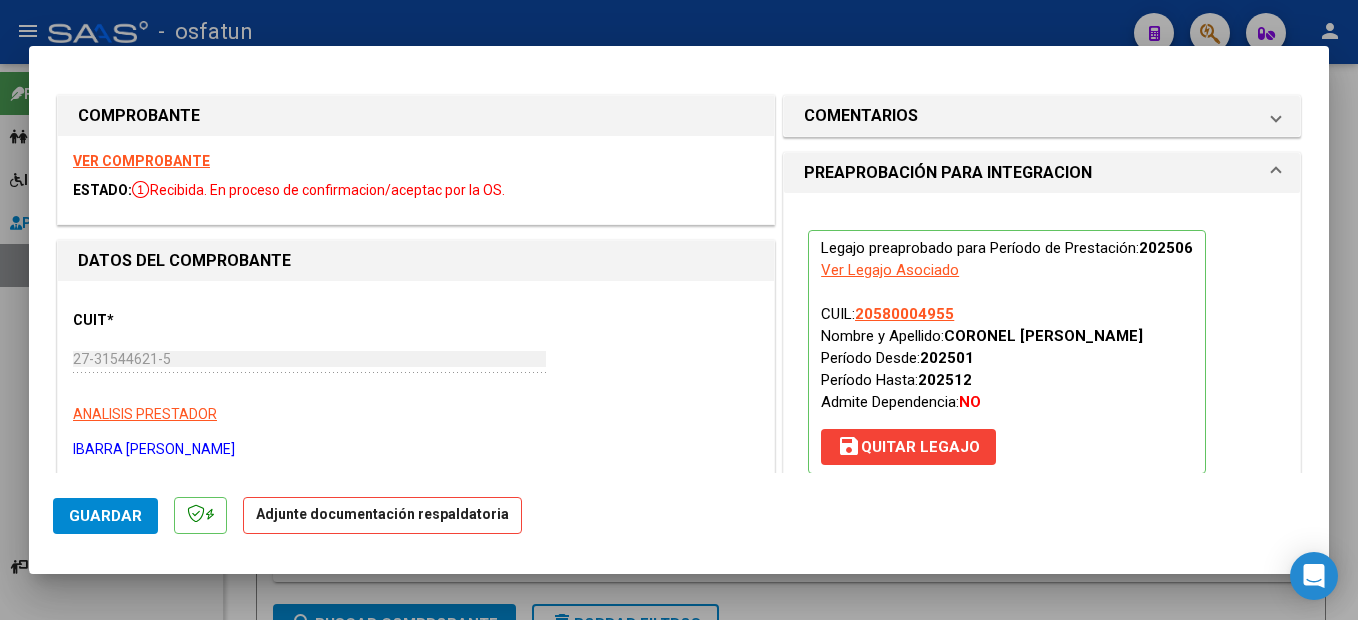 click on "Adjunte documentación respaldatoria" 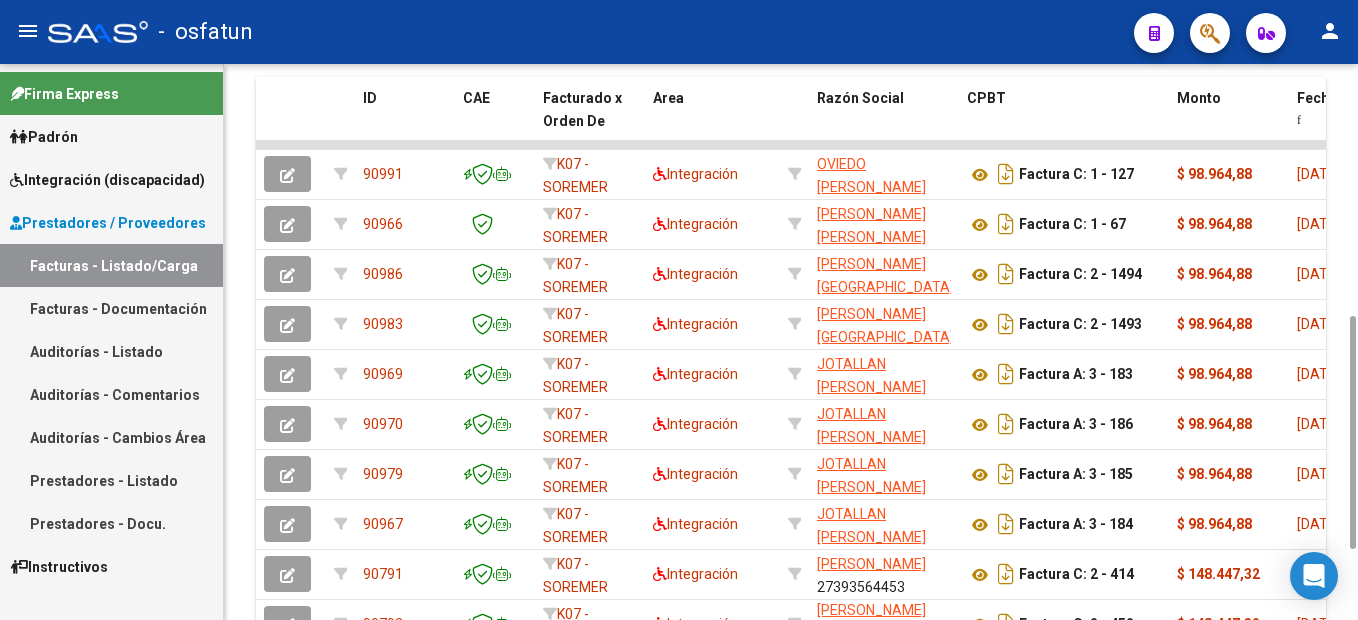 scroll, scrollTop: 0, scrollLeft: 0, axis: both 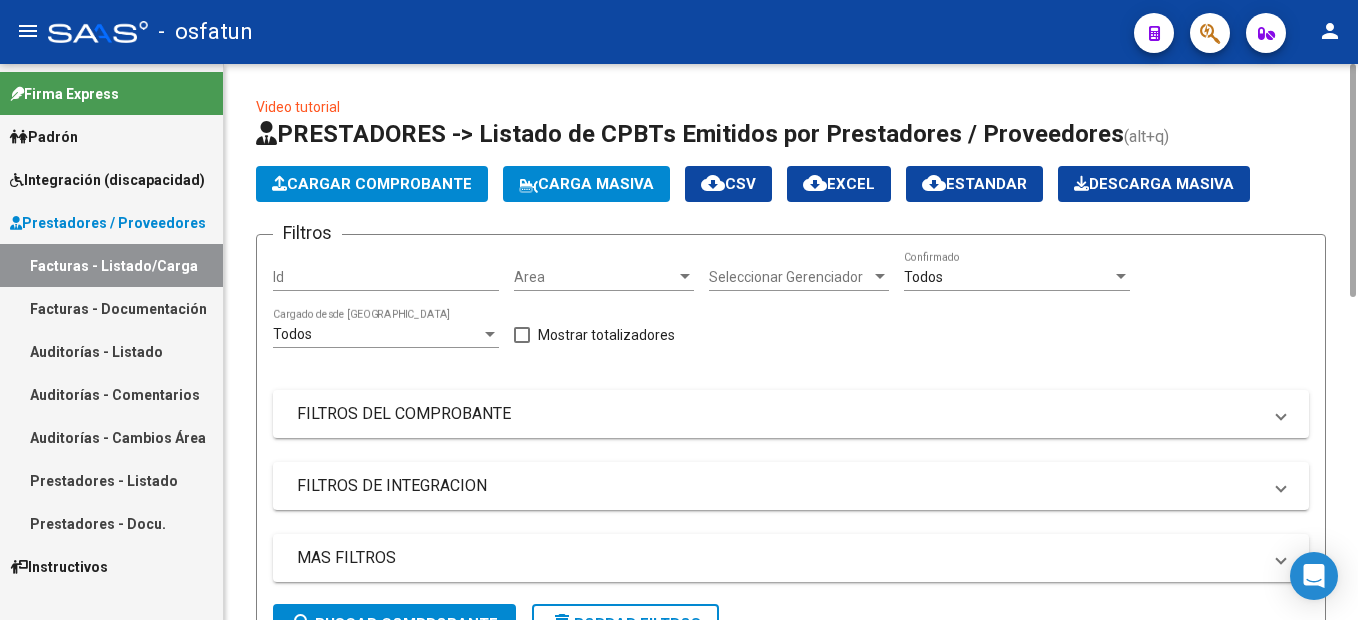 click on "Cargar Comprobante" 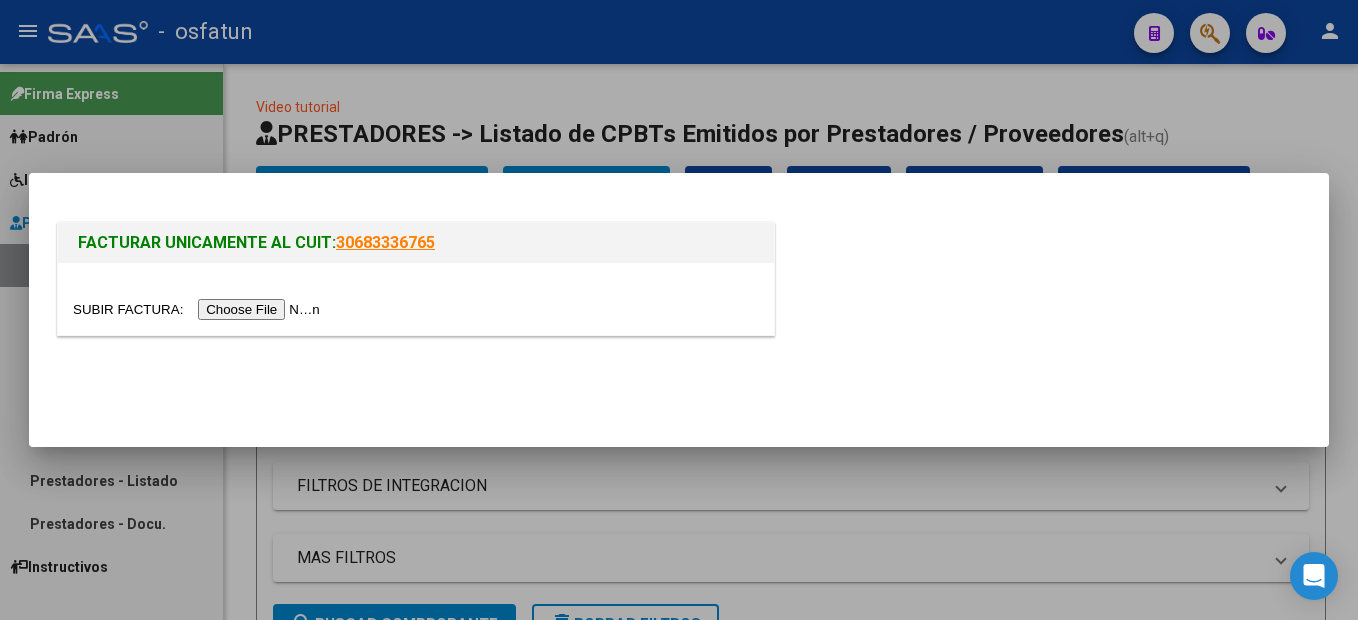 drag, startPoint x: 239, startPoint y: 296, endPoint x: 236, endPoint y: 308, distance: 12.369317 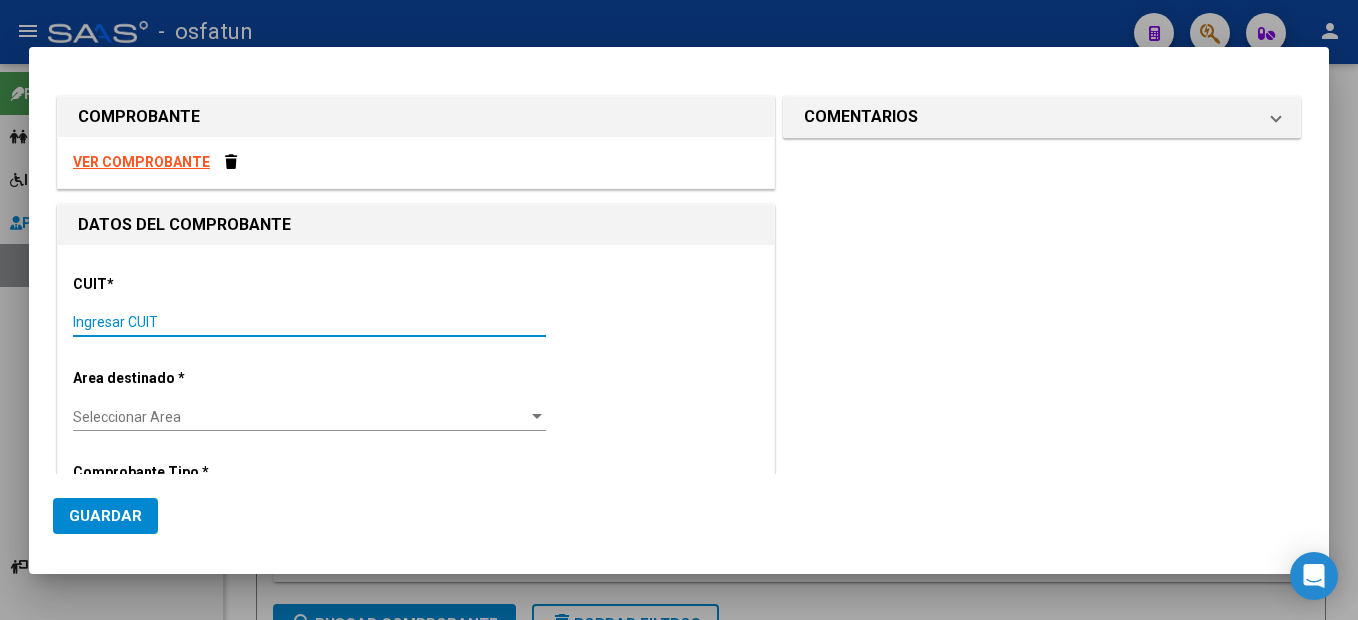 click on "Ingresar CUIT" at bounding box center [309, 322] 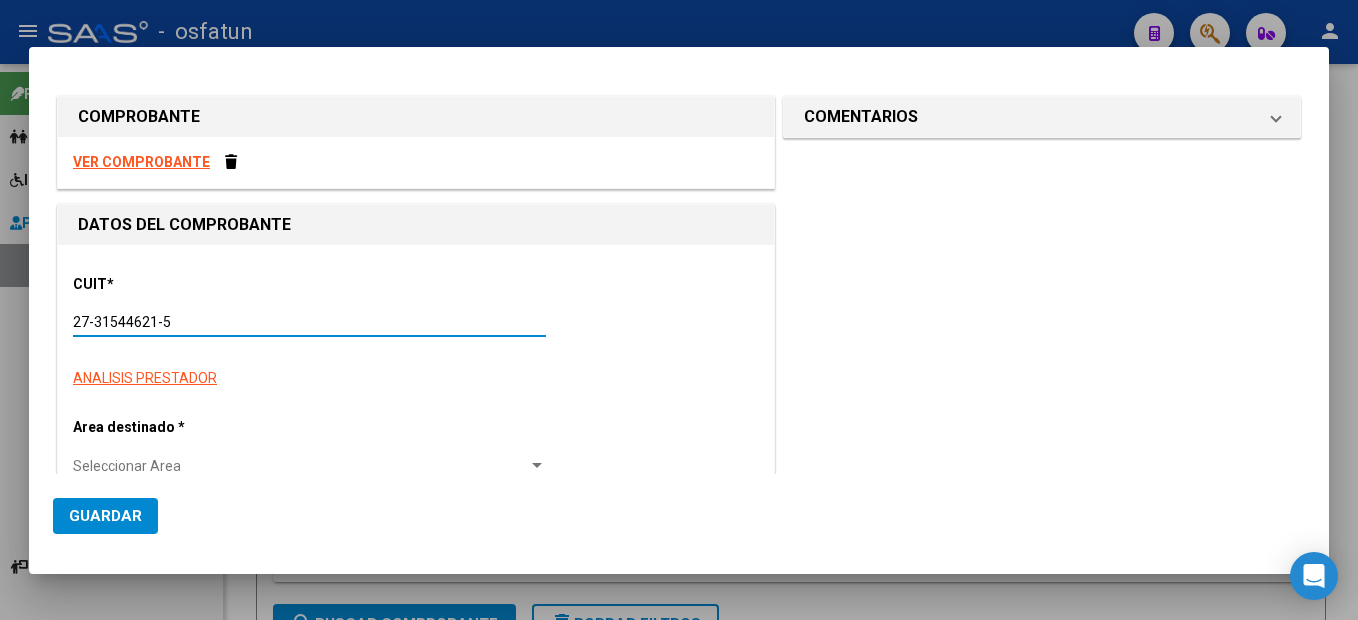 type on "27-31544621-5" 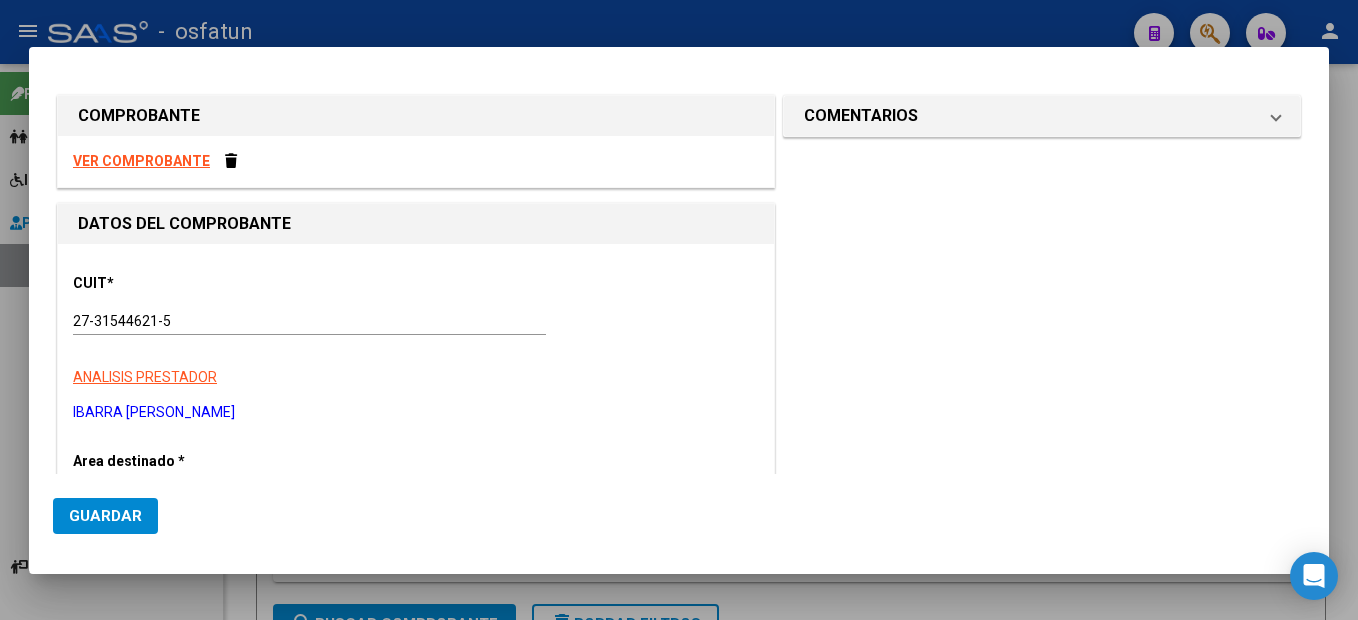 type on "2" 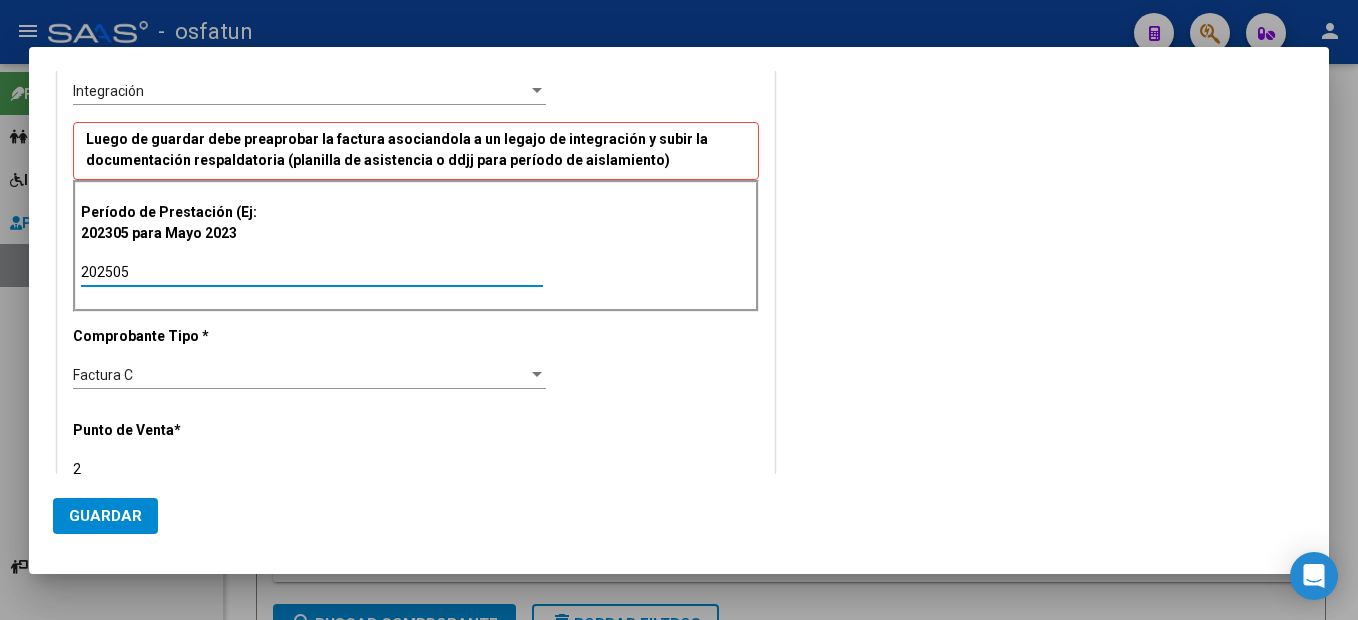 type on "202505" 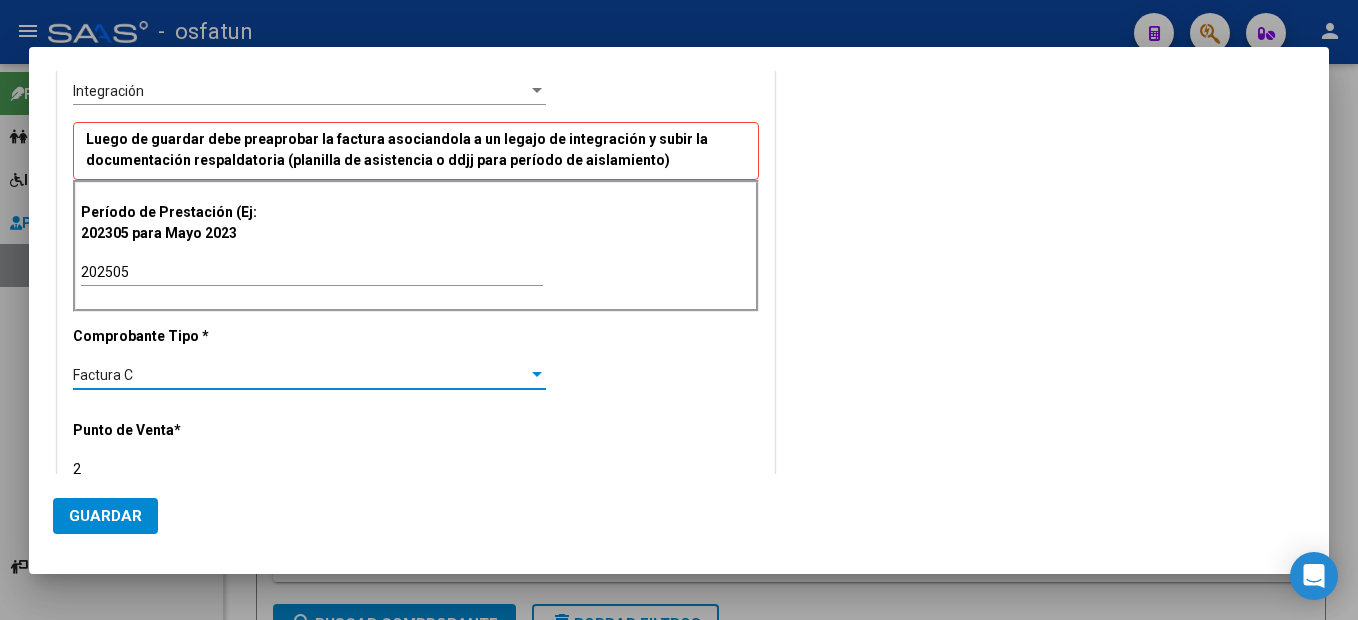scroll, scrollTop: 414, scrollLeft: 0, axis: vertical 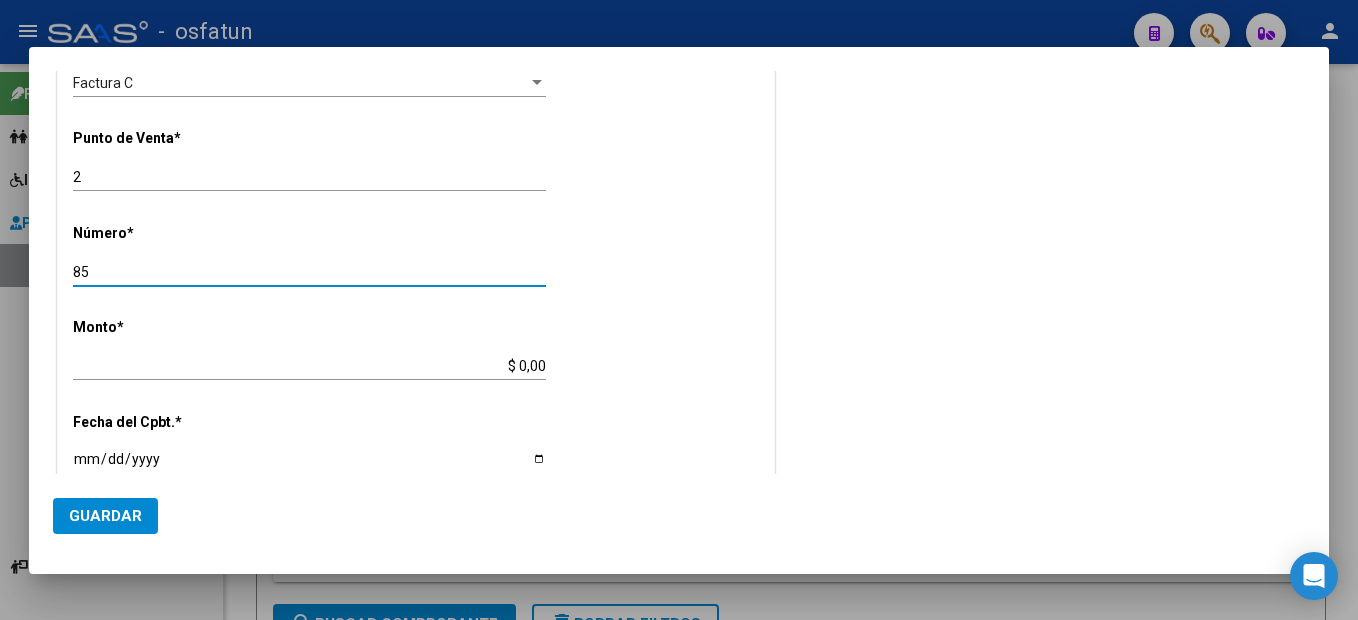 type on "85" 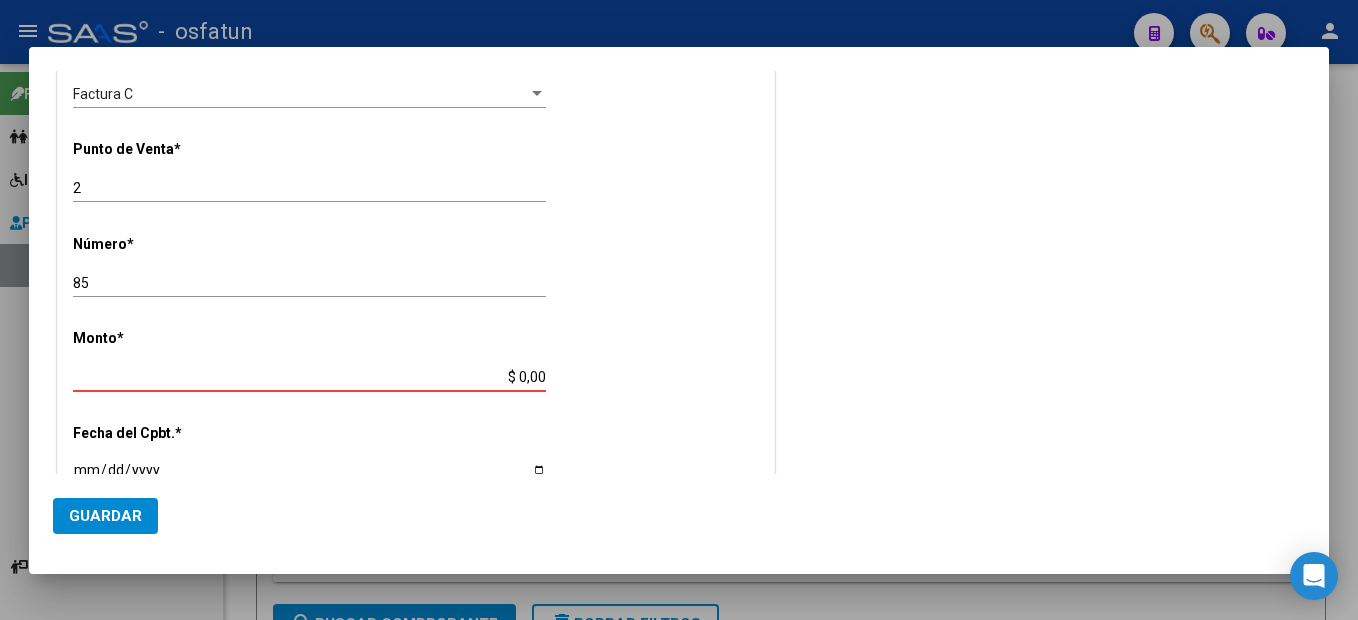 scroll, scrollTop: 713, scrollLeft: 0, axis: vertical 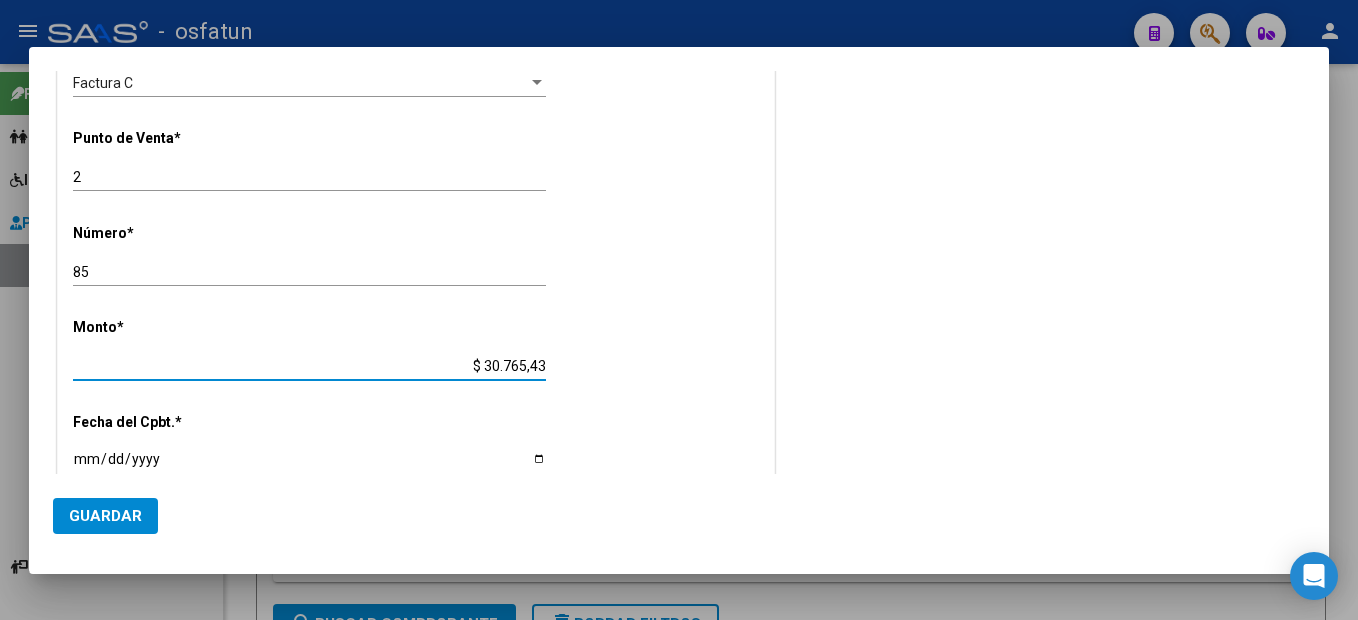 type on "$ 307.654,34" 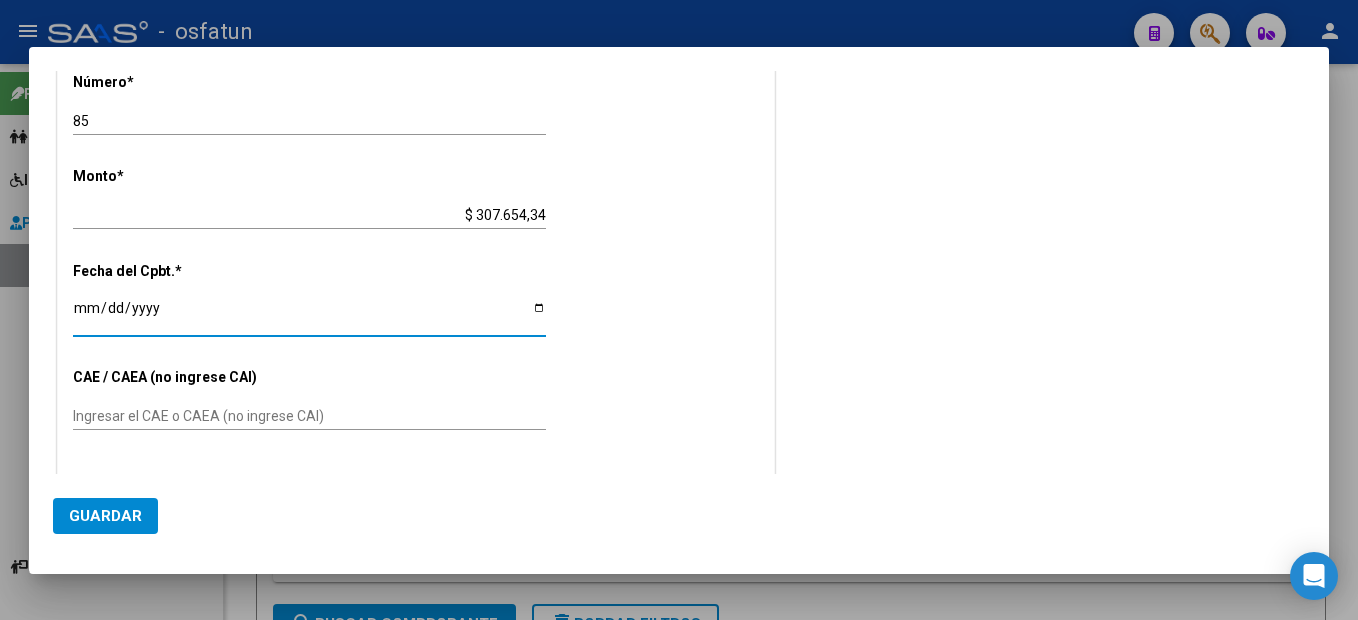 scroll, scrollTop: 921, scrollLeft: 0, axis: vertical 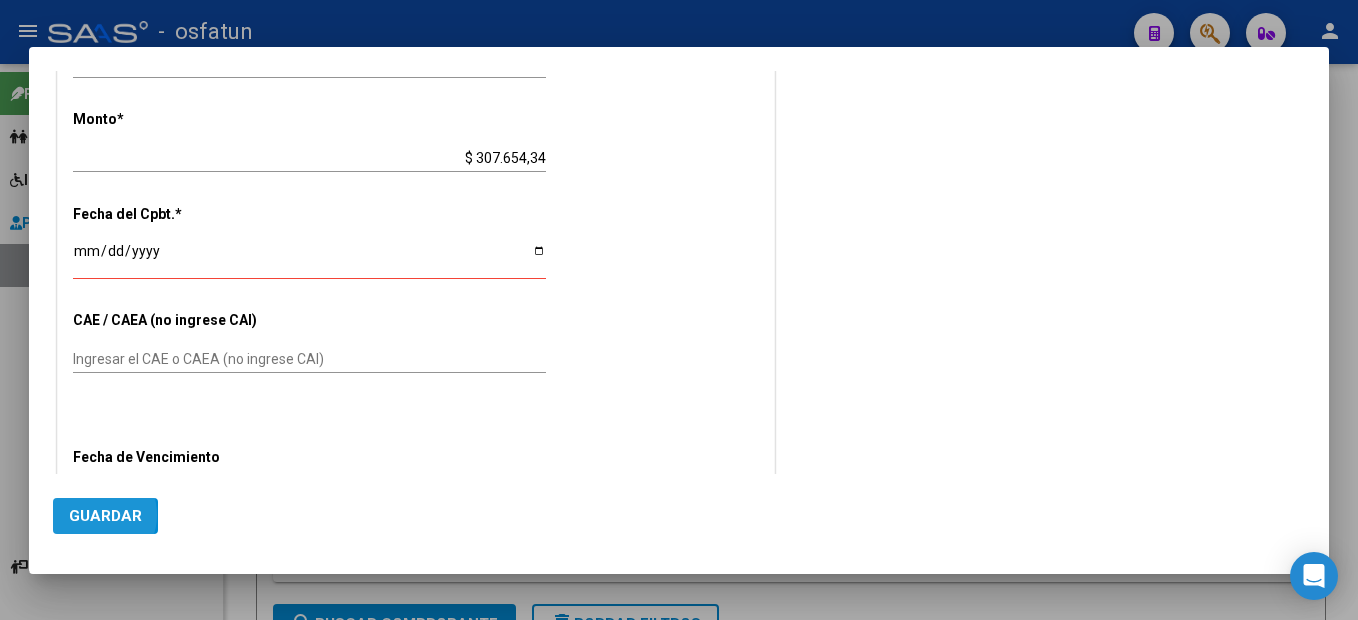 click on "Guardar" 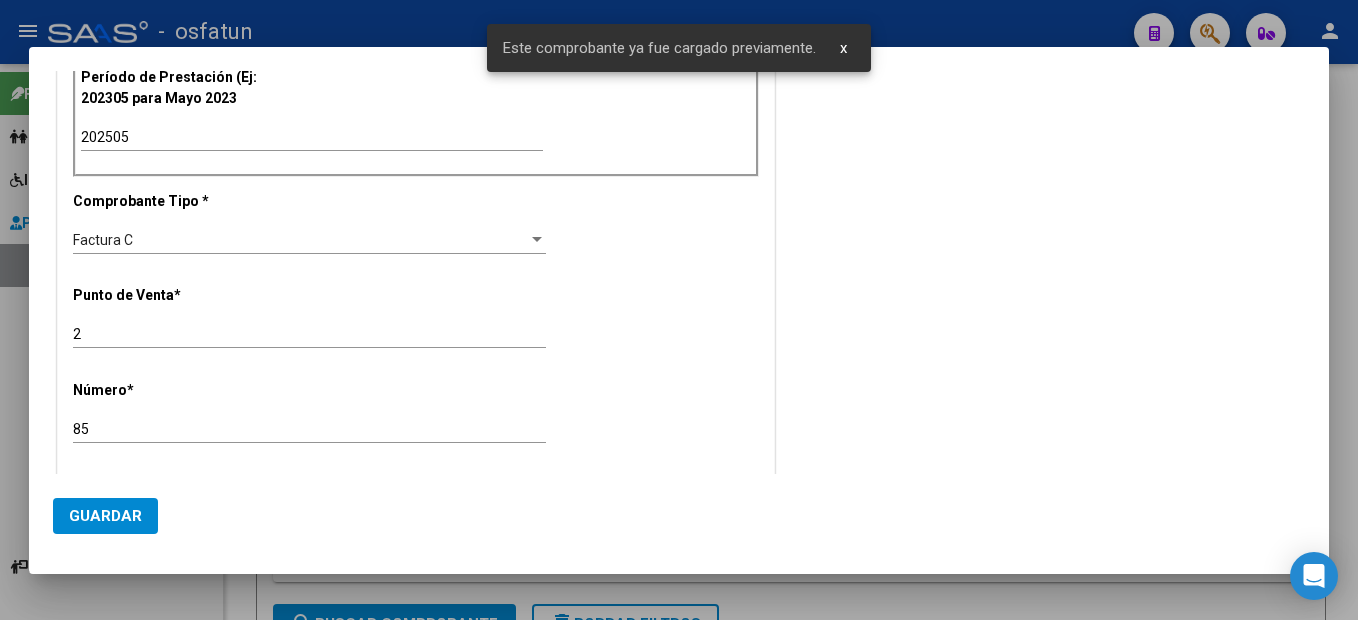 scroll, scrollTop: 821, scrollLeft: 0, axis: vertical 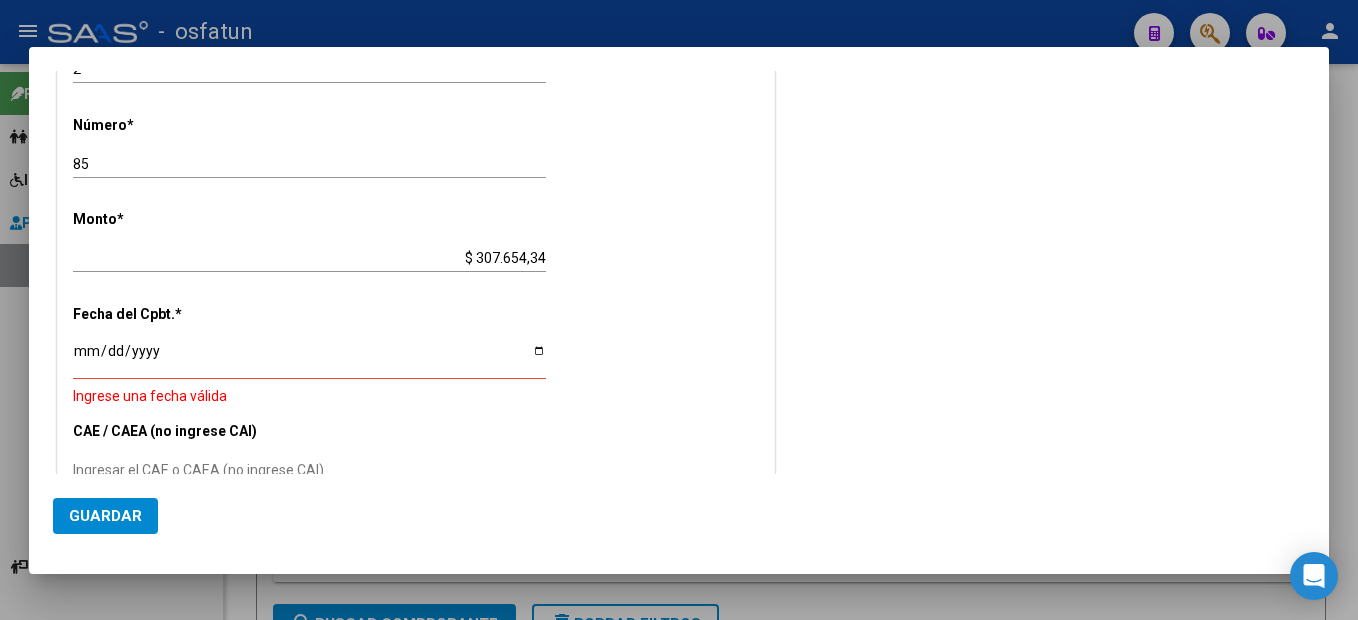 click on "Ingresar la fecha" at bounding box center [309, 358] 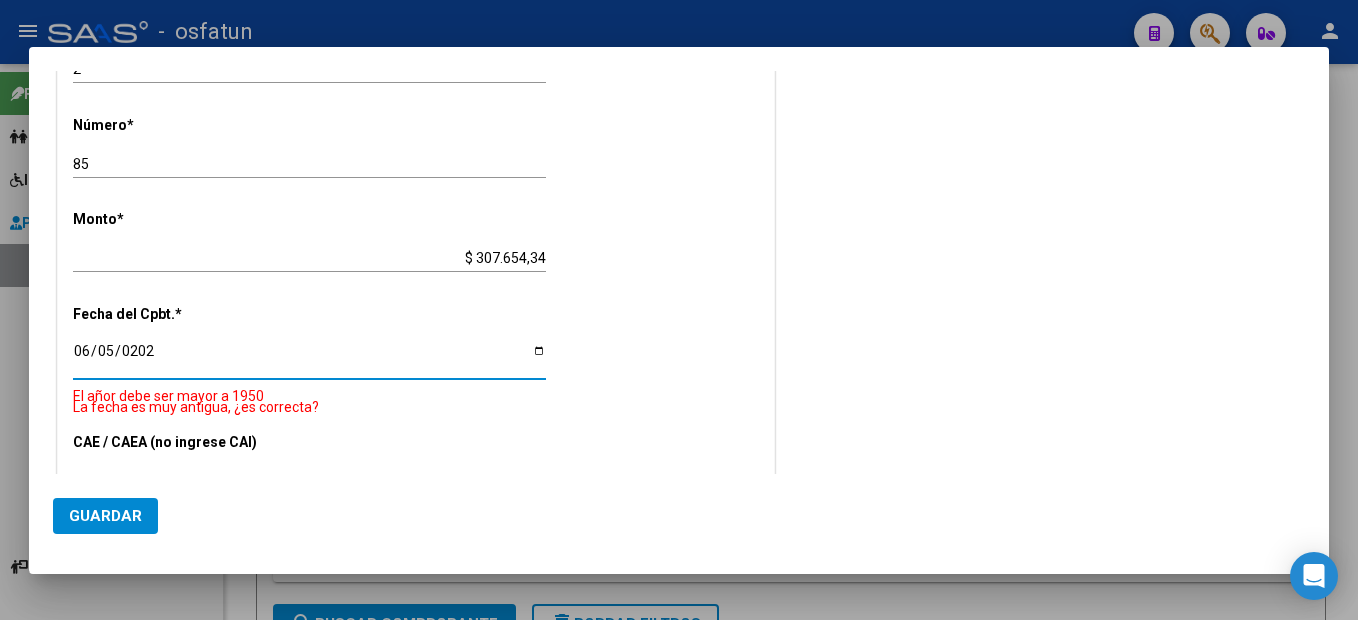 type on "[DATE]" 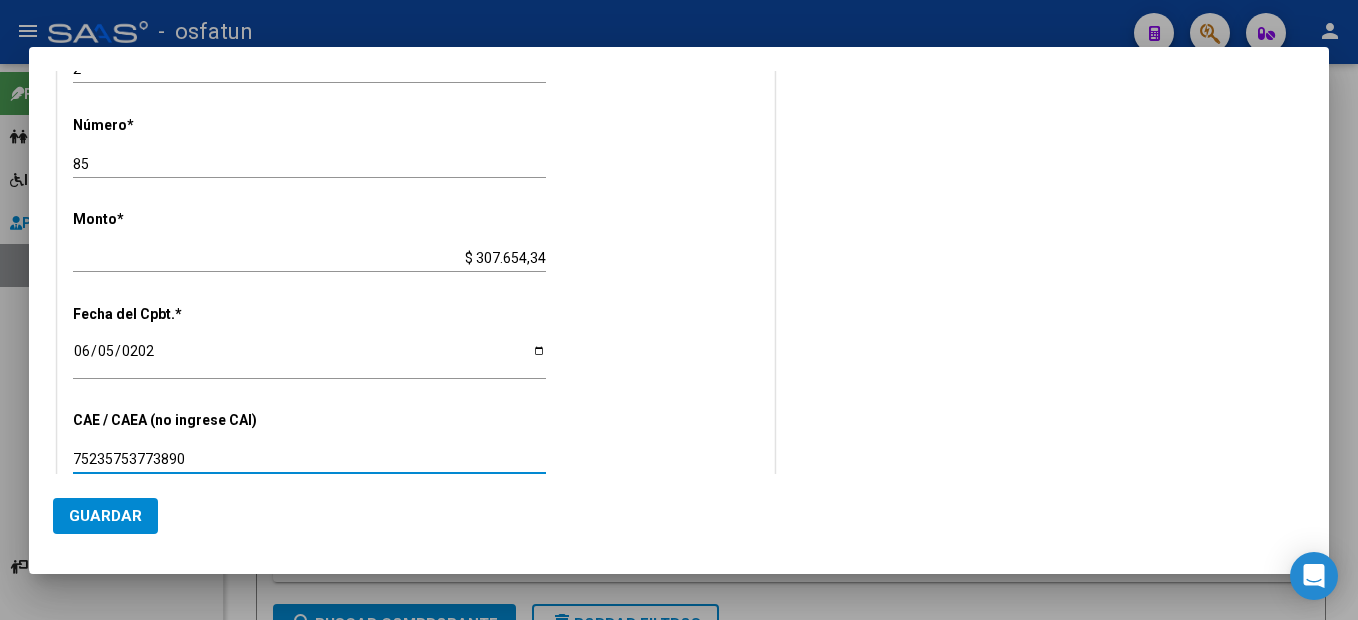 type on "75235753773890" 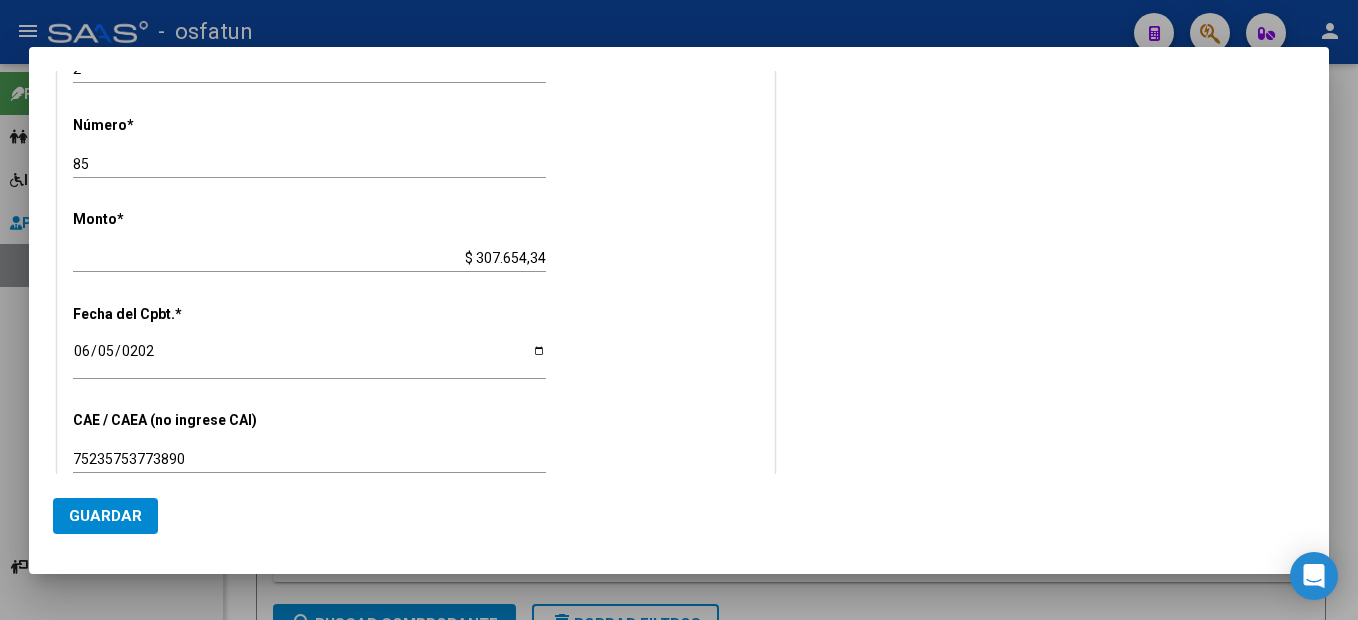 scroll, scrollTop: 1150, scrollLeft: 0, axis: vertical 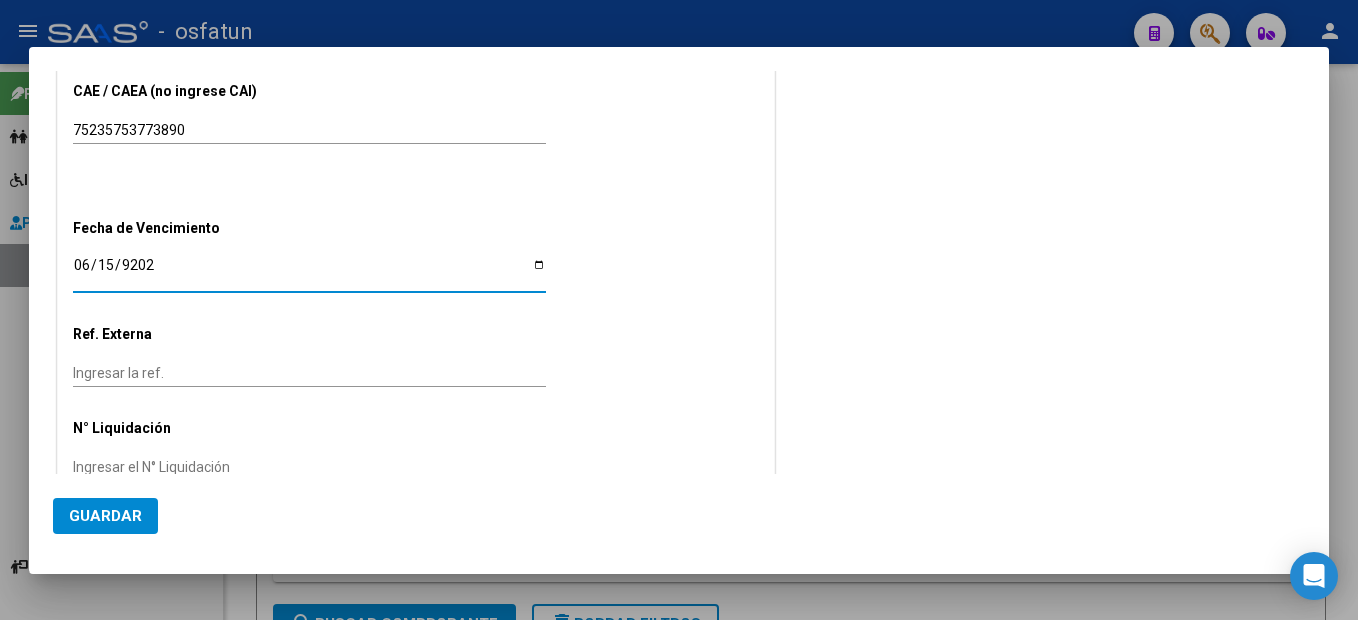type on "[DATE]" 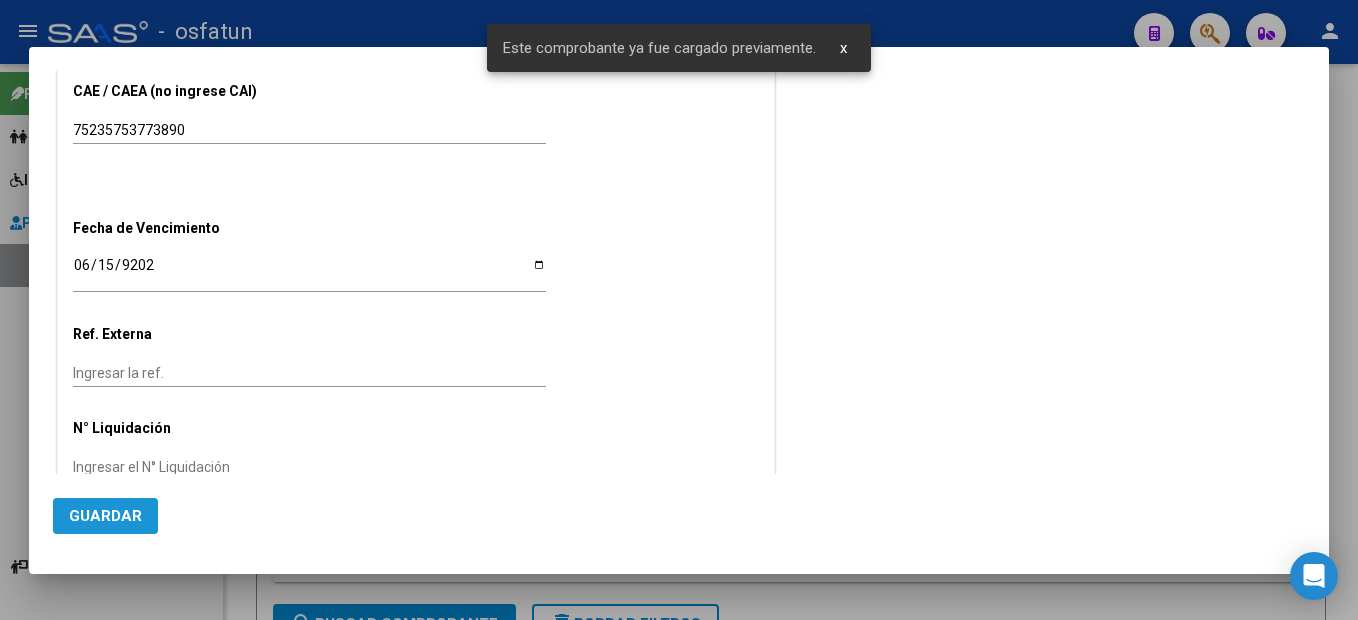 click on "Guardar" 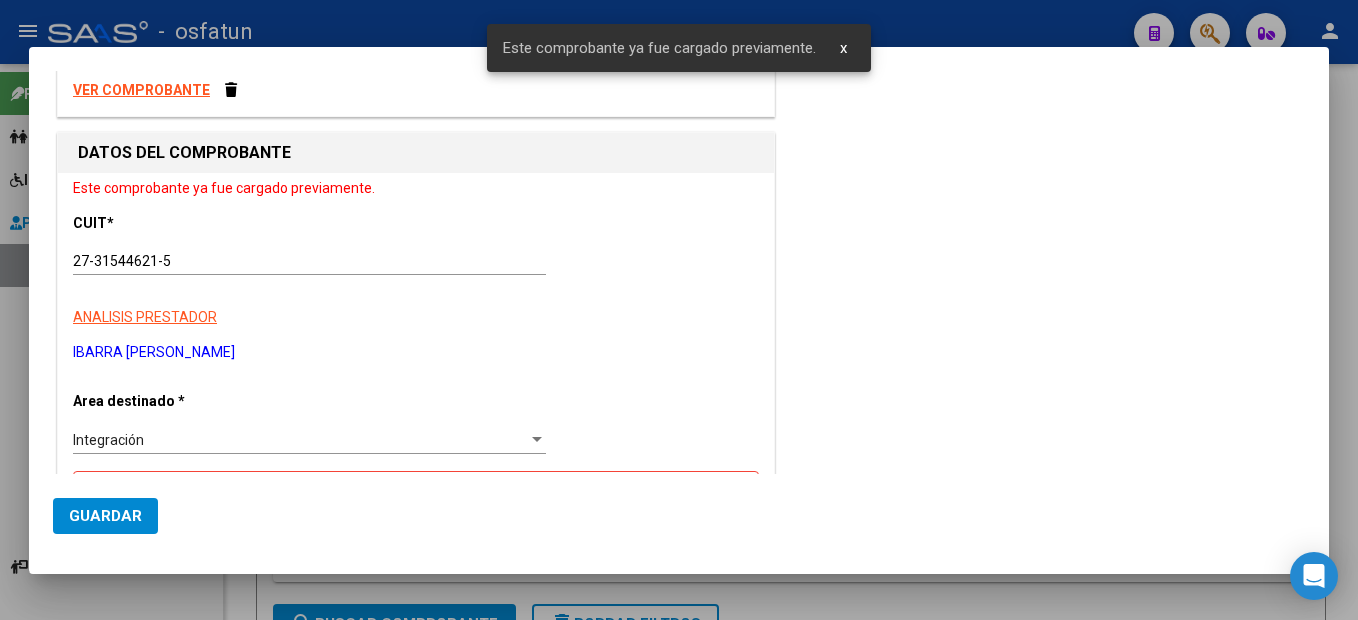 scroll, scrollTop: 0, scrollLeft: 0, axis: both 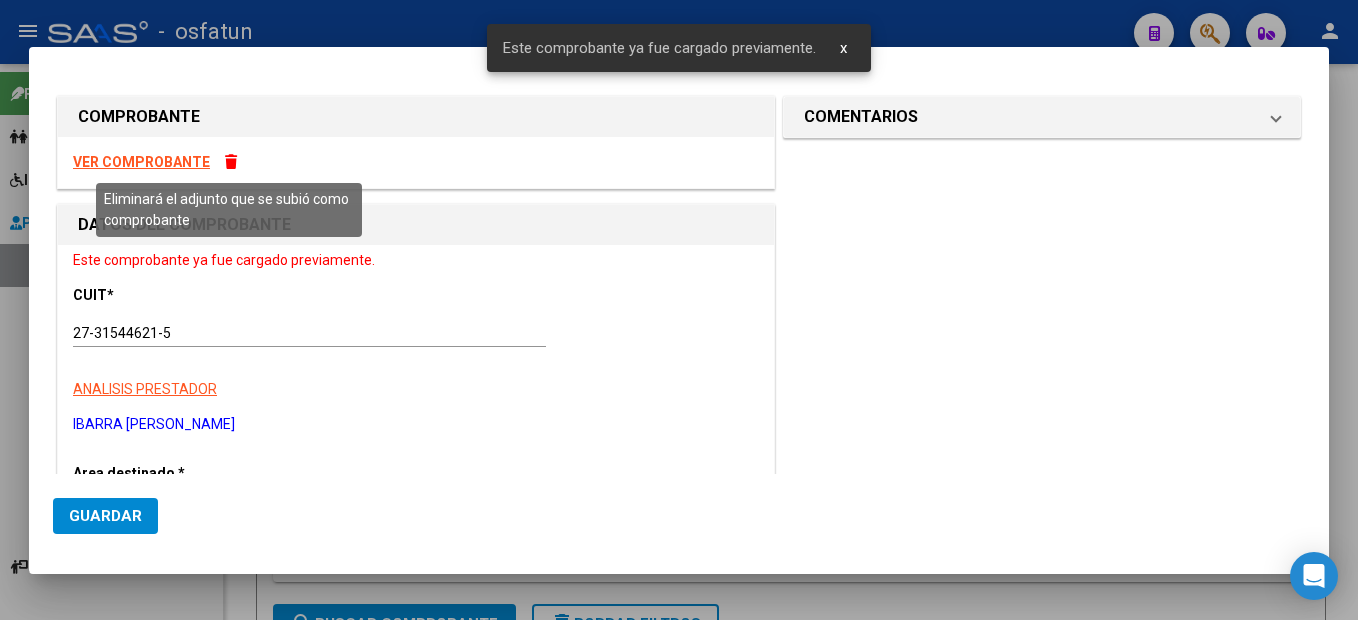 click at bounding box center (231, 162) 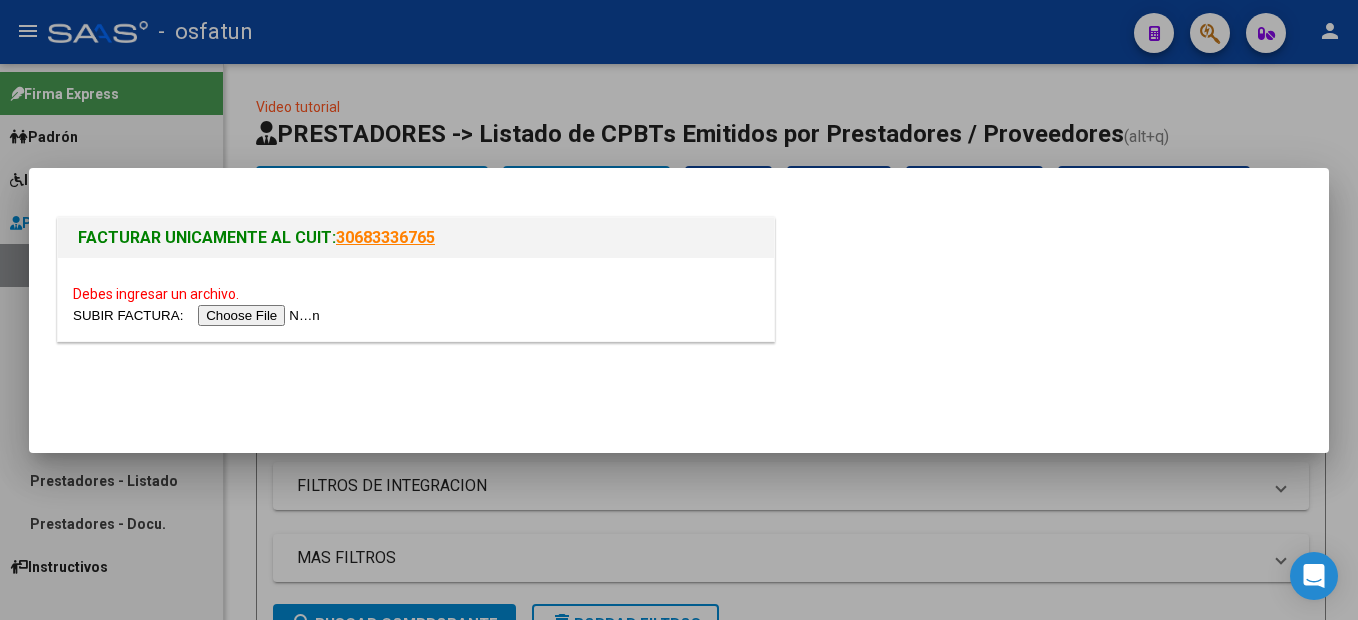 click at bounding box center [199, 315] 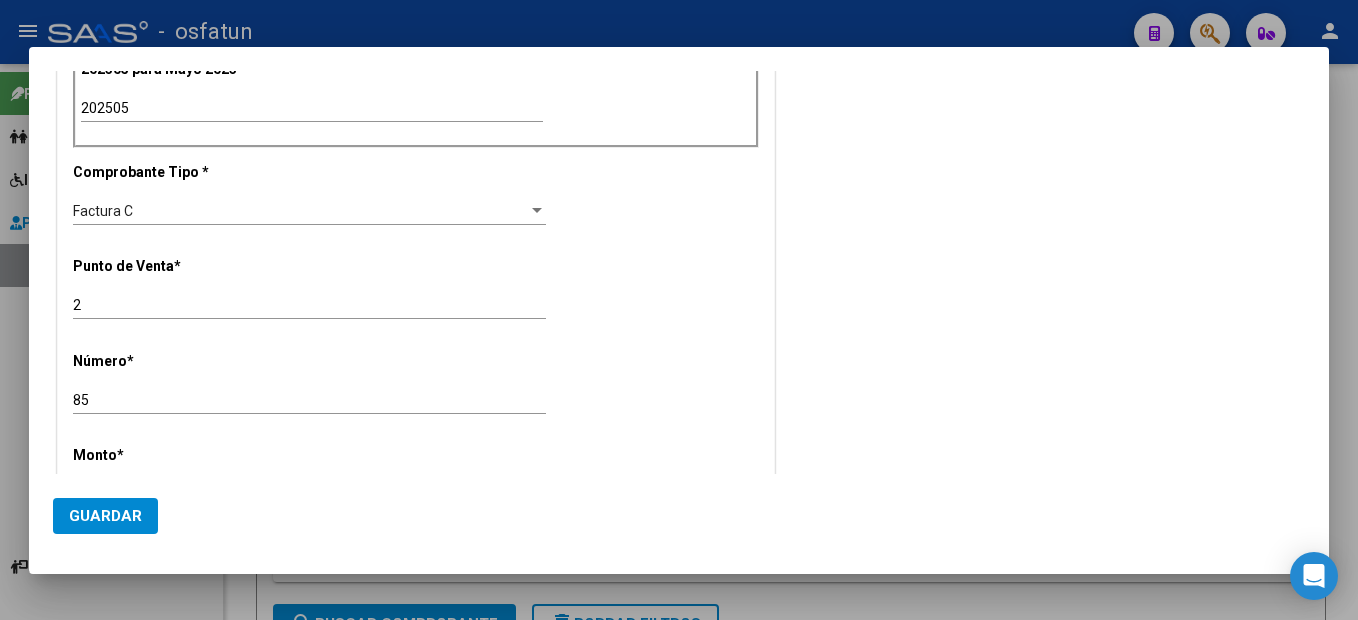 scroll, scrollTop: 900, scrollLeft: 0, axis: vertical 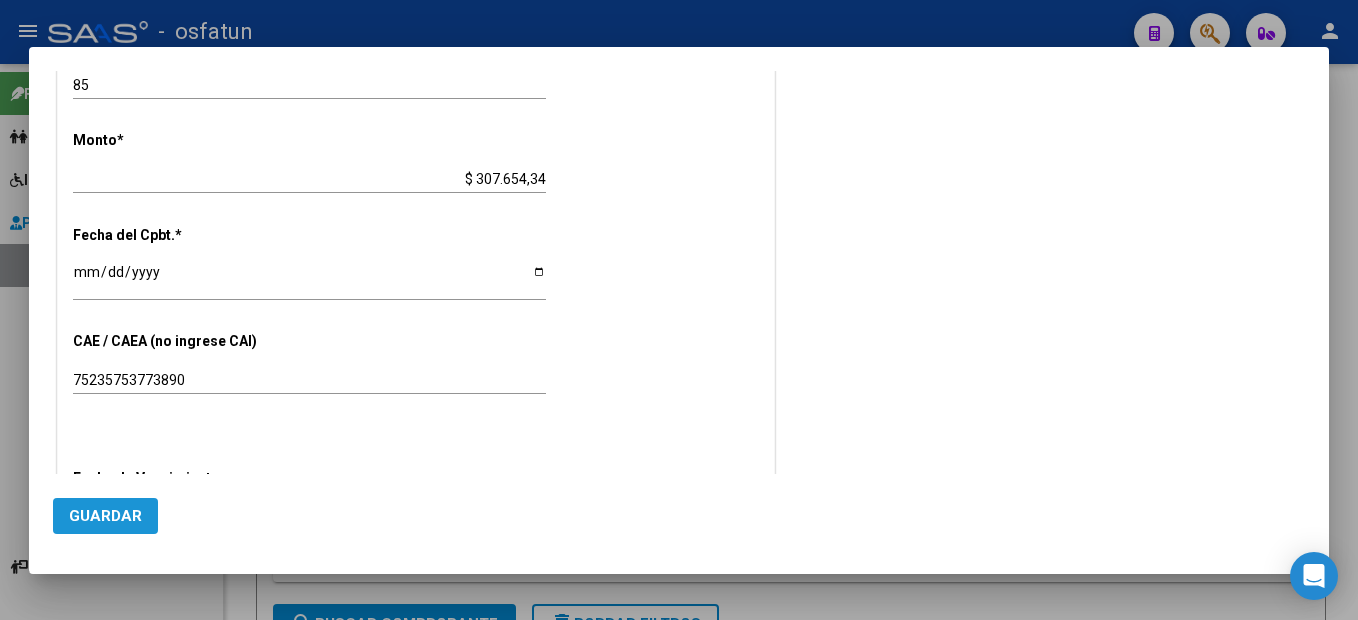 click on "Guardar" 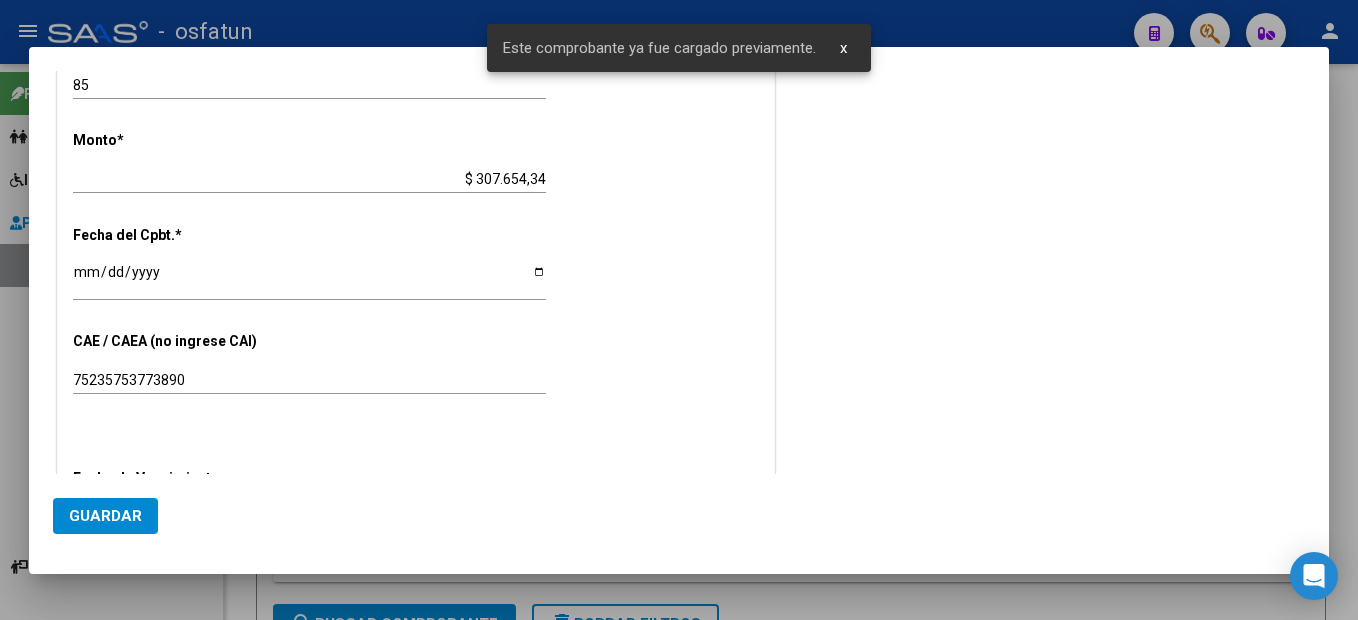 type 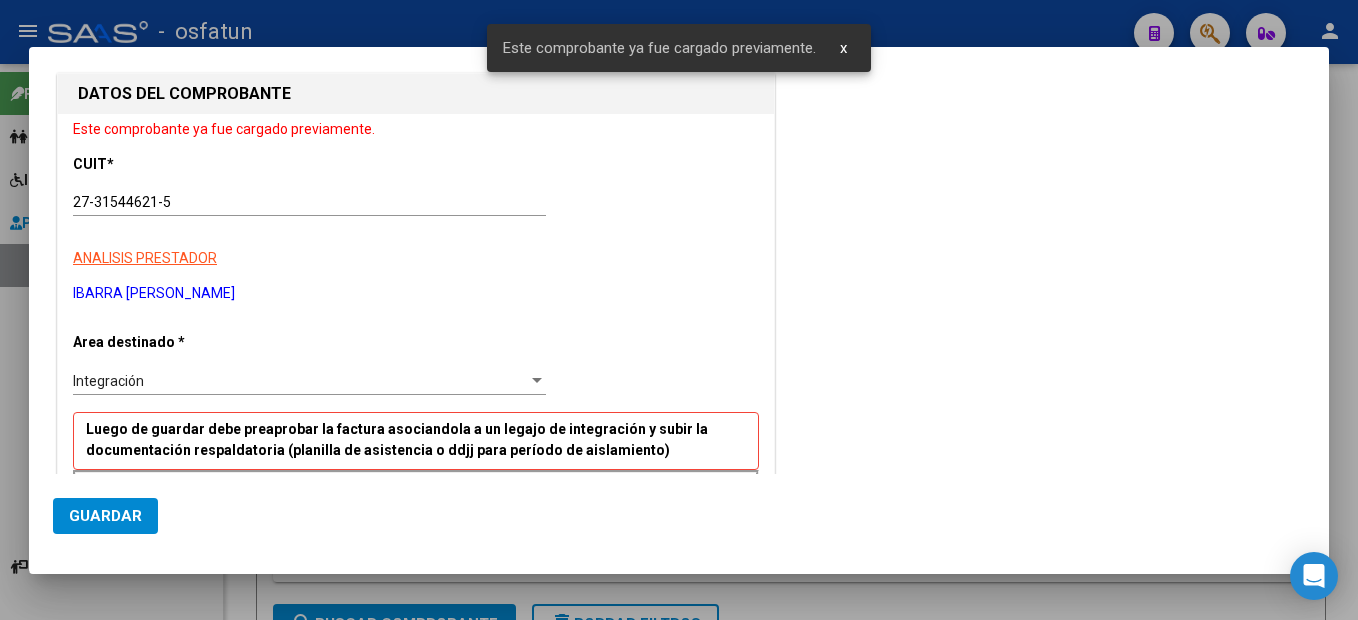 scroll, scrollTop: 0, scrollLeft: 0, axis: both 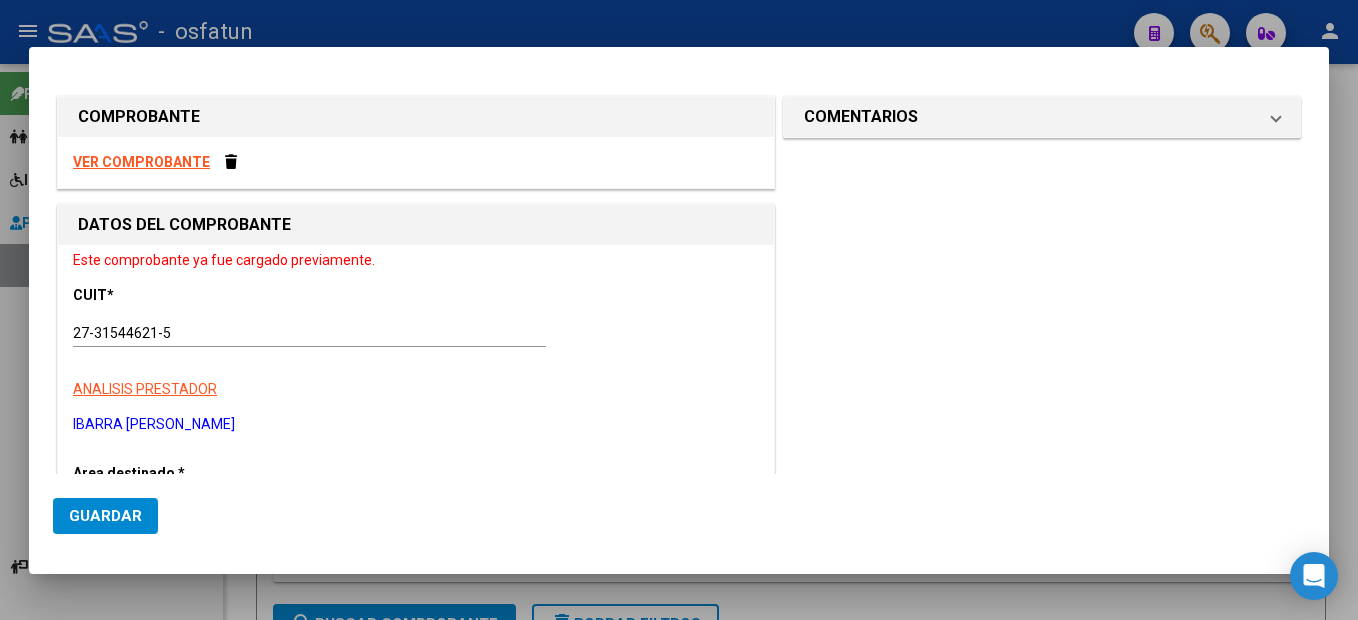 click at bounding box center (679, 310) 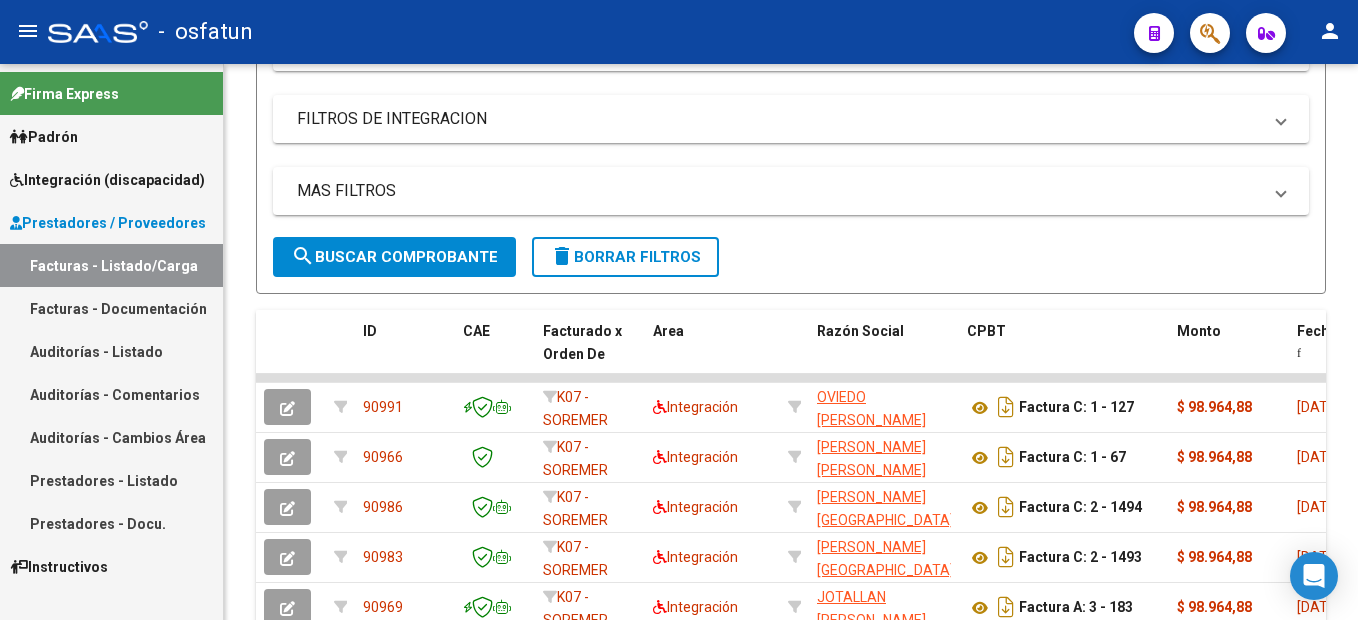 scroll, scrollTop: 0, scrollLeft: 0, axis: both 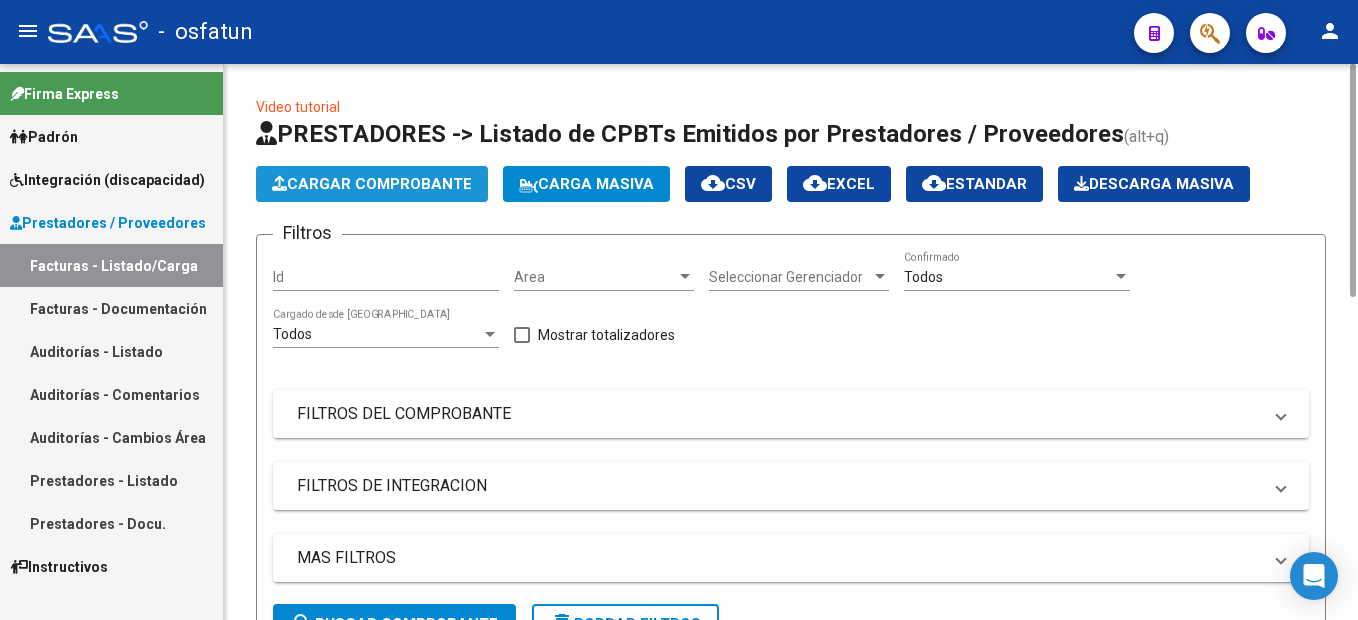 click on "Cargar Comprobante" 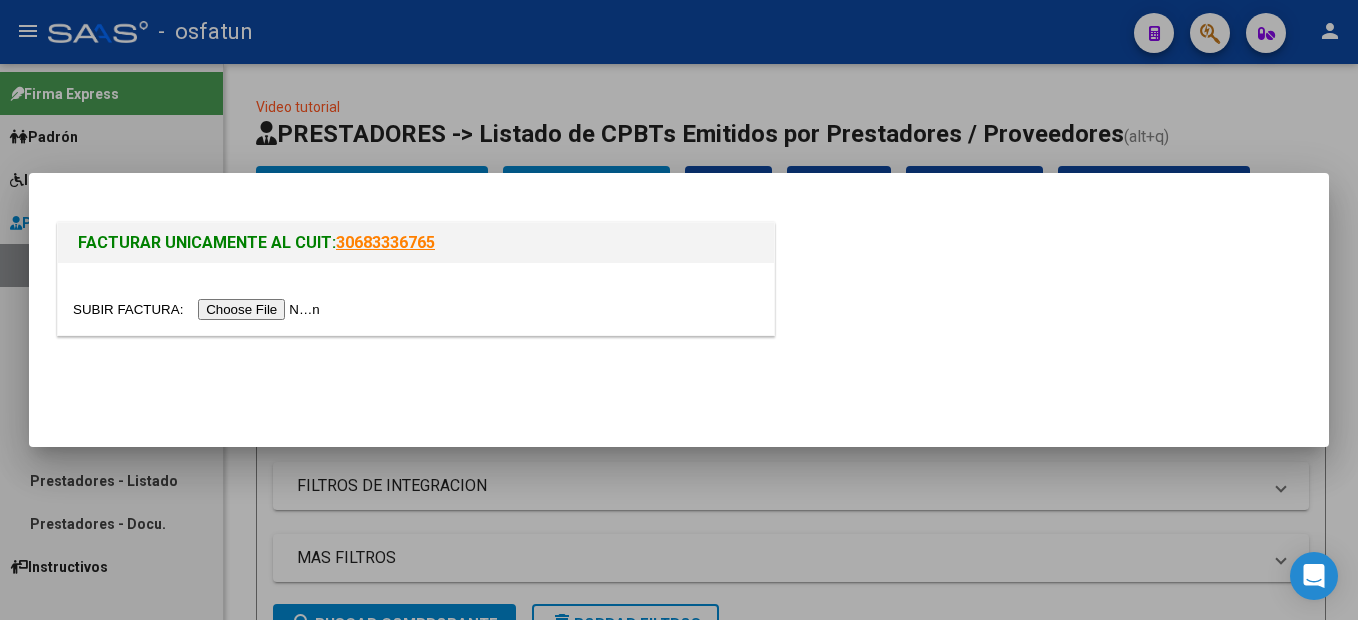 click at bounding box center (199, 309) 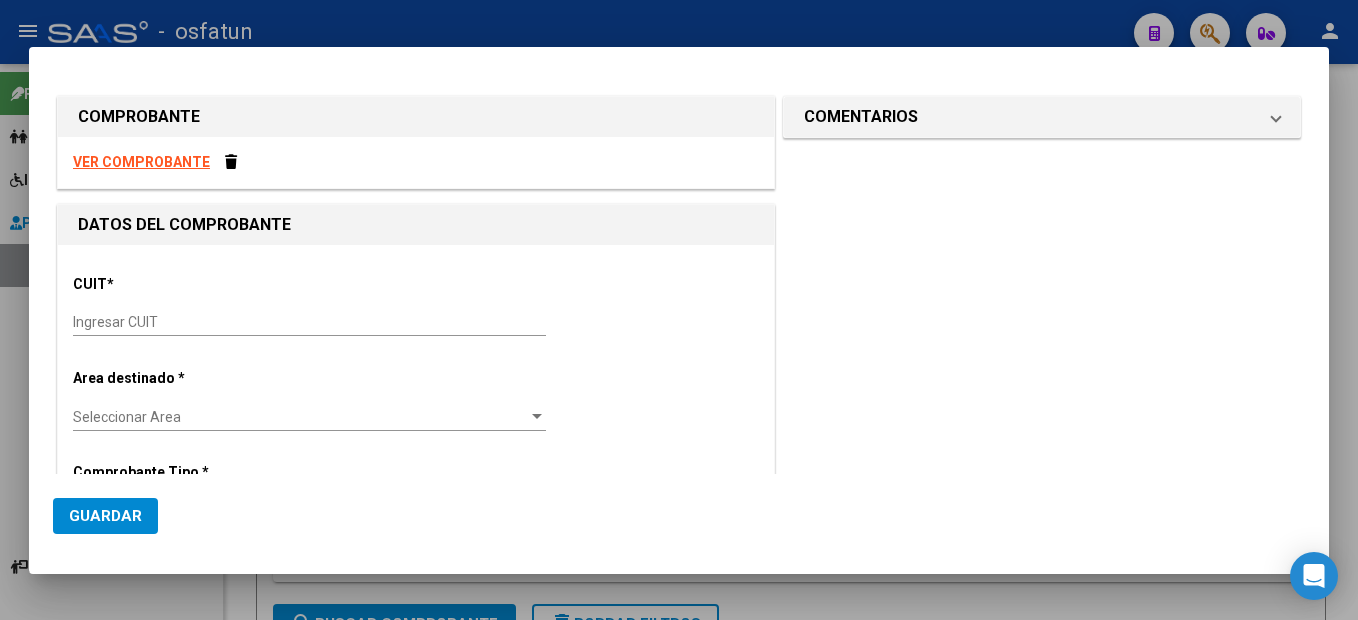 click on "Ingresar CUIT" at bounding box center (309, 322) 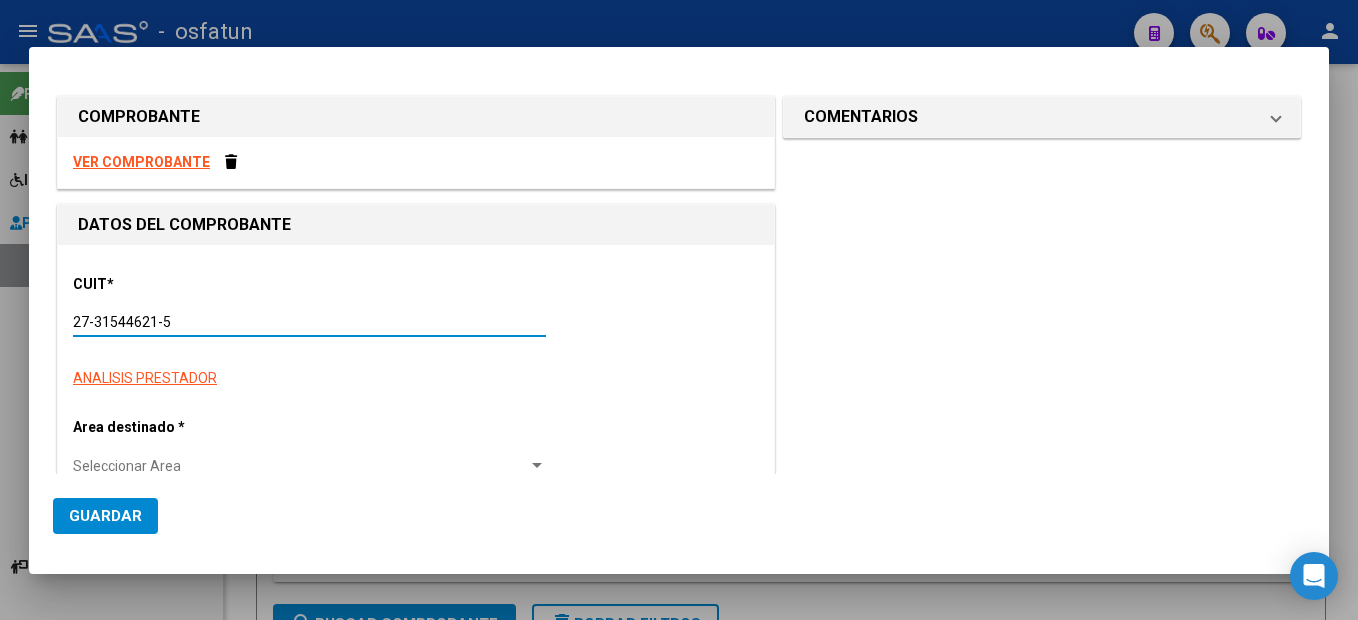 type on "27-31544621-5" 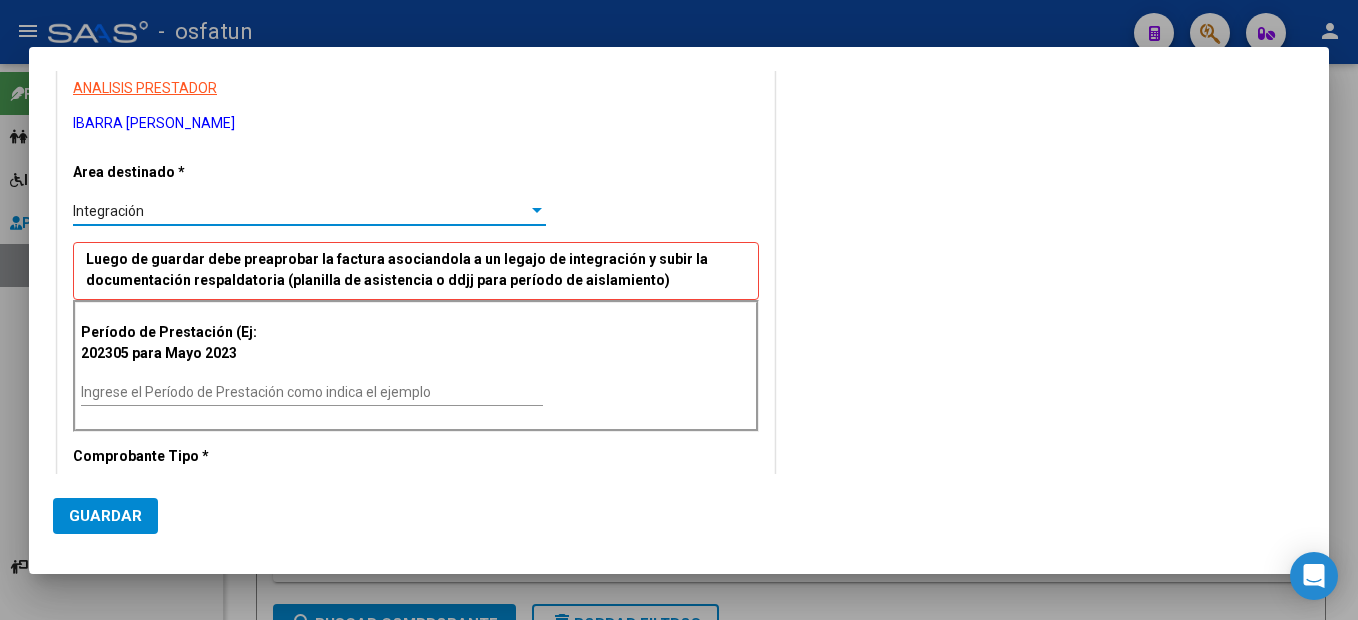 scroll, scrollTop: 401, scrollLeft: 0, axis: vertical 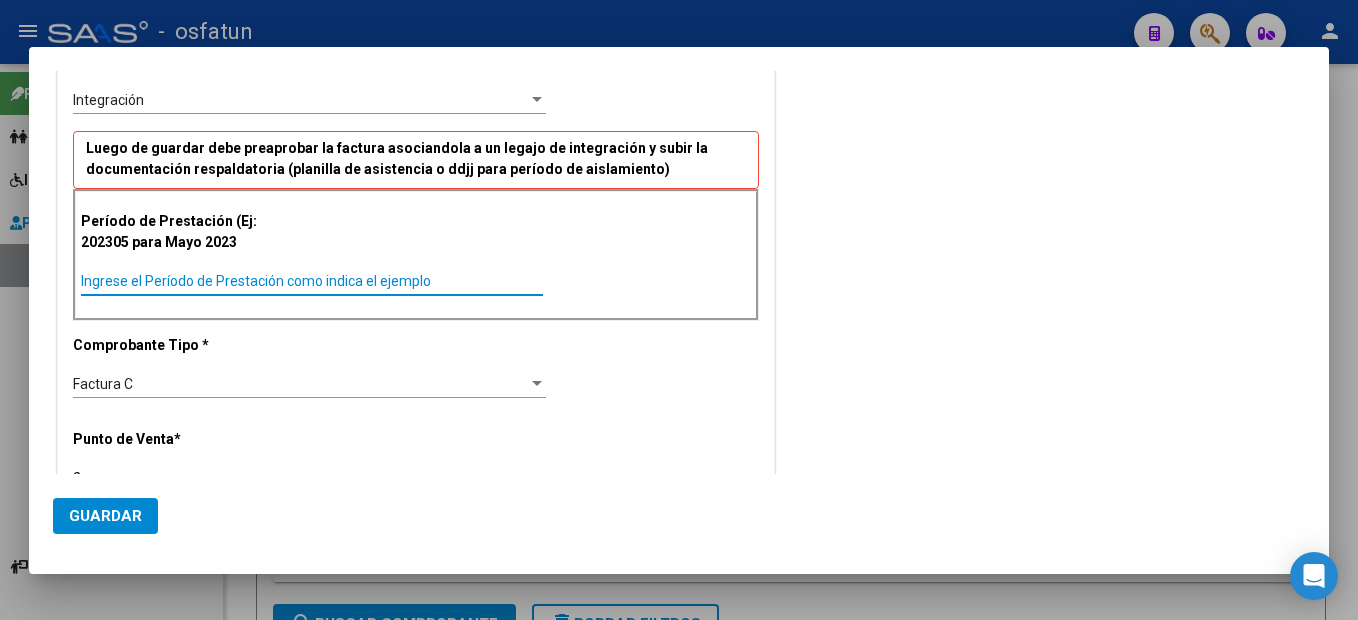 click on "Ingrese el Período de Prestación como indica el ejemplo" at bounding box center (312, 281) 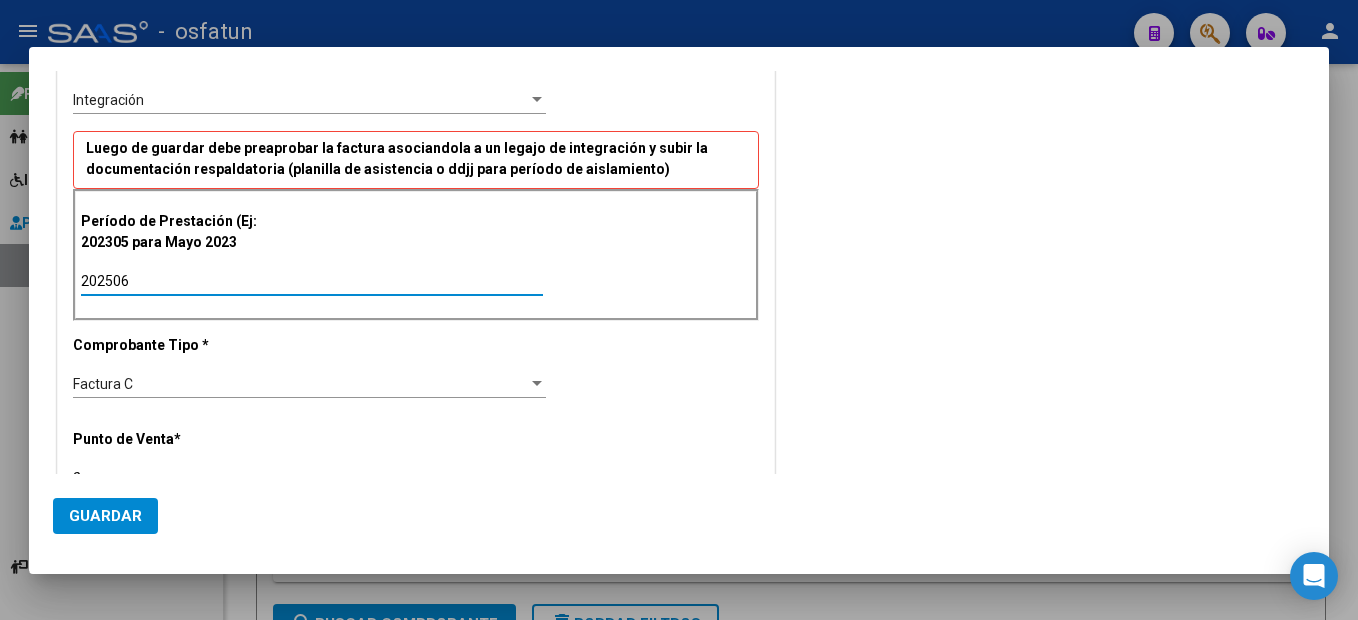 type on "202506" 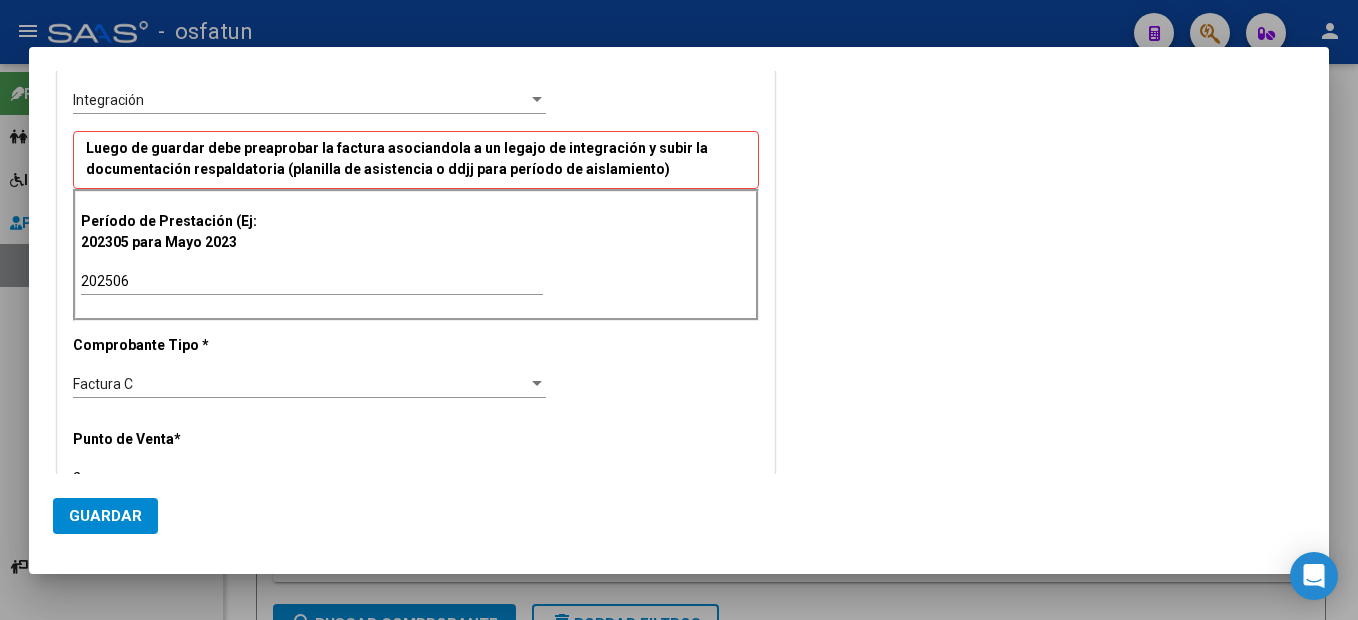 scroll, scrollTop: 414, scrollLeft: 0, axis: vertical 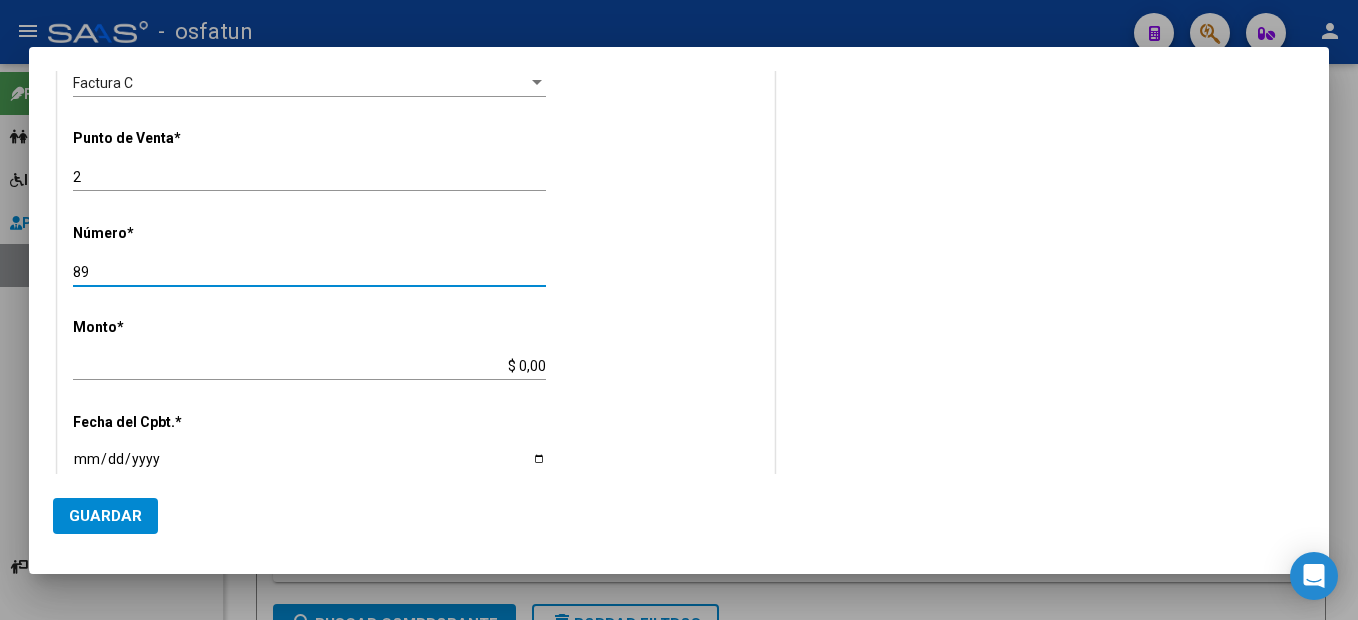 type on "89" 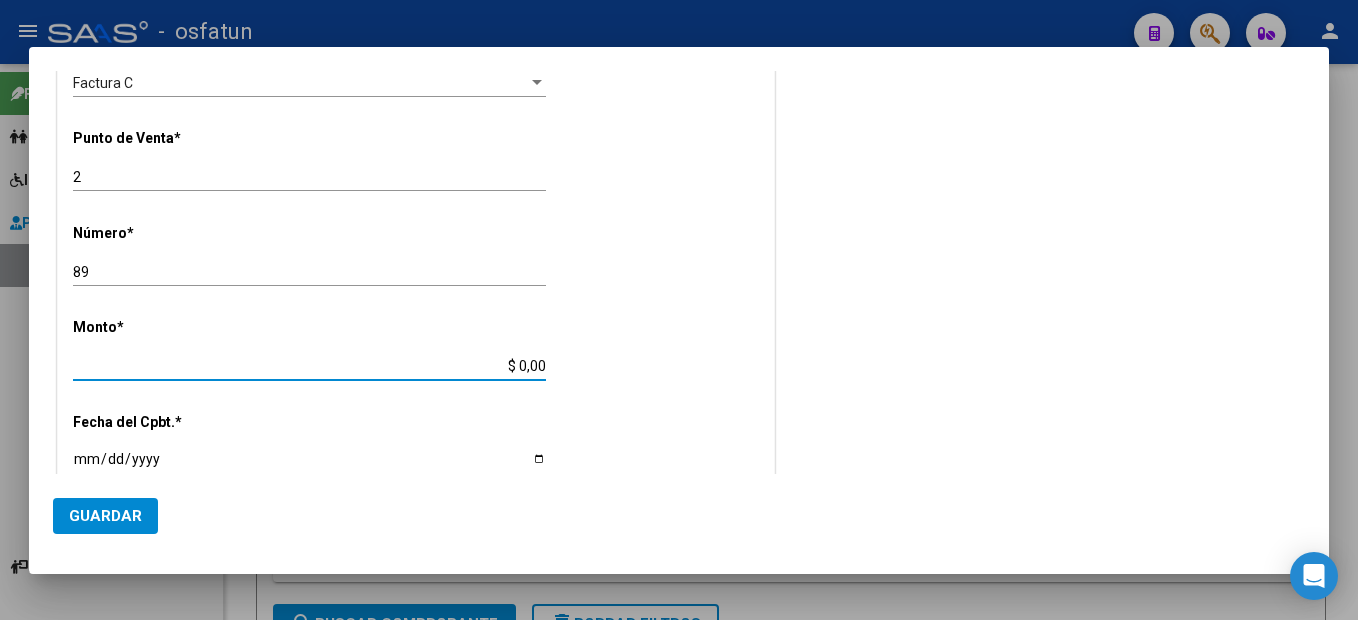 type on "$ 307.654,34" 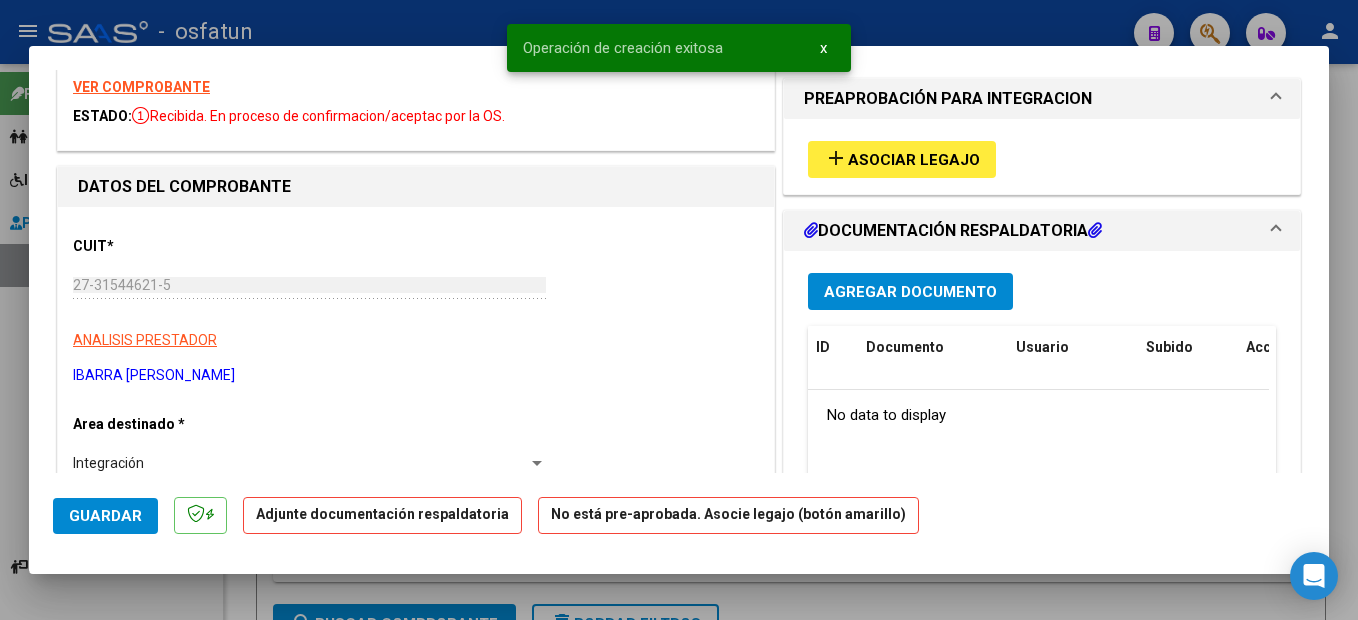scroll, scrollTop: 0, scrollLeft: 0, axis: both 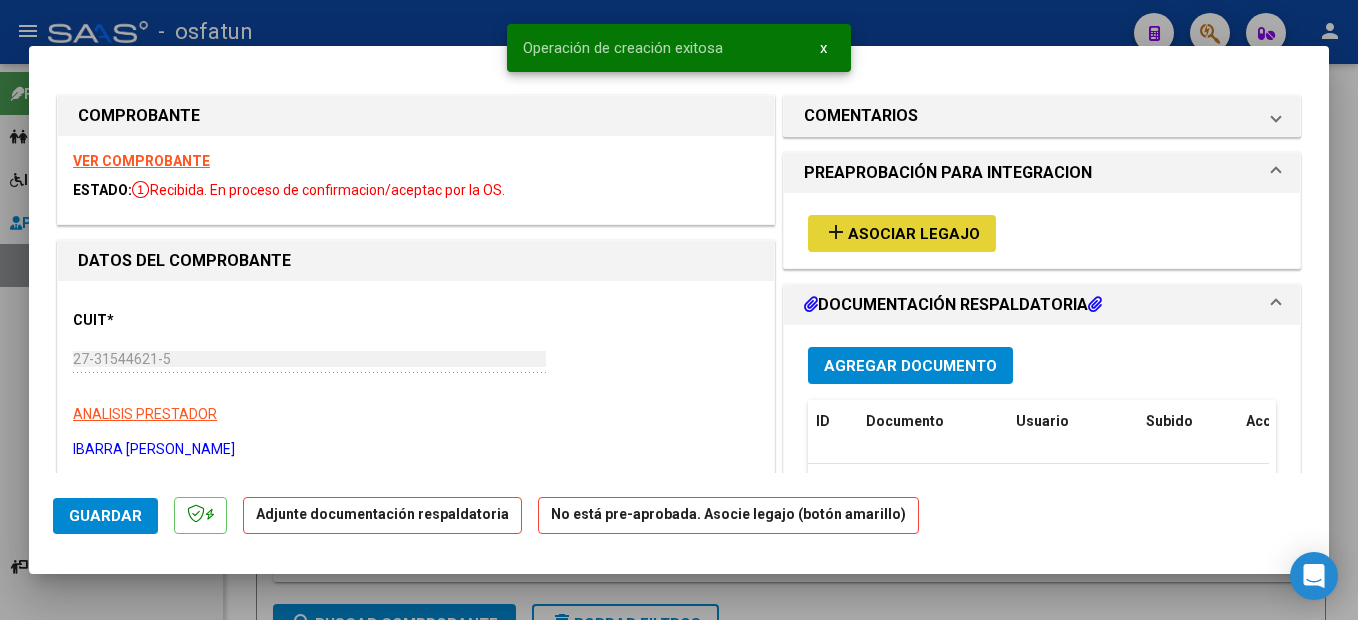 click on "Asociar Legajo" at bounding box center [914, 234] 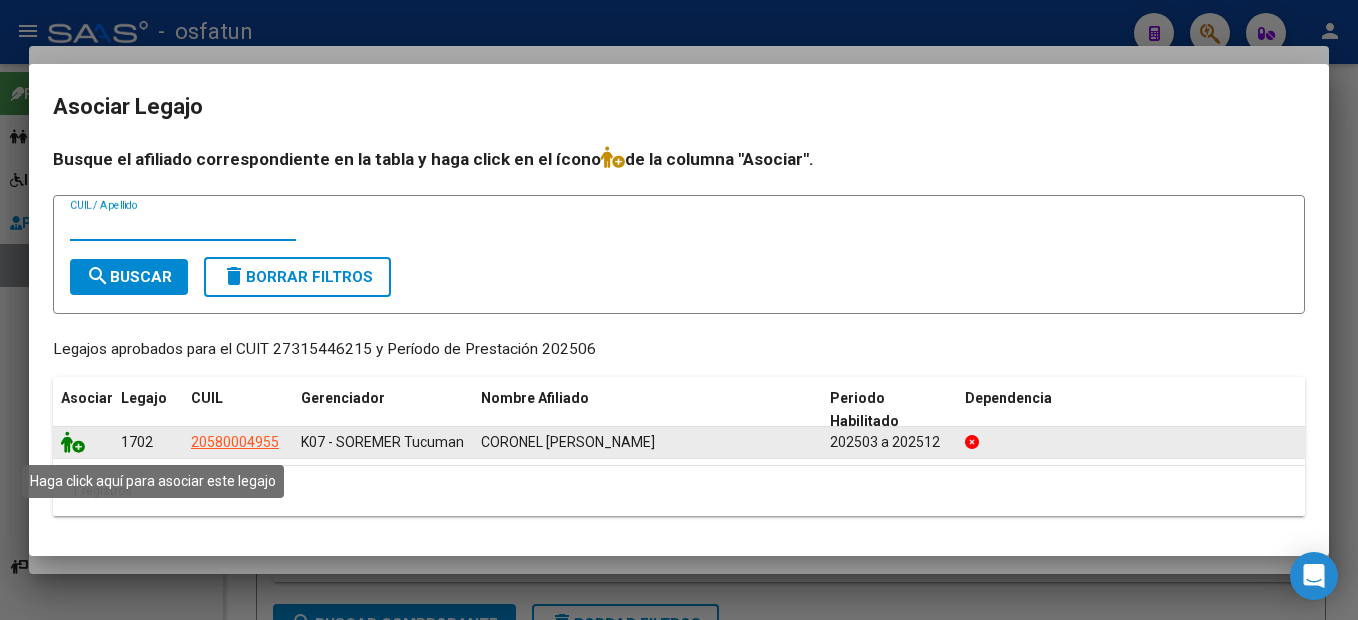 click 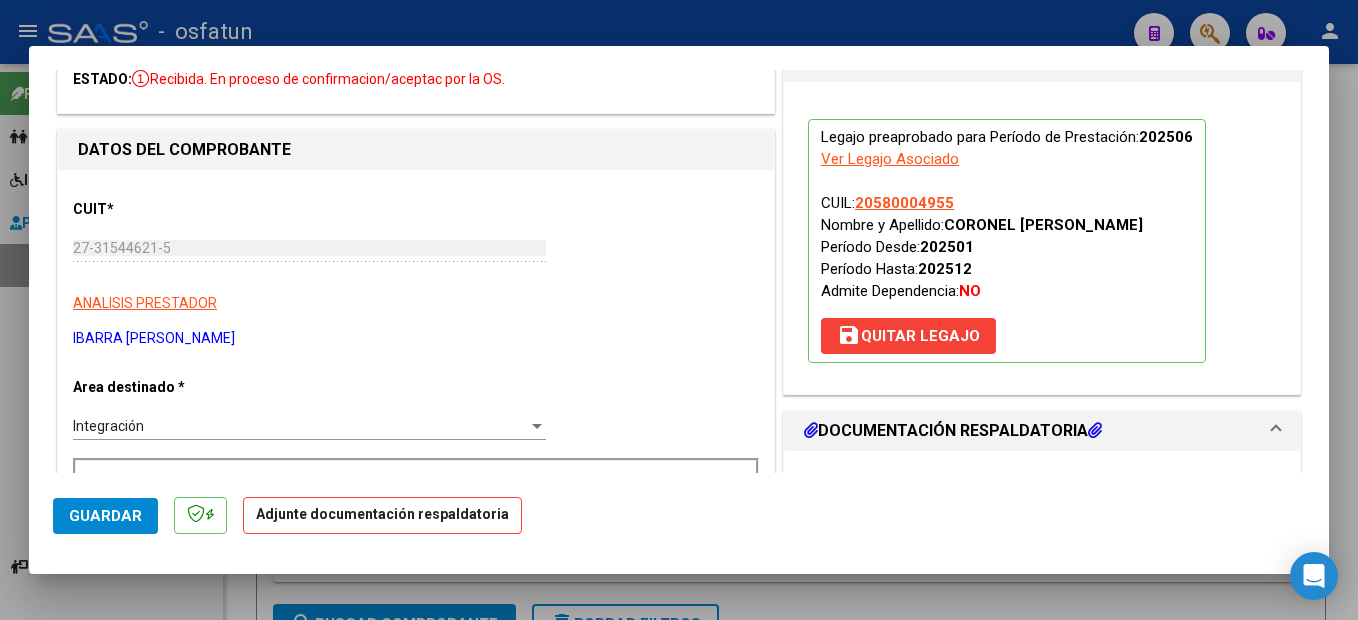 scroll, scrollTop: 300, scrollLeft: 0, axis: vertical 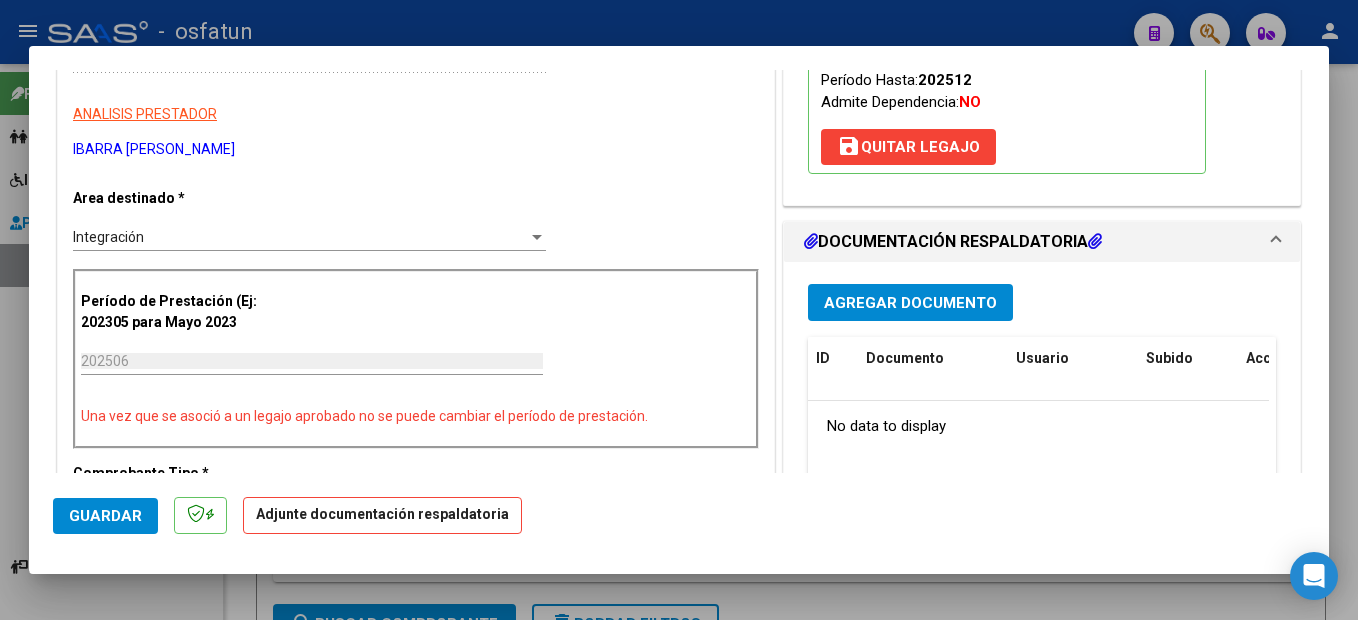 click on "Agregar Documento" at bounding box center [910, 303] 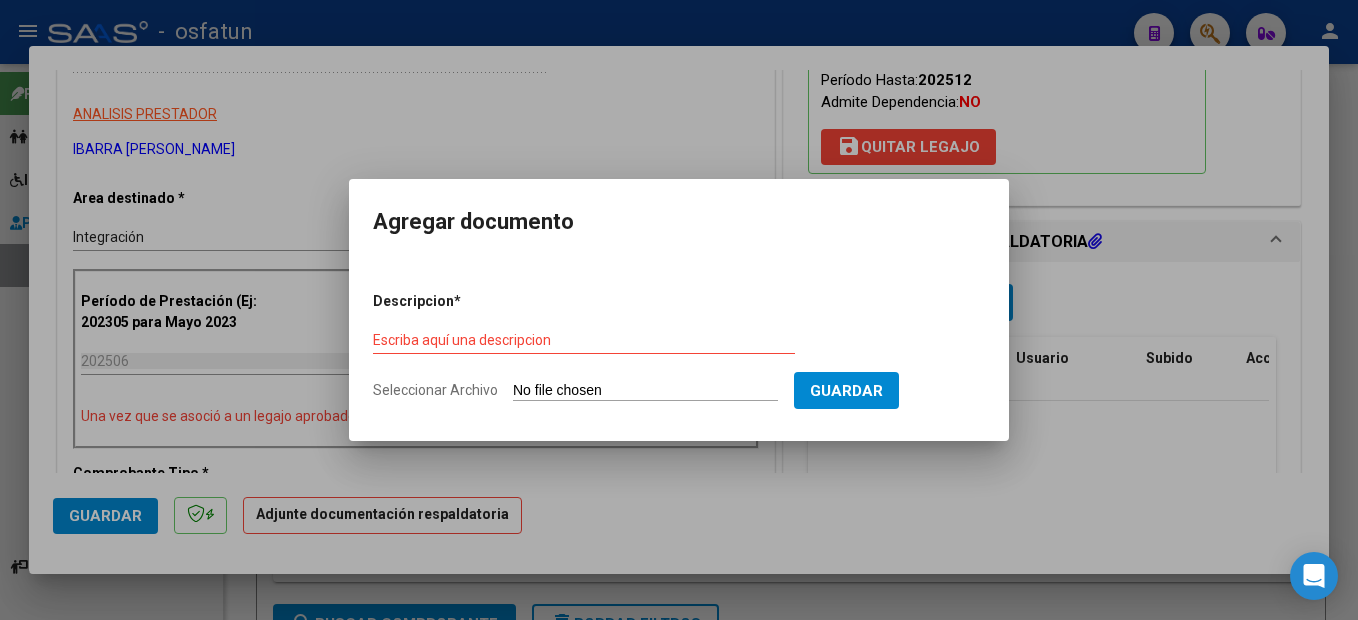 drag, startPoint x: 521, startPoint y: 325, endPoint x: 511, endPoint y: 335, distance: 14.142136 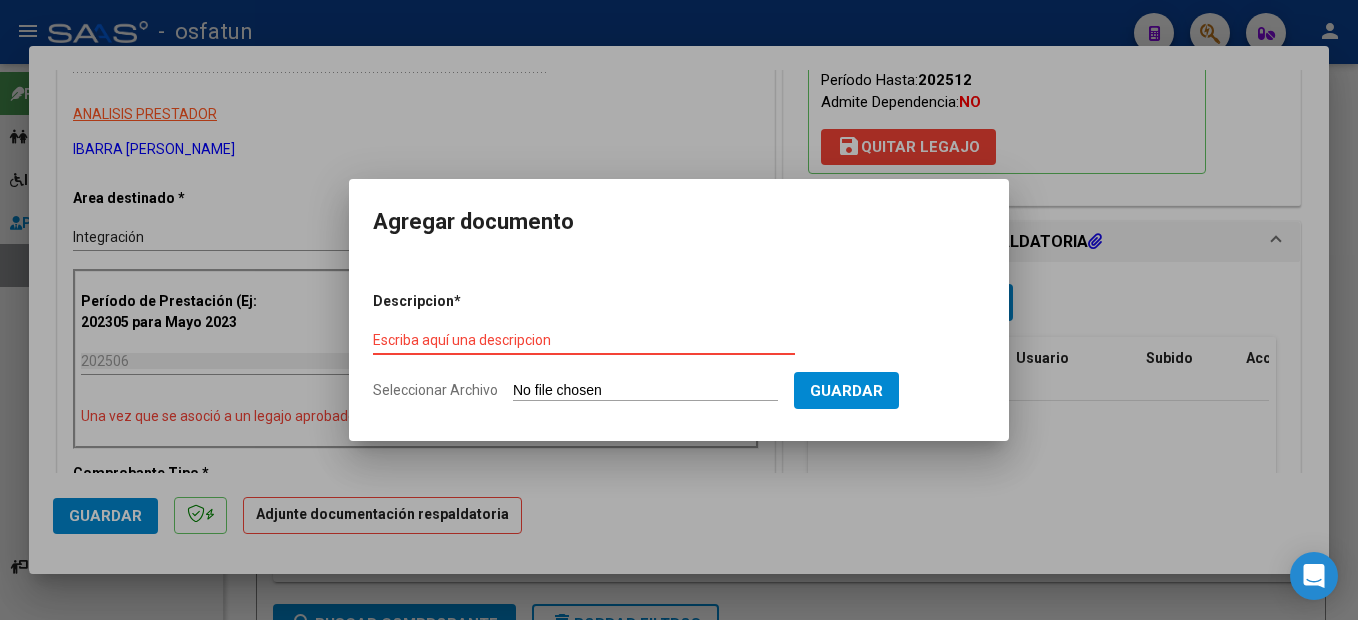 click on "Escriba aquí una descripcion" at bounding box center (584, 340) 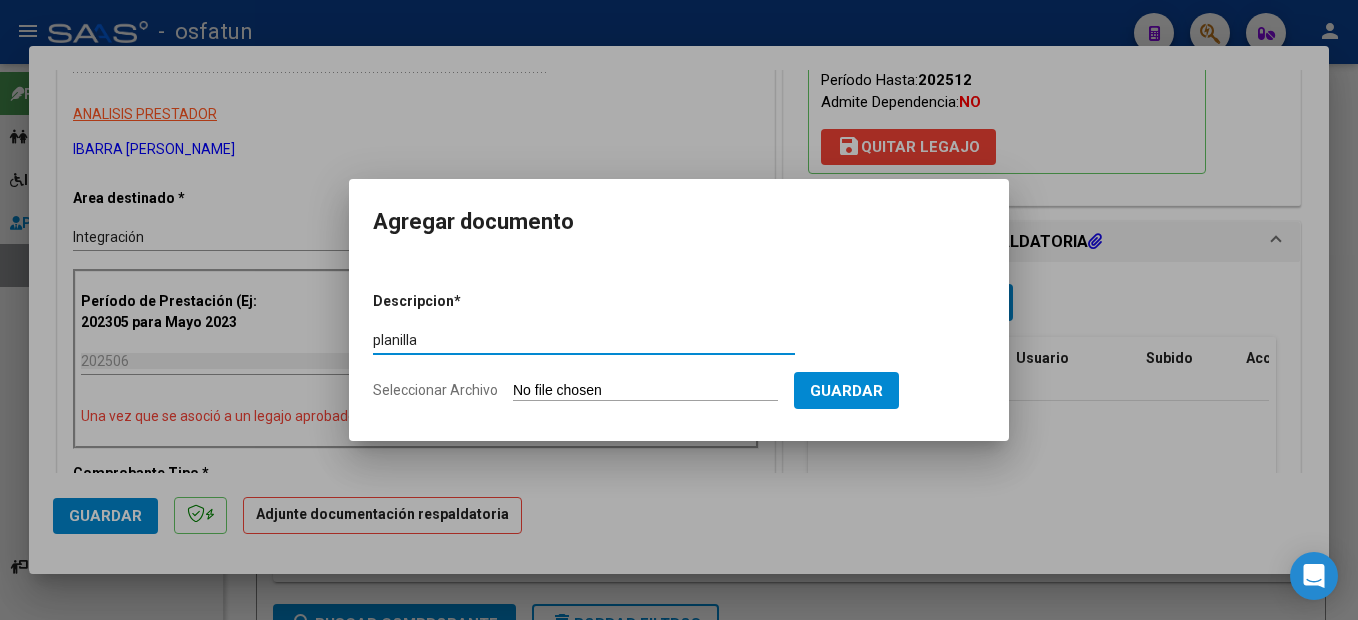 type on "planilla" 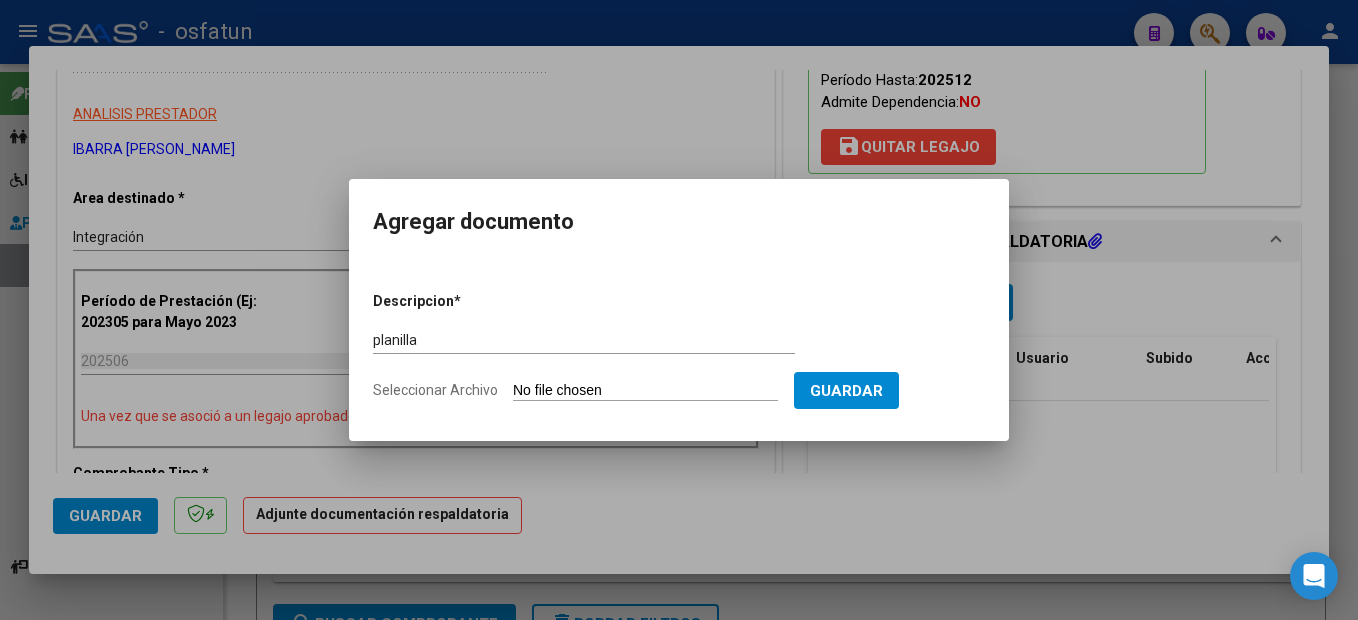 click on "Seleccionar Archivo" at bounding box center (645, 391) 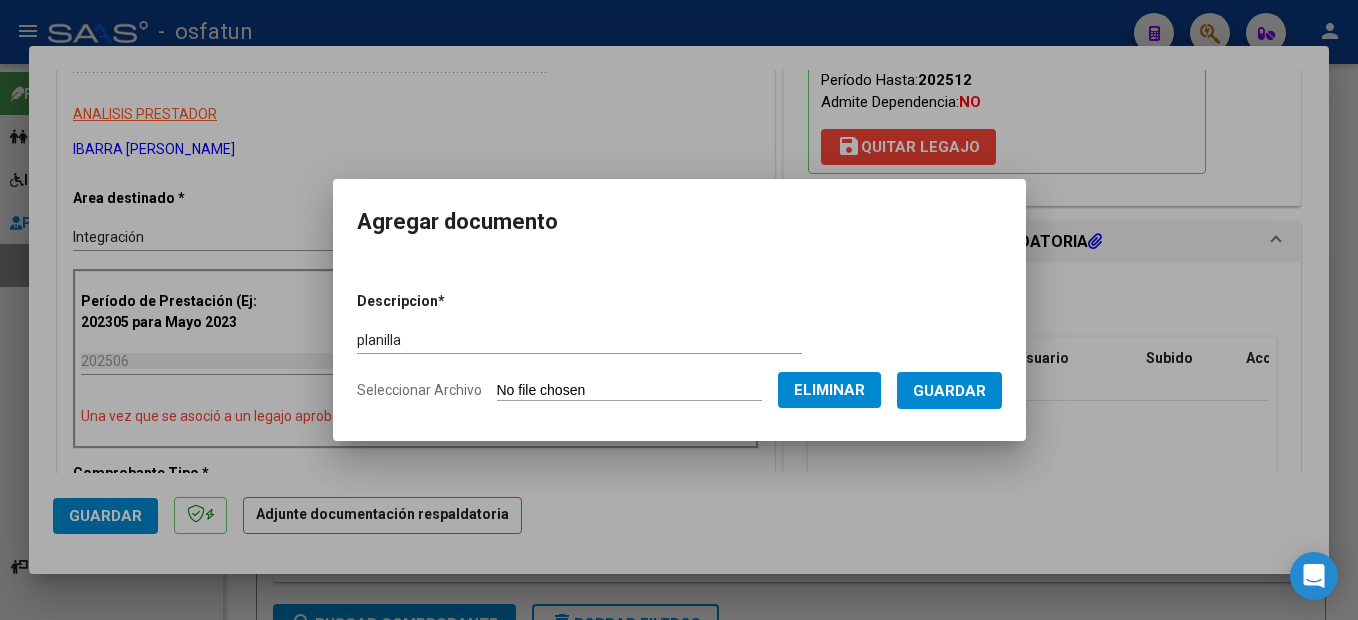 drag, startPoint x: 994, startPoint y: 386, endPoint x: 973, endPoint y: 356, distance: 36.619667 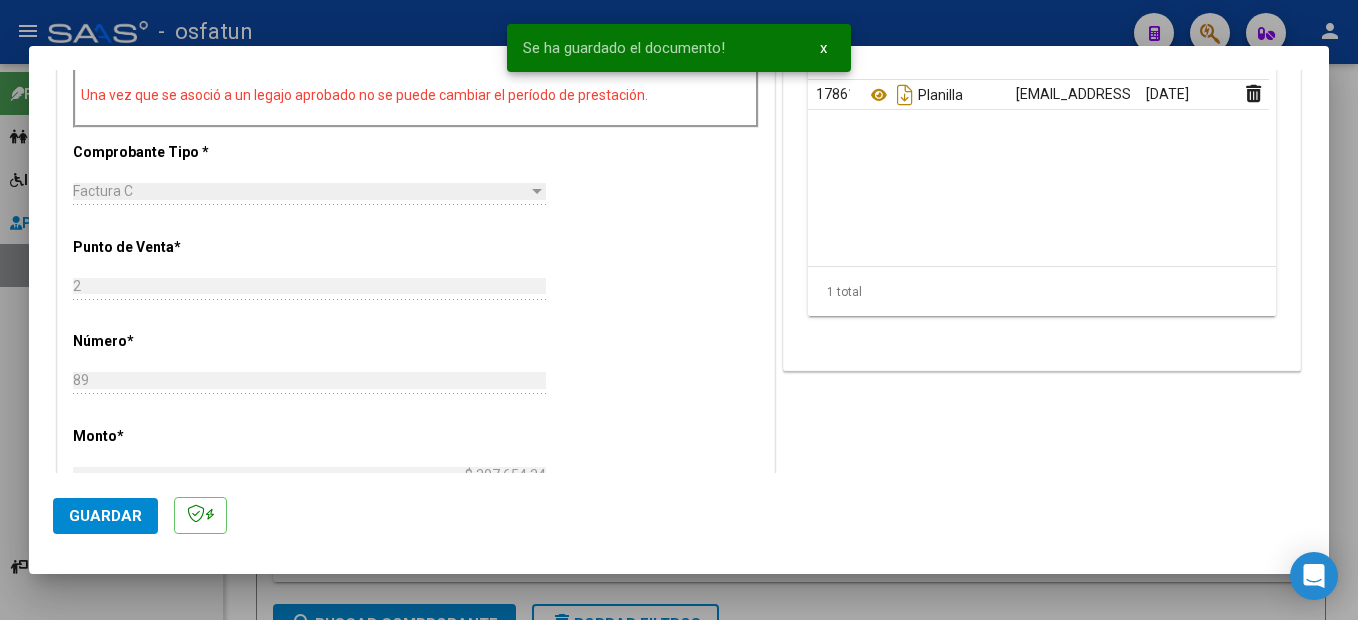 scroll, scrollTop: 700, scrollLeft: 0, axis: vertical 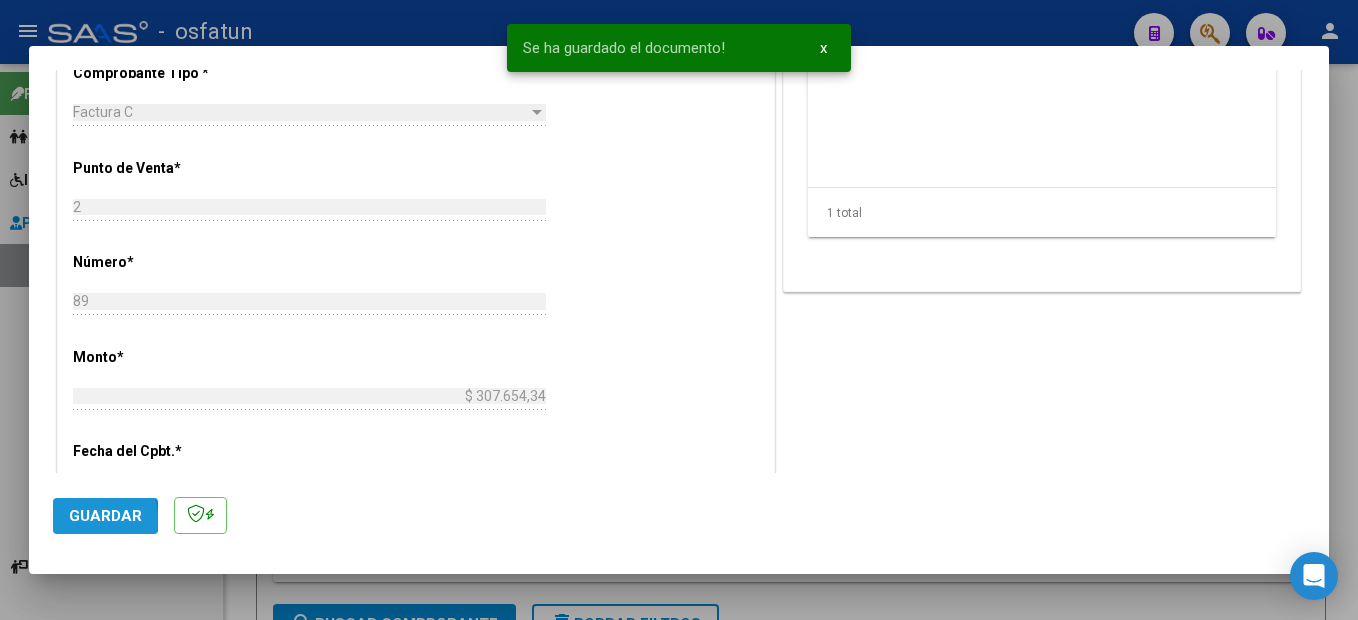 click on "Guardar" 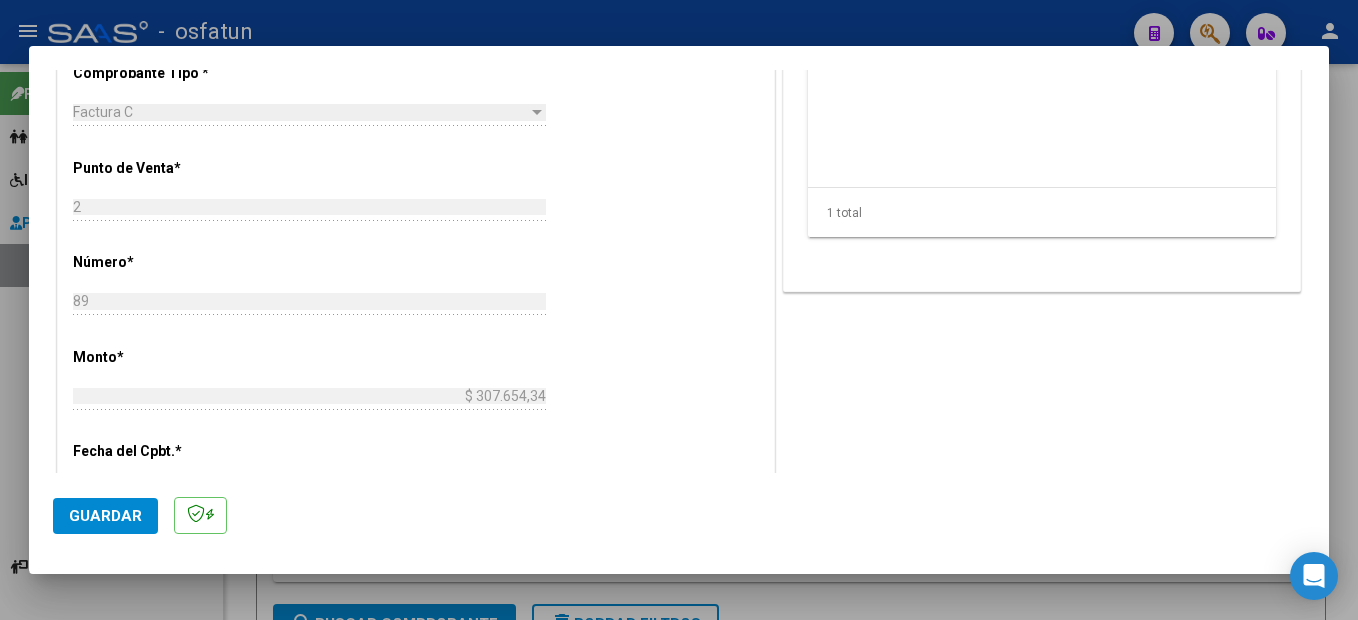 click at bounding box center [679, 310] 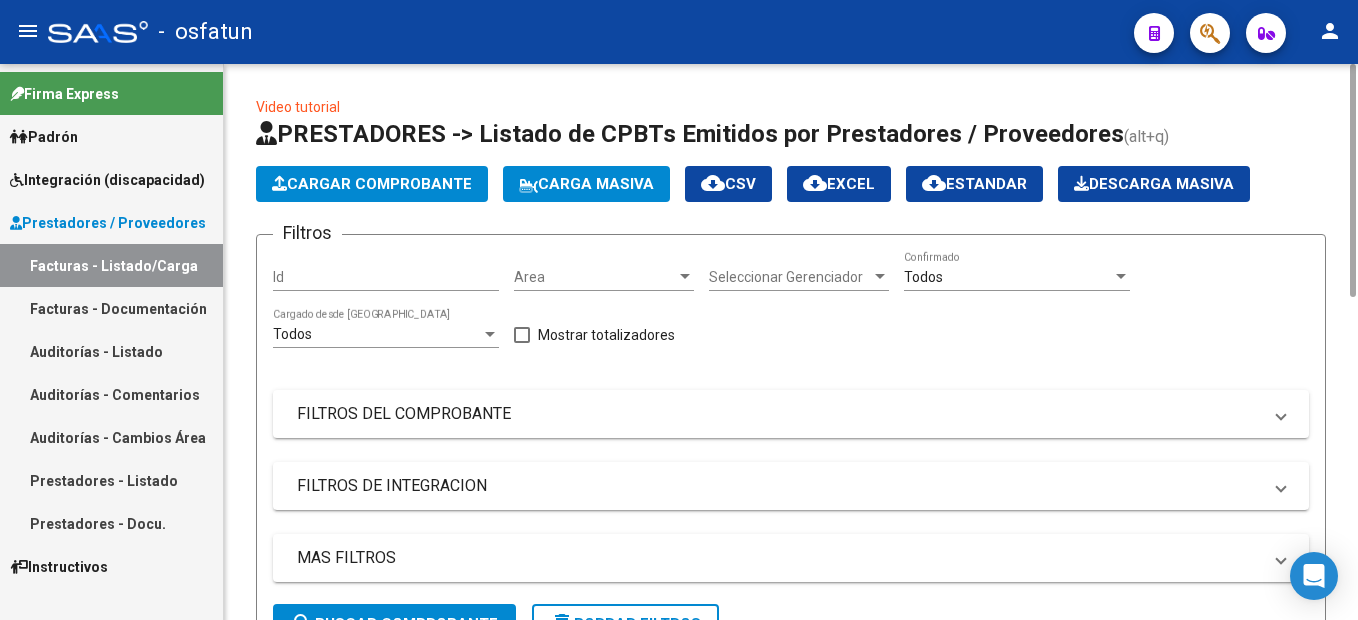 click on "Cargar Comprobante" 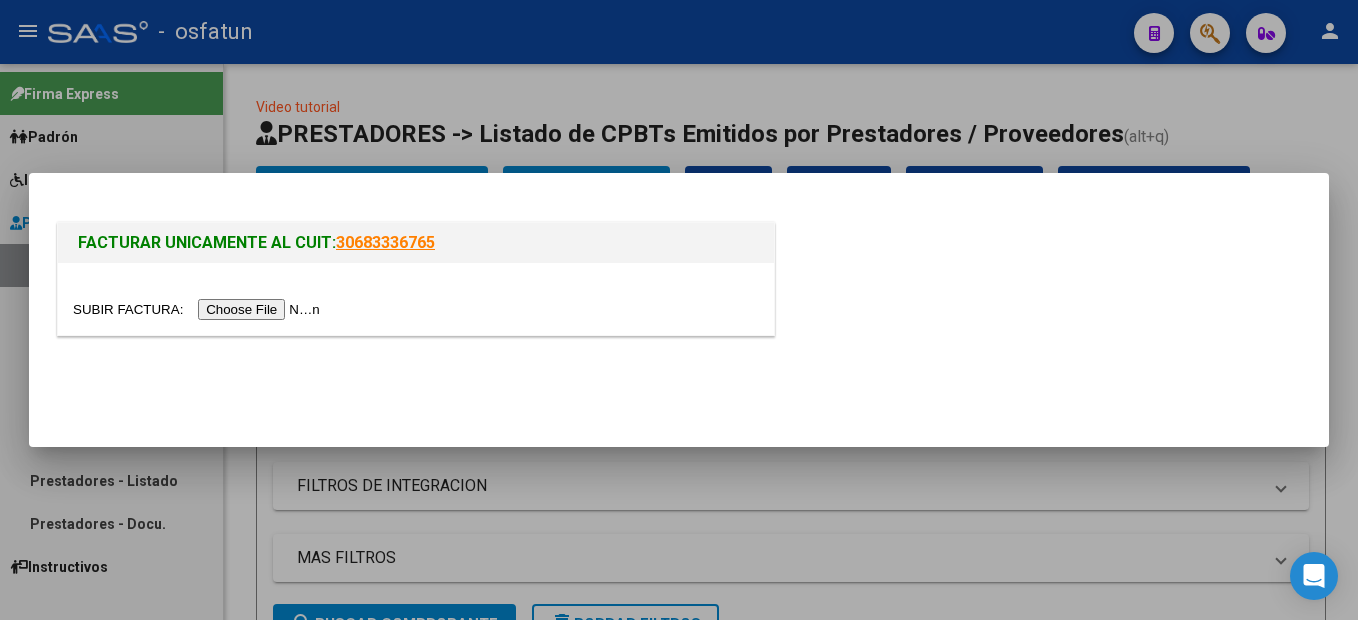 click at bounding box center (199, 309) 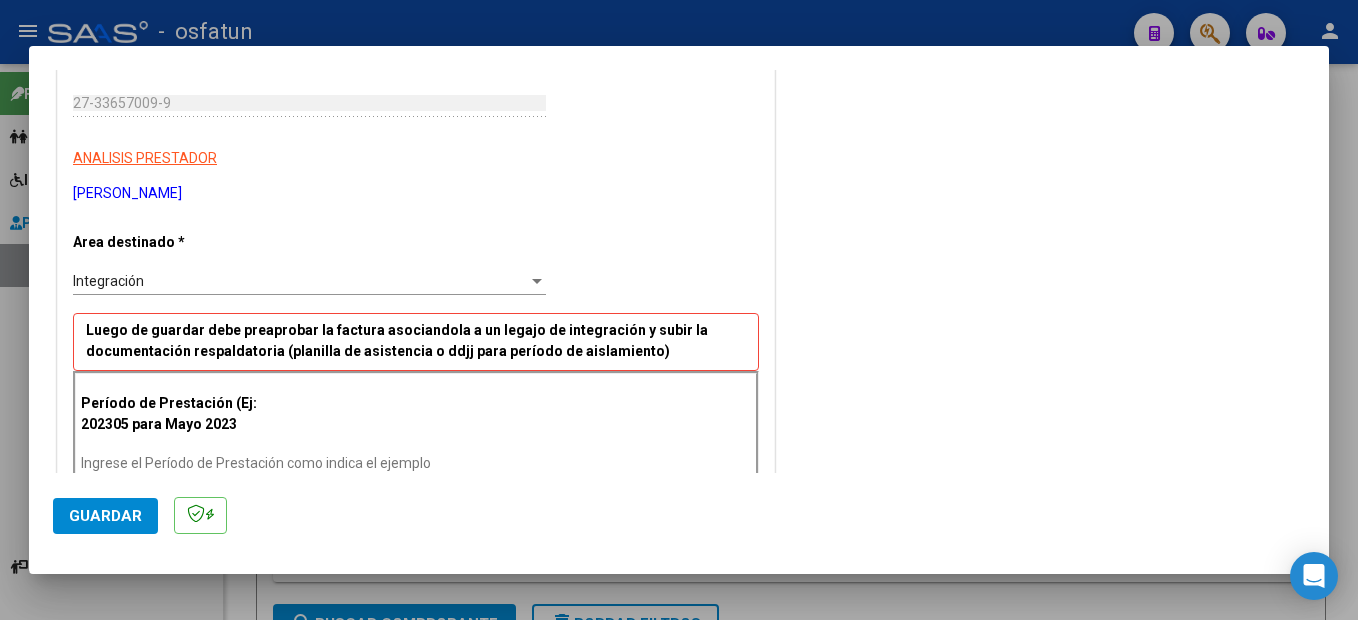scroll, scrollTop: 300, scrollLeft: 0, axis: vertical 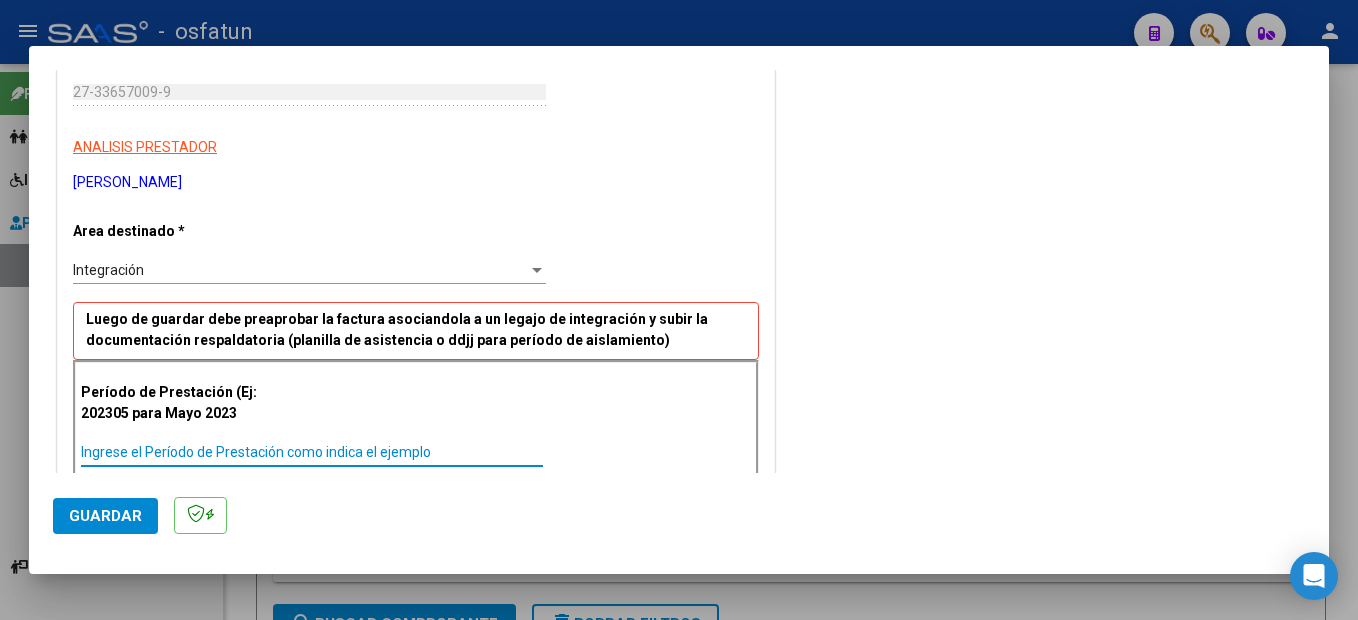 click on "Ingrese el Período de Prestación como indica el ejemplo" at bounding box center [312, 452] 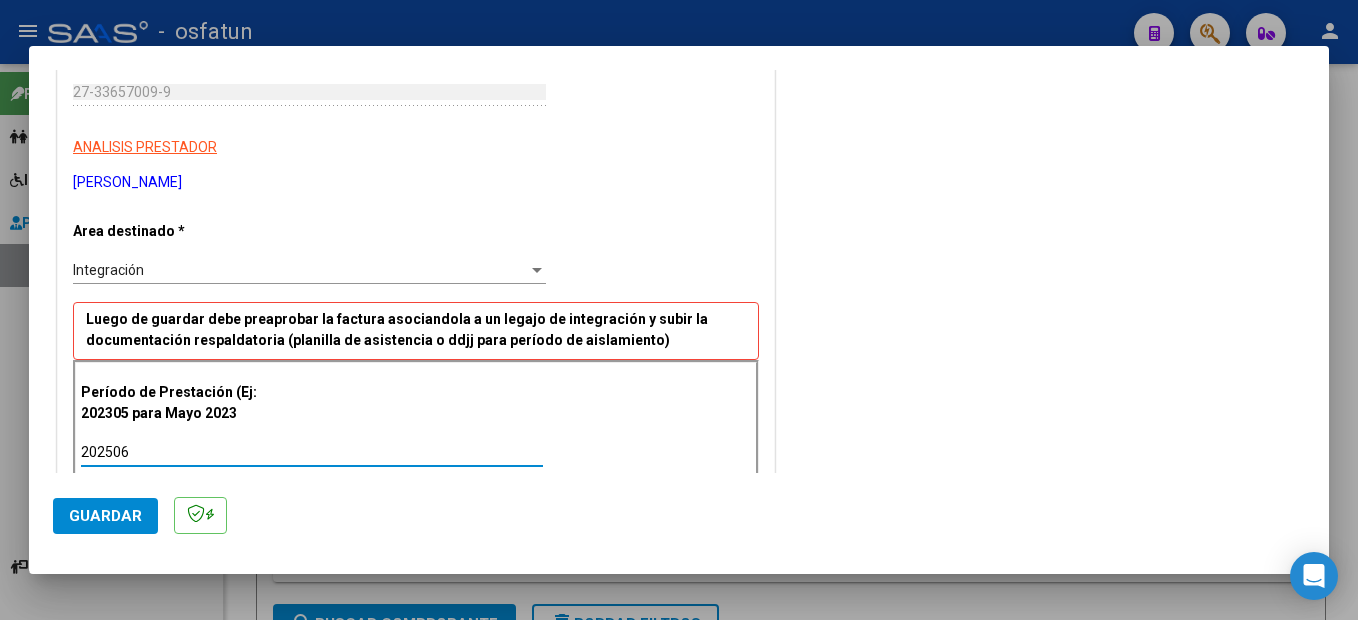 type on "202506" 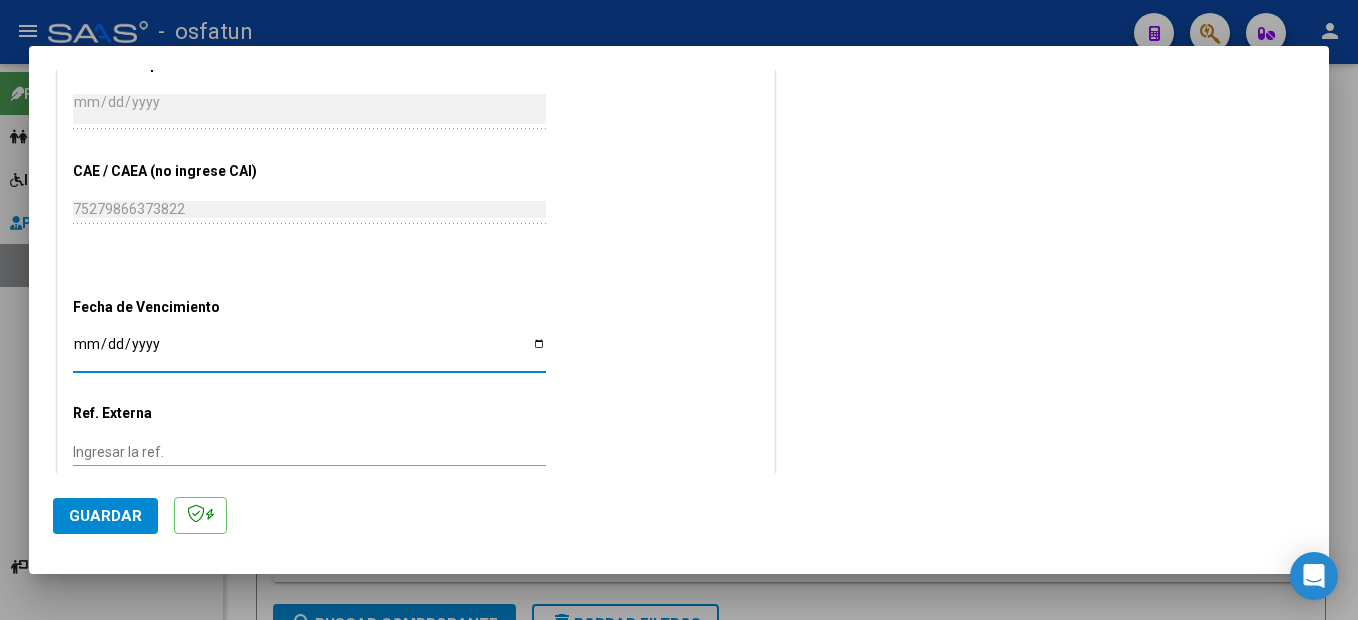 scroll, scrollTop: 1254, scrollLeft: 0, axis: vertical 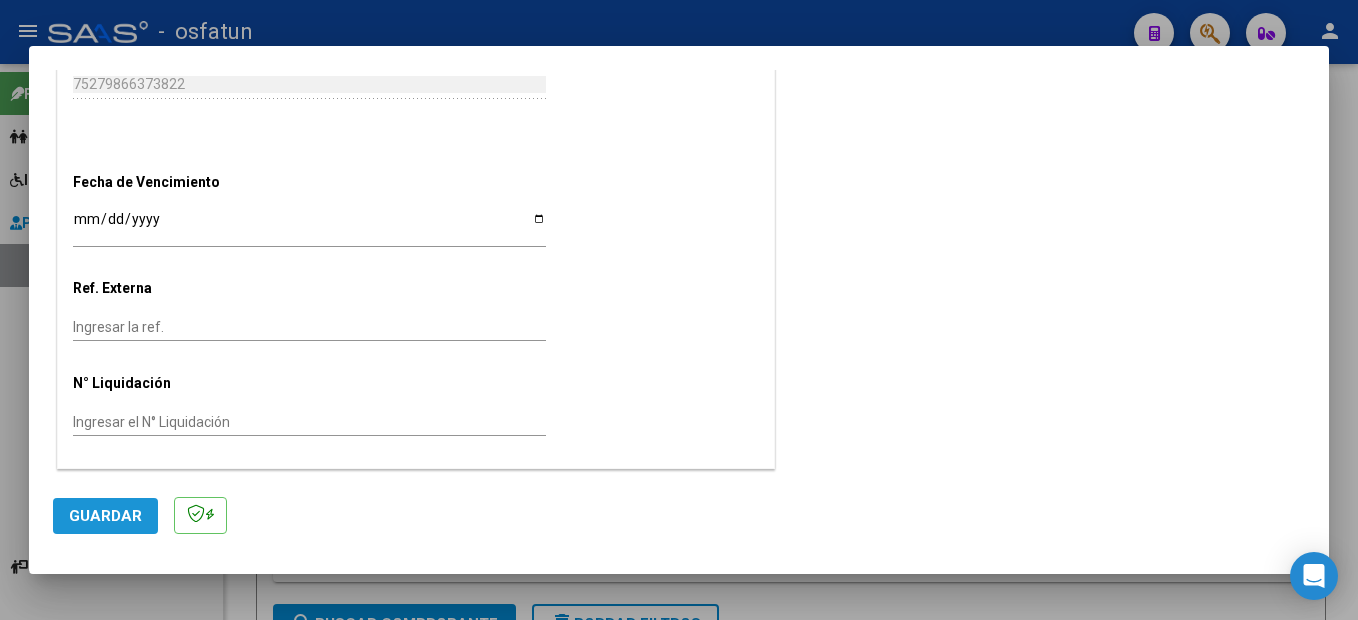 click on "Guardar" 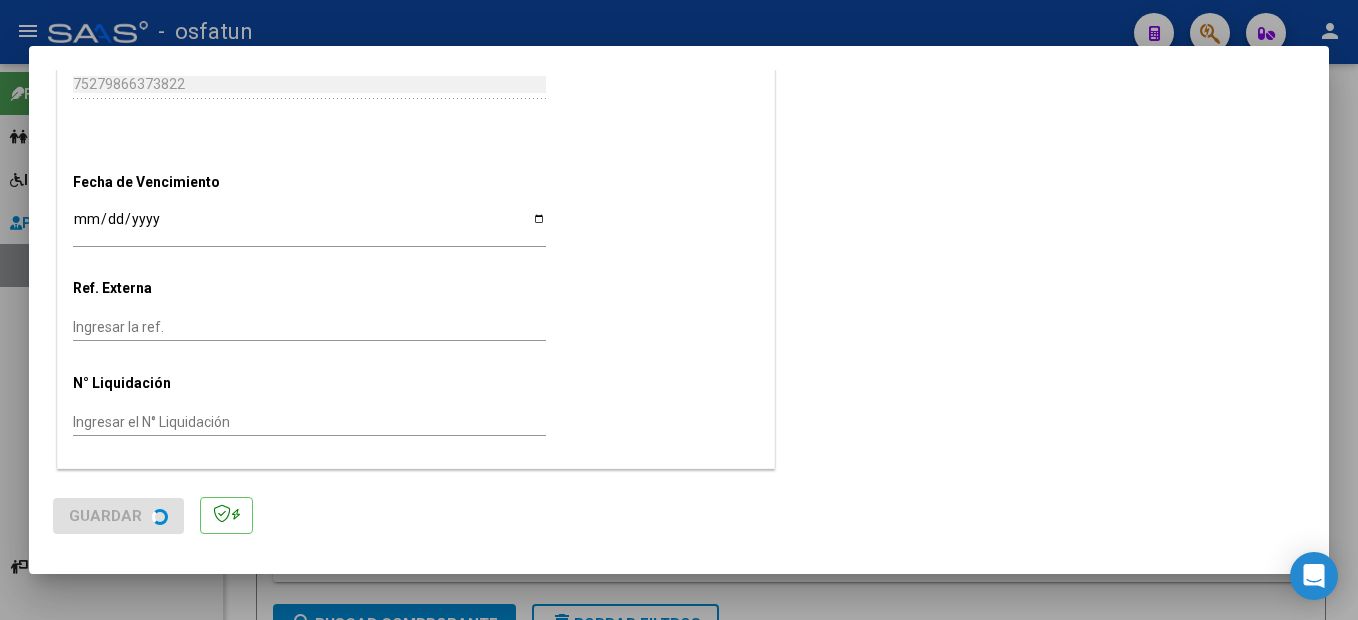 scroll, scrollTop: 0, scrollLeft: 0, axis: both 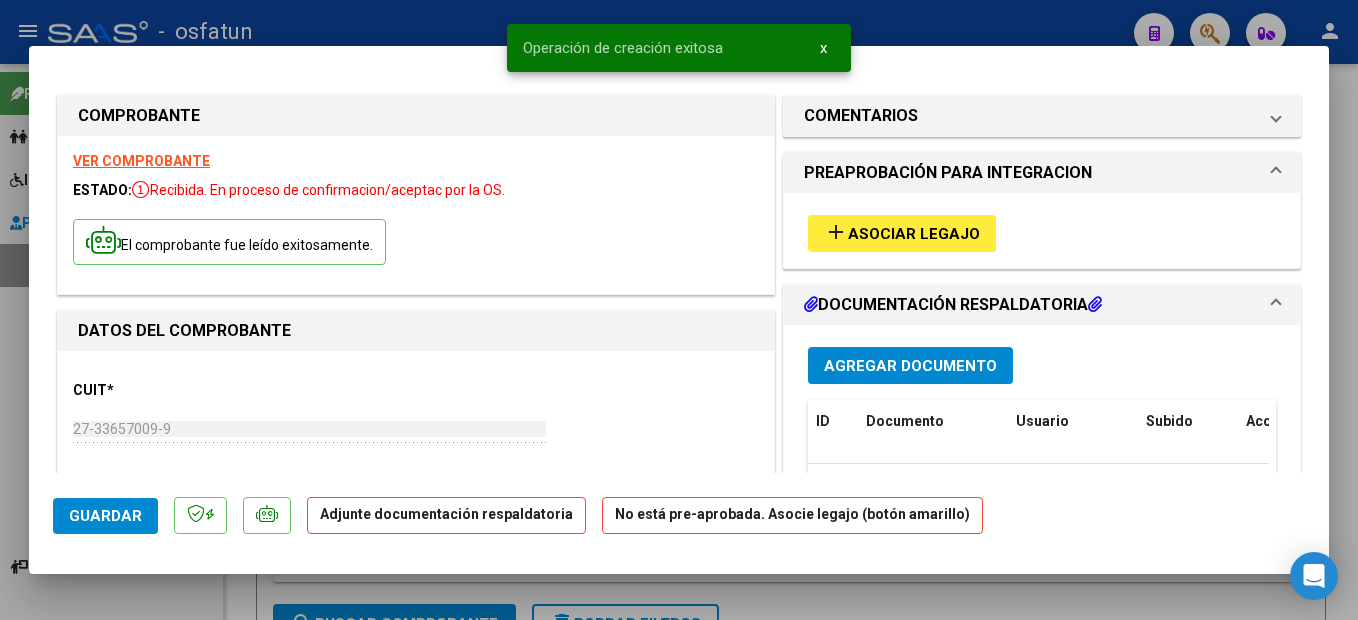 click on "Asociar Legajo" at bounding box center (914, 234) 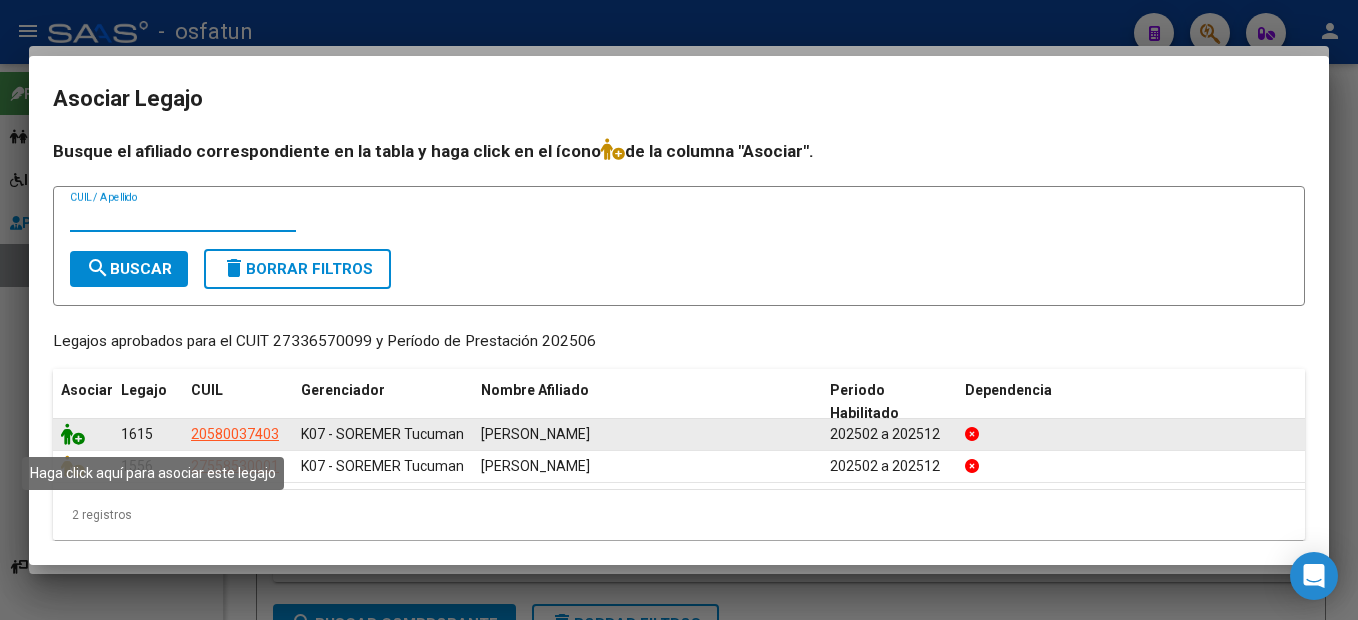 click 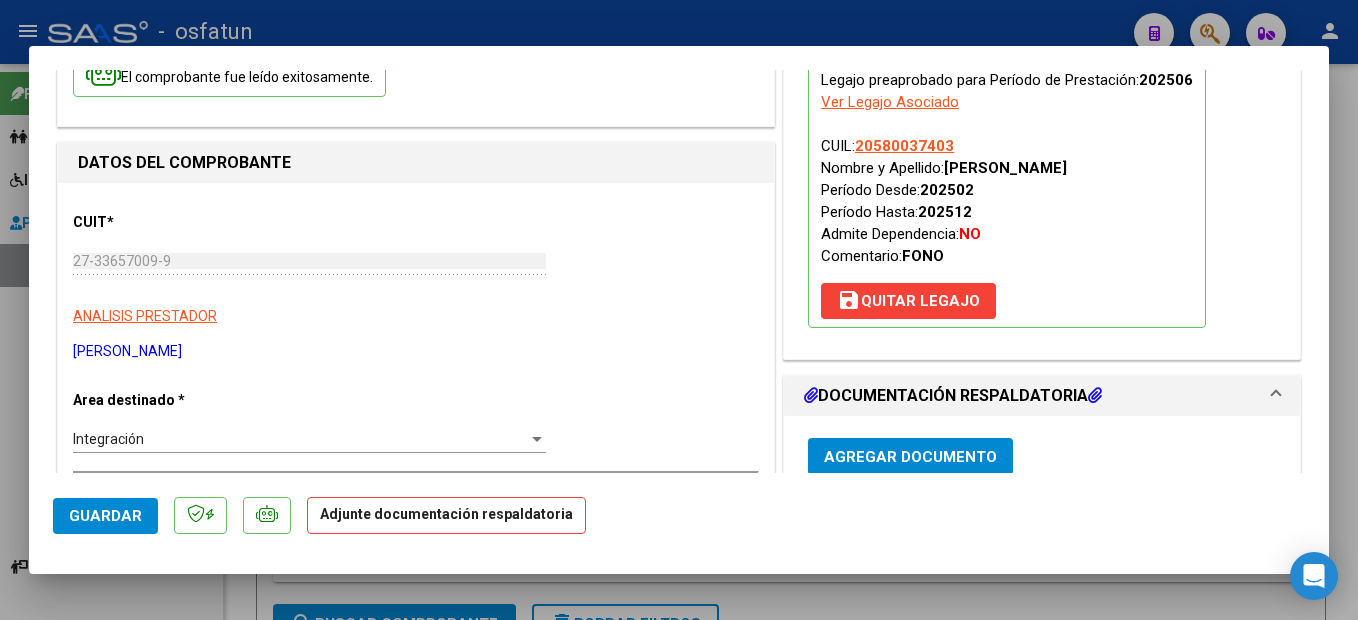 scroll, scrollTop: 300, scrollLeft: 0, axis: vertical 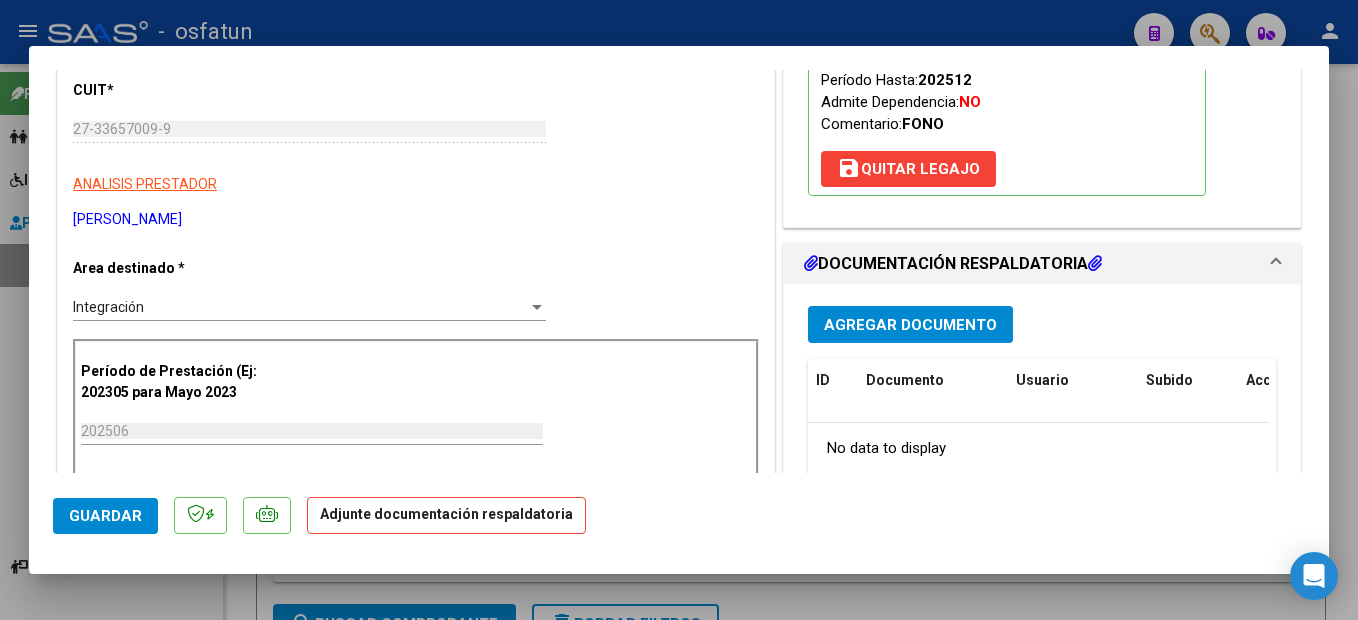click on "Agregar Documento" at bounding box center (910, 324) 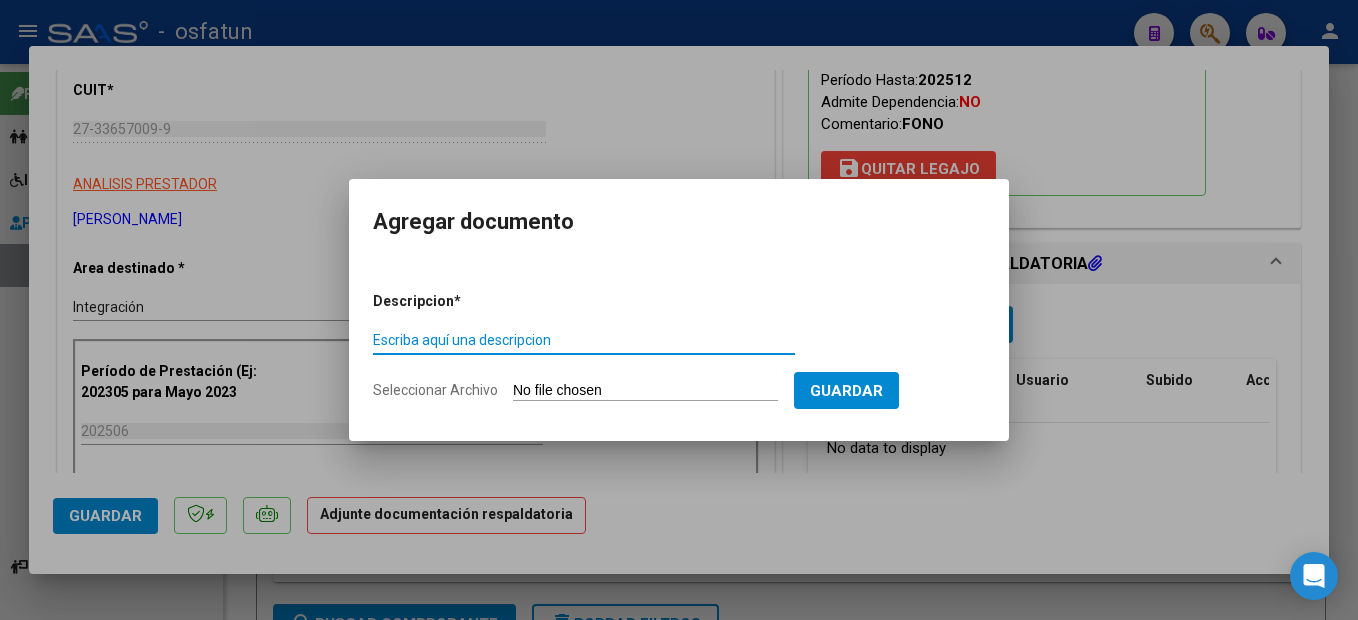 click on "Escriba aquí una descripcion" at bounding box center (584, 340) 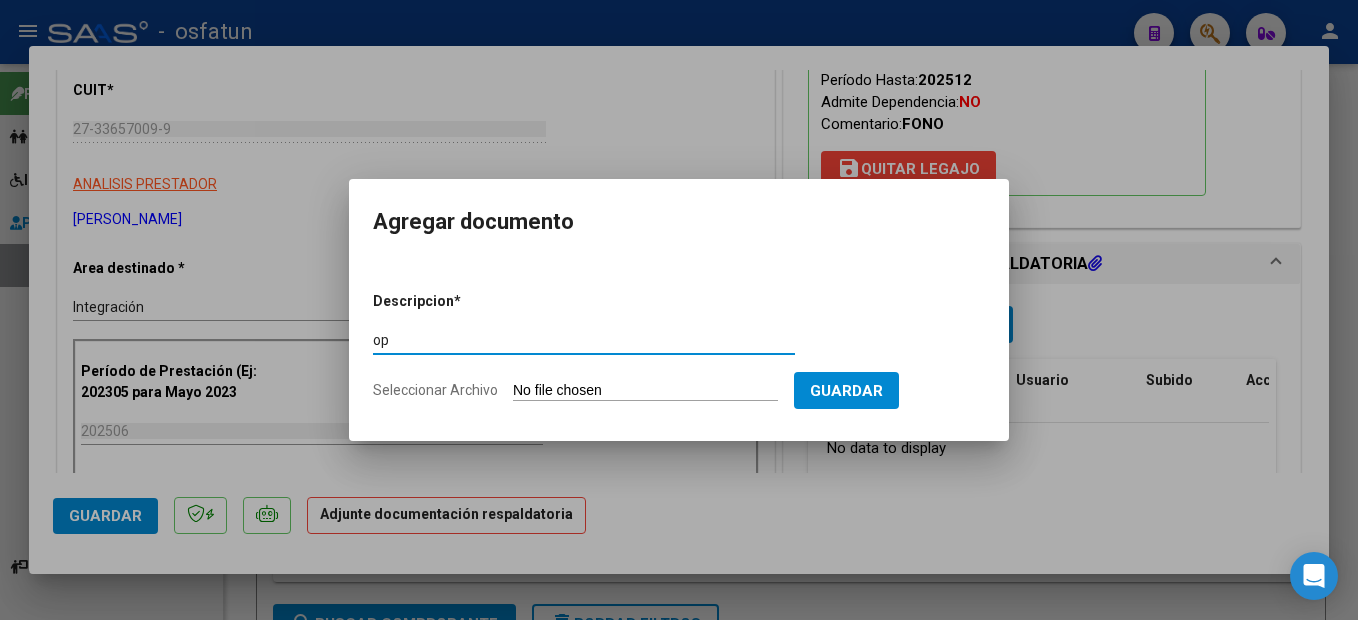 type on "o" 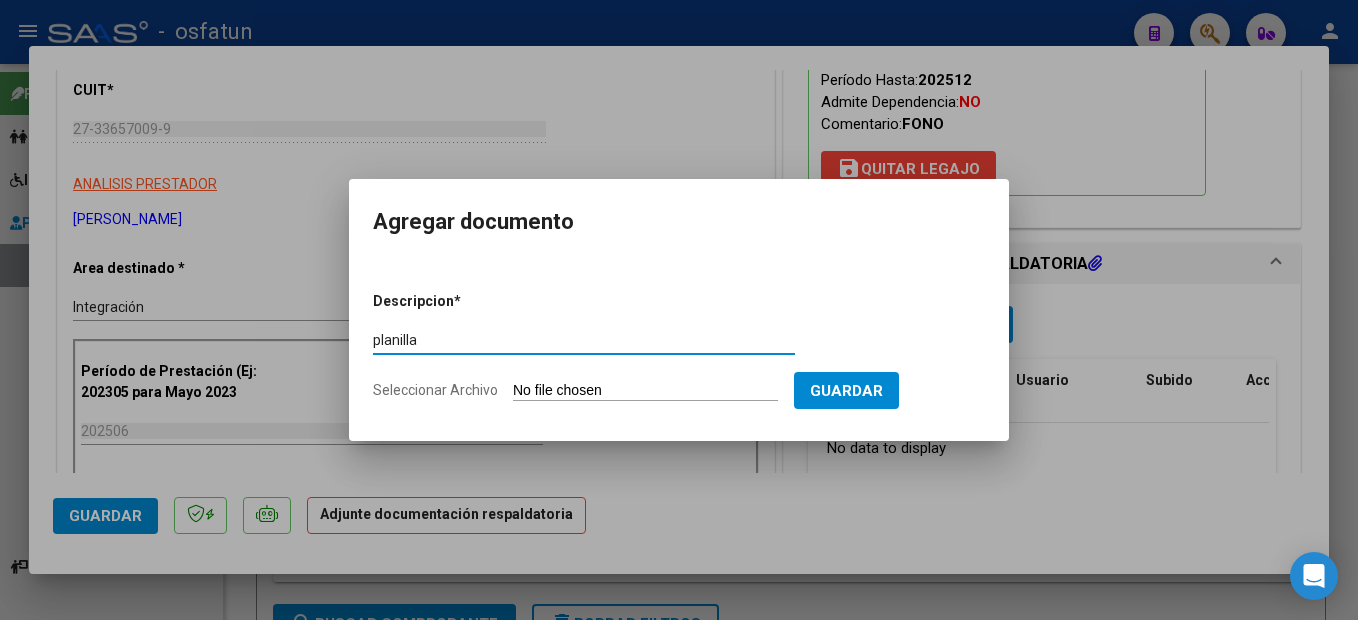 type on "planilla" 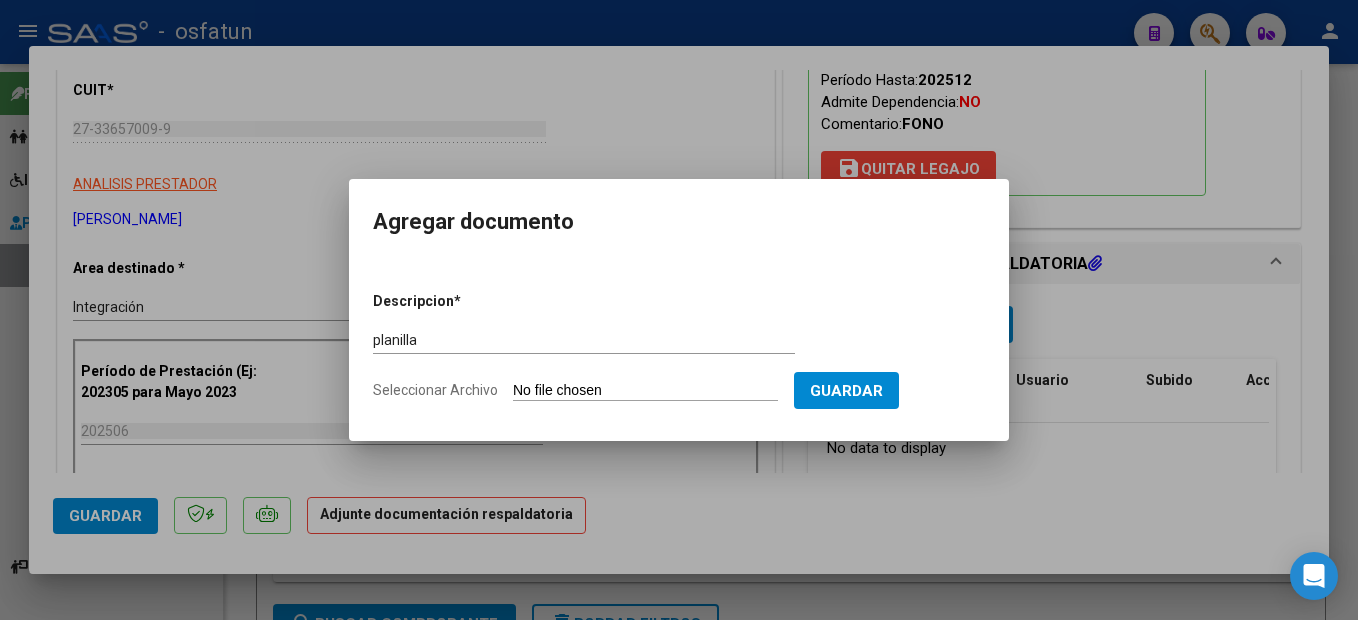 click on "Seleccionar Archivo" at bounding box center (645, 391) 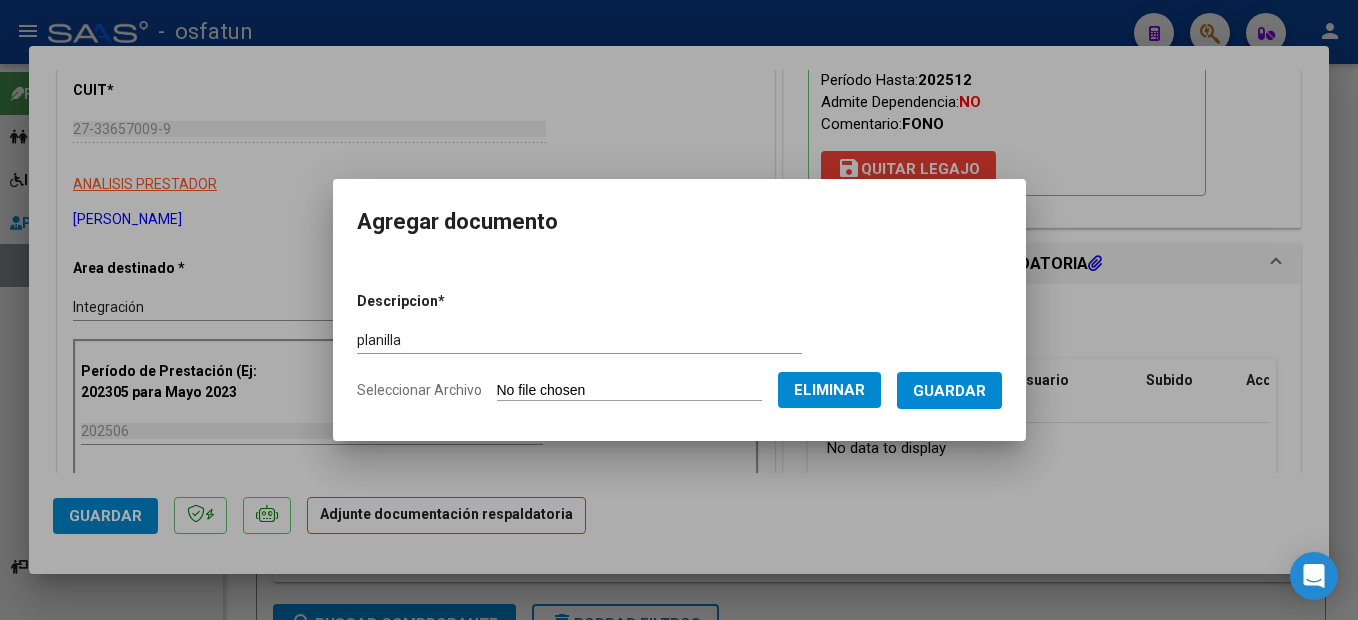 click on "Guardar" at bounding box center [949, 391] 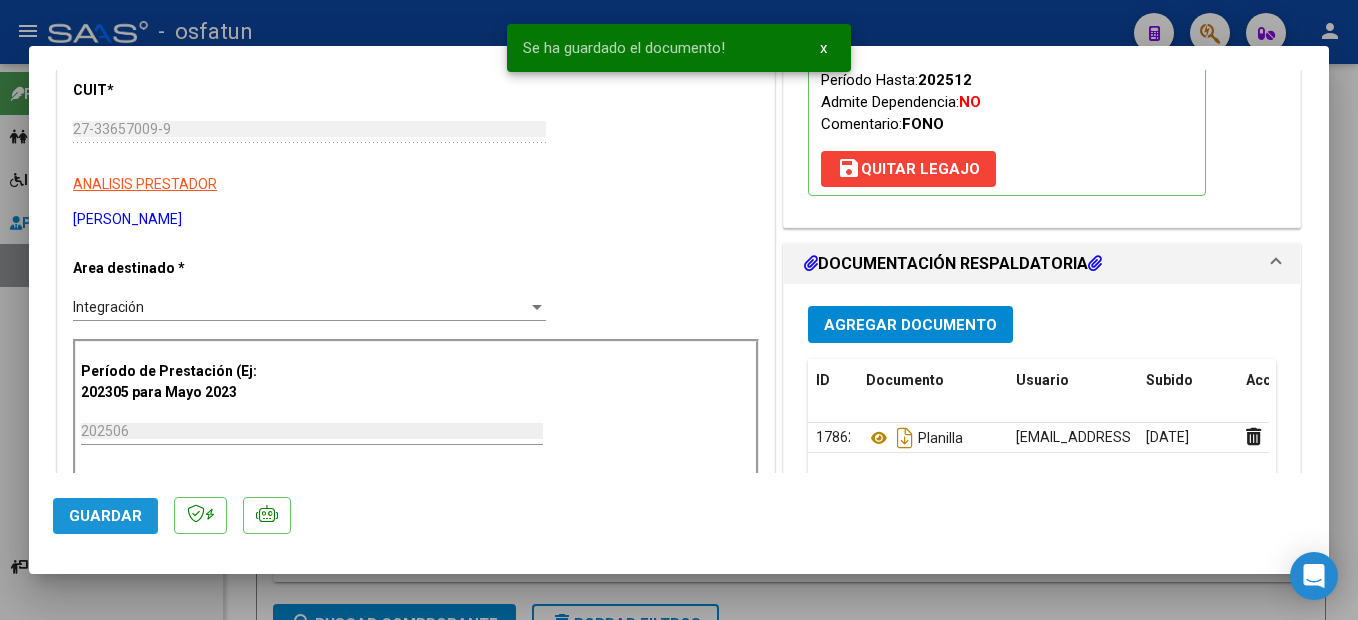 click on "Guardar" 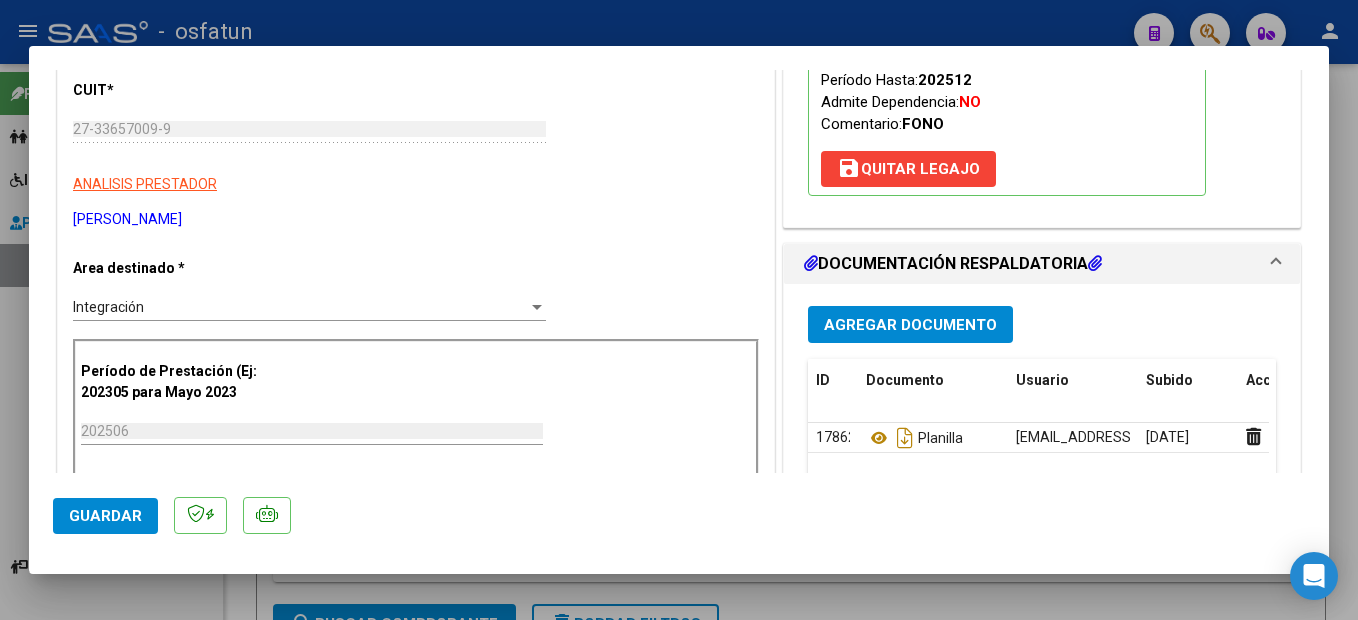click at bounding box center (679, 310) 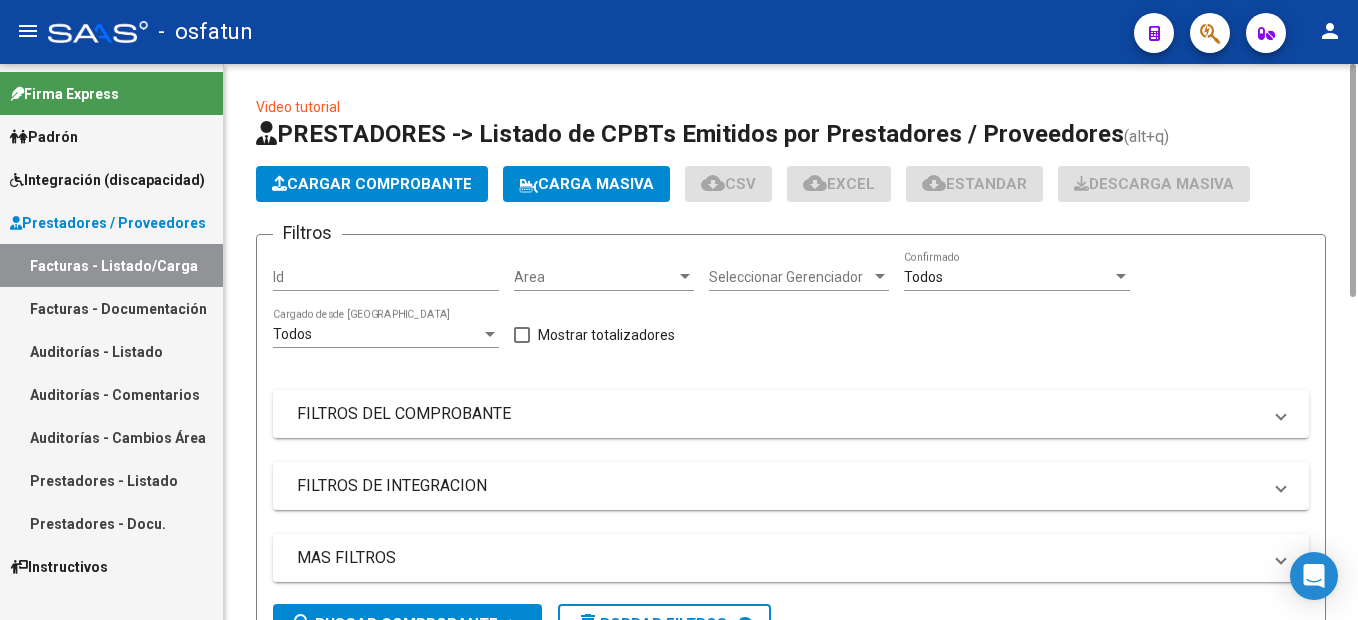 click on "Cargar Comprobante" 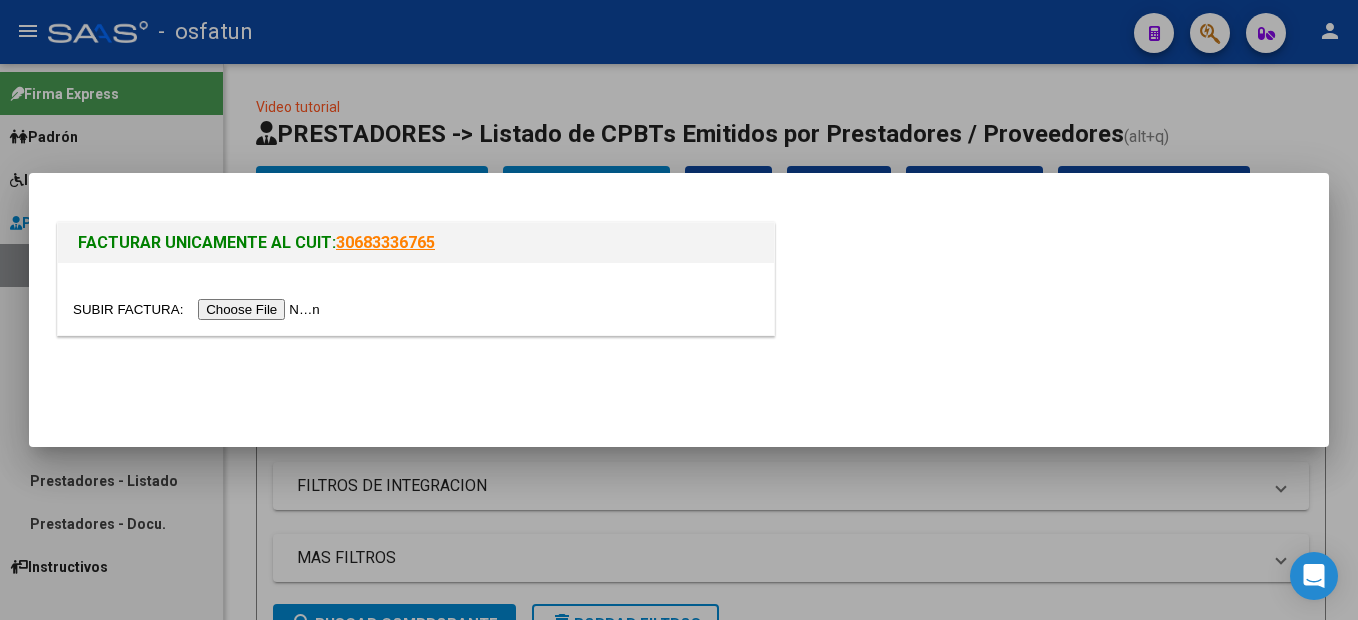click at bounding box center [199, 309] 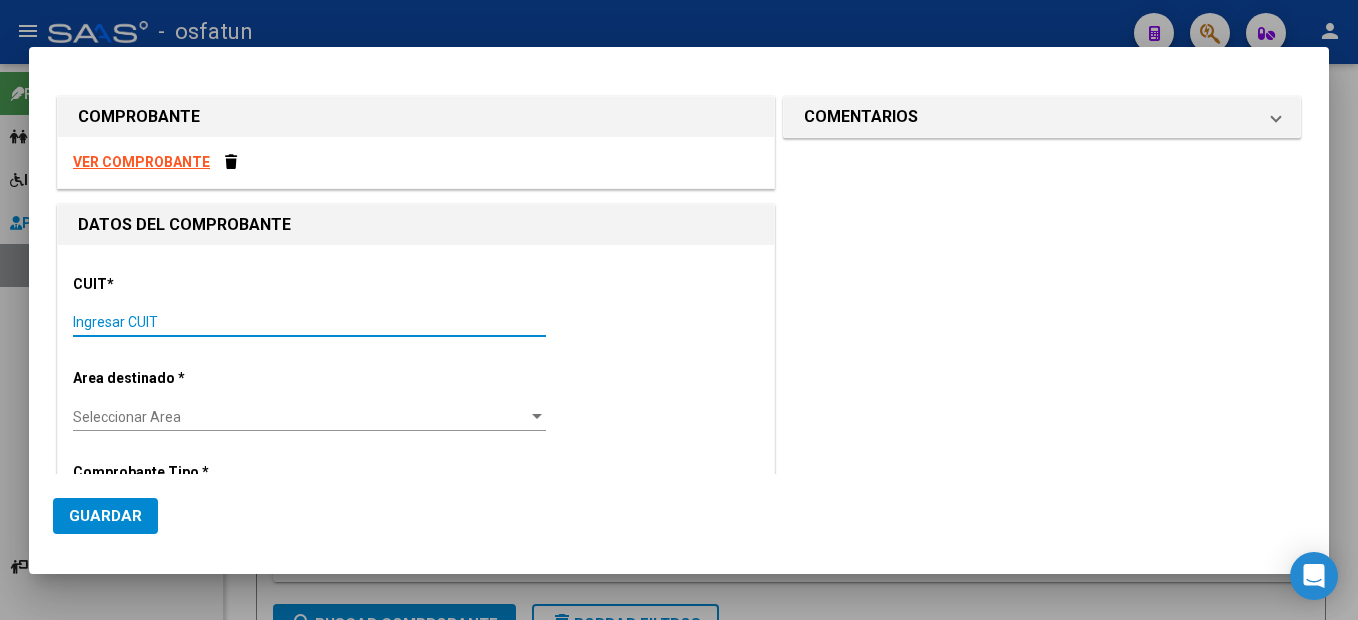 click on "Ingresar CUIT" at bounding box center [309, 322] 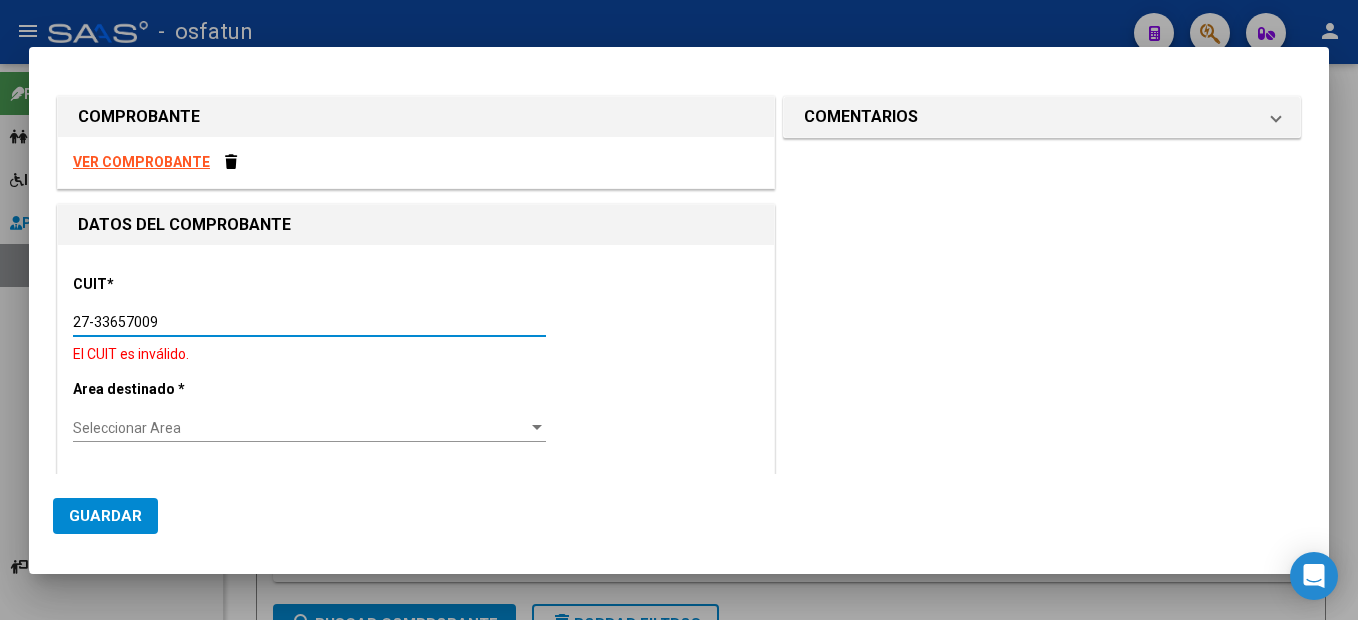 type on "27-33657009-9" 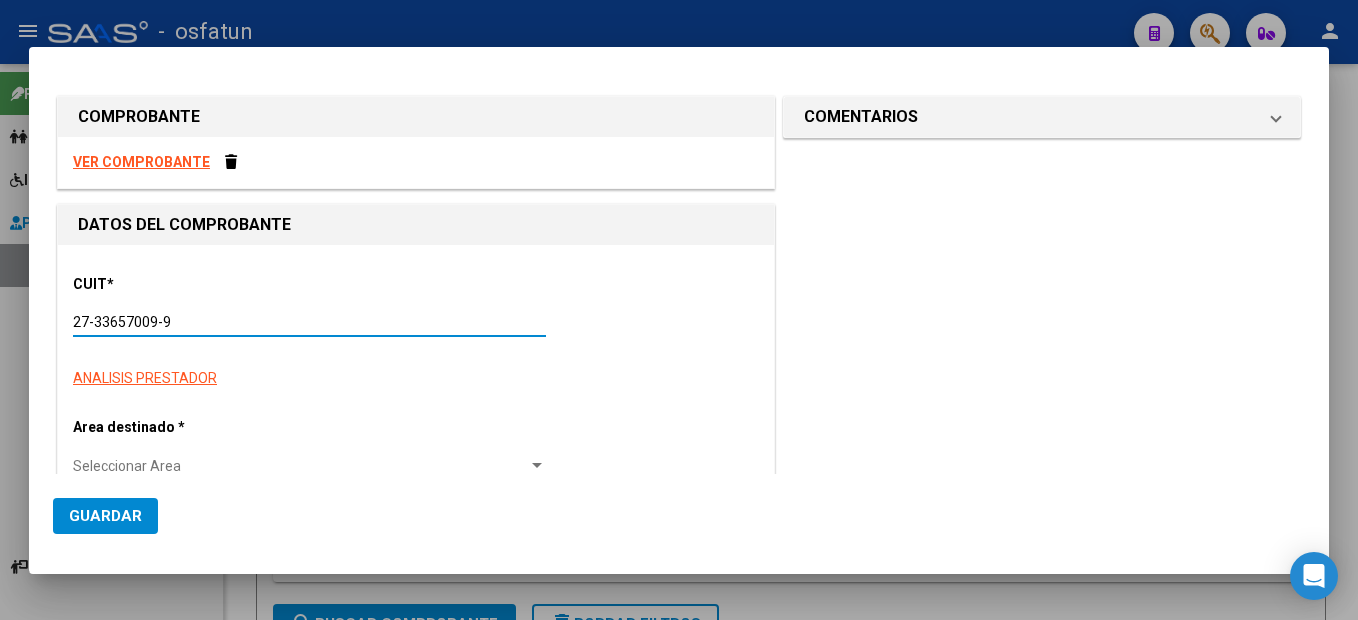 type on "3" 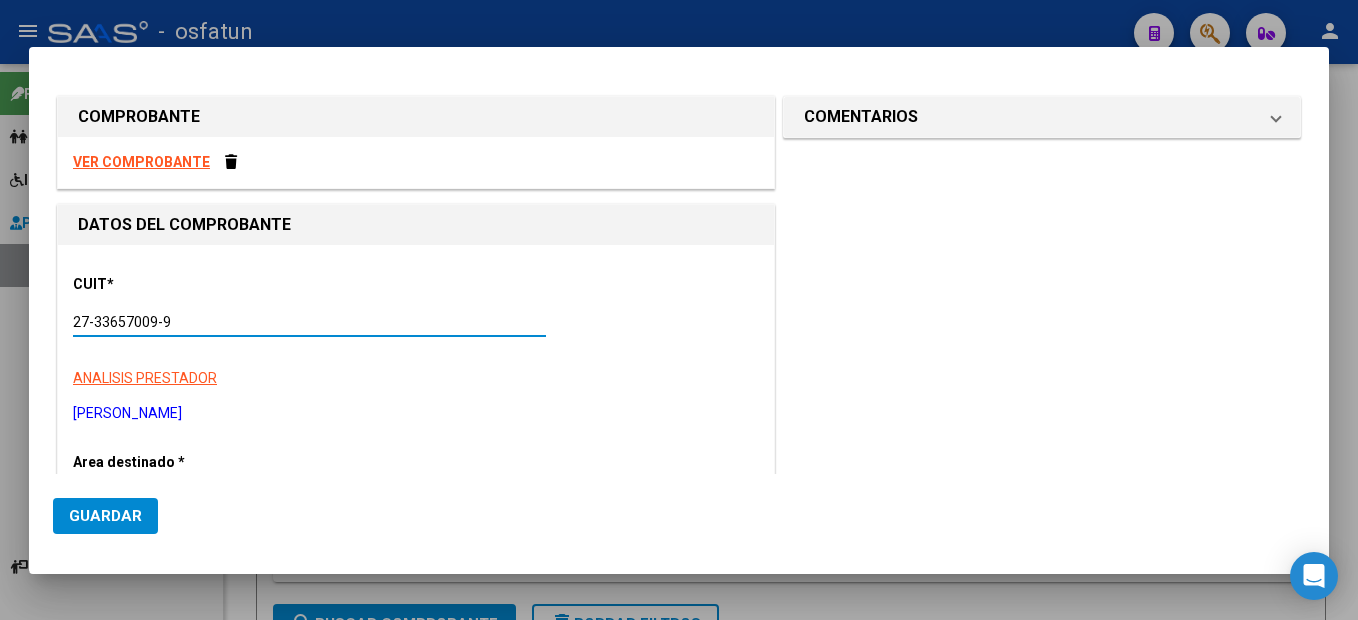 type on "27-33657009-9" 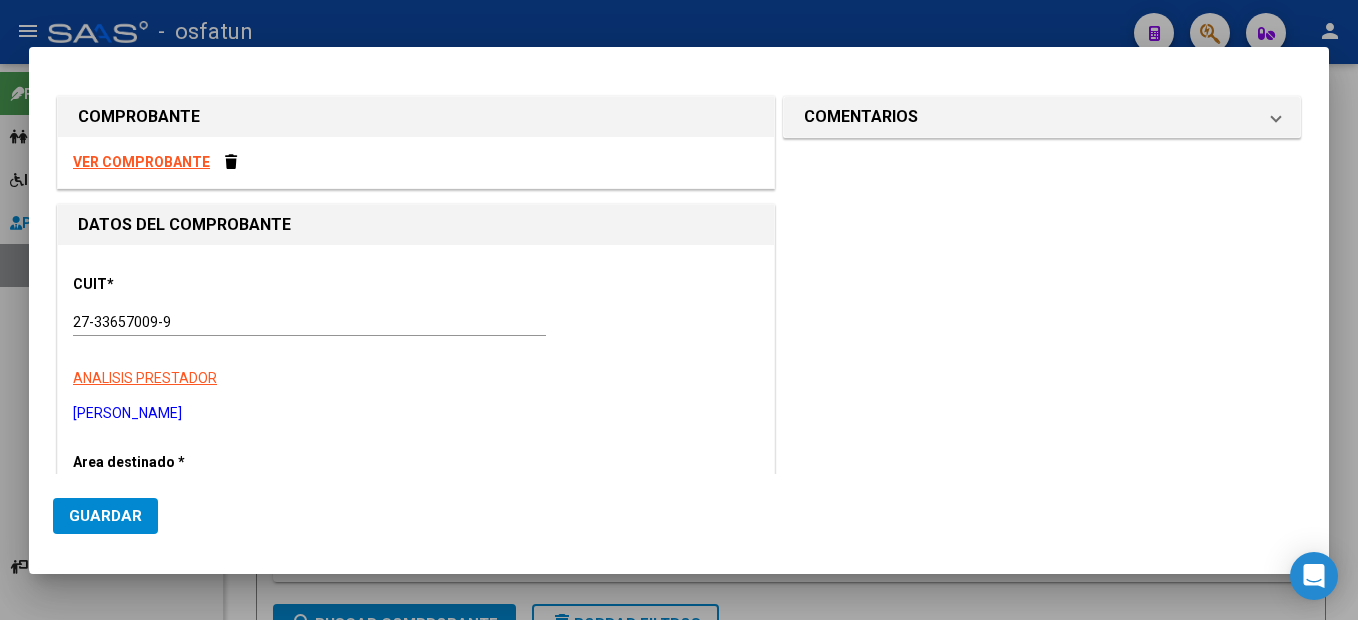 scroll, scrollTop: 229, scrollLeft: 0, axis: vertical 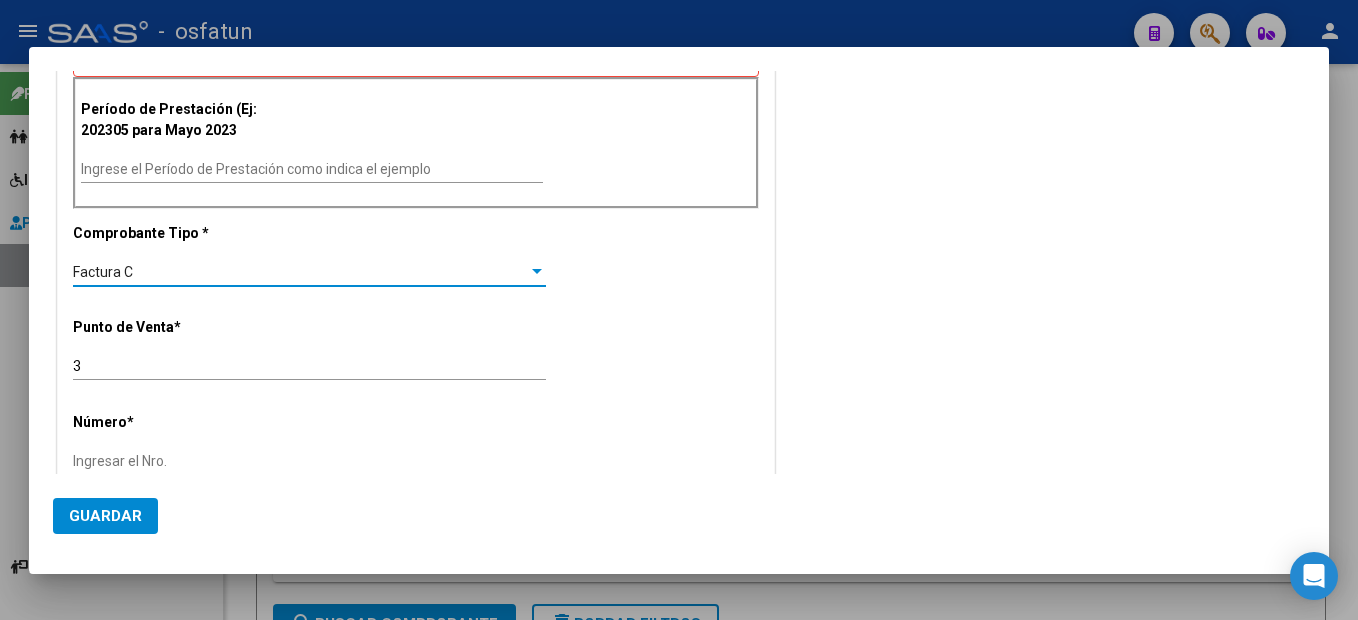 click on "Ingrese el Período de Prestación como indica el ejemplo" at bounding box center [312, 169] 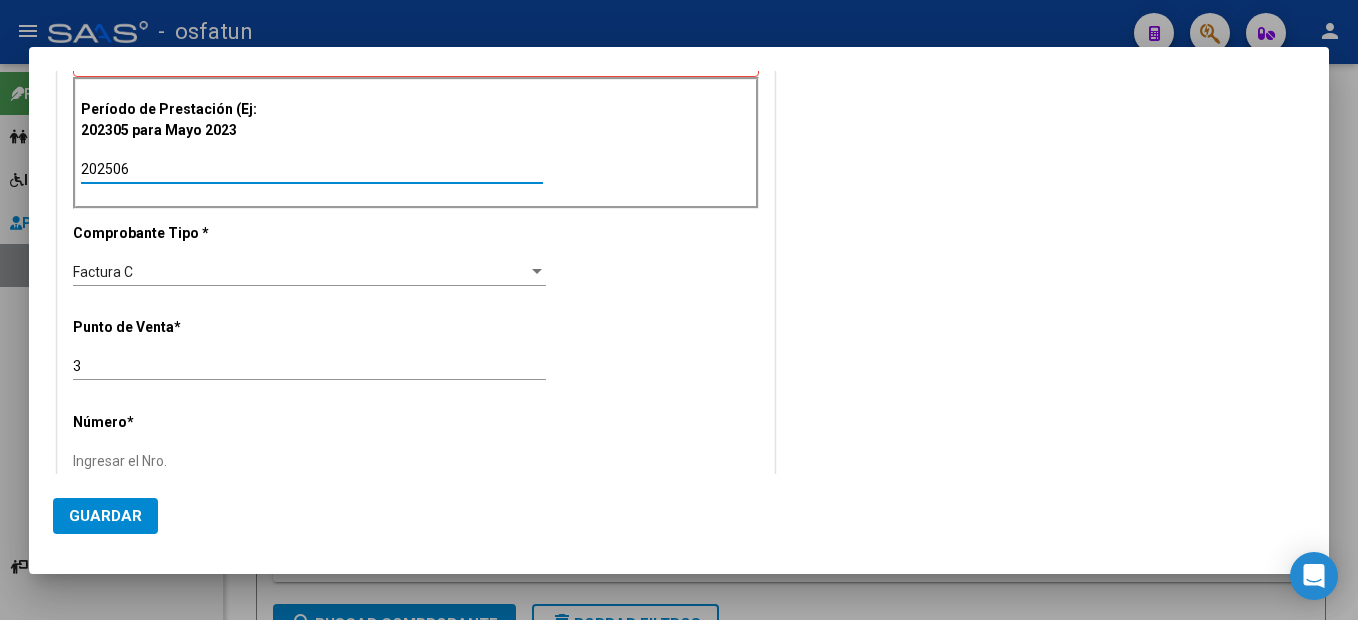 type on "202506" 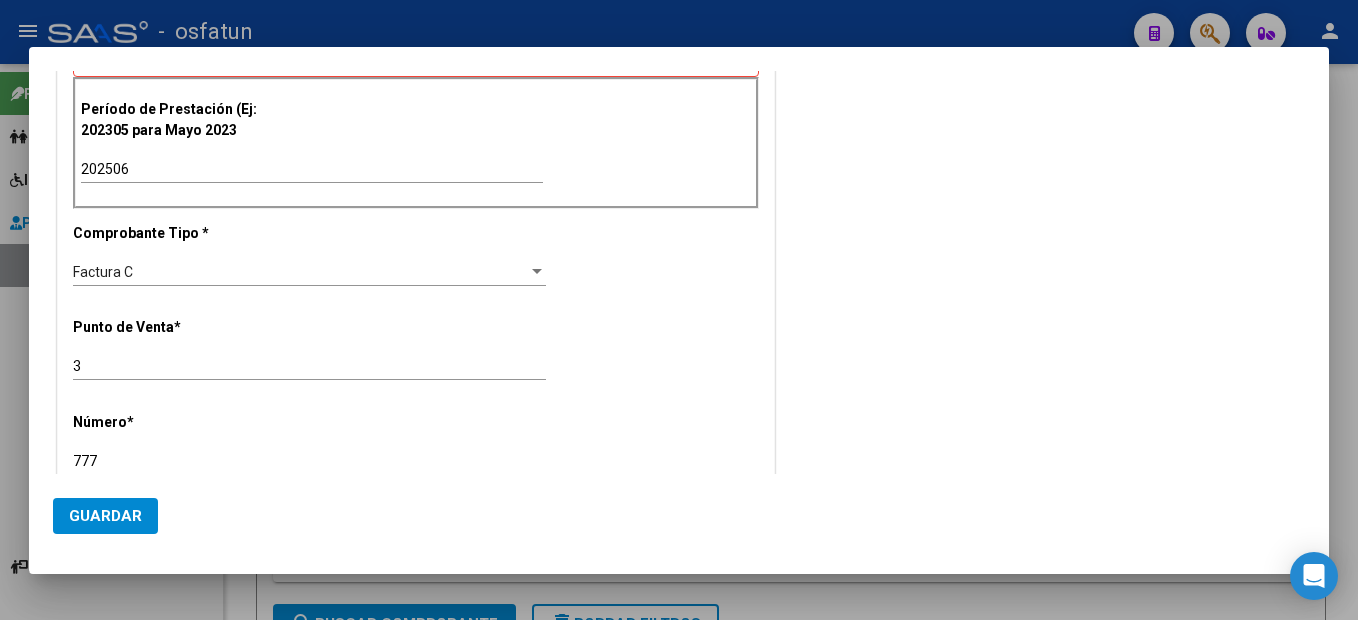 type on "777" 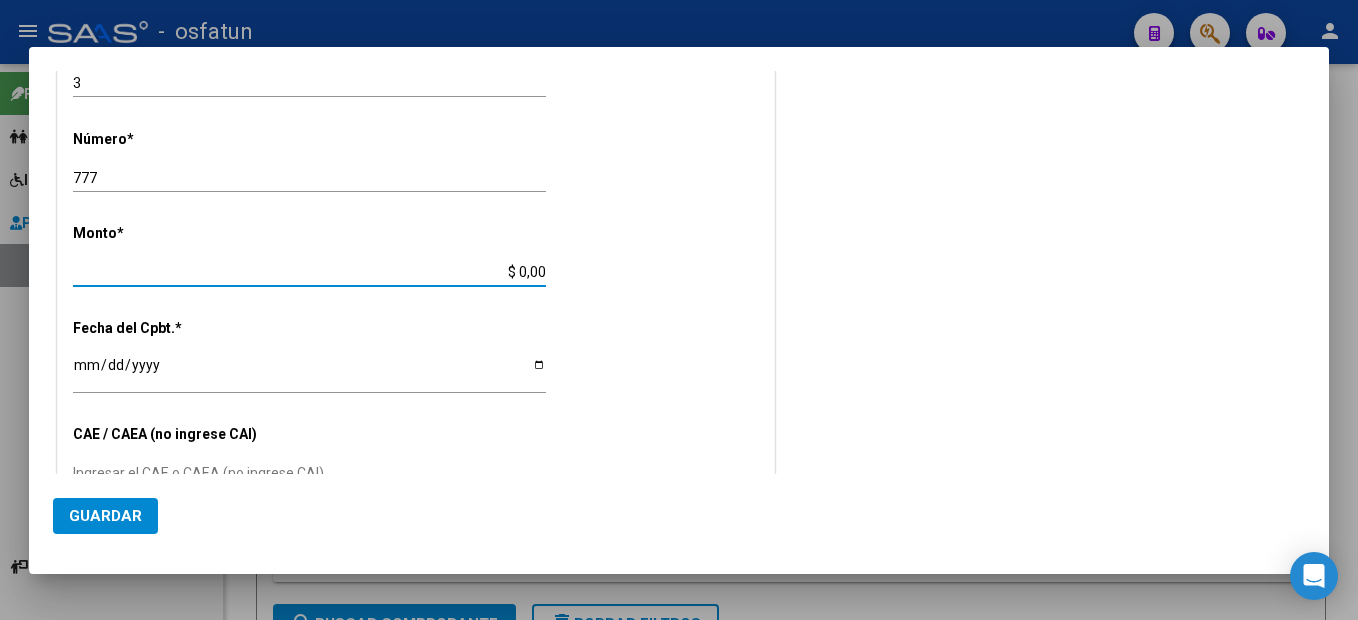type on "$ 98.964,88" 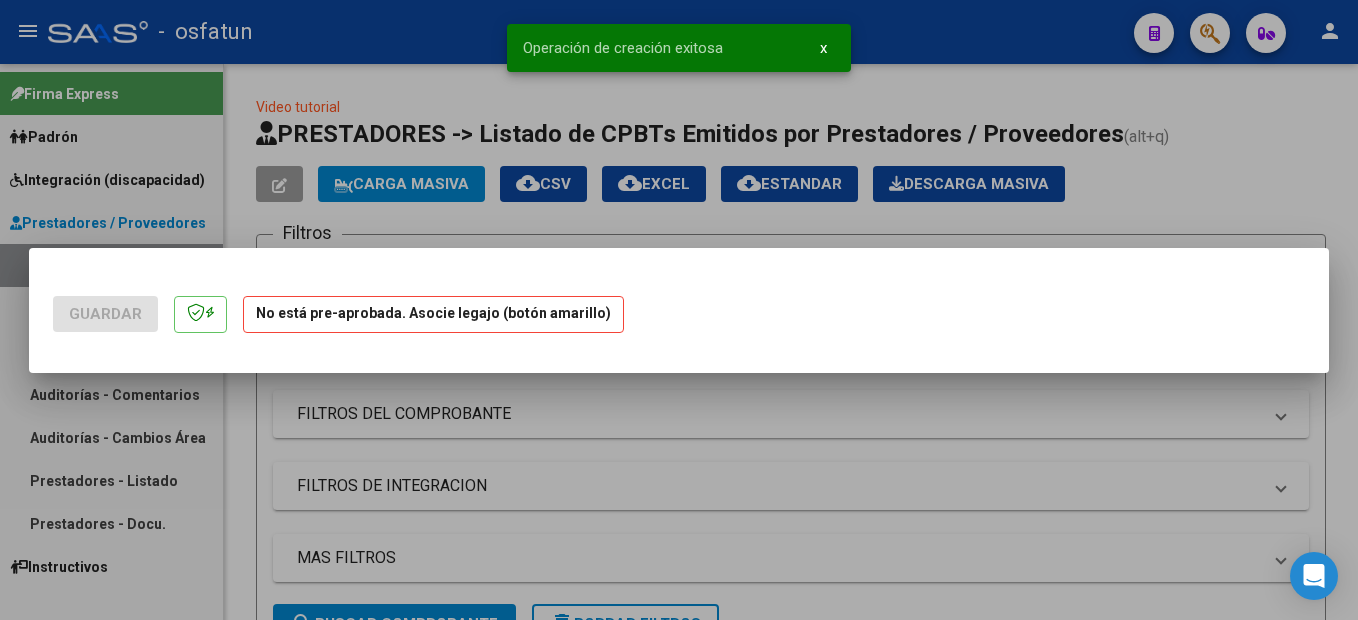 scroll, scrollTop: 0, scrollLeft: 0, axis: both 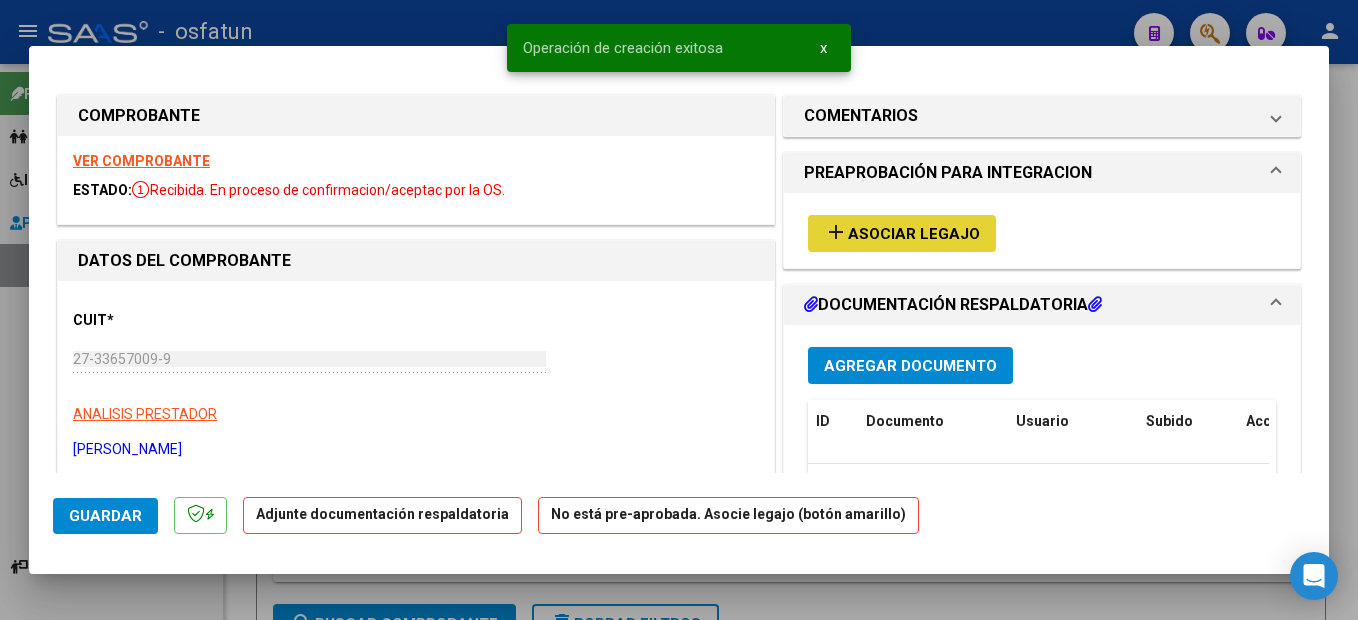 click on "Asociar Legajo" at bounding box center (914, 234) 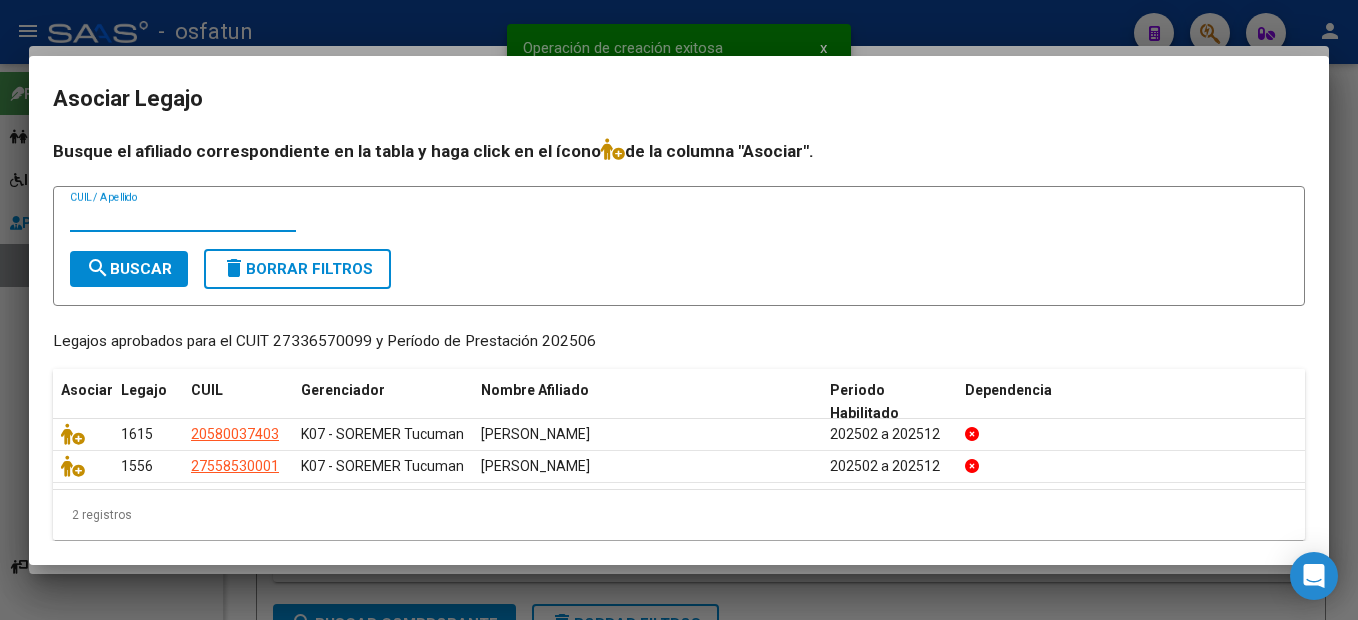 scroll, scrollTop: 17, scrollLeft: 0, axis: vertical 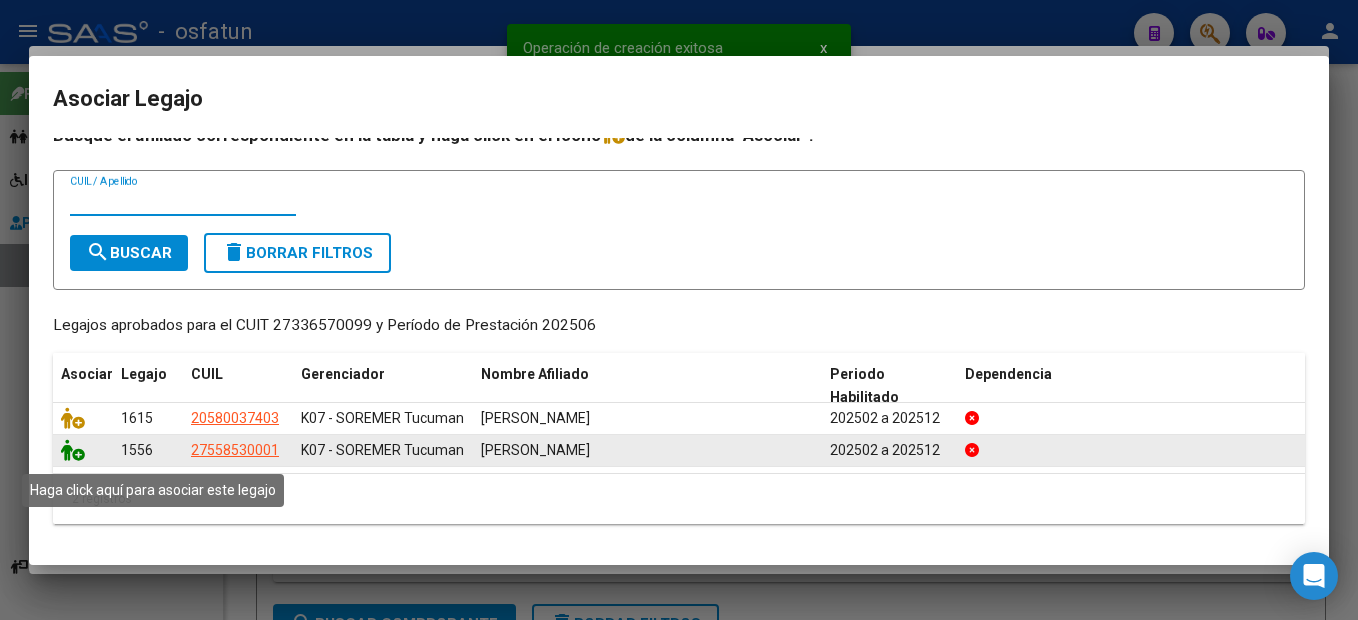 click 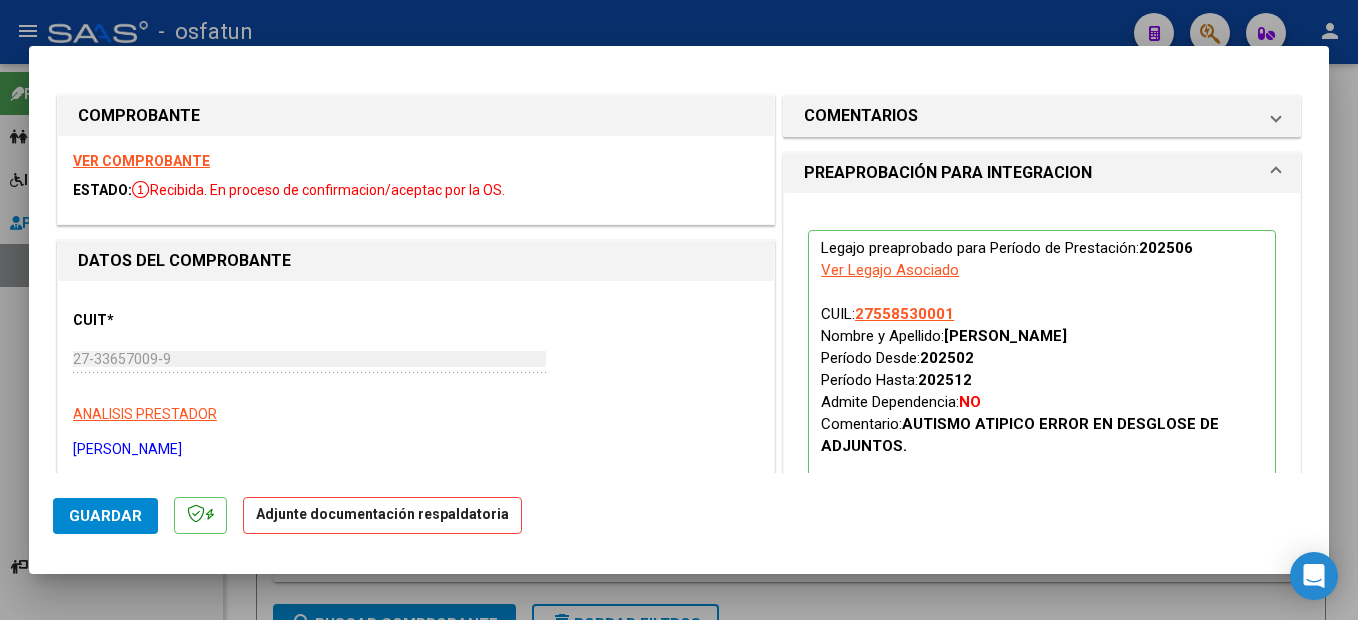 scroll, scrollTop: 300, scrollLeft: 0, axis: vertical 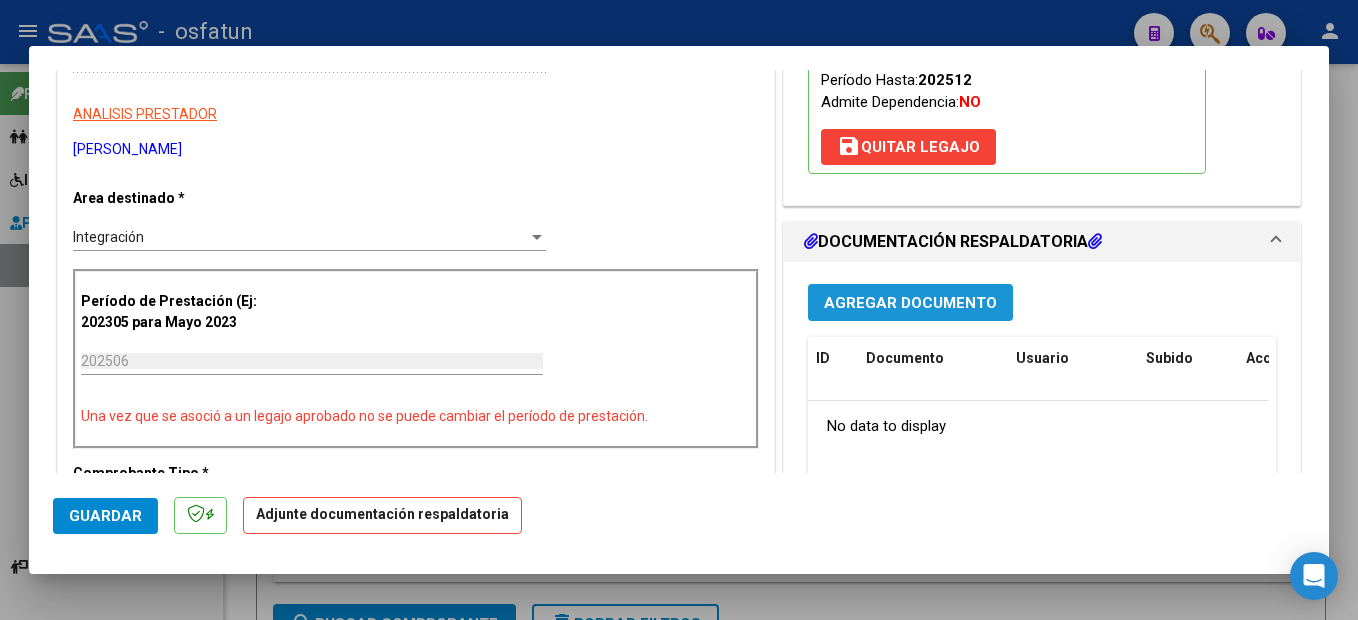 click on "Agregar Documento" at bounding box center (910, 303) 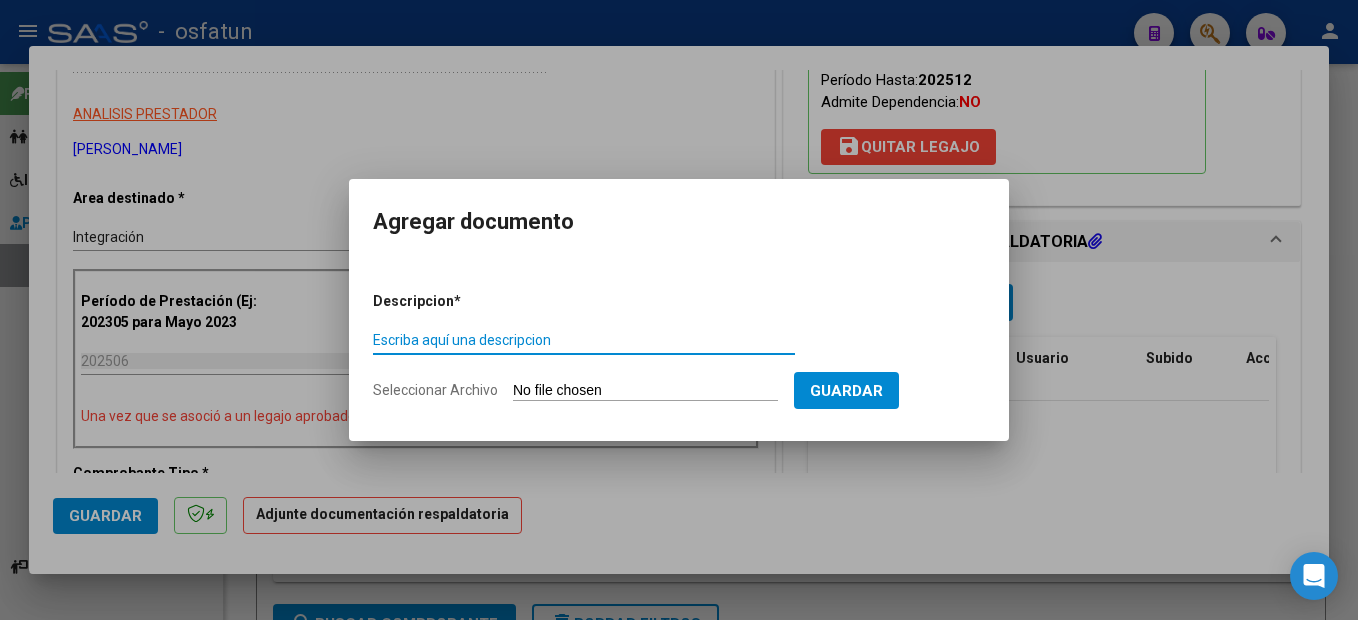 click on "Escriba aquí una descripcion" at bounding box center [584, 340] 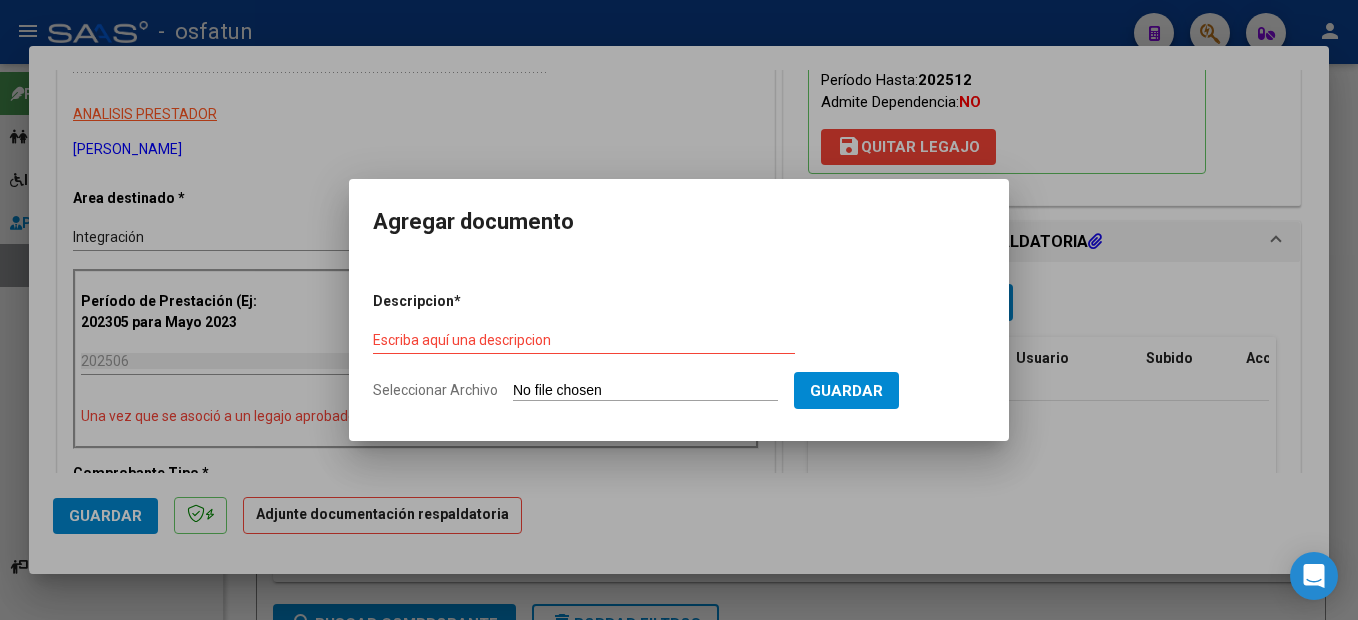 click on "Escriba aquí una descripcion" at bounding box center [584, 340] 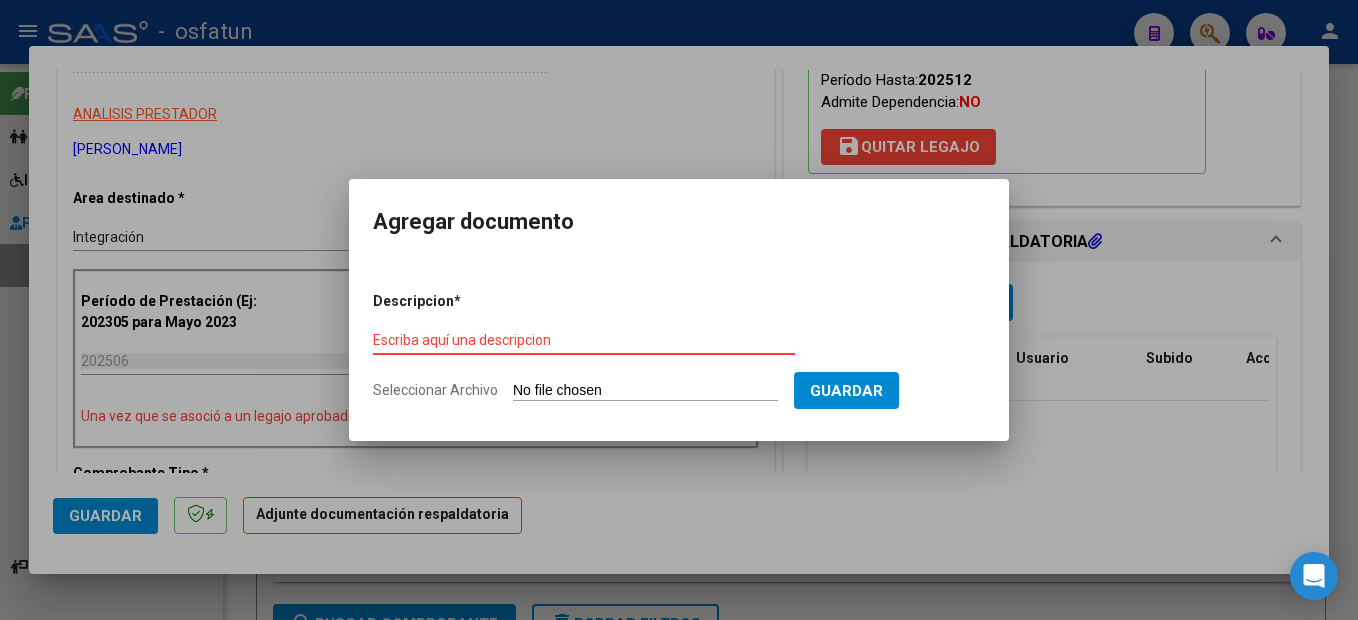 click on "Escriba aquí una descripcion" at bounding box center (584, 340) 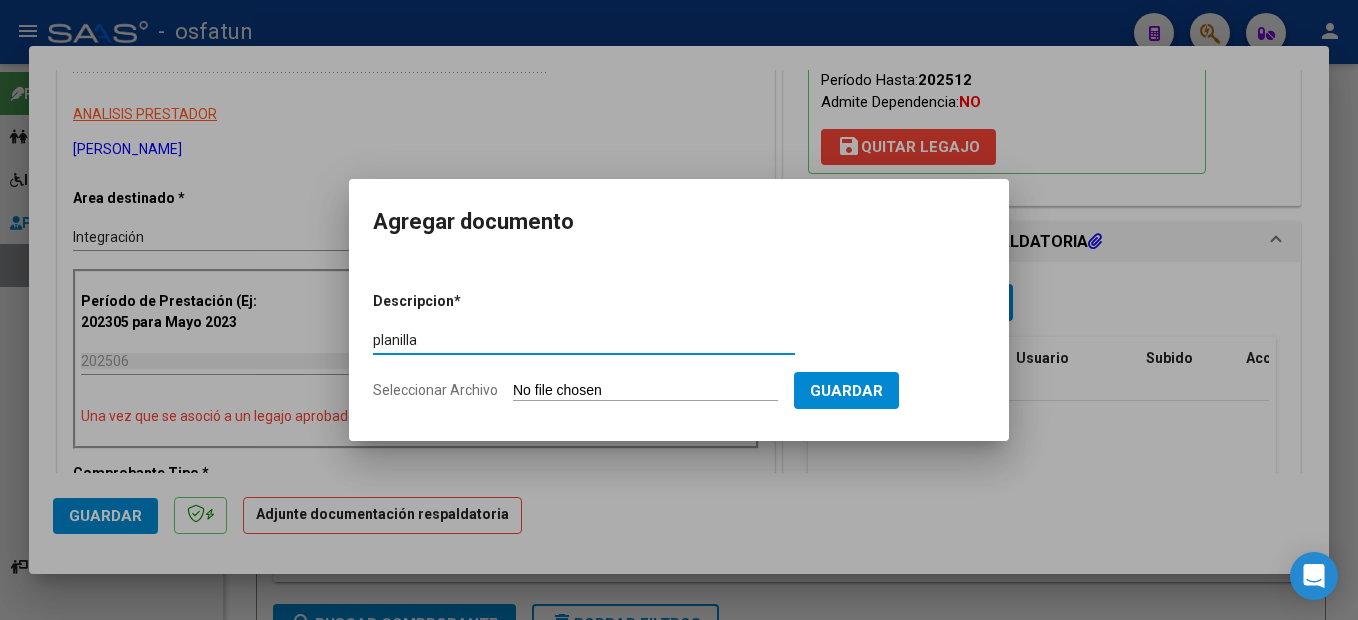 type on "planilla" 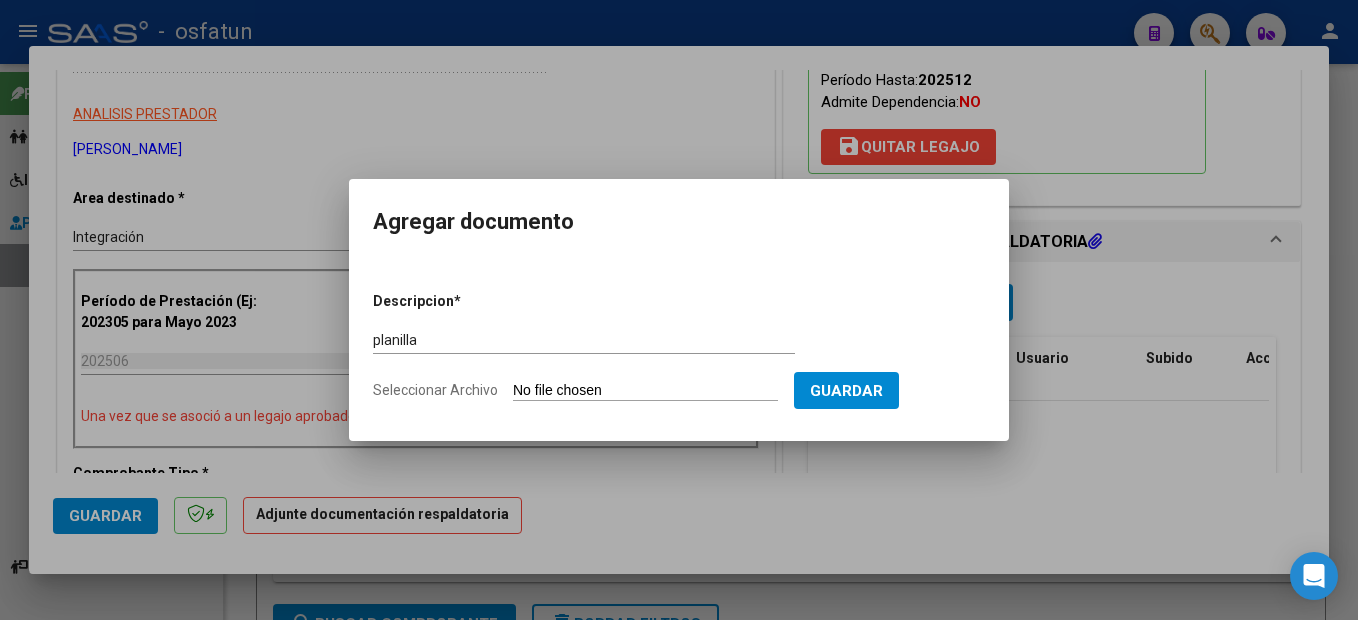 click on "Seleccionar Archivo" at bounding box center [645, 391] 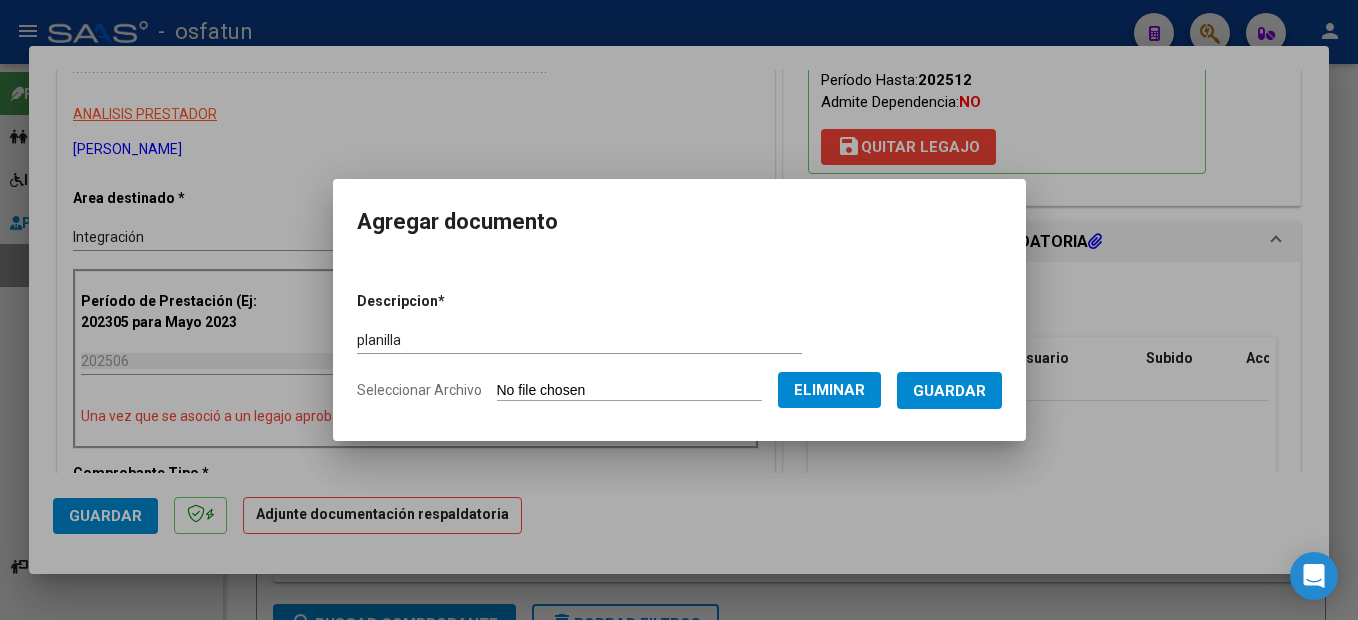 click on "Guardar" at bounding box center [949, 391] 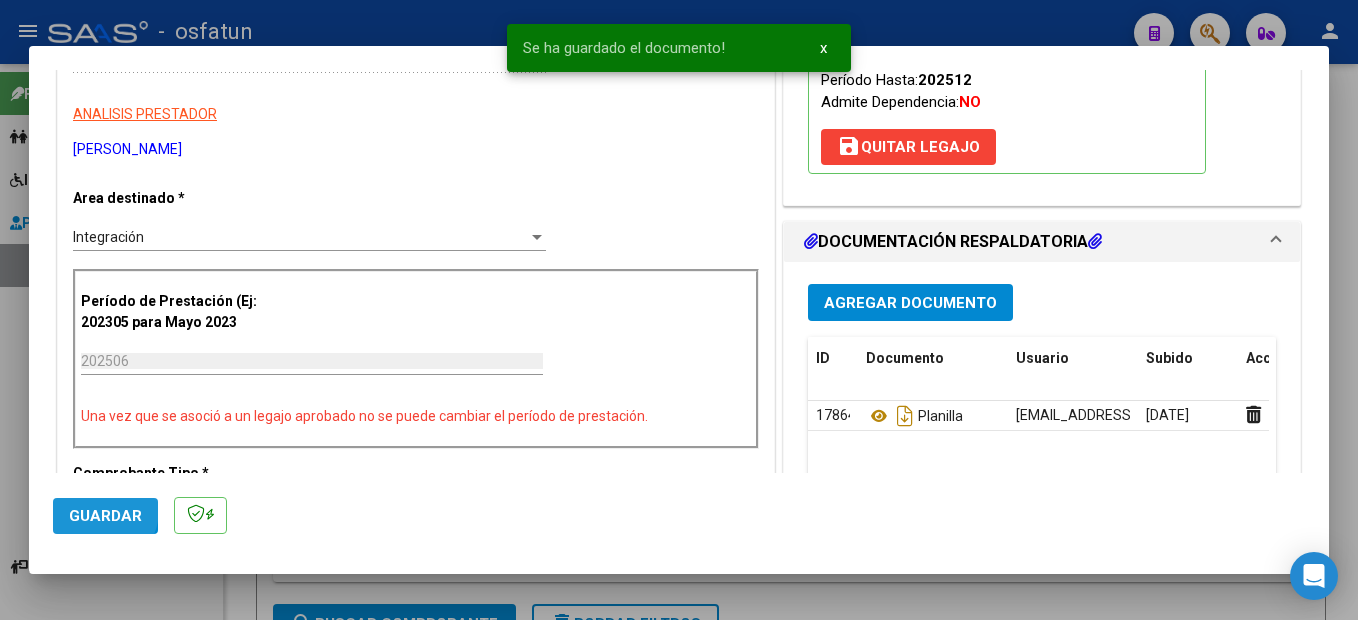 click on "Guardar" 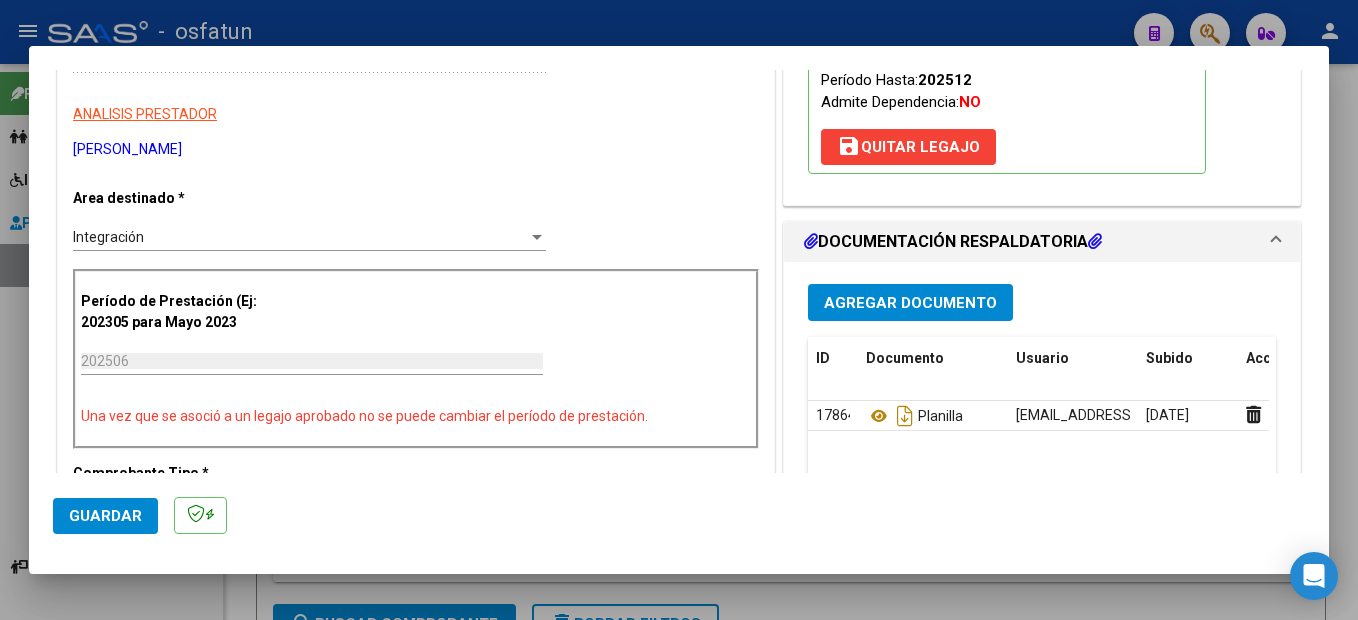 click at bounding box center (679, 310) 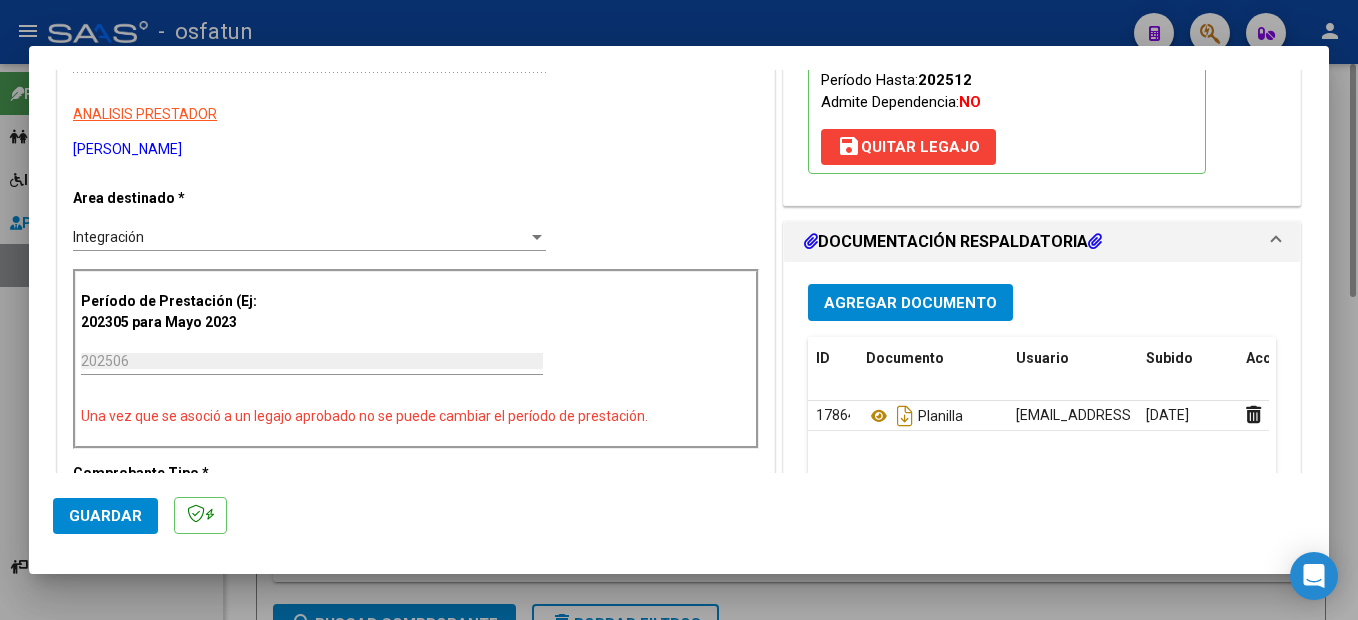 type 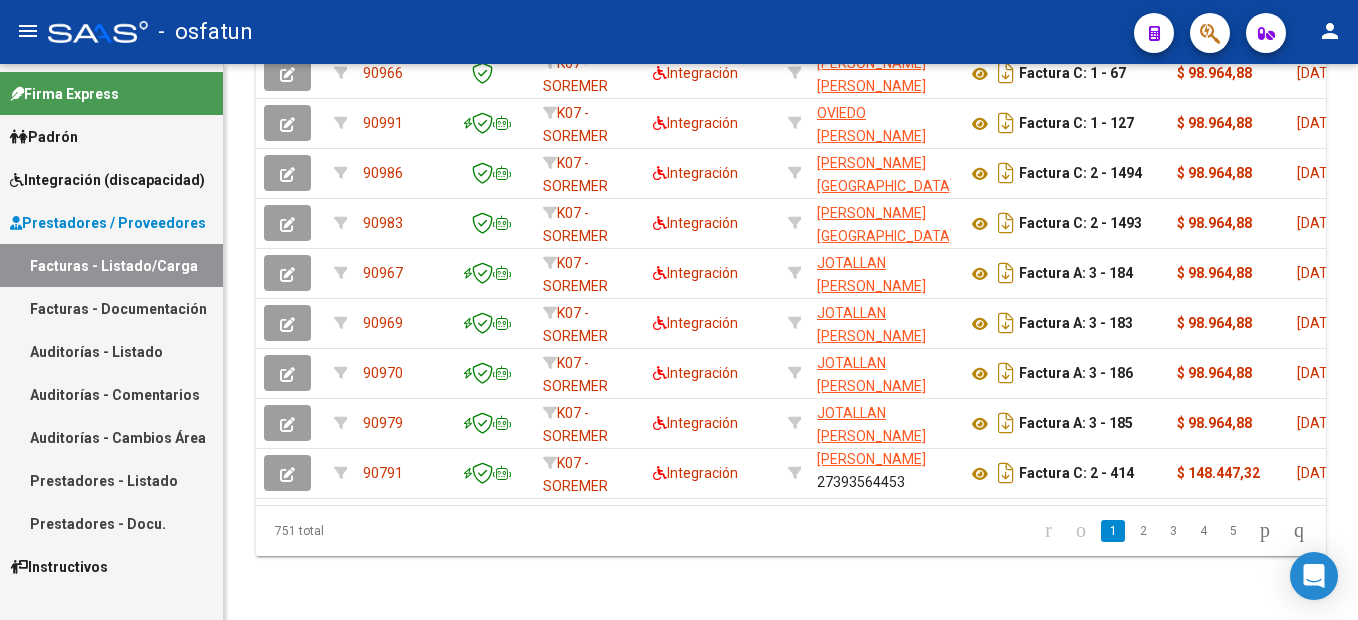 scroll, scrollTop: 0, scrollLeft: 0, axis: both 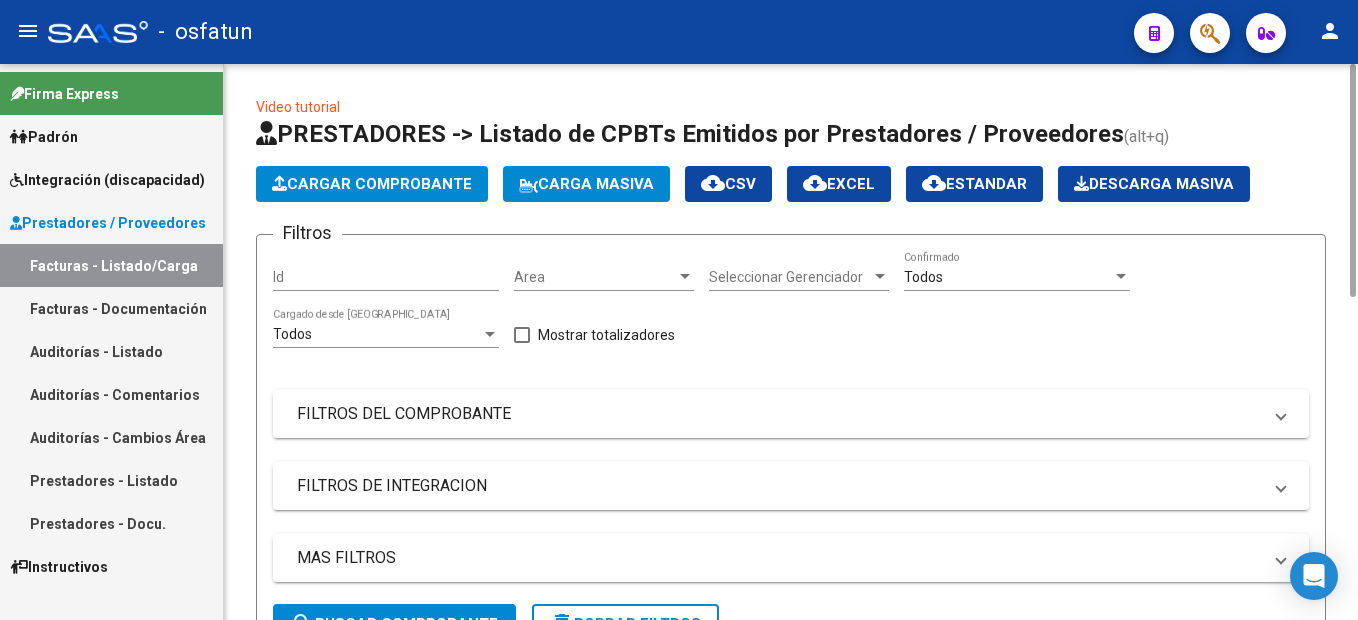 click on "Cargar Comprobante" 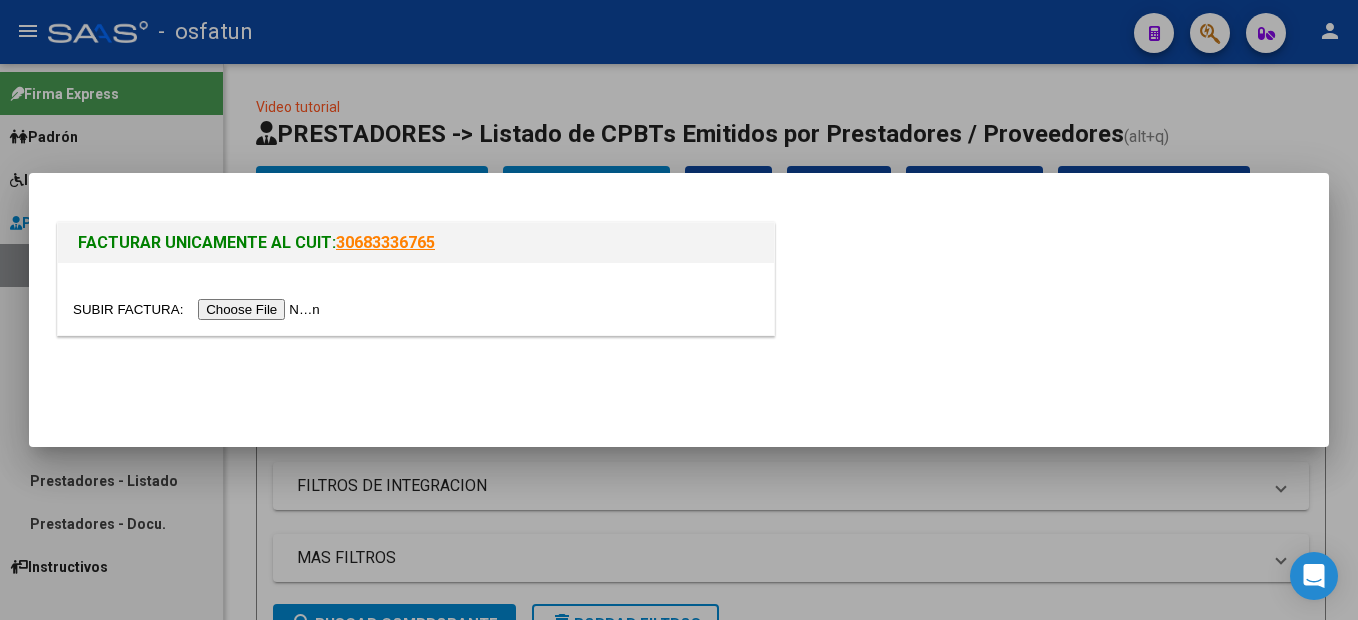 click at bounding box center (199, 309) 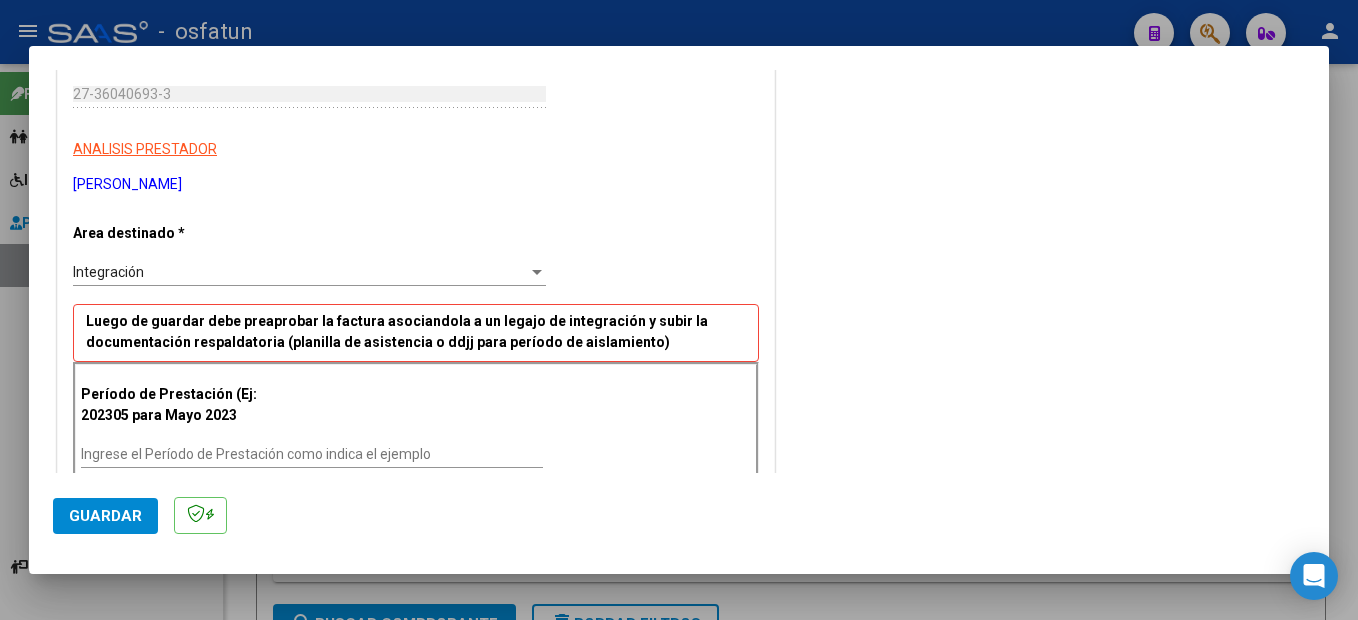 scroll, scrollTop: 300, scrollLeft: 0, axis: vertical 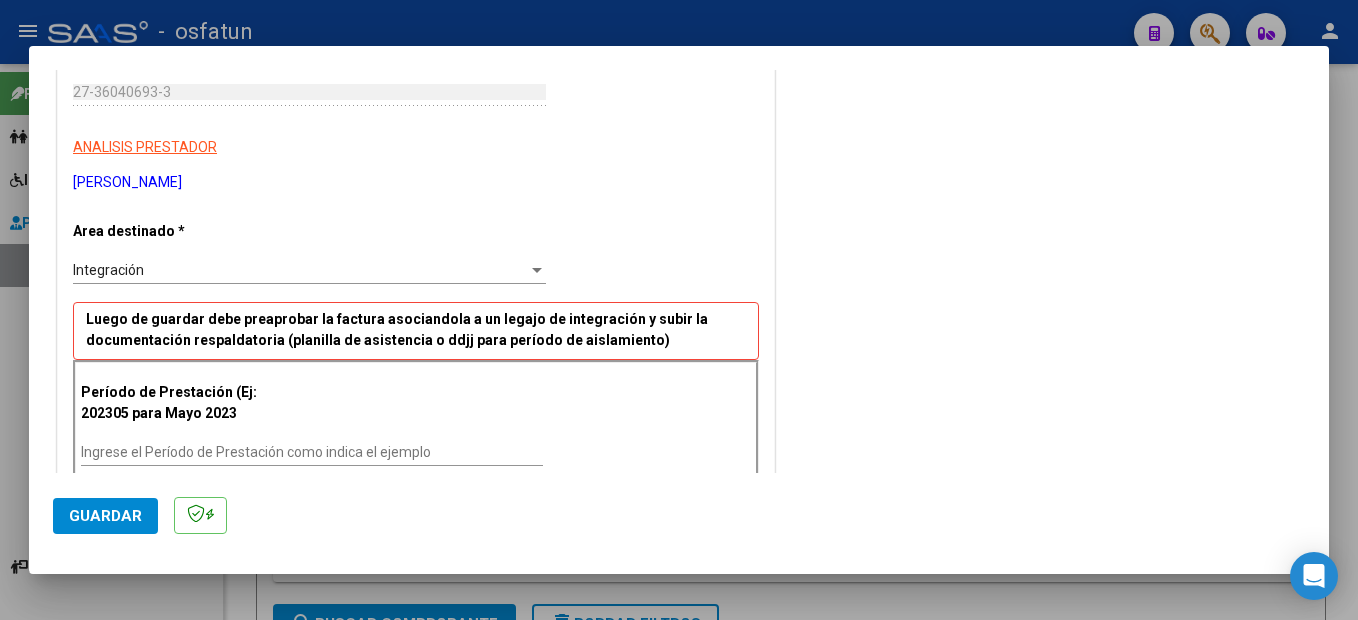 click on "Ingrese el Período de Prestación como indica el ejemplo" at bounding box center [312, 452] 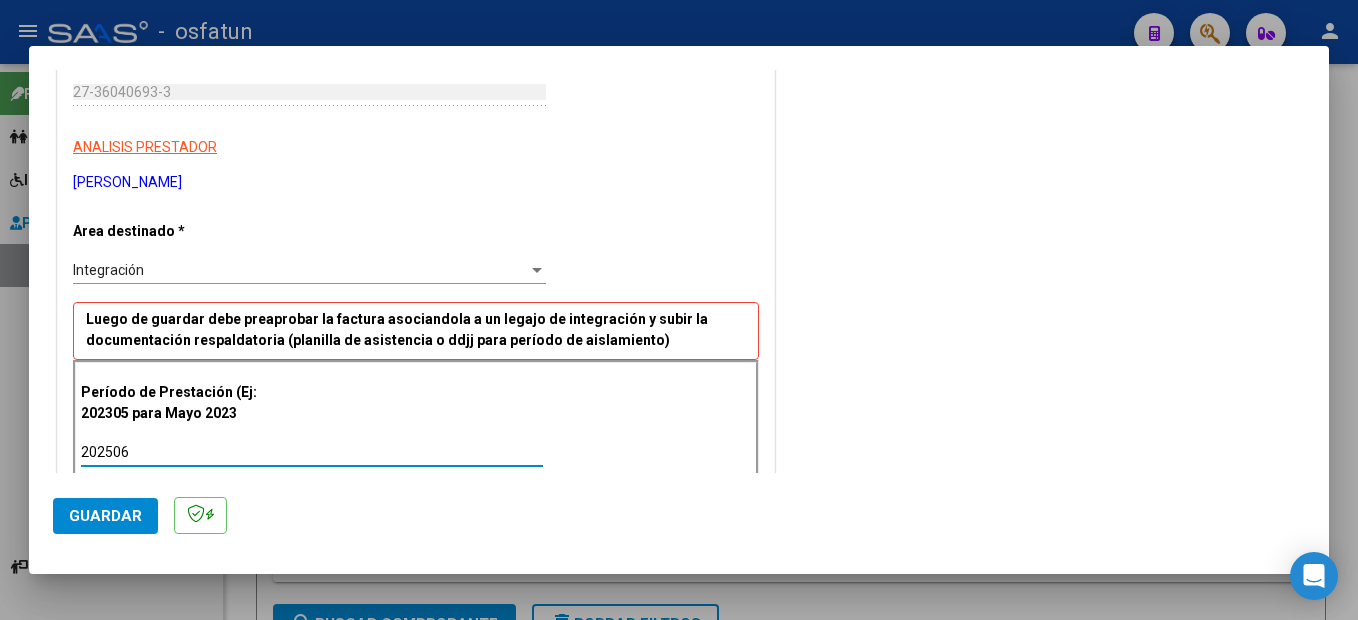 type on "202506" 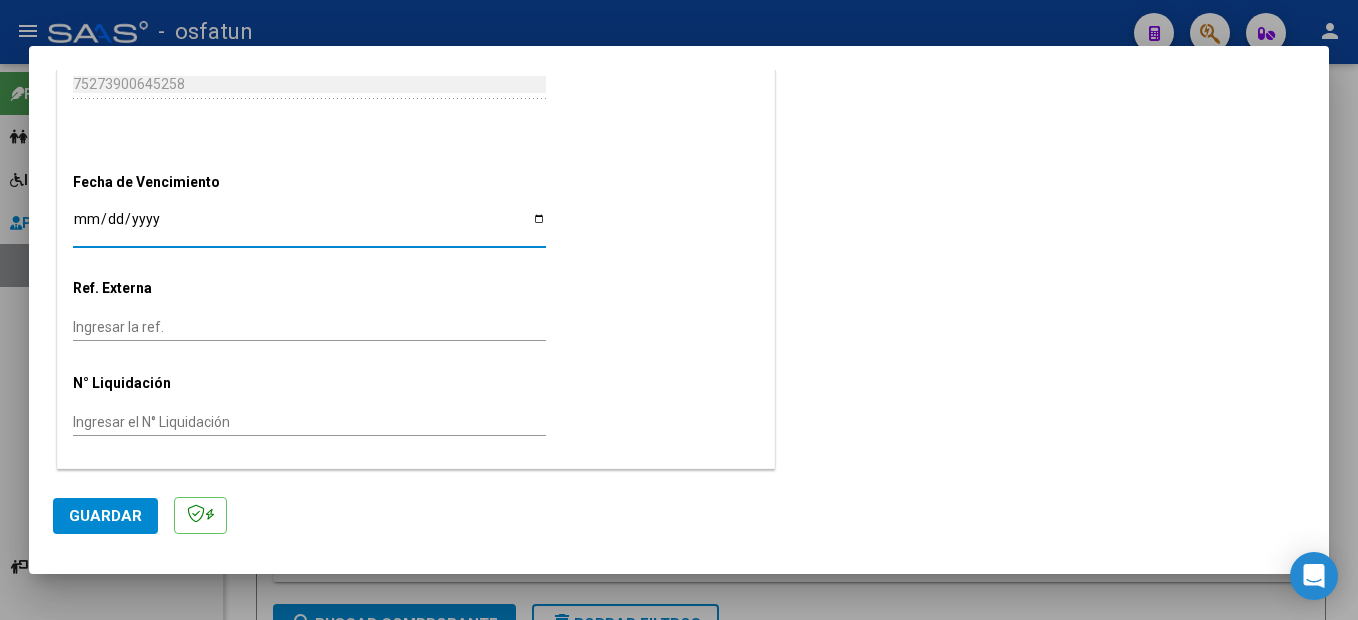 scroll, scrollTop: 954, scrollLeft: 0, axis: vertical 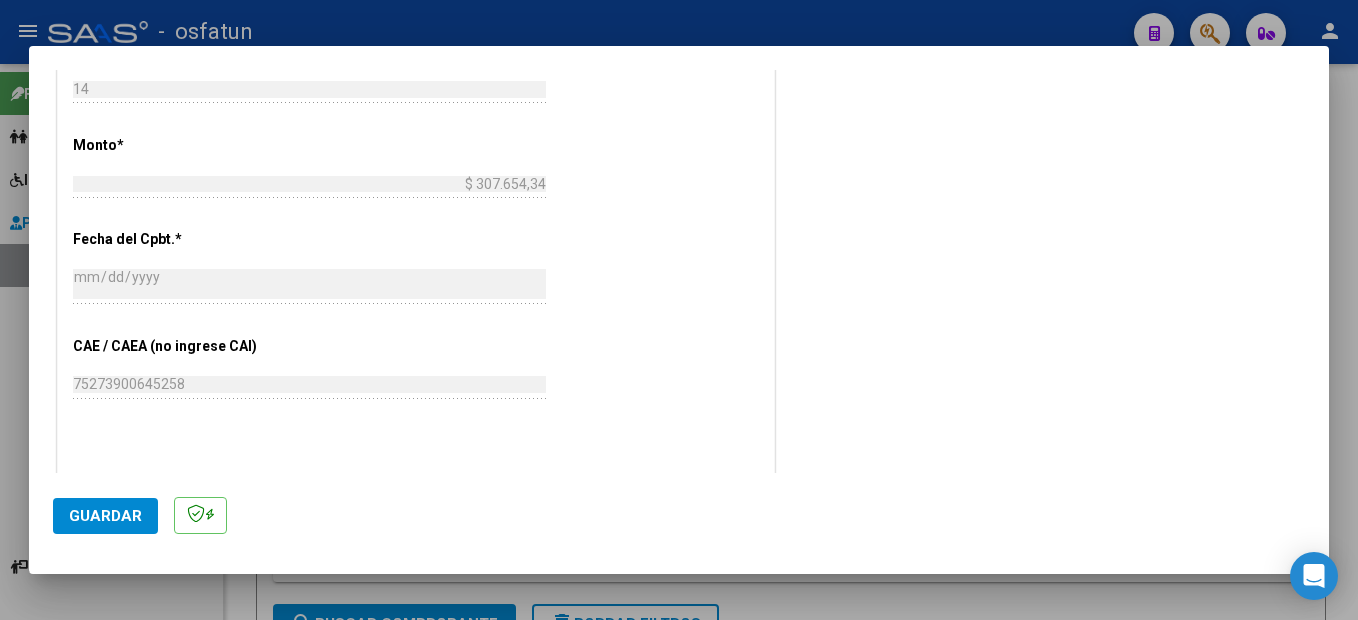 click on "Guardar" 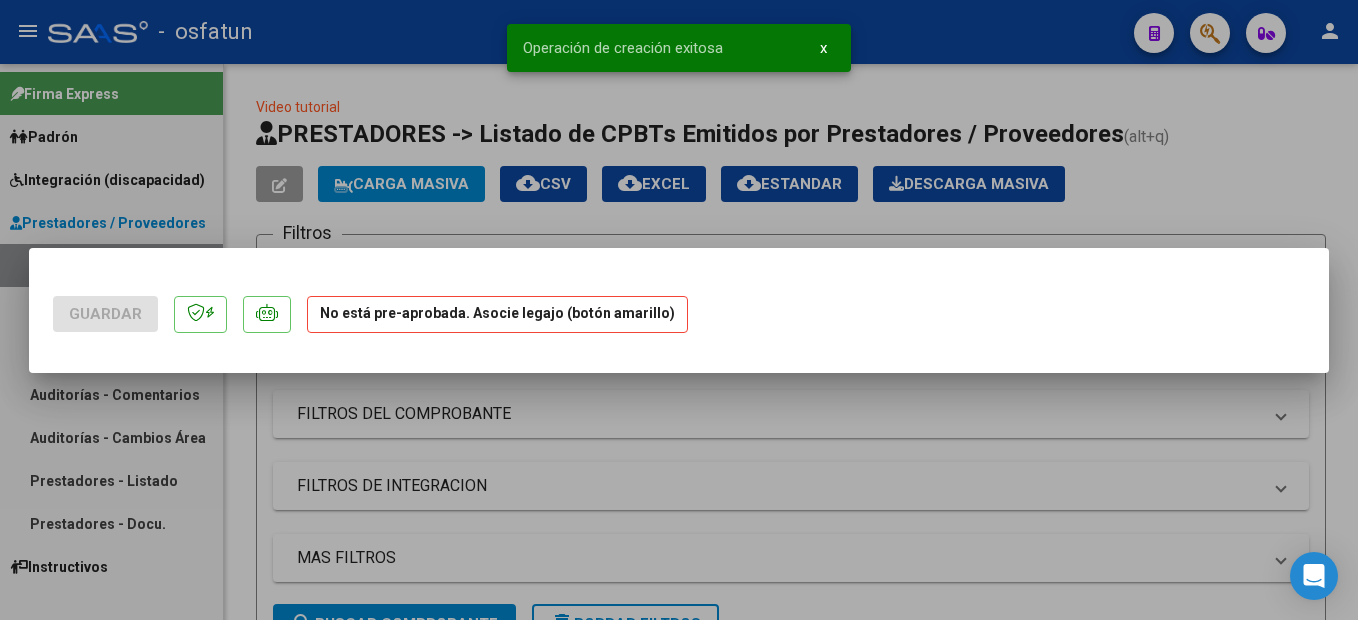 scroll, scrollTop: 0, scrollLeft: 0, axis: both 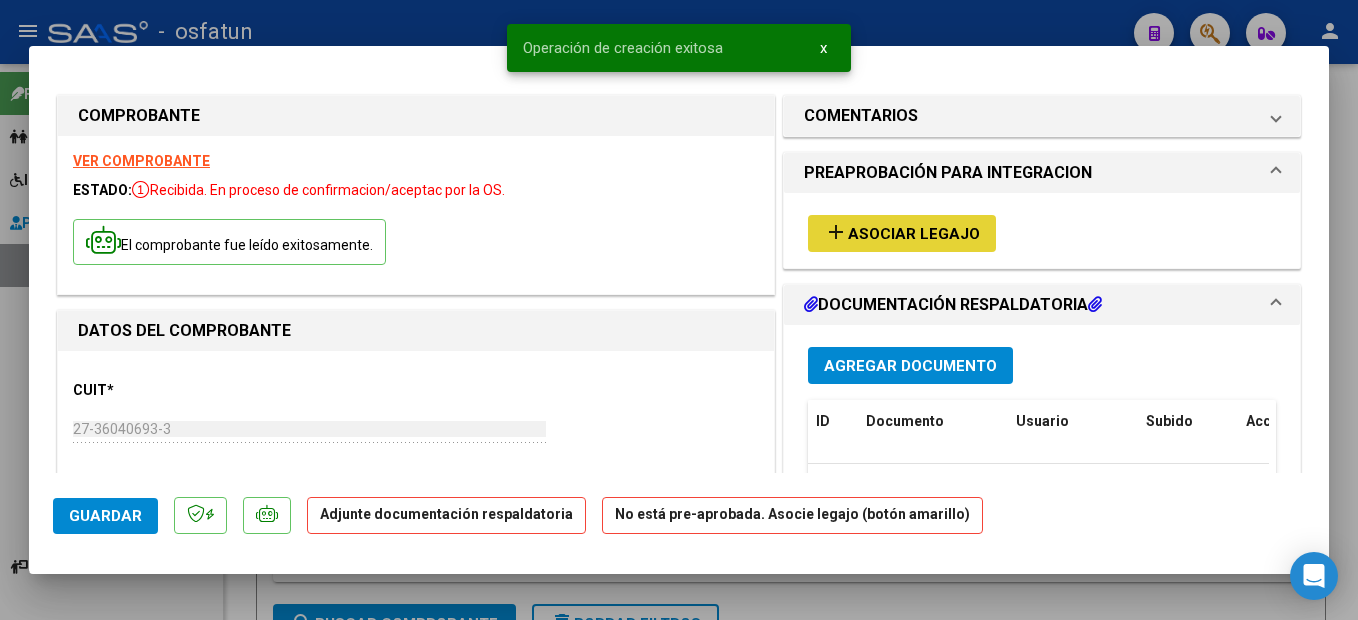 click on "add Asociar Legajo" at bounding box center [902, 233] 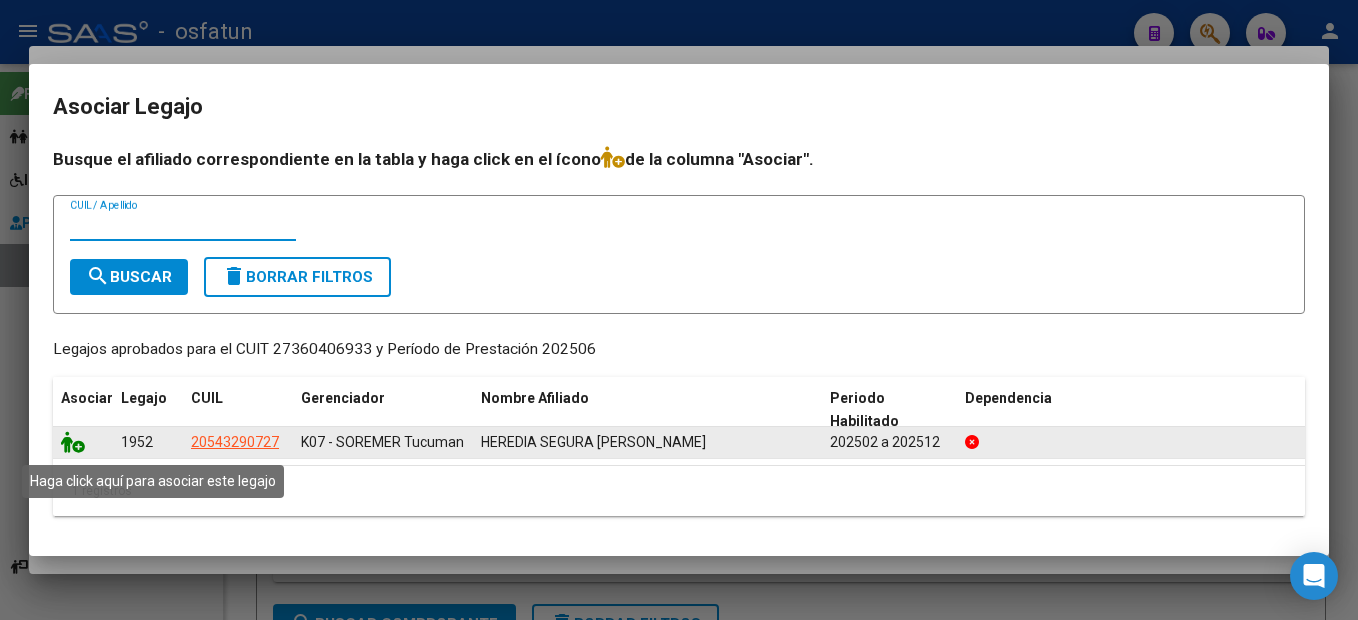click 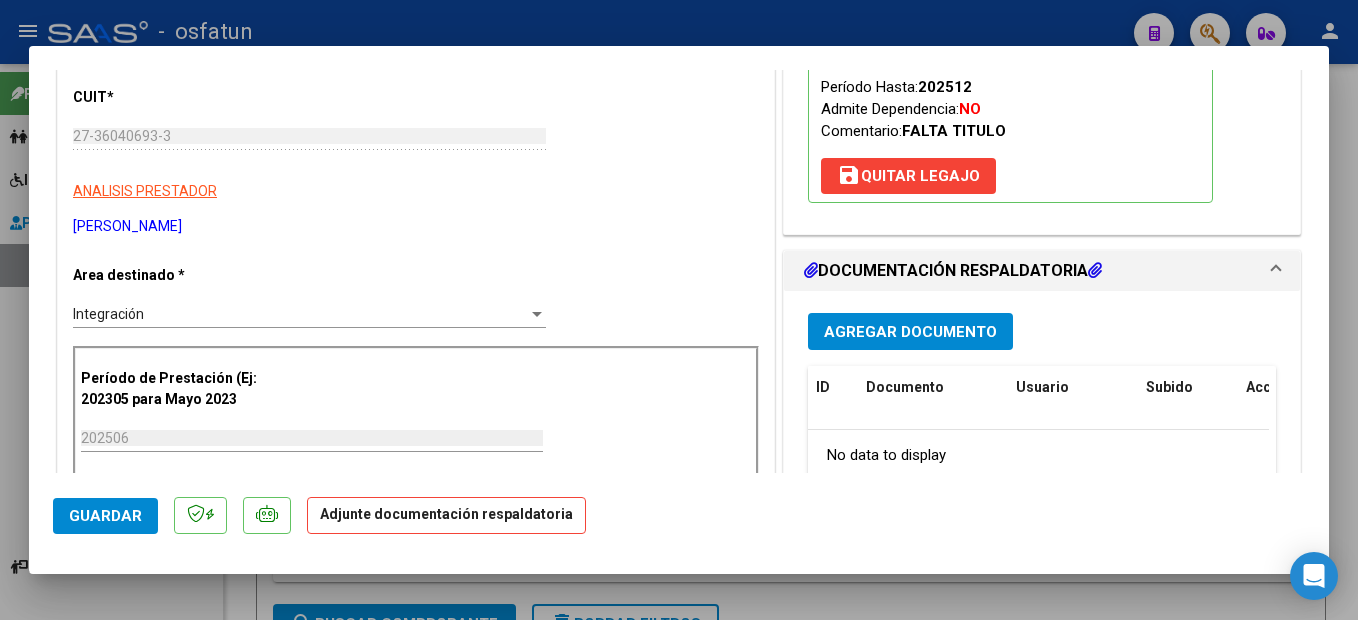 scroll, scrollTop: 300, scrollLeft: 0, axis: vertical 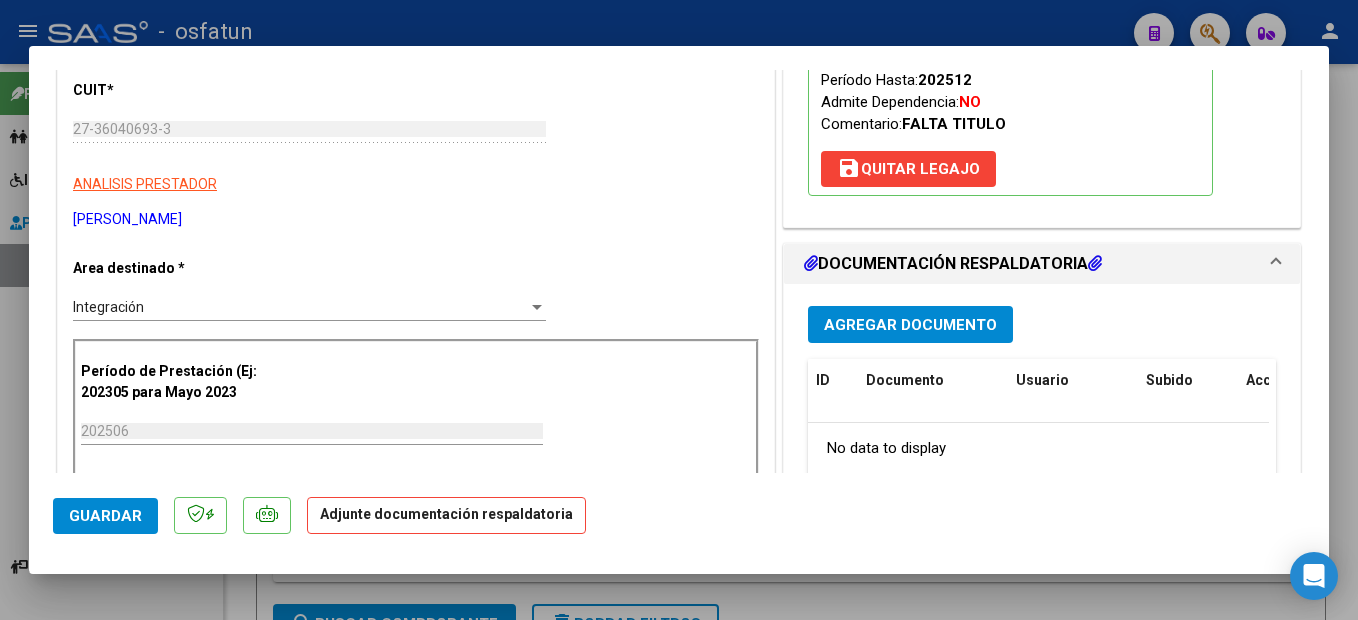 click on "Agregar Documento" at bounding box center (910, 325) 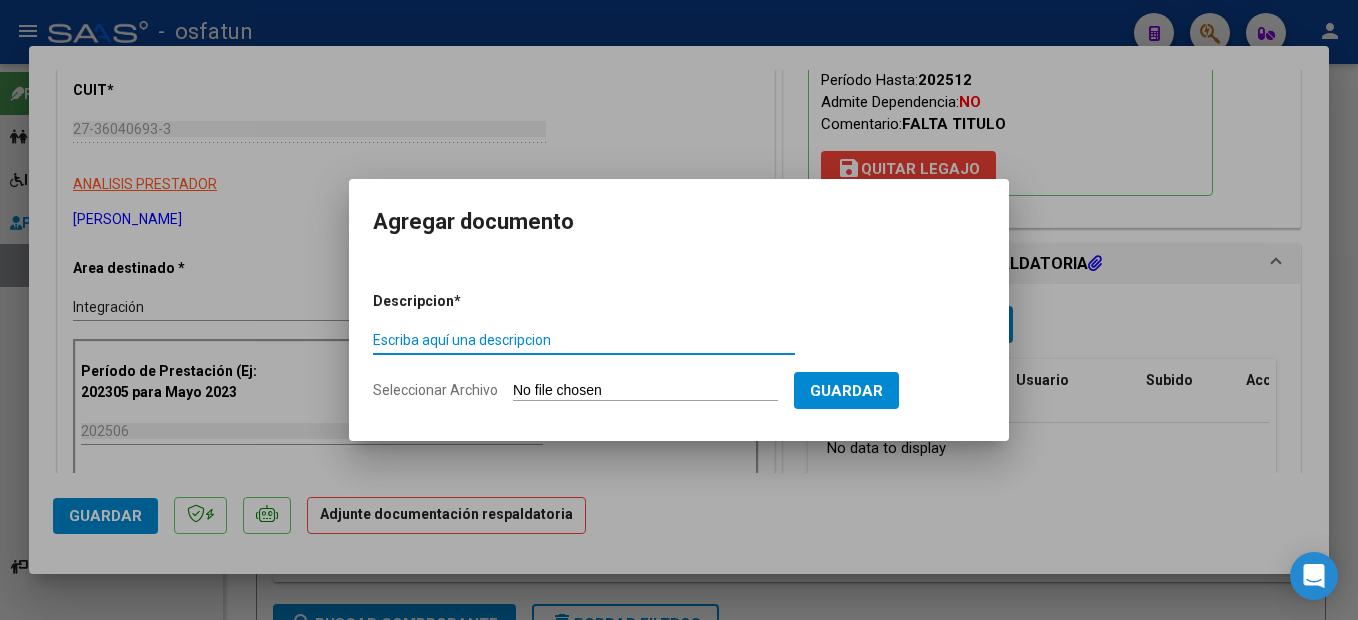 click on "Escriba aquí una descripcion" at bounding box center (584, 340) 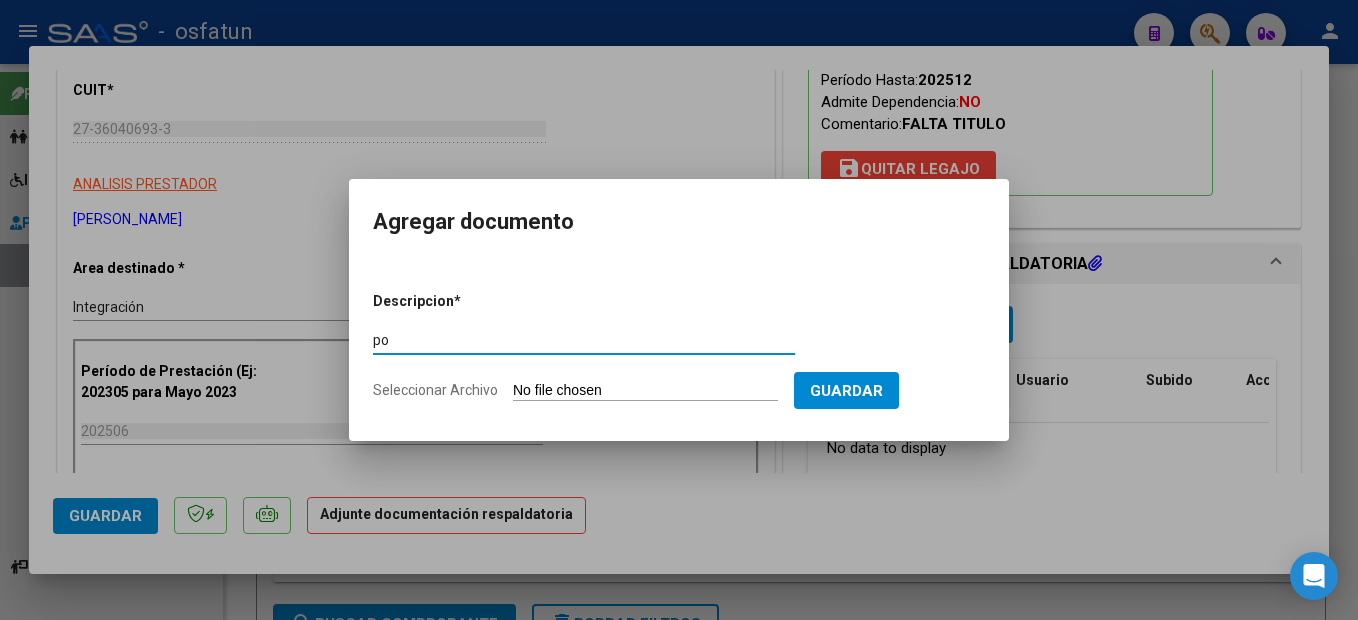 type on "p" 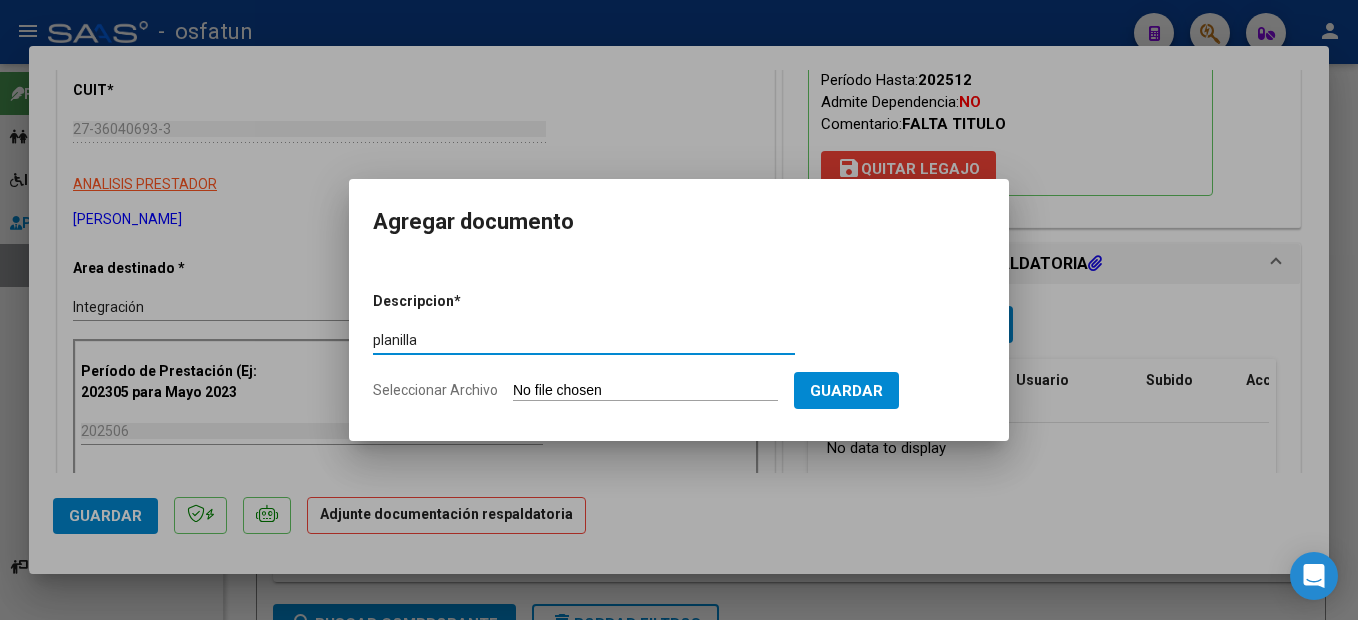 type on "planilla" 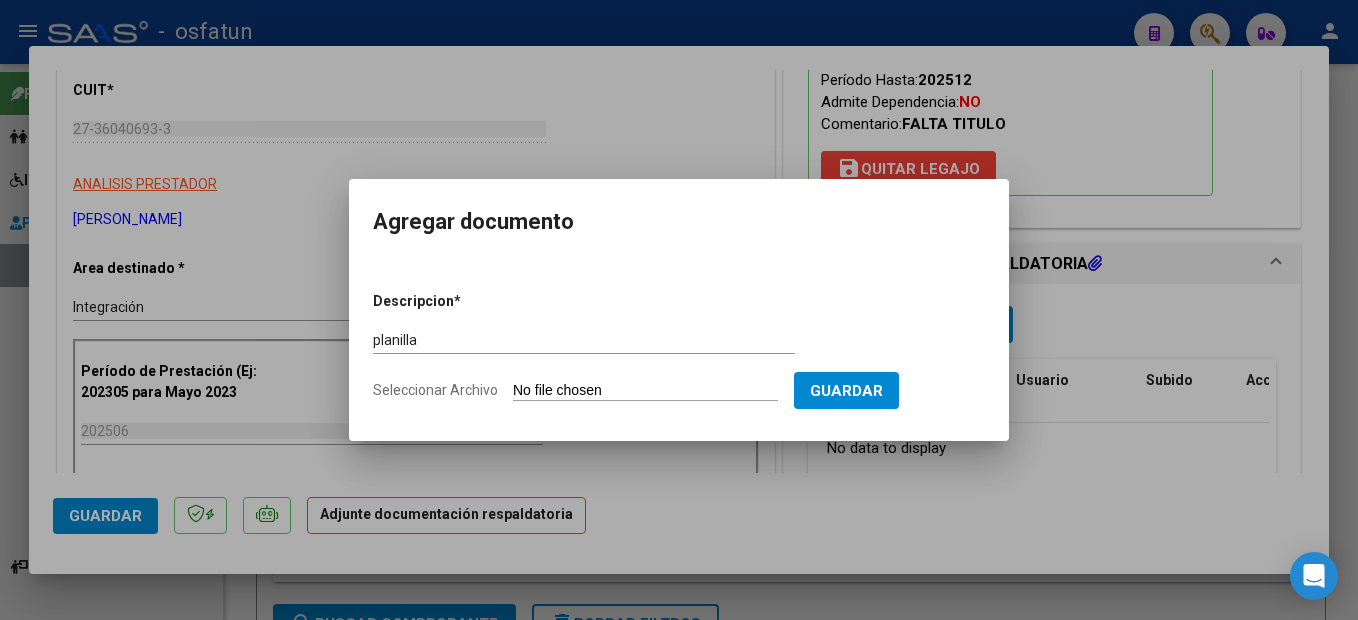 click on "Seleccionar Archivo" at bounding box center (645, 391) 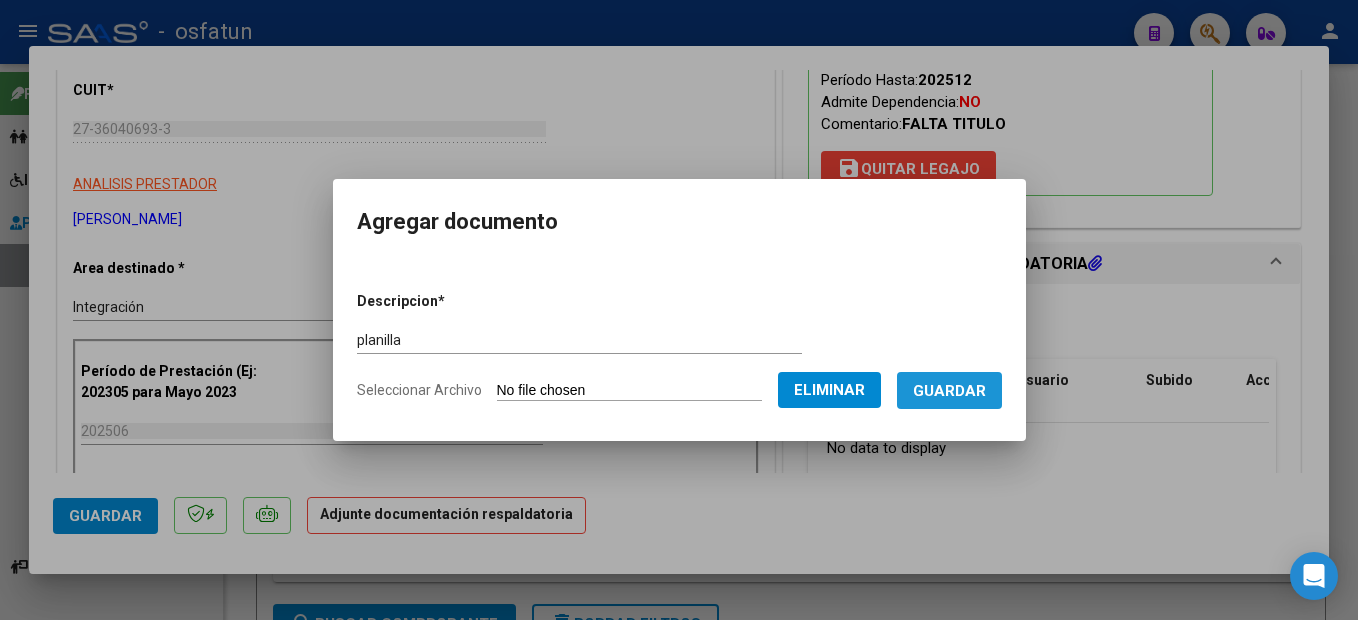 click on "Guardar" at bounding box center (949, 391) 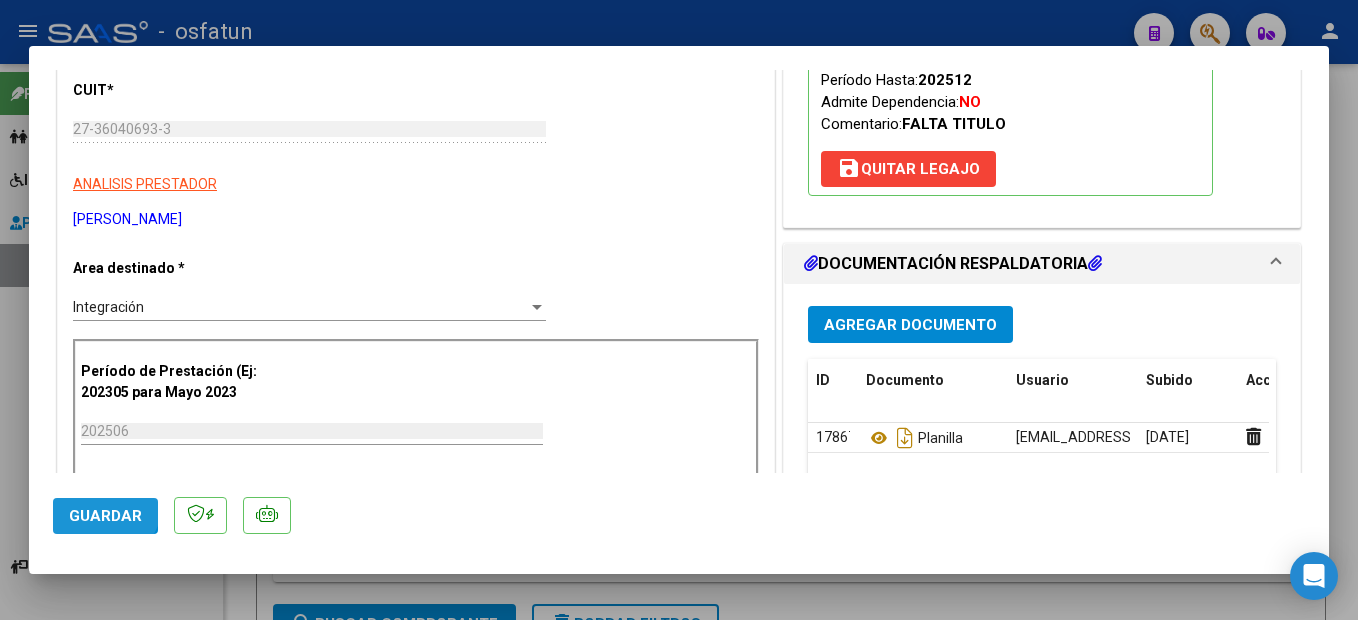 click on "Guardar" 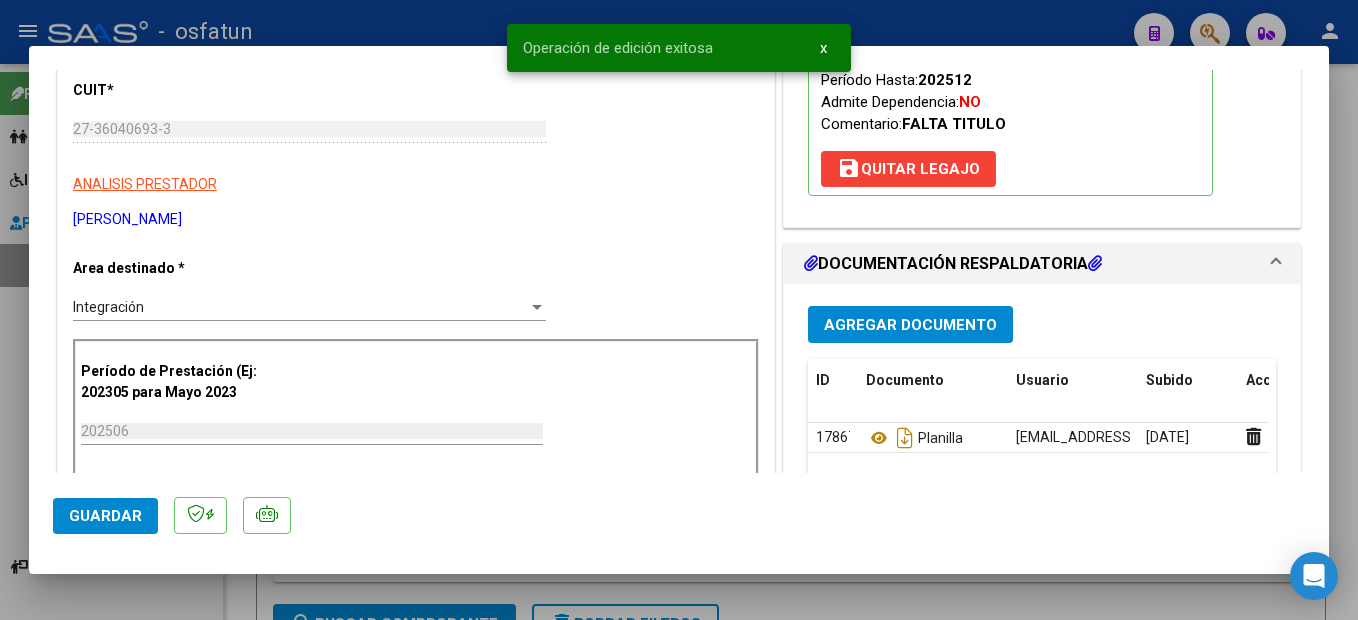 click on "menu -   osfatun  person    Firma Express     Padrón Cambios de Gerenciador Padrón Ágil Análisis Afiliado    Integración (discapacidad) Certificado Discapacidad Legajos    Prestadores / Proveedores Facturas - Listado/Carga Facturas - Documentación Auditorías - Listado Auditorías - Comentarios Auditorías - Cambios Área Prestadores - Listado Prestadores - Docu.    Instructivos  Video tutorial   PRESTADORES -> Listado de CPBTs Emitidos por Prestadores / Proveedores (alt+q)
Carga Masiva  cloud_download  CSV  cloud_download  EXCEL  cloud_download  Estandar   Descarga Masiva
Filtros Id Area Area Seleccionar Gerenciador Seleccionar Gerenciador Todos  Confirmado Todos  Cargado desde Masivo   Mostrar totalizadores   FILTROS DEL COMPROBANTE  Comprobante Tipo Comprobante Tipo Start date – Fec. Comprobante Desde / Hasta Días Emisión Desde(cant. días) Días Emisión Hasta(cant. días) CUIT / Razón Social Pto. Venta Nro. Comprobante Código SSS CAE Válido CAE Válido Todos  Todos  –" at bounding box center (679, 310) 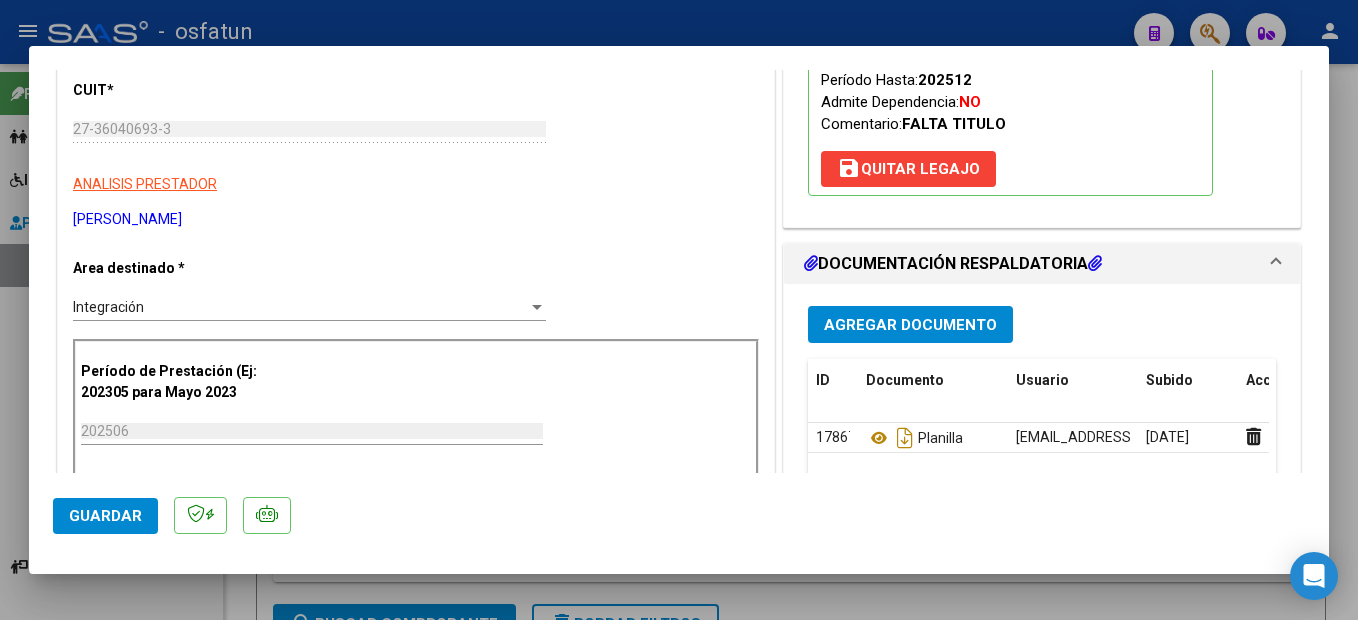 click on "Guardar" 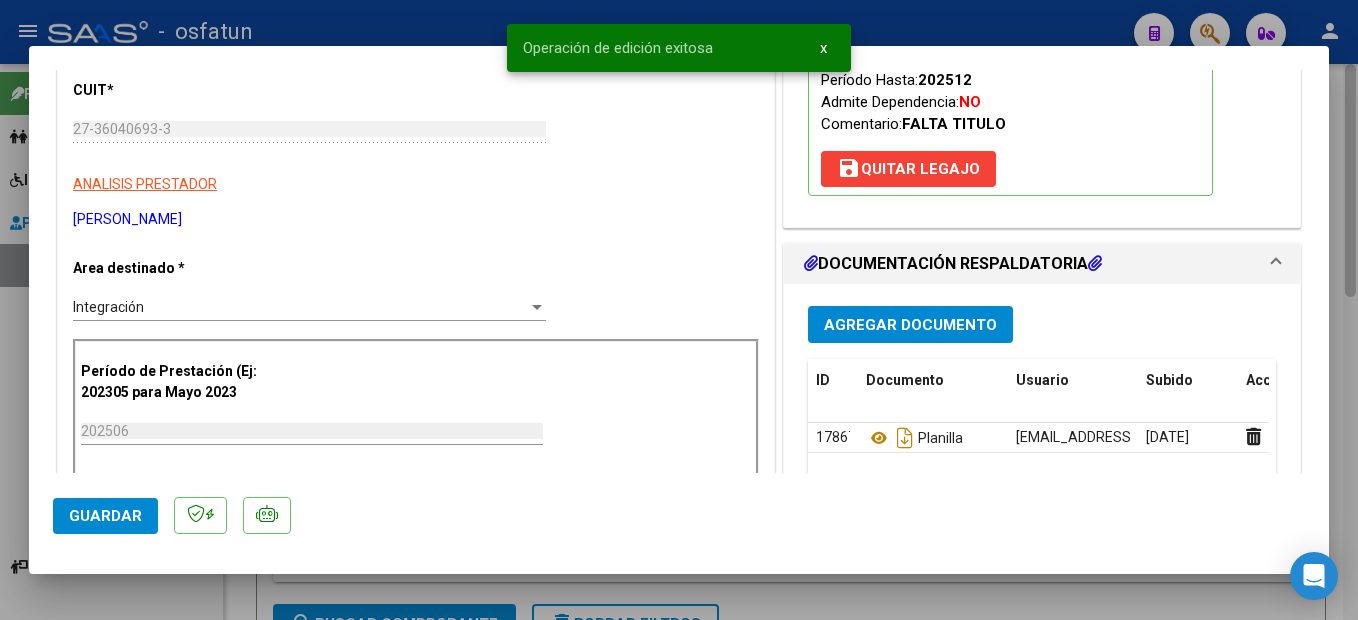 drag, startPoint x: 1346, startPoint y: 303, endPoint x: 1357, endPoint y: 269, distance: 35.735138 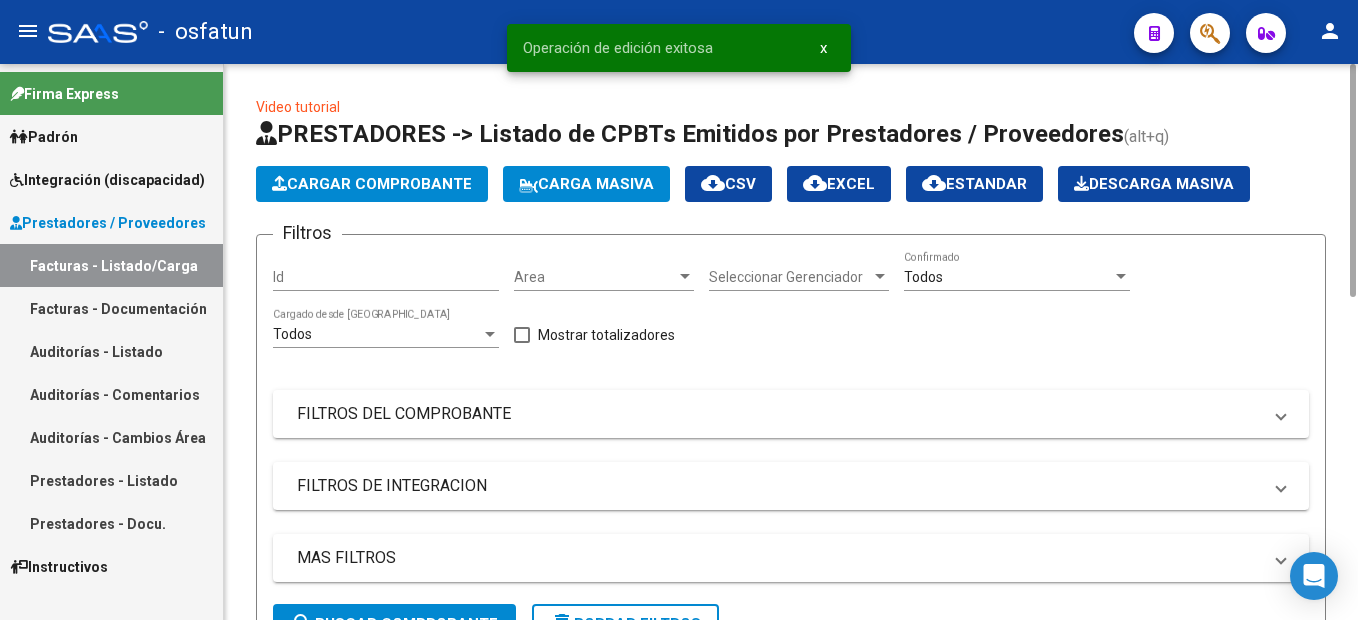 click on "Cargar Comprobante" 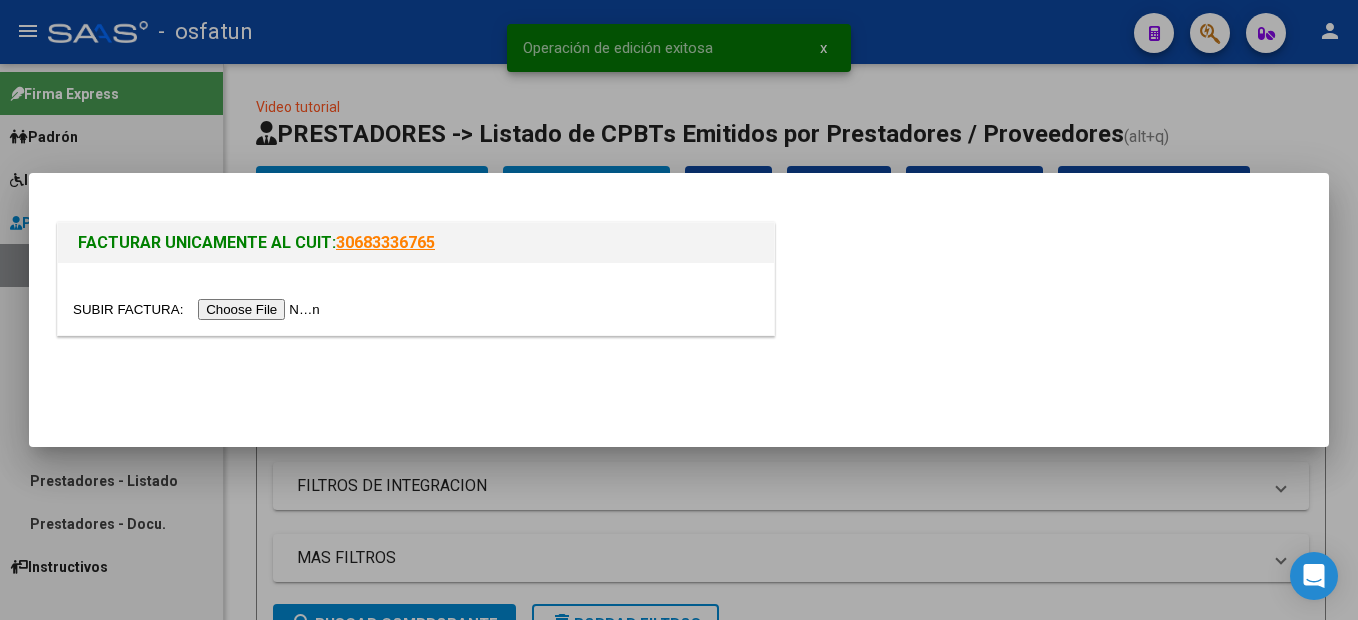 click at bounding box center [199, 309] 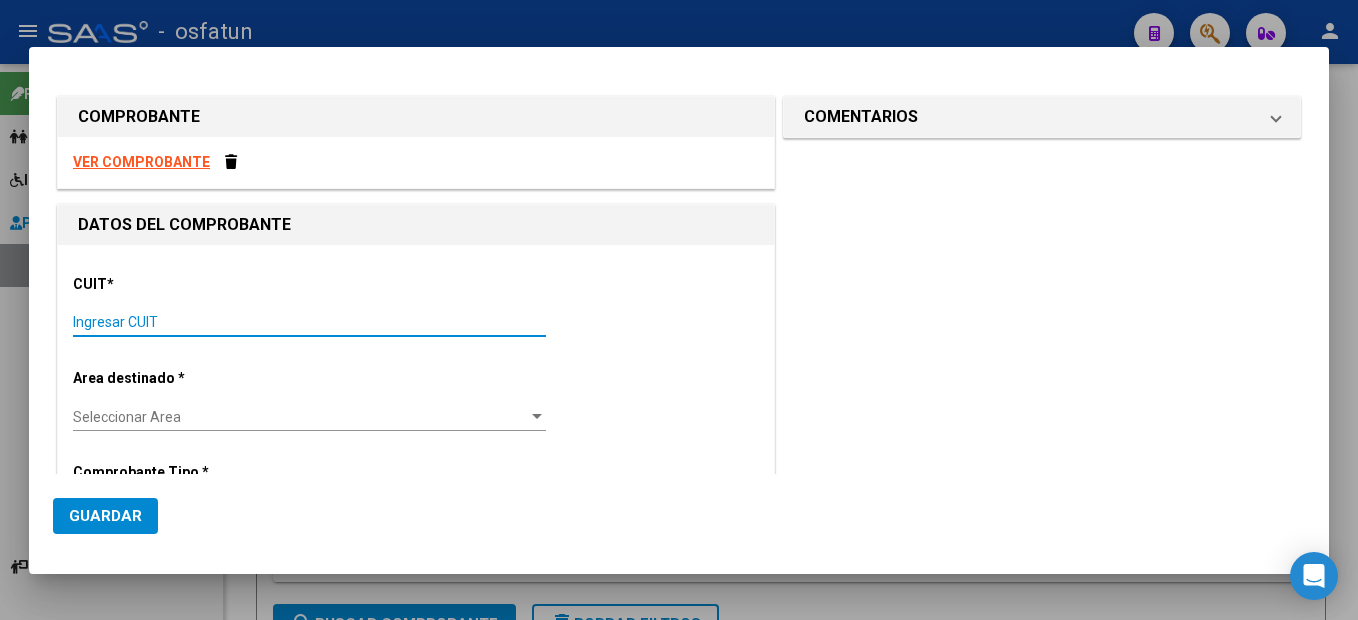 click on "Ingresar CUIT" at bounding box center [309, 322] 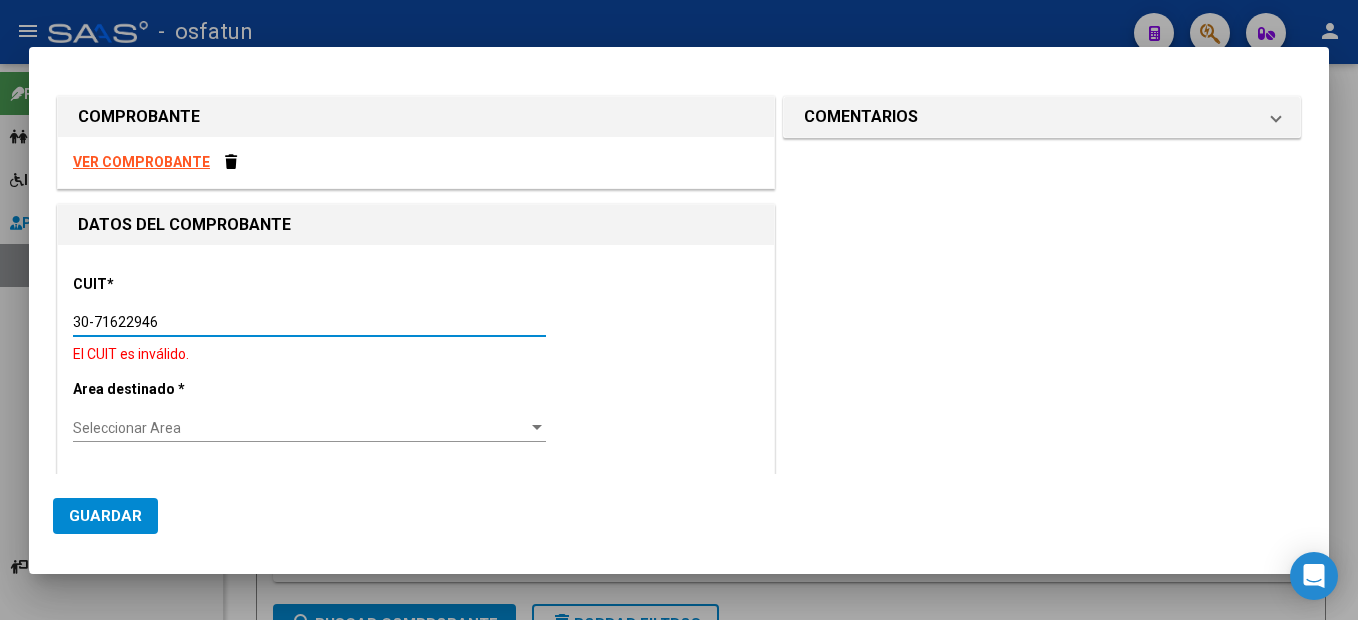type on "30-71622946-3" 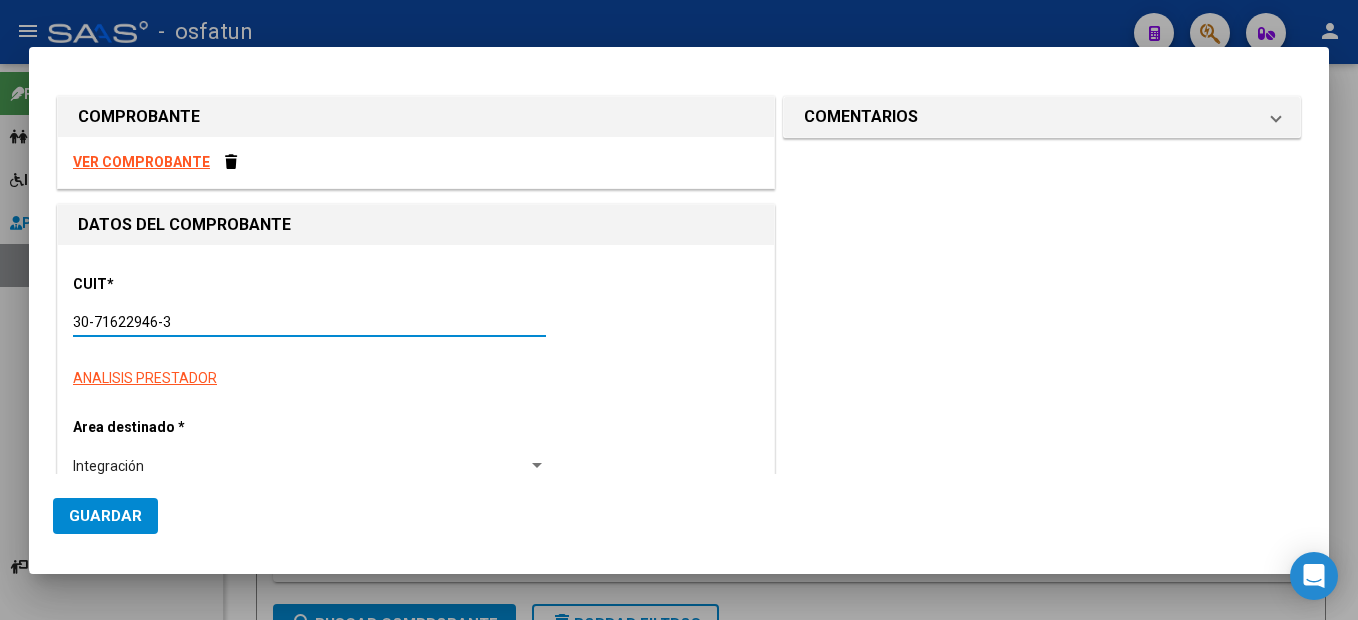type on "1" 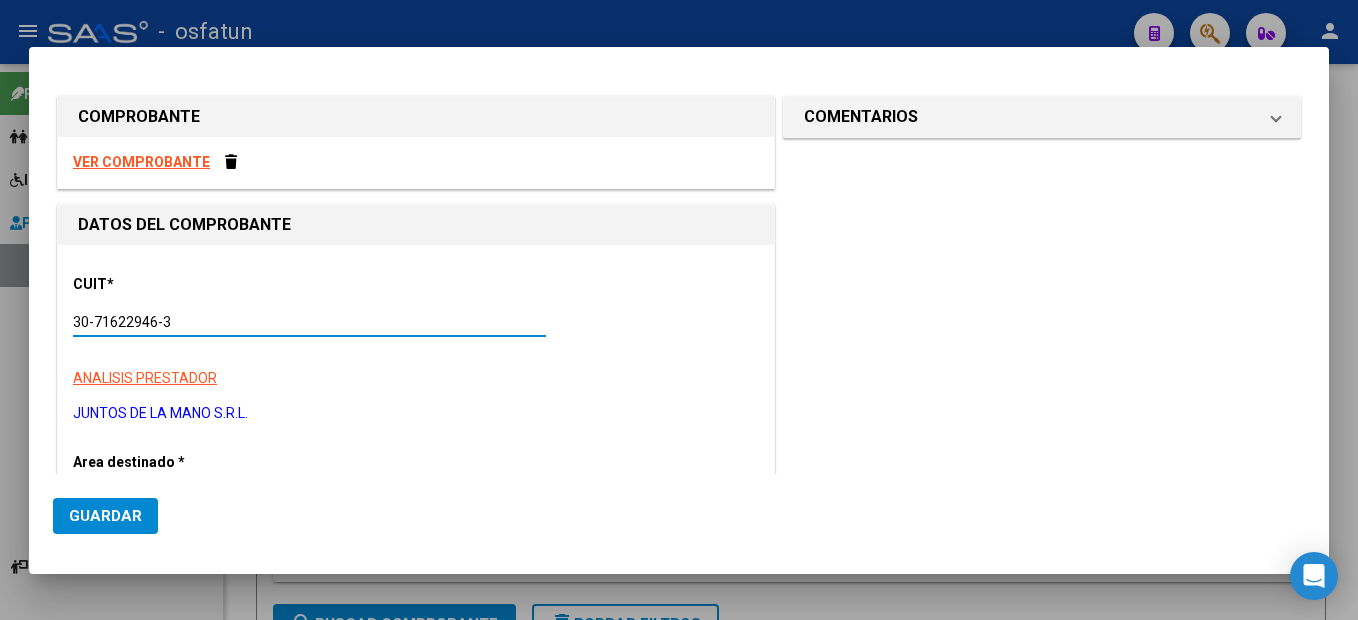type on "30-71622946-3" 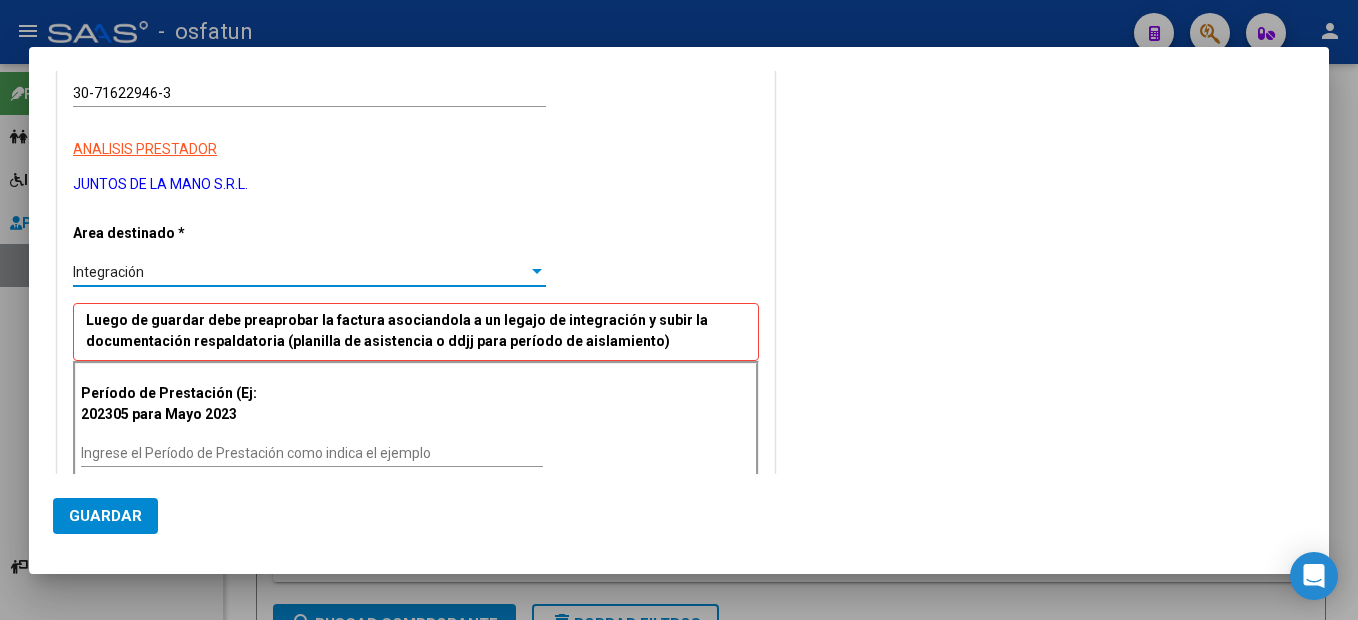 click on "Ingrese el Período de Prestación como indica el ejemplo" at bounding box center [312, 453] 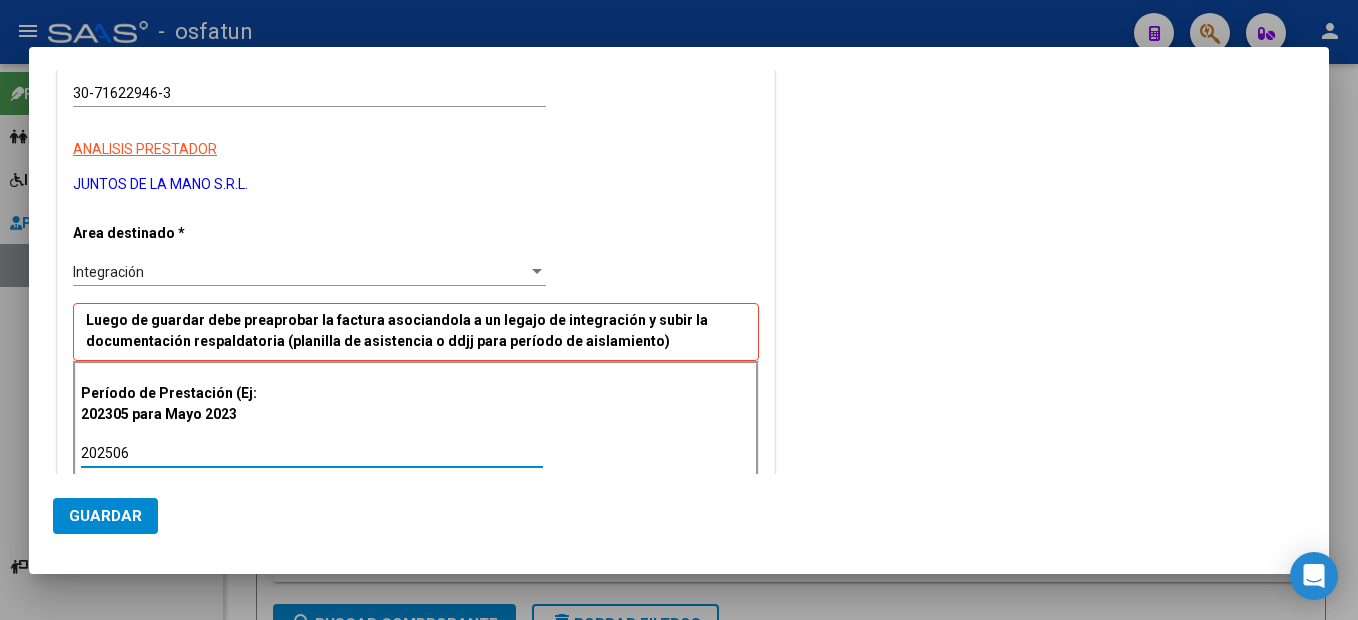 type on "202506" 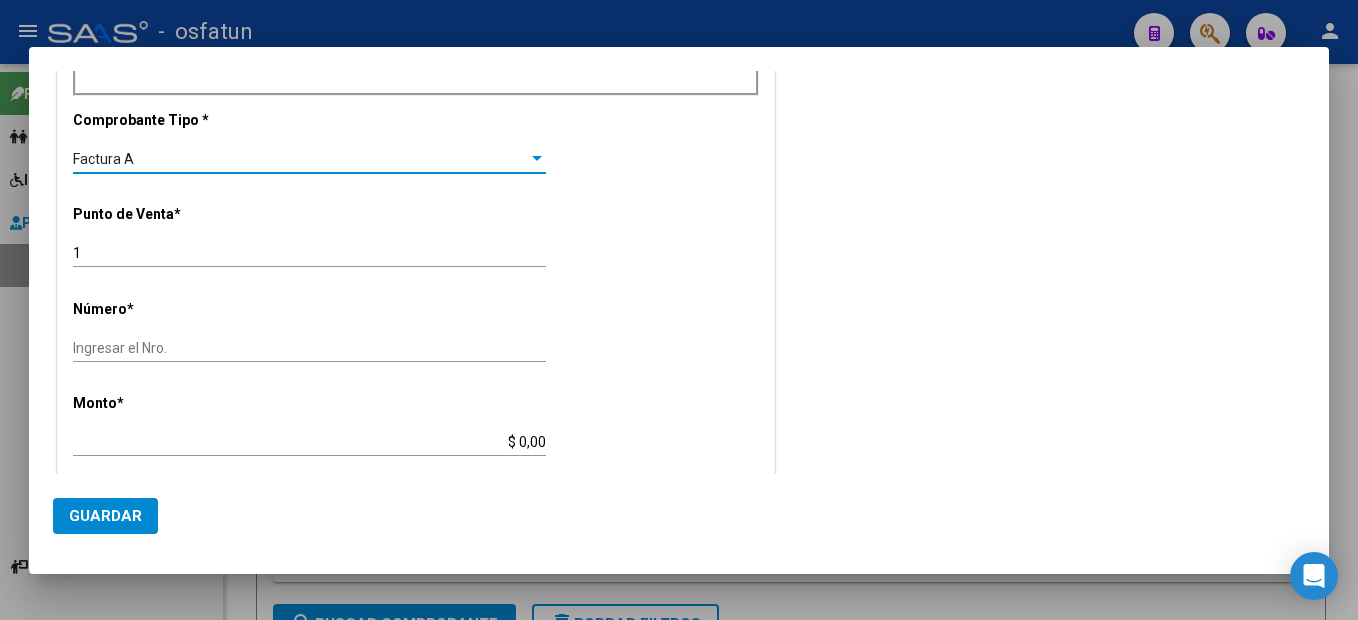 scroll, scrollTop: 713, scrollLeft: 0, axis: vertical 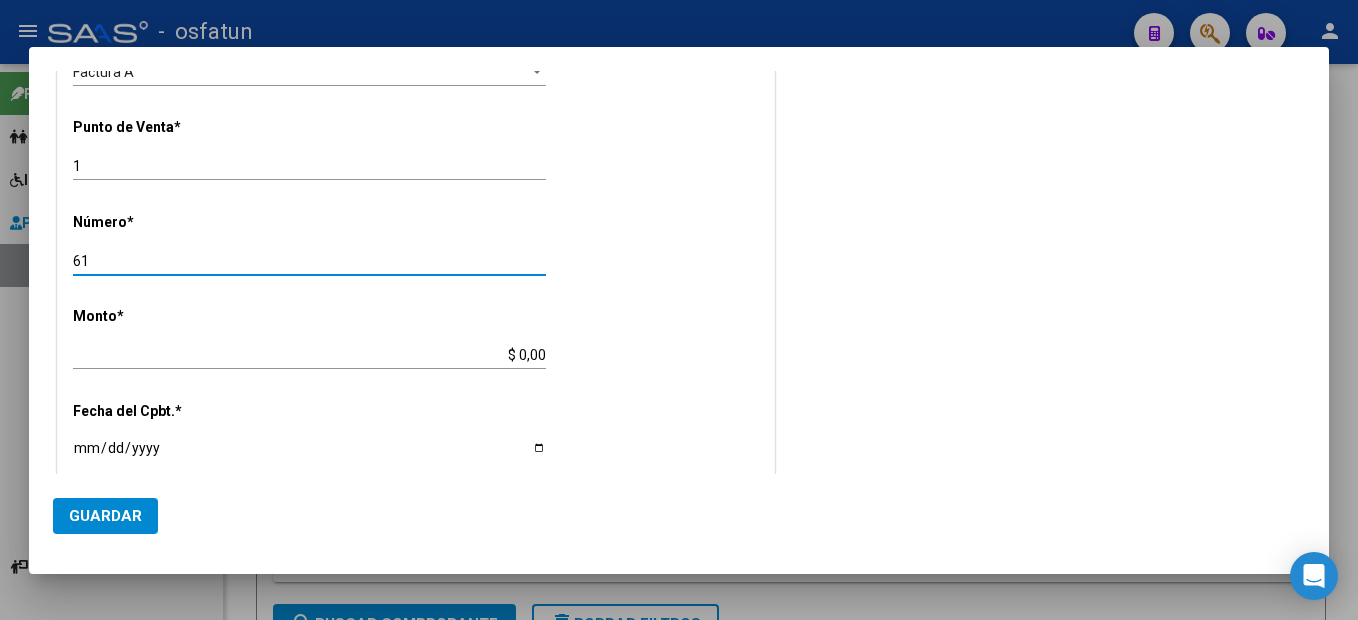 type on "61" 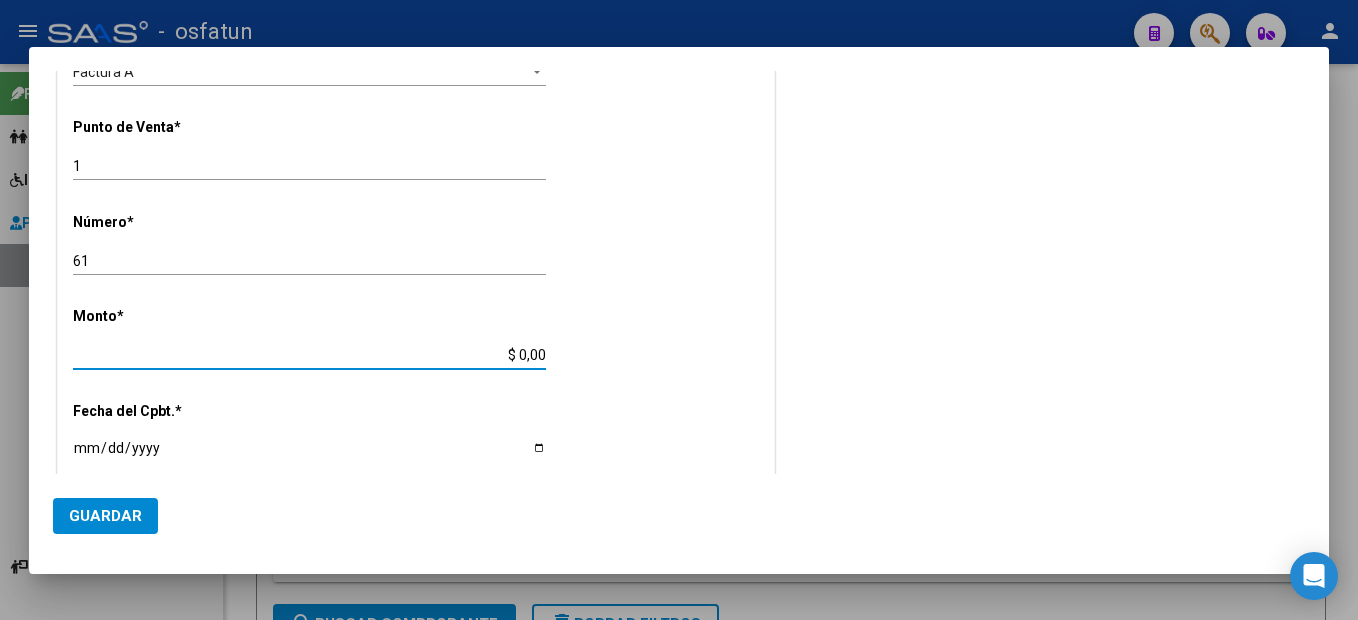 type on "$ 475.830,36" 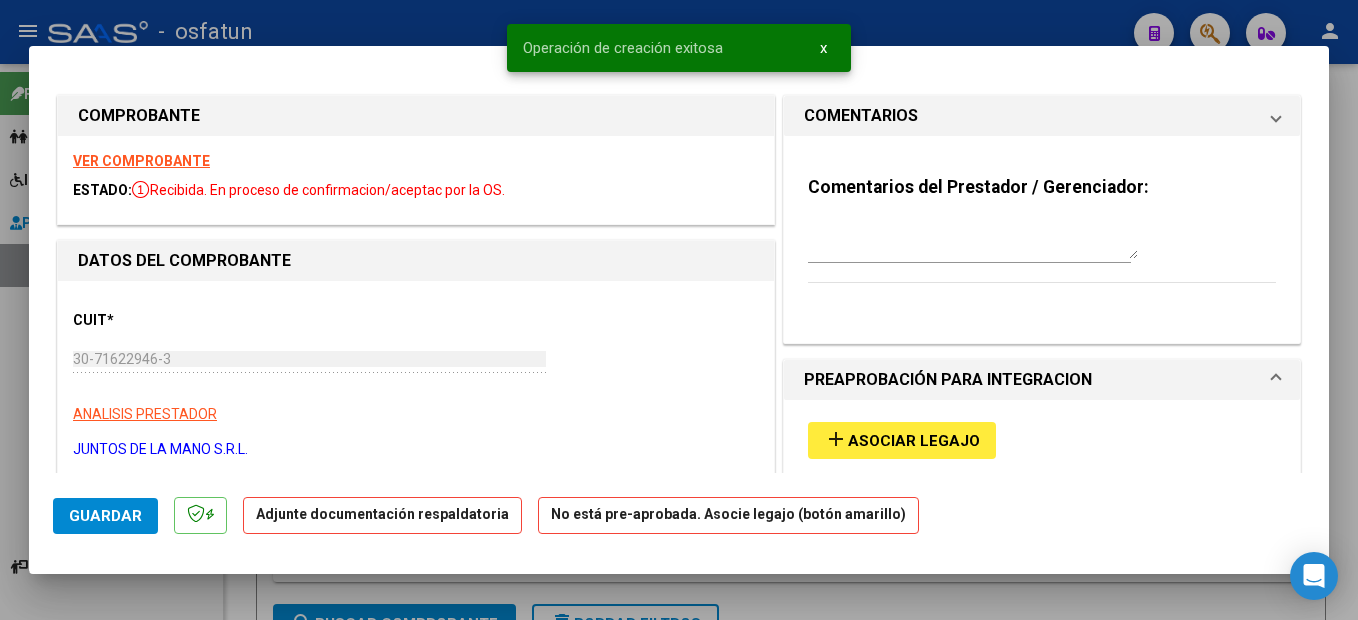 scroll, scrollTop: 0, scrollLeft: 0, axis: both 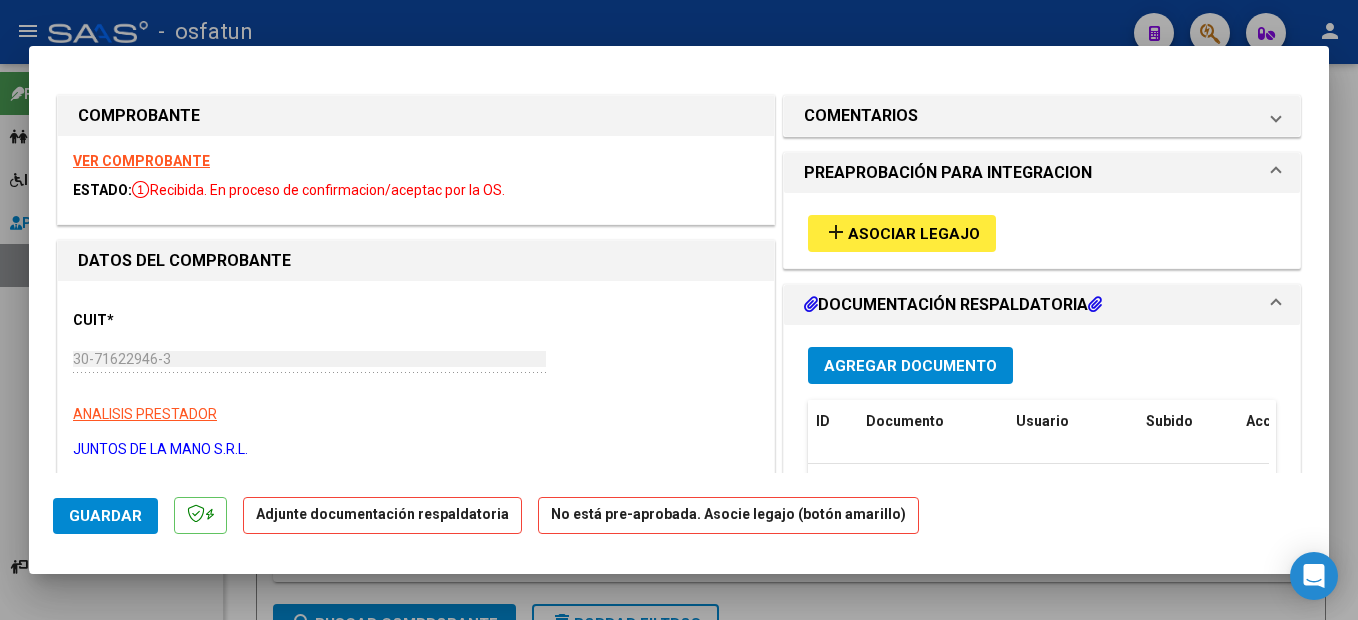 click on "Asociar Legajo" at bounding box center [914, 234] 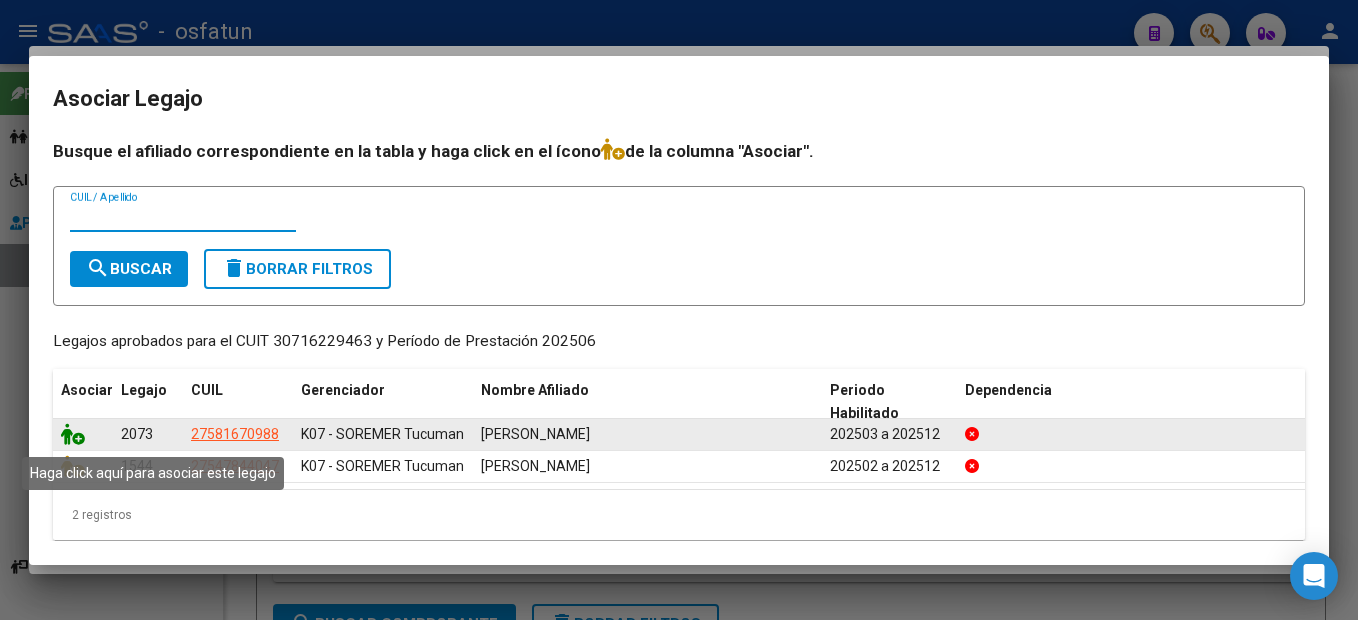 click 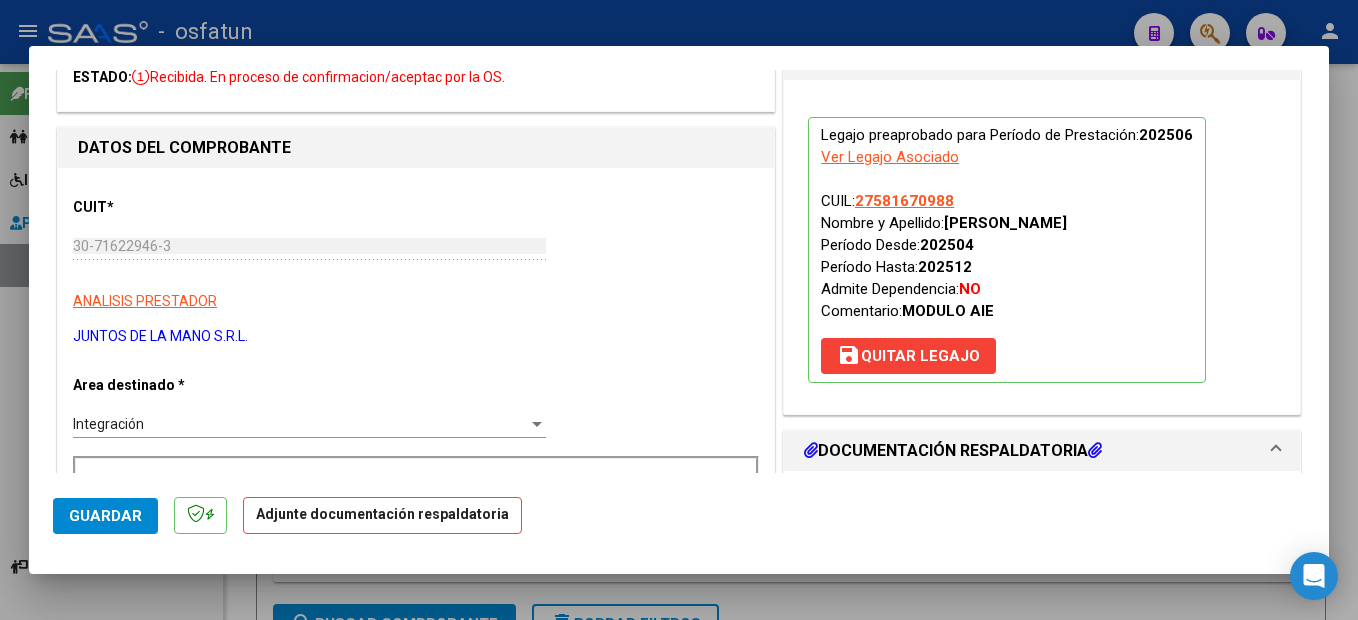 scroll, scrollTop: 300, scrollLeft: 0, axis: vertical 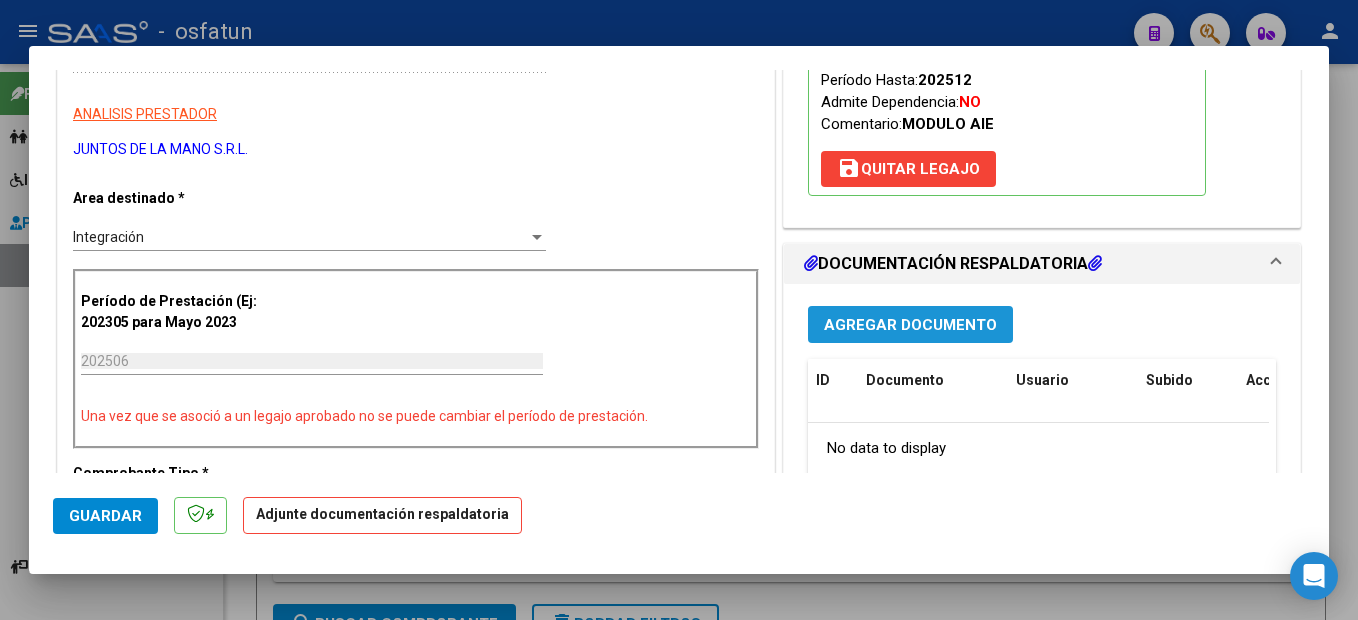 click on "Agregar Documento" at bounding box center [910, 325] 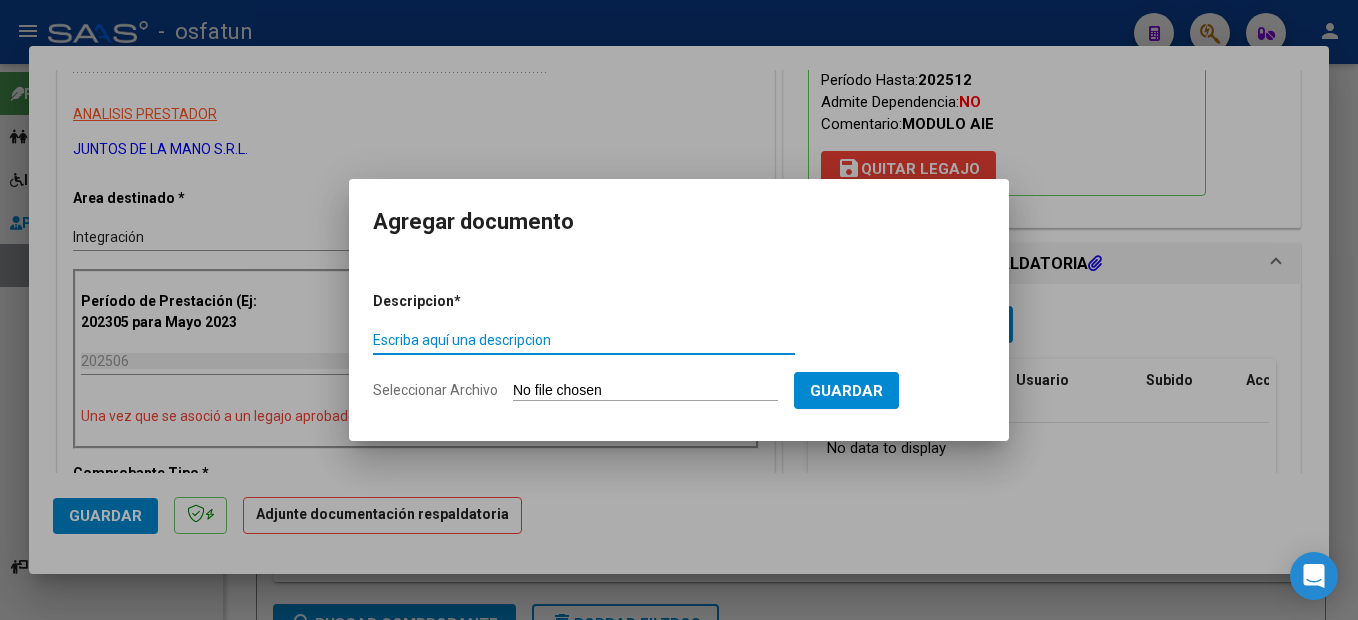 click on "Escriba aquí una descripcion" at bounding box center [584, 340] 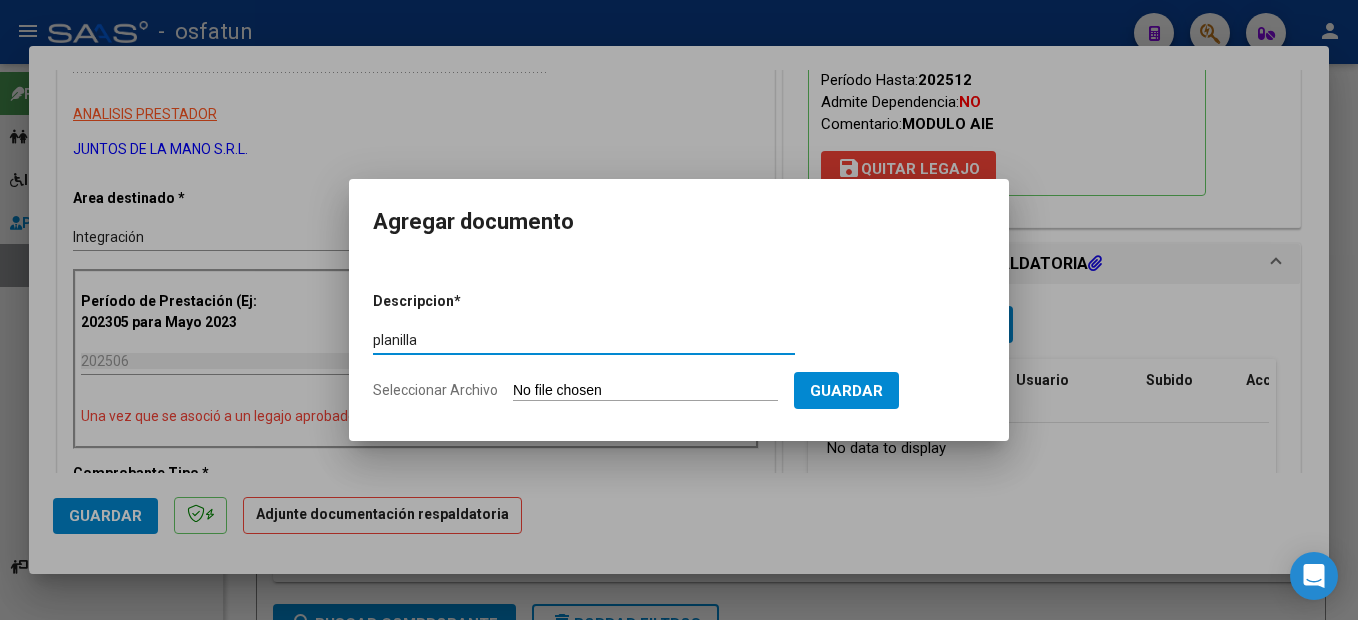 type on "planilla" 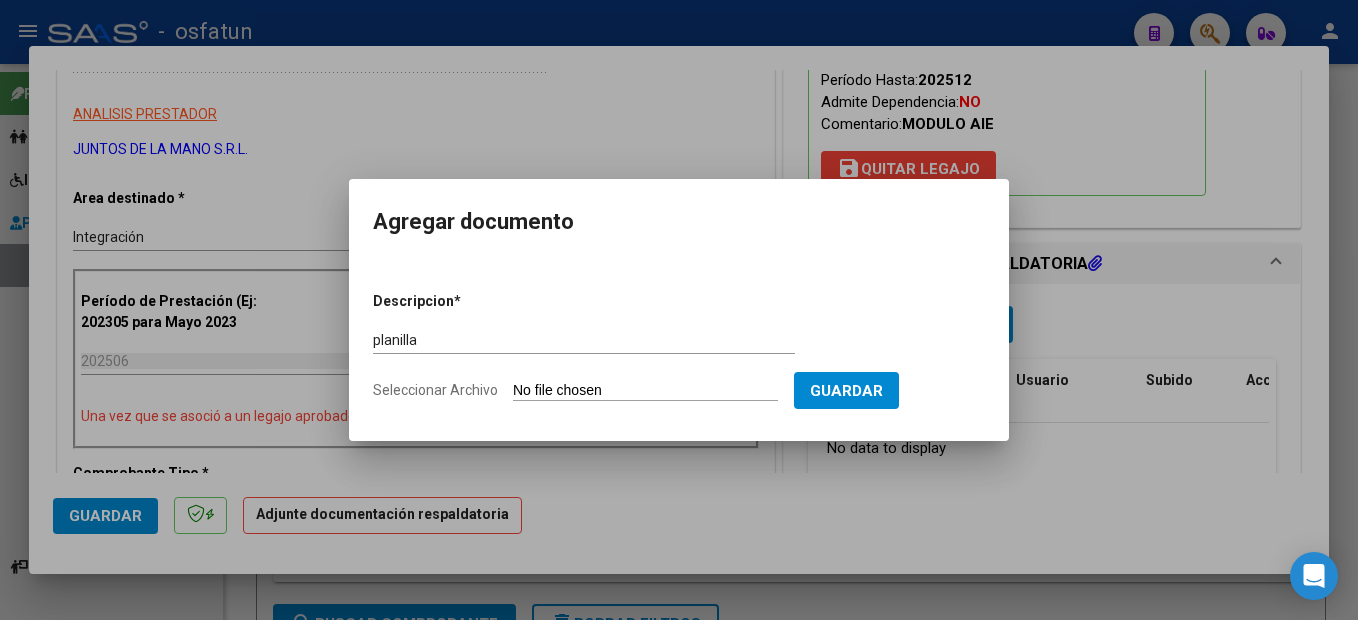 drag, startPoint x: 727, startPoint y: 394, endPoint x: 739, endPoint y: 386, distance: 14.422205 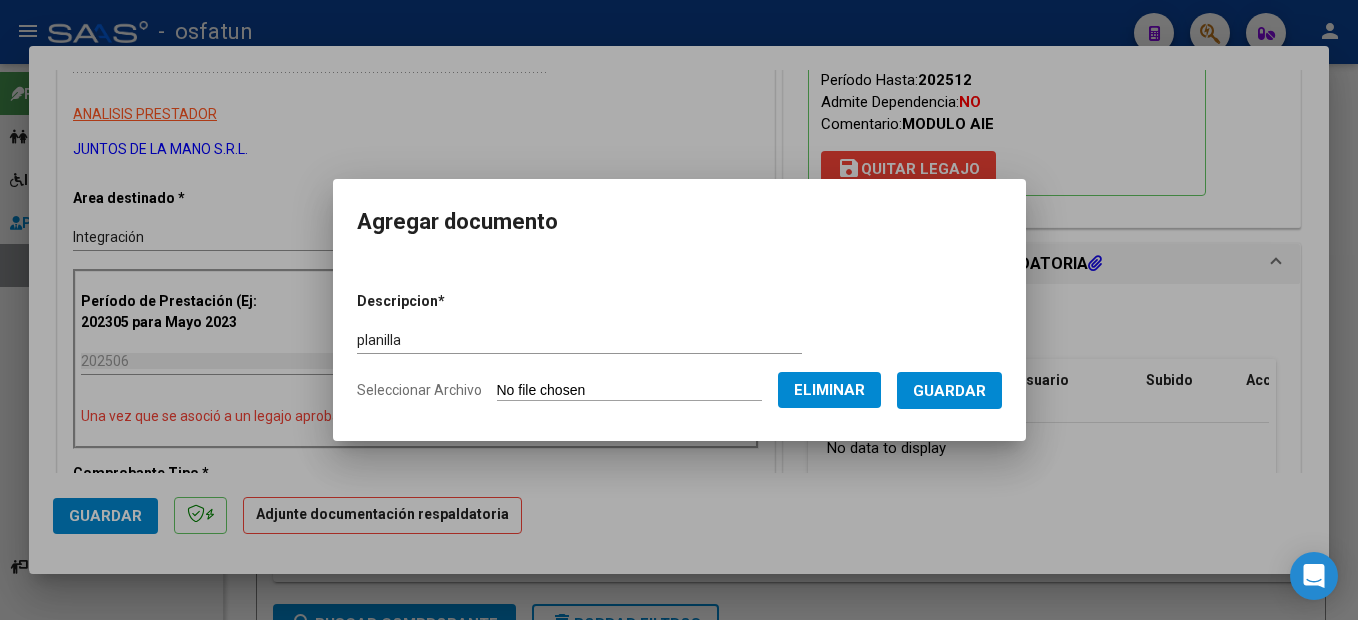 click on "Guardar" at bounding box center (949, 391) 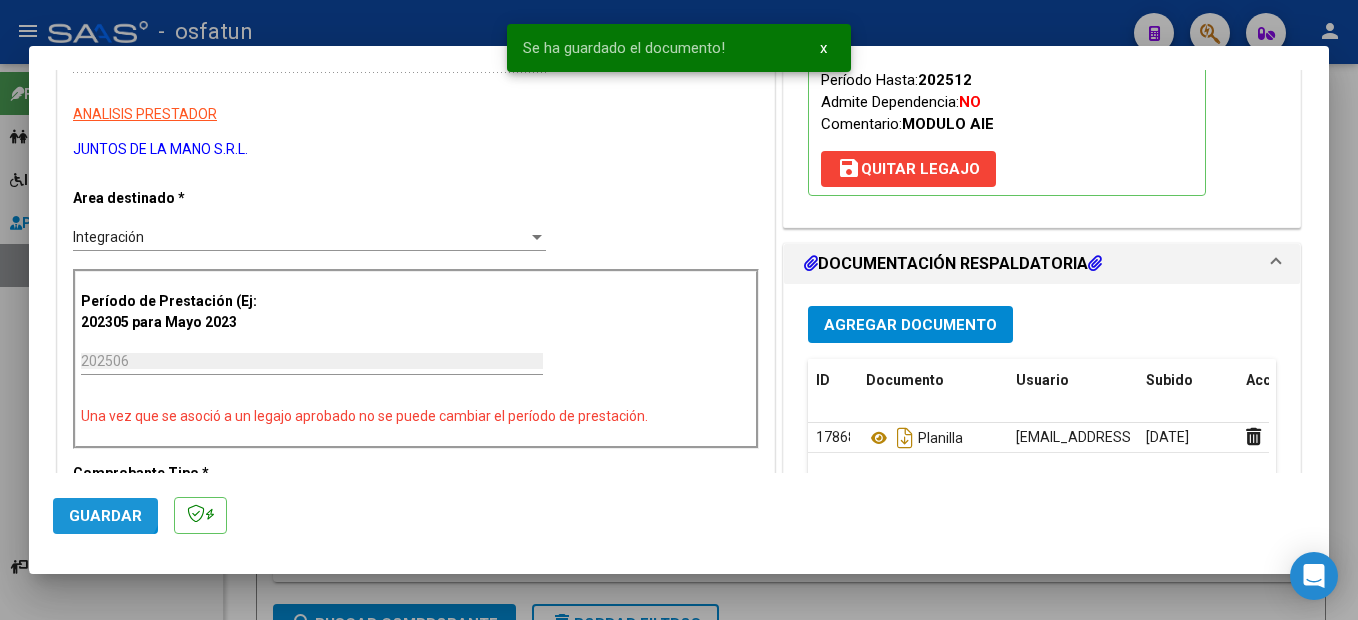 click on "Guardar" 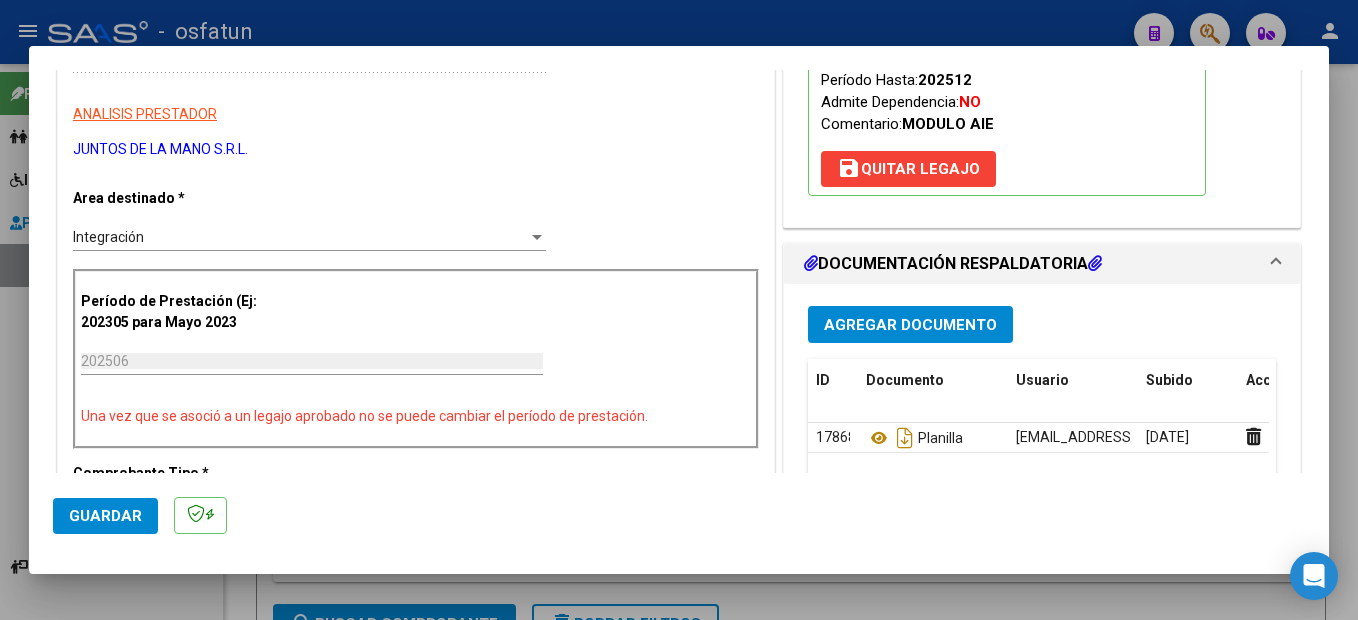 click at bounding box center [679, 310] 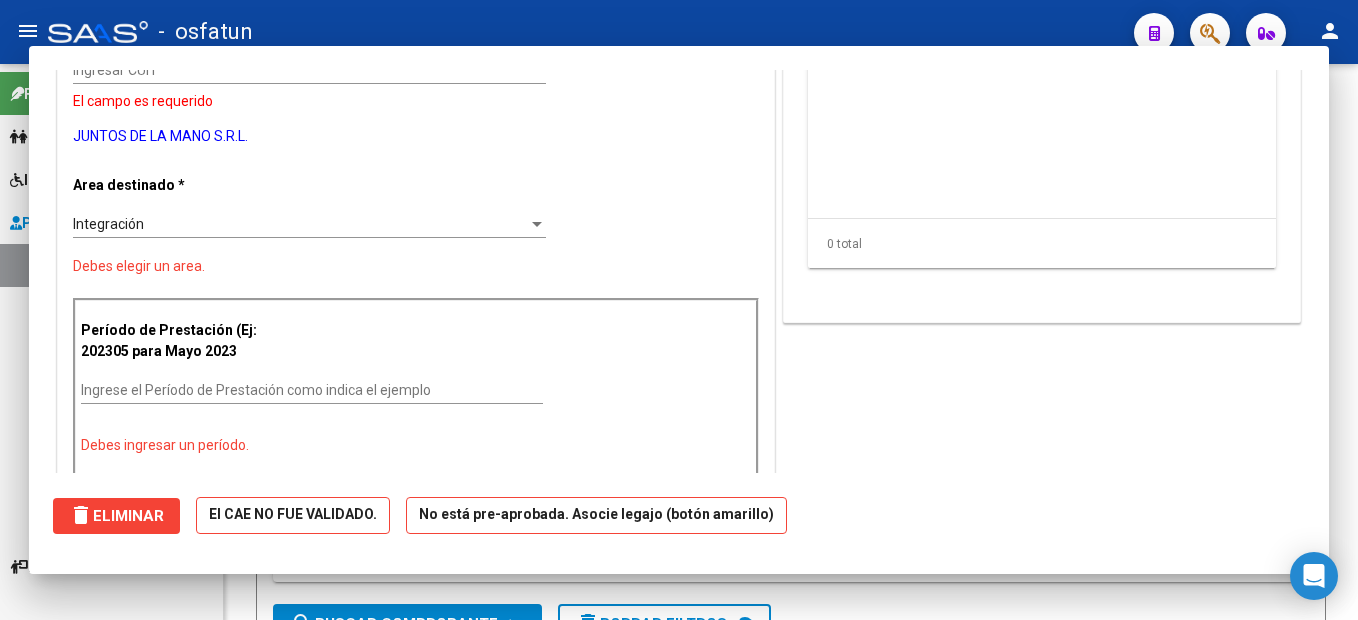 scroll, scrollTop: 0, scrollLeft: 0, axis: both 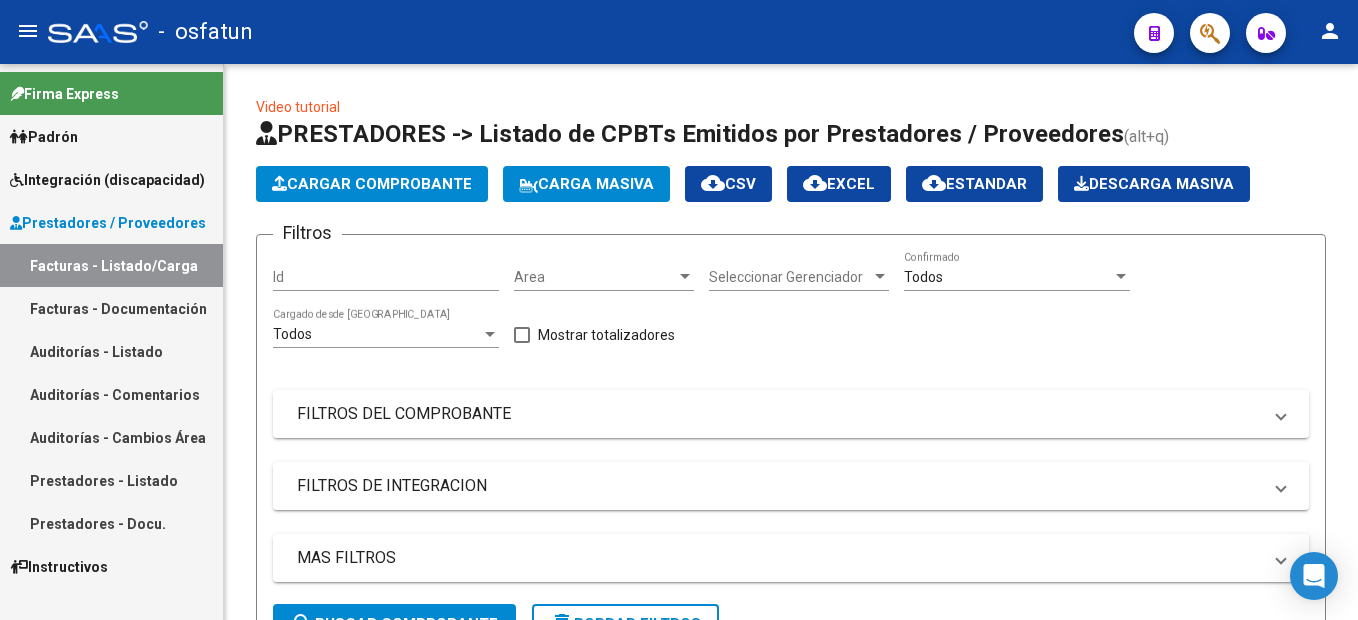 drag, startPoint x: 148, startPoint y: 296, endPoint x: 111, endPoint y: 530, distance: 236.90715 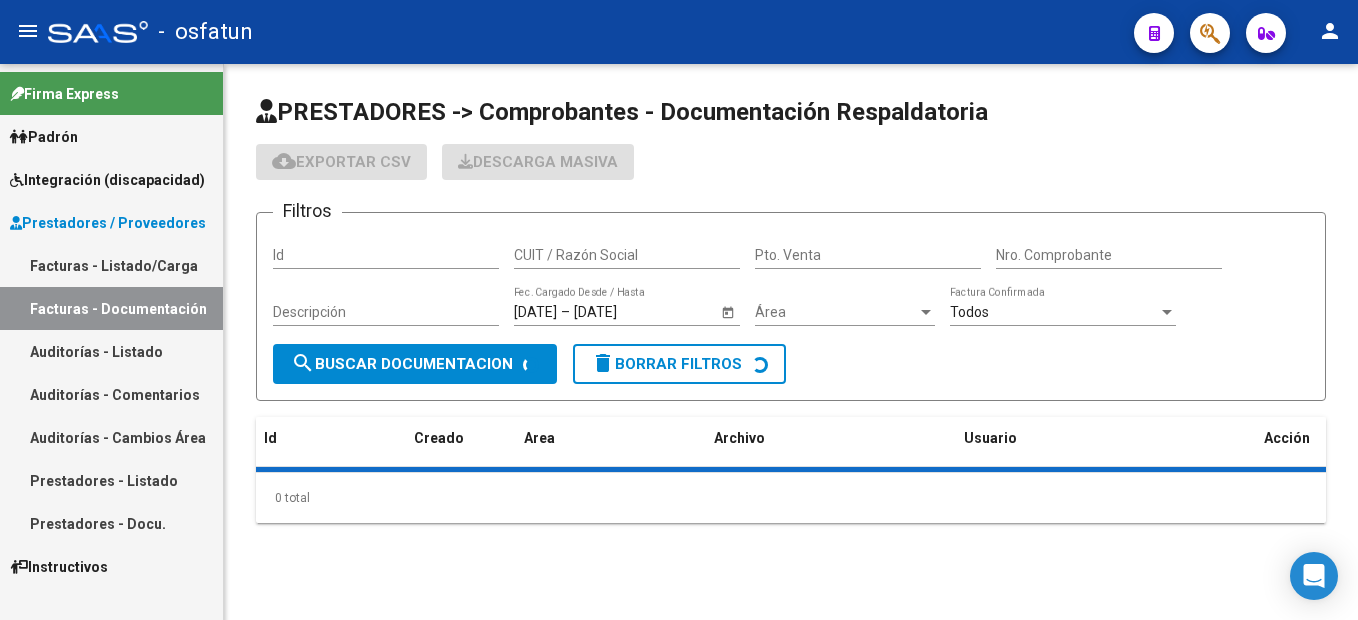click on "Prestadores - Docu." at bounding box center [111, 523] 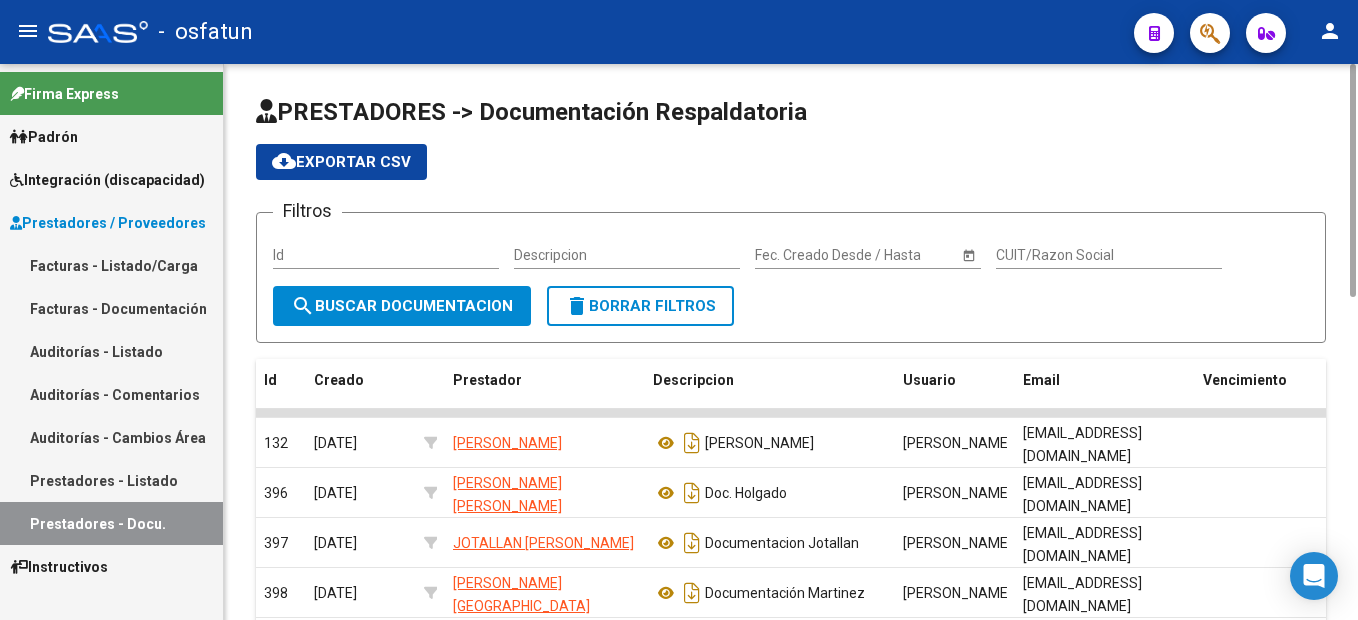 click on "CUIT/Razon Social" at bounding box center (1109, 255) 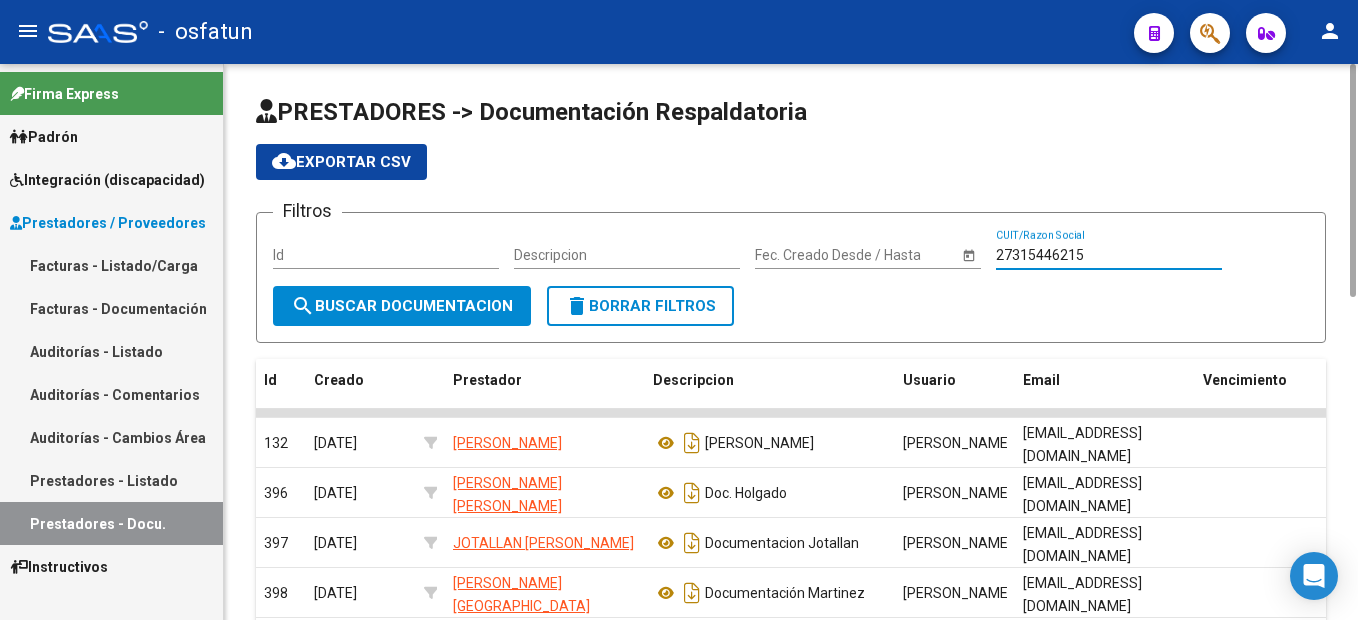 type on "27315446215" 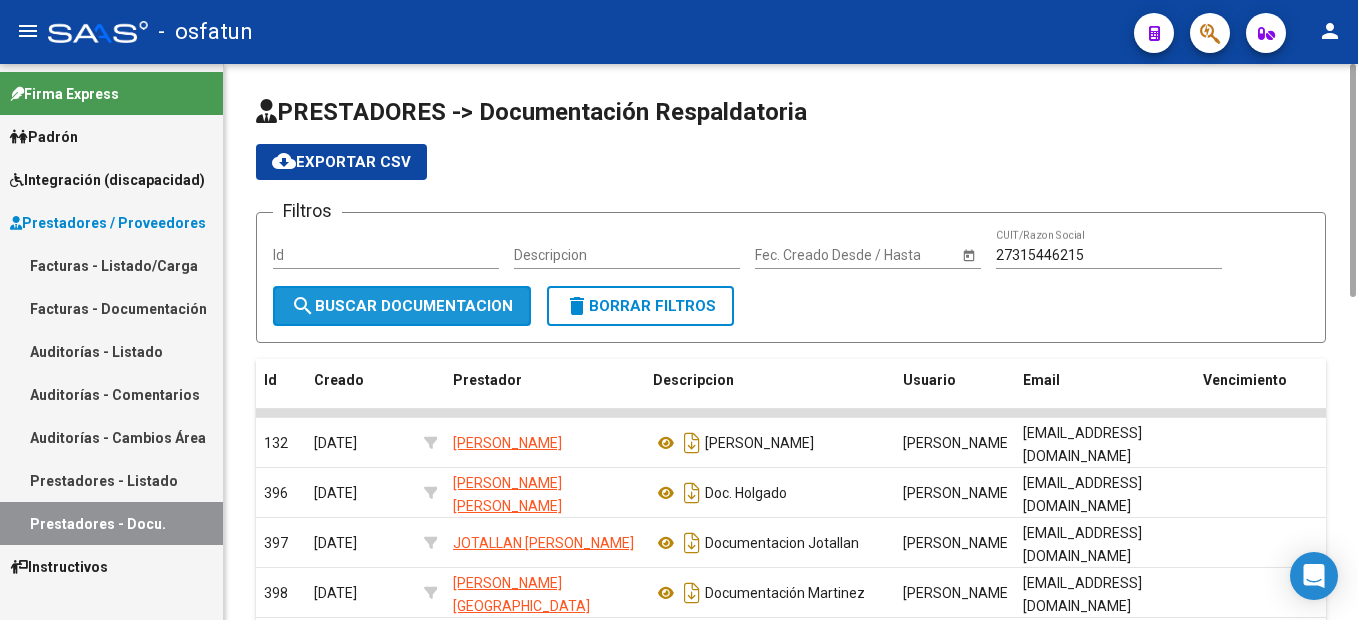 click on "search  Buscar Documentacion" 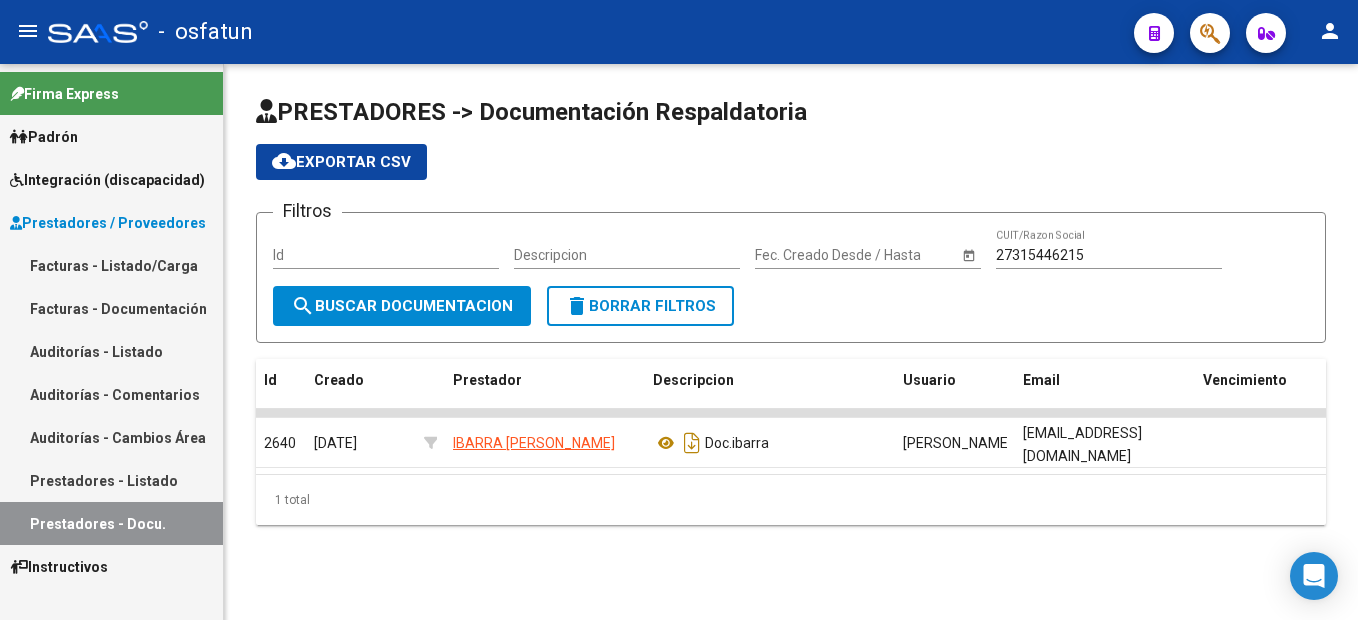 click on "Facturas - Listado/Carga" at bounding box center [111, 265] 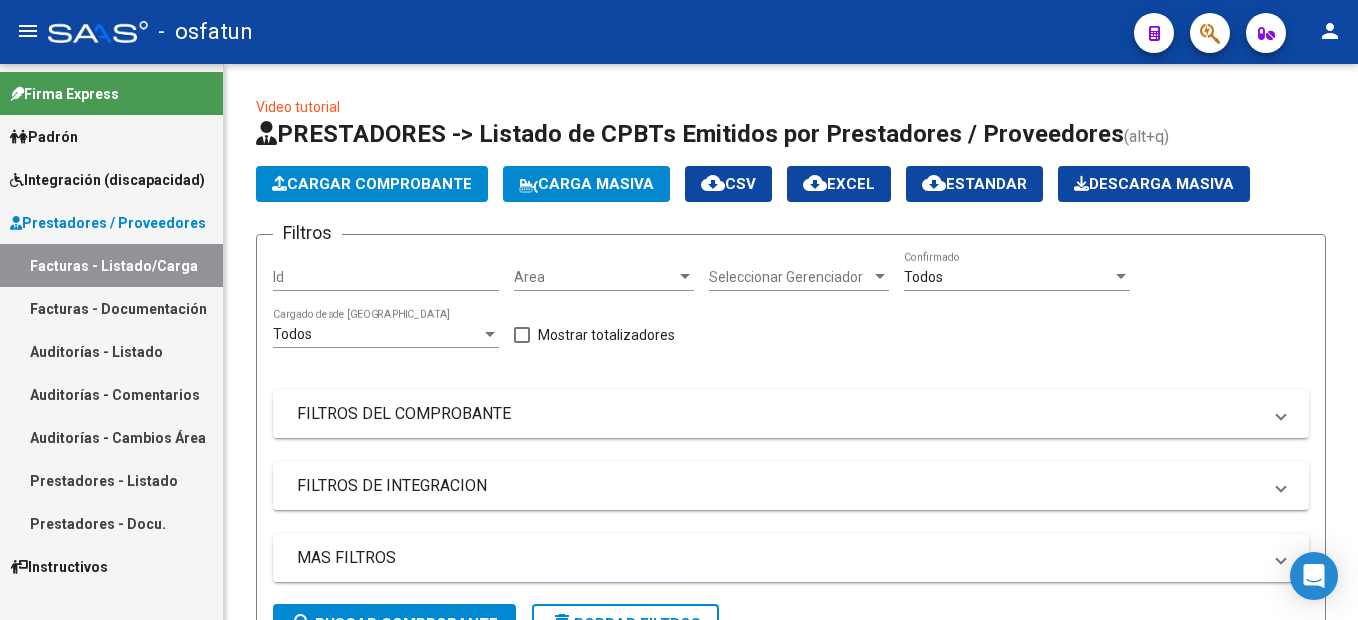 scroll, scrollTop: 200, scrollLeft: 0, axis: vertical 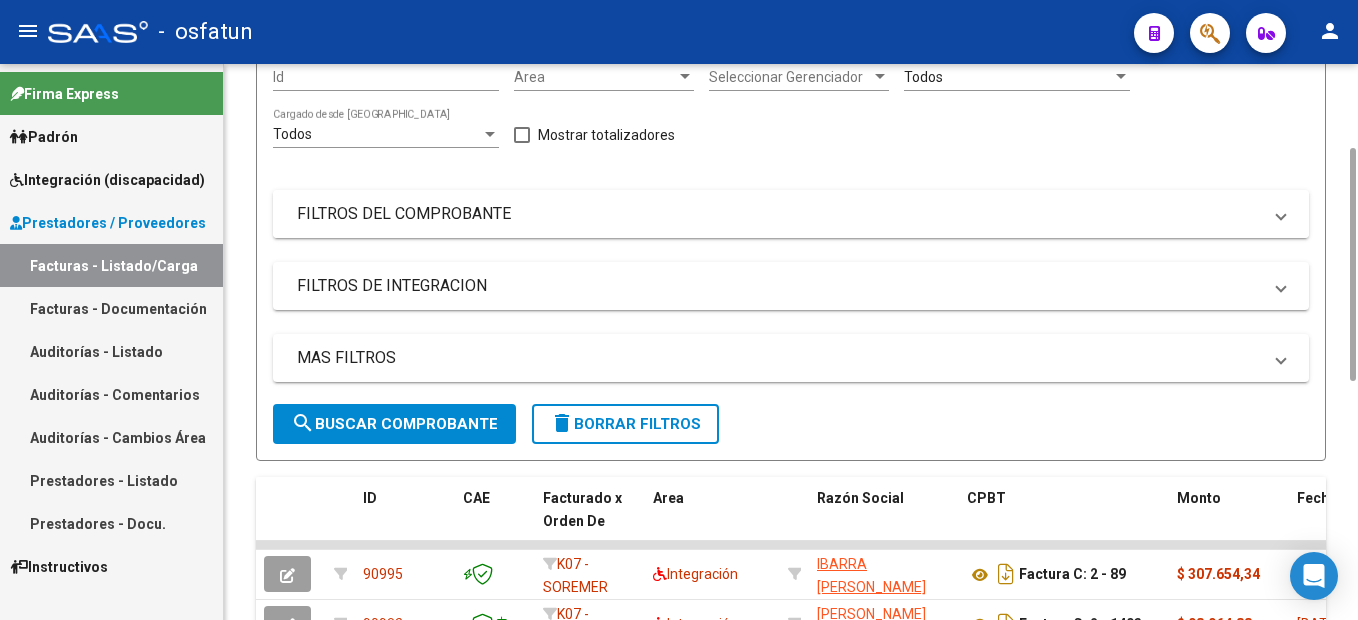 click on "FILTROS DEL COMPROBANTE" at bounding box center [779, 214] 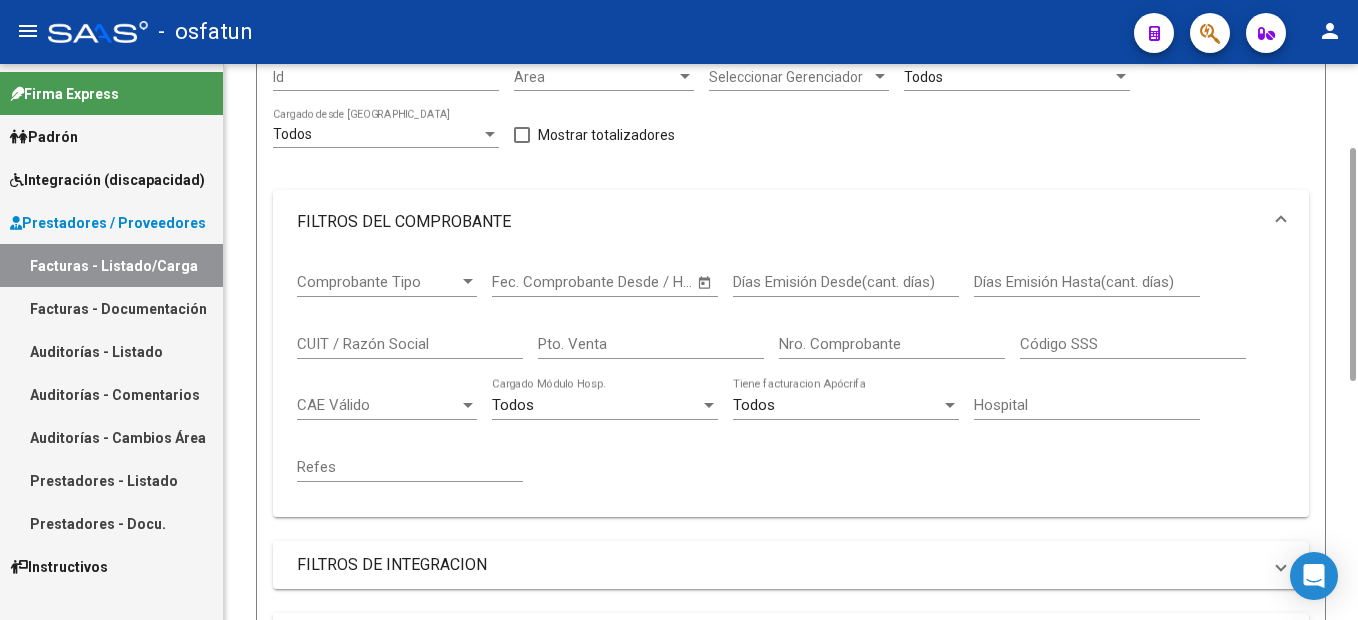 click on "CUIT / Razón Social" at bounding box center (410, 344) 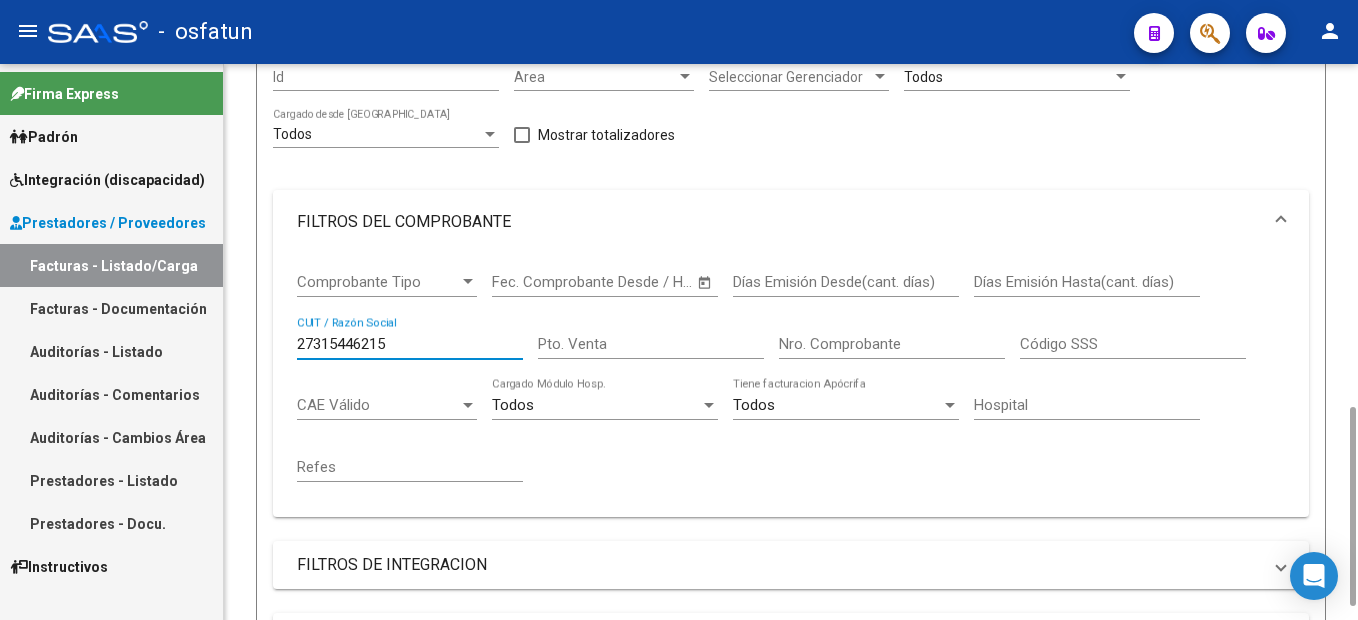 scroll, scrollTop: 400, scrollLeft: 0, axis: vertical 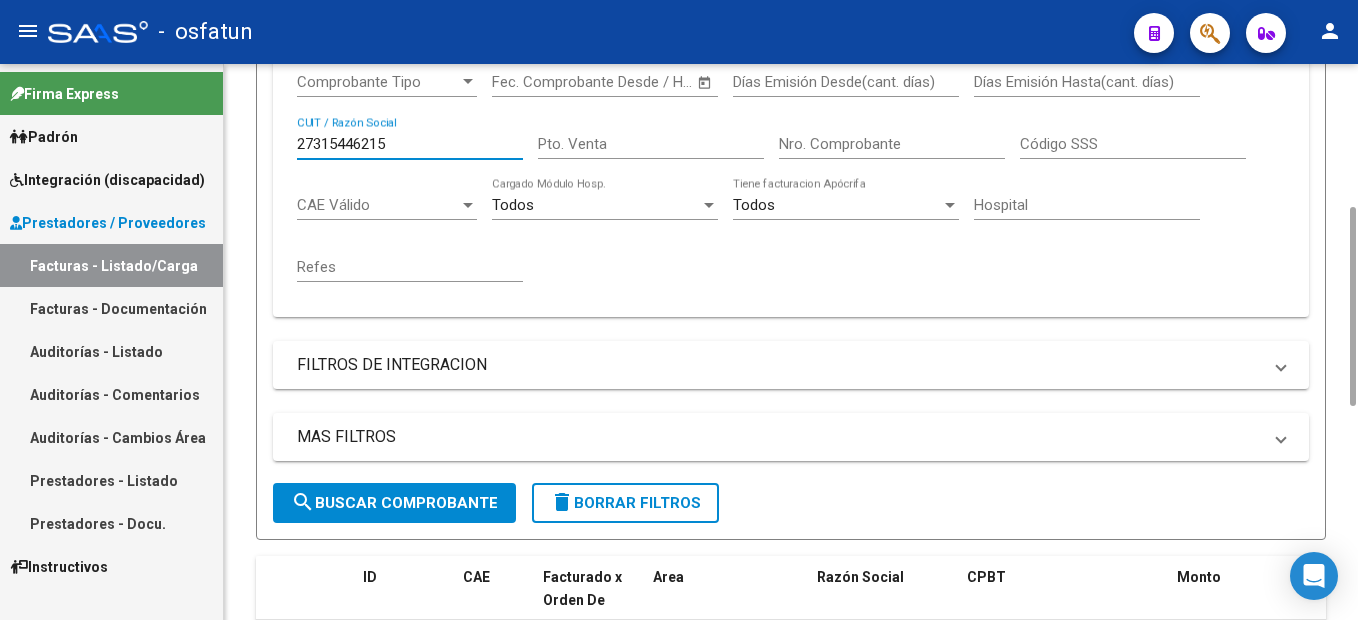 type on "27315446215" 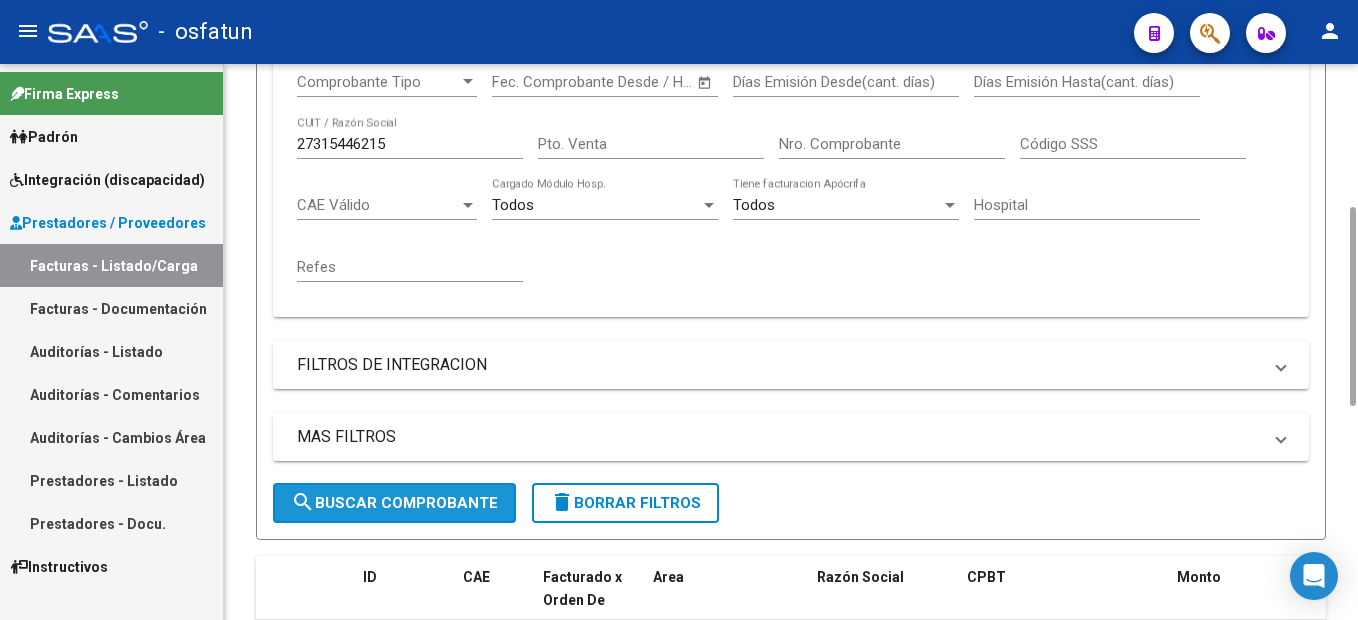 click on "search  Buscar Comprobante" 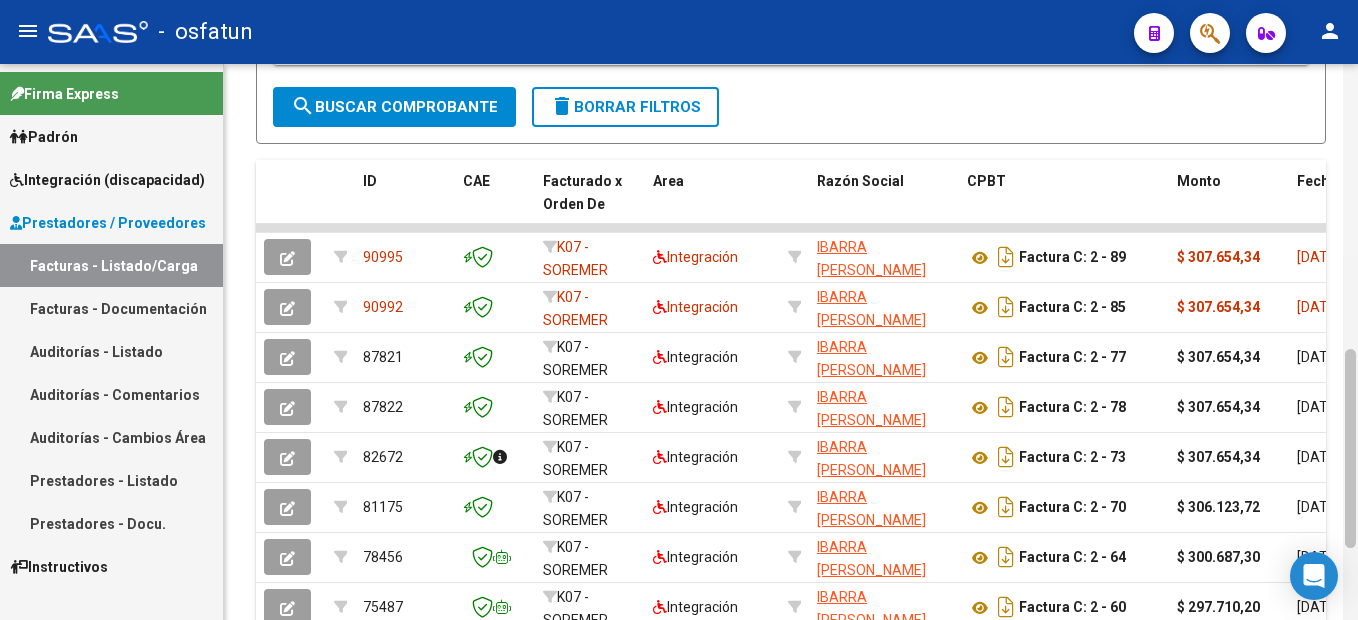 scroll, scrollTop: 996, scrollLeft: 0, axis: vertical 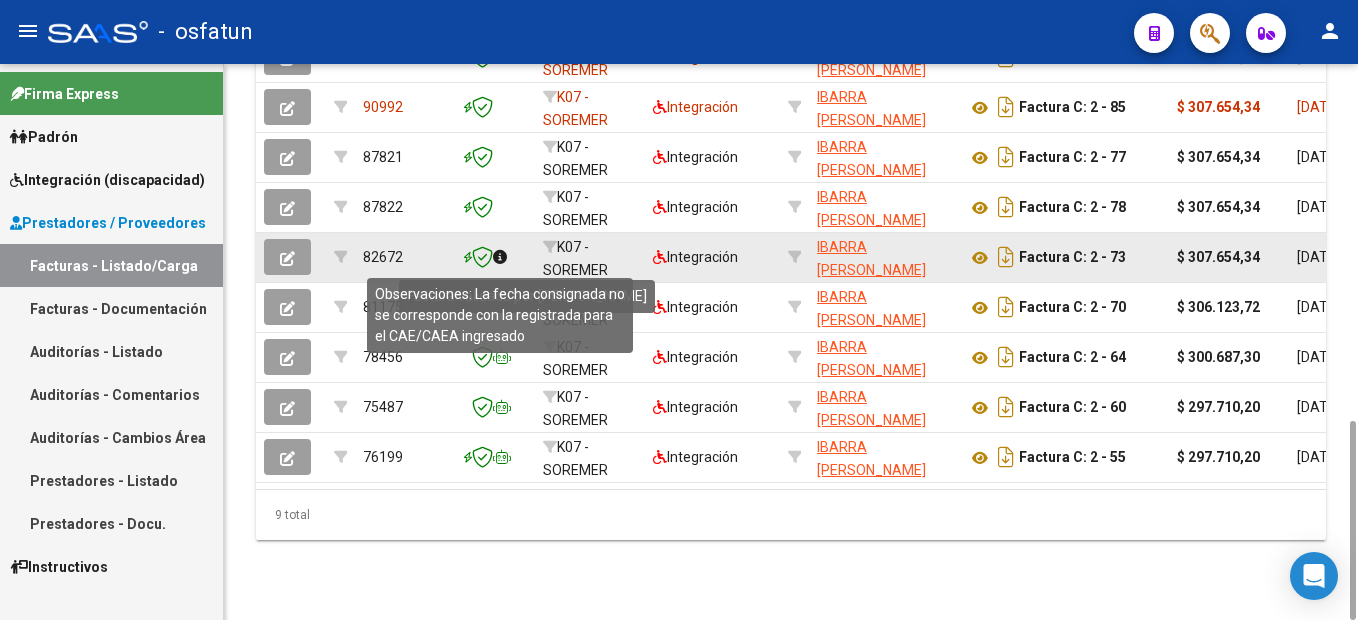 click 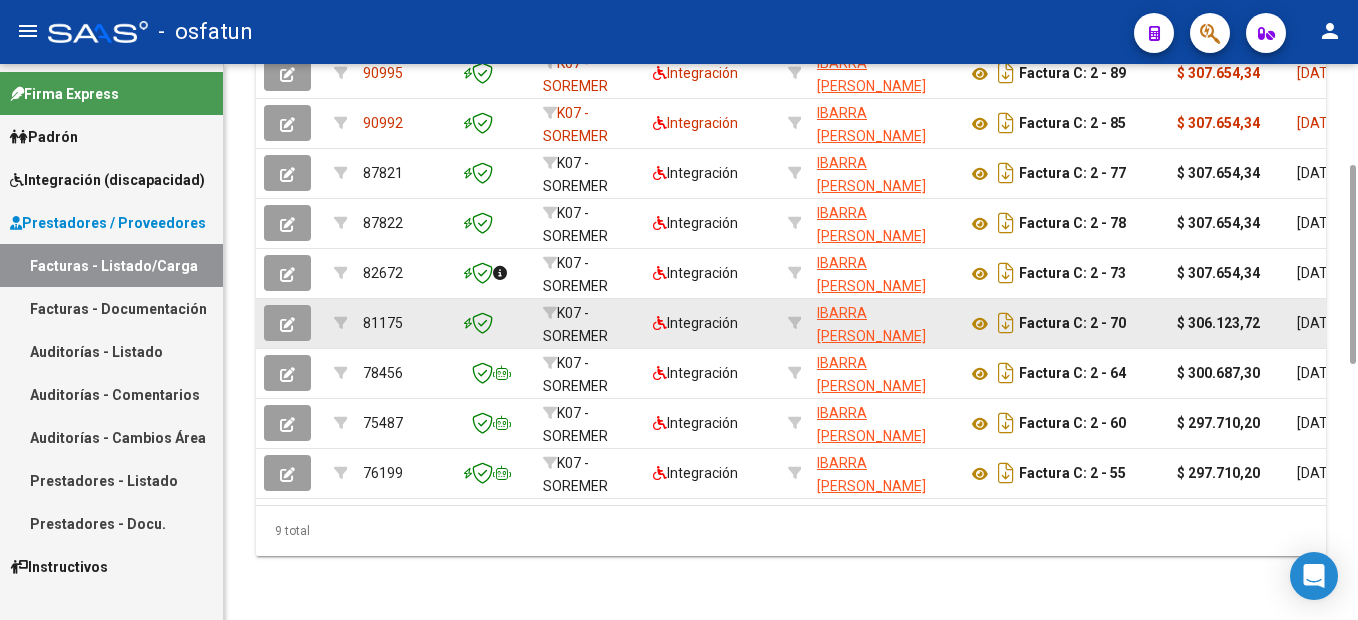 scroll, scrollTop: 796, scrollLeft: 0, axis: vertical 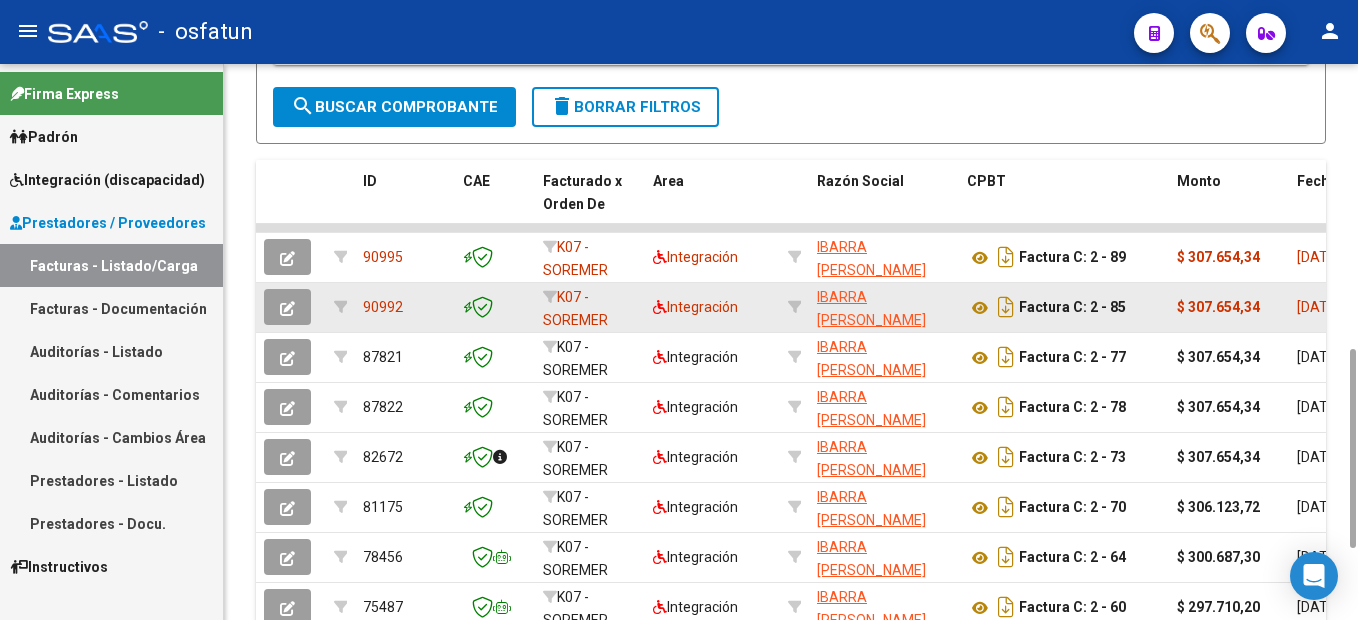 click 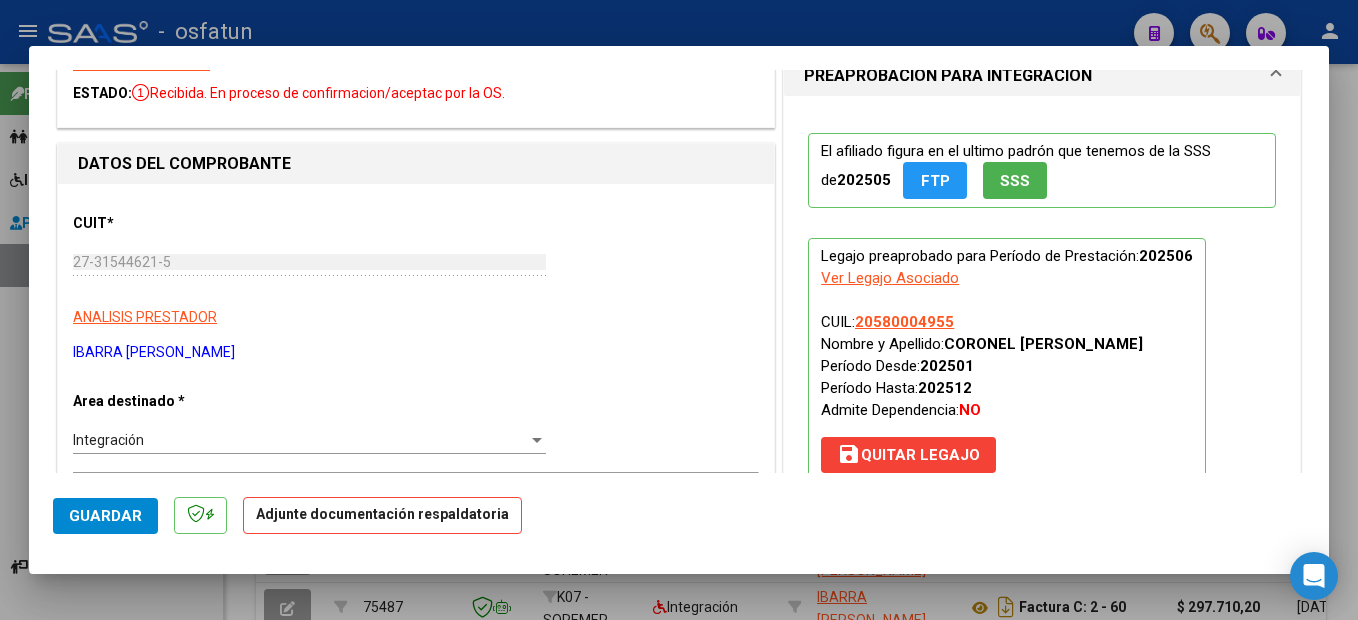 scroll, scrollTop: 100, scrollLeft: 0, axis: vertical 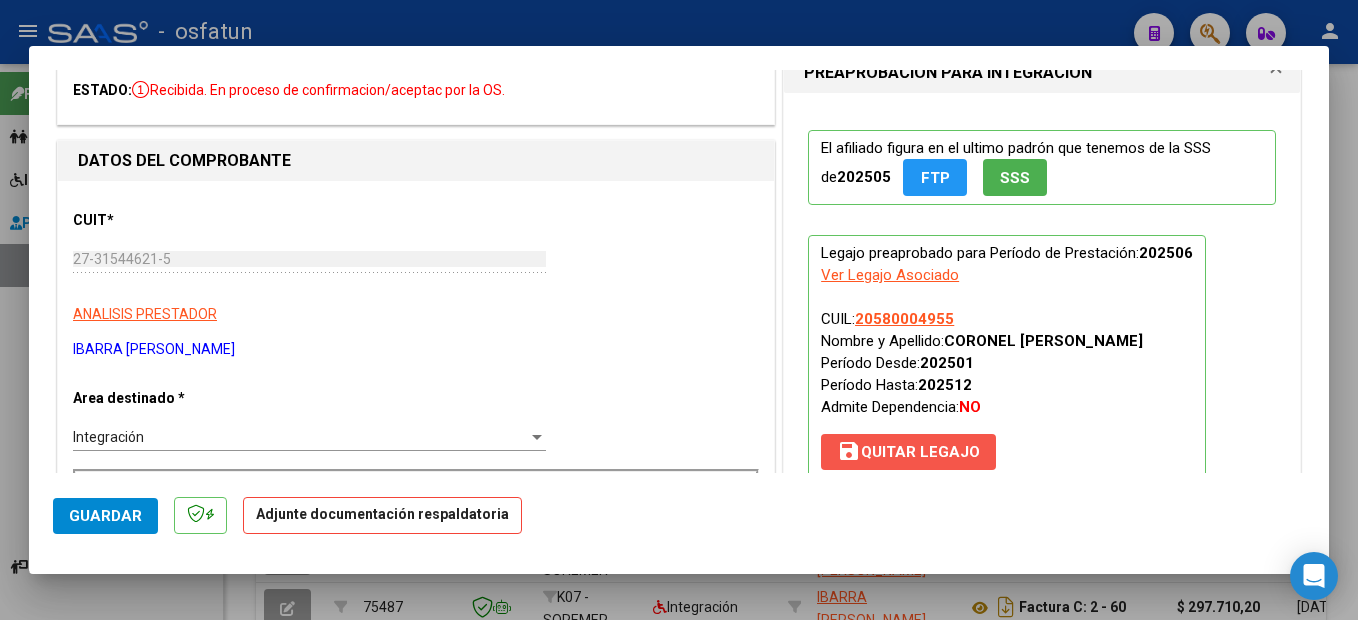 click on "save  Quitar Legajo" at bounding box center (908, 452) 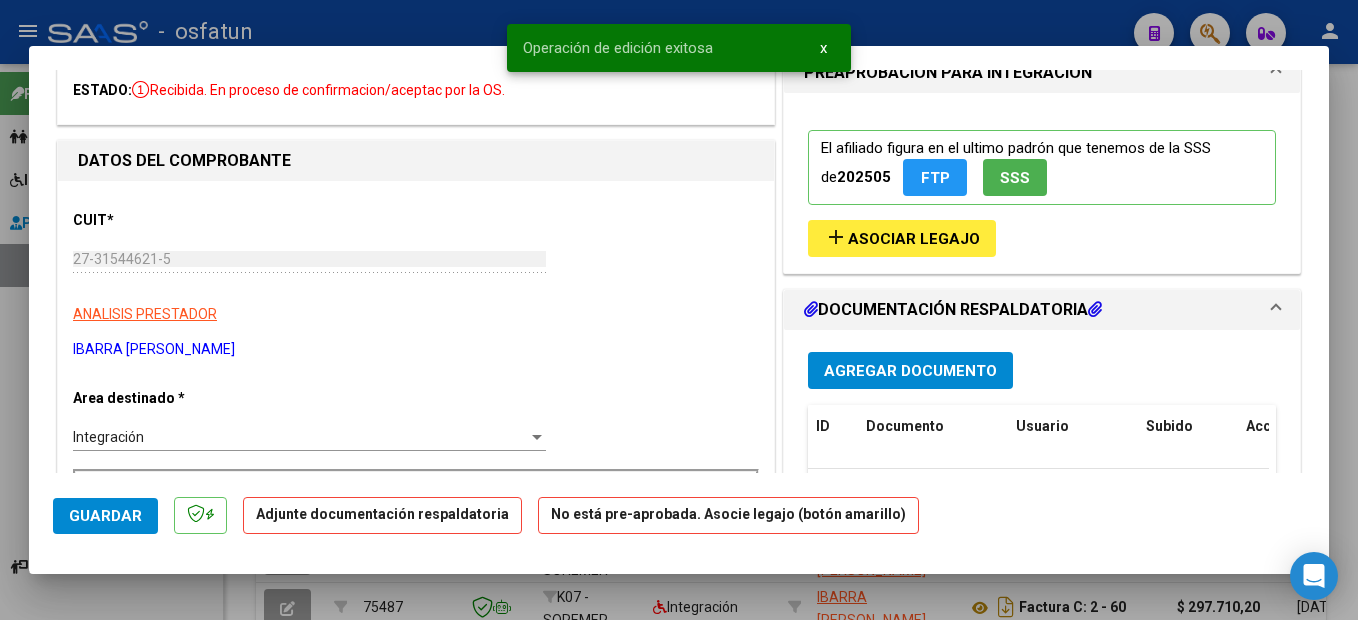 scroll, scrollTop: 300, scrollLeft: 0, axis: vertical 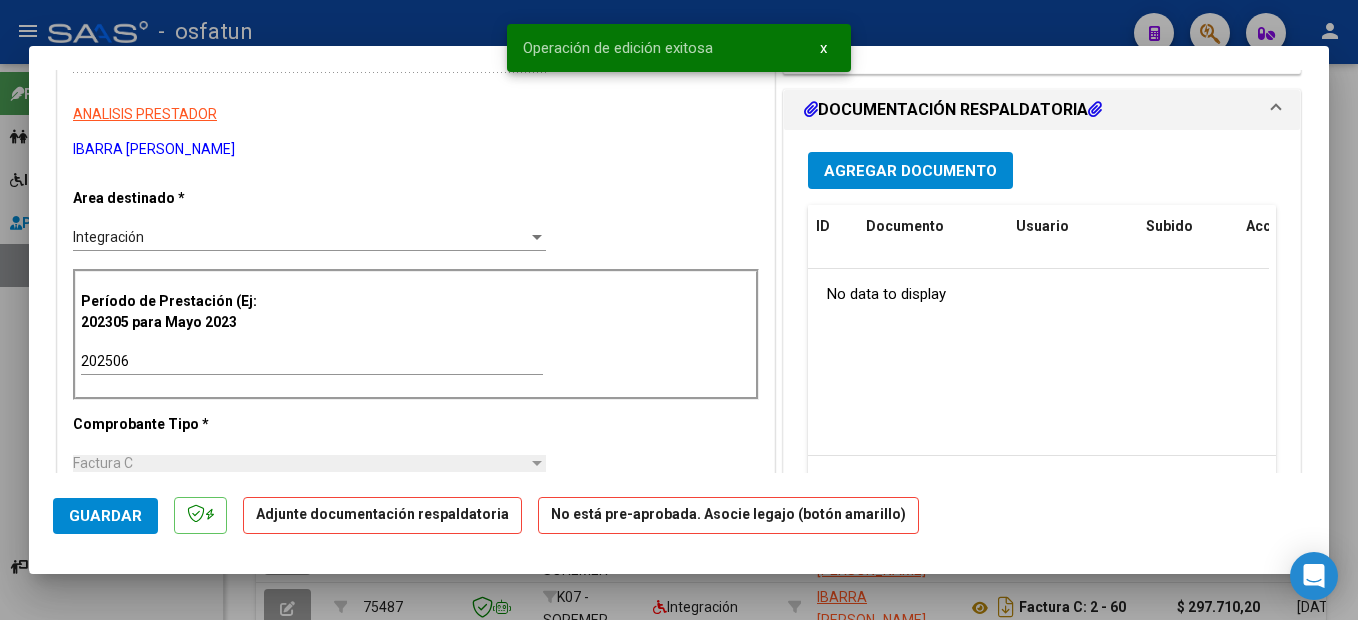 click on "202506" at bounding box center (312, 361) 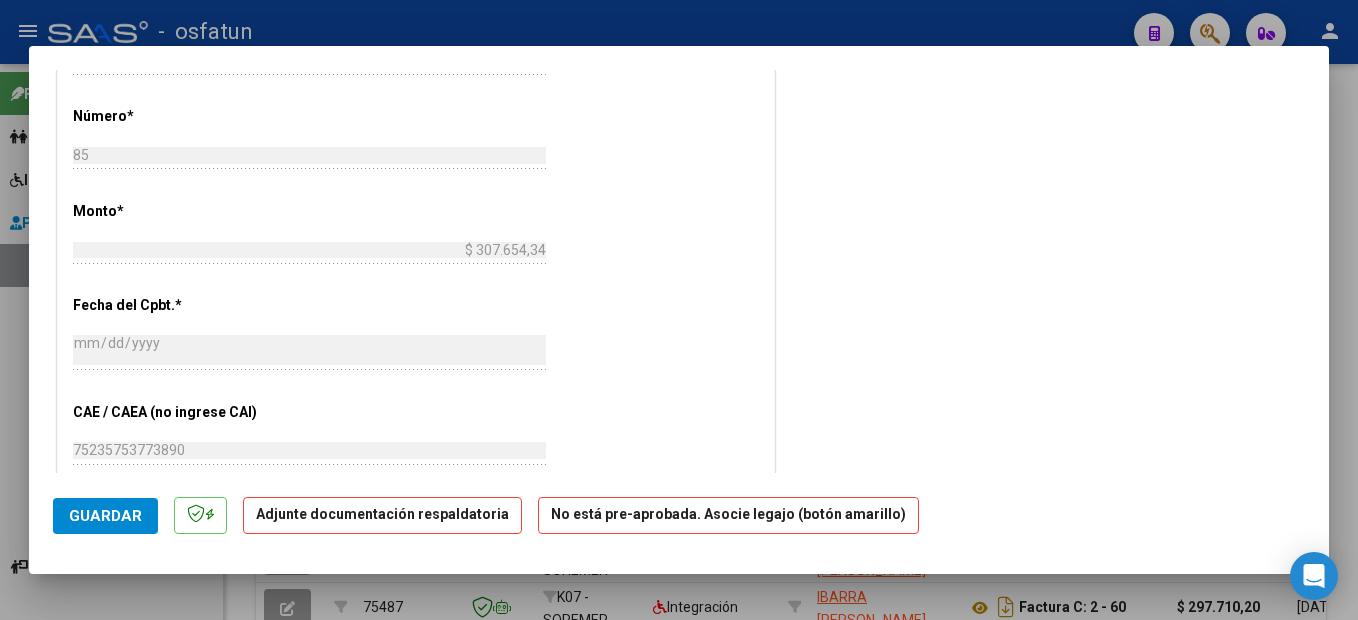 scroll, scrollTop: 800, scrollLeft: 0, axis: vertical 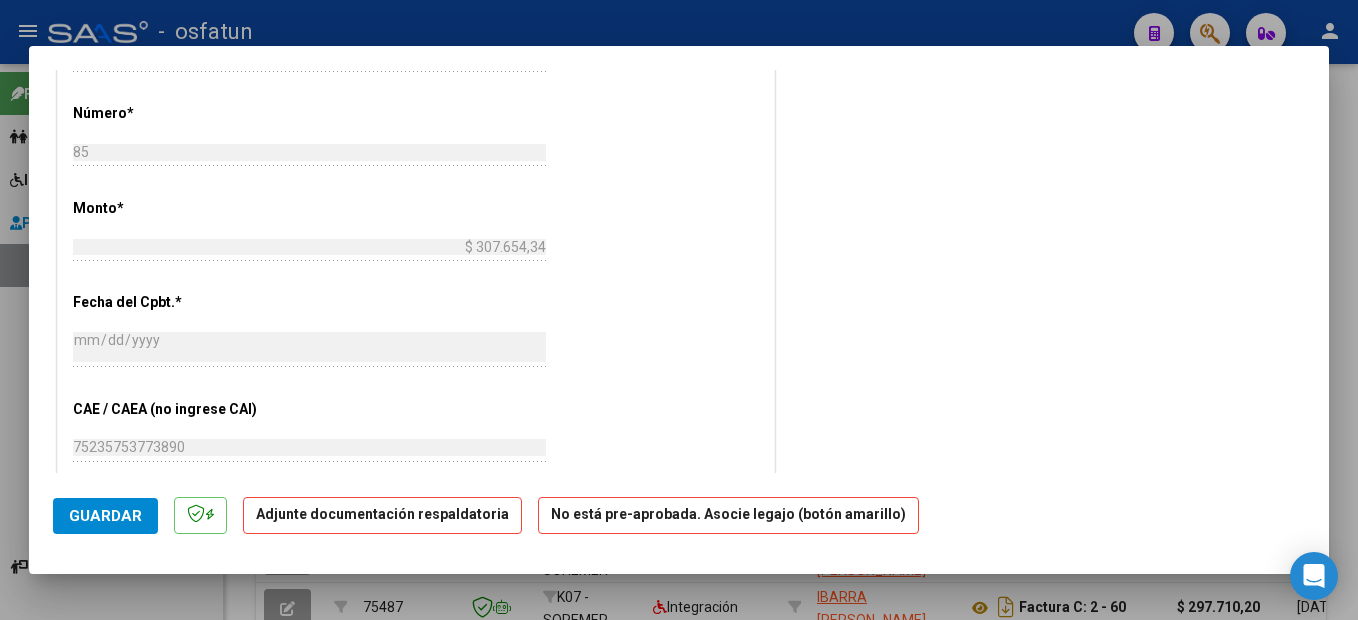 type on "202505" 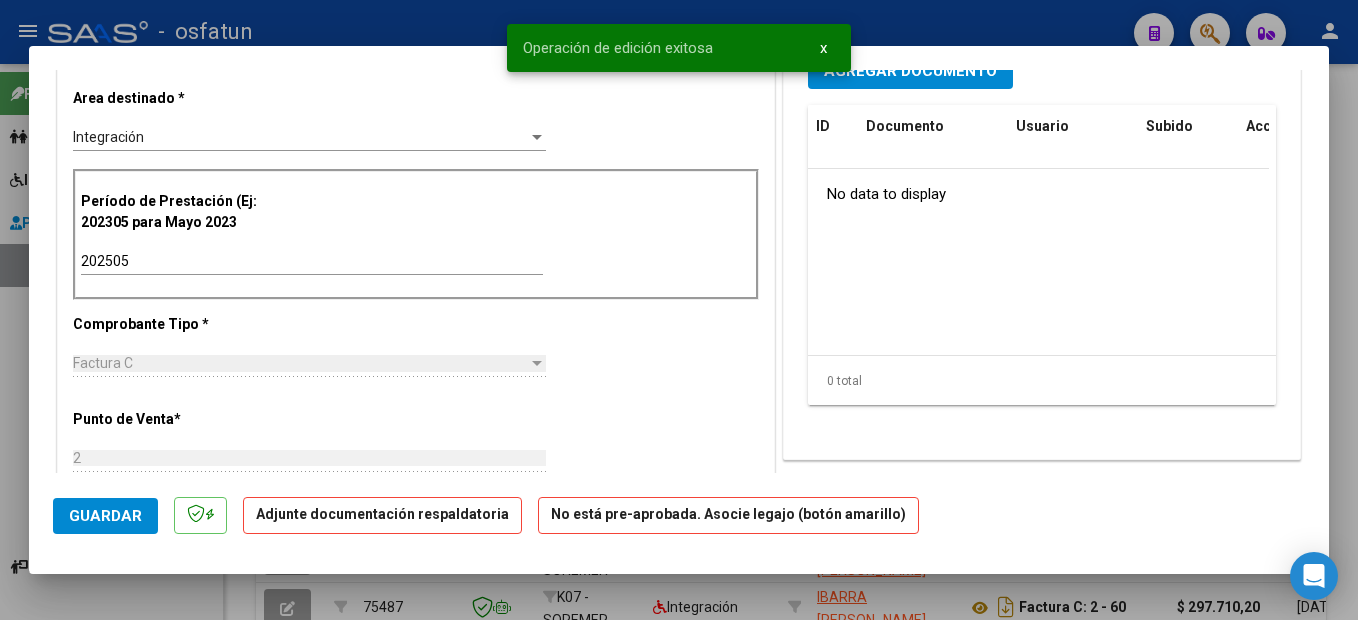 scroll, scrollTop: 0, scrollLeft: 0, axis: both 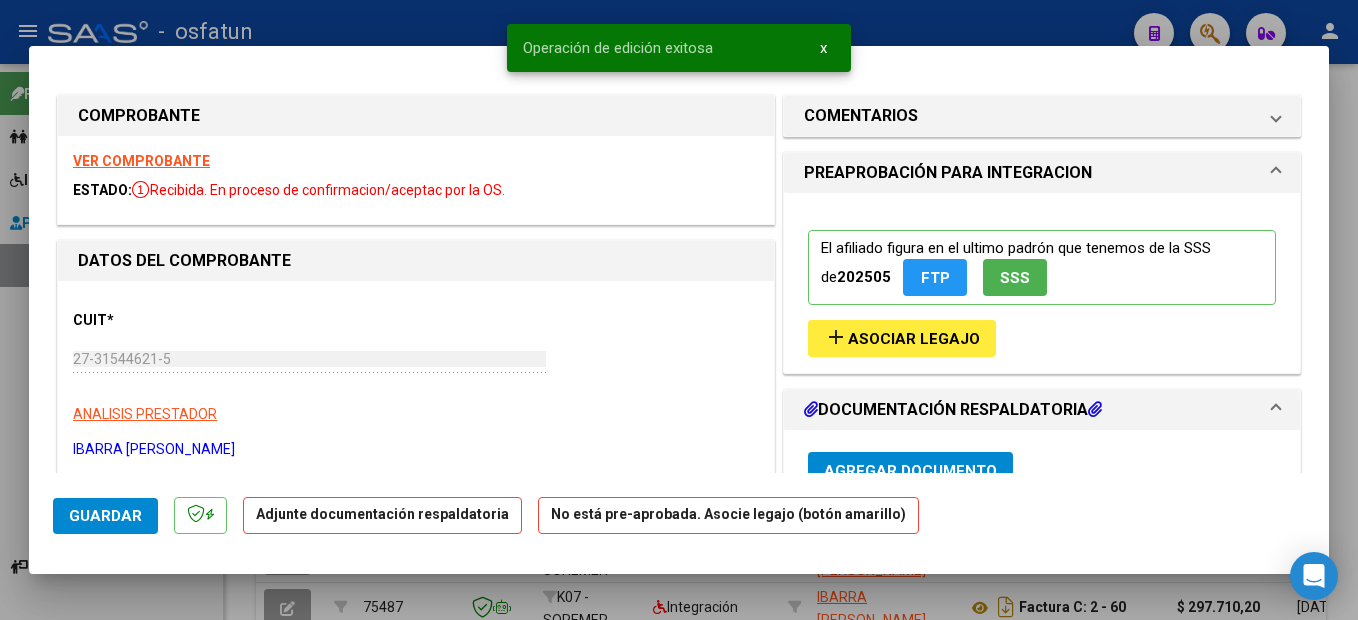 click on "Asociar Legajo" at bounding box center [914, 339] 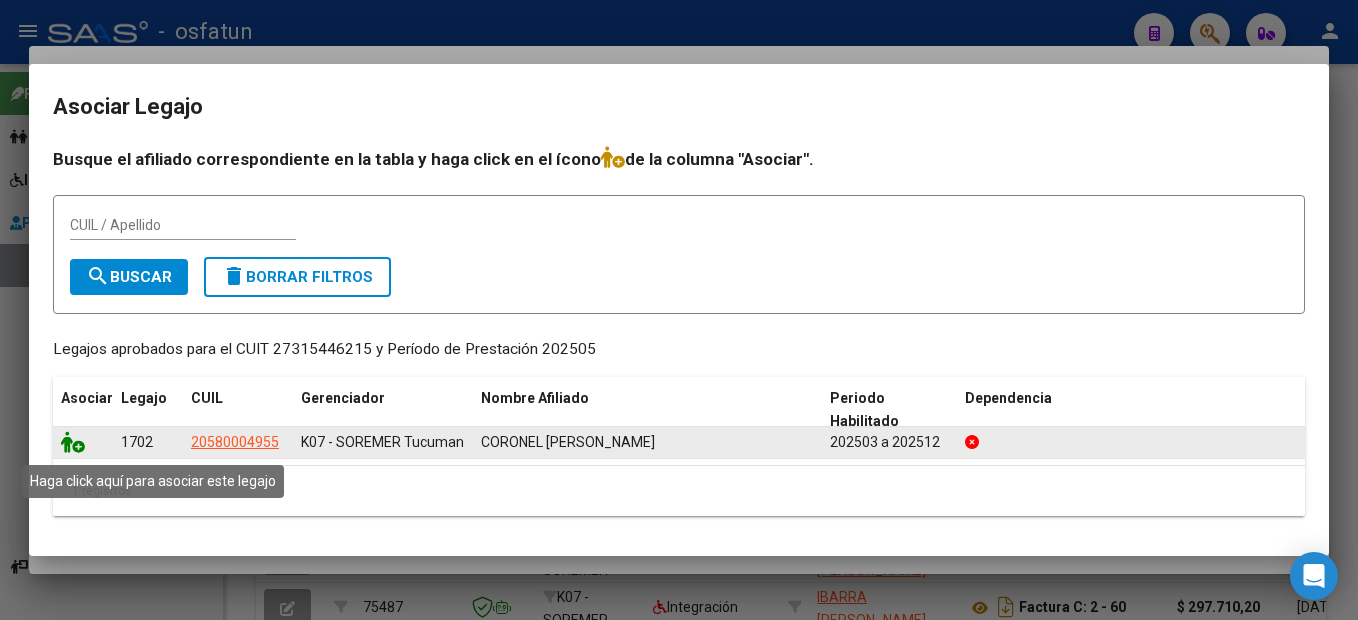 click 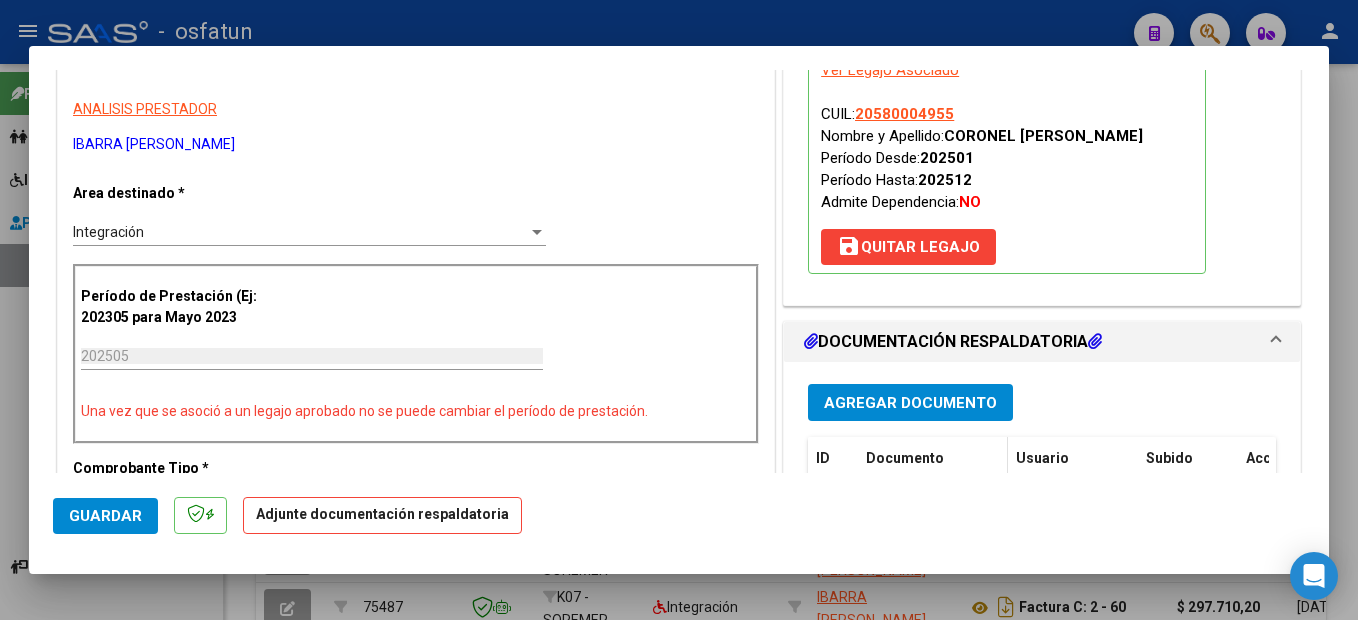 scroll, scrollTop: 400, scrollLeft: 0, axis: vertical 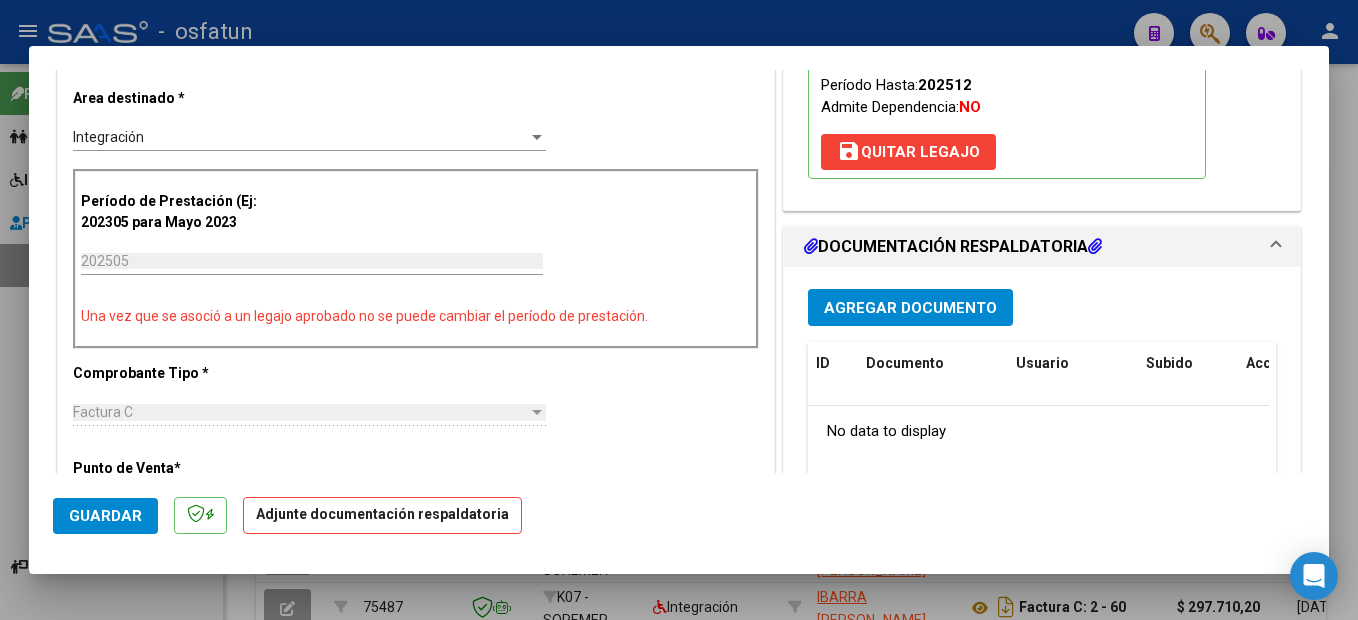 click on "Agregar Documento" at bounding box center [910, 308] 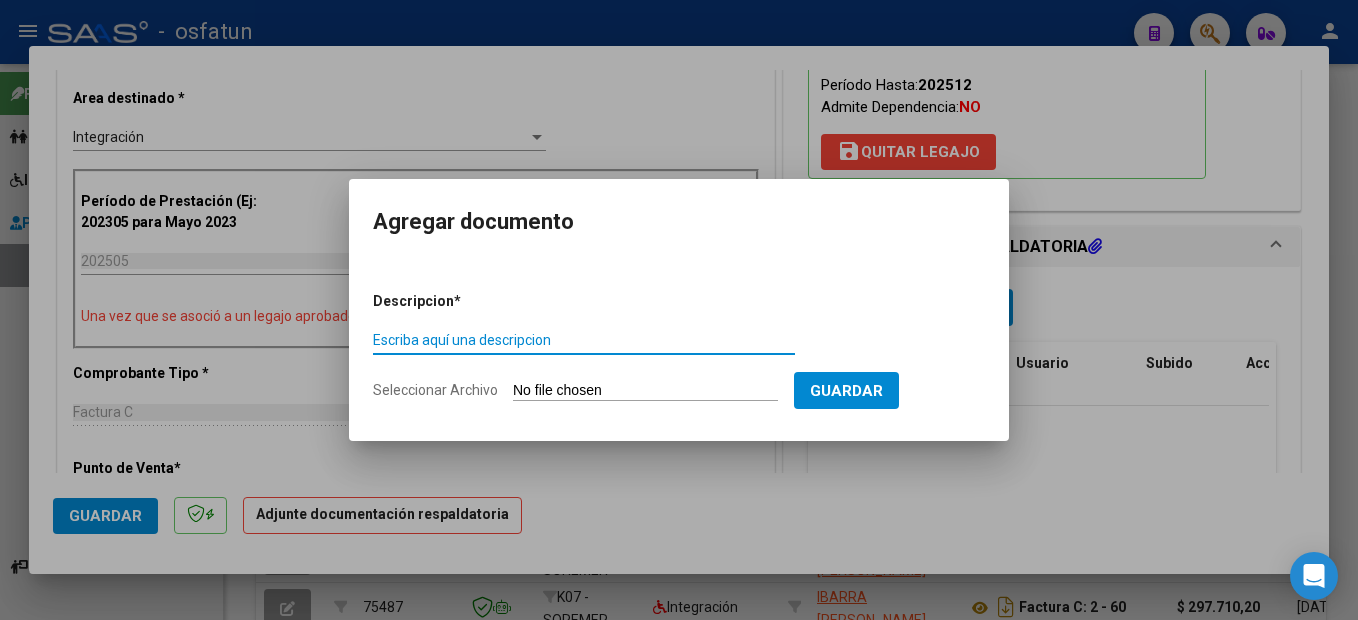 click on "Escriba aquí una descripcion" at bounding box center [584, 340] 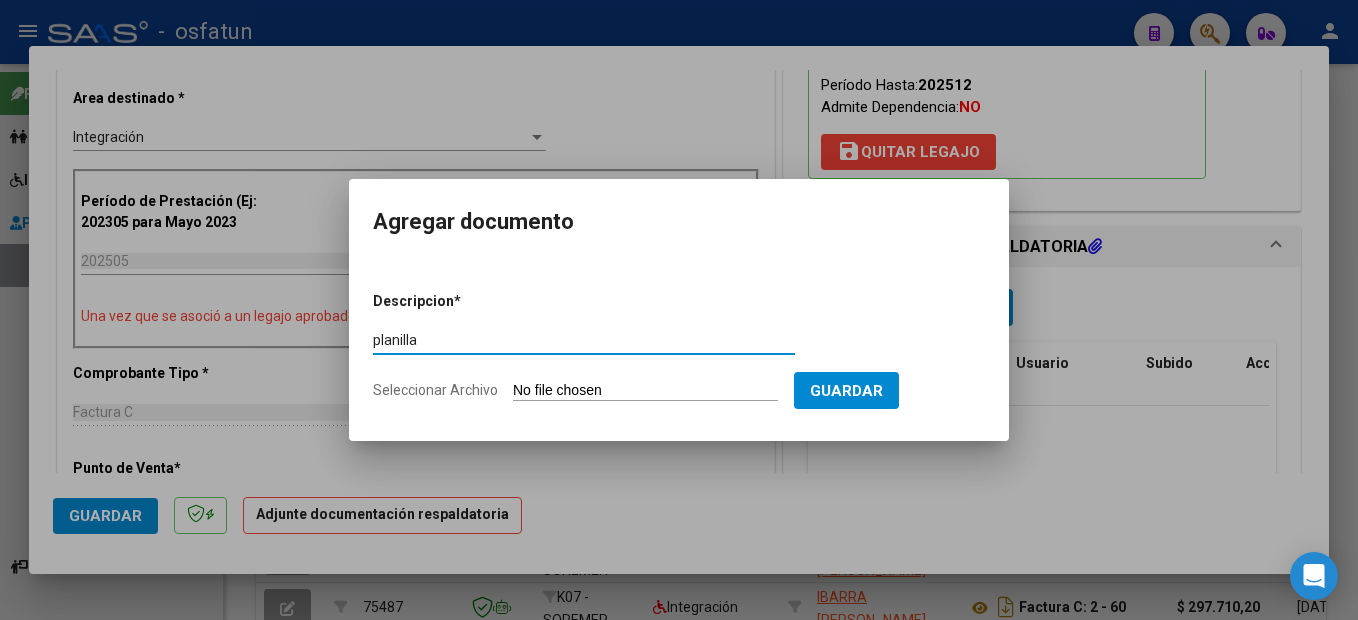 type on "planilla" 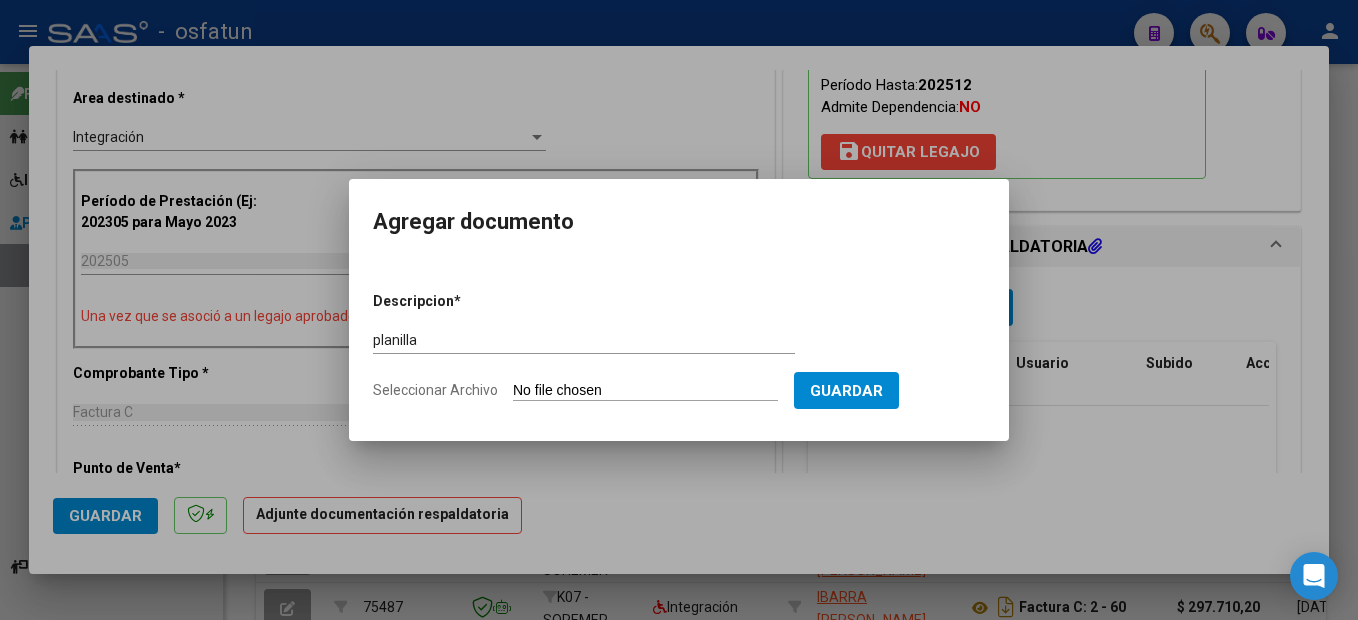 type on "C:\fakepath\250708114800.pdf" 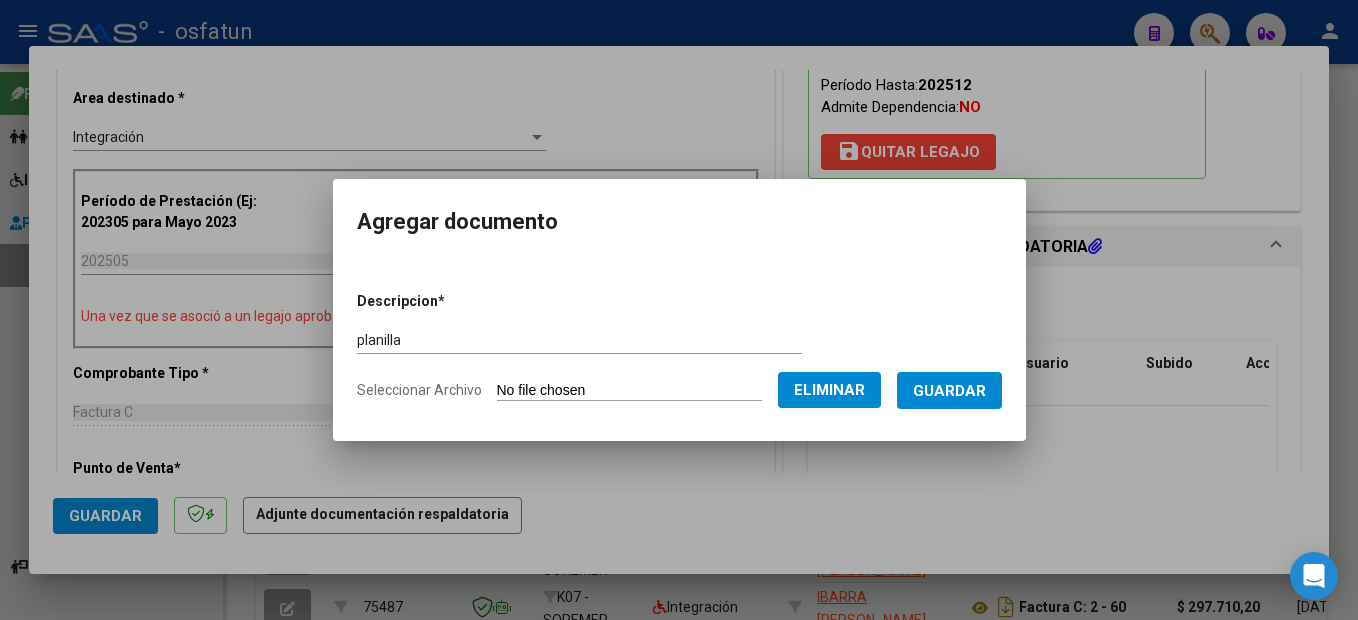 click on "Guardar" at bounding box center [949, 391] 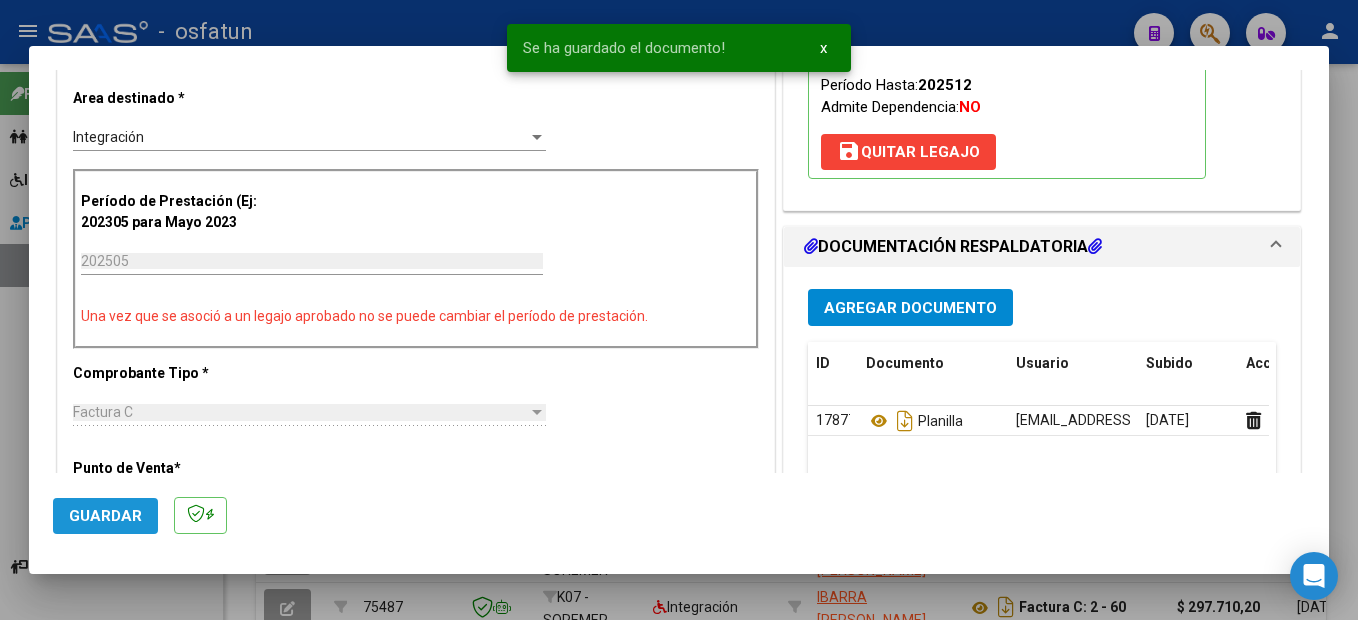 click on "Guardar" 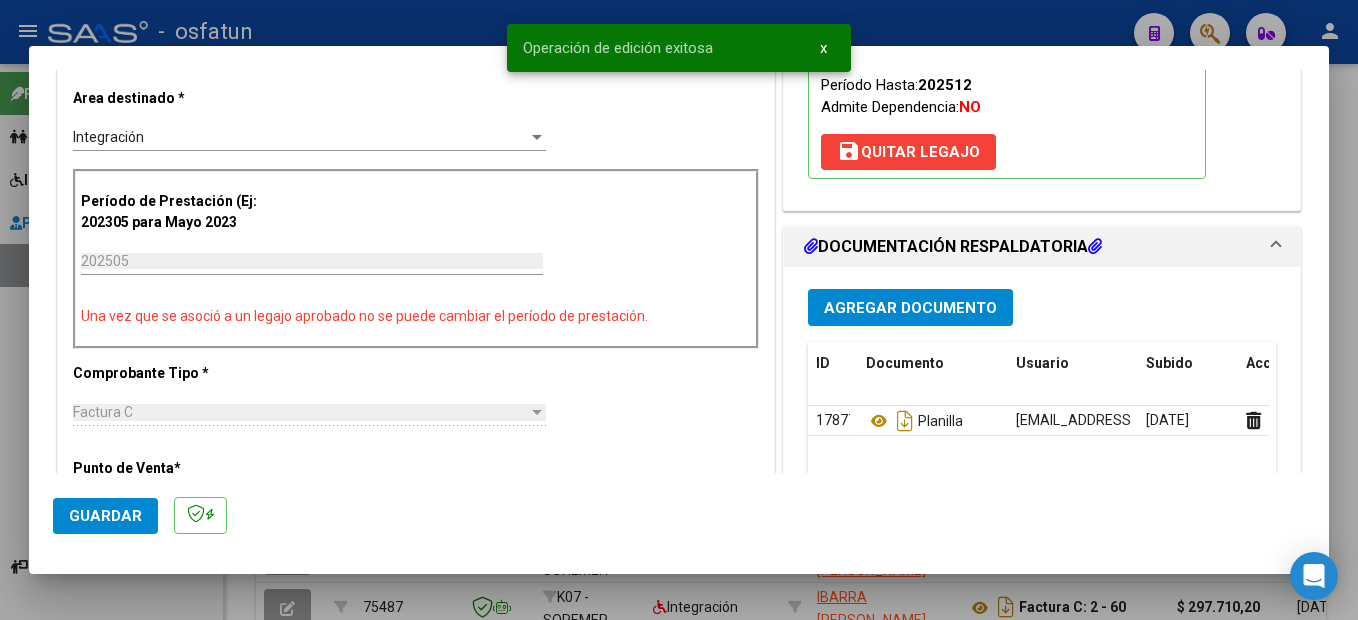 click at bounding box center (679, 310) 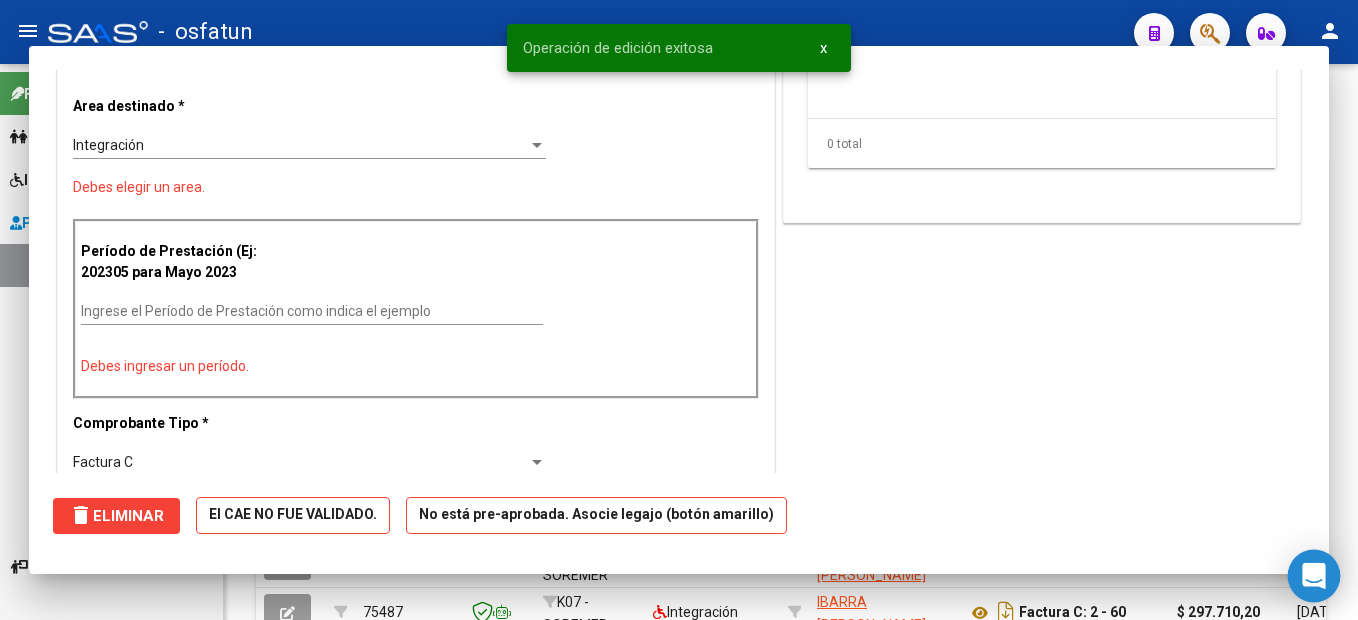 scroll, scrollTop: 0, scrollLeft: 0, axis: both 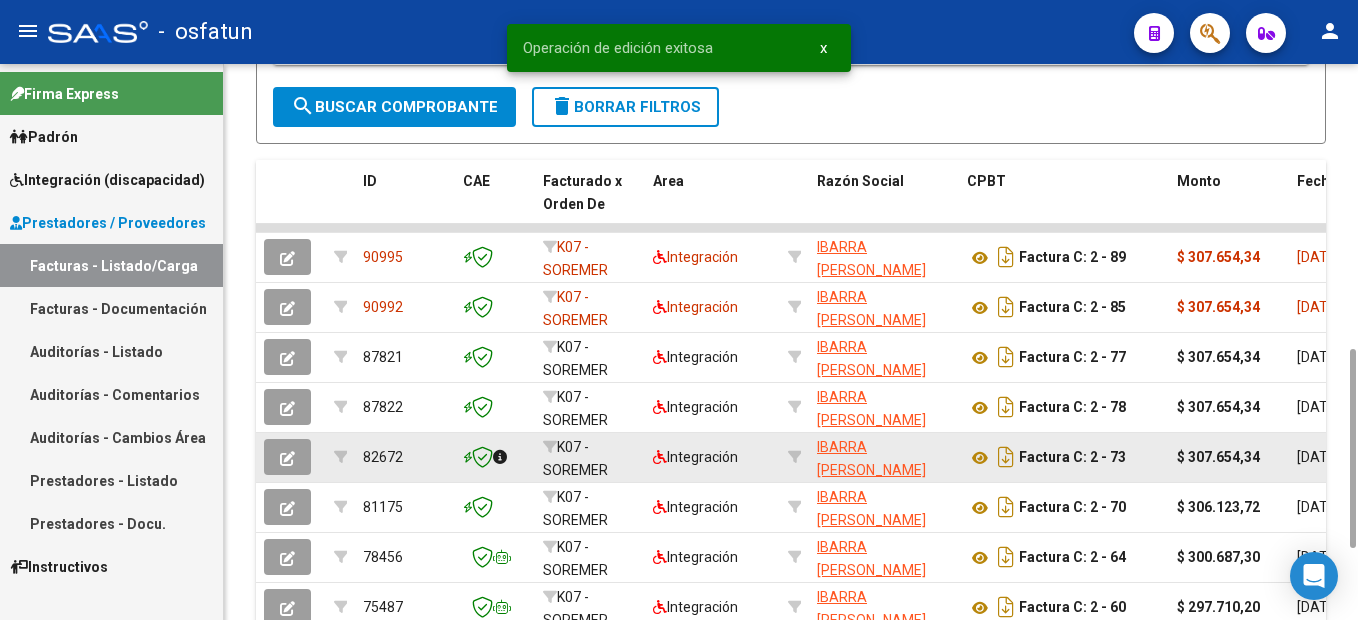 drag, startPoint x: 358, startPoint y: 455, endPoint x: 429, endPoint y: 461, distance: 71.25307 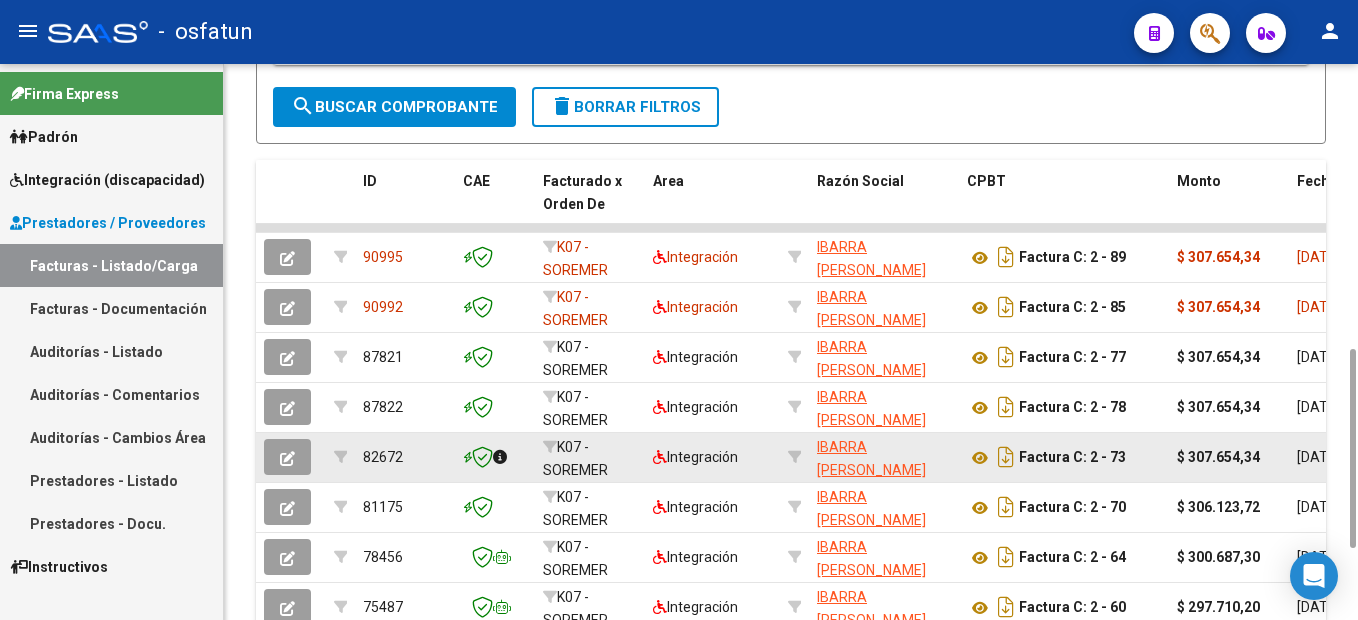copy on "82672" 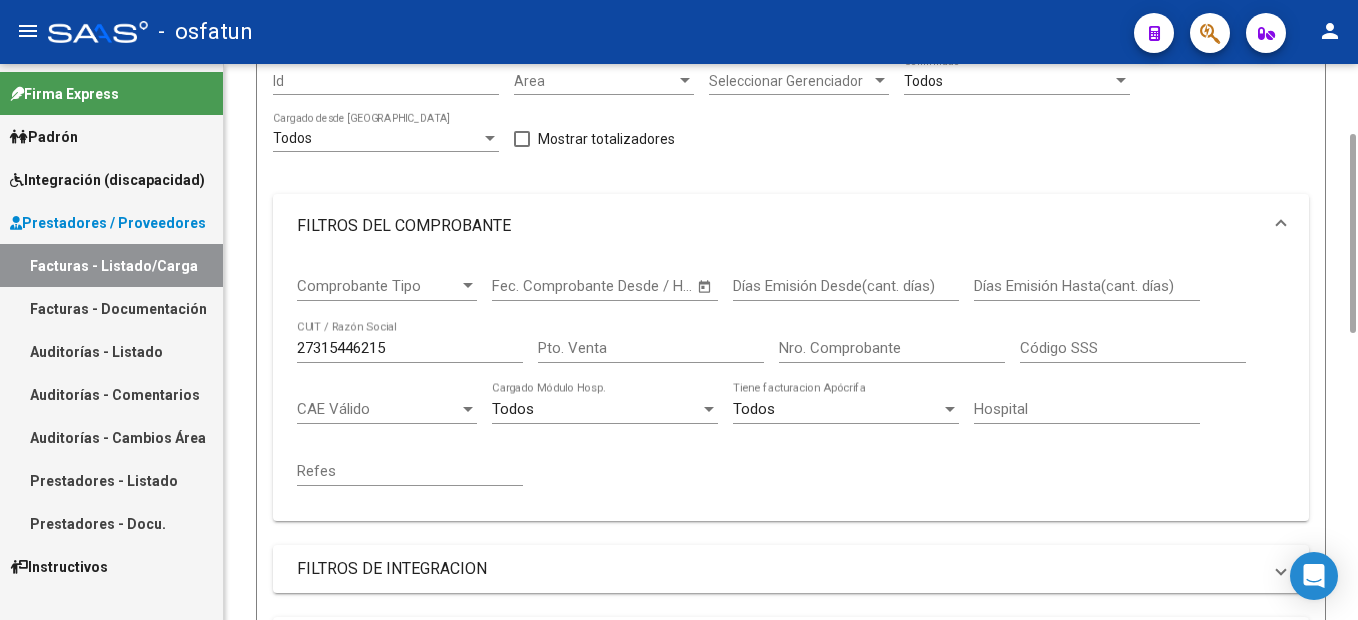 scroll, scrollTop: 0, scrollLeft: 0, axis: both 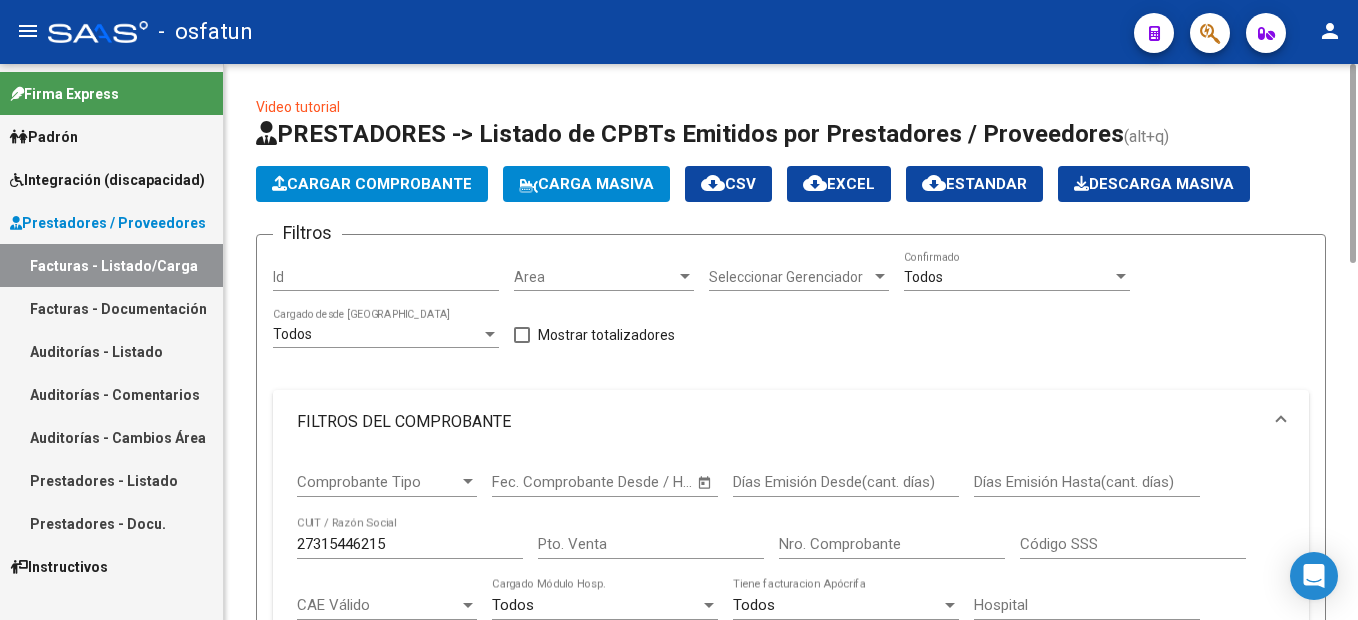 click on "Cargar Comprobante" 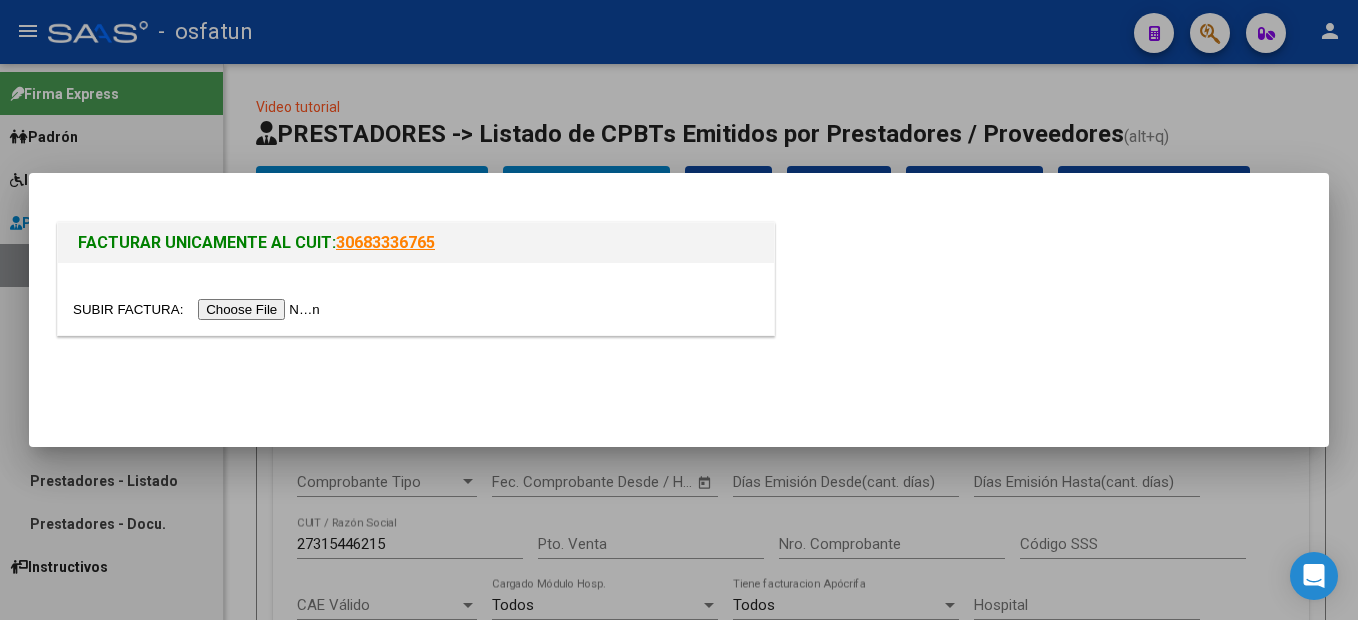 click at bounding box center [199, 309] 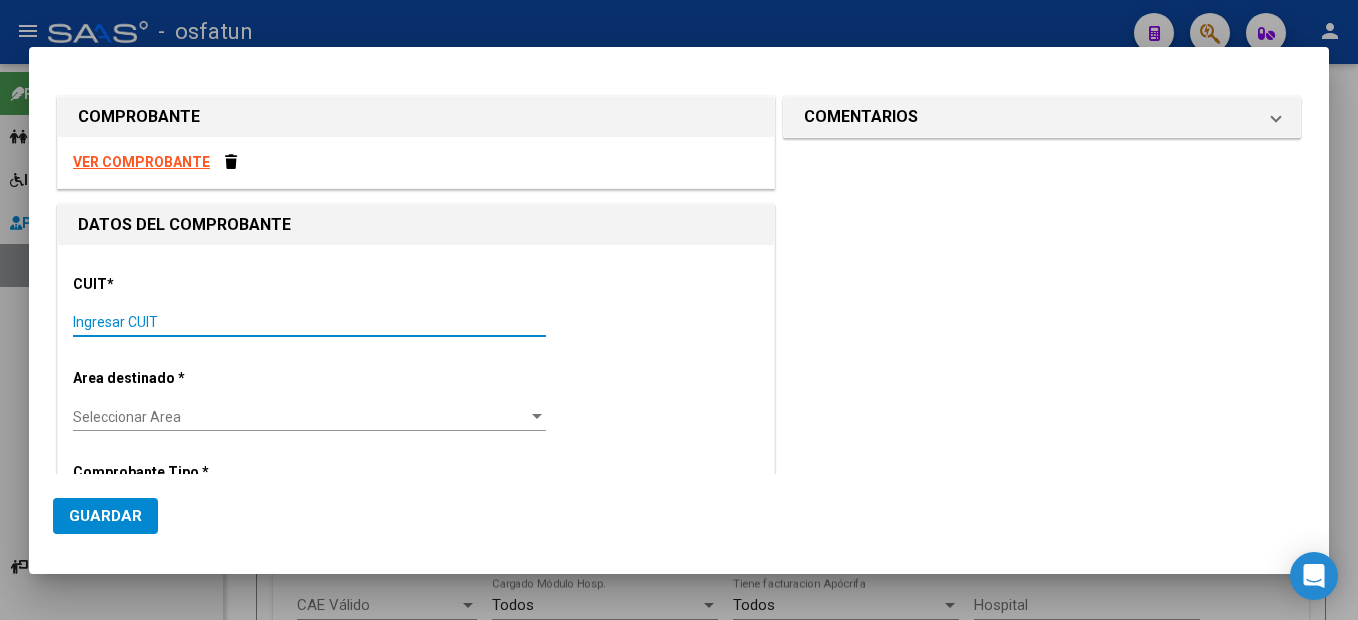 click on "Ingresar CUIT" at bounding box center (309, 322) 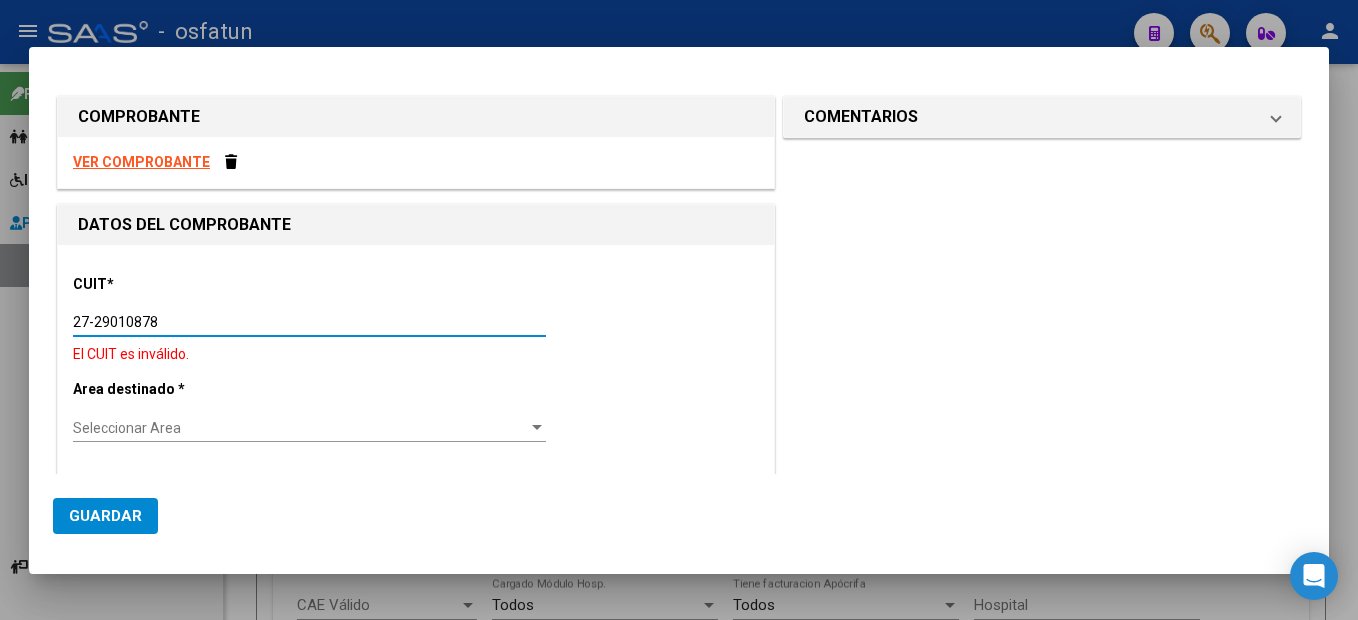 type on "27-29010878-6" 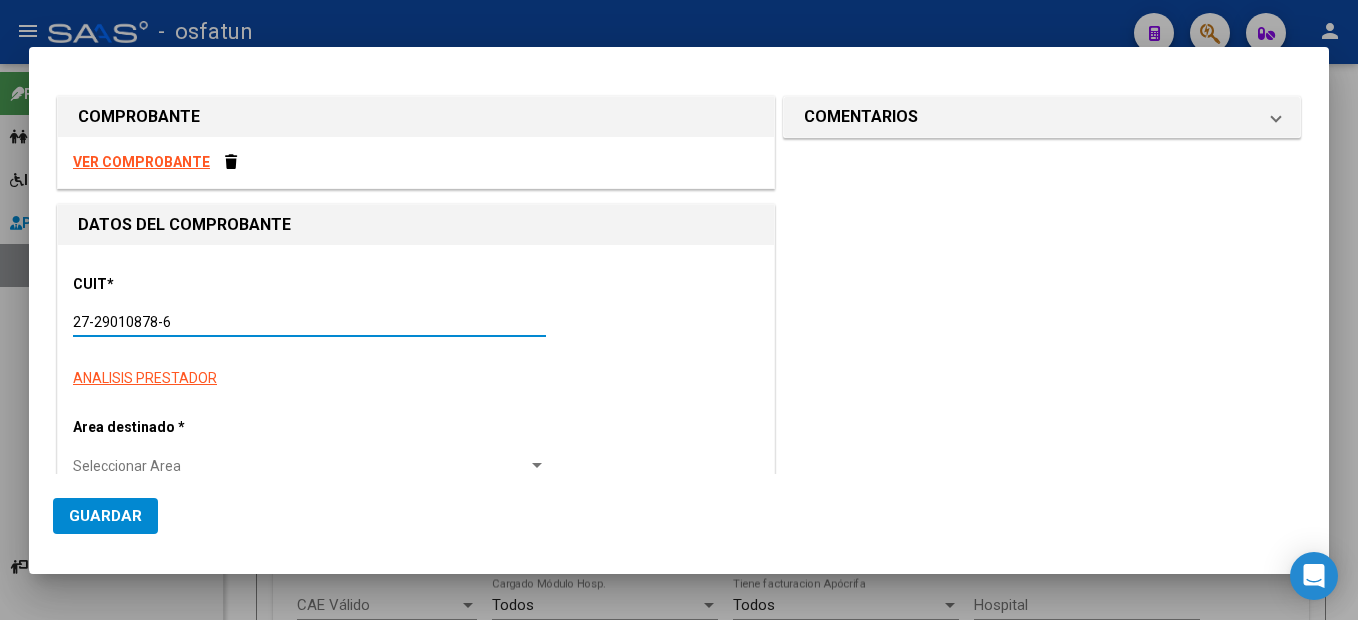 type on "3" 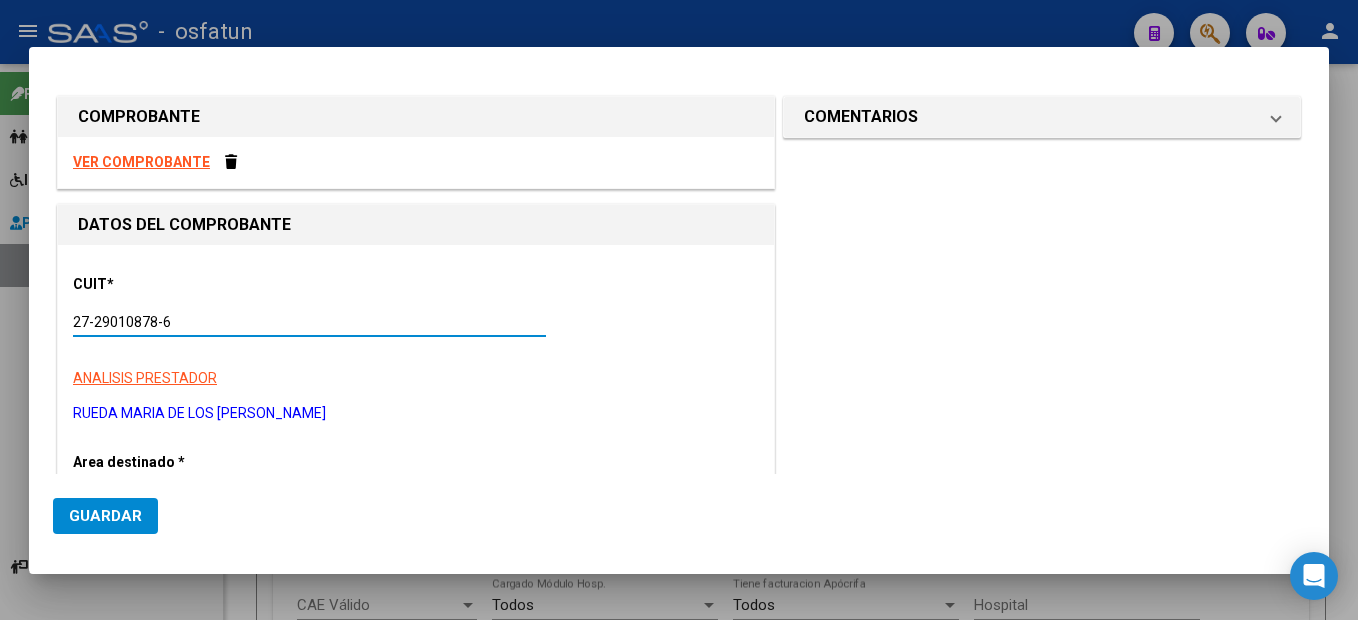 type on "27-29010878-6" 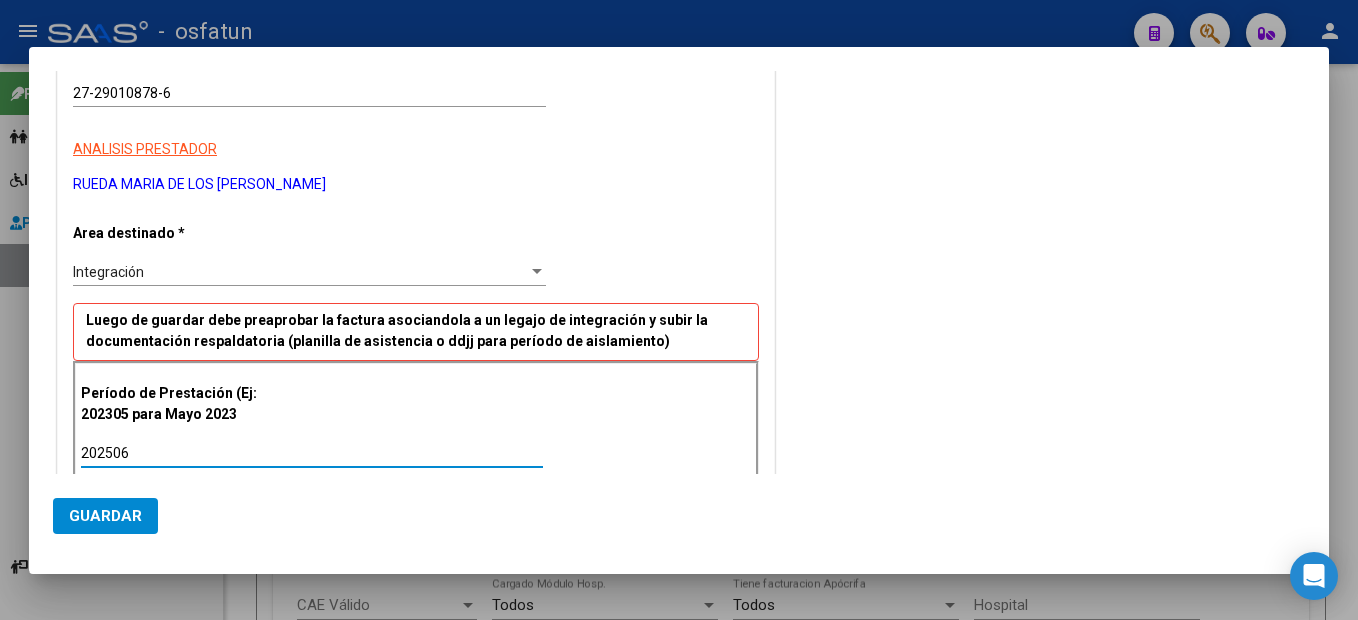 type on "202506" 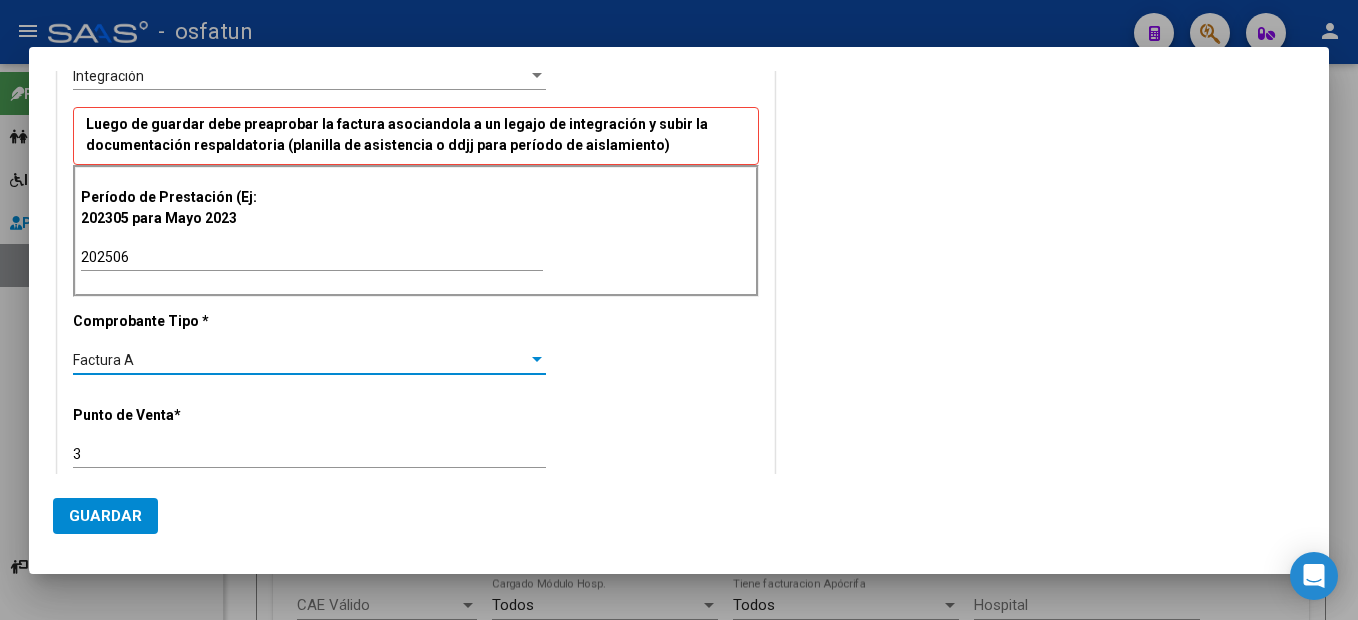 scroll, scrollTop: 413, scrollLeft: 0, axis: vertical 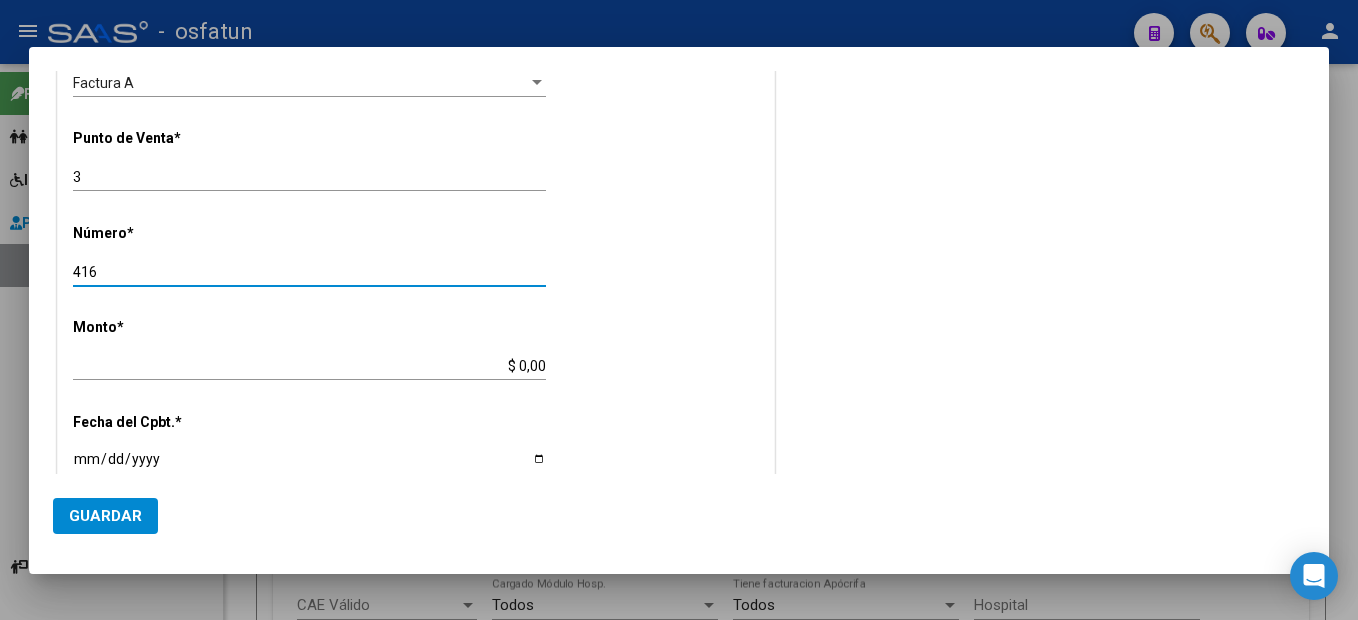 type on "416" 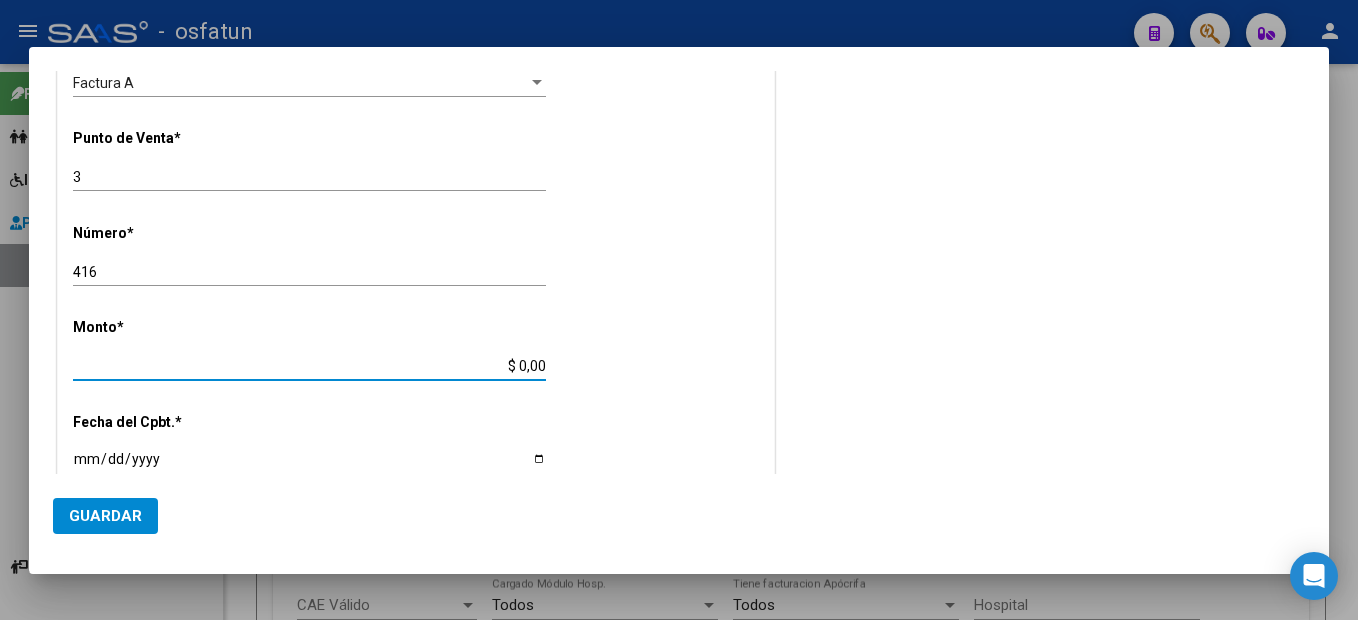 type on "$ 98.964,88" 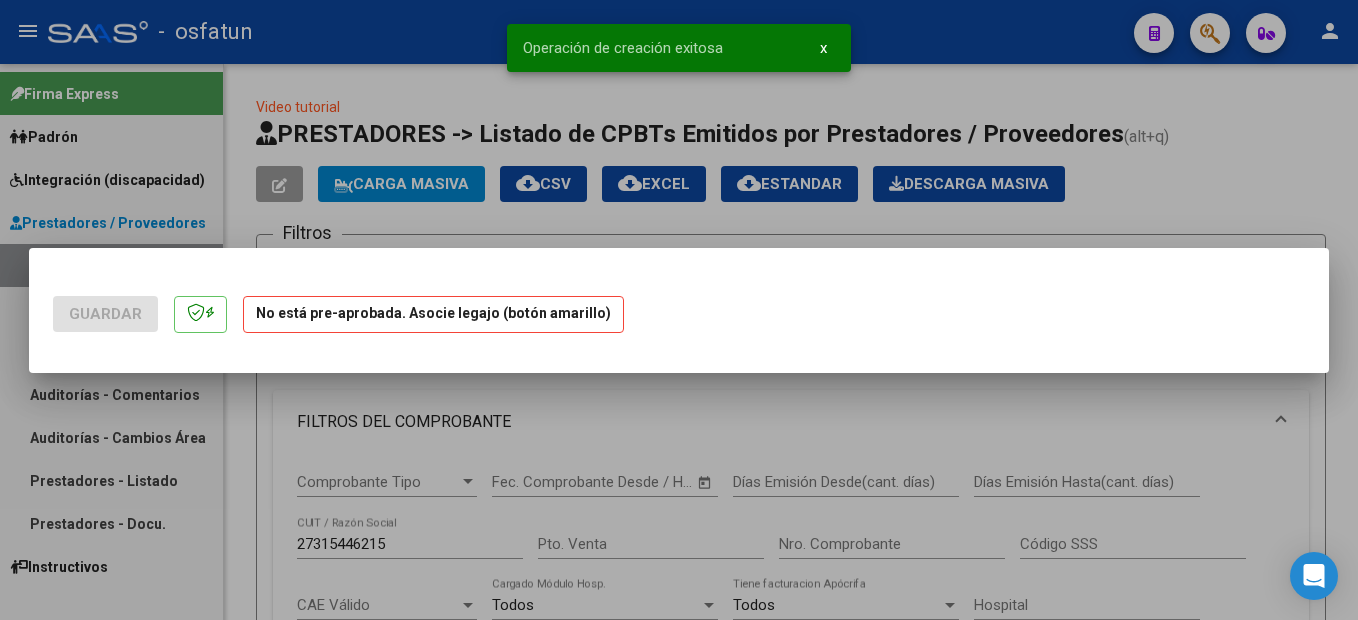 scroll, scrollTop: 0, scrollLeft: 0, axis: both 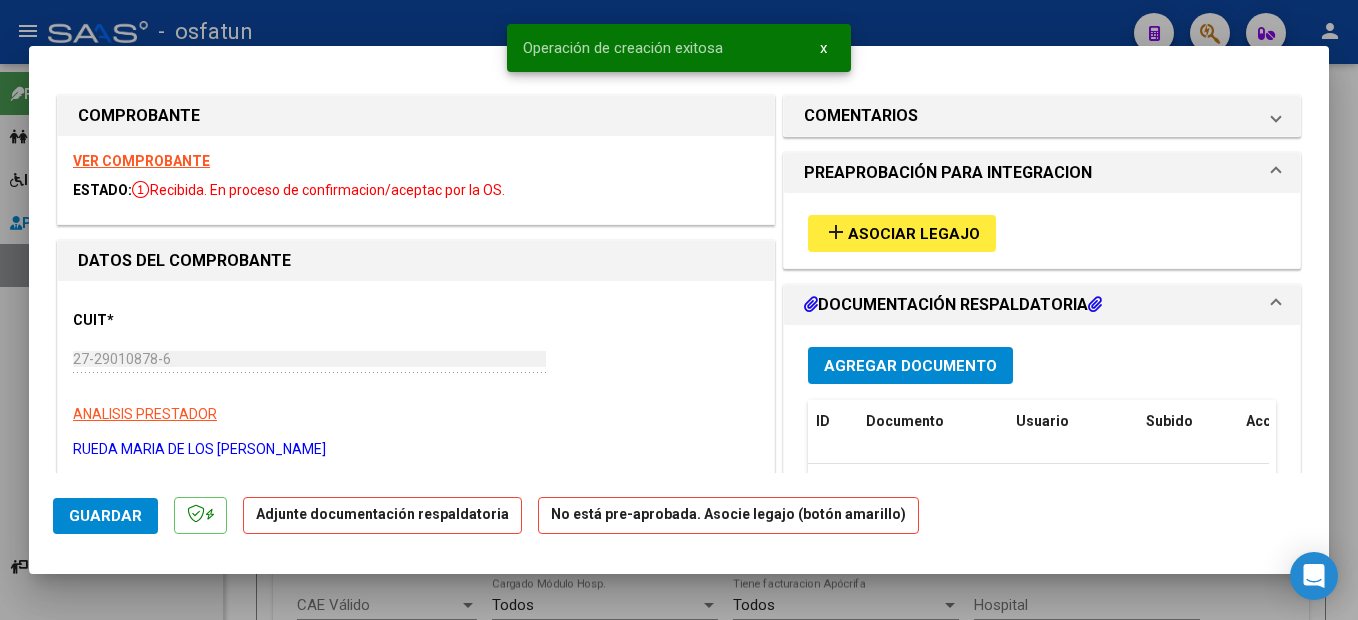click on "Asociar Legajo" at bounding box center [914, 234] 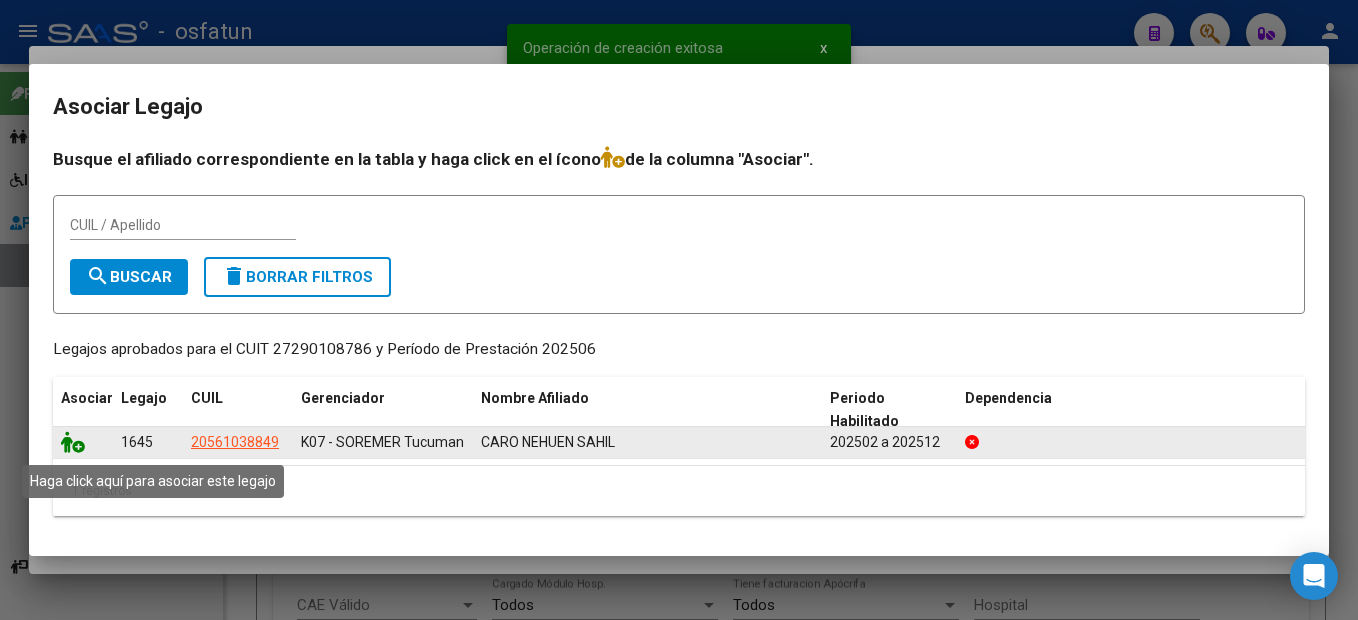 click 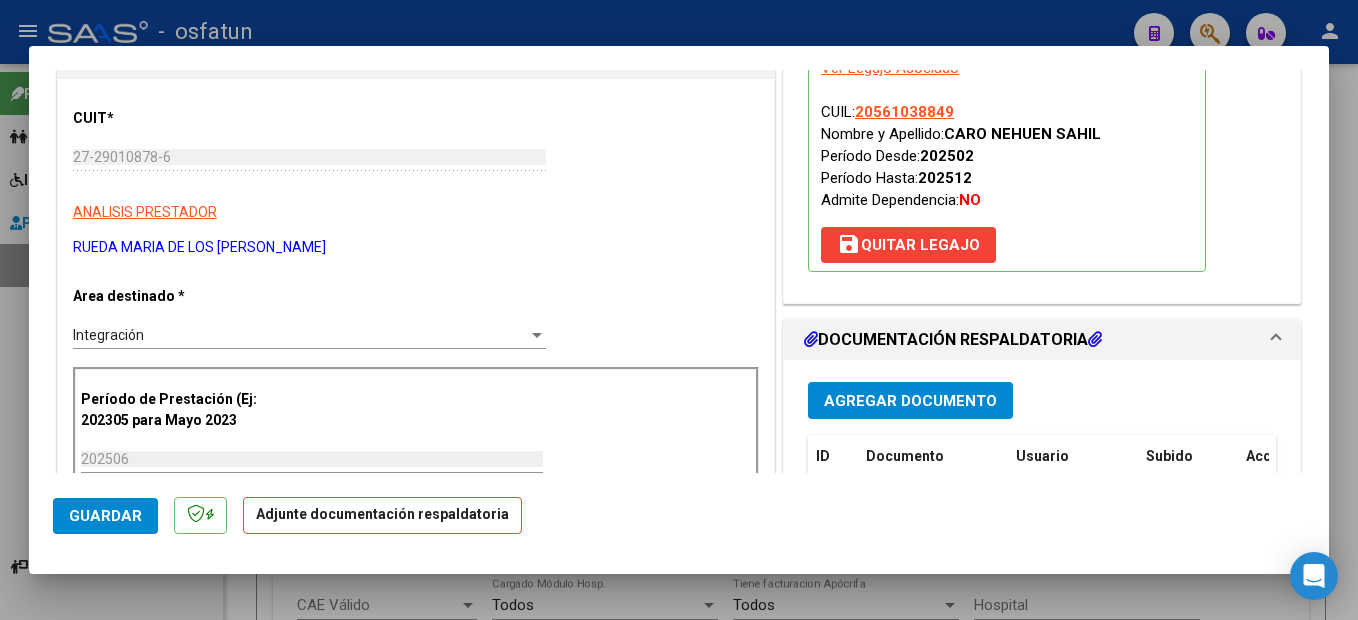 scroll, scrollTop: 300, scrollLeft: 0, axis: vertical 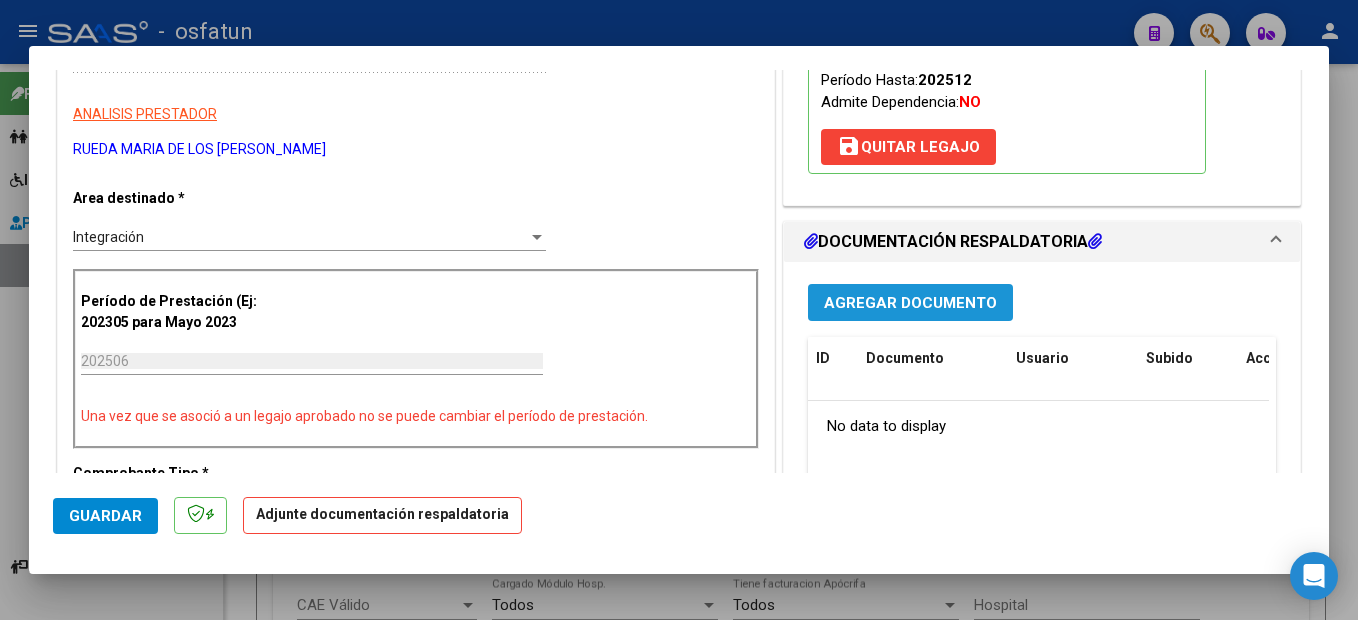 click on "Agregar Documento" at bounding box center [910, 303] 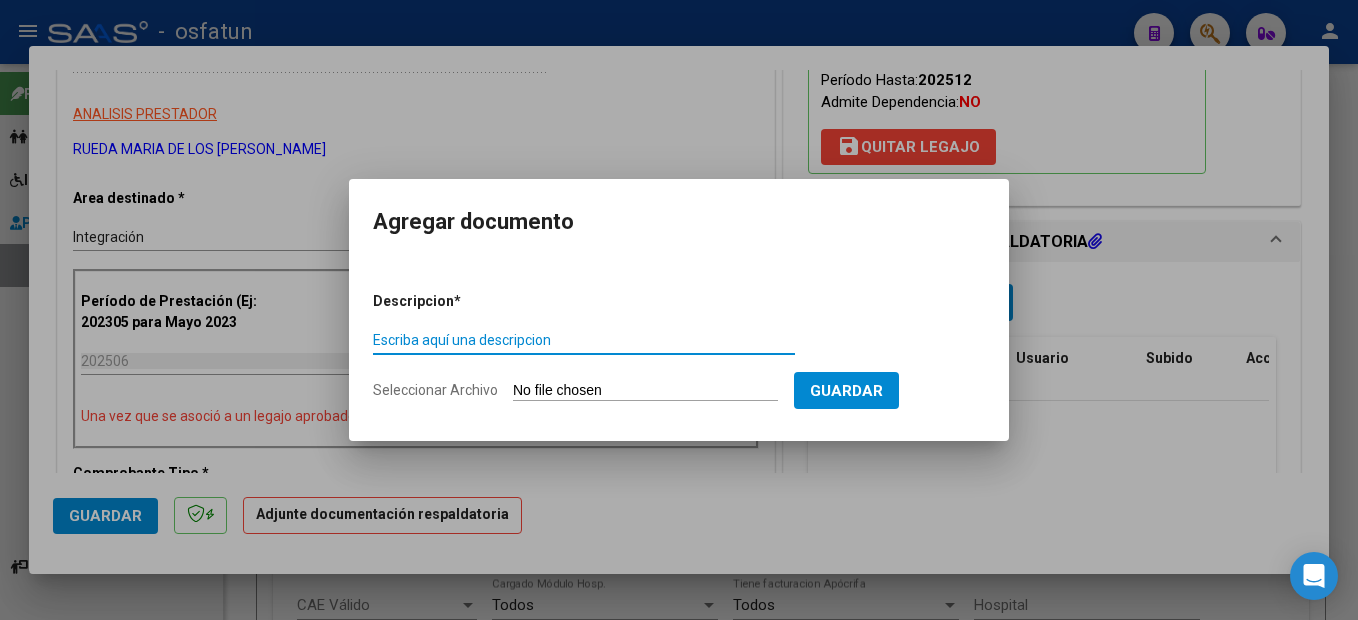 click on "Escriba aquí una descripcion" at bounding box center [584, 340] 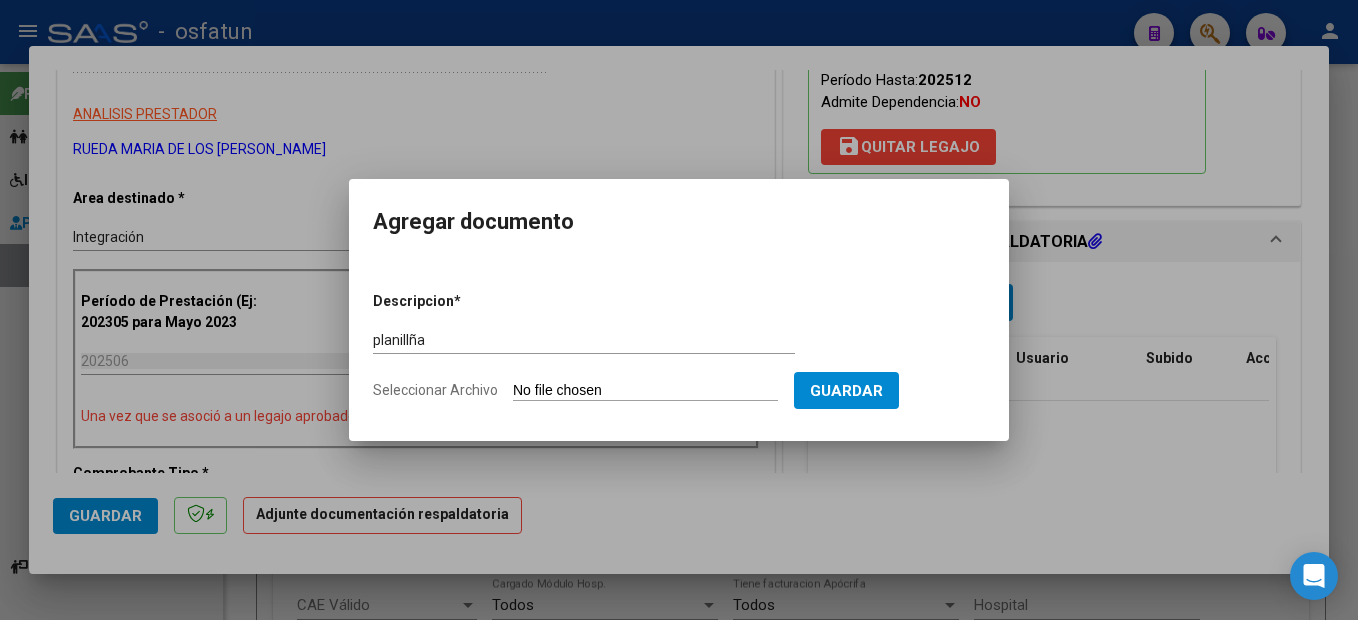 click on "planillña Escriba aquí una descripcion" at bounding box center (584, 340) 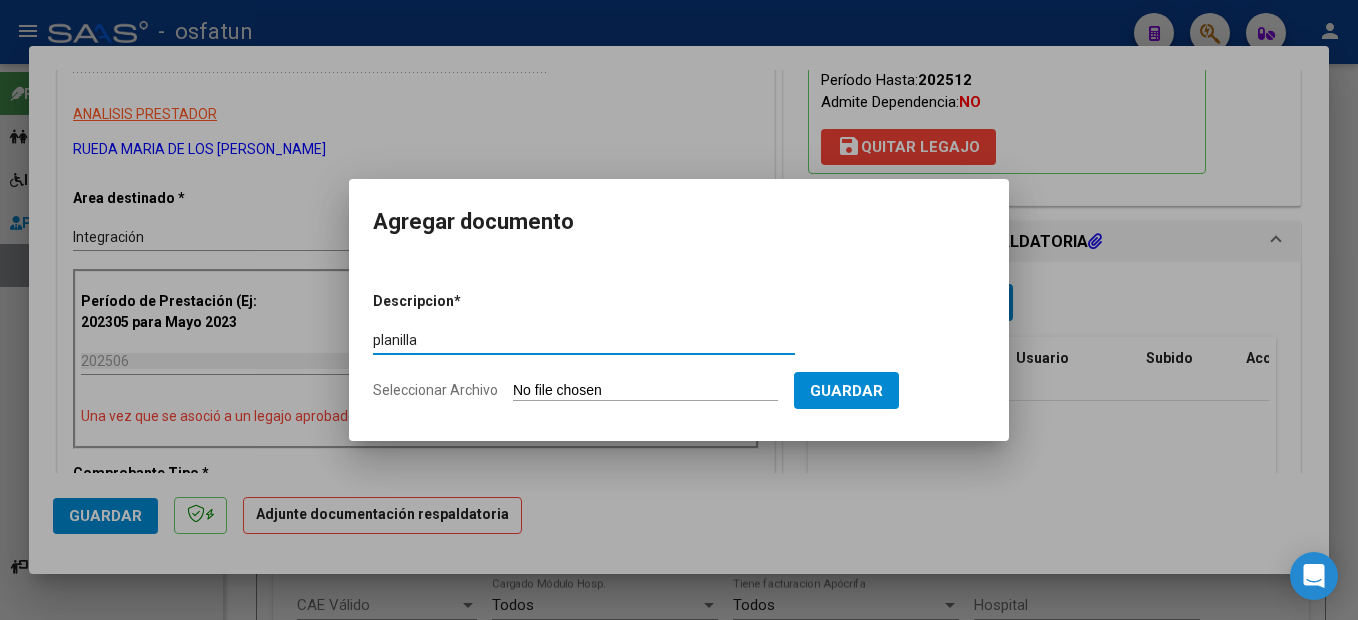 type on "planilla" 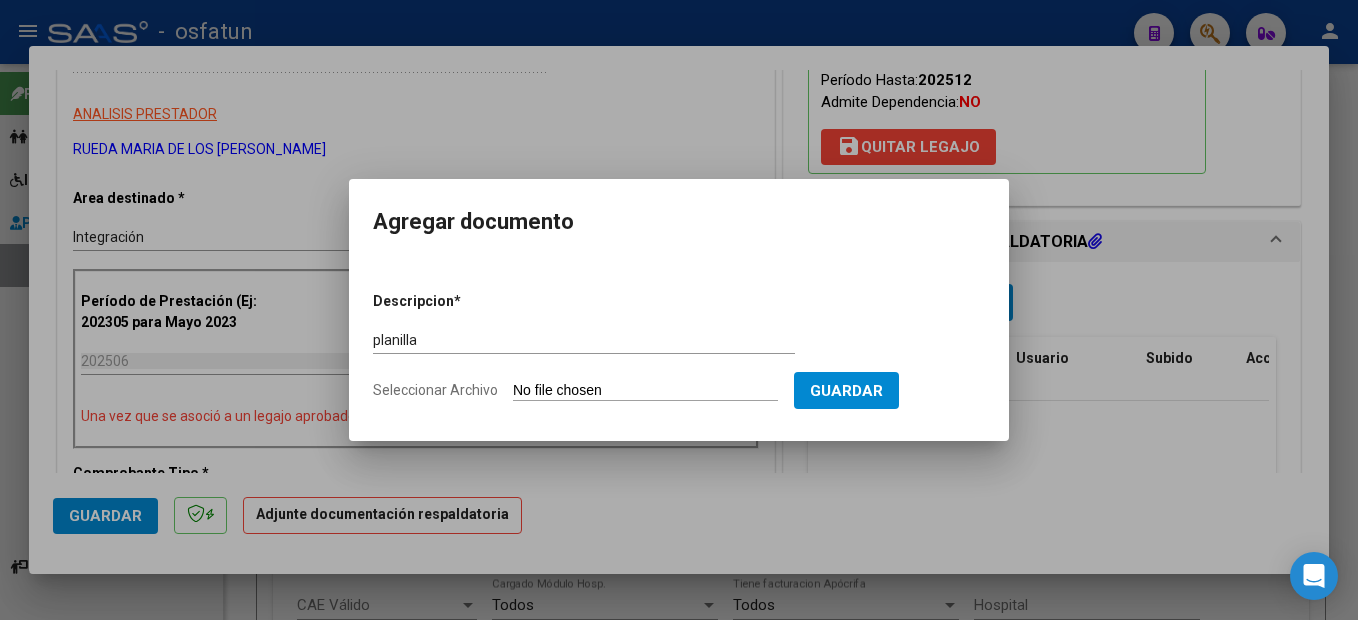 type on "C:\fakepath\250708123527.pdf" 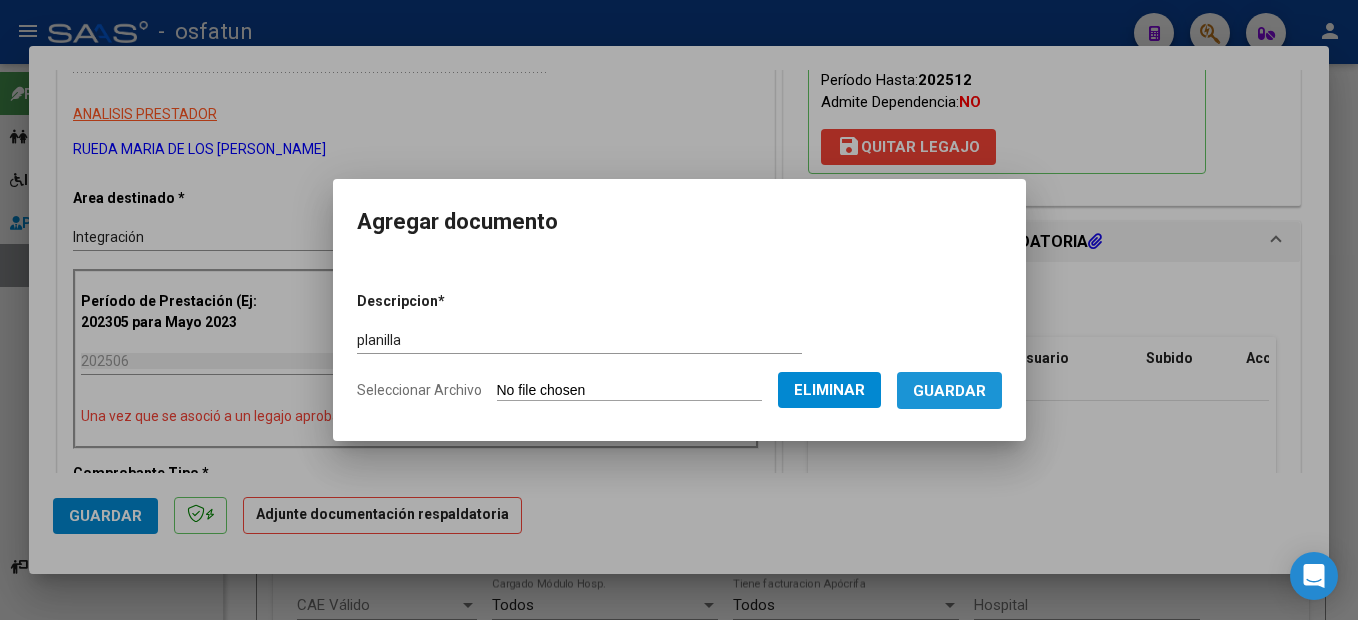 click on "Guardar" at bounding box center (949, 391) 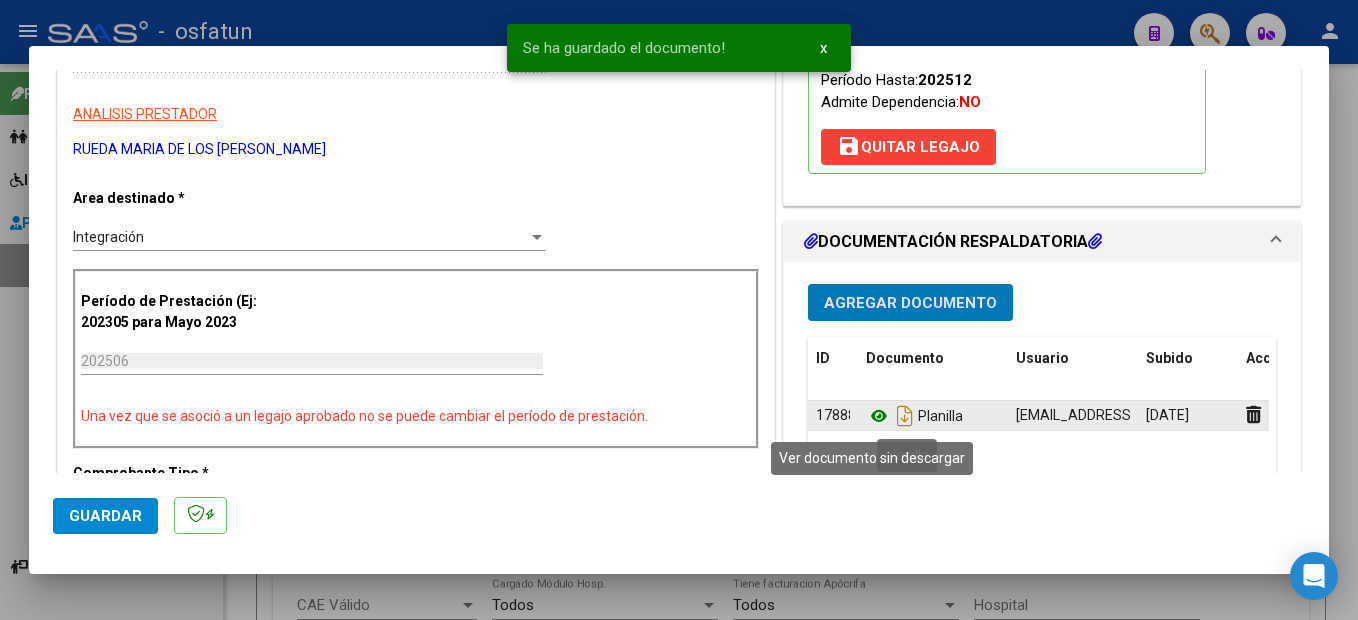 click 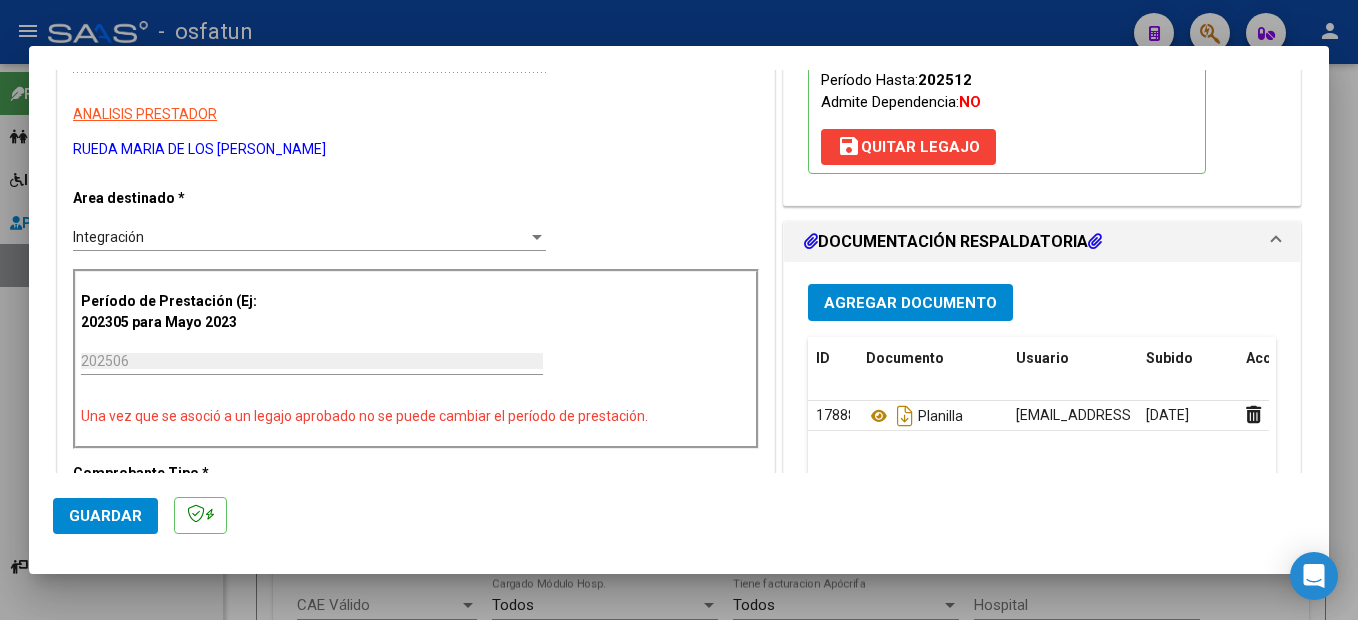 click on "Guardar" 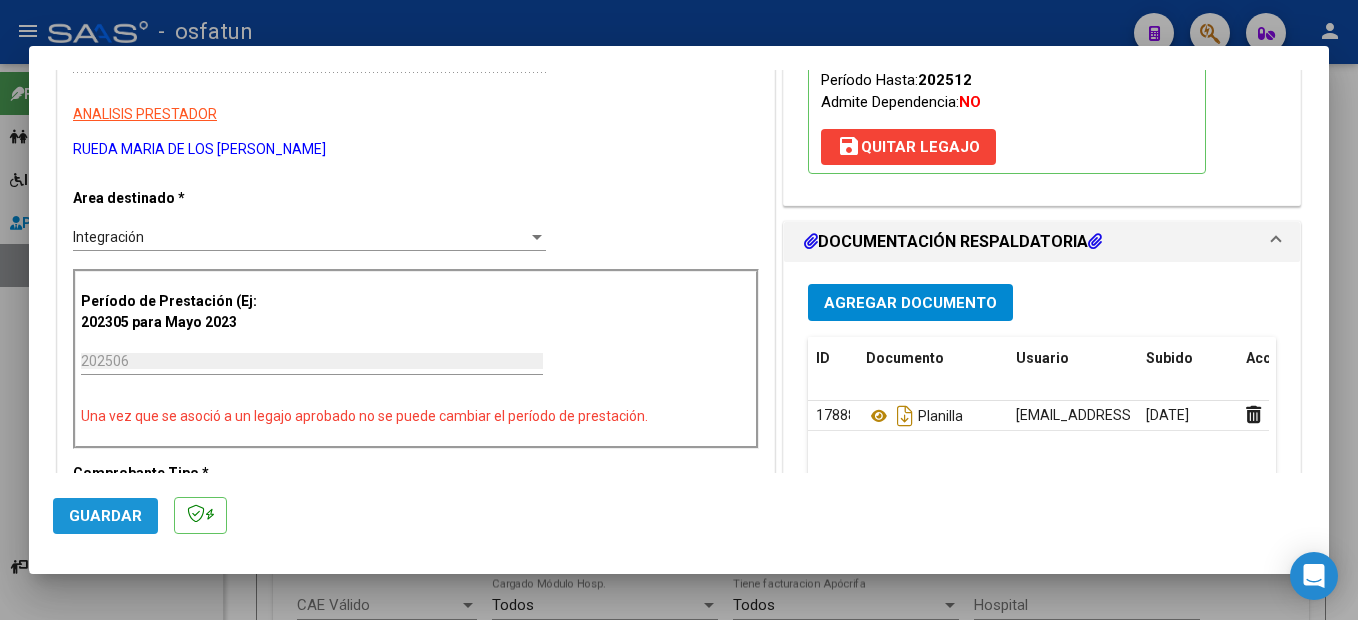 click on "Guardar" 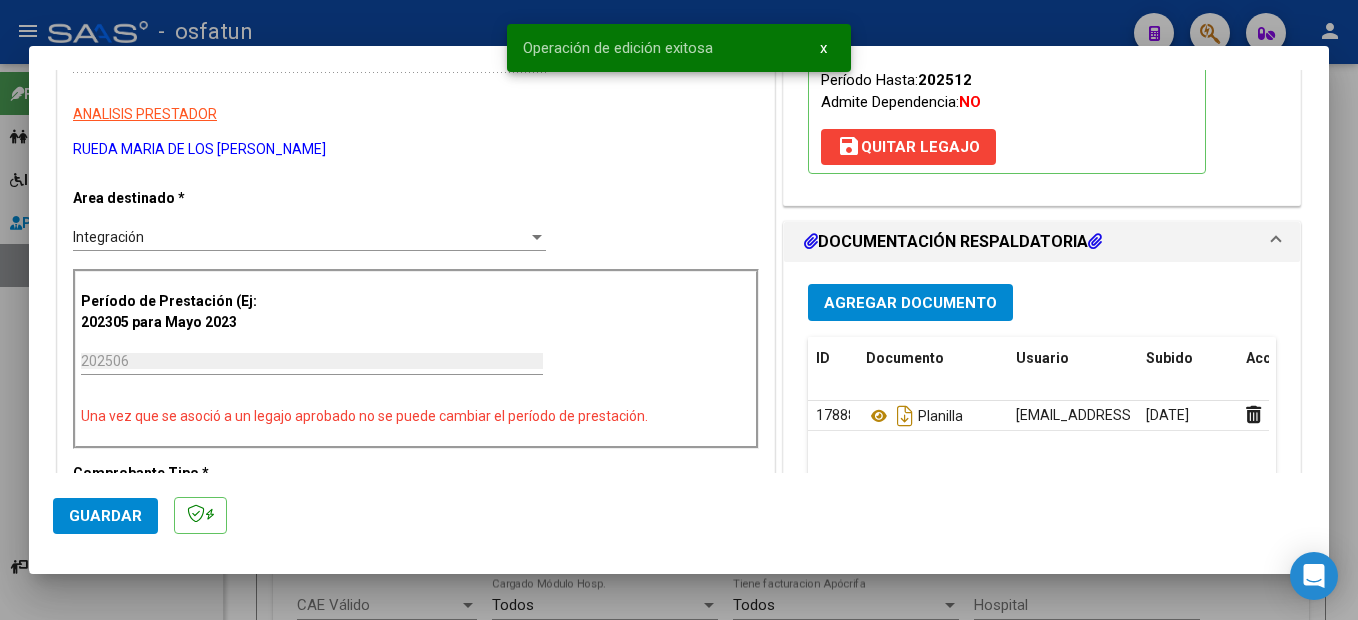 click at bounding box center (679, 310) 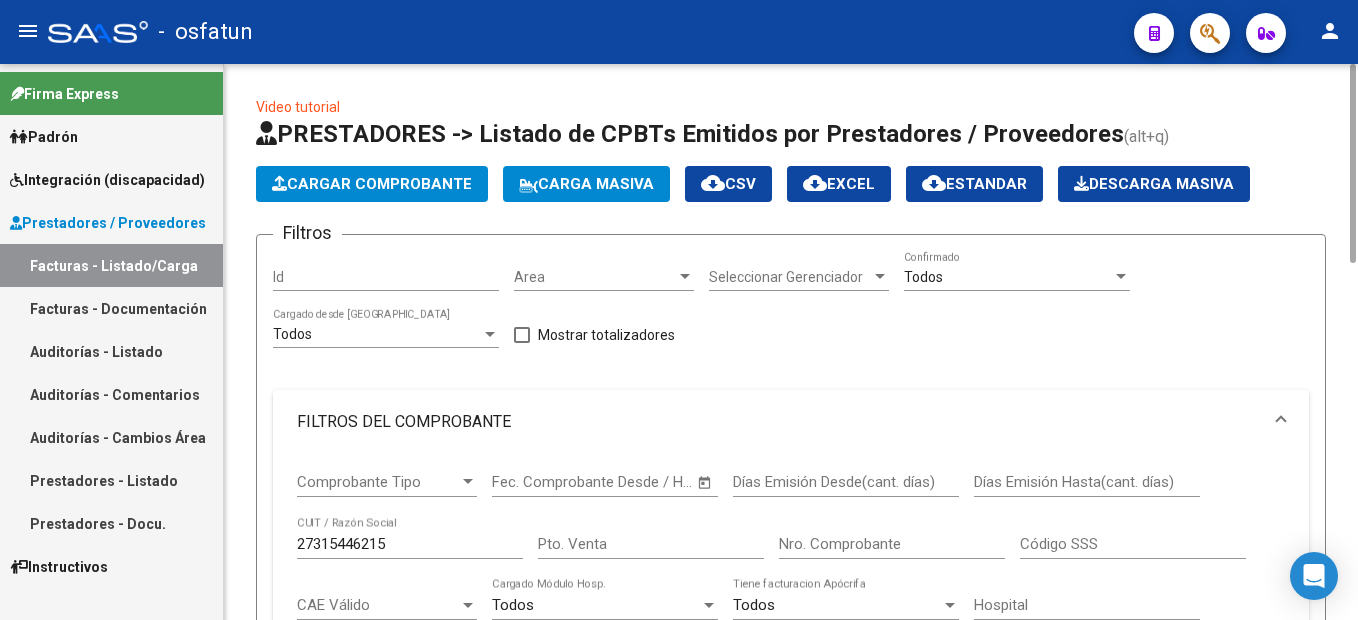 click on "Cargar Comprobante" 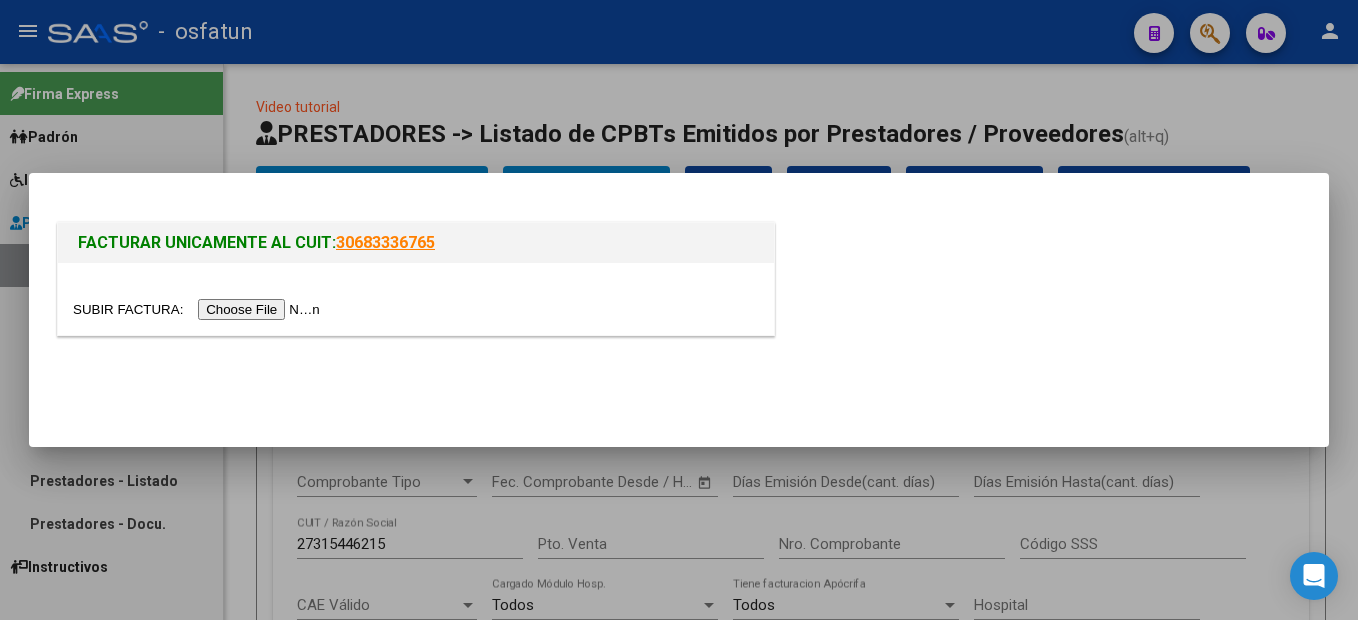 click at bounding box center [199, 309] 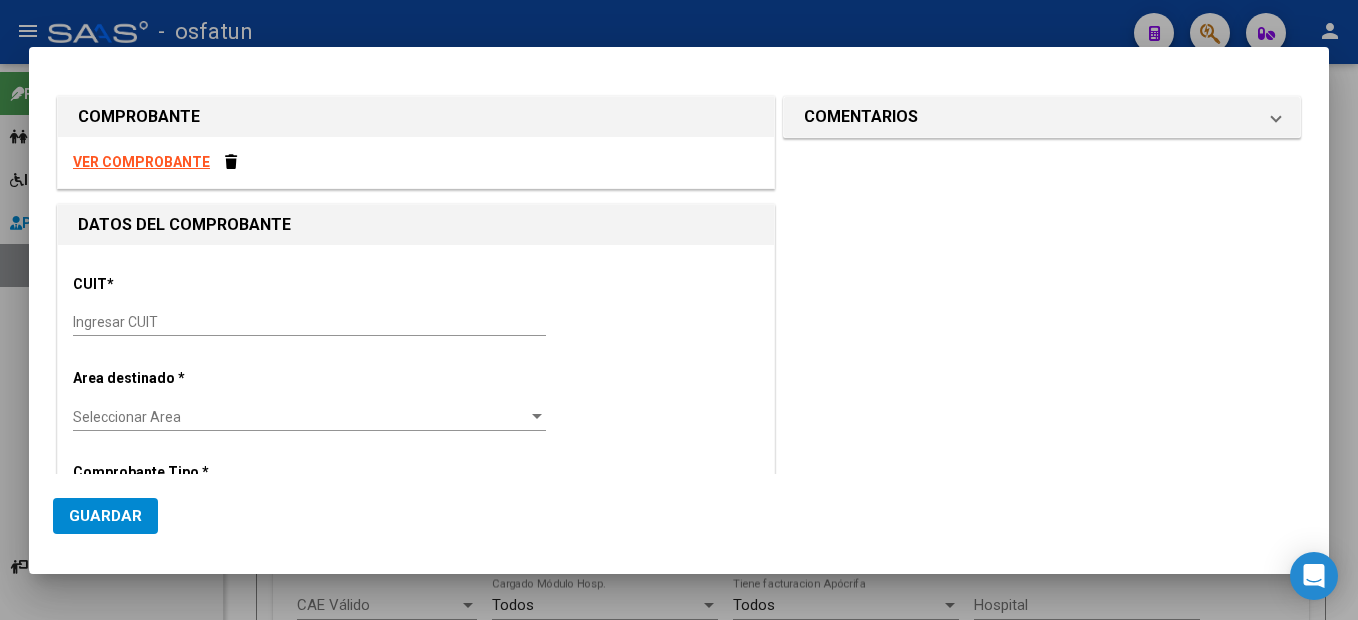 click on "Ingresar CUIT" at bounding box center (309, 322) 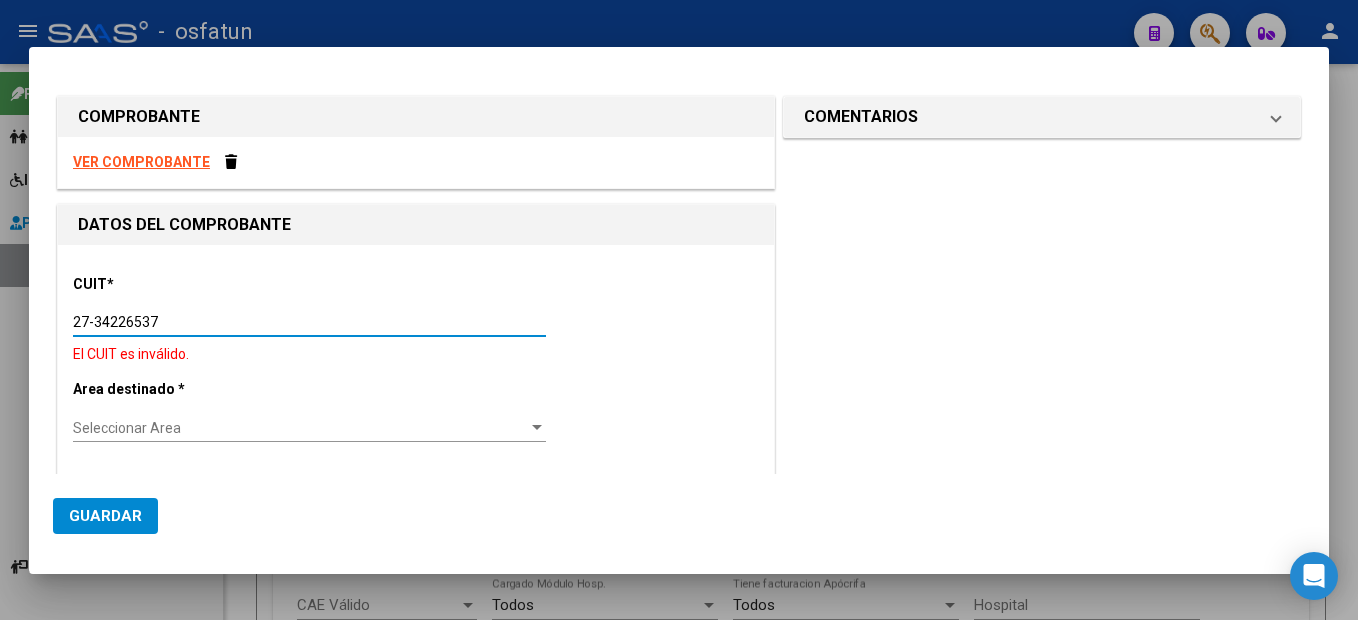 type on "27-34226537-0" 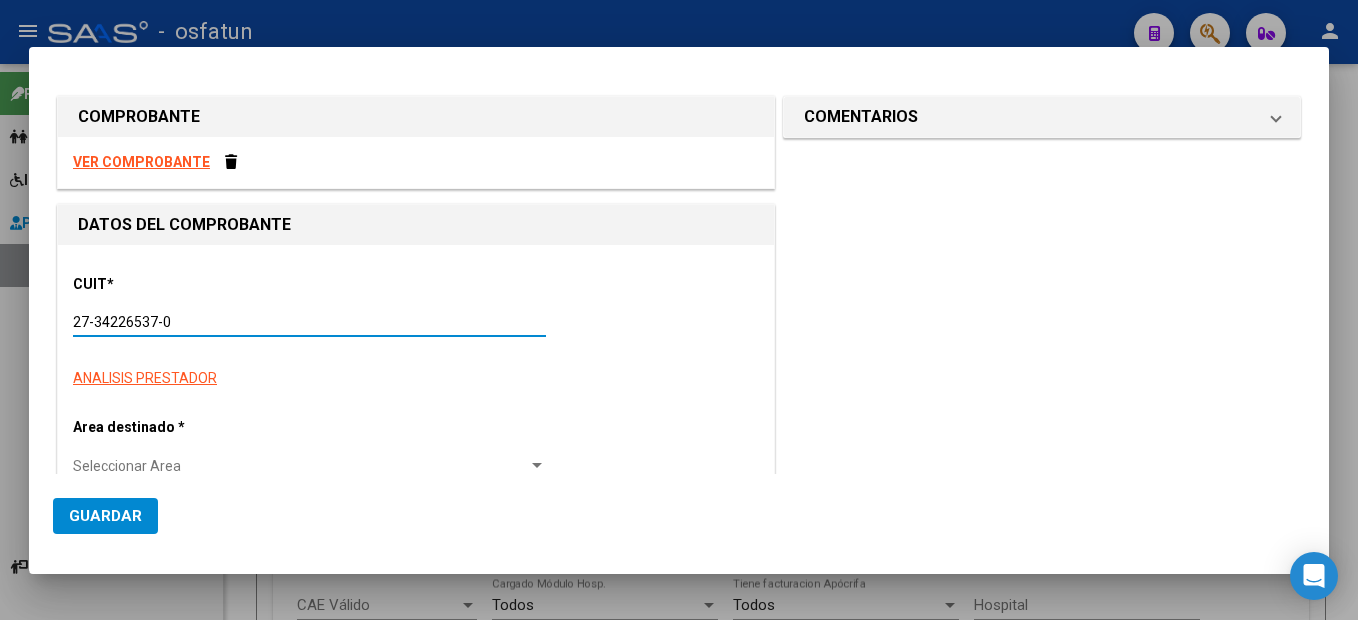 type on "2" 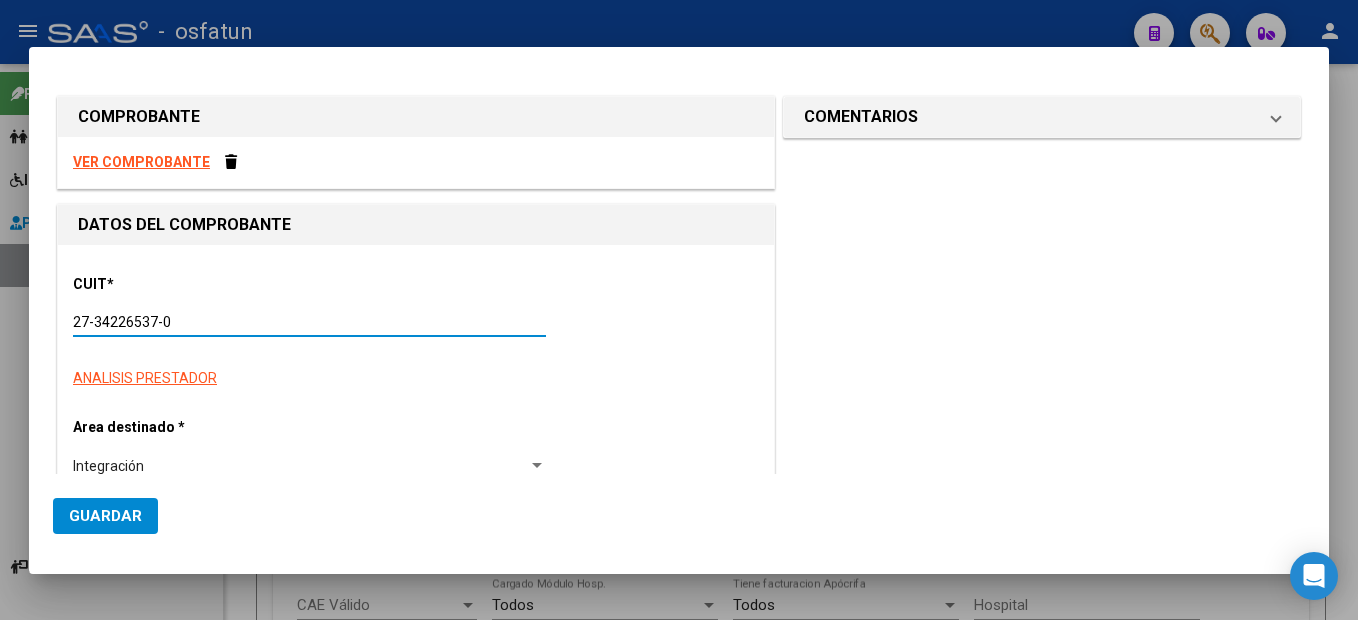type on "27-34226537-0" 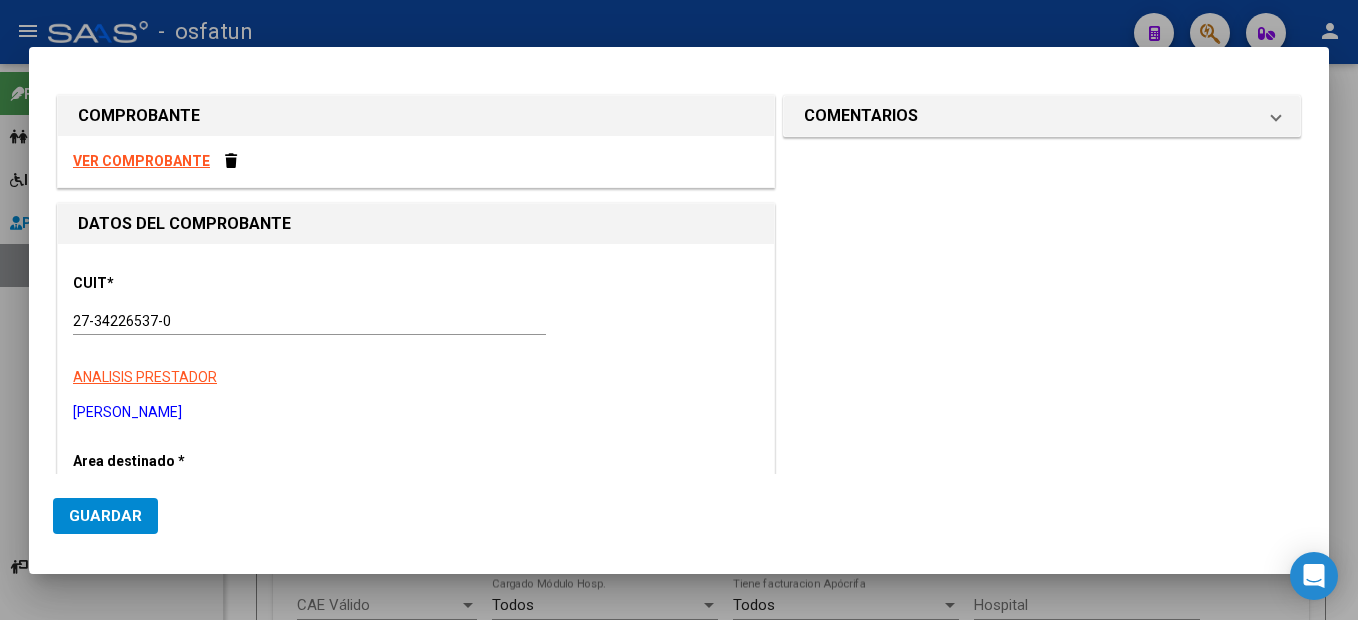 scroll, scrollTop: 410, scrollLeft: 0, axis: vertical 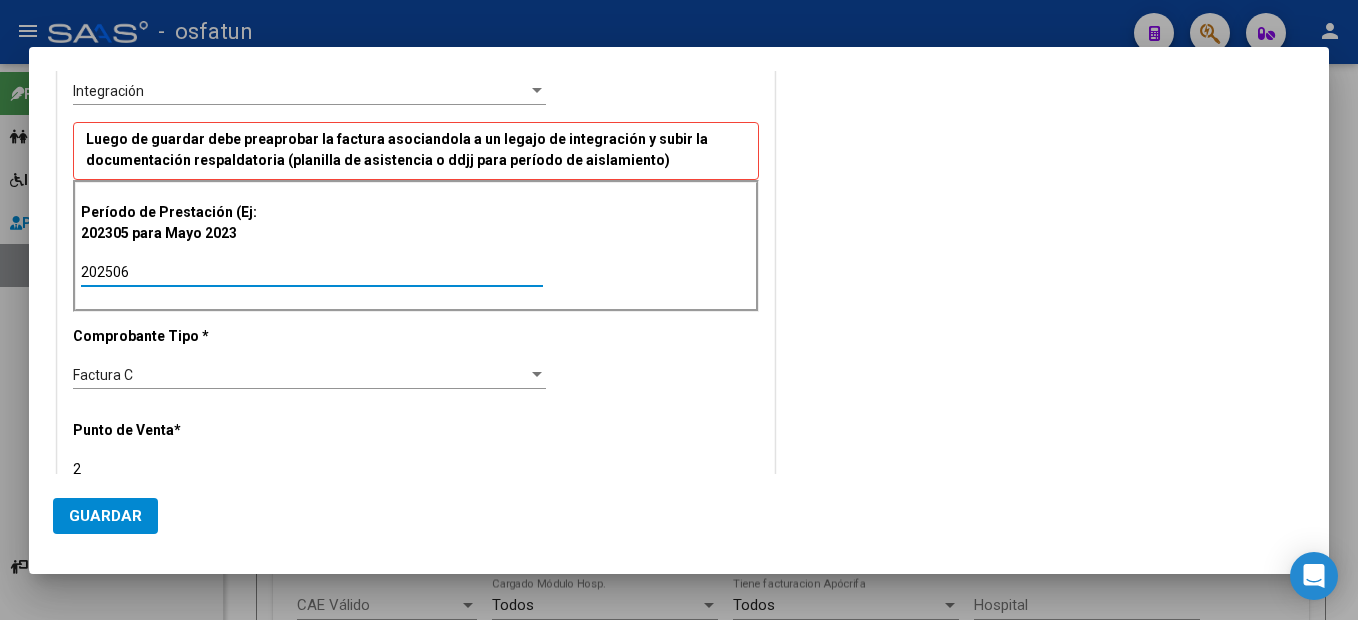 type on "202506" 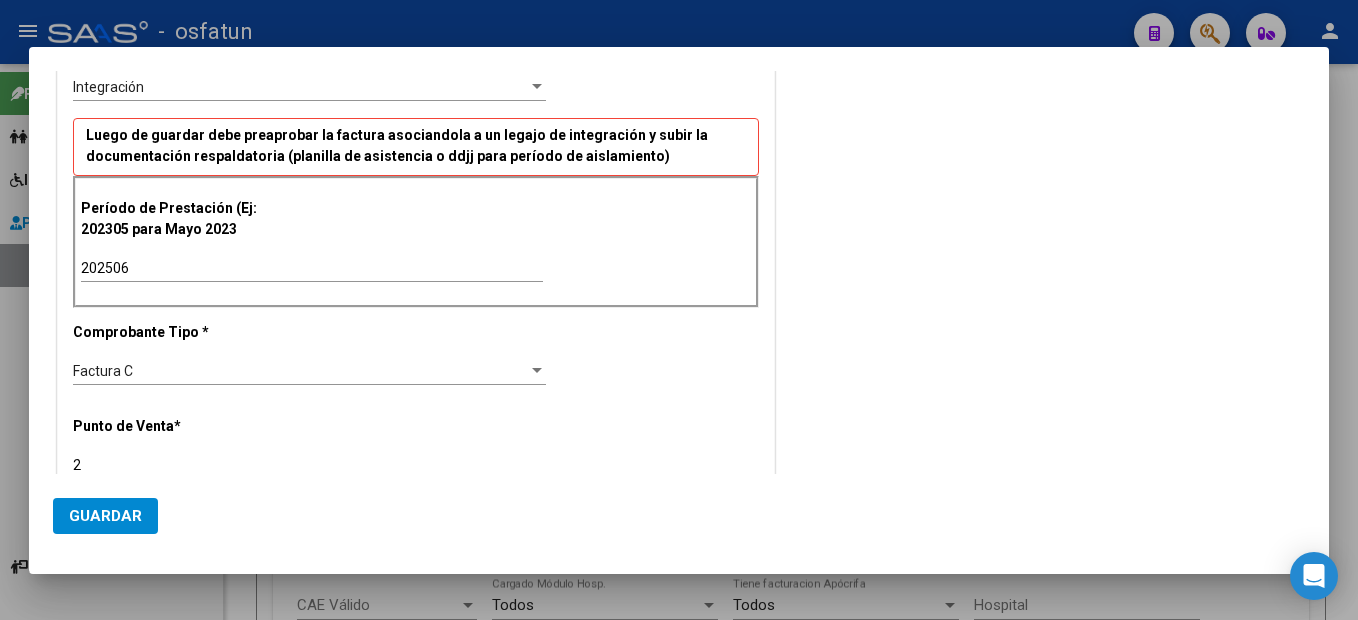 scroll, scrollTop: 702, scrollLeft: 0, axis: vertical 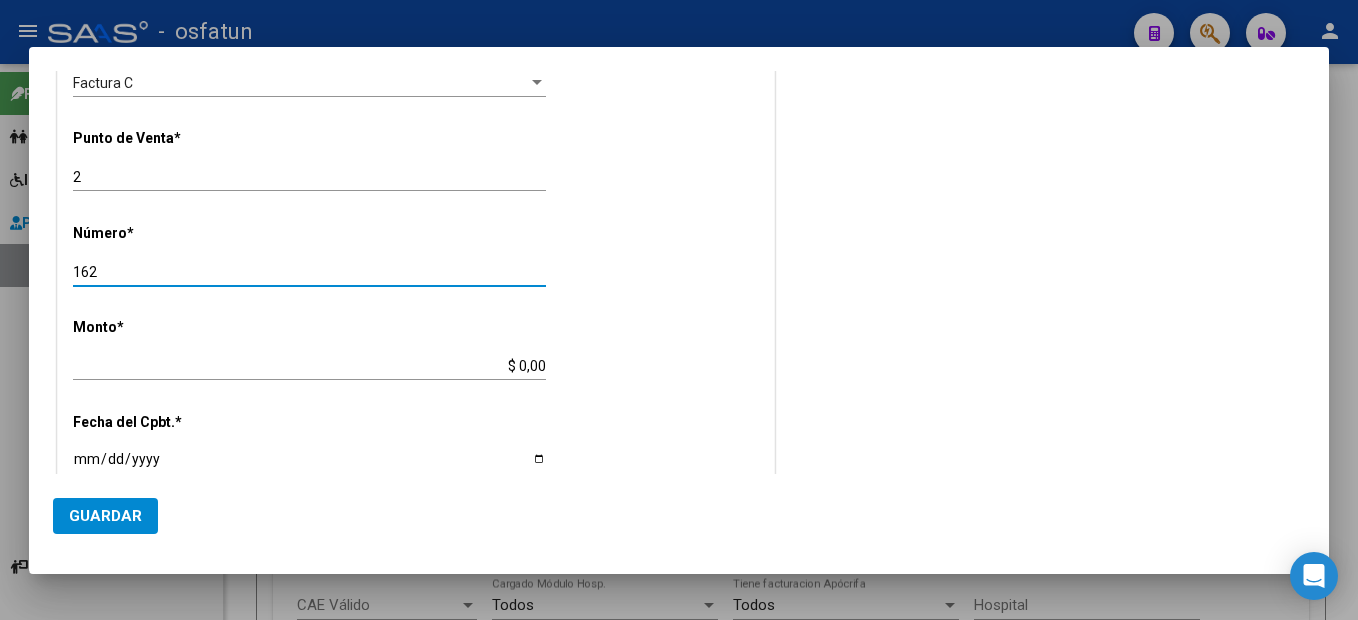 type on "162" 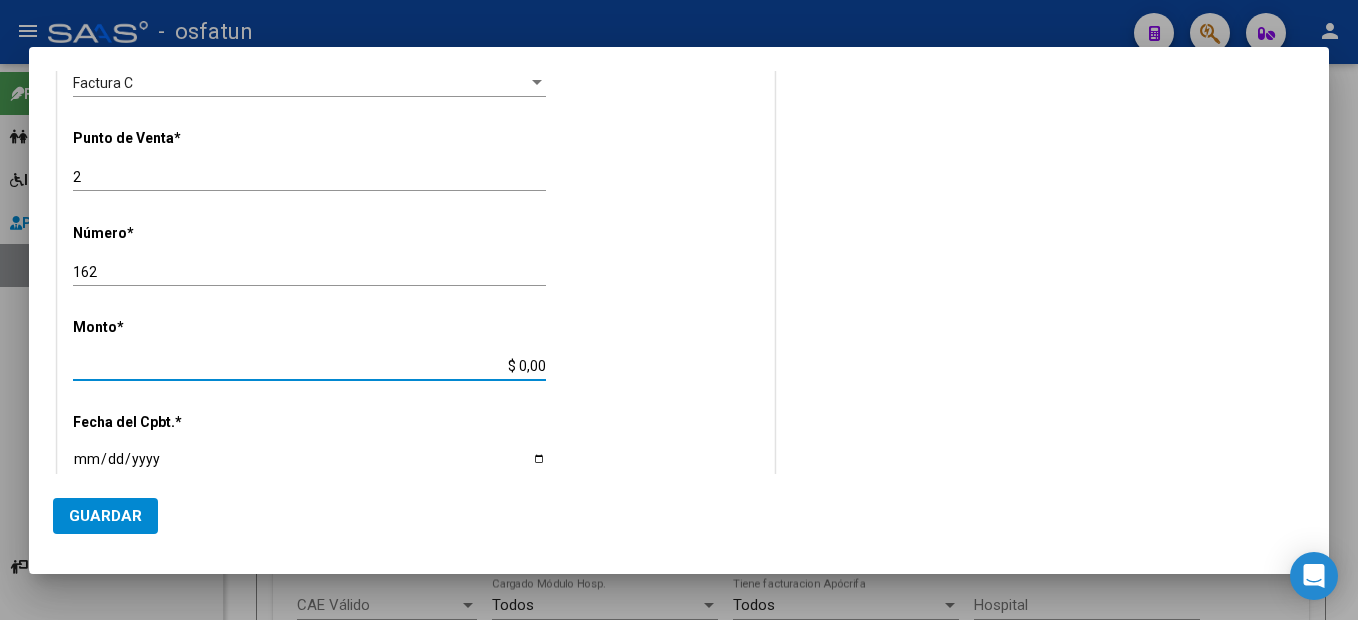 type on "$ 307.654,34" 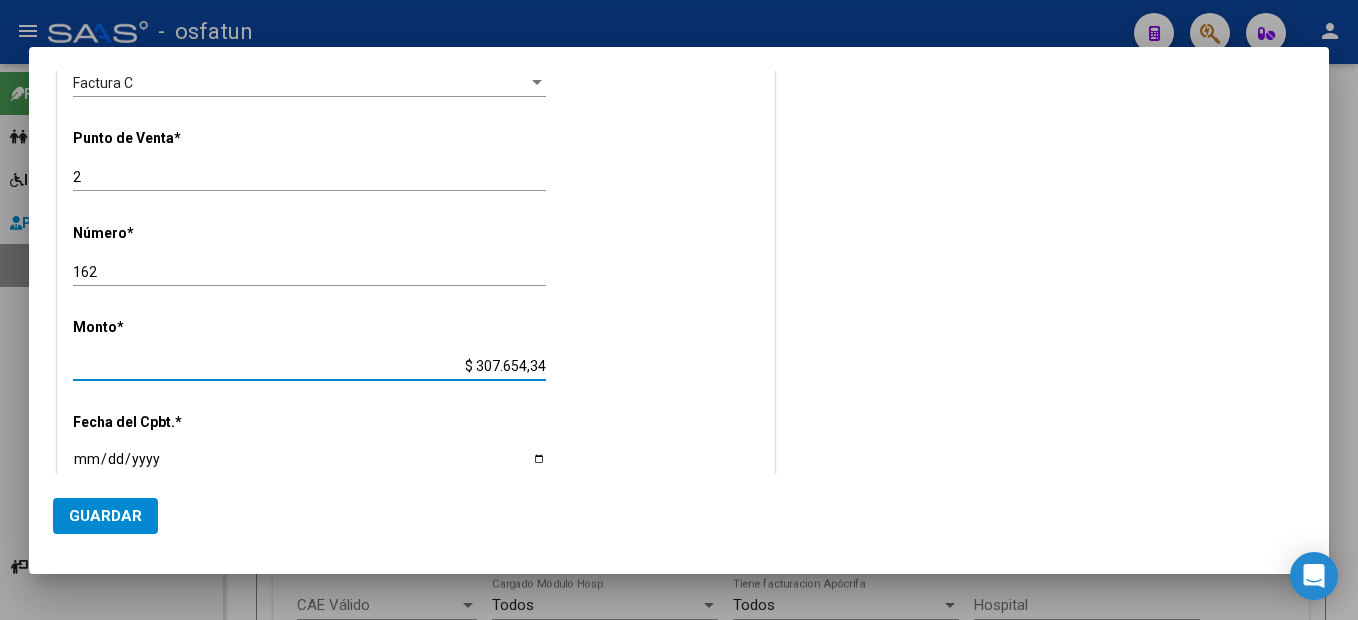 type on "[DATE]" 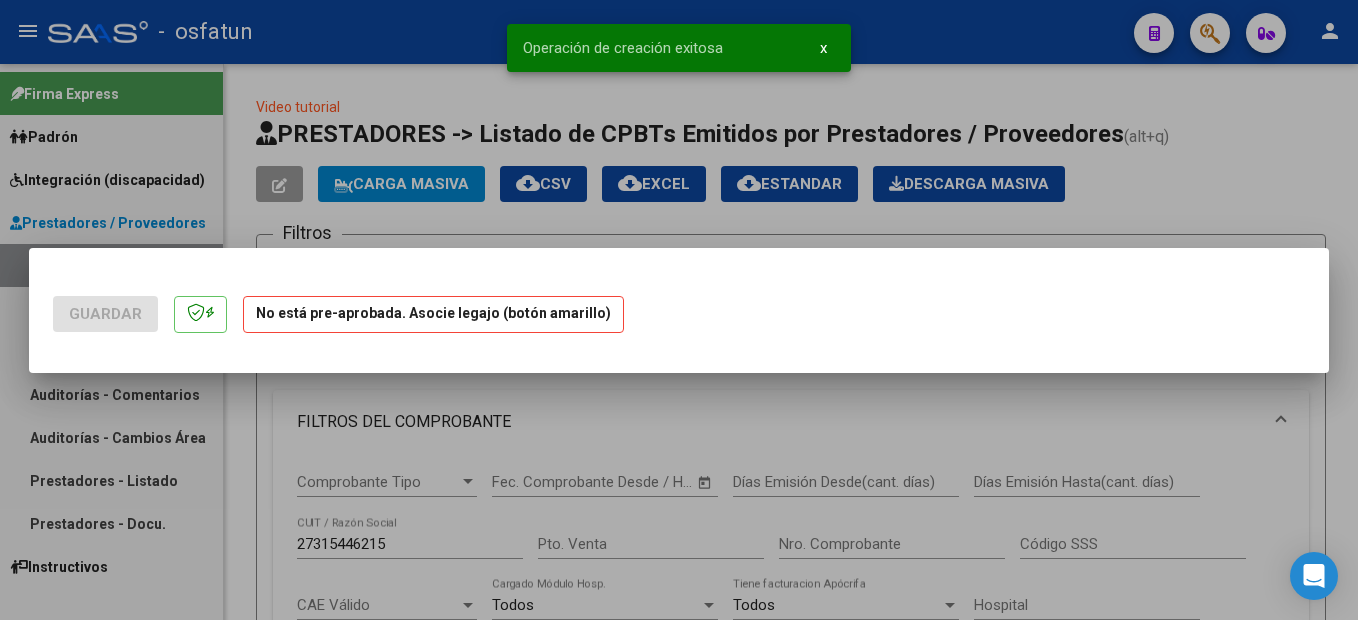 scroll, scrollTop: 0, scrollLeft: 0, axis: both 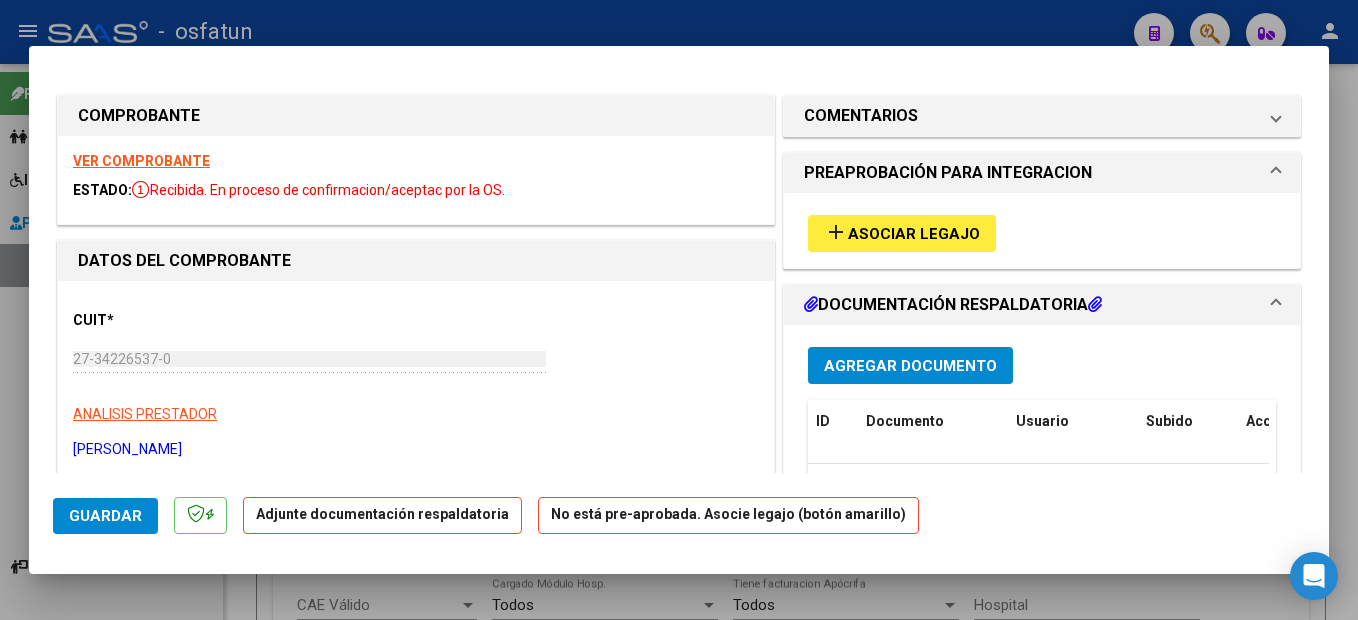 click on "add Asociar Legajo" at bounding box center (917, 218) 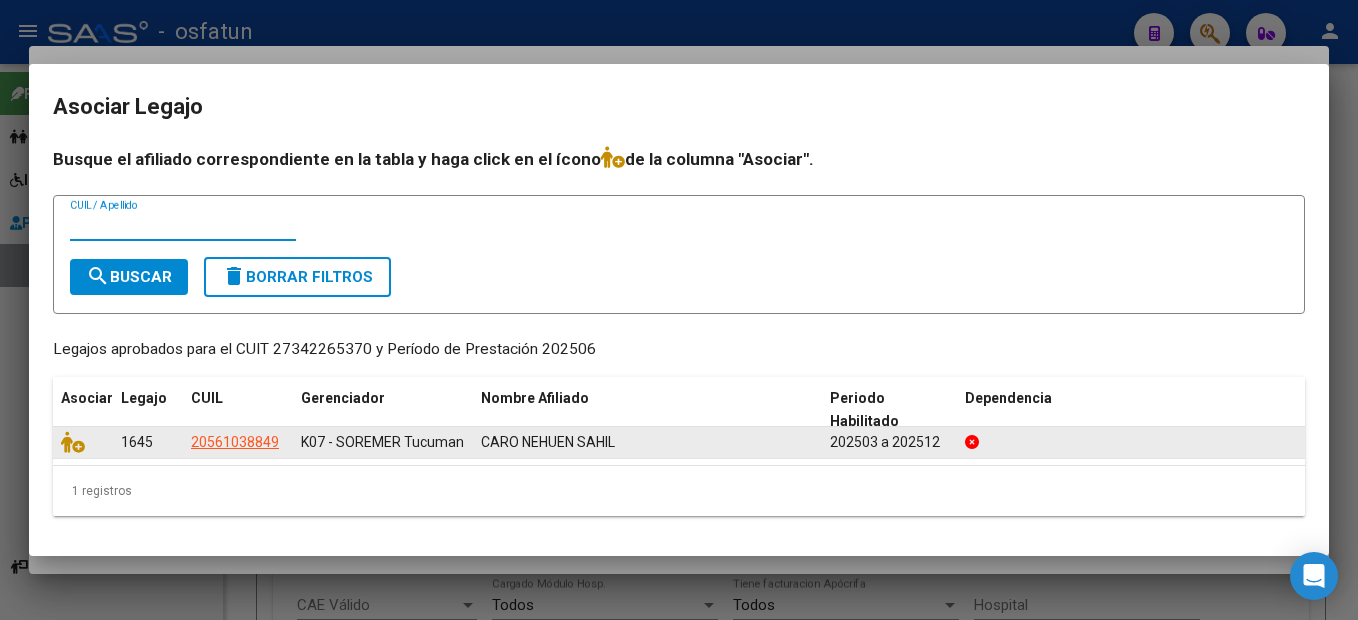 click 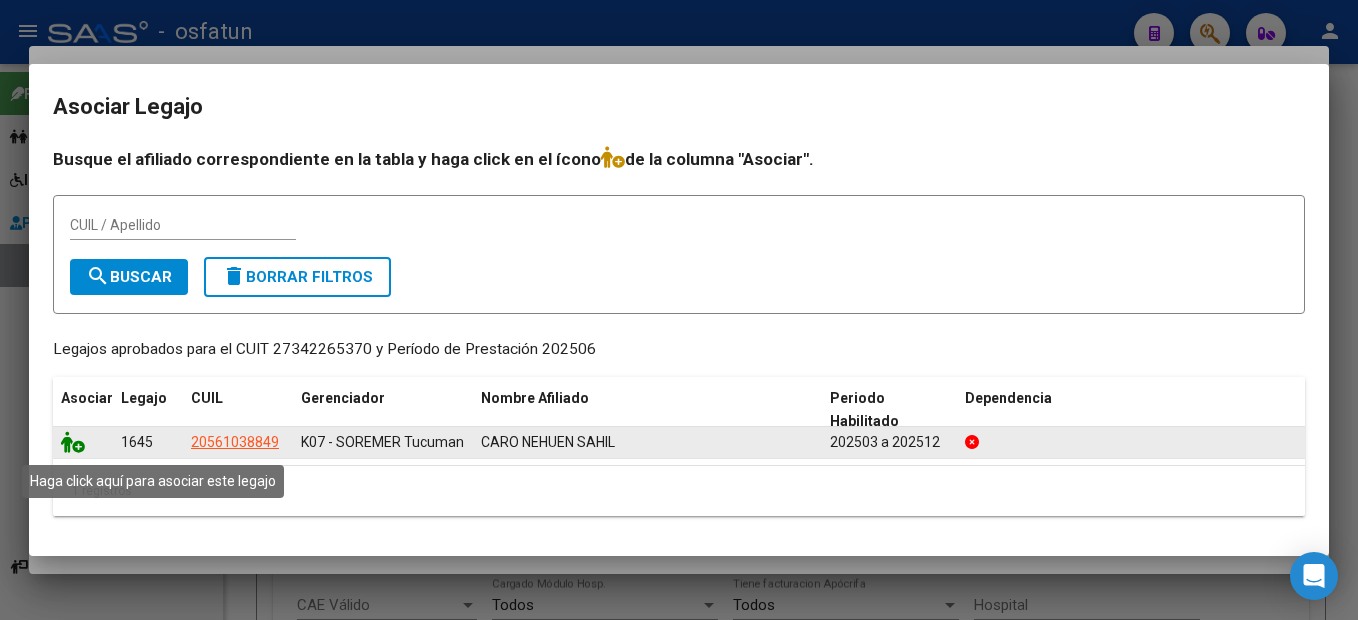 click 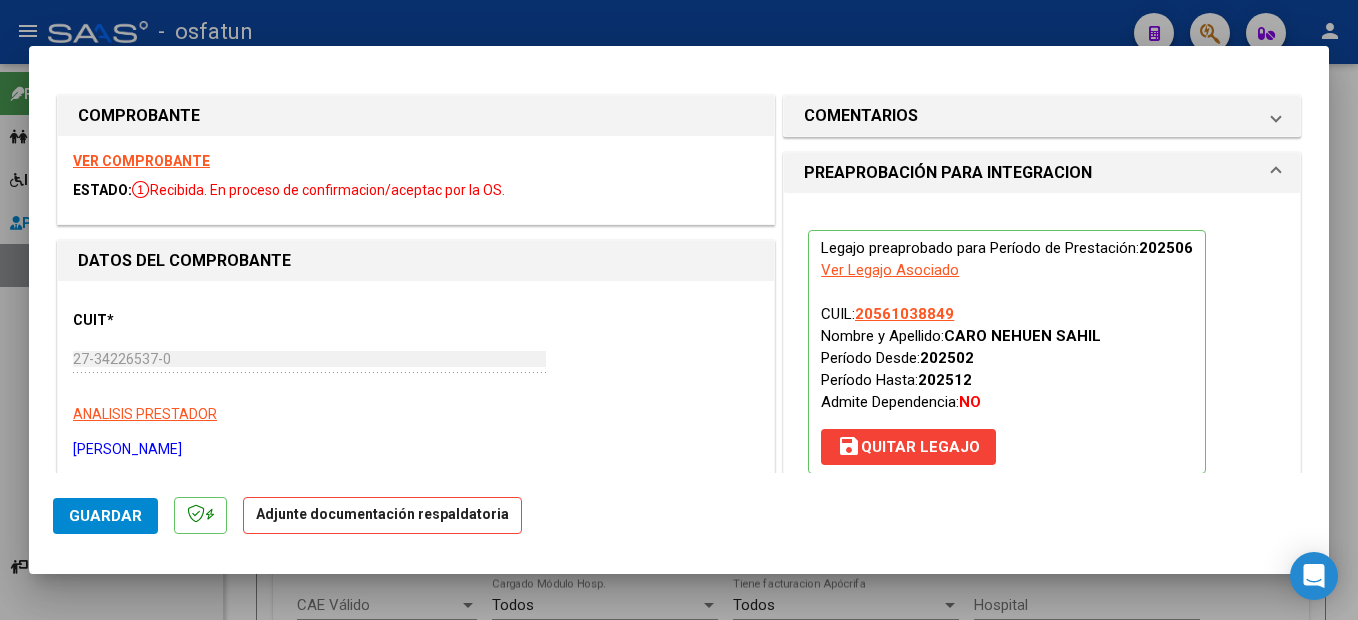 scroll, scrollTop: 300, scrollLeft: 0, axis: vertical 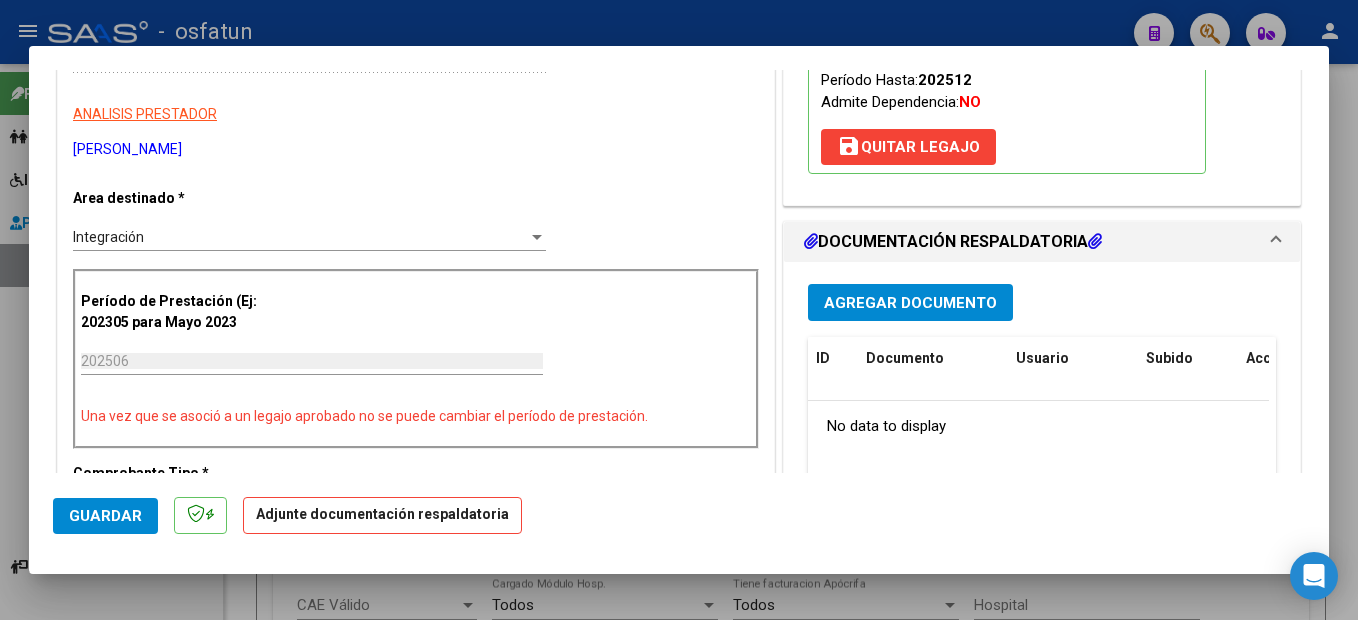 click on "Agregar Documento" at bounding box center [910, 303] 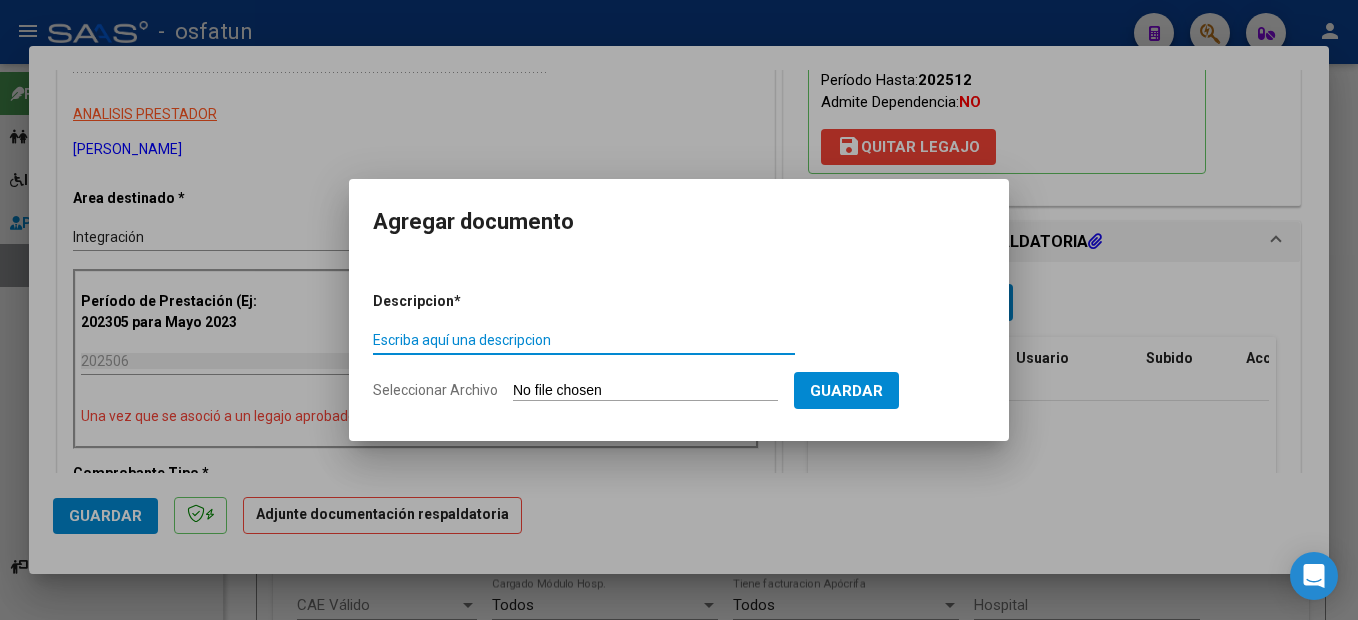 click on "Escriba aquí una descripcion" at bounding box center (584, 340) 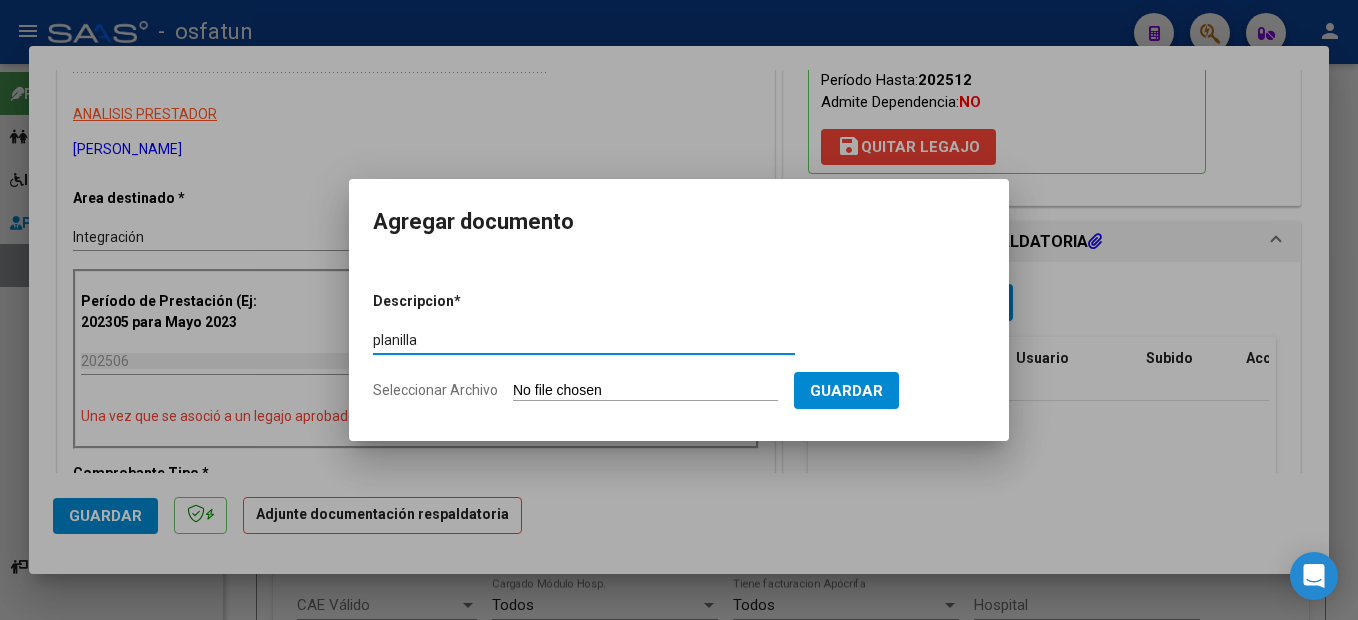 type on "planilla" 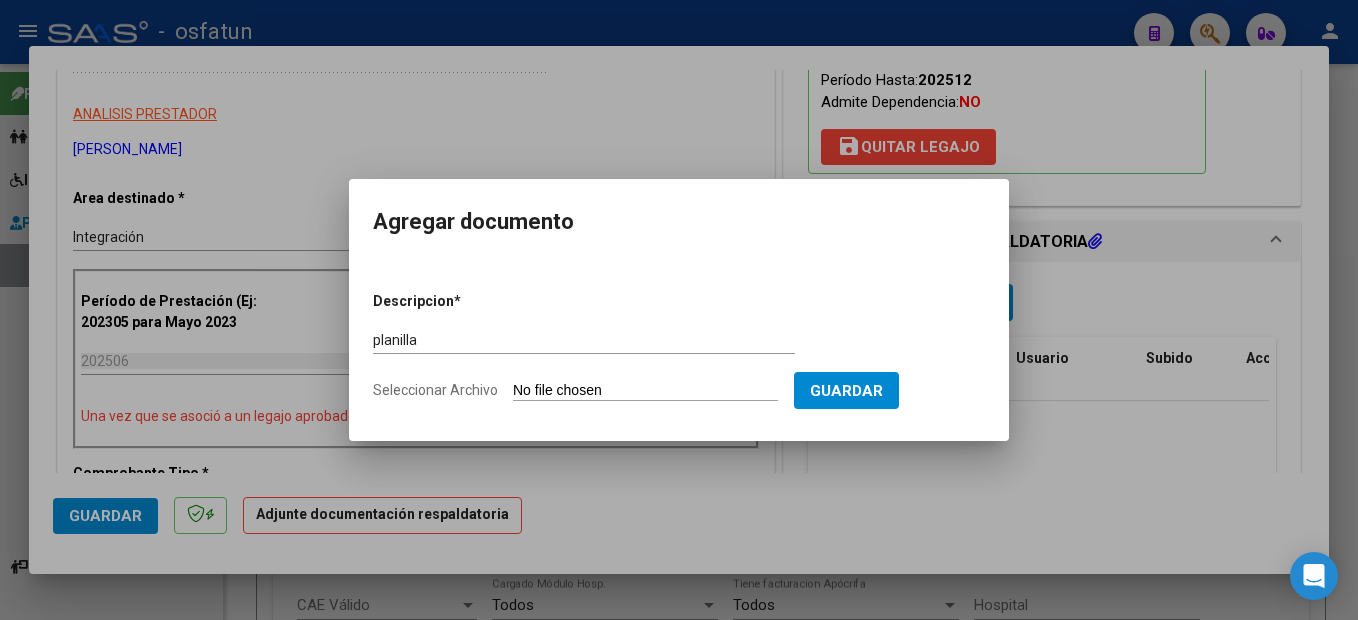 type on "C:\fakepath\250708123544.pdf" 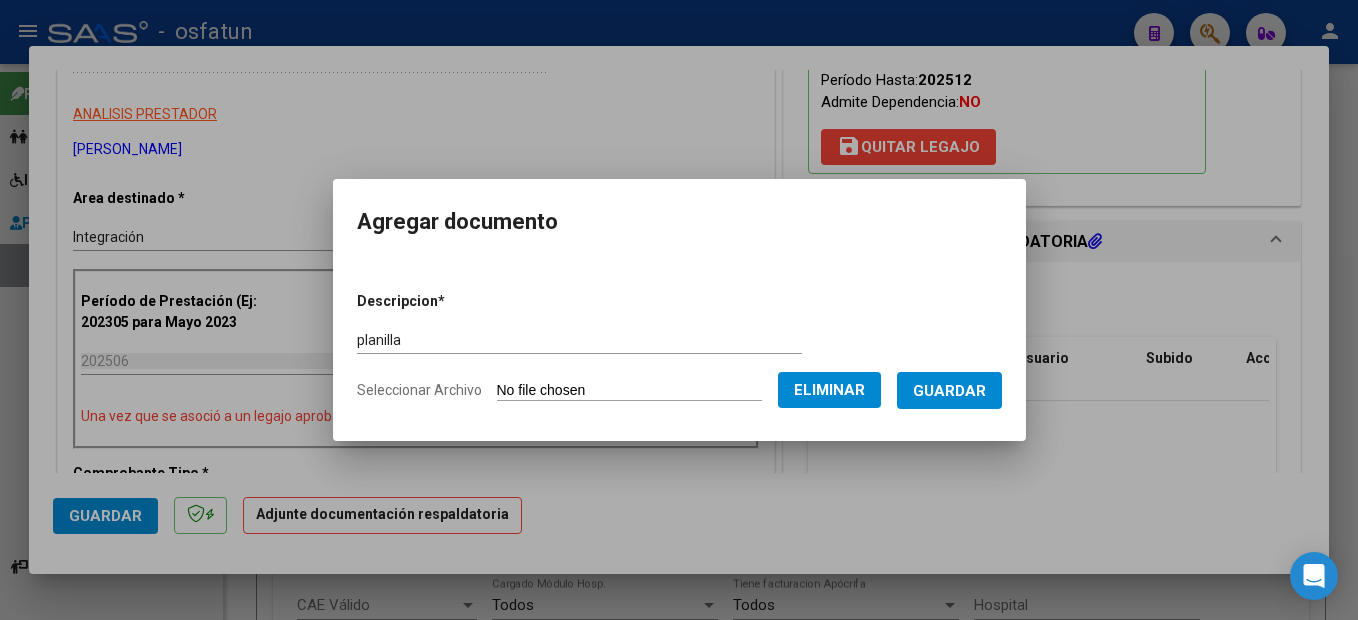 click on "Guardar" at bounding box center (949, 391) 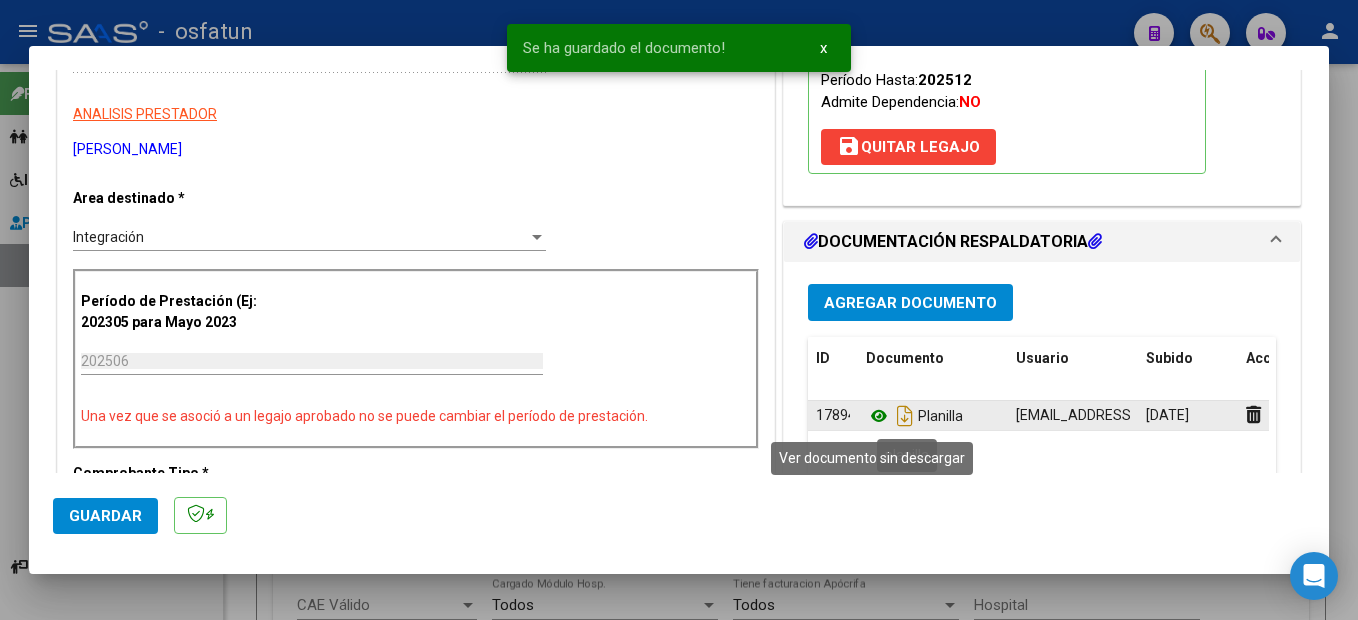 click 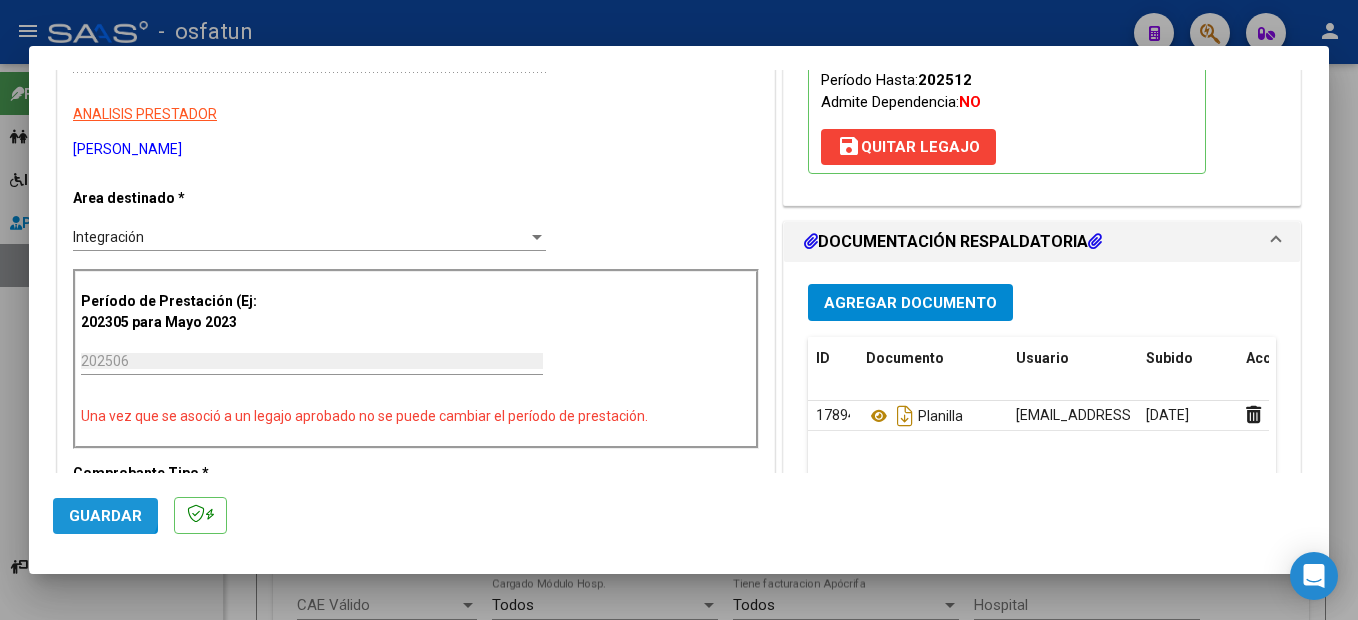 click on "Guardar" 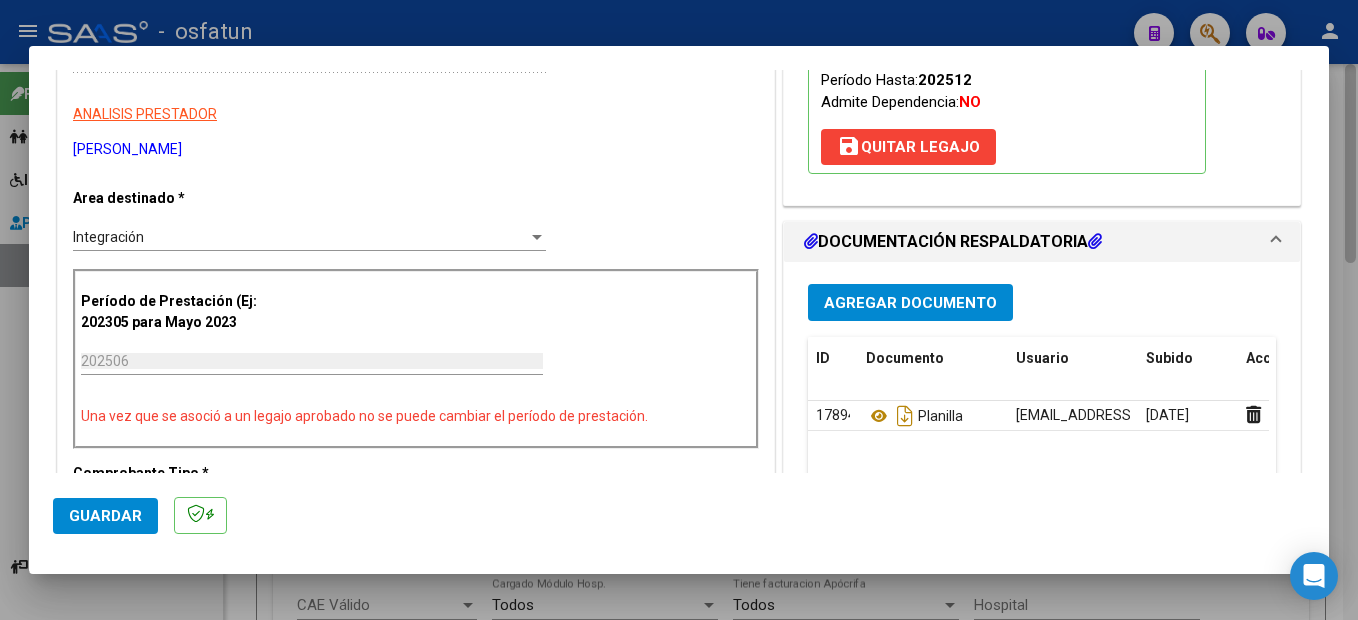 click at bounding box center [679, 310] 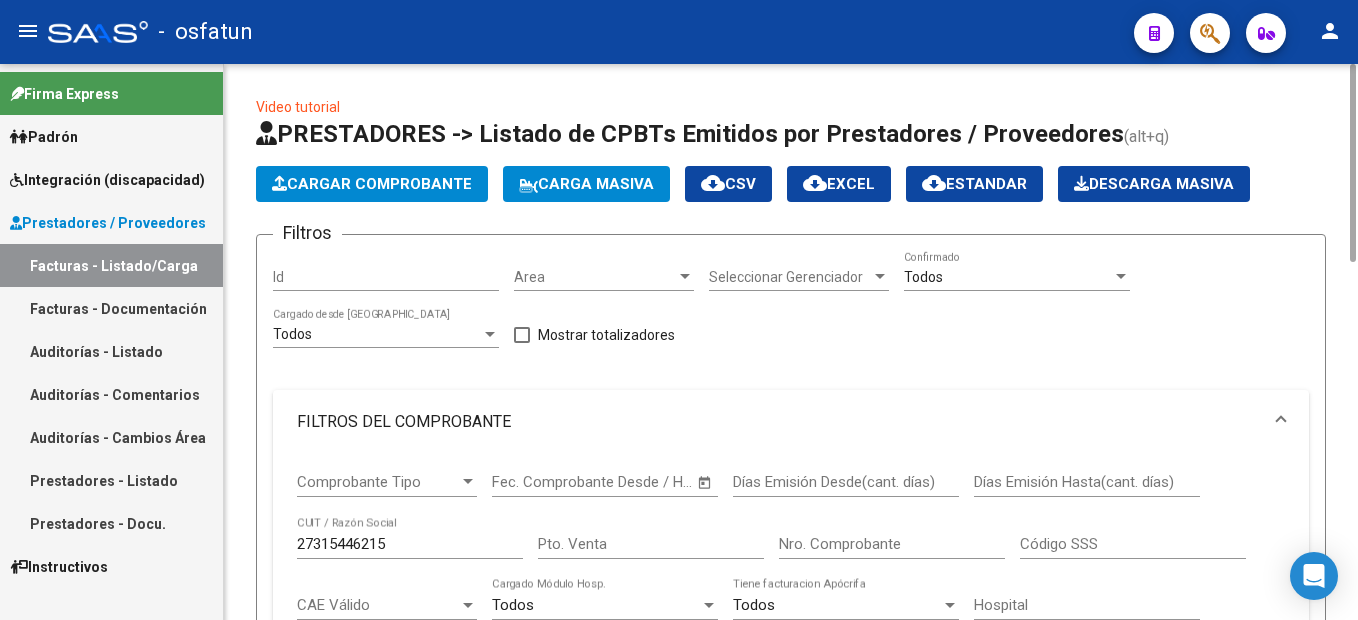 click on "Cargar Comprobante" 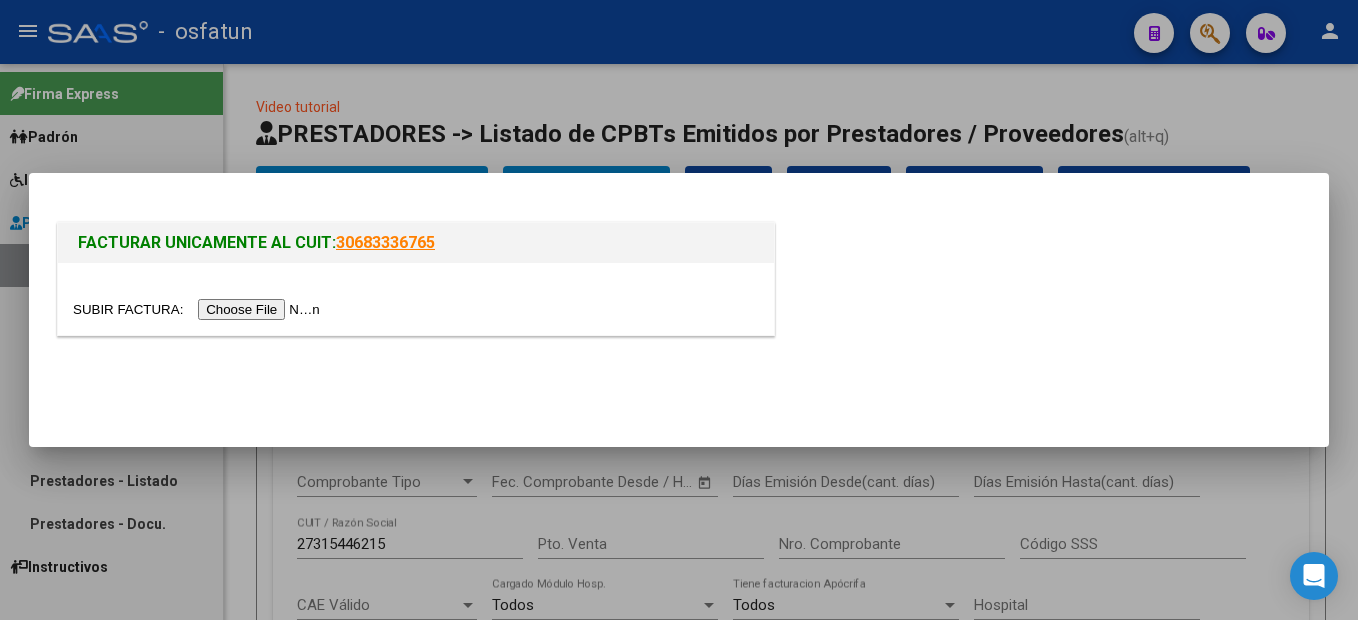 click at bounding box center (199, 309) 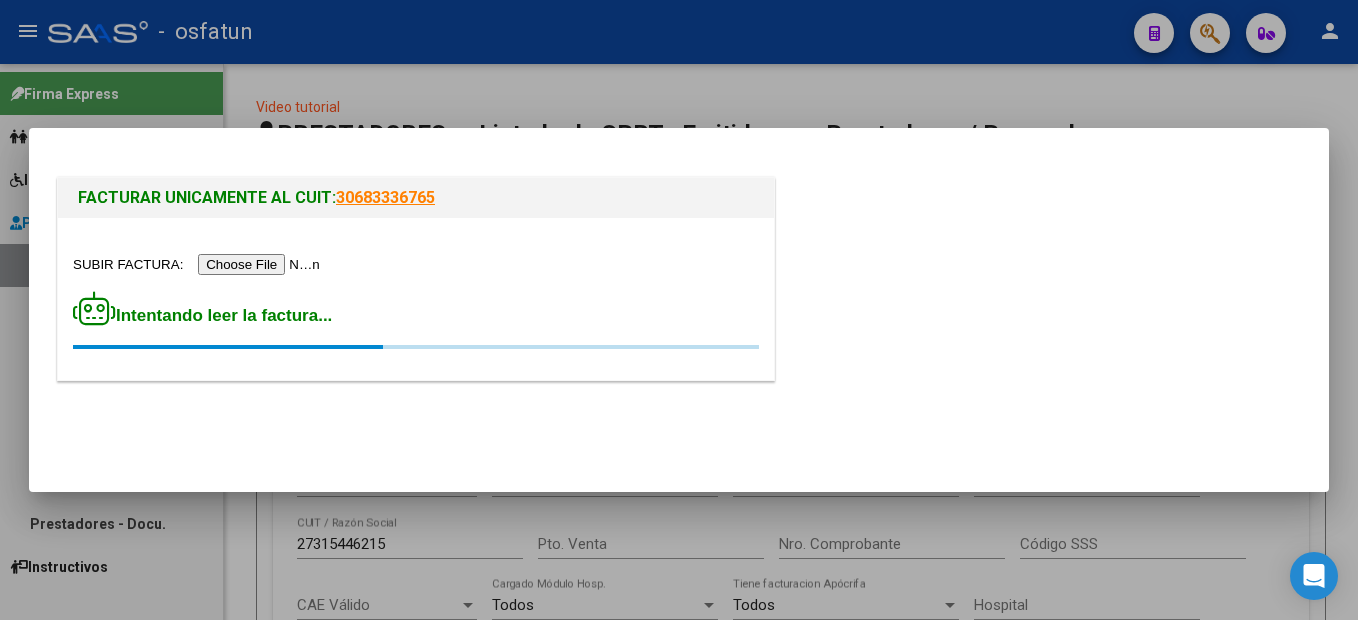 click on "Intentando leer la factura..." at bounding box center (416, 320) 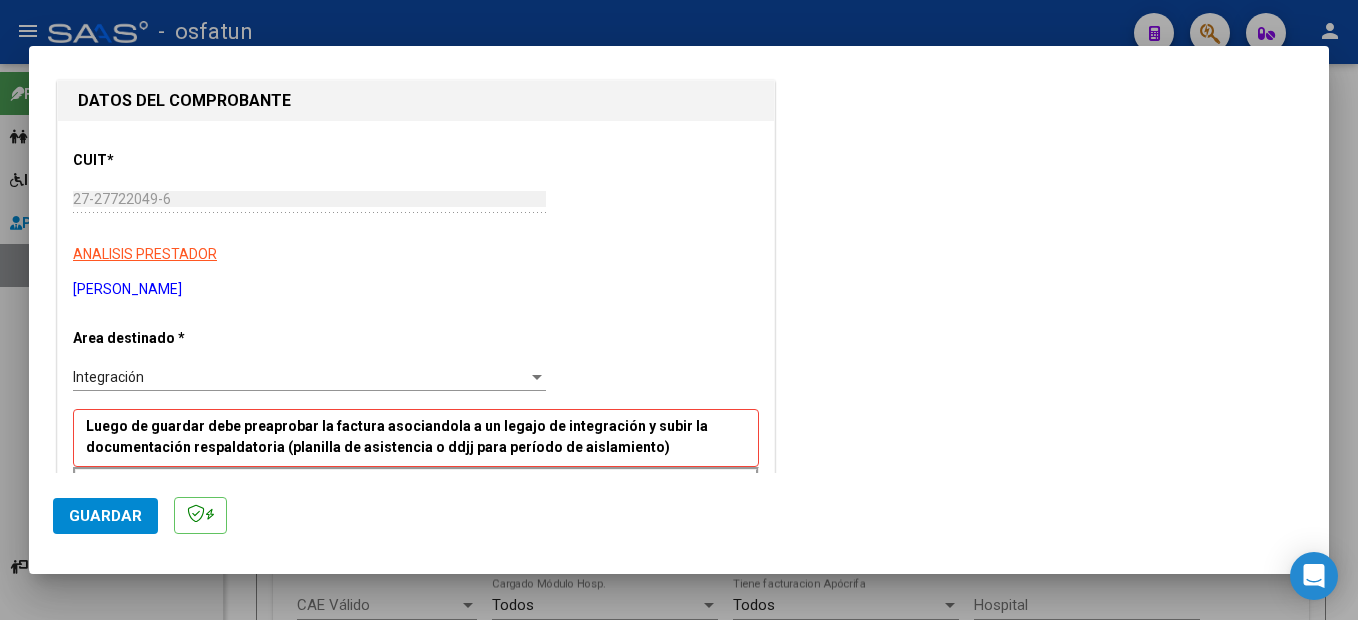 scroll, scrollTop: 300, scrollLeft: 0, axis: vertical 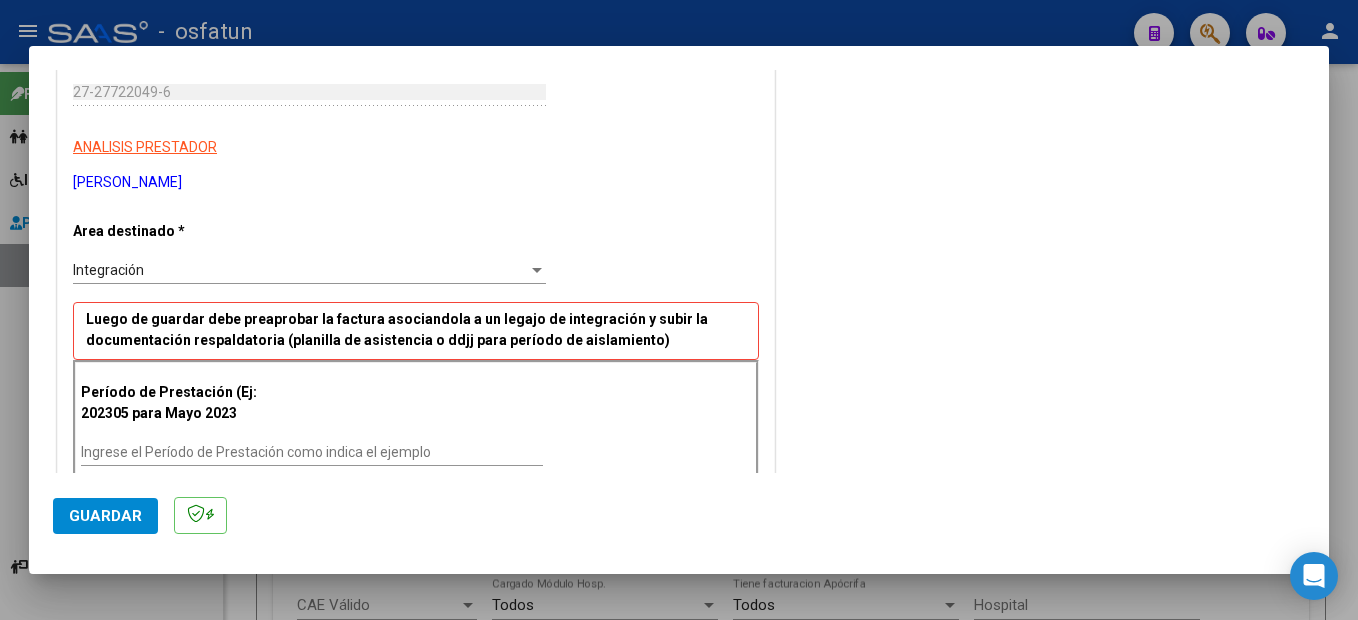 click on "Ingrese el Período de Prestación como indica el ejemplo" at bounding box center (312, 452) 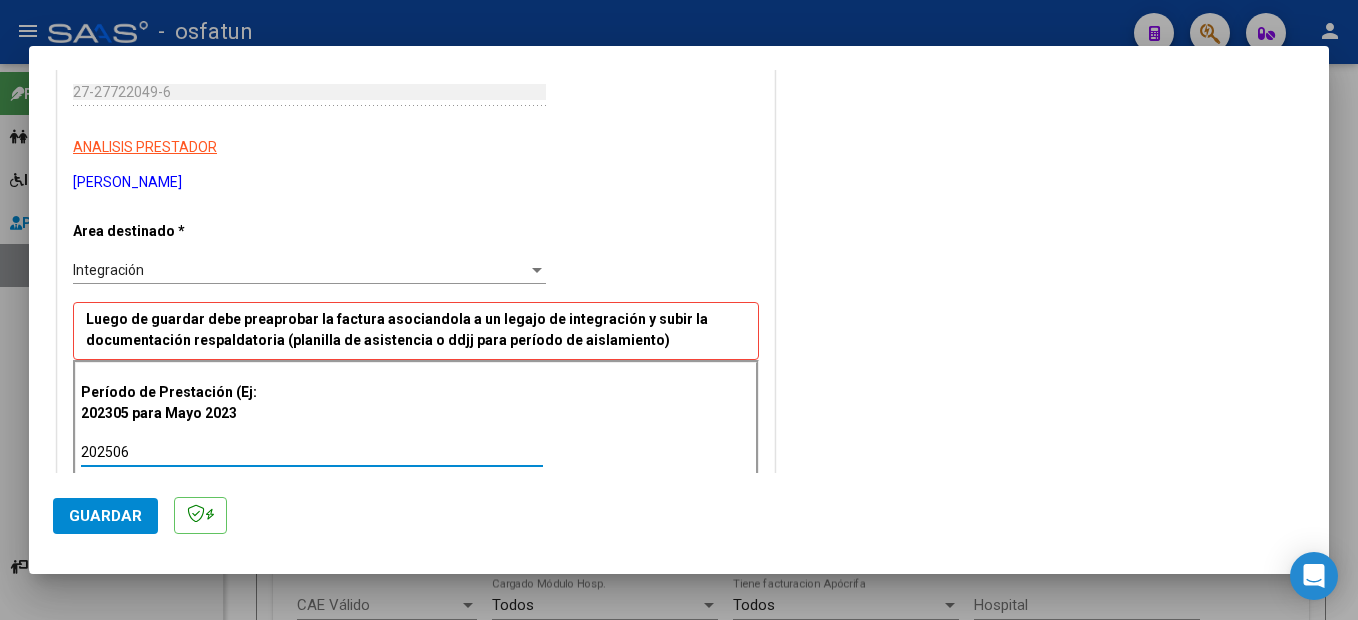 type on "202506" 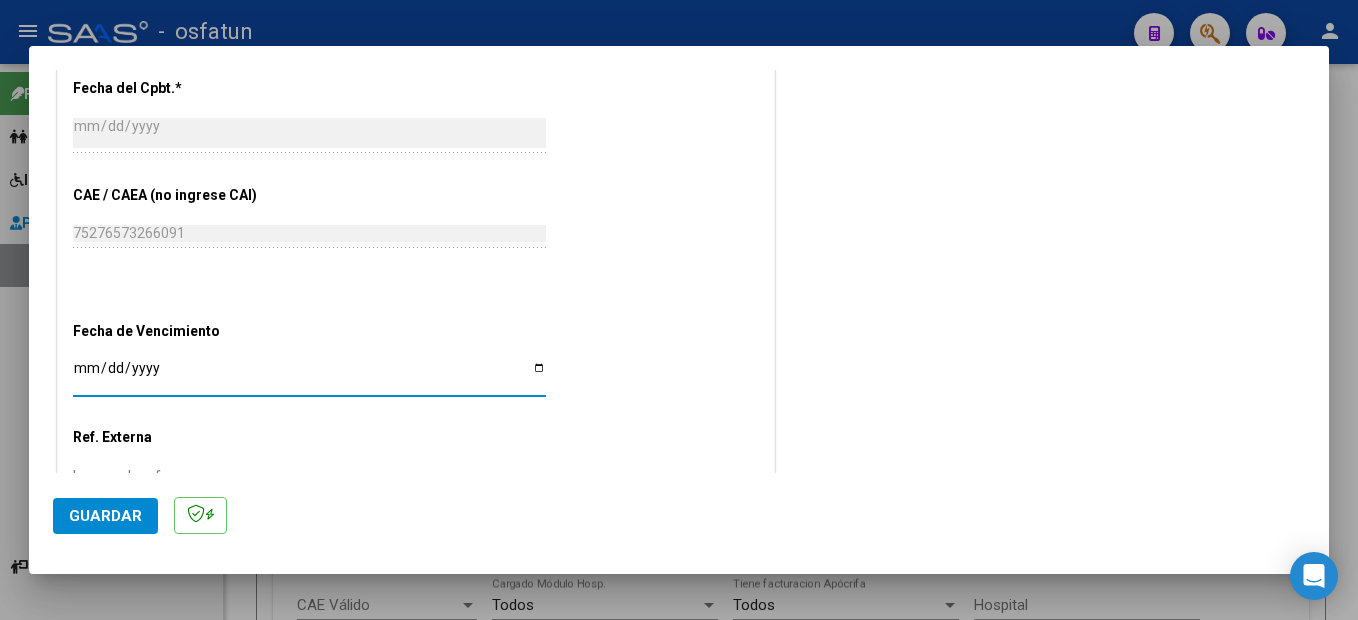scroll, scrollTop: 1254, scrollLeft: 0, axis: vertical 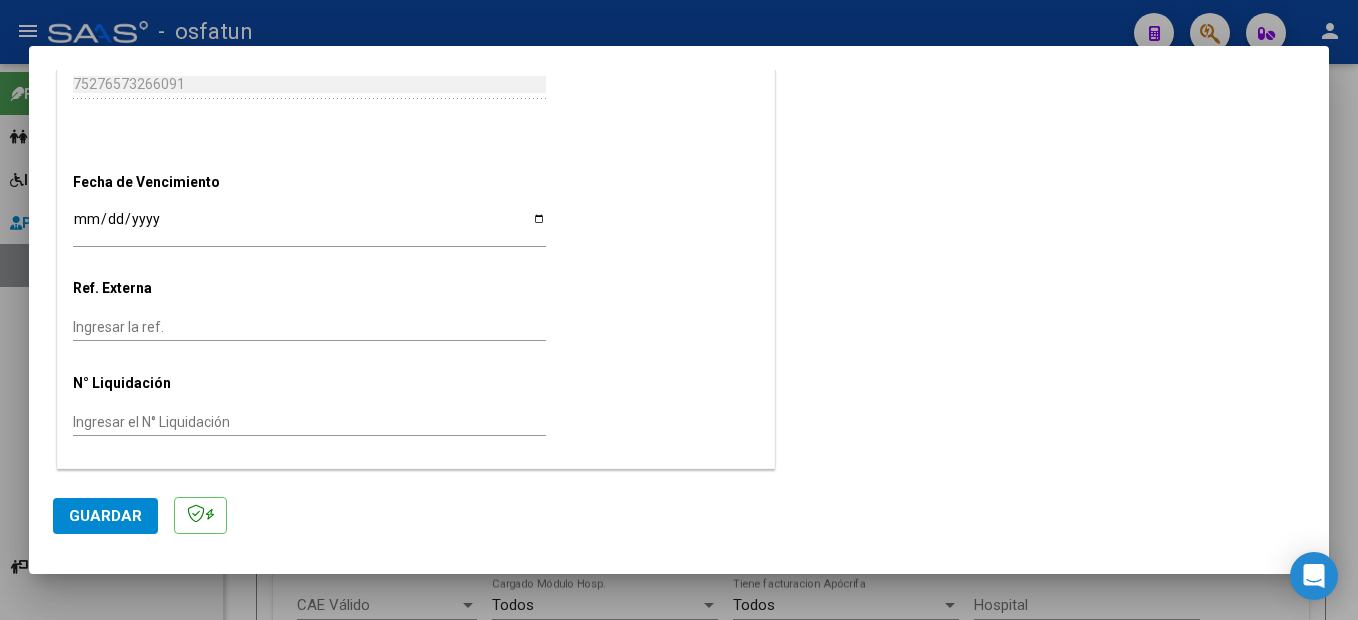 click on "Guardar" 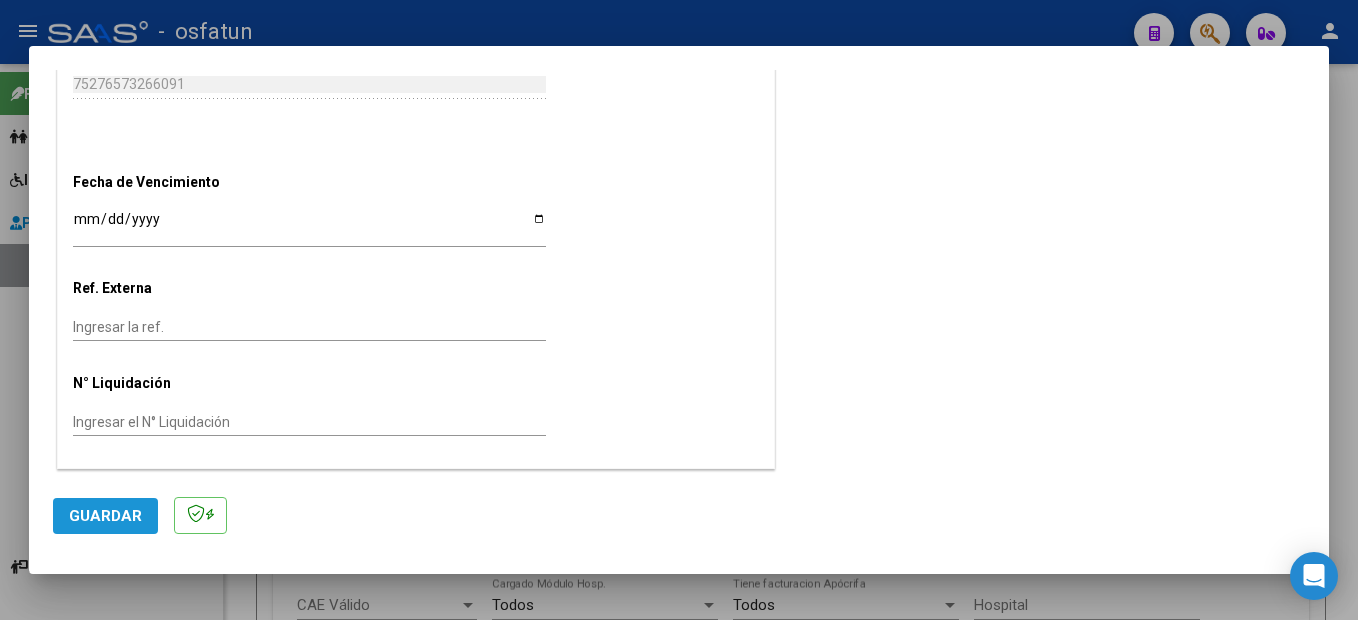 click on "Guardar" 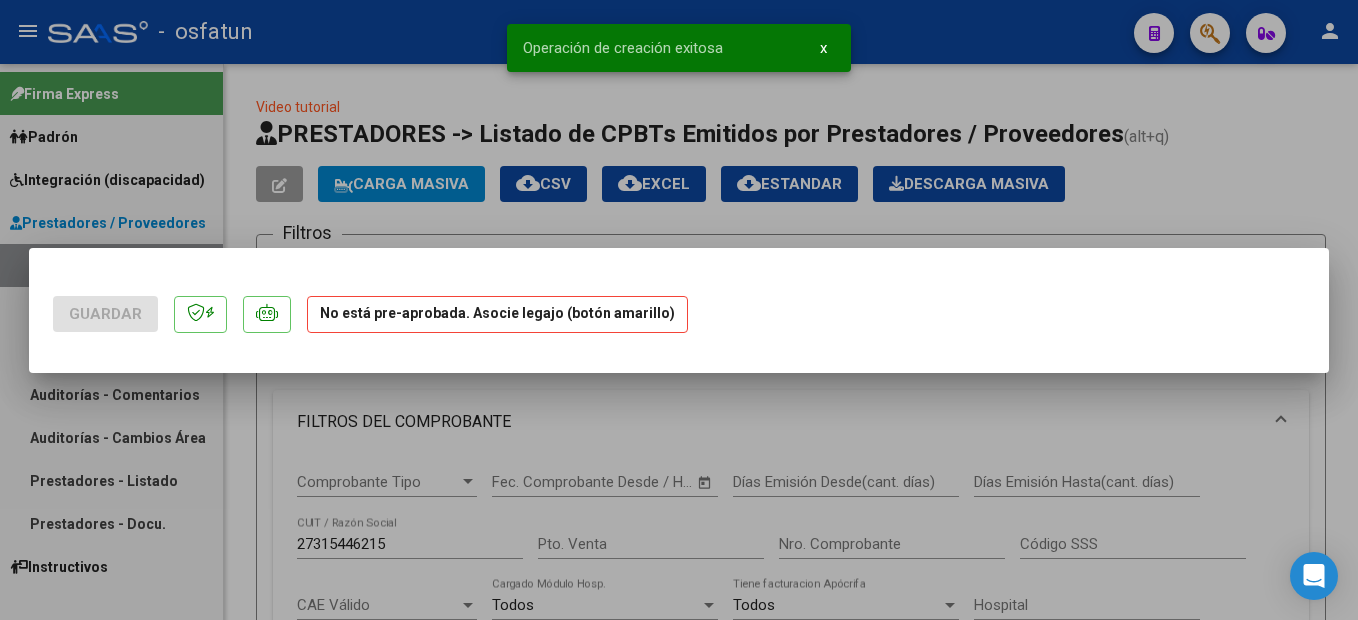 scroll, scrollTop: 0, scrollLeft: 0, axis: both 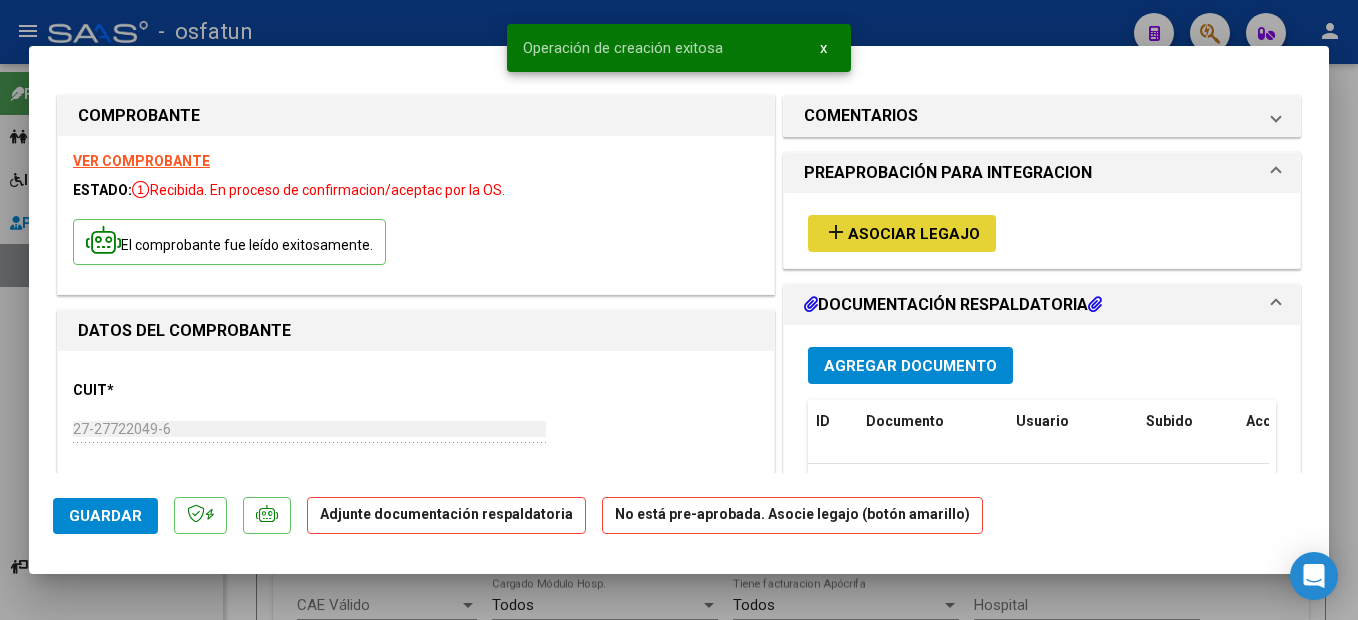 click on "add Asociar Legajo" at bounding box center (902, 233) 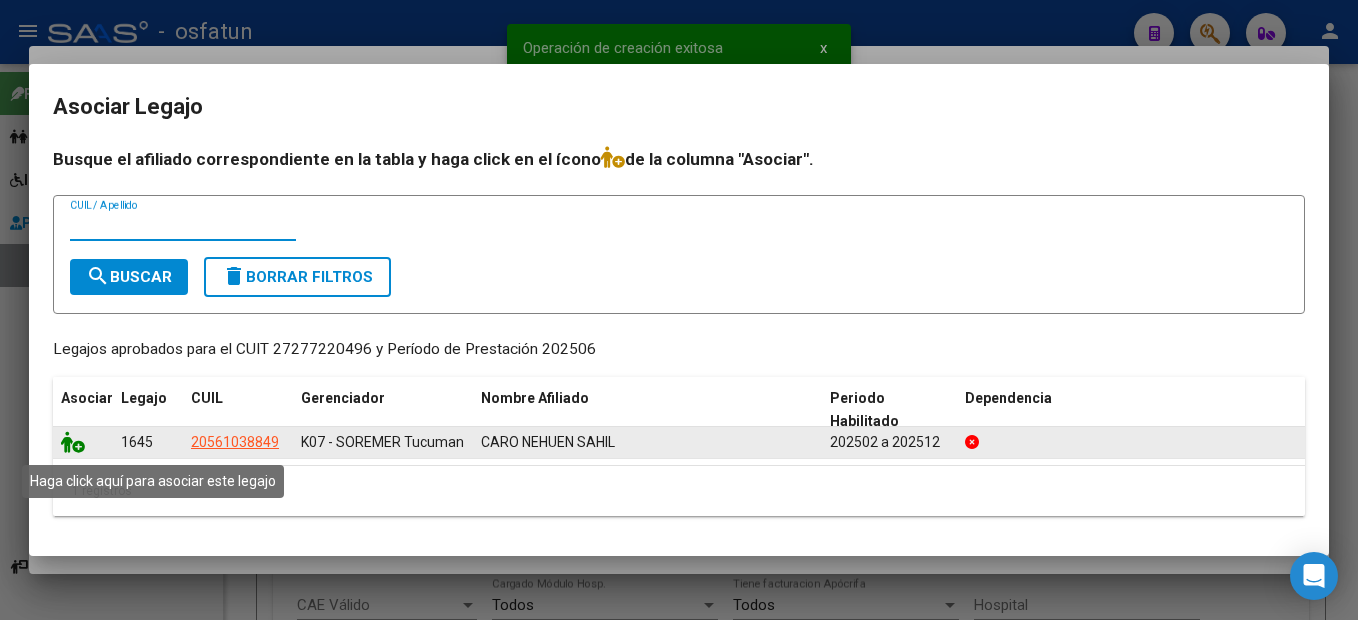 click 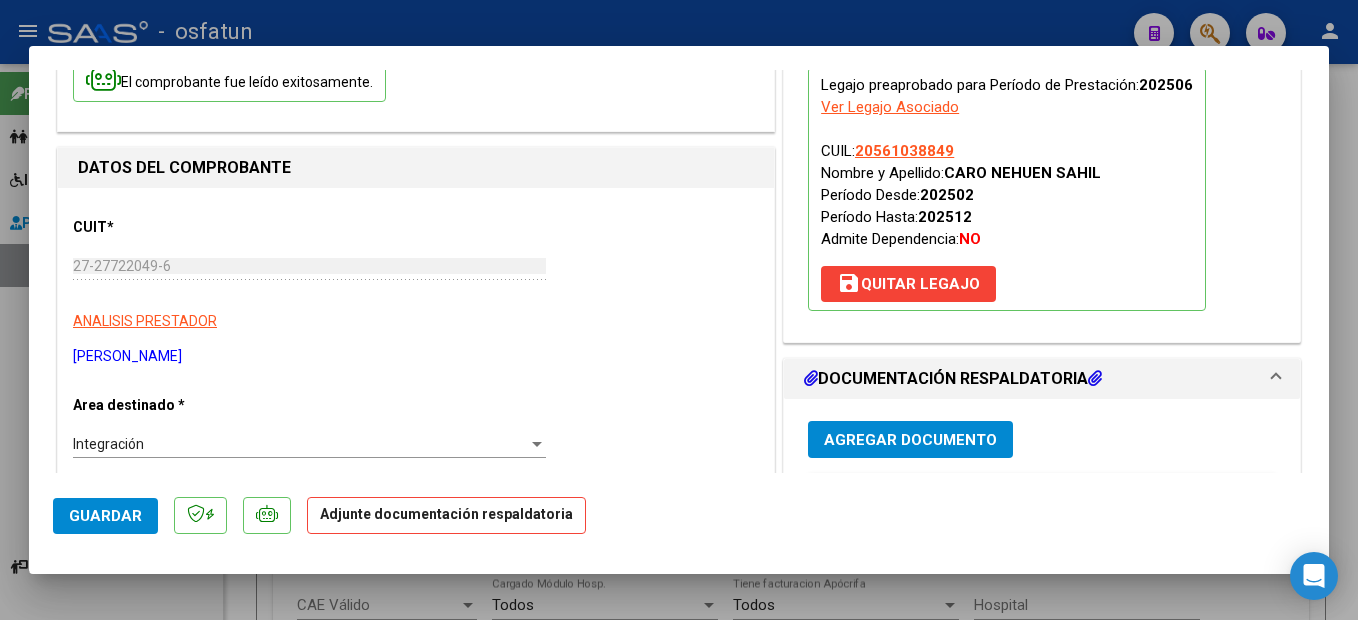 scroll, scrollTop: 500, scrollLeft: 0, axis: vertical 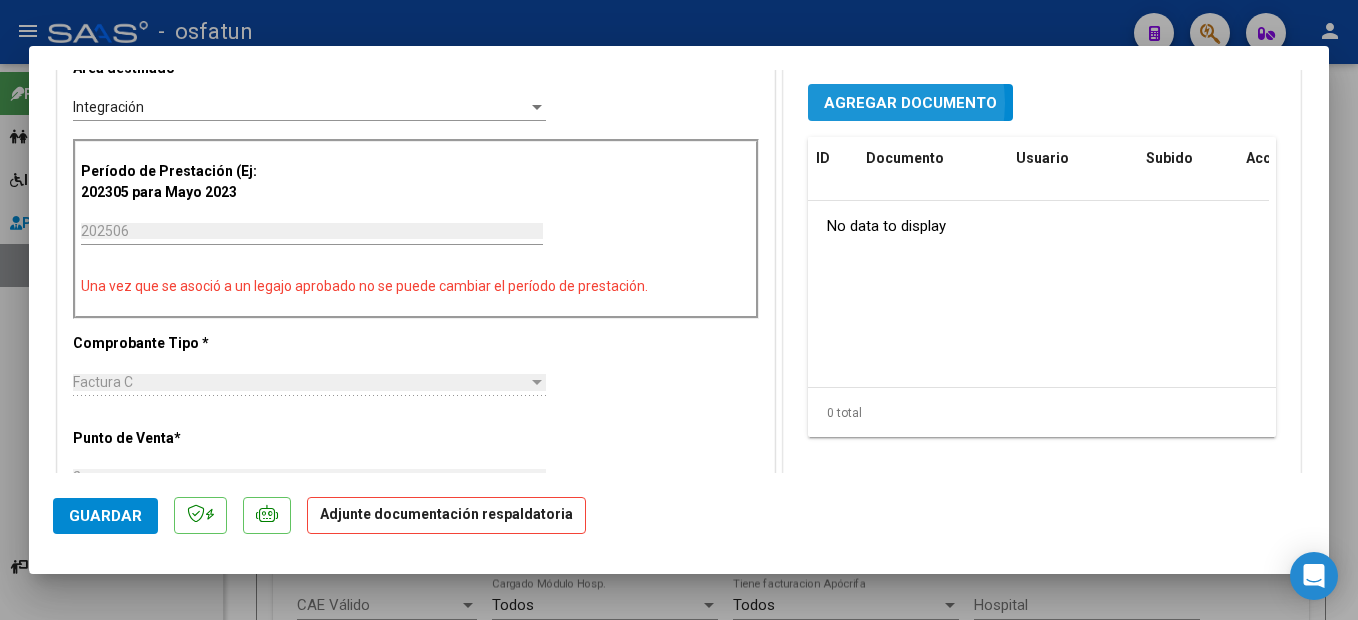 click on "Agregar Documento" at bounding box center [910, 103] 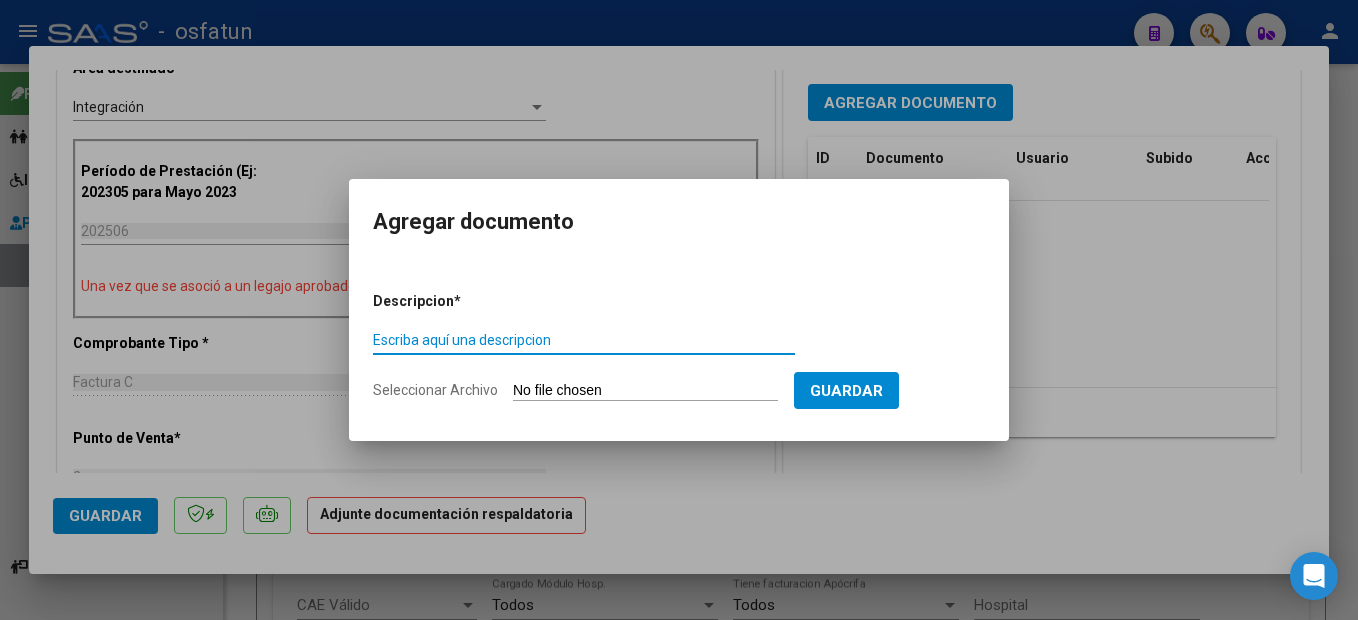 click on "Escriba aquí una descripcion" at bounding box center (584, 340) 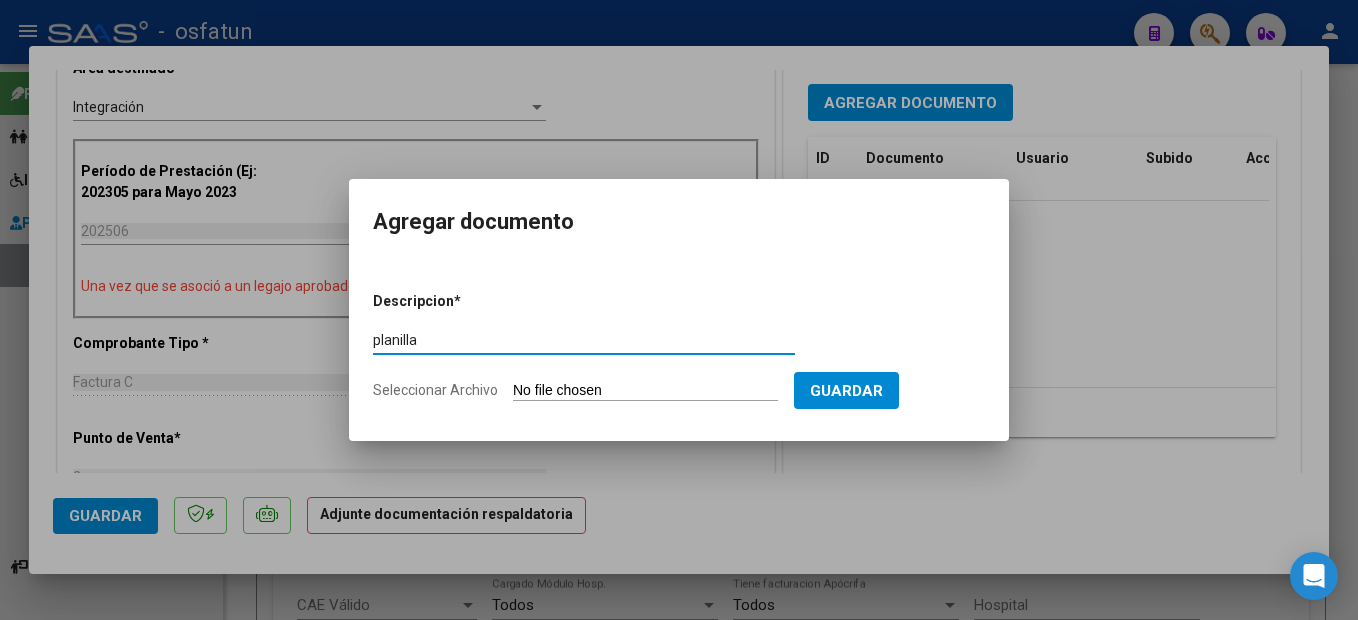 type on "planilla" 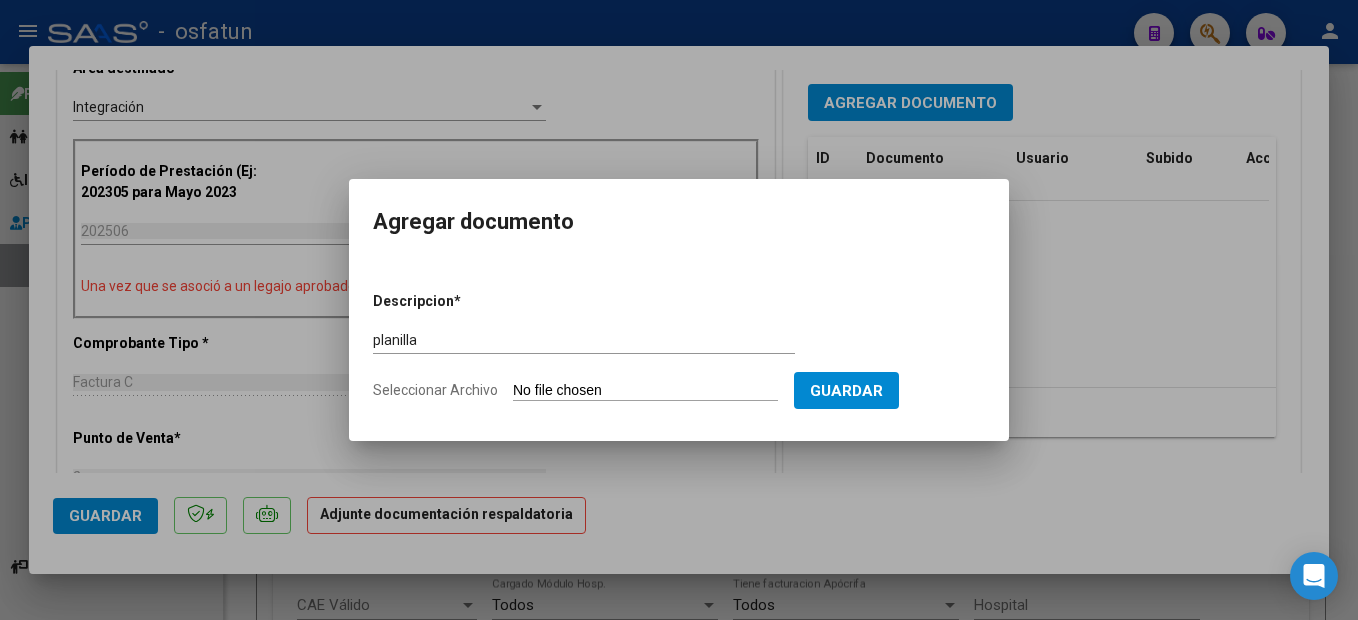 click on "Seleccionar Archivo" at bounding box center (645, 391) 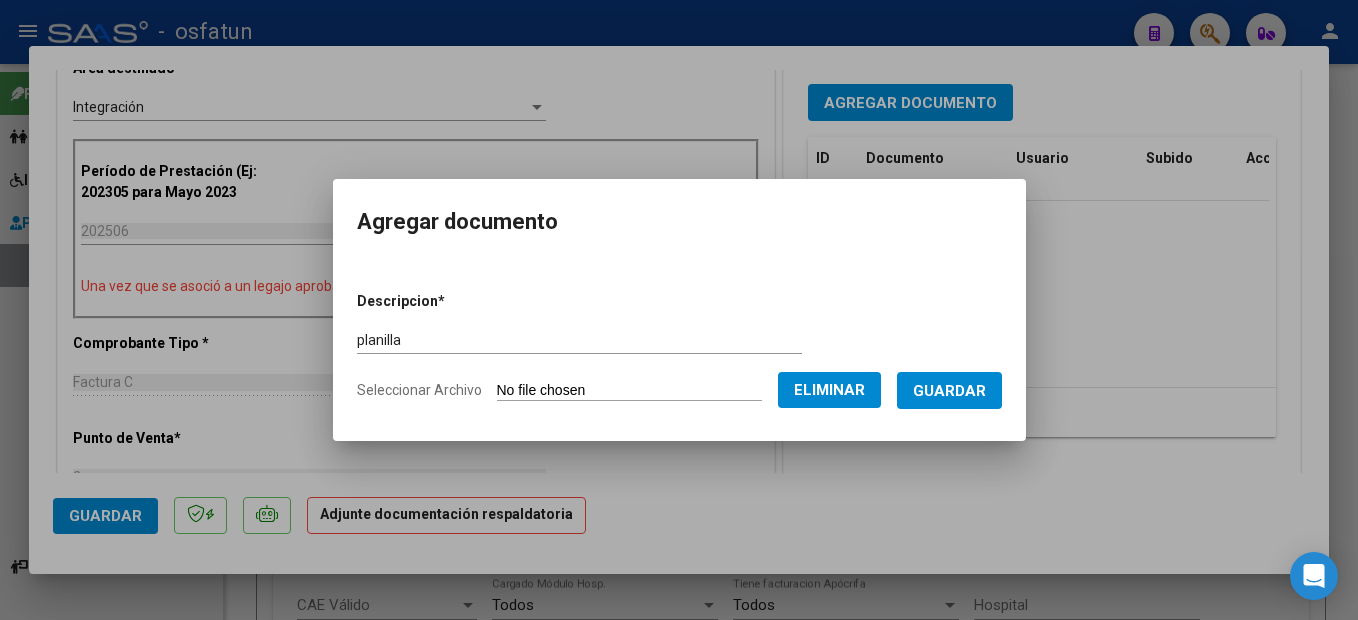 click on "Guardar" at bounding box center [949, 390] 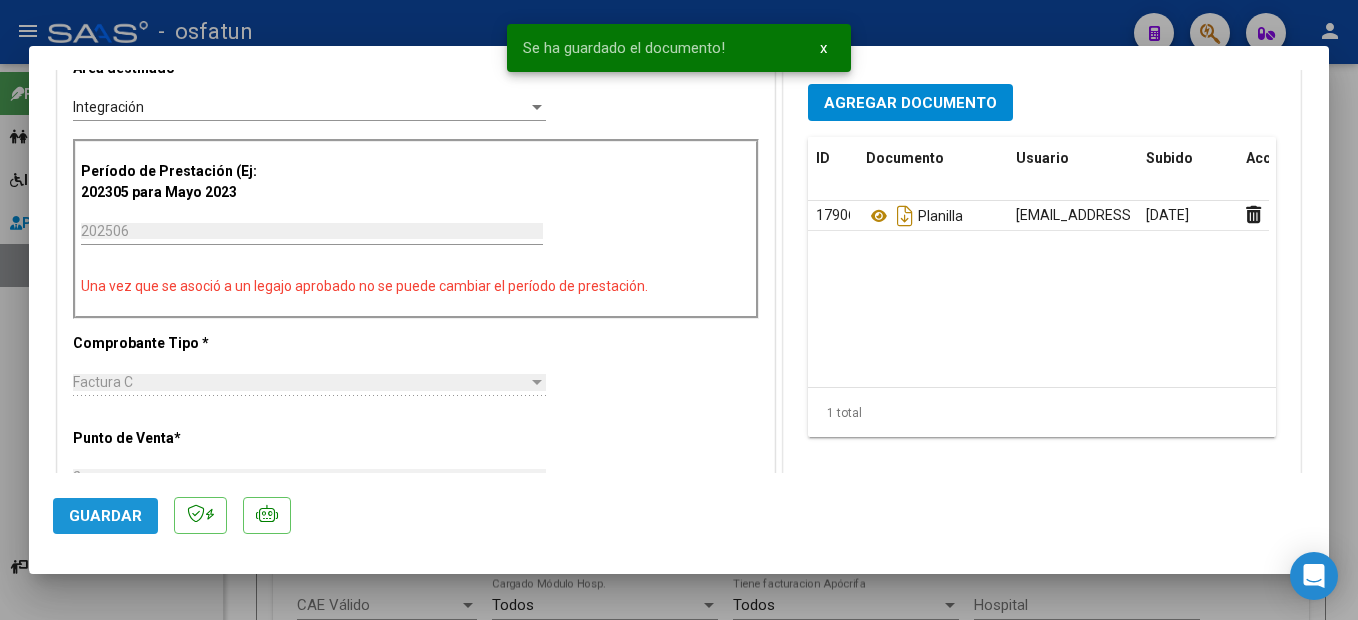 click on "Guardar" 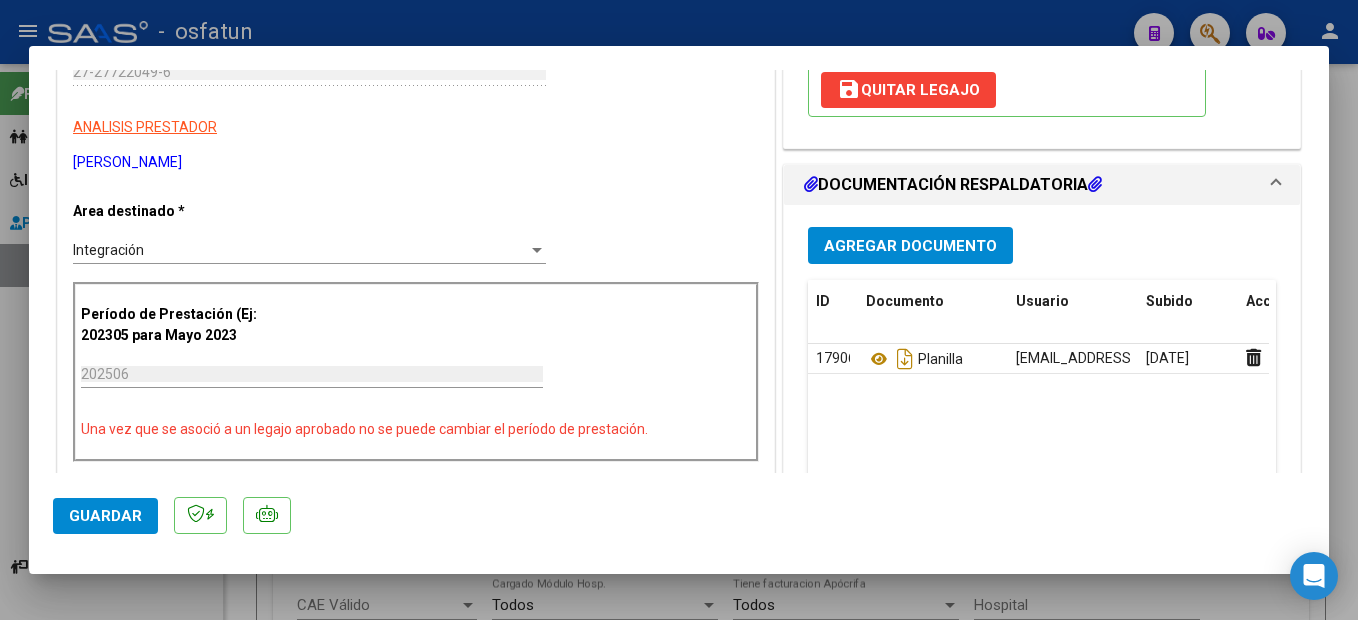 scroll, scrollTop: 300, scrollLeft: 0, axis: vertical 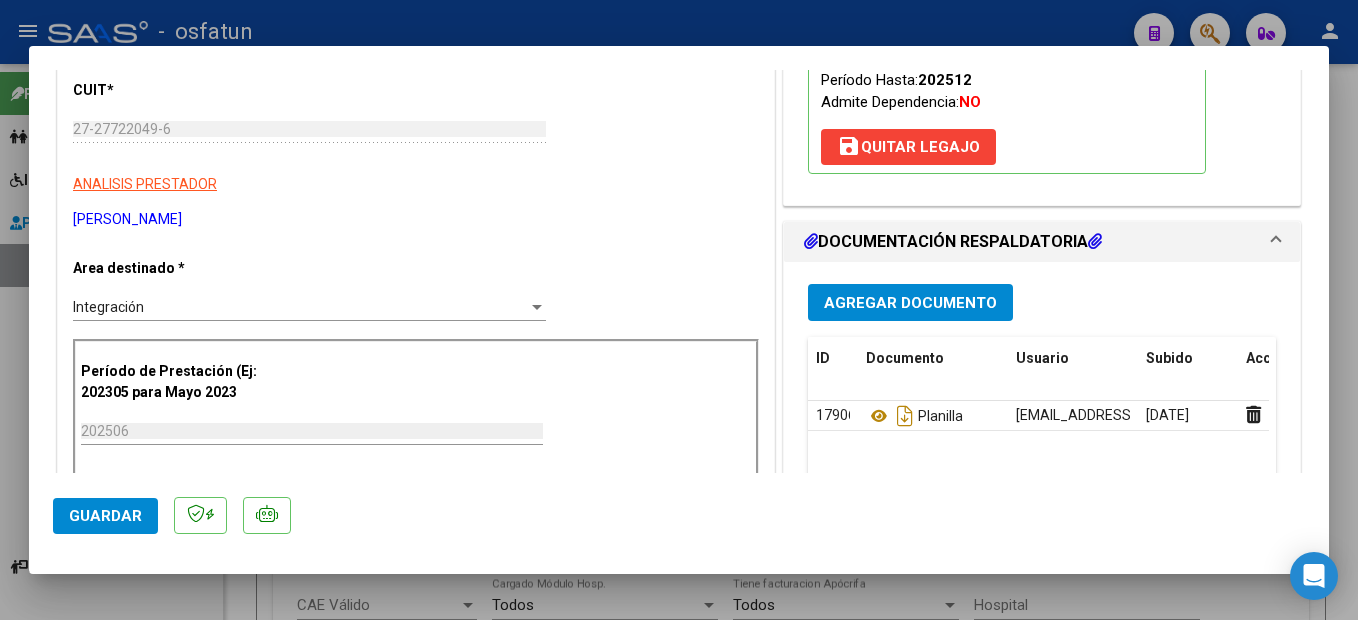 click on "Guardar" 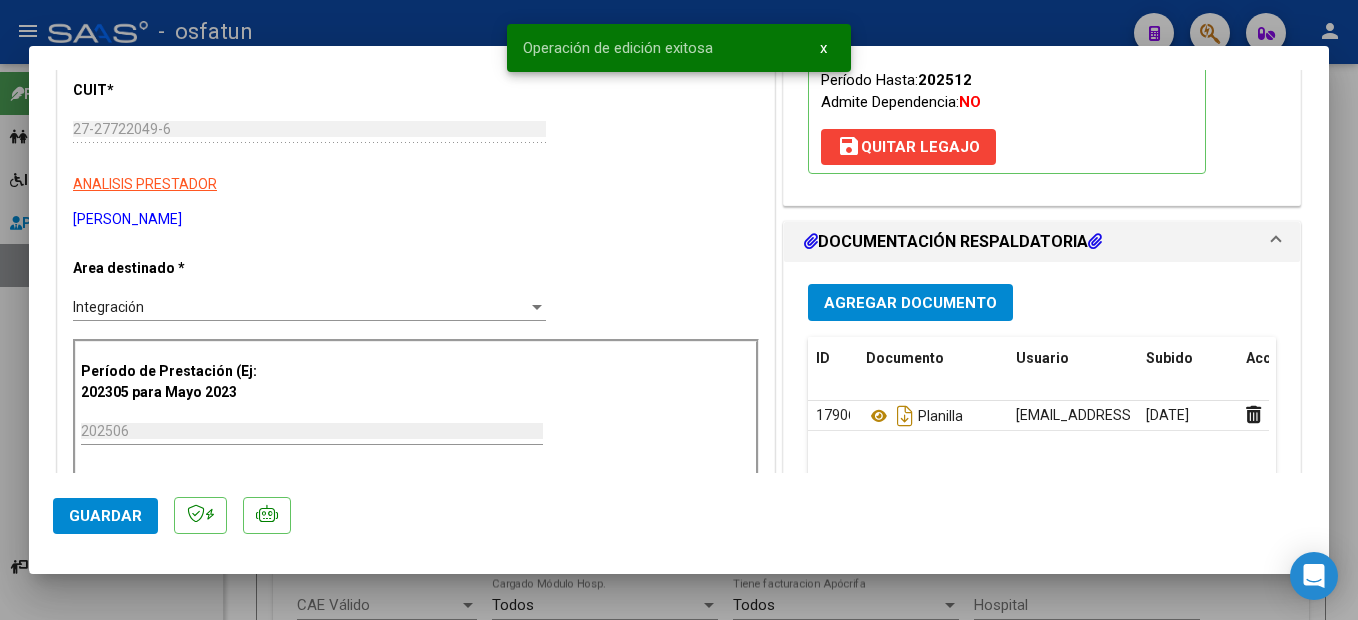 click on "menu -   osfatun  person    Firma Express     Padrón Cambios de Gerenciador Padrón Ágil Análisis Afiliado    Integración (discapacidad) Certificado Discapacidad Legajos    Prestadores / Proveedores Facturas - Listado/Carga Facturas - Documentación Auditorías - Listado Auditorías - Comentarios Auditorías - Cambios Área Prestadores - Listado Prestadores - Docu.    Instructivos  Video tutorial   PRESTADORES -> Listado de CPBTs Emitidos por Prestadores / Proveedores (alt+q)
Carga Masiva  cloud_download  CSV  cloud_download  EXCEL  cloud_download  Estandar   Descarga Masiva
Filtros Id Area Area Seleccionar Gerenciador Seleccionar Gerenciador Todos  Confirmado Todos  Cargado desde Masivo   Mostrar totalizadores   FILTROS DEL COMPROBANTE  Comprobante Tipo Comprobante Tipo Start date – Fec. Comprobante Desde / Hasta Días Emisión Desde(cant. días) Días Emisión Hasta(cant. días) 27315446215 CUIT / Razón Social Pto. Venta Nro. Comprobante Código SSS CAE Válido CAE Válido Todos" at bounding box center [679, 310] 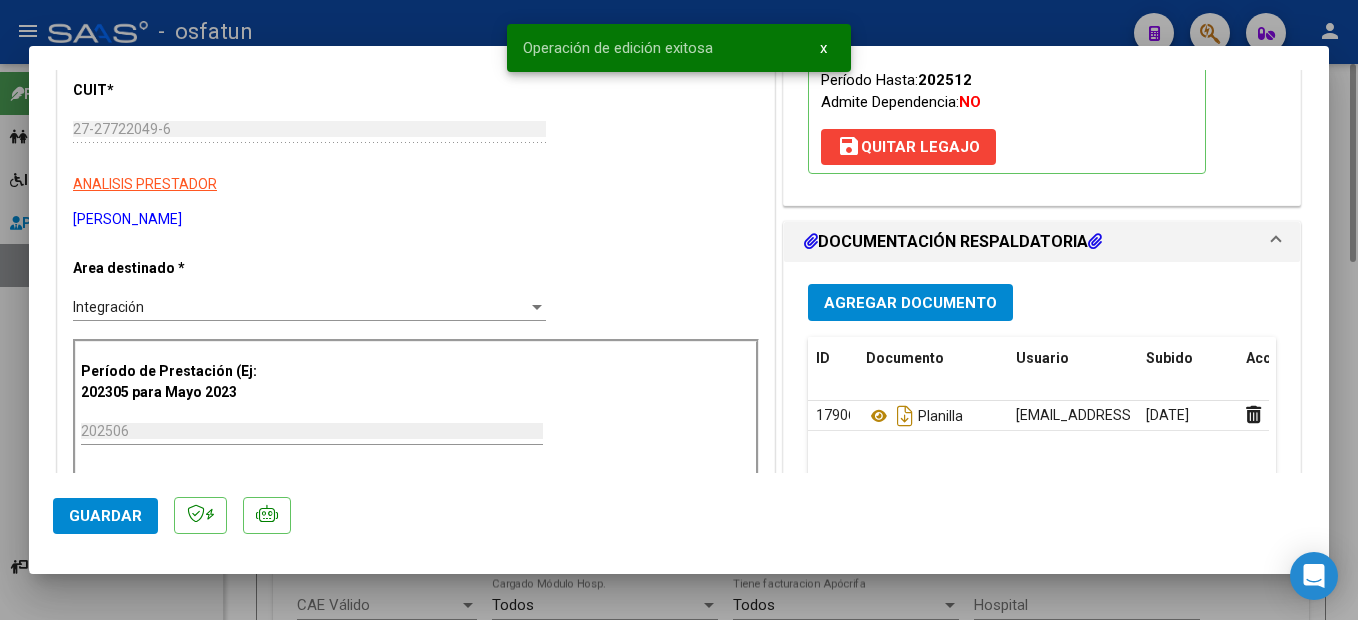 drag, startPoint x: 1341, startPoint y: 502, endPoint x: 1179, endPoint y: 607, distance: 193.0518 